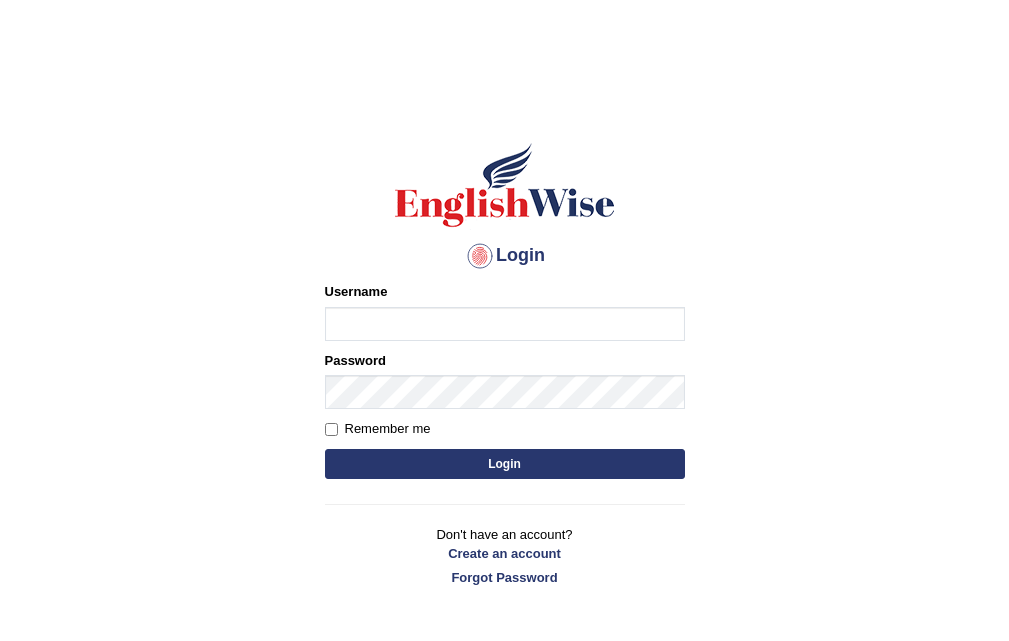 scroll, scrollTop: 0, scrollLeft: 0, axis: both 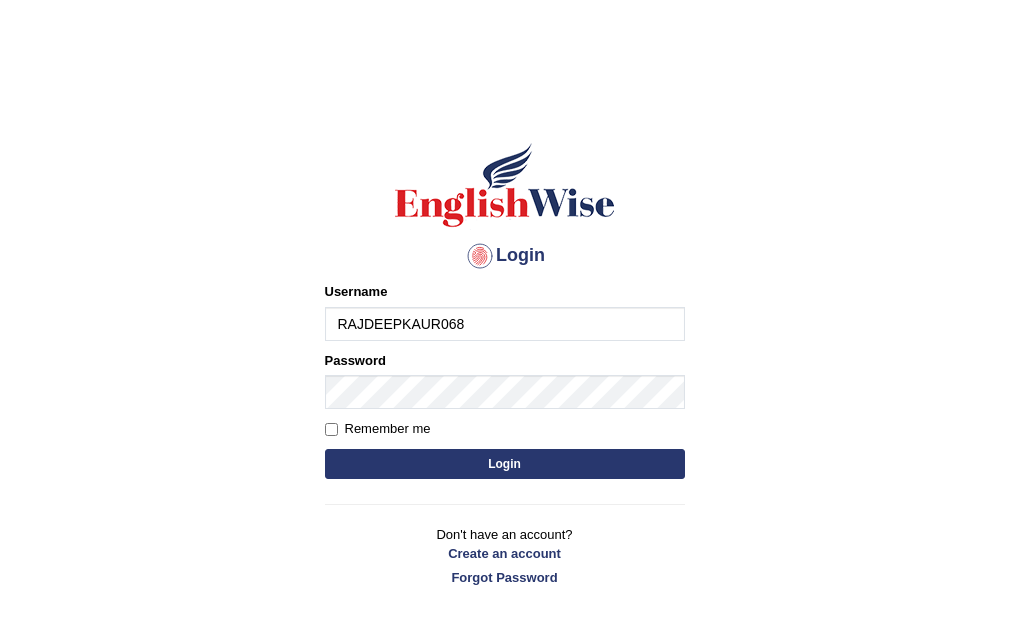 click on "Login" at bounding box center (505, 464) 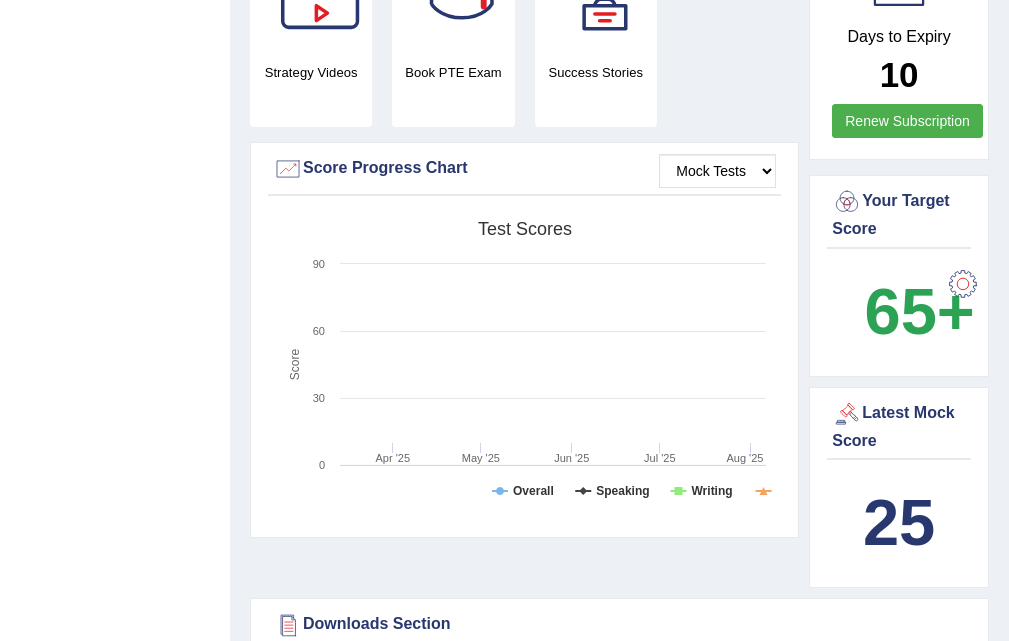 scroll, scrollTop: 664, scrollLeft: 0, axis: vertical 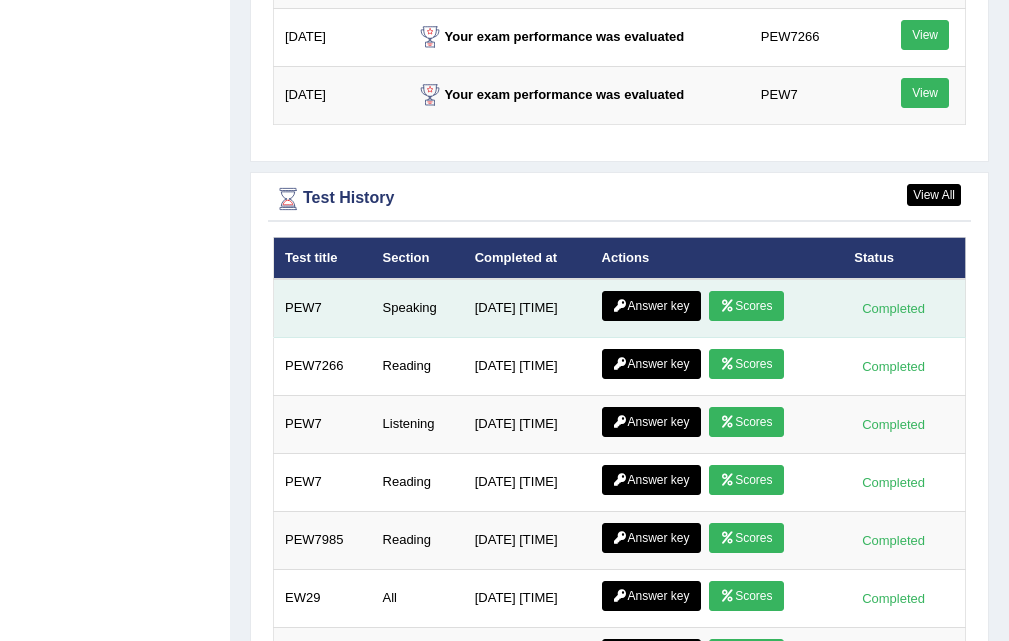 click at bounding box center (727, 306) 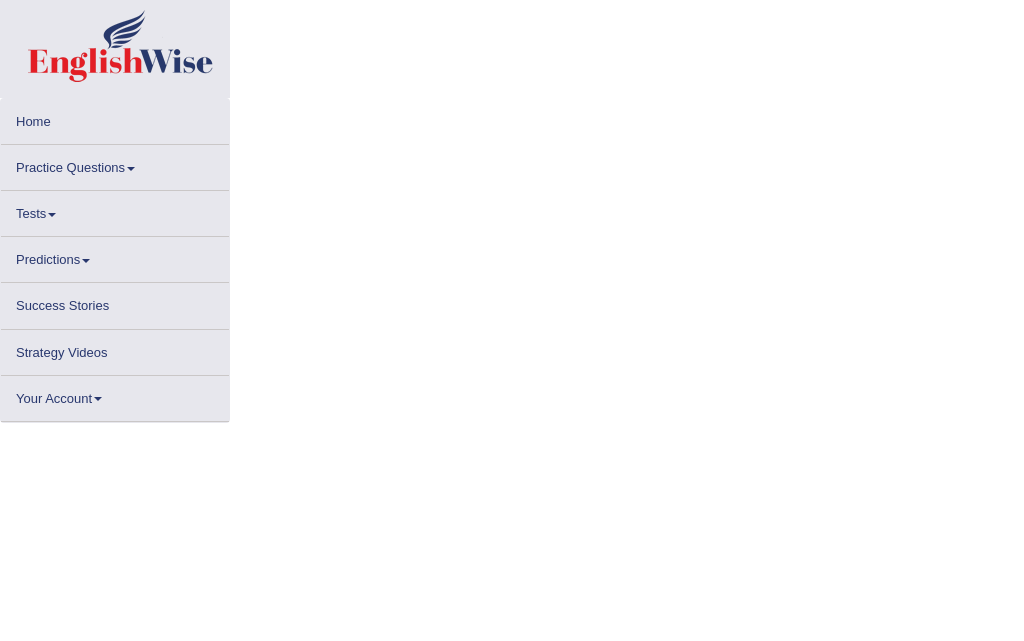 scroll, scrollTop: 0, scrollLeft: 0, axis: both 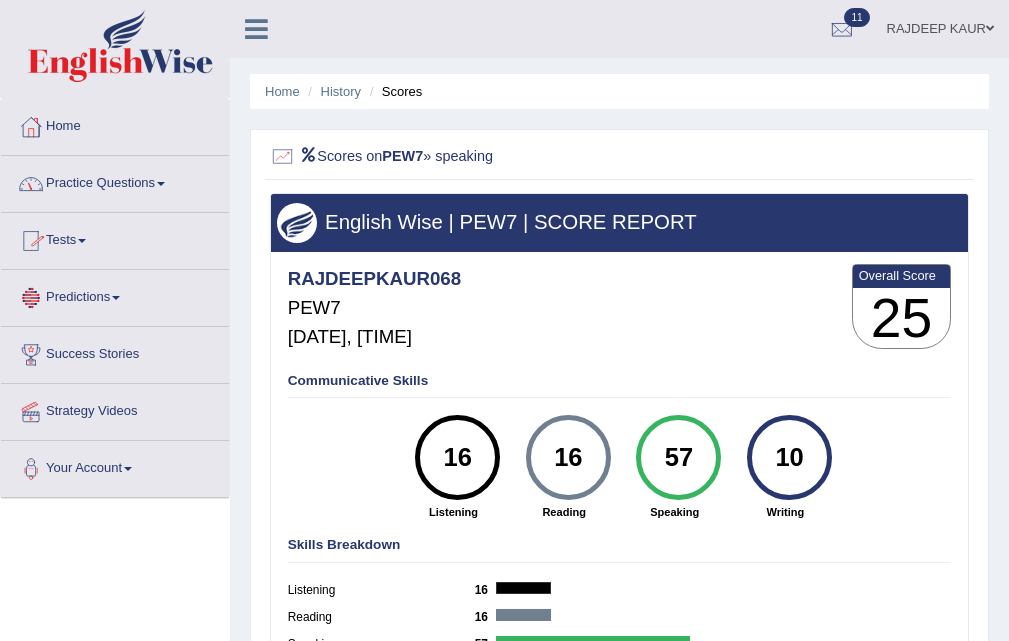 click on "Tests" at bounding box center (115, 238) 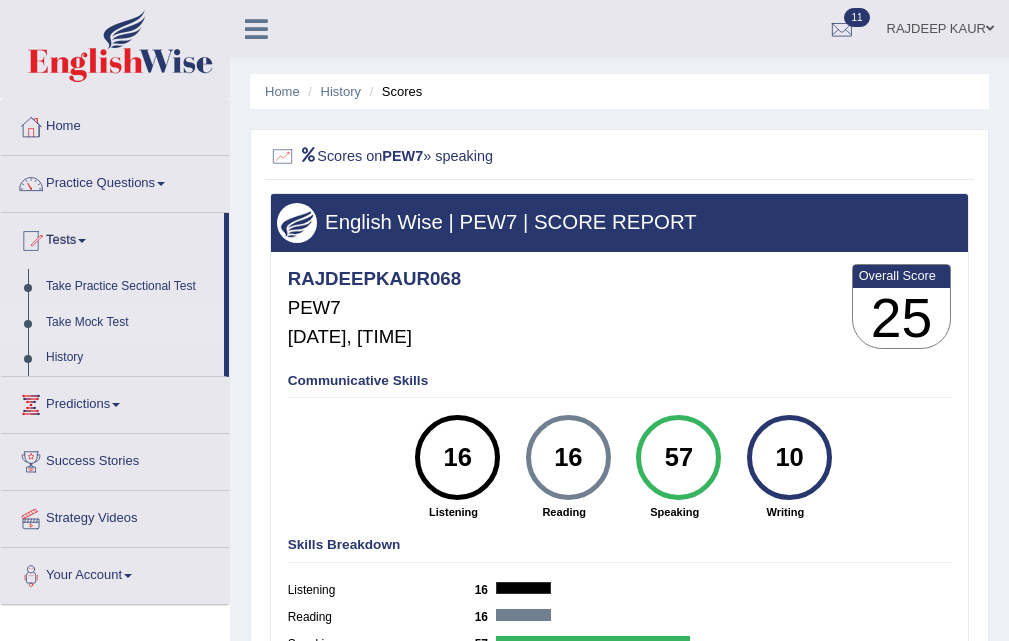 click on "Take Mock Test" at bounding box center [130, 323] 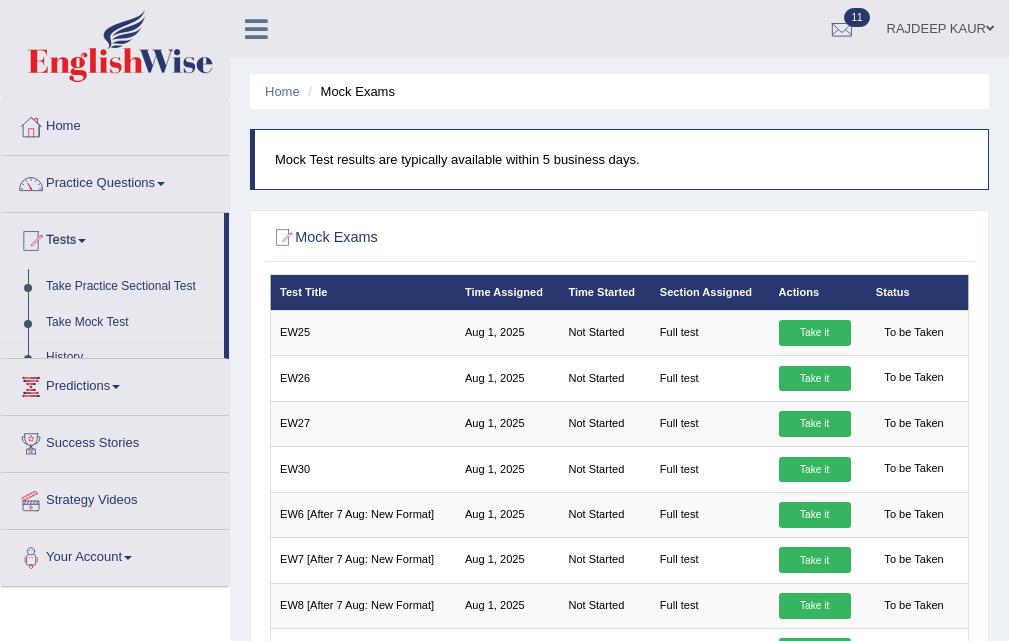 scroll, scrollTop: 409, scrollLeft: 0, axis: vertical 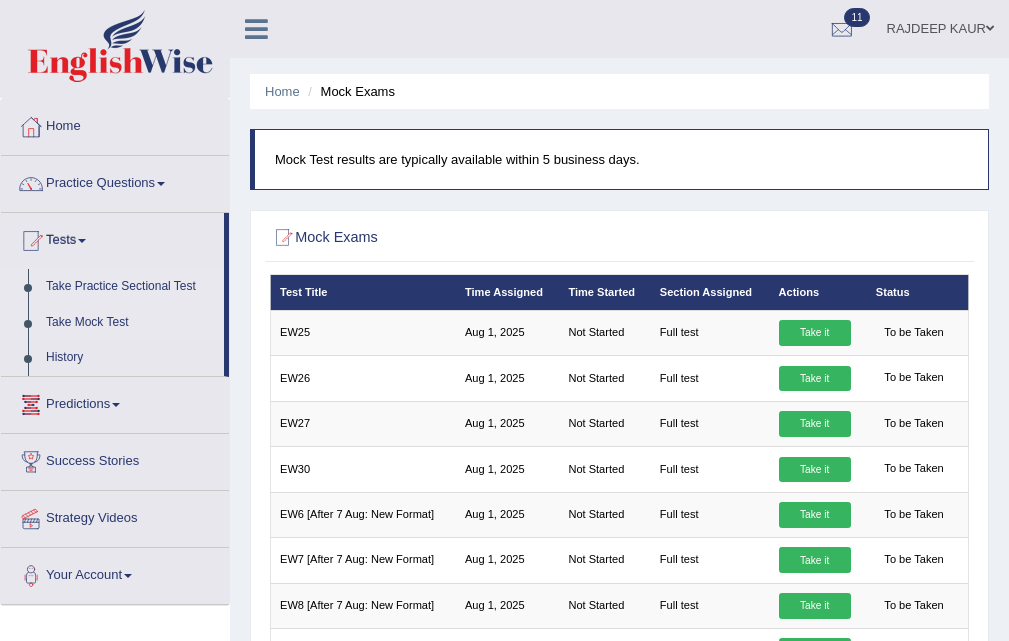click on "Take Practice Sectional Test" at bounding box center [130, 287] 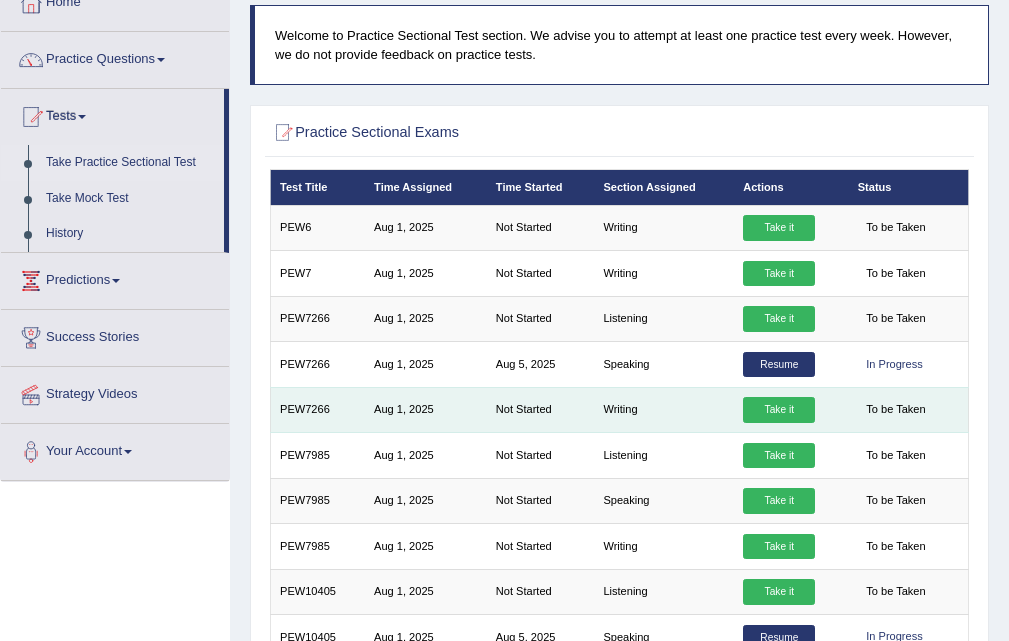 scroll, scrollTop: 0, scrollLeft: 0, axis: both 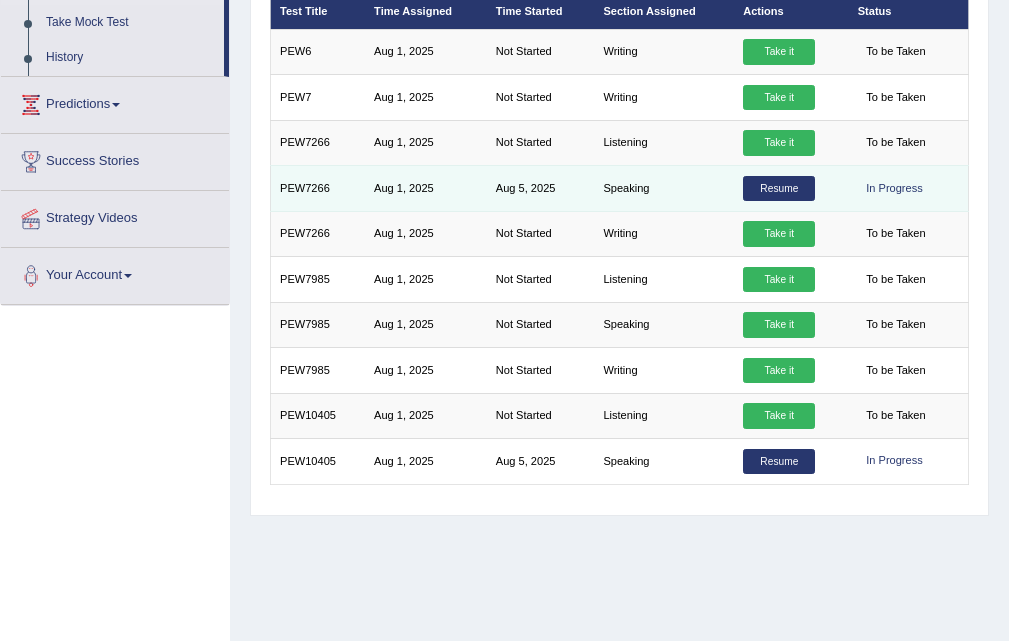 click on "Resume" at bounding box center [779, 189] 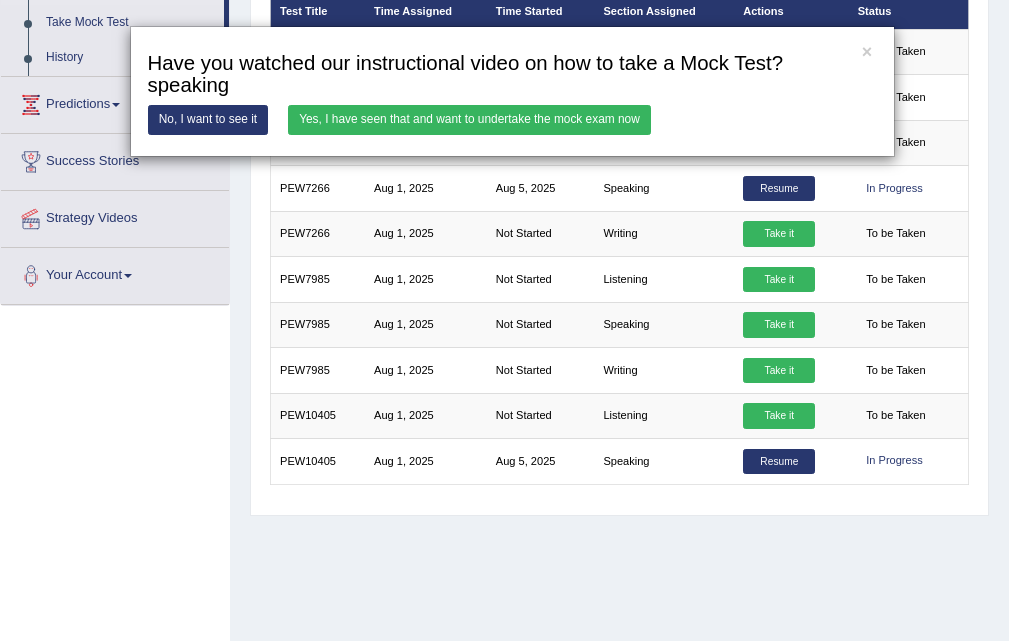 click on "Yes, I have seen that and want to undertake the mock exam now" at bounding box center (469, 119) 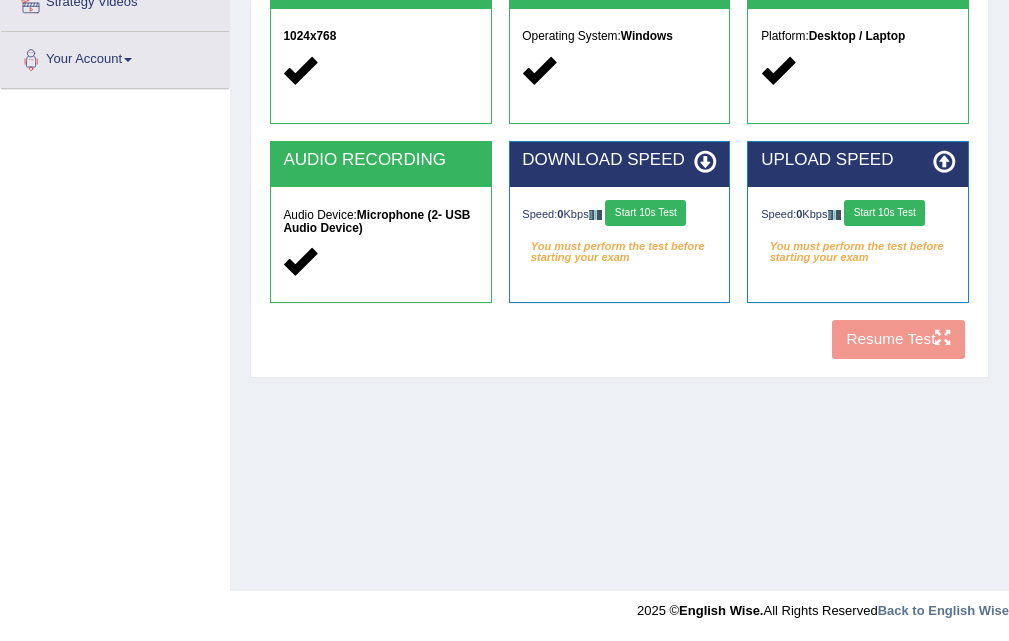 scroll, scrollTop: 409, scrollLeft: 0, axis: vertical 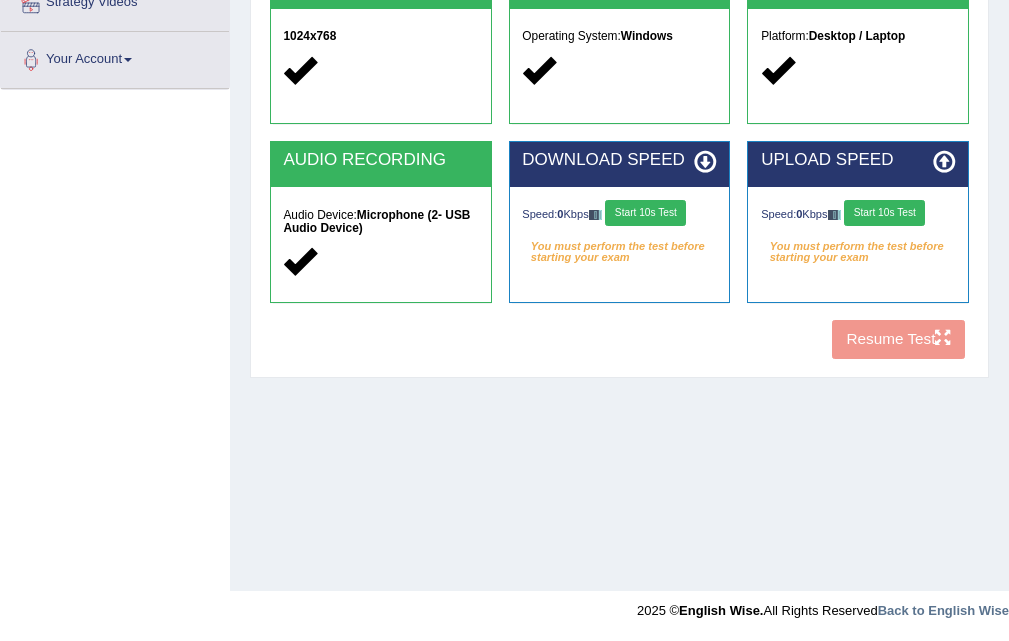 click on "COOKIES
Cookies  Enabled
JAVASCRIPT
Javascript  Enabled
BROWSER
Browser:  Chrome
SCREEN
1024x768
OPERATING SYSTEM
Operating System:  Windows
PLATFORM
Platform:  Desktop / Laptop
AUDIO RECORDING
Audio Device:  Microphone (2- USB Audio Device)
DOWNLOAD SPEED
Speed:  0  Kbps    Start 10s Test
You must perform the test before starting your exam
Select Audio Quality
UPLOAD SPEED
Speed:  0  Kbps    Start 10s Test
You must perform the test before starting your exam
Resume Test" at bounding box center (619, 76) 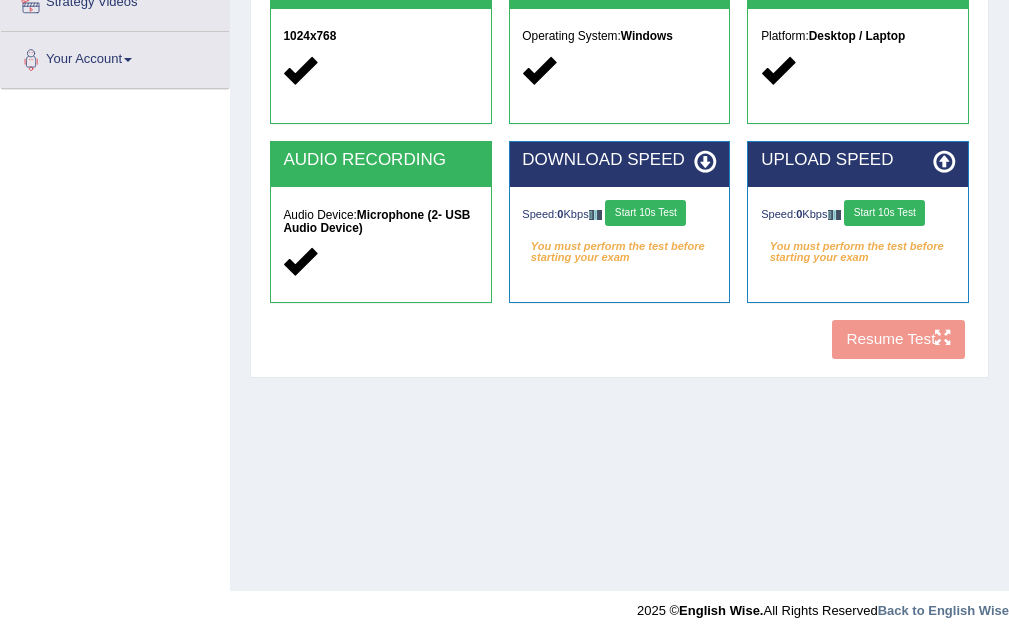 click on "Start 10s Test" at bounding box center (884, 213) 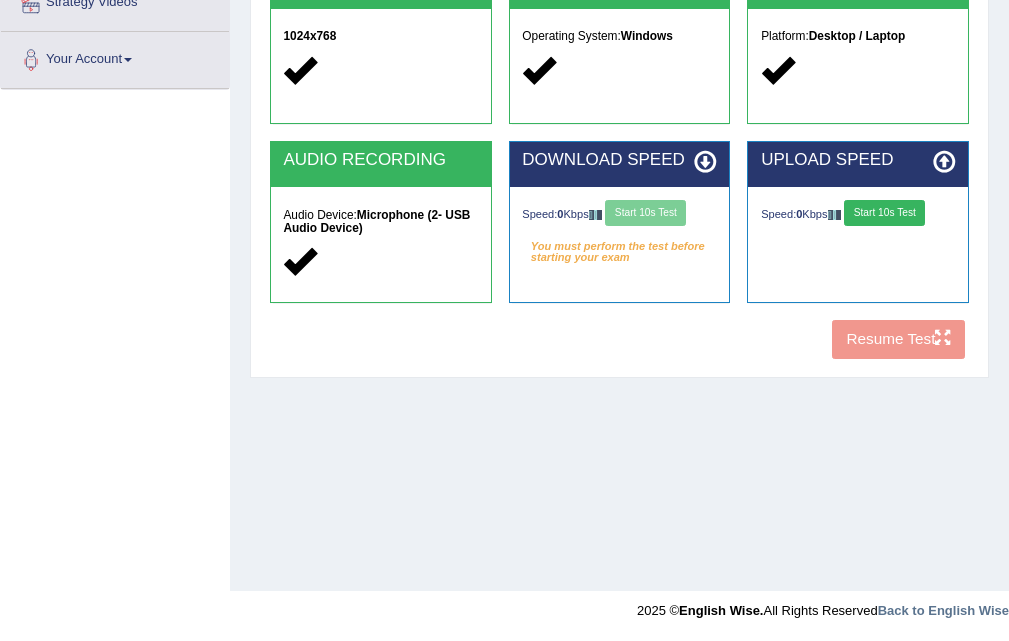 click on "Speed:  0  Kbps    Start 10s Test" at bounding box center [858, 215] 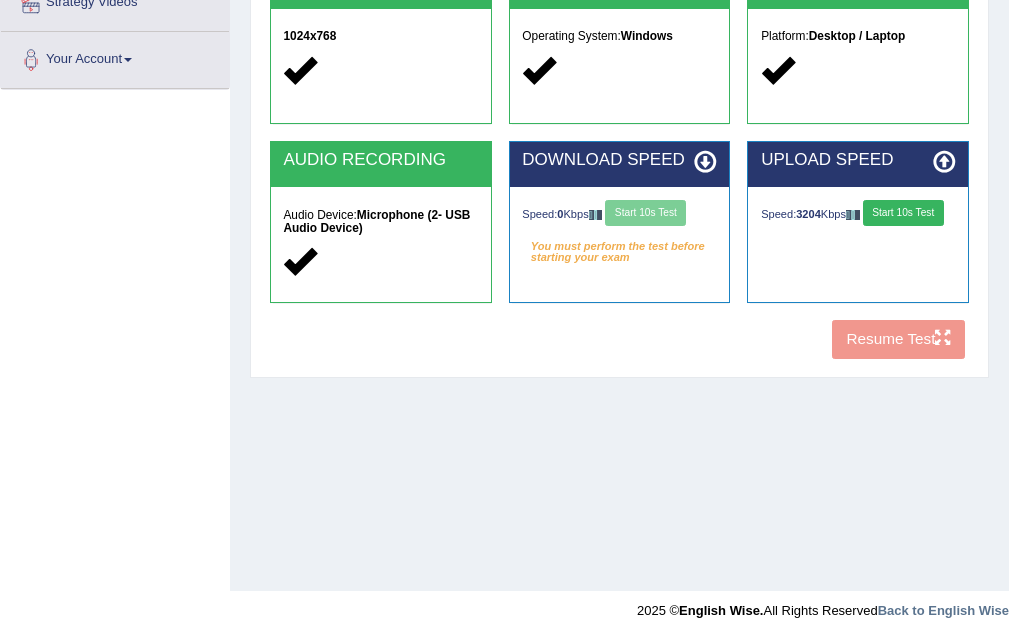 click on "Speed:  0  Kbps    Start 10s Test" at bounding box center (619, 215) 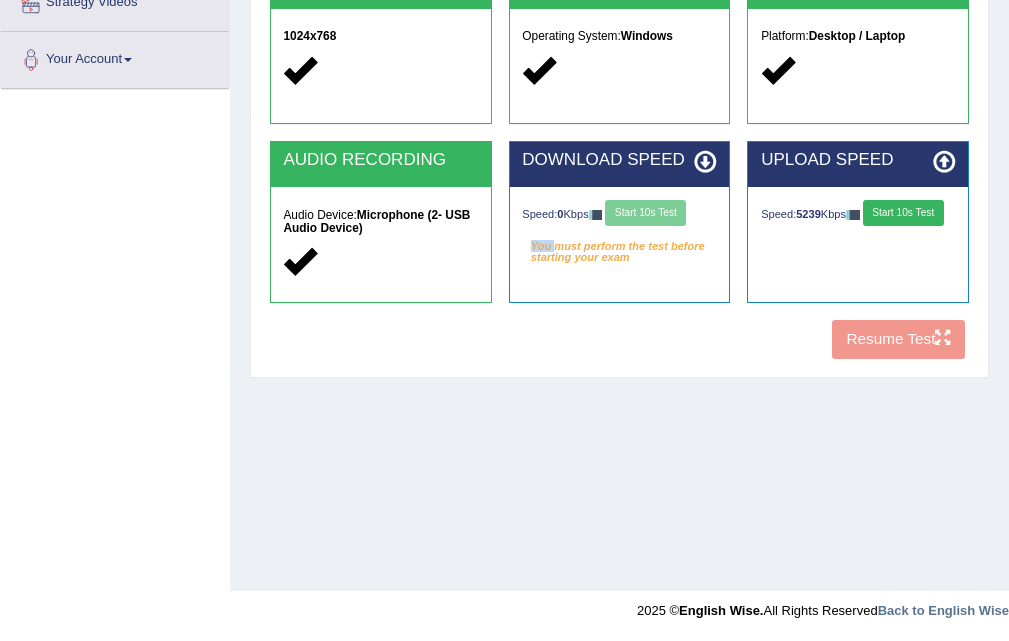 drag, startPoint x: 676, startPoint y: 207, endPoint x: 766, endPoint y: 207, distance: 90 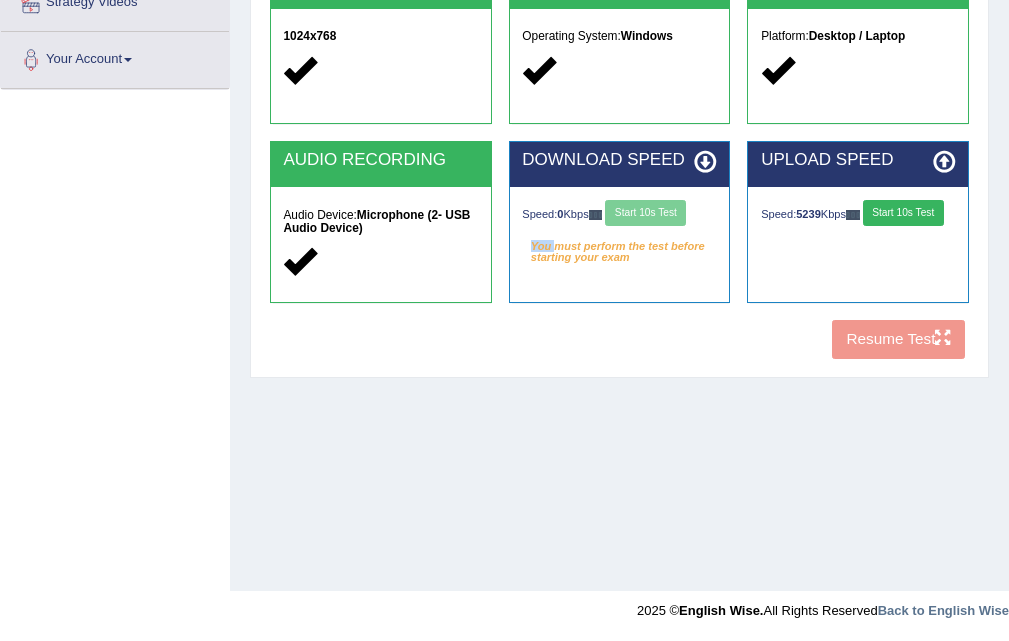click on "Speed:  0  Kbps    Start 10s Test" at bounding box center (619, 215) 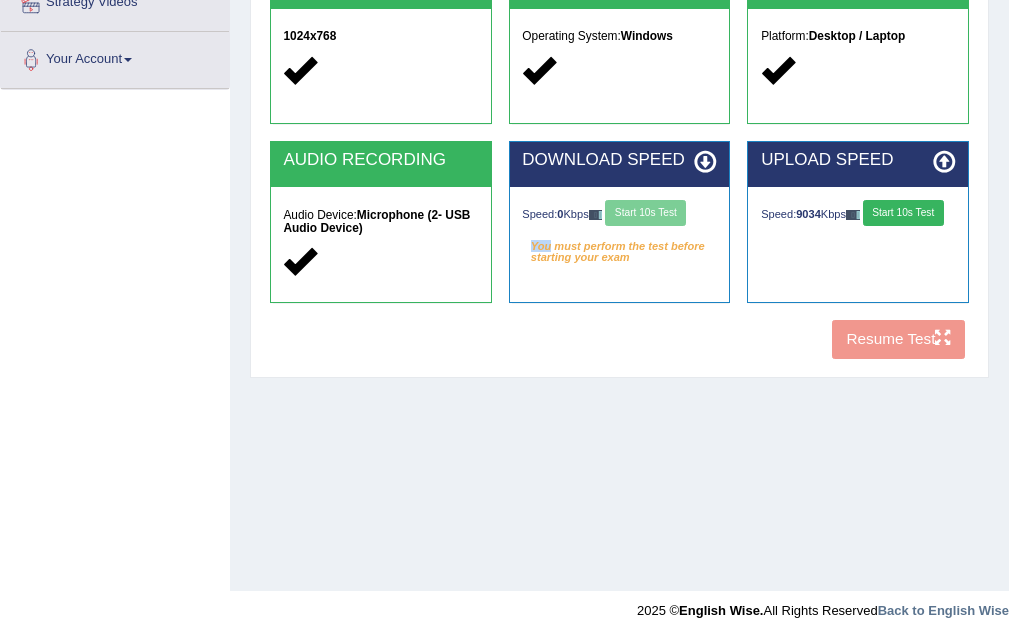 click on "Start 10s Test" at bounding box center [903, 213] 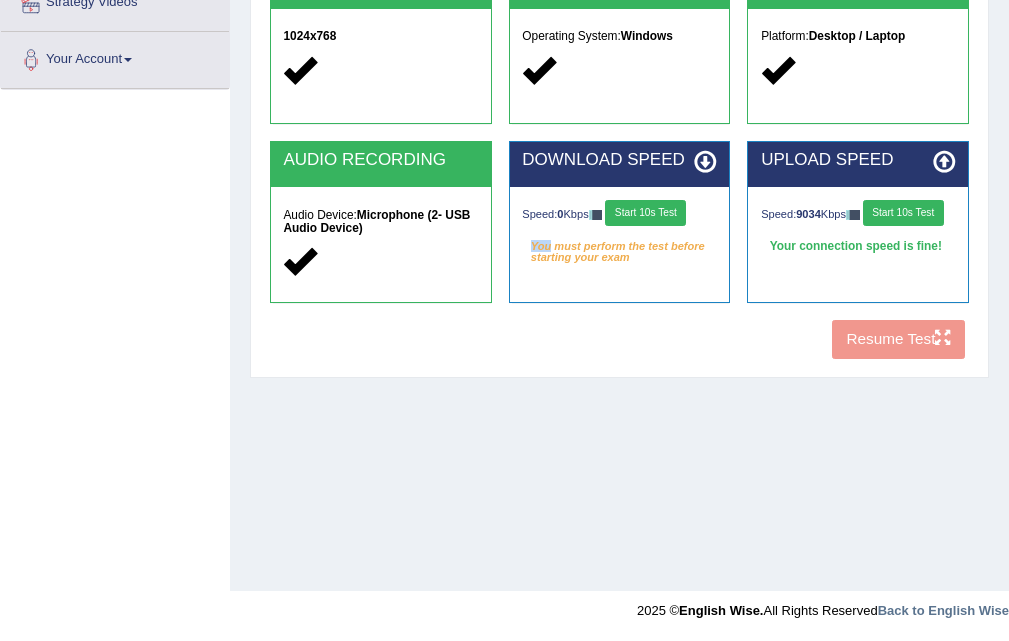 click on "Start 10s Test" at bounding box center (903, 213) 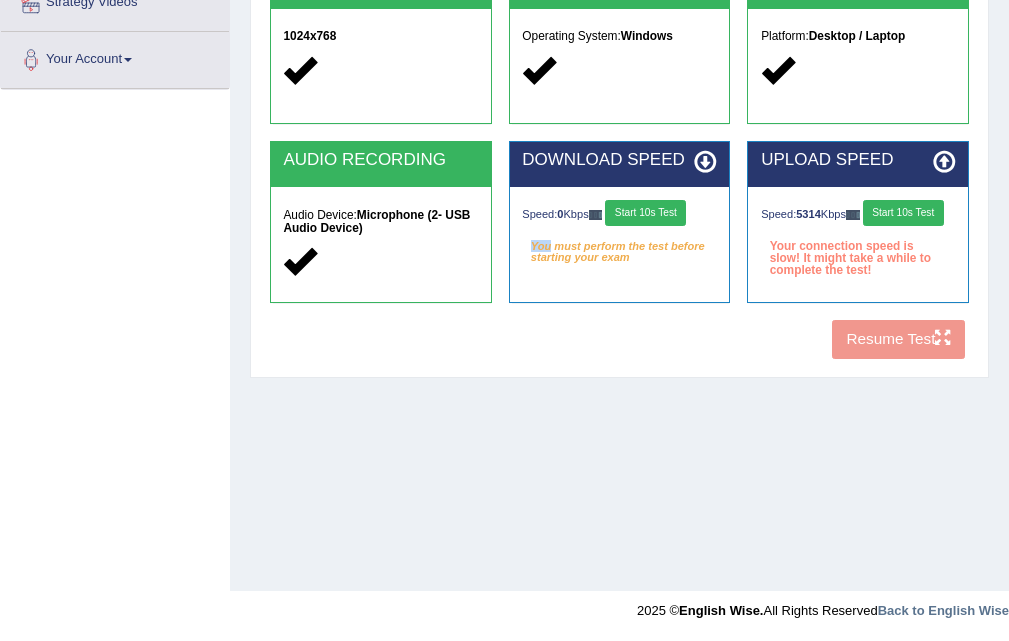 click on "Start 10s Test" at bounding box center (645, 213) 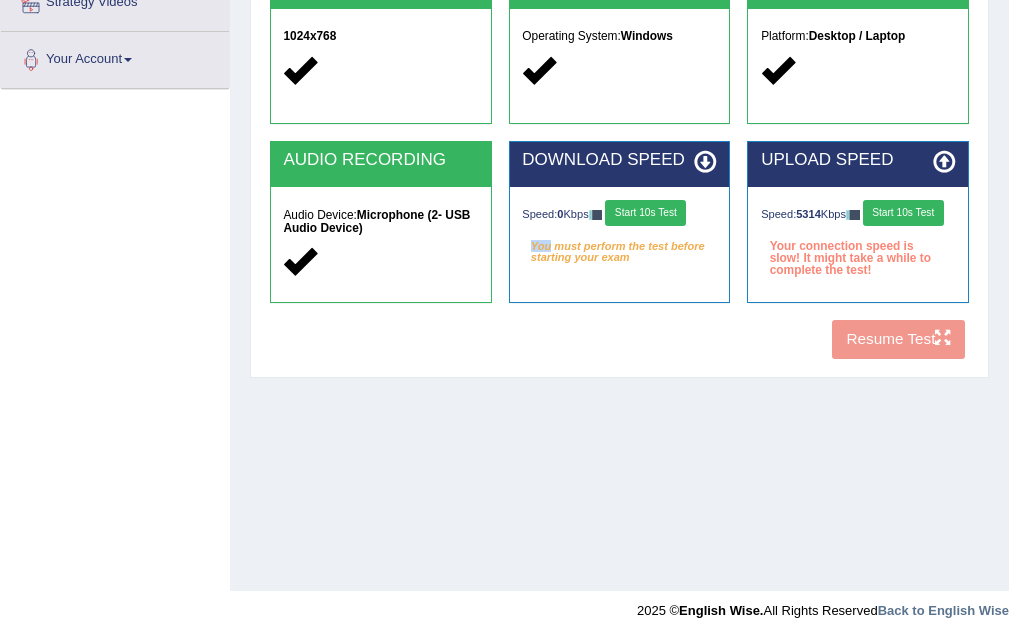 click on "Start 10s Test" at bounding box center [645, 213] 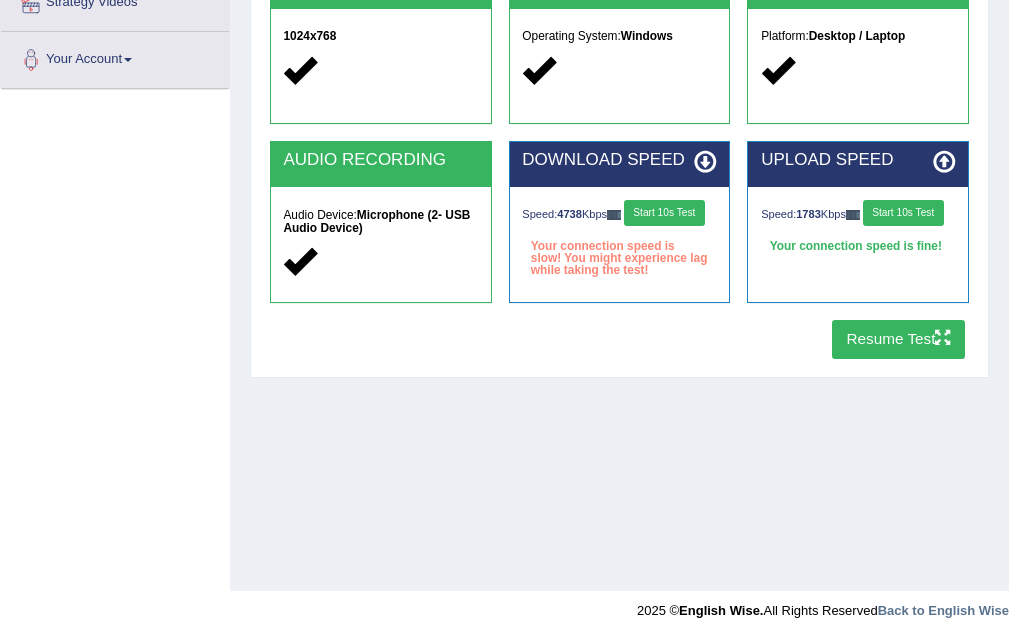 click on "Start 10s Test" at bounding box center [903, 213] 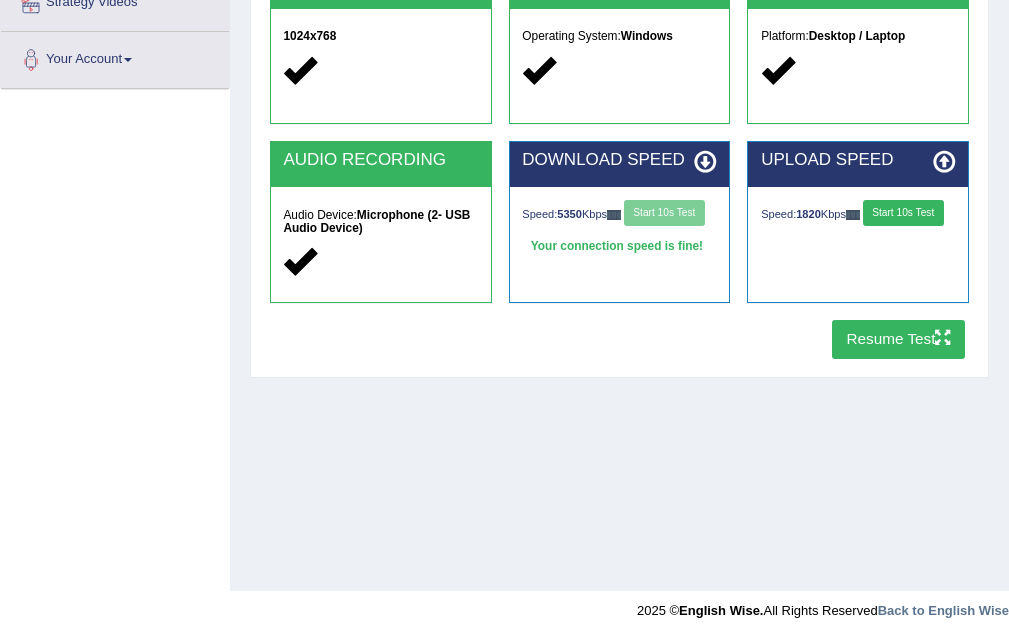 click on "Resume Test" at bounding box center (898, 339) 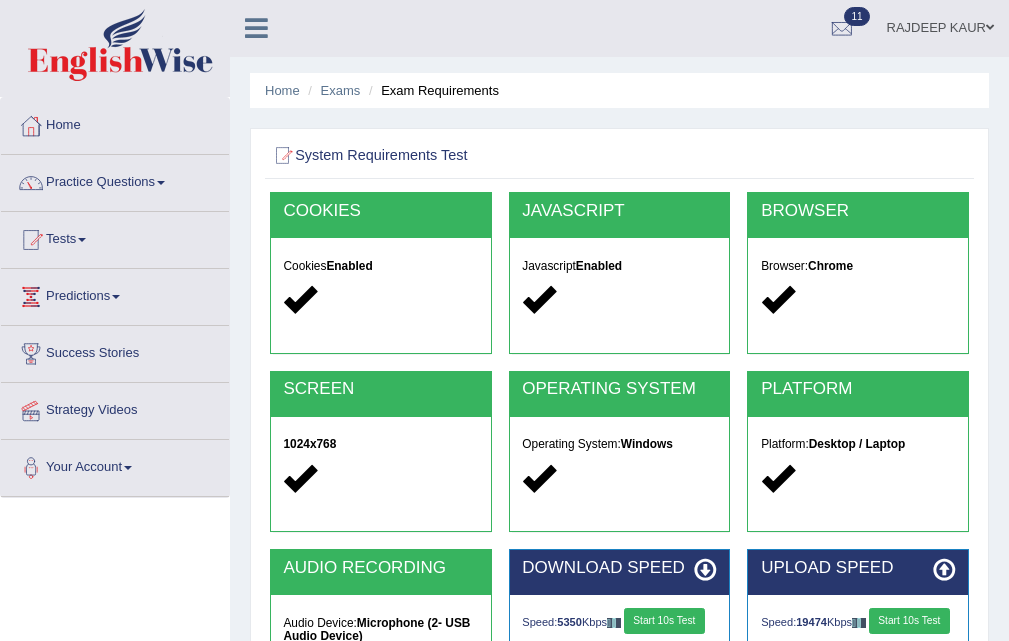 scroll, scrollTop: 0, scrollLeft: 0, axis: both 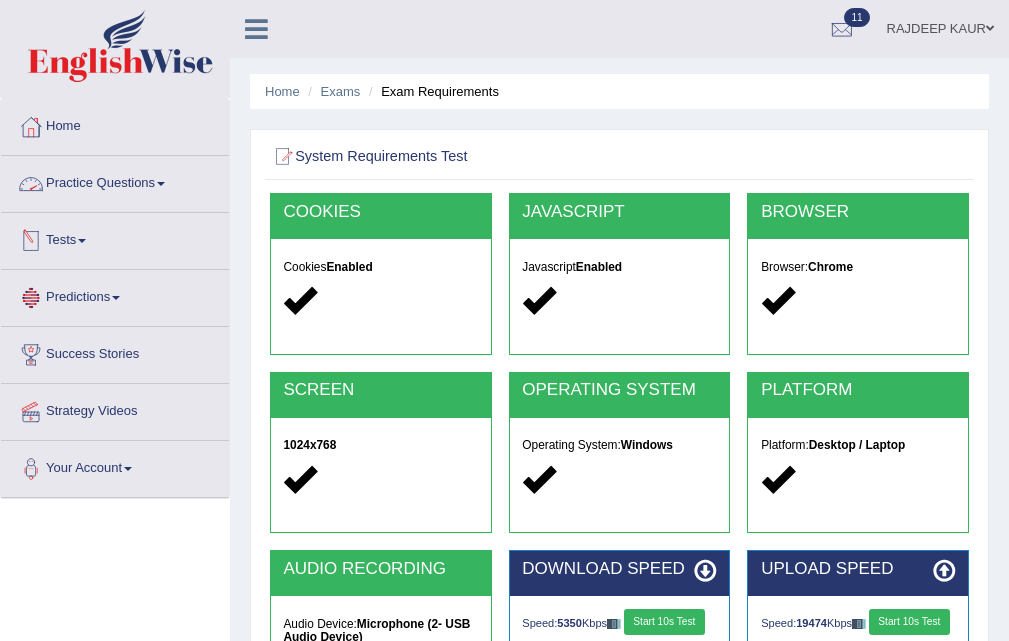click on "Practice Questions" at bounding box center [115, 181] 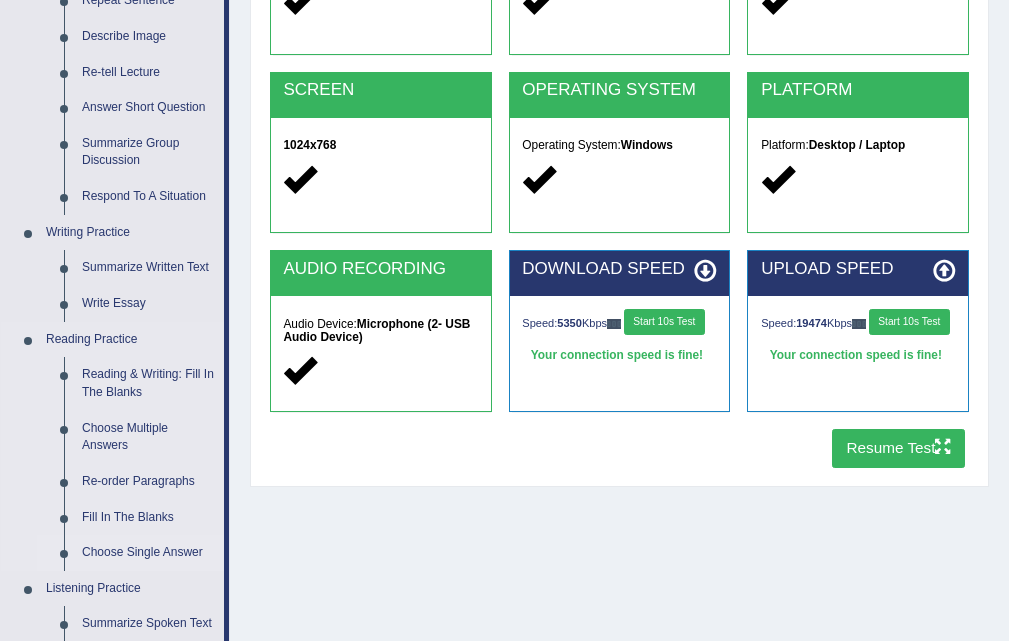 scroll, scrollTop: 800, scrollLeft: 0, axis: vertical 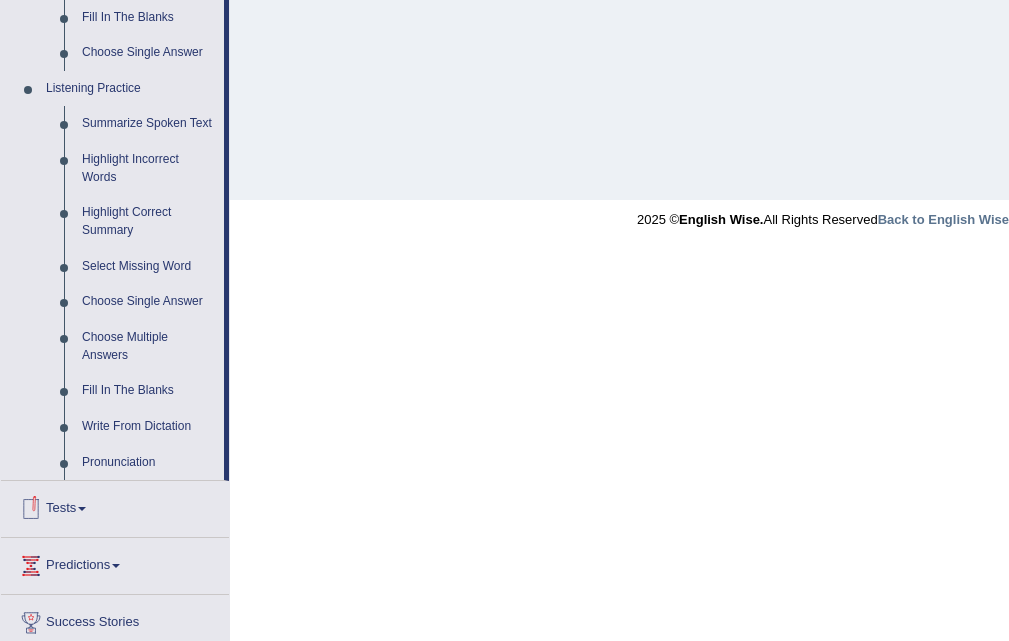 click on "Tests" at bounding box center [115, 506] 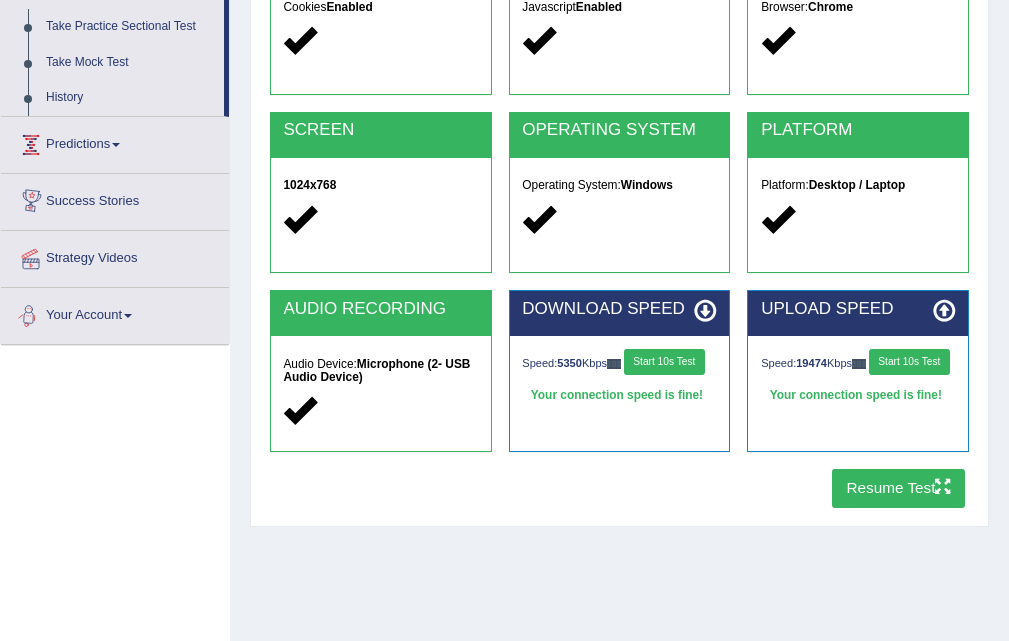 scroll, scrollTop: 9, scrollLeft: 0, axis: vertical 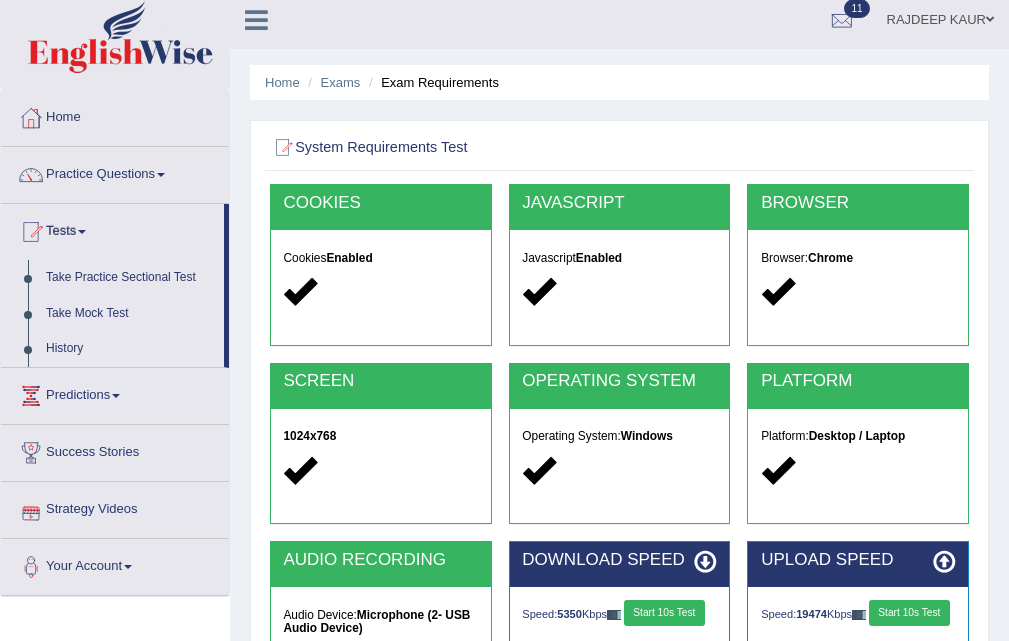 click on "History" at bounding box center [130, 349] 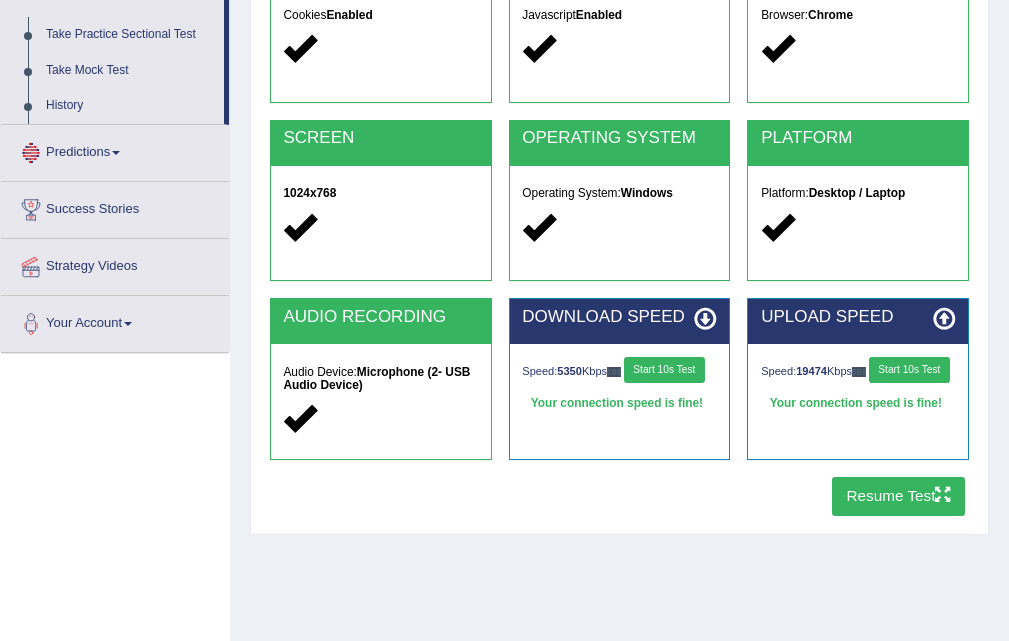 scroll, scrollTop: 409, scrollLeft: 0, axis: vertical 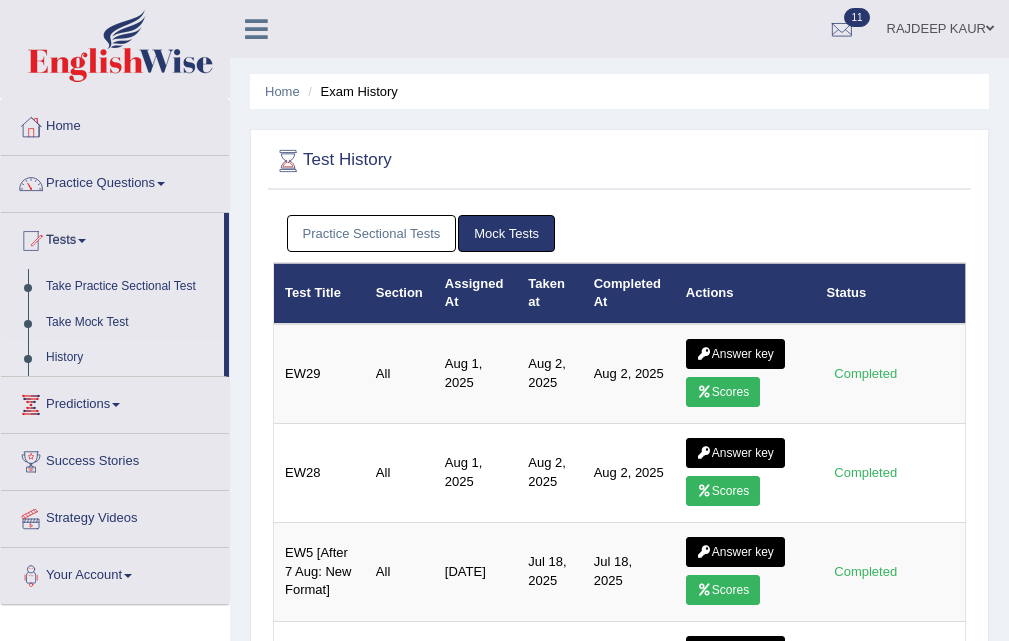 click on "Practice Sectional Tests" at bounding box center [372, 233] 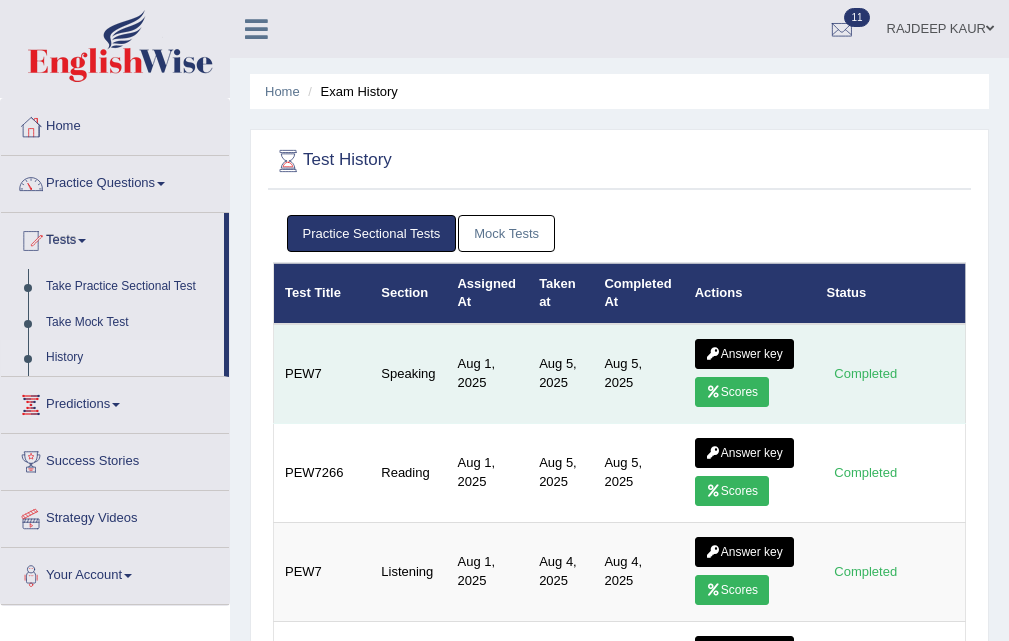 click on "Answer key" at bounding box center (744, 354) 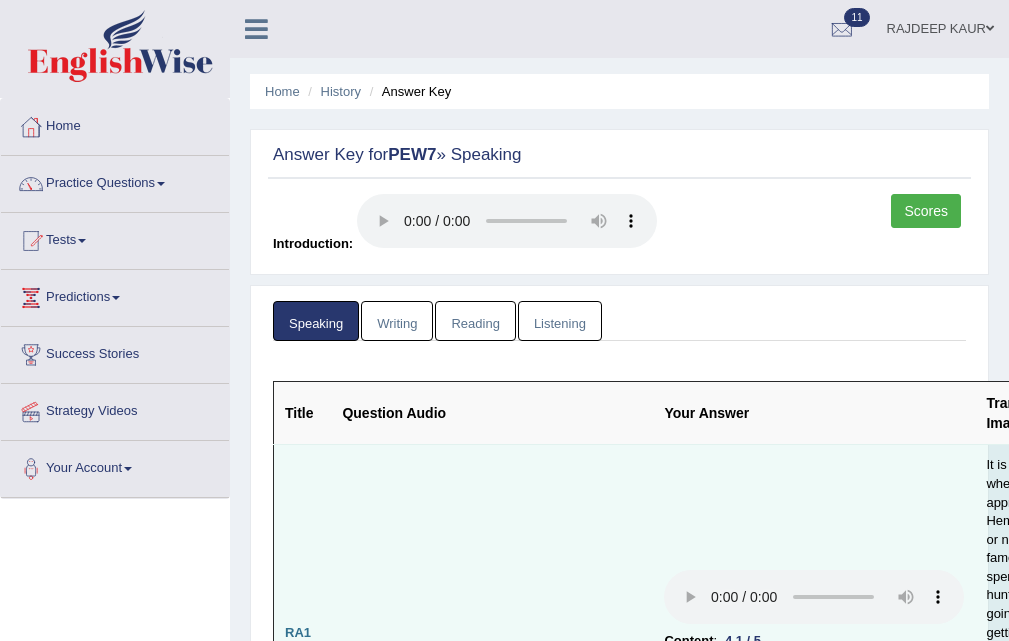 scroll, scrollTop: 220, scrollLeft: 0, axis: vertical 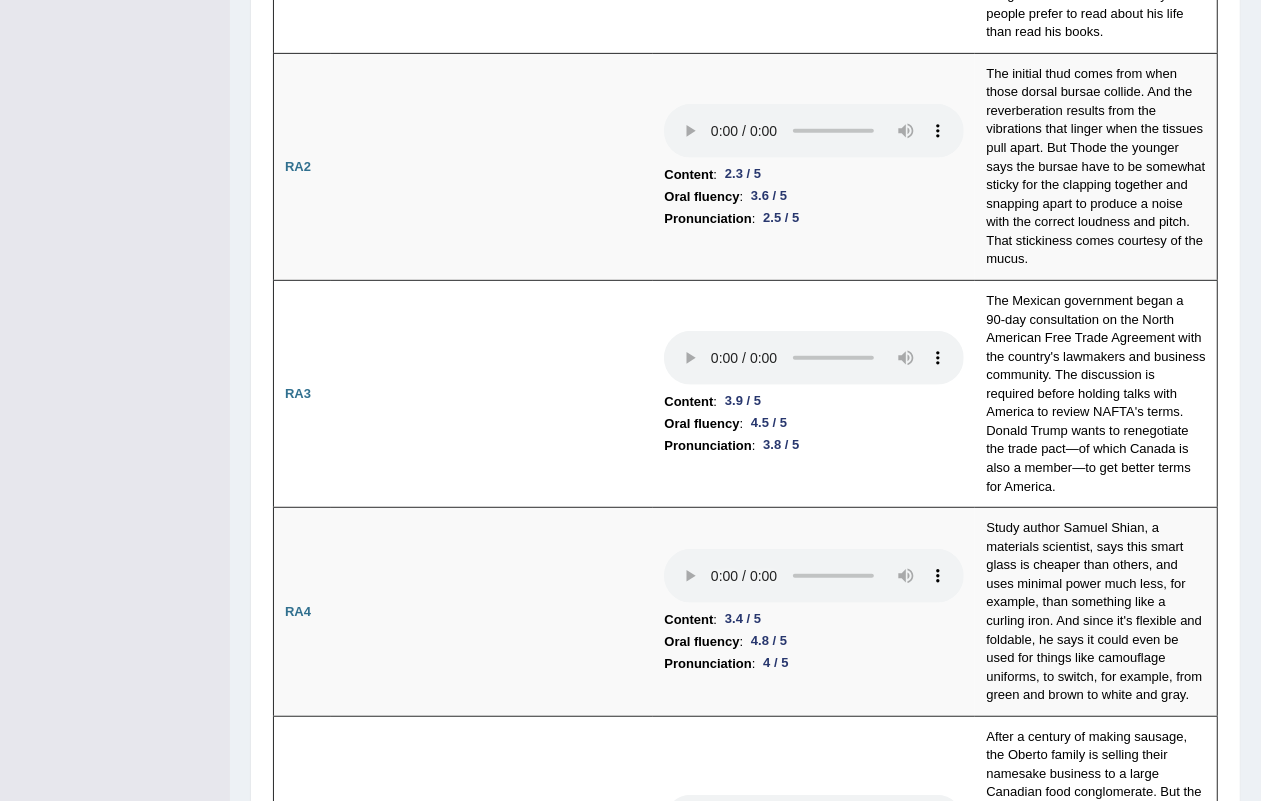 drag, startPoint x: 1023, startPoint y: 14, endPoint x: 111, endPoint y: 447, distance: 1009.5707 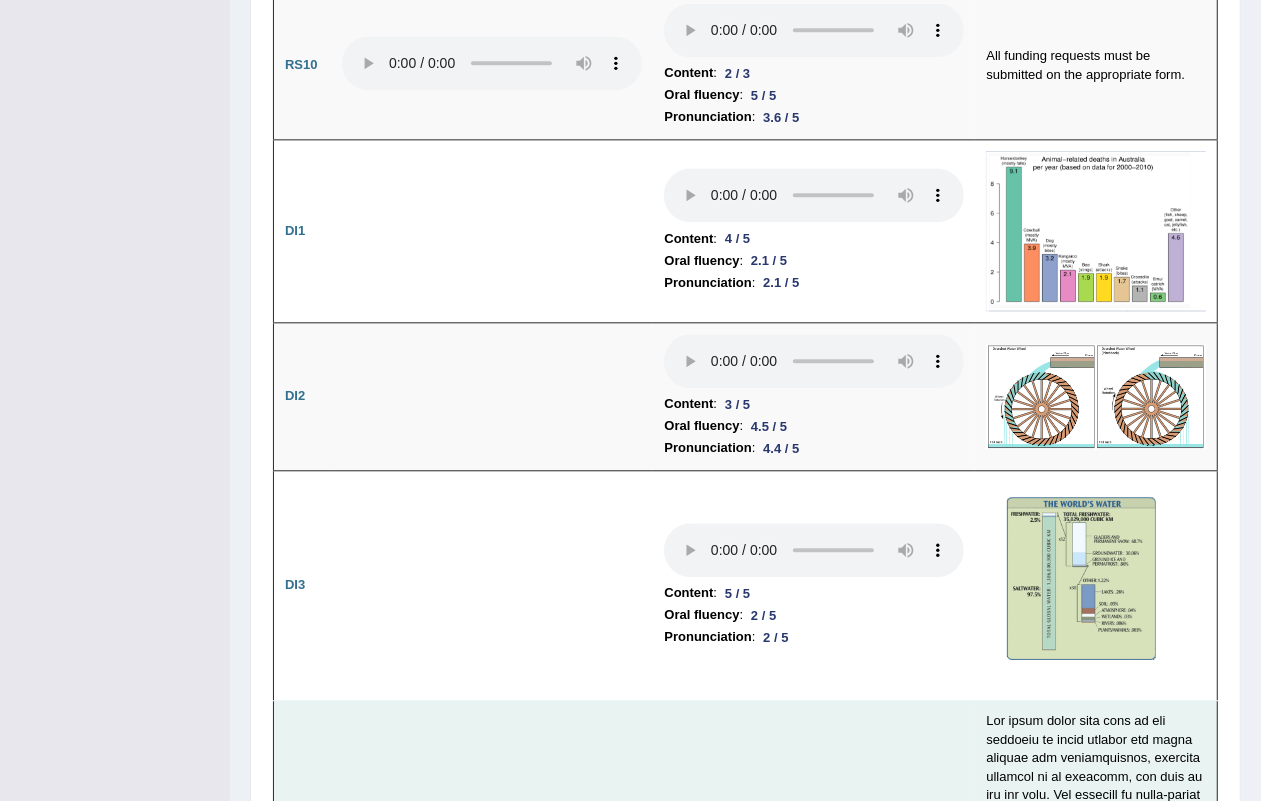 scroll, scrollTop: 3062, scrollLeft: 0, axis: vertical 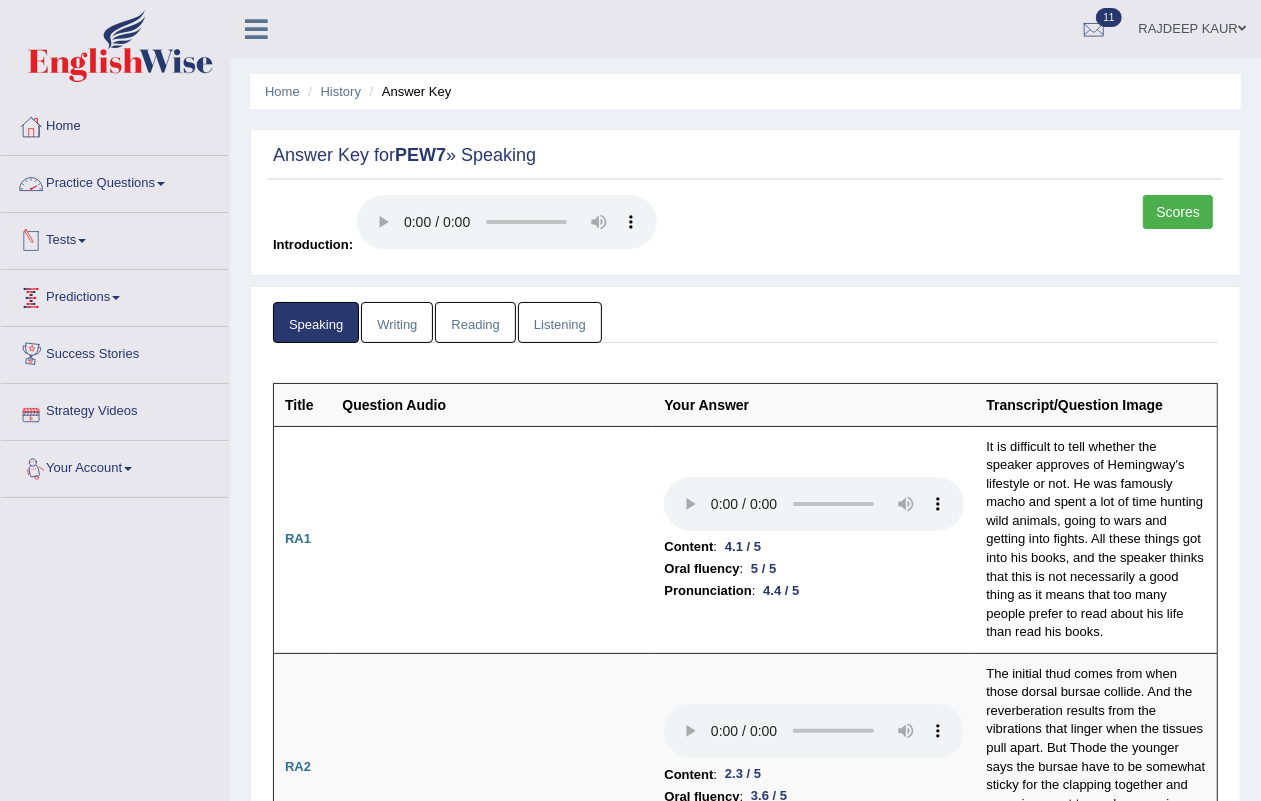 click on "Practice Questions" at bounding box center [115, 181] 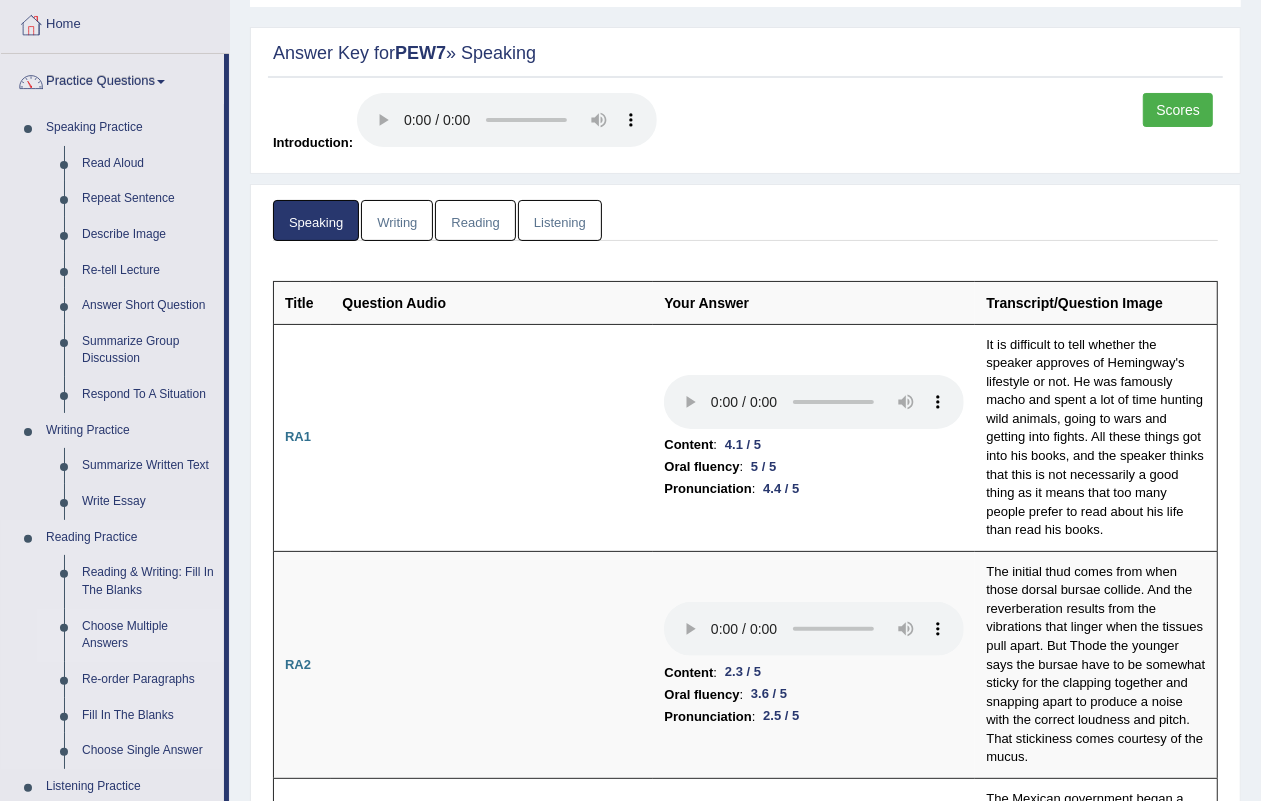 scroll, scrollTop: 125, scrollLeft: 0, axis: vertical 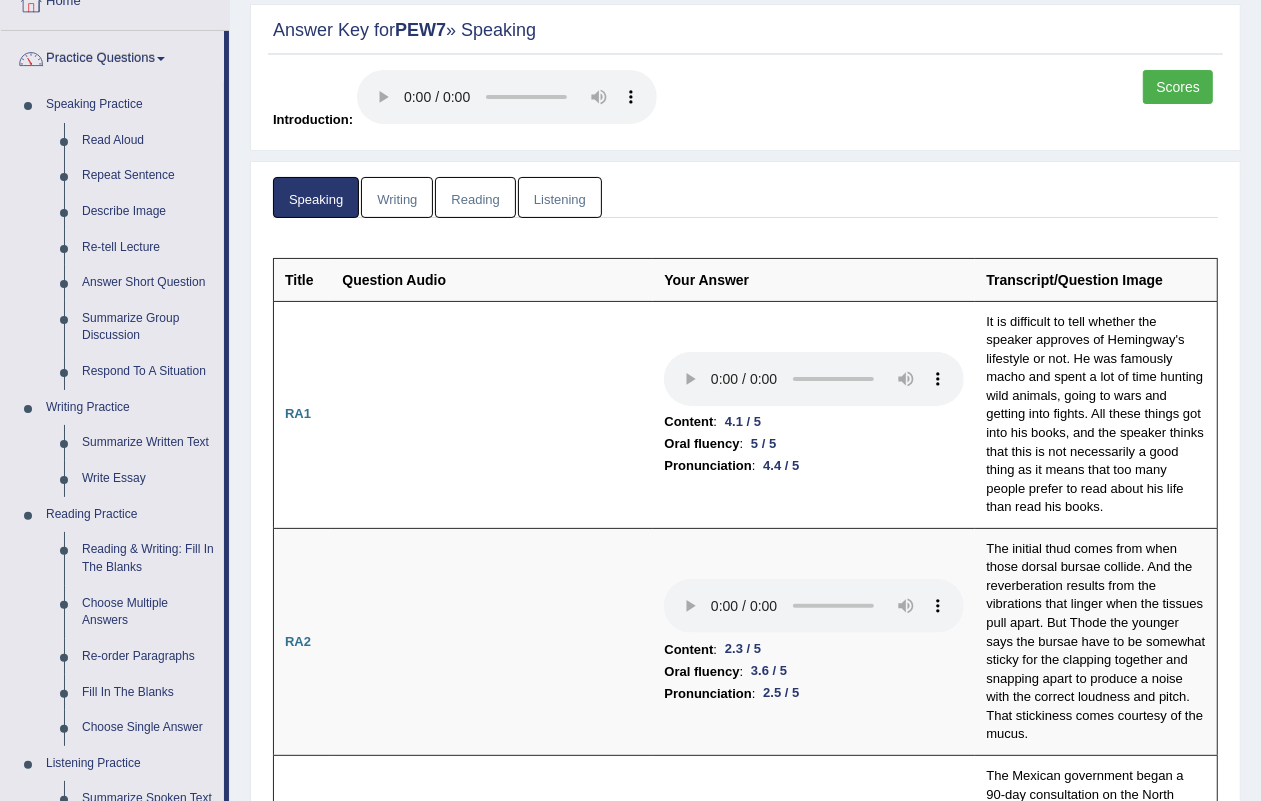 click on "Scores" at bounding box center (1178, 87) 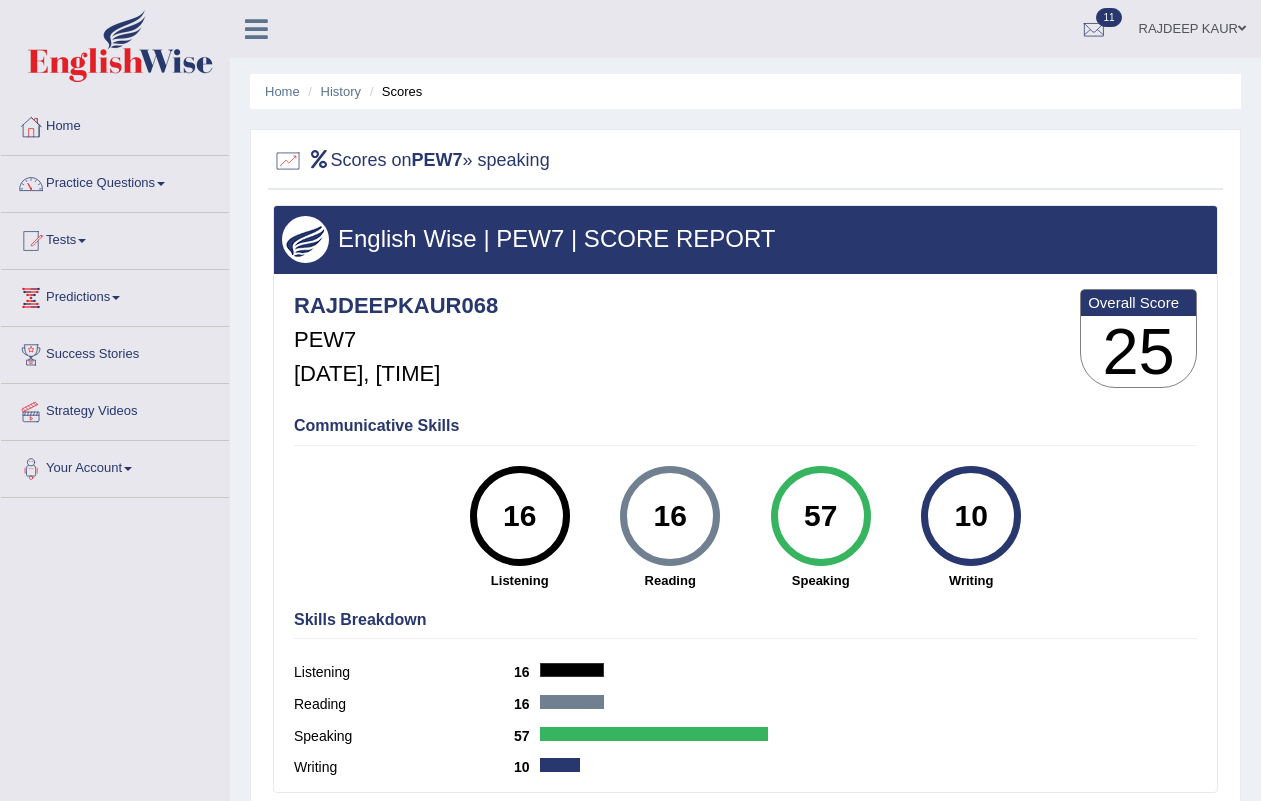 scroll, scrollTop: 0, scrollLeft: 0, axis: both 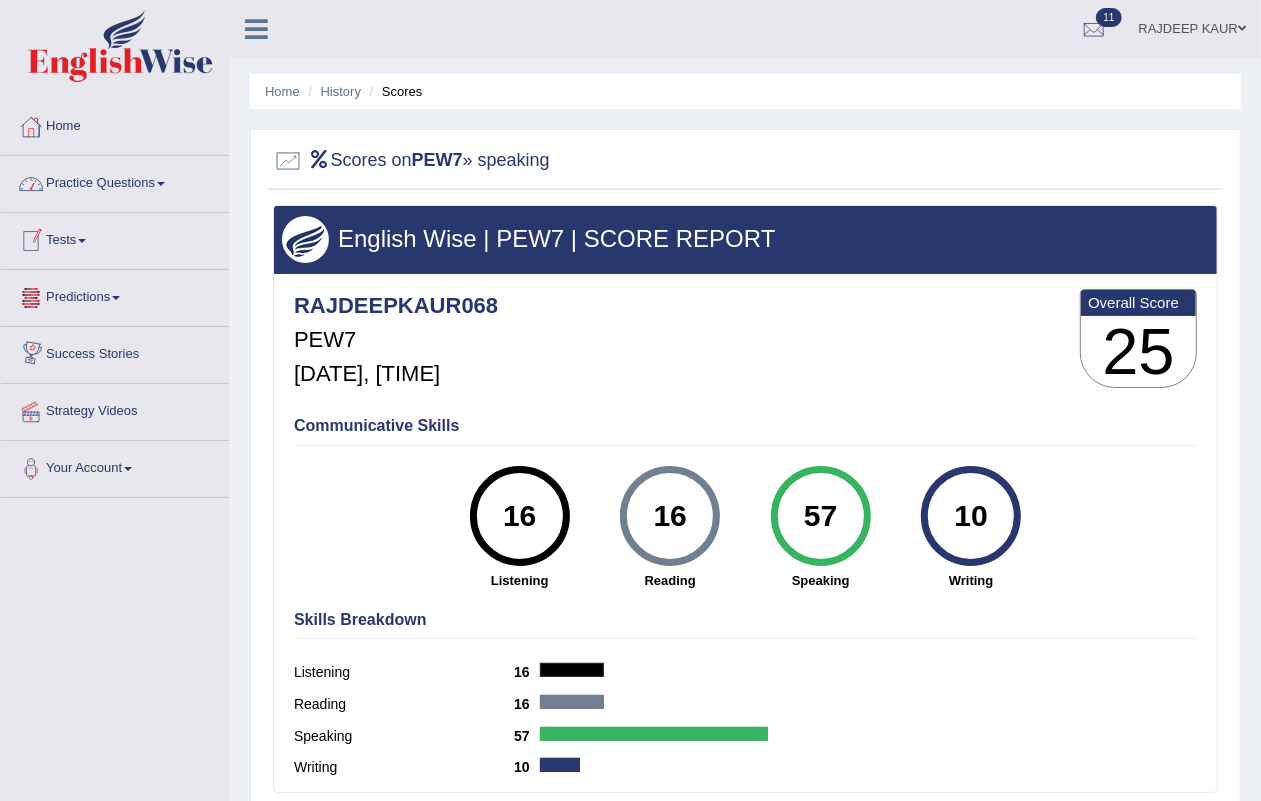 click on "Practice Questions" at bounding box center (115, 181) 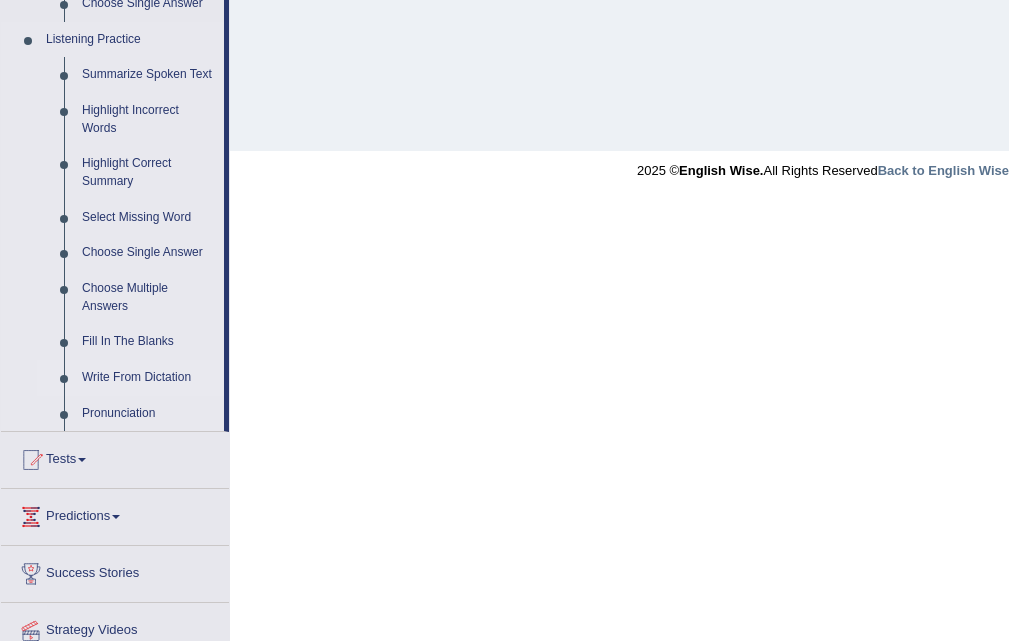 scroll, scrollTop: 850, scrollLeft: 0, axis: vertical 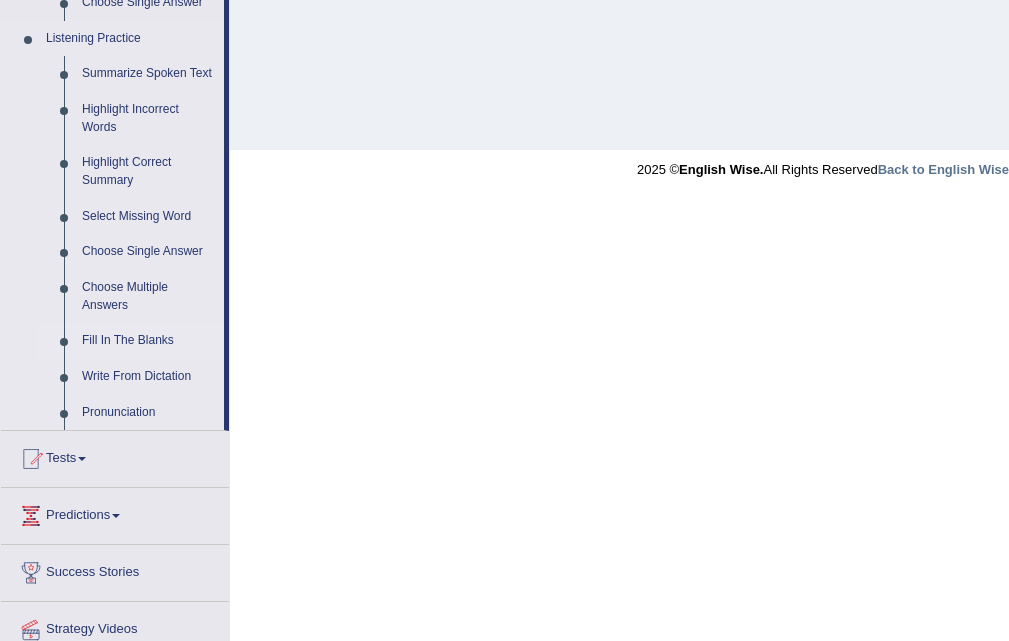 click on "Fill In The Blanks" at bounding box center (148, 341) 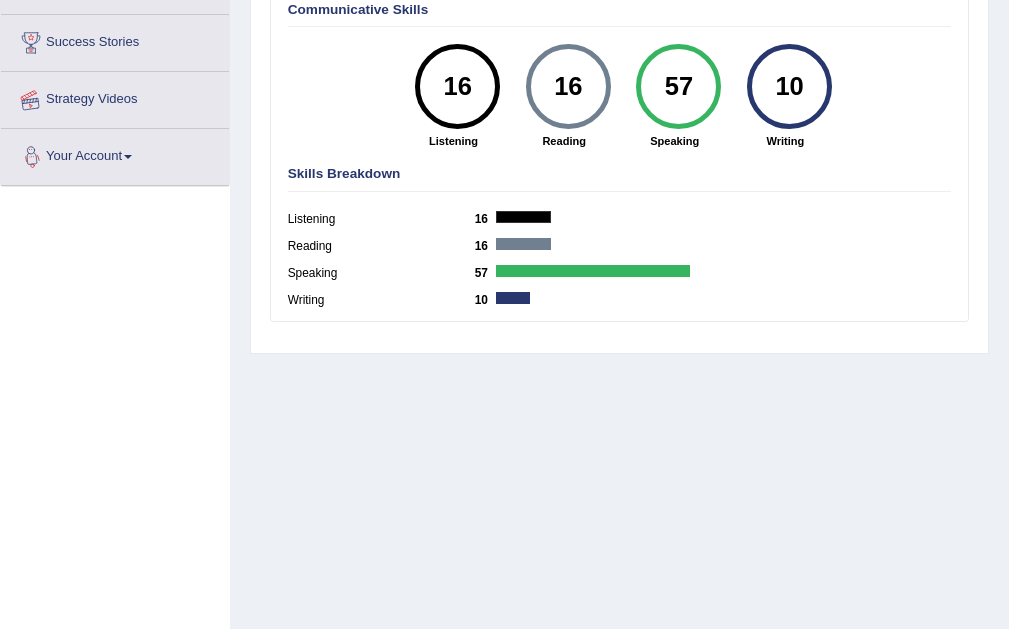scroll, scrollTop: 409, scrollLeft: 0, axis: vertical 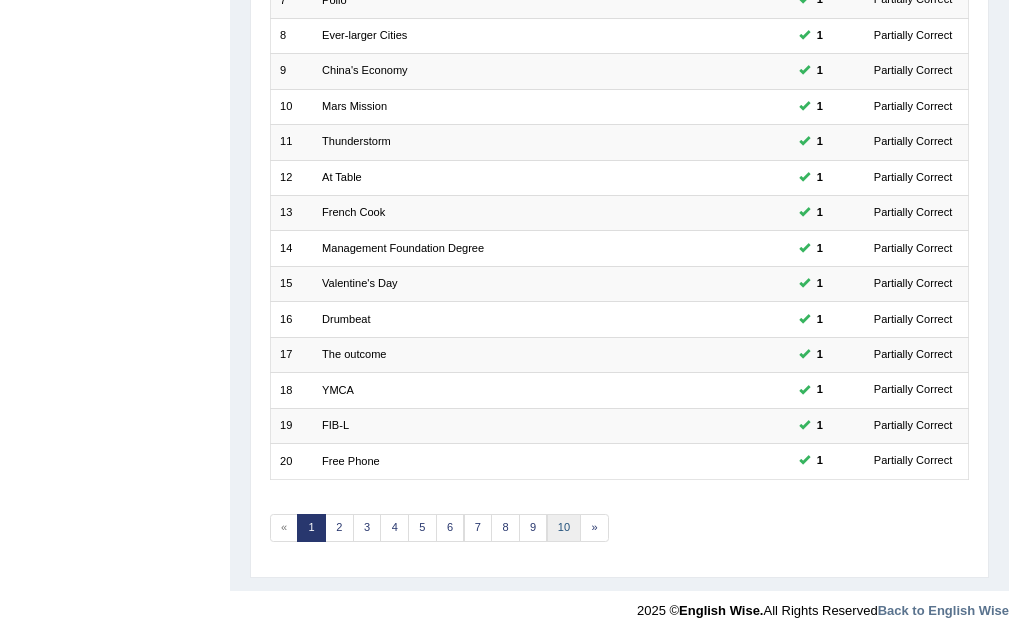 click on "10" at bounding box center [564, 528] 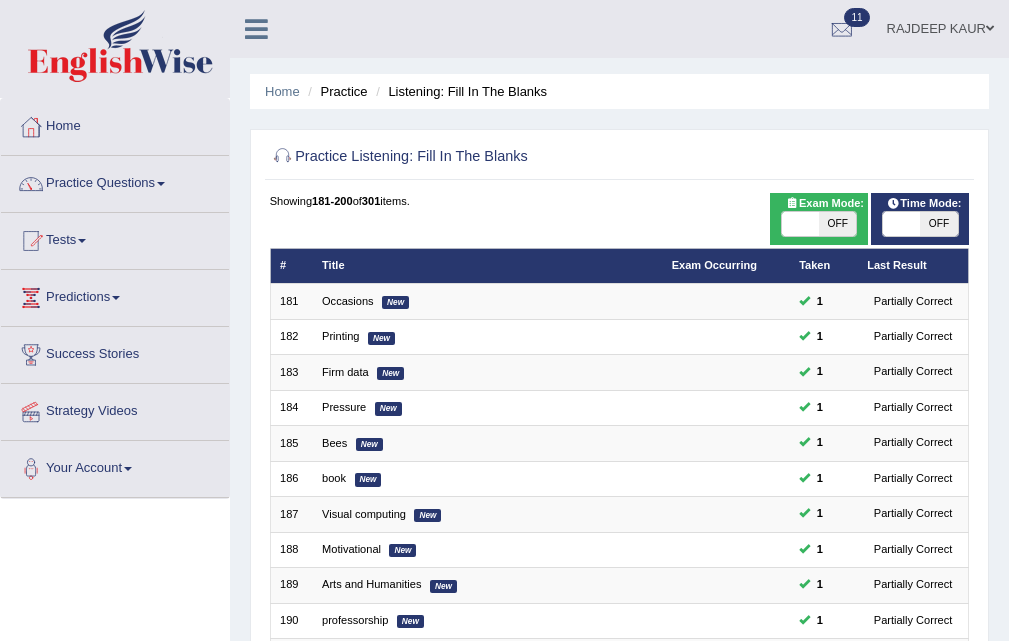 scroll, scrollTop: 322, scrollLeft: 0, axis: vertical 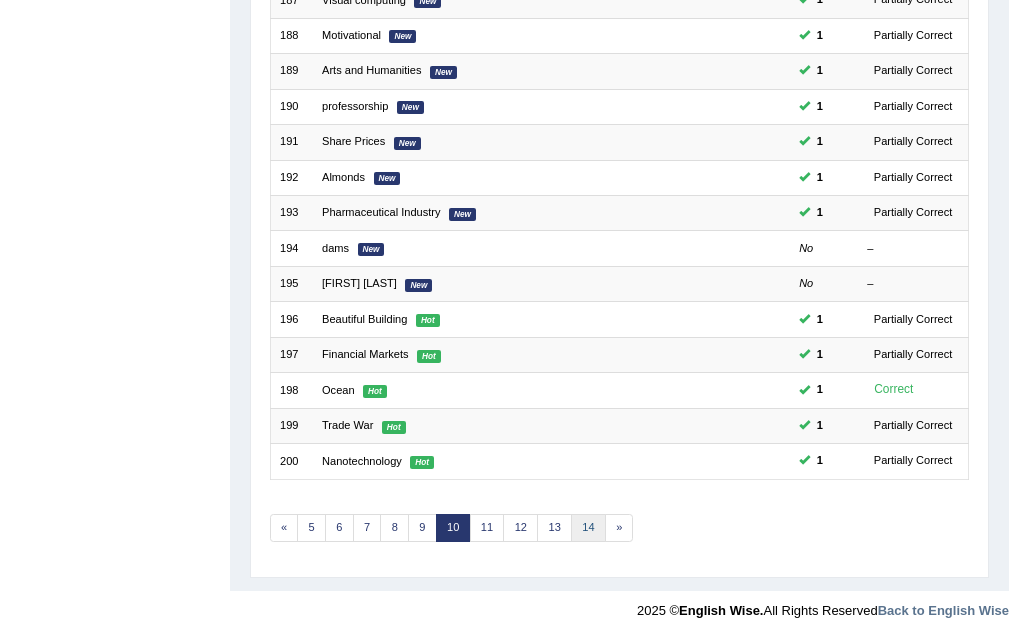 click on "14" at bounding box center [588, 528] 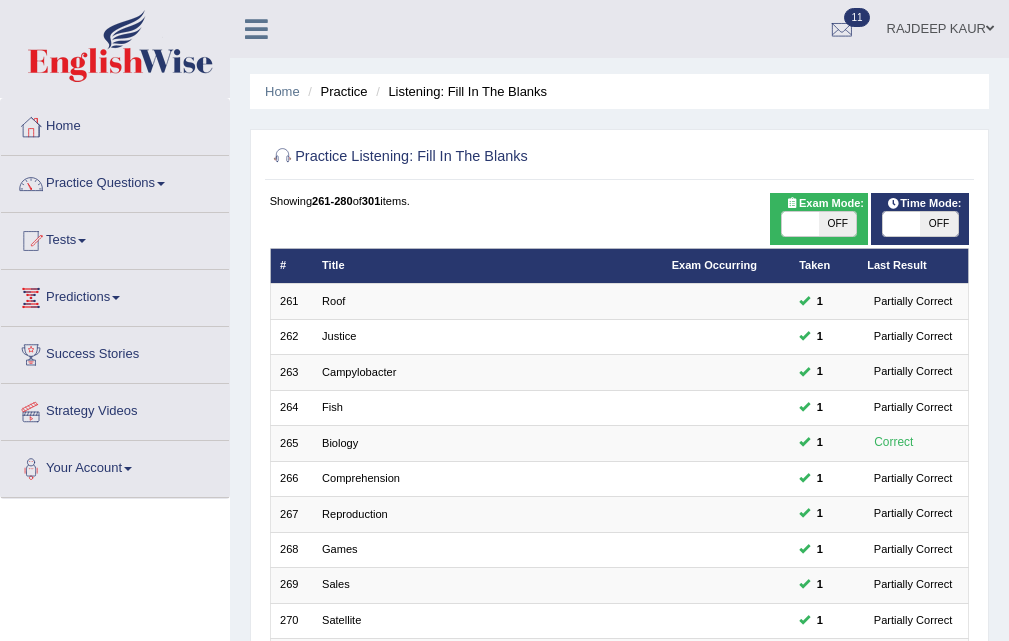 scroll, scrollTop: 514, scrollLeft: 0, axis: vertical 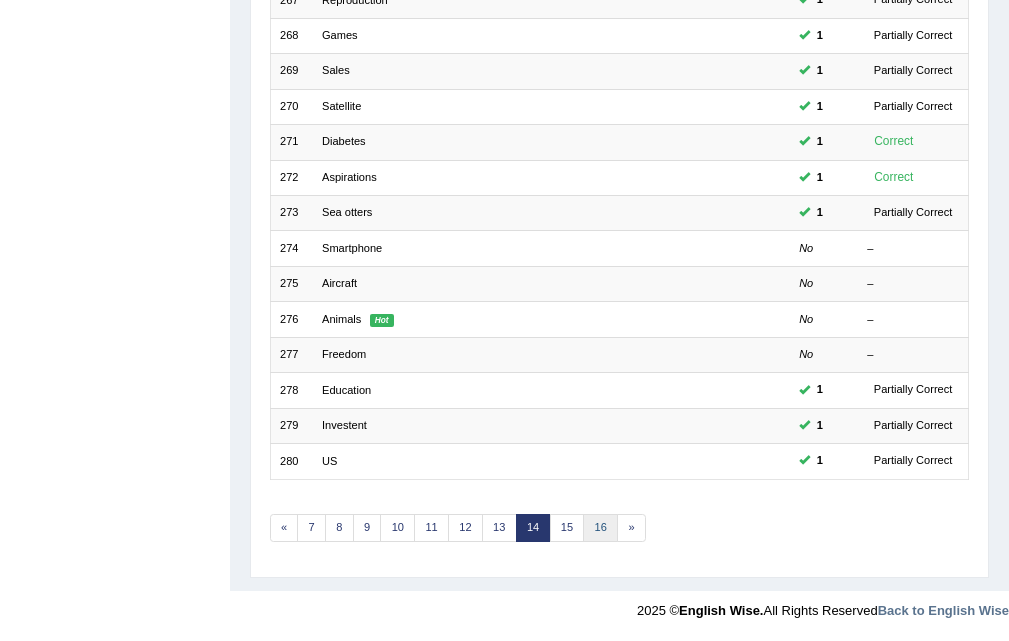 click on "16" at bounding box center (600, 528) 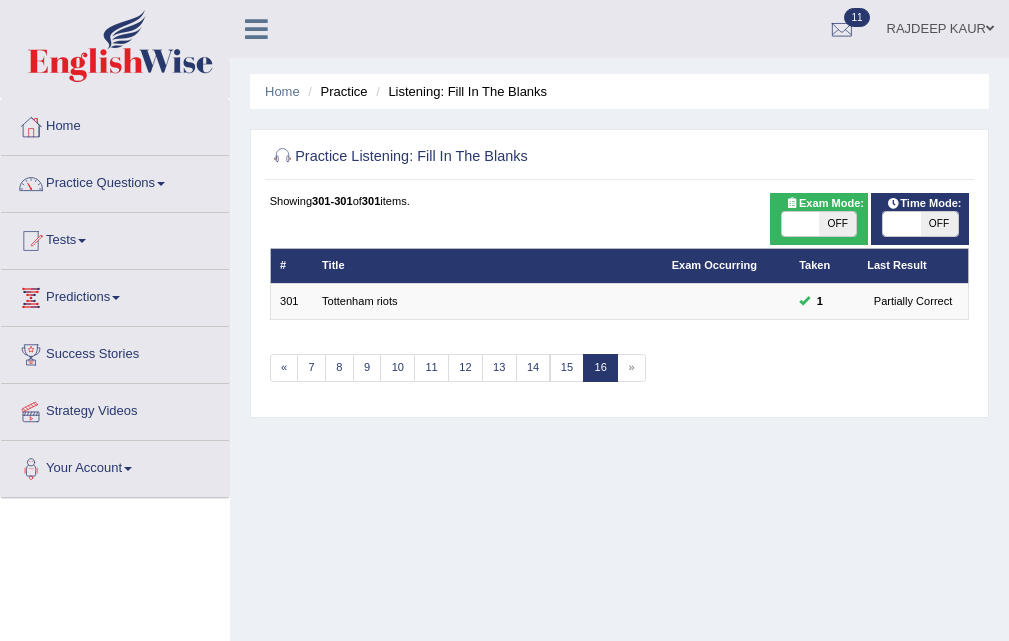 scroll, scrollTop: 409, scrollLeft: 0, axis: vertical 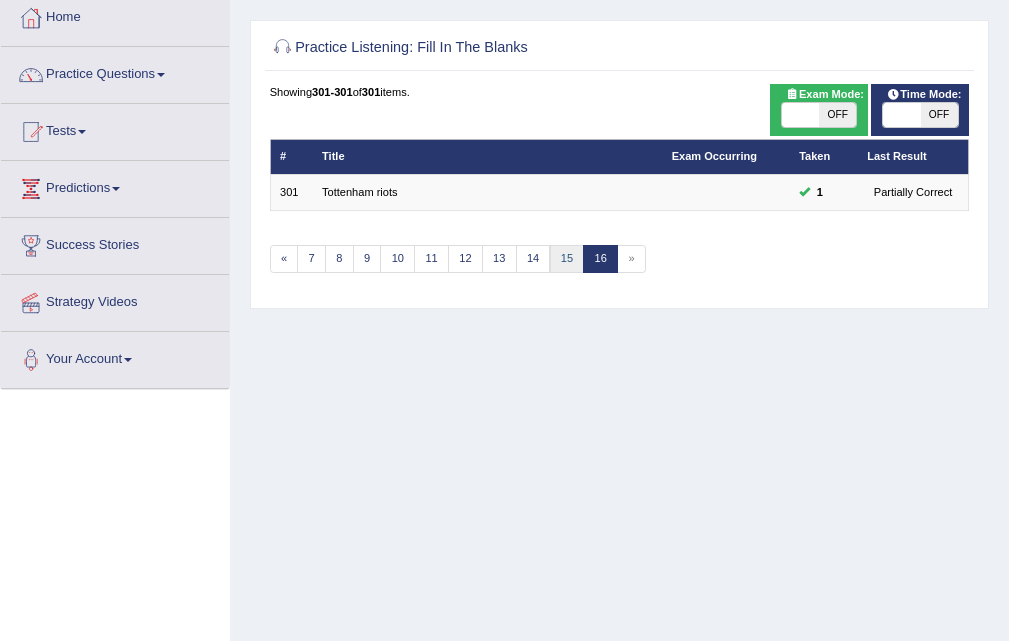 click on "15" at bounding box center (567, 259) 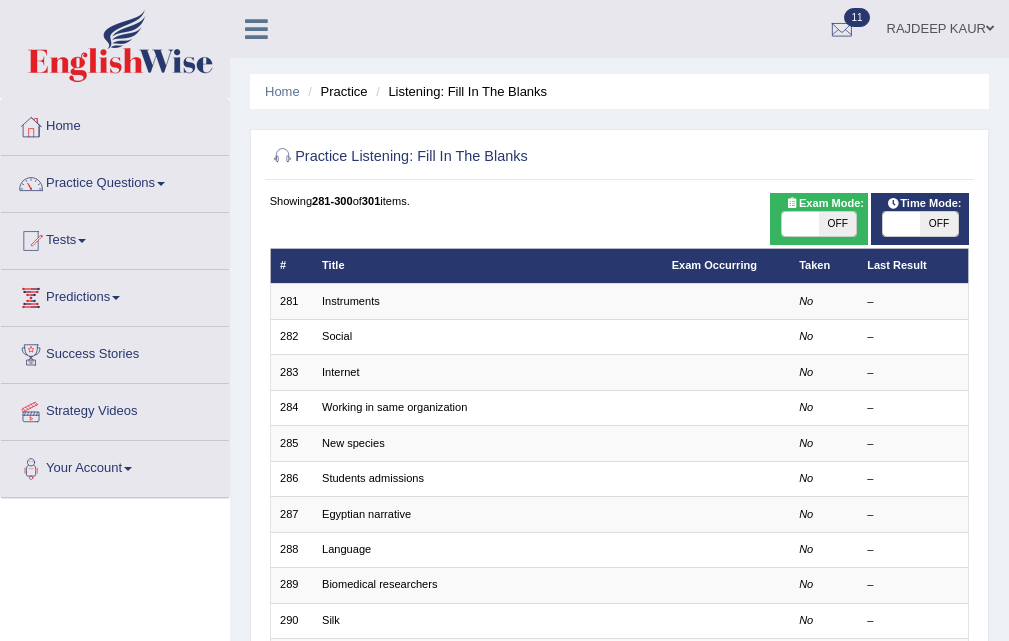 scroll, scrollTop: 0, scrollLeft: 0, axis: both 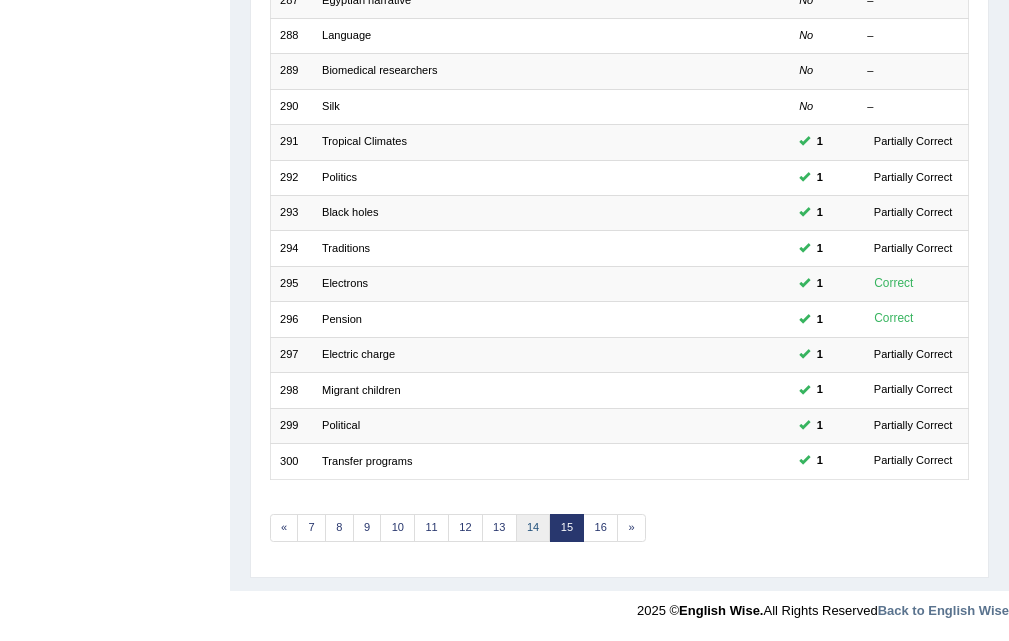 click on "14" at bounding box center (533, 528) 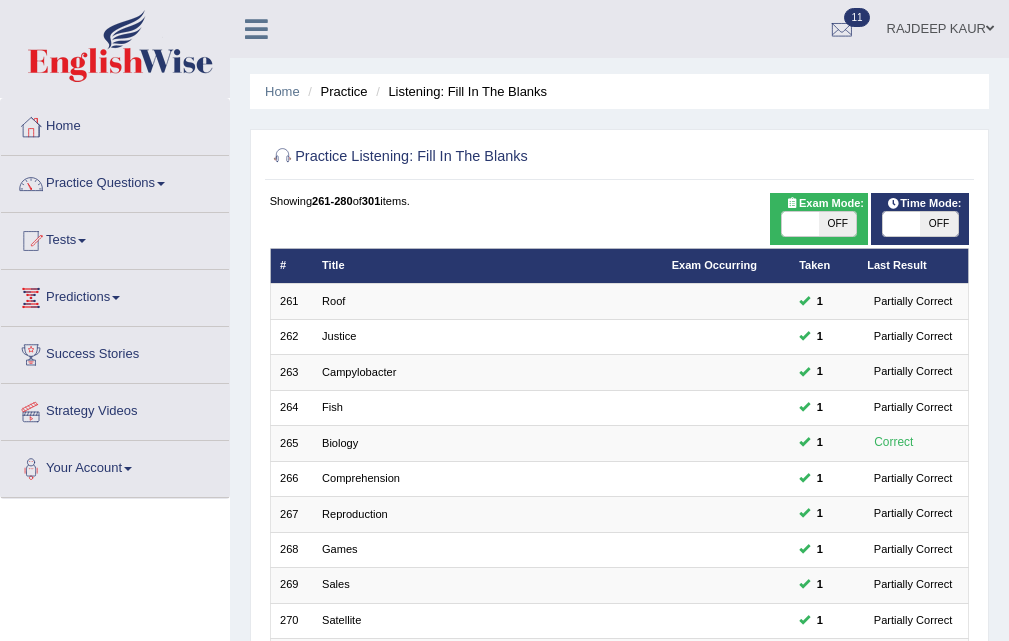 scroll, scrollTop: 514, scrollLeft: 0, axis: vertical 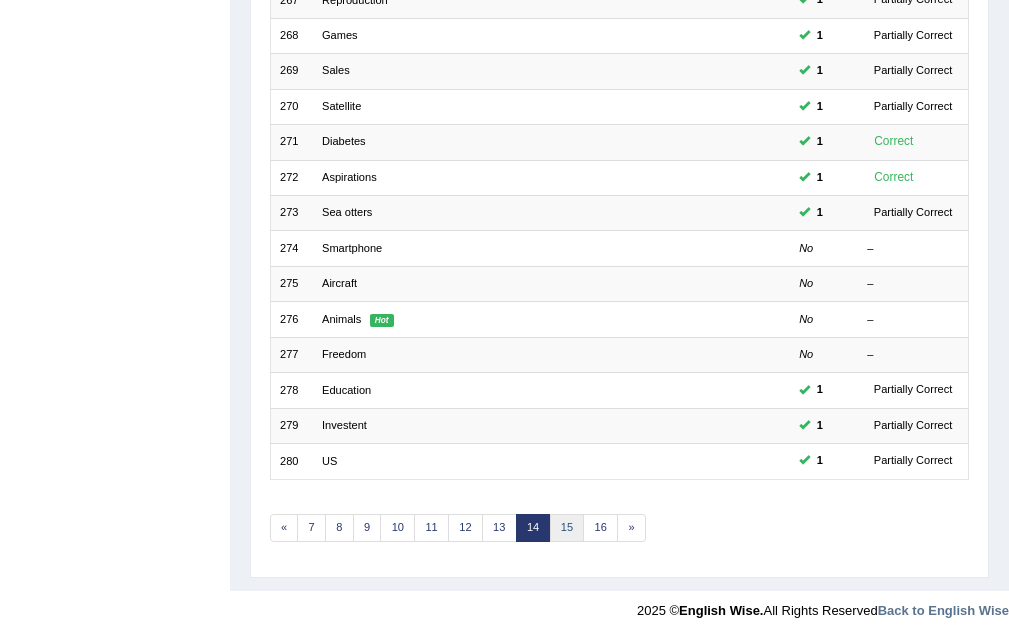 click on "15" at bounding box center [567, 528] 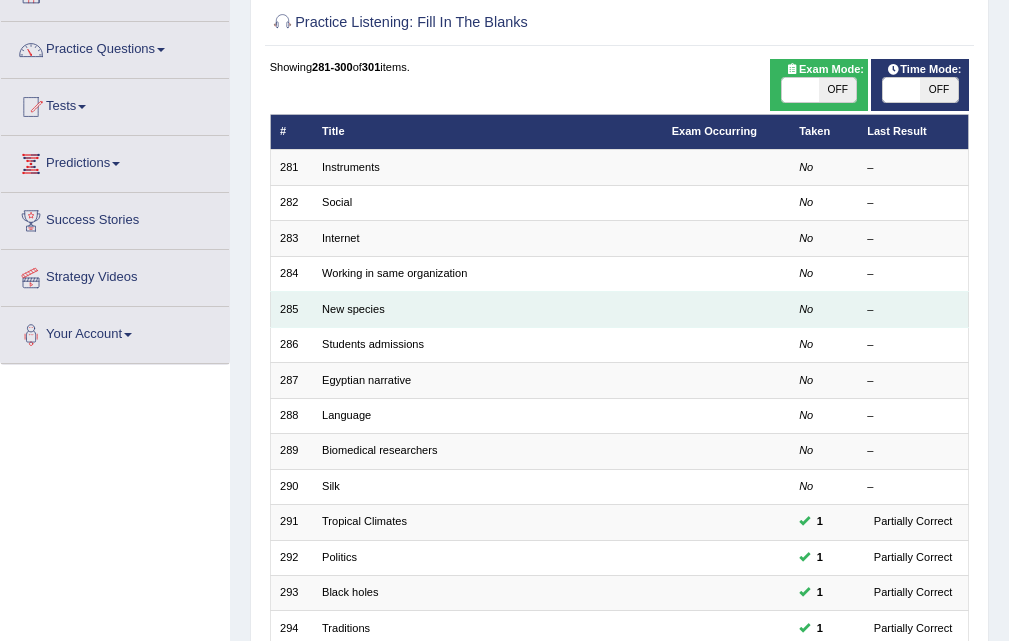 scroll, scrollTop: 0, scrollLeft: 0, axis: both 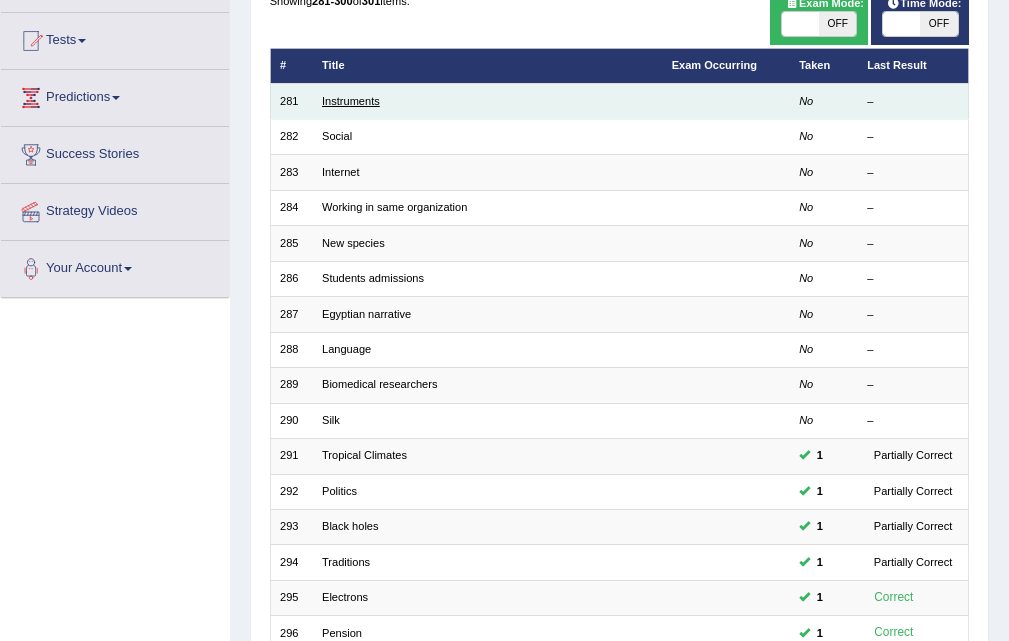 click on "Instruments" at bounding box center [351, 101] 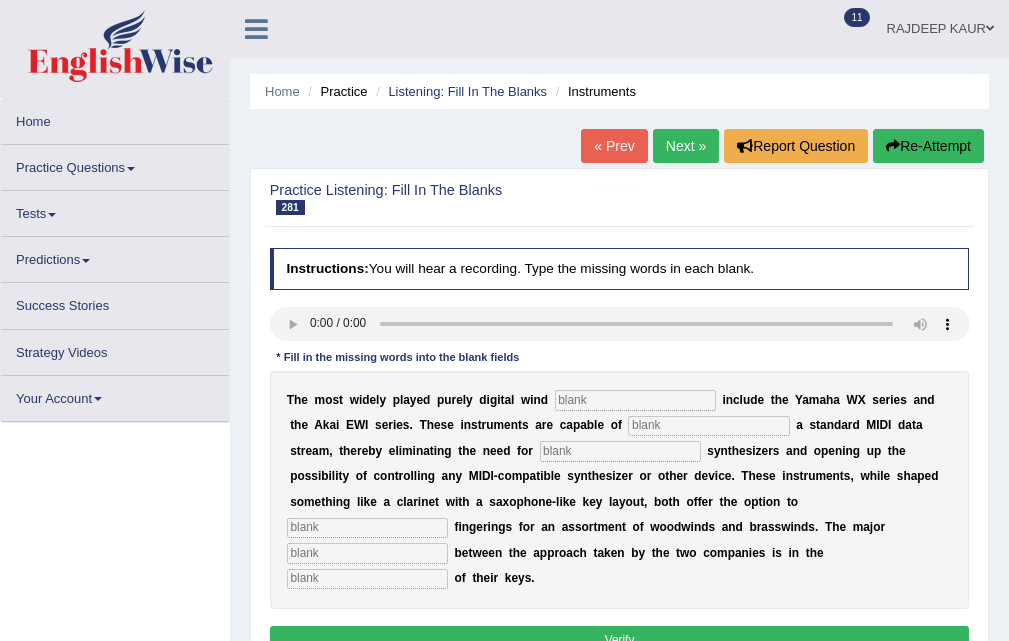 scroll, scrollTop: 0, scrollLeft: 0, axis: both 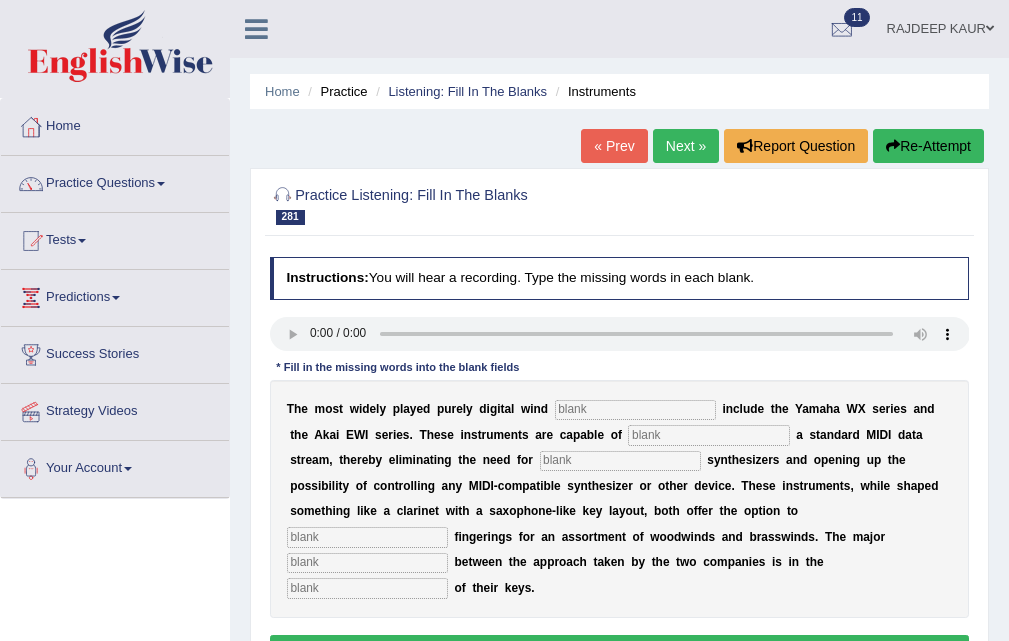 type 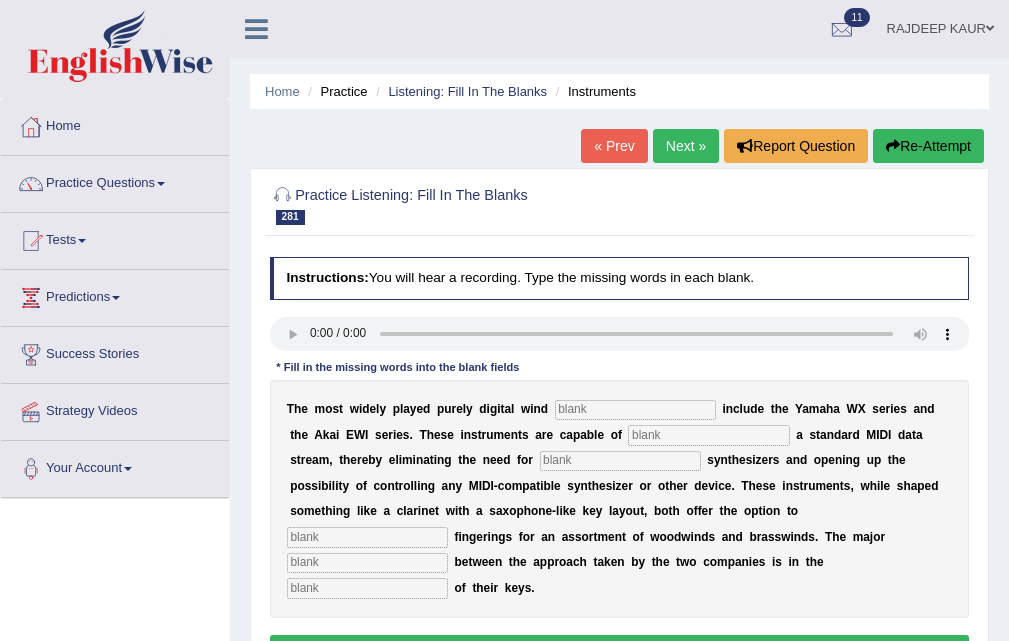 click at bounding box center (367, 588) 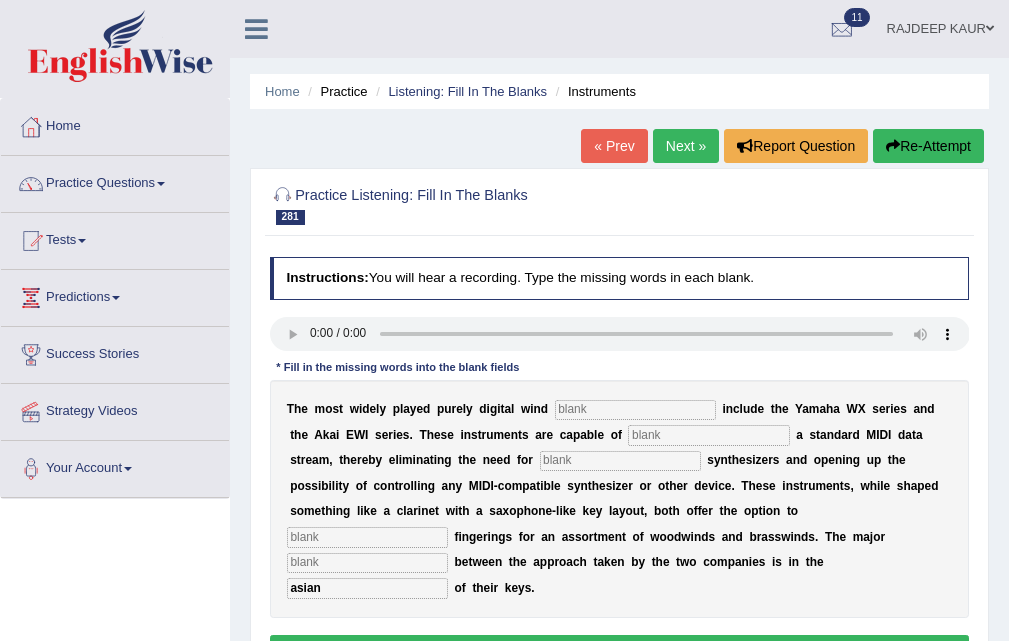 type on "asian" 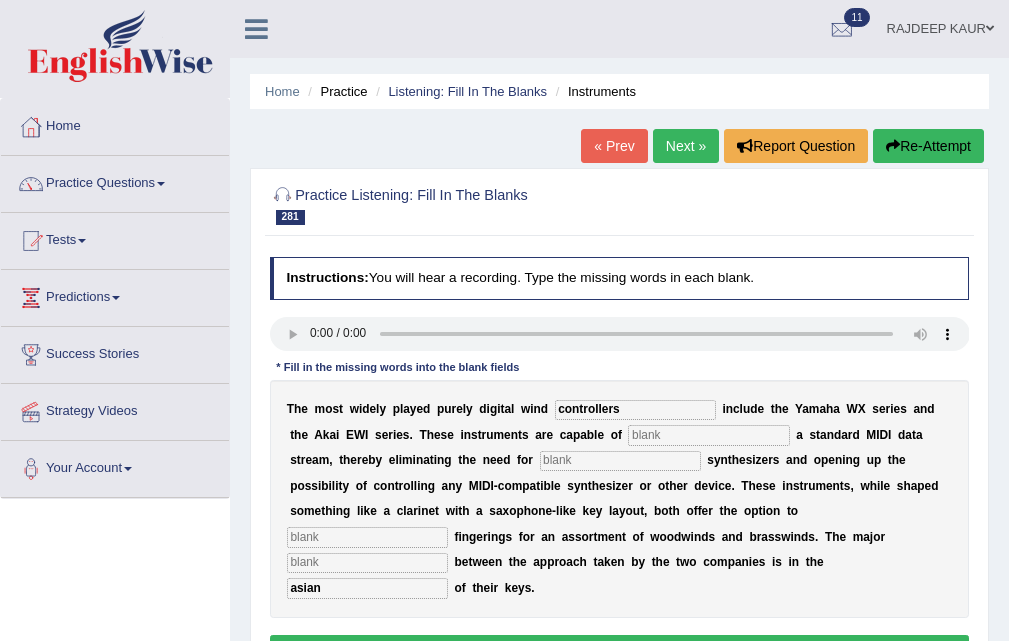 type on "controllers" 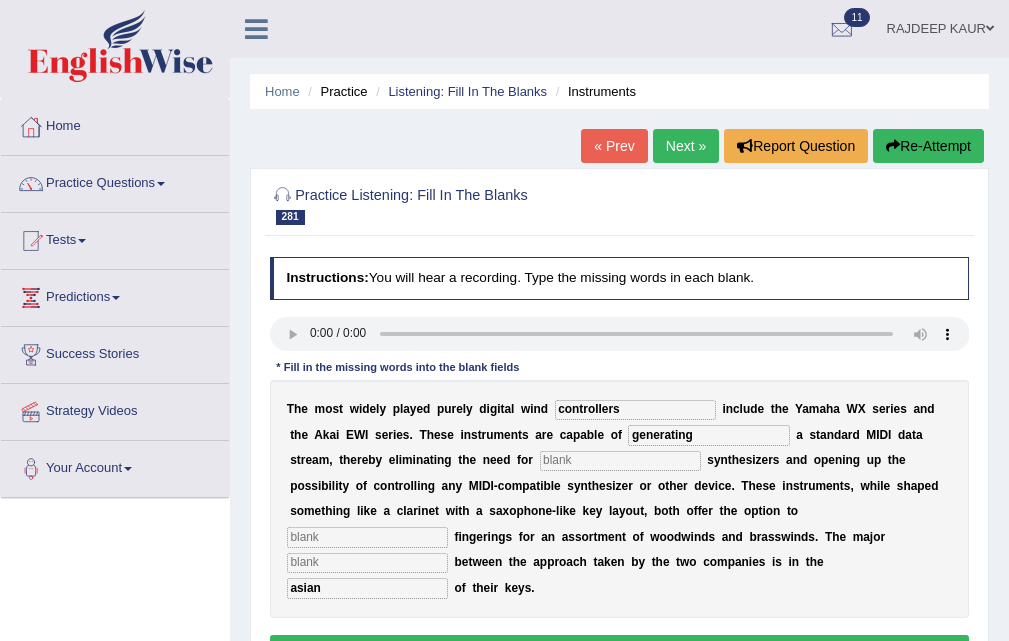 type on "generating" 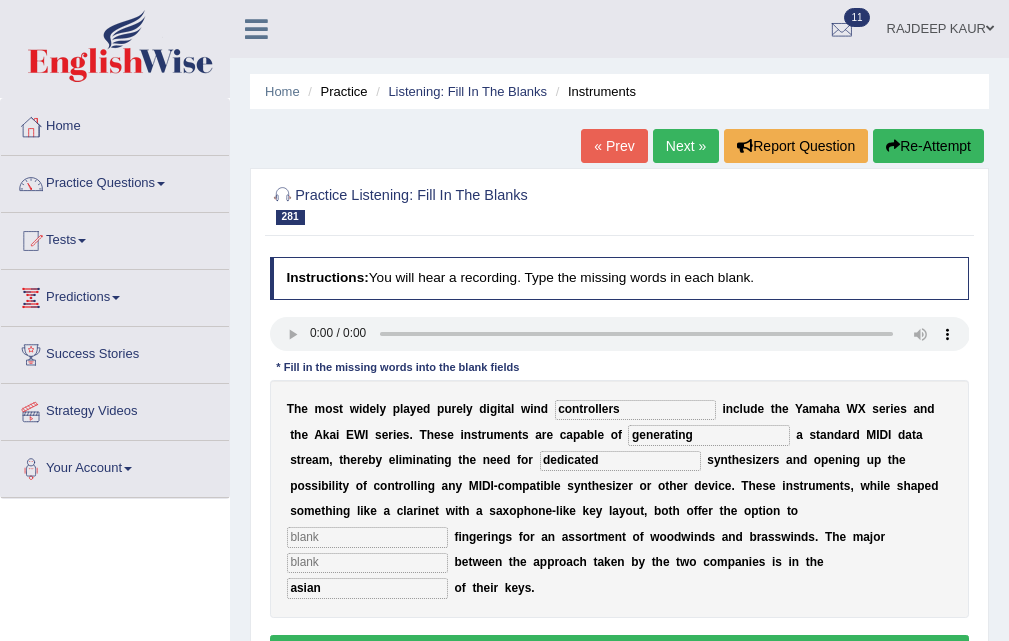 type on "dedicated" 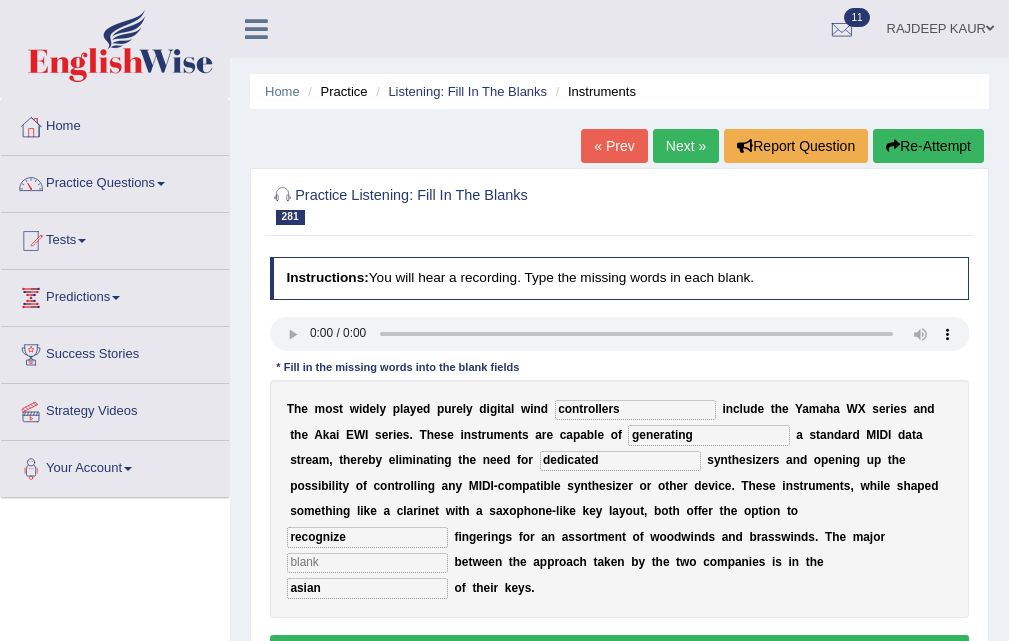 type on "recognize" 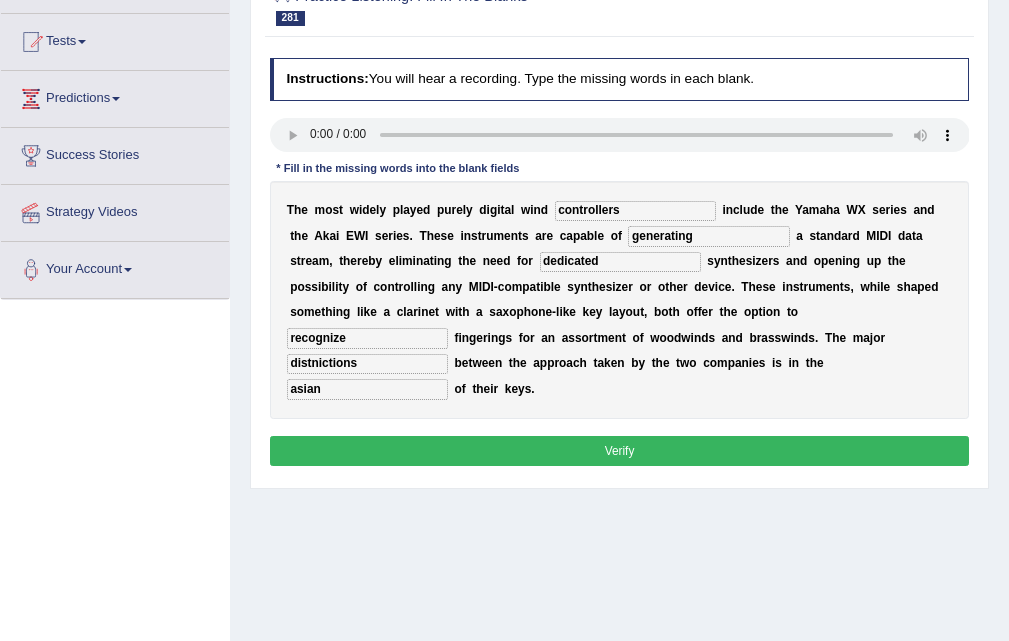 scroll, scrollTop: 200, scrollLeft: 0, axis: vertical 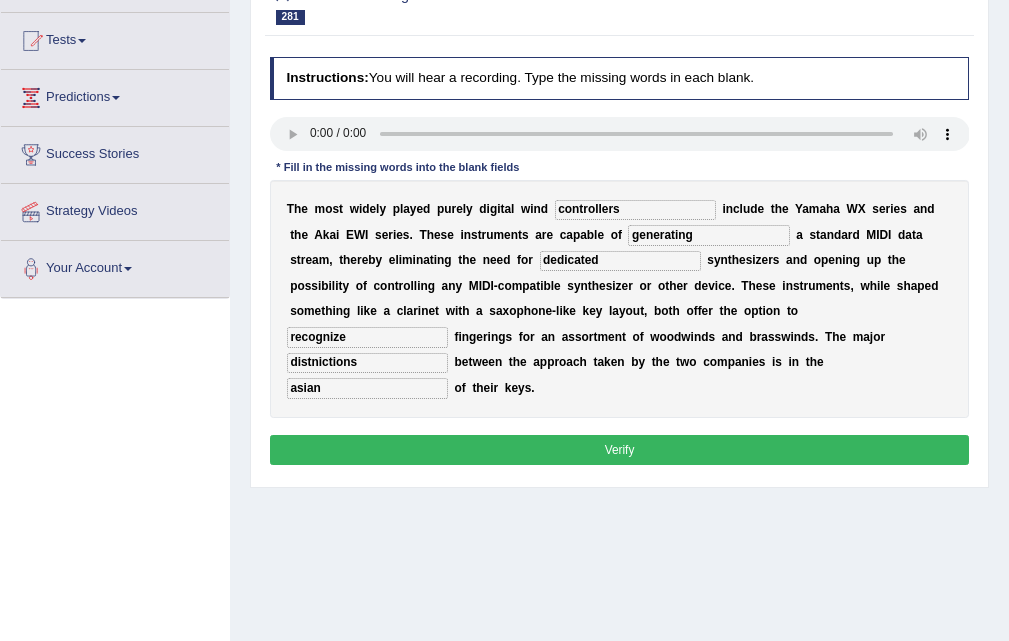 type on "distnictions" 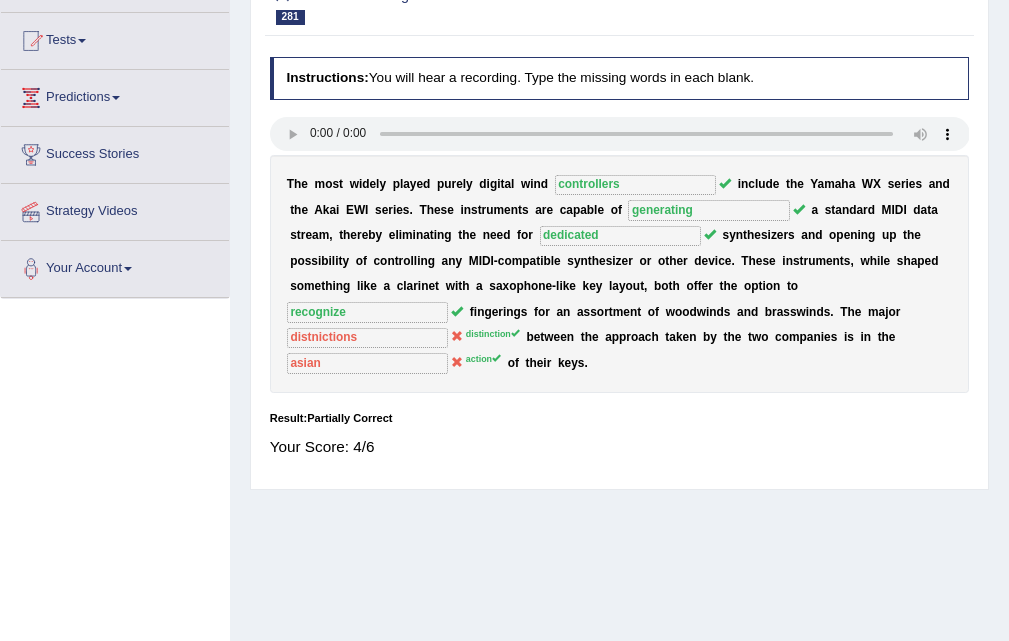 scroll, scrollTop: 0, scrollLeft: 0, axis: both 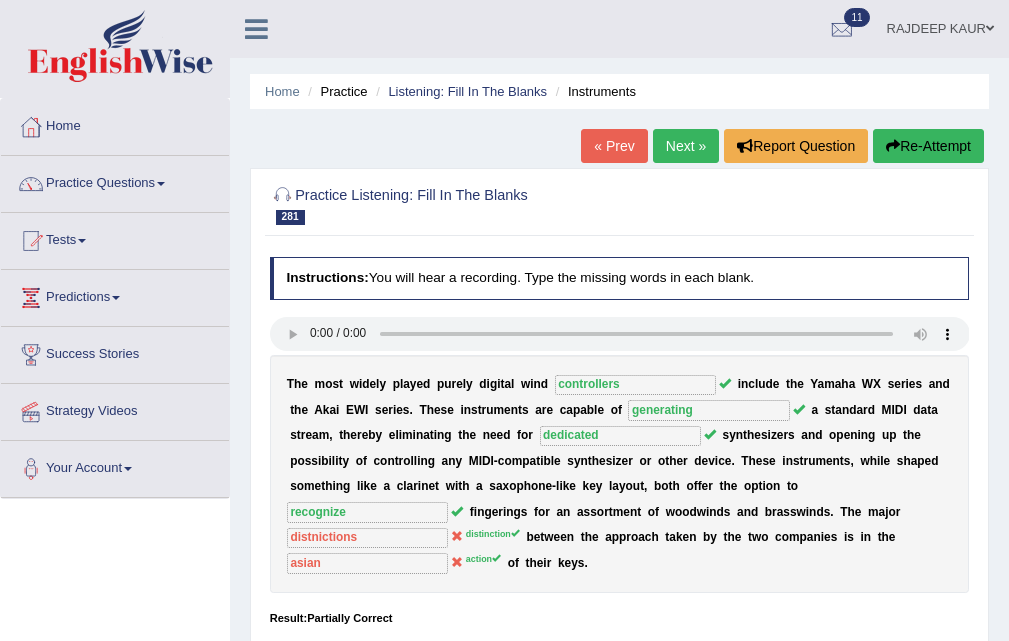 click on "Next »" at bounding box center (686, 146) 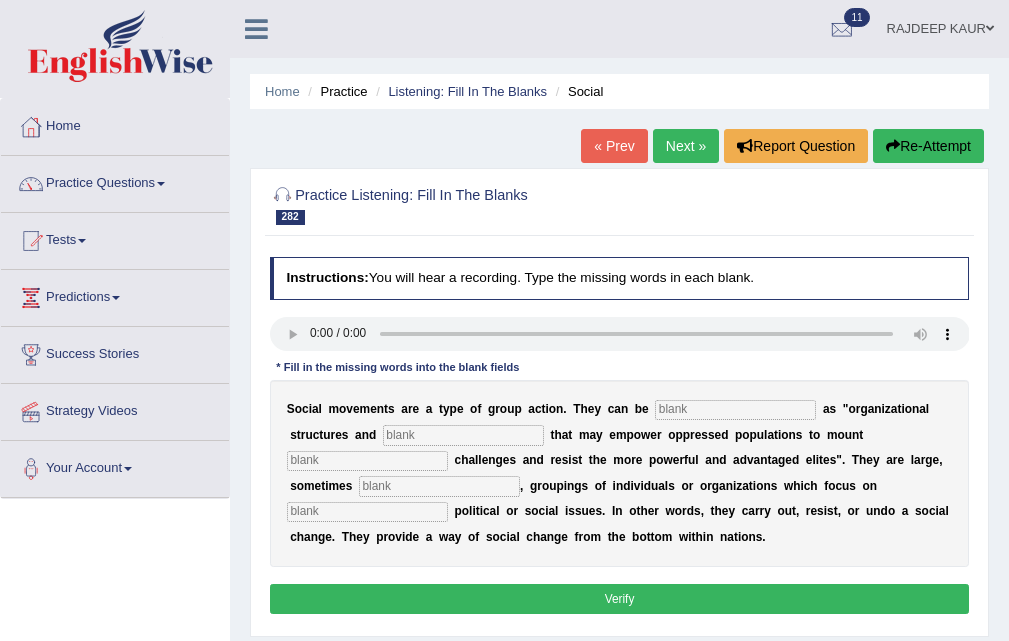 scroll, scrollTop: 0, scrollLeft: 0, axis: both 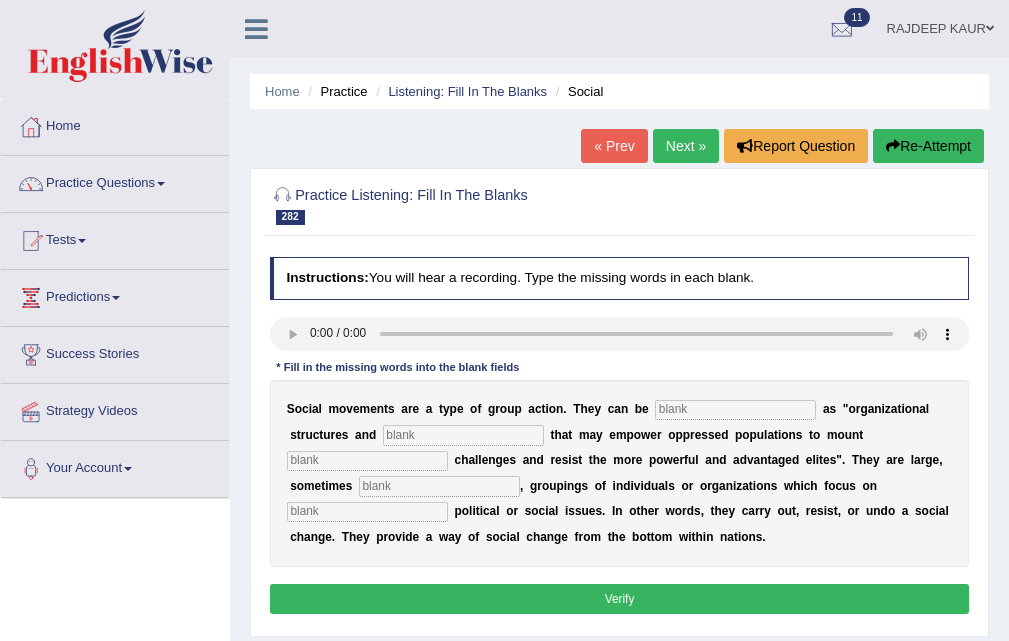 click at bounding box center (735, 410) 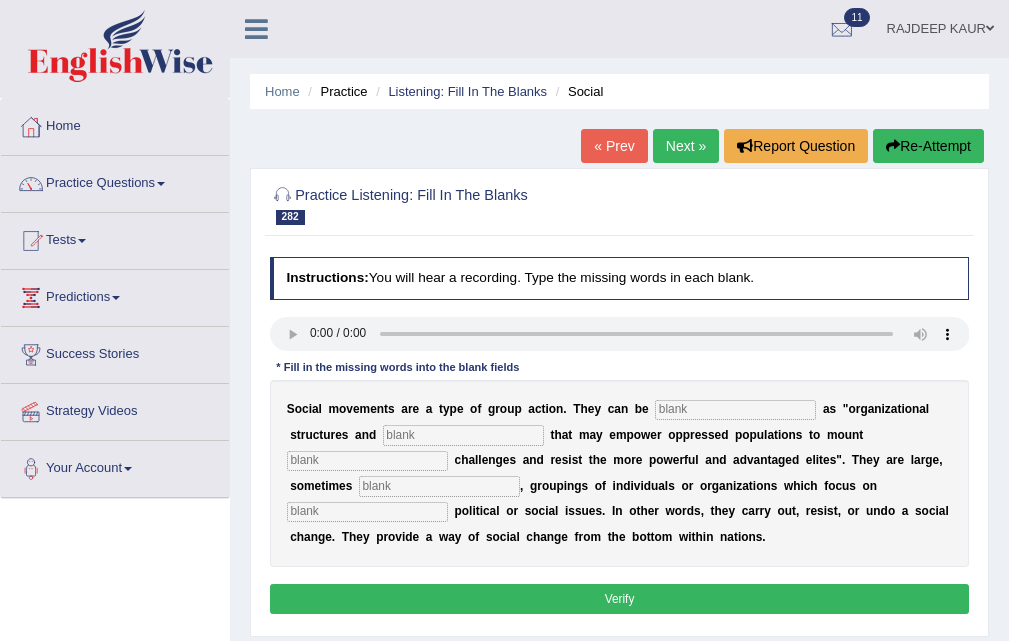 click at bounding box center [735, 410] 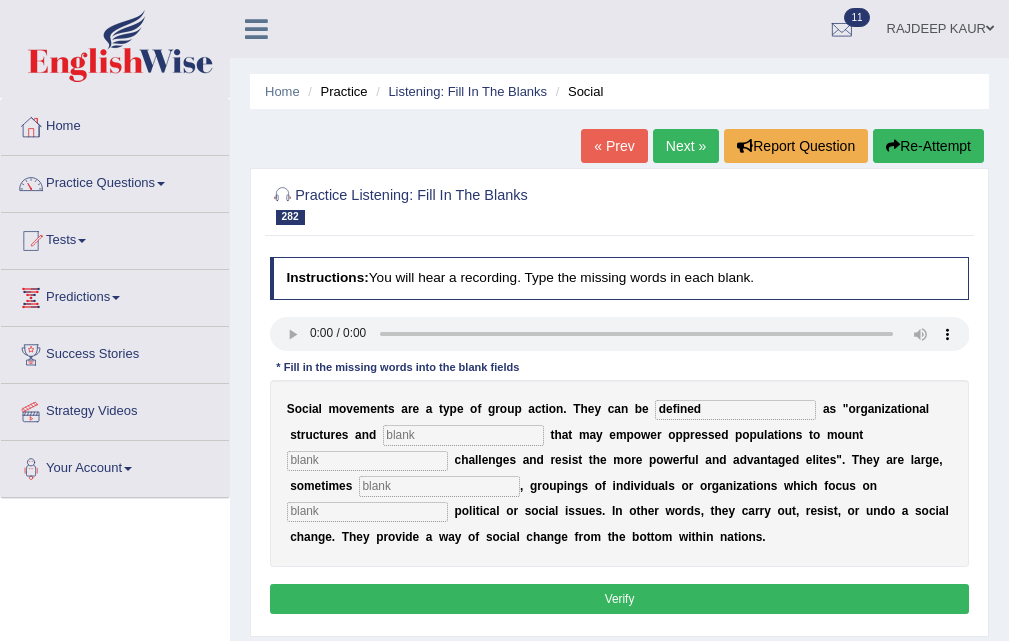 type on "defined" 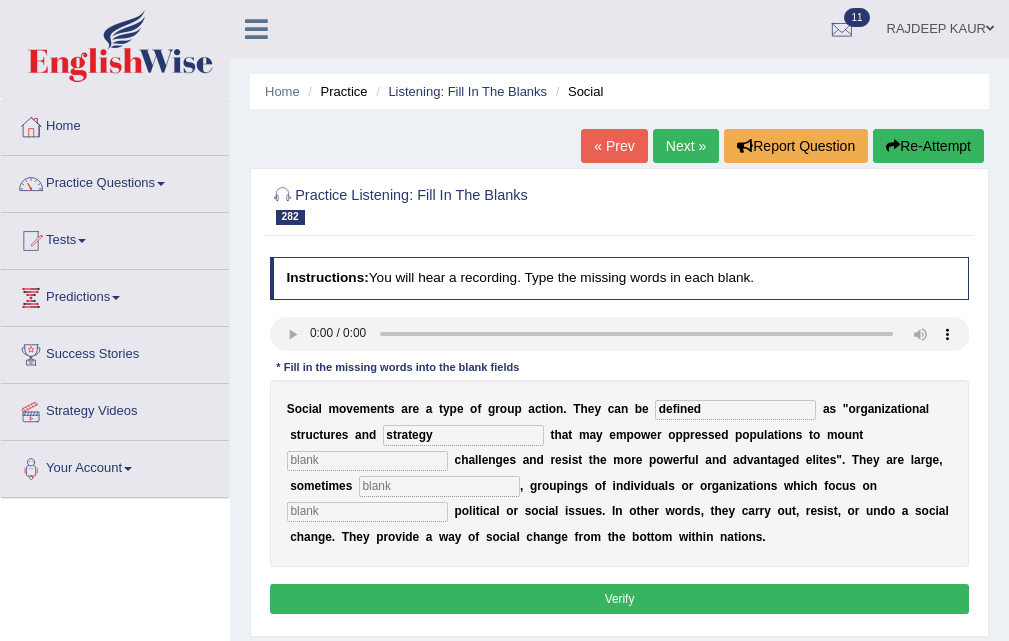type on "strategy" 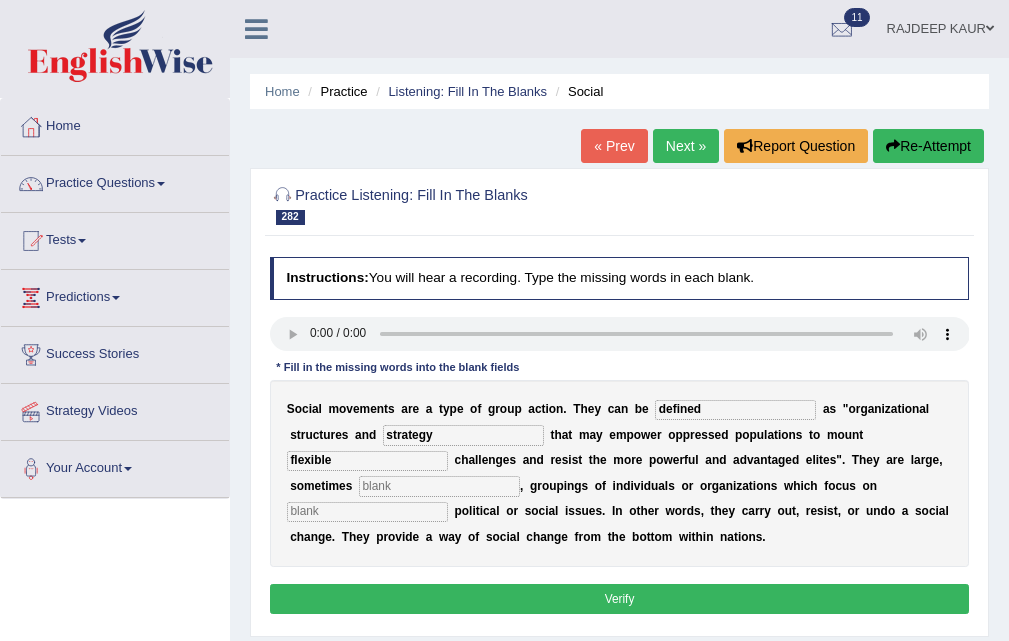 type on "flexible" 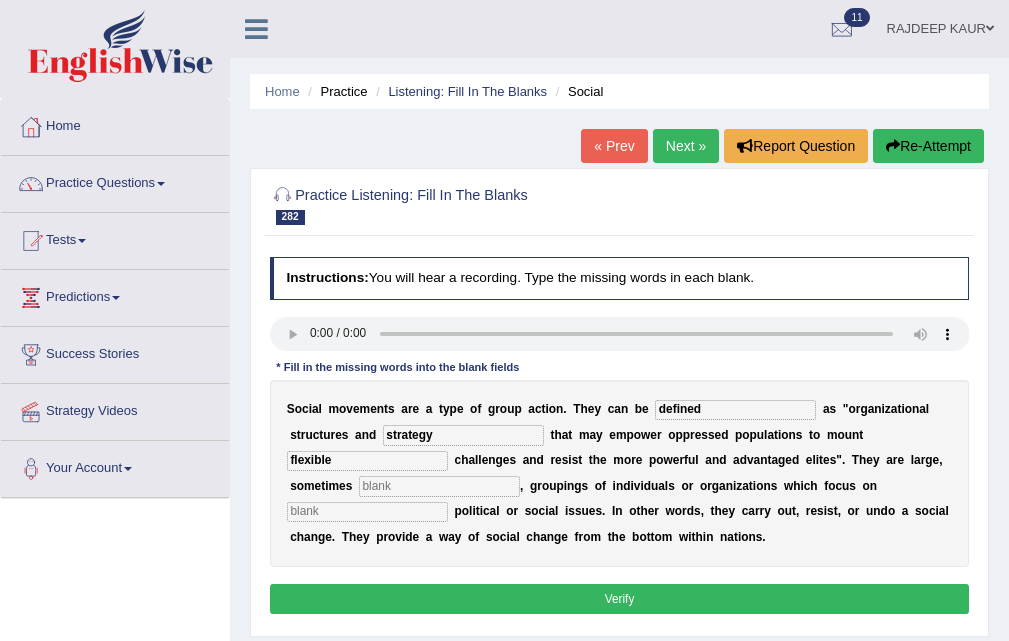 type on "l" 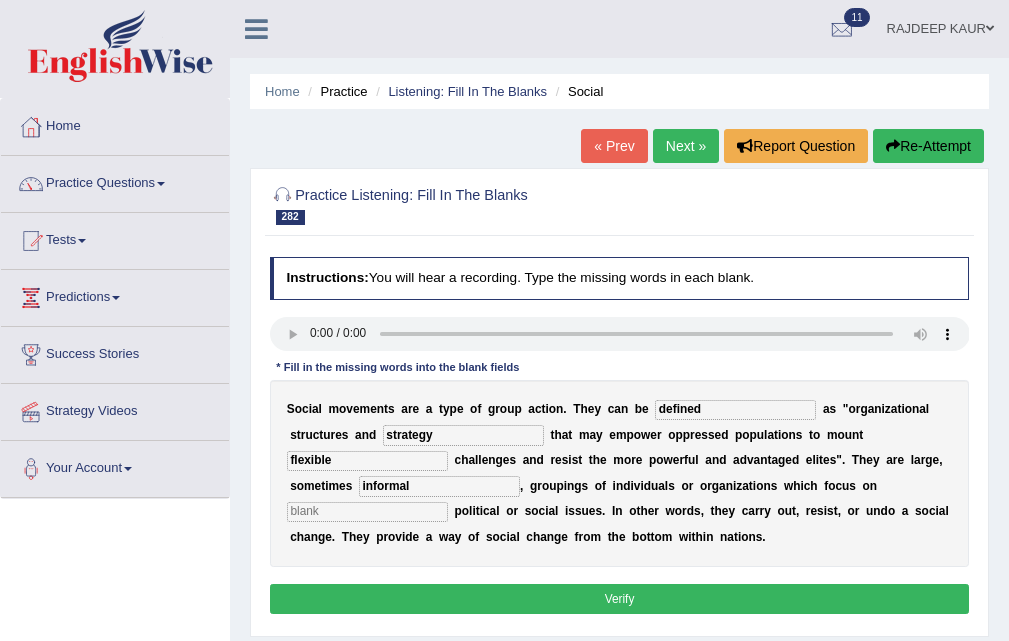 type on "informal" 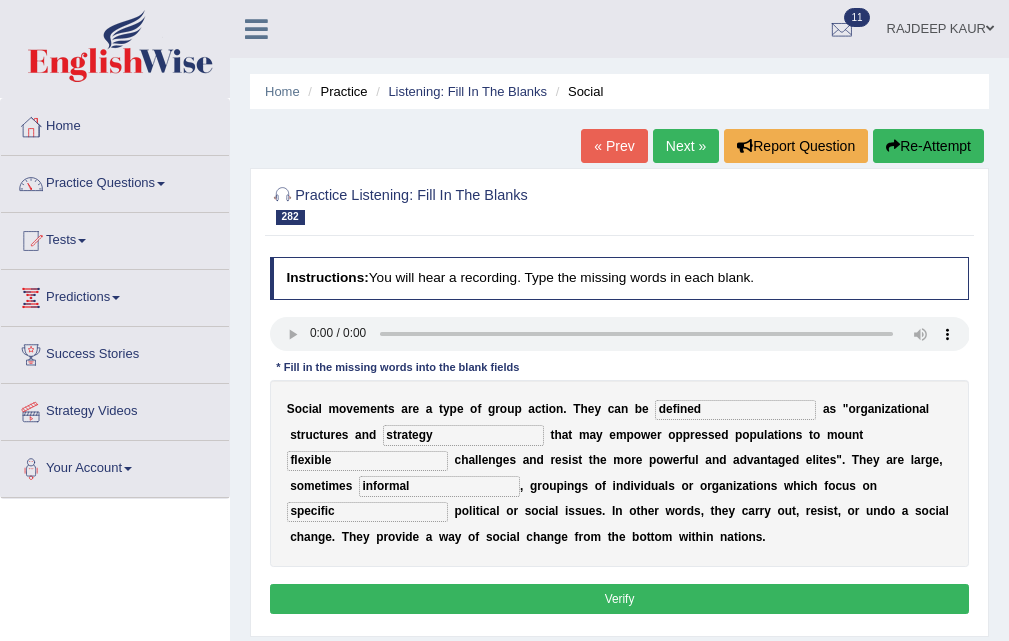 type on "specific" 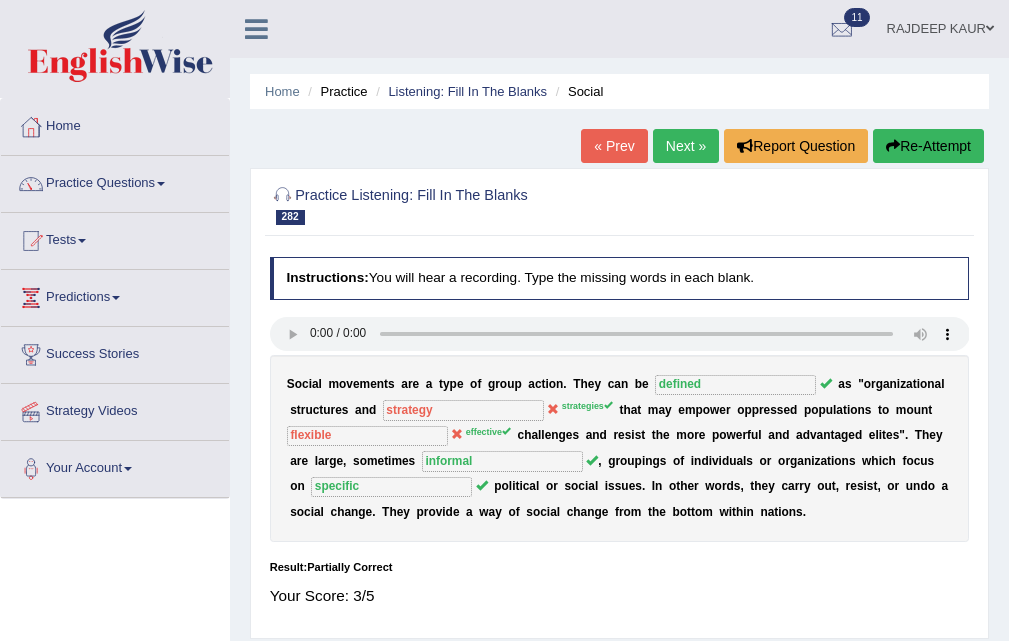 click on "Next »" at bounding box center (686, 146) 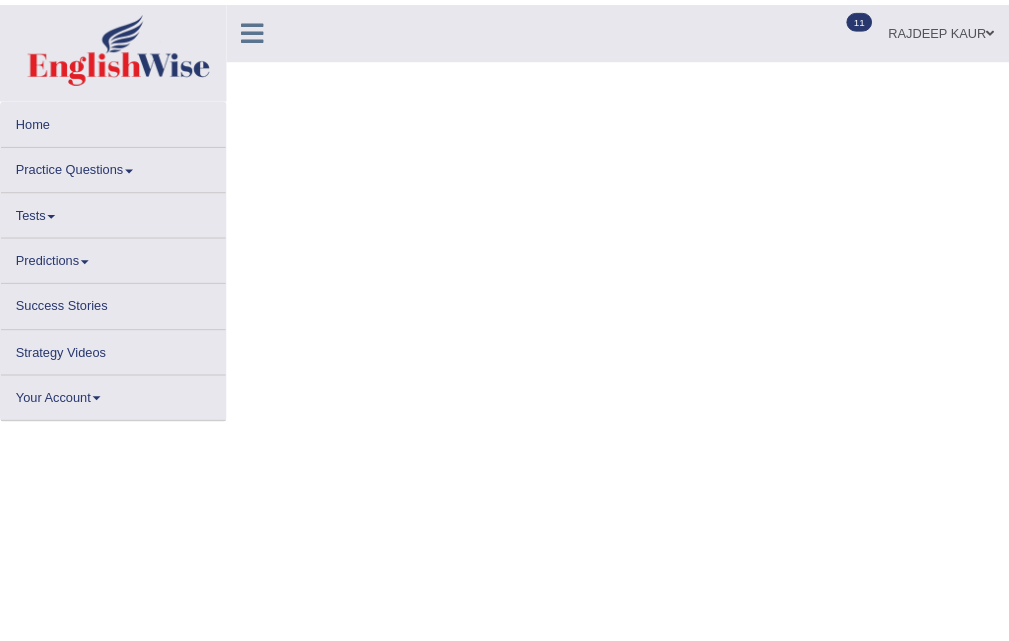 scroll, scrollTop: 0, scrollLeft: 0, axis: both 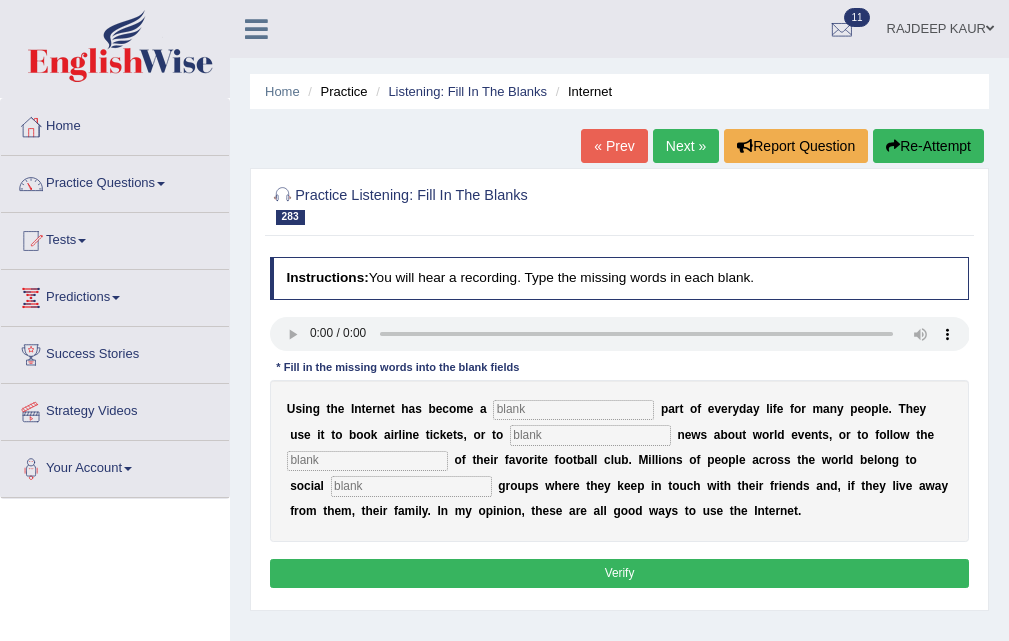 click on "U s i n g    t h e    I n t e r n e t    h a s    b e c o m e    a       p a r t    o f    e v e r y d a y    l i f e    f o r    m a n y    p e o p l e .    T h e y    u s e    i t    t o    b o o k    a i r l i n e    t i c k e t s ,    o r    t o       n e w s    a b o u t    w o r l d    e v e n t s ,    o r    t o    f o l l o w    t h e       o f    t h e i r    f a v o r i t e    f o o t b a l l    c l u b .    M i l l i o n s    o f    p e o p l e    a c r o s s    t h e    w o r l d    b e l o n g    t o    s o c i a l       g r o u p s    w h e r e    t h e y    k e e p    i n    t o u c h    w i t h    t h e i r    f r i e n d s    a n d ,    i f    t h e y    l i v e    a w a y    f r o m    t h e m ,    t h e i r    f a m i l y .    I n    m y    o p i n i o n ,    t h e s e    a r e    a l l    g o o d    w a y s    t o    u s e    t h e    I n t e r n e t ." at bounding box center [620, 461] 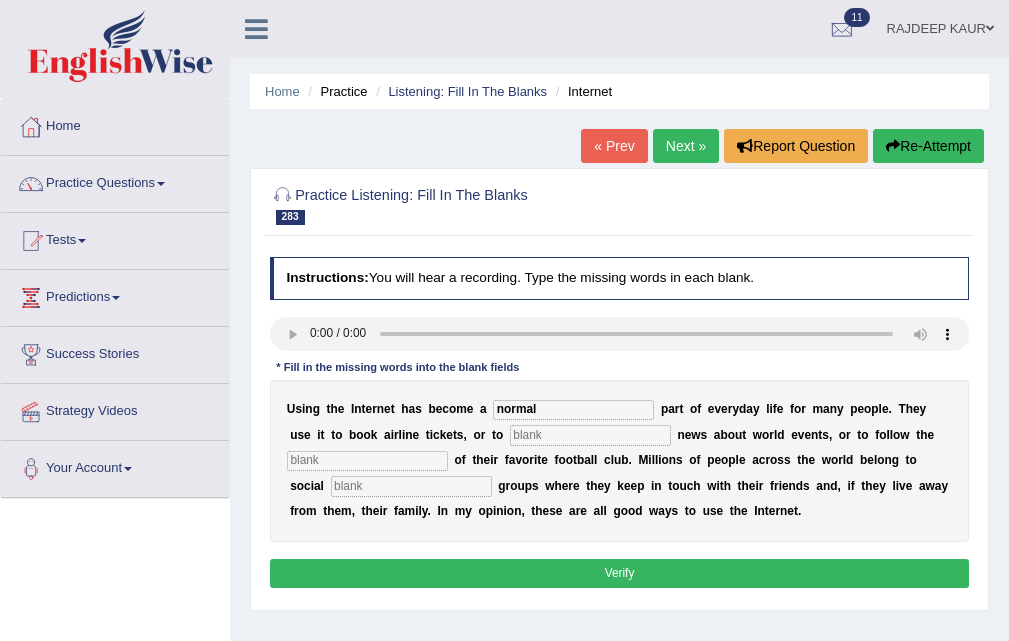 type on "normal" 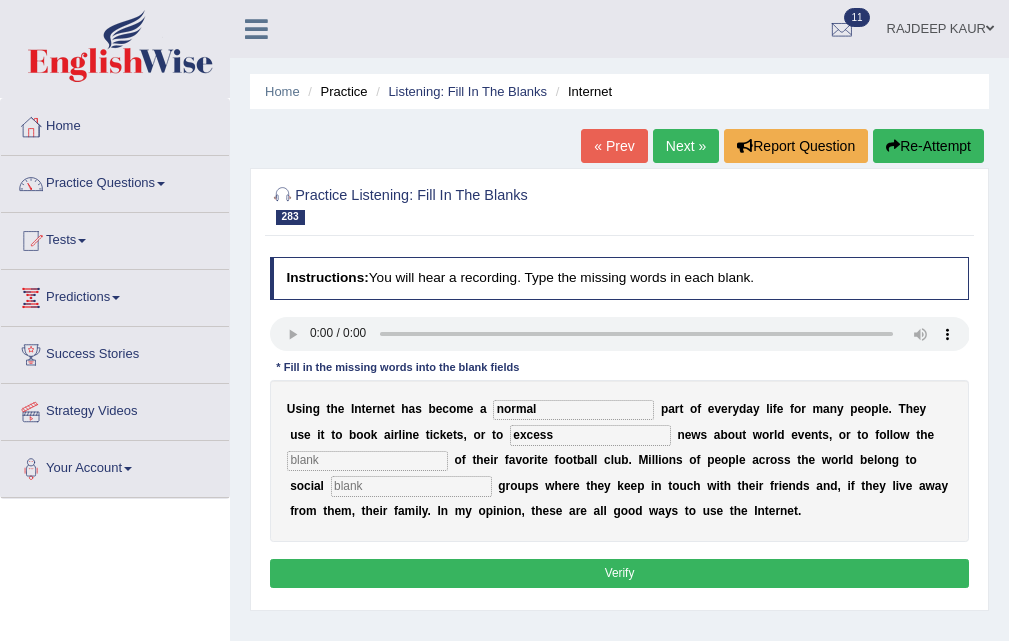 type on "excess" 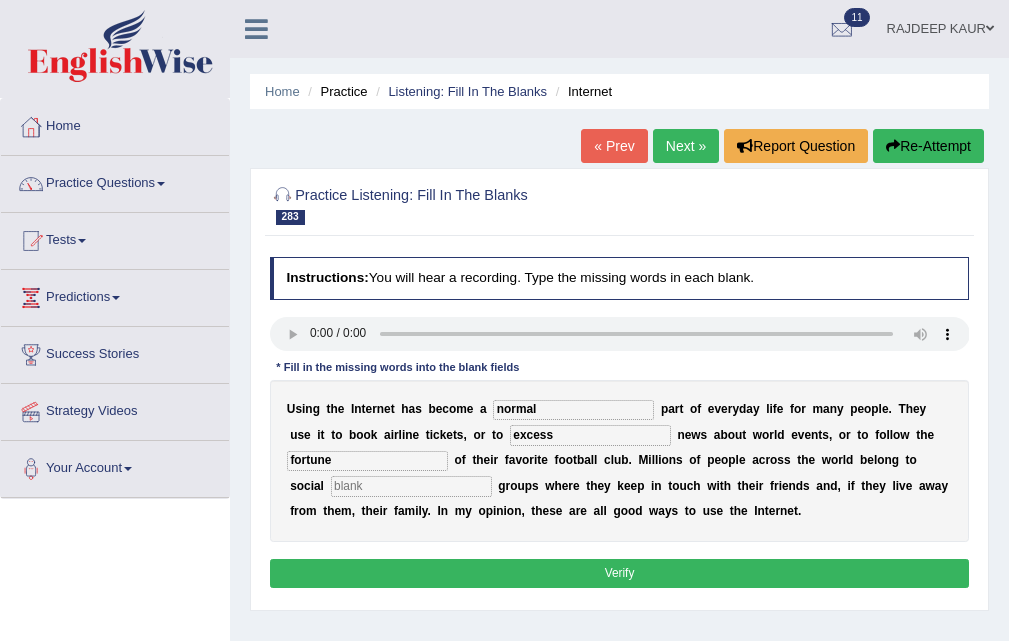 type on "fortune" 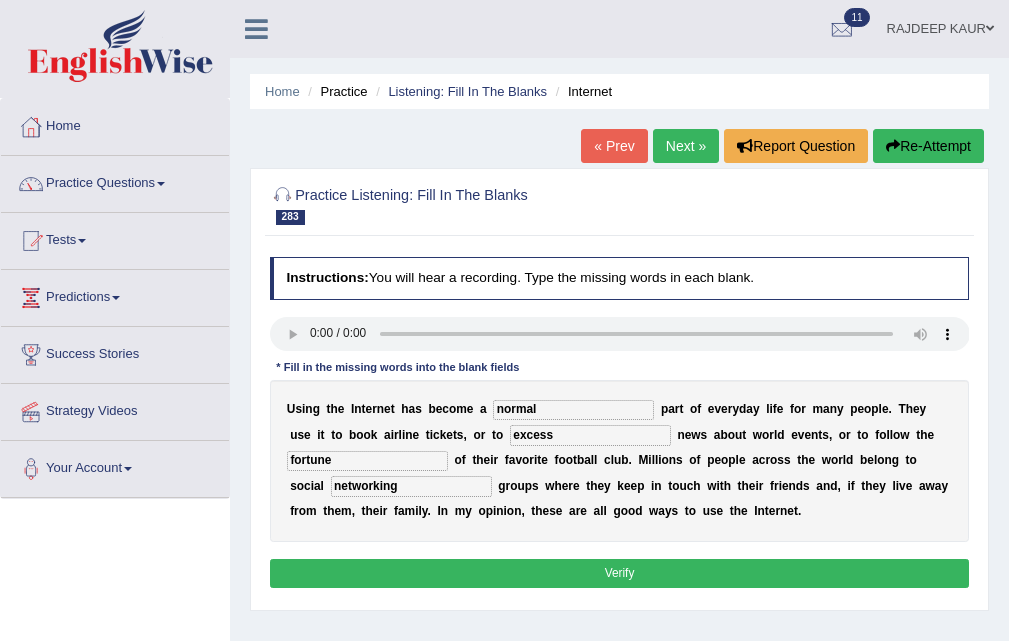 type on "networking" 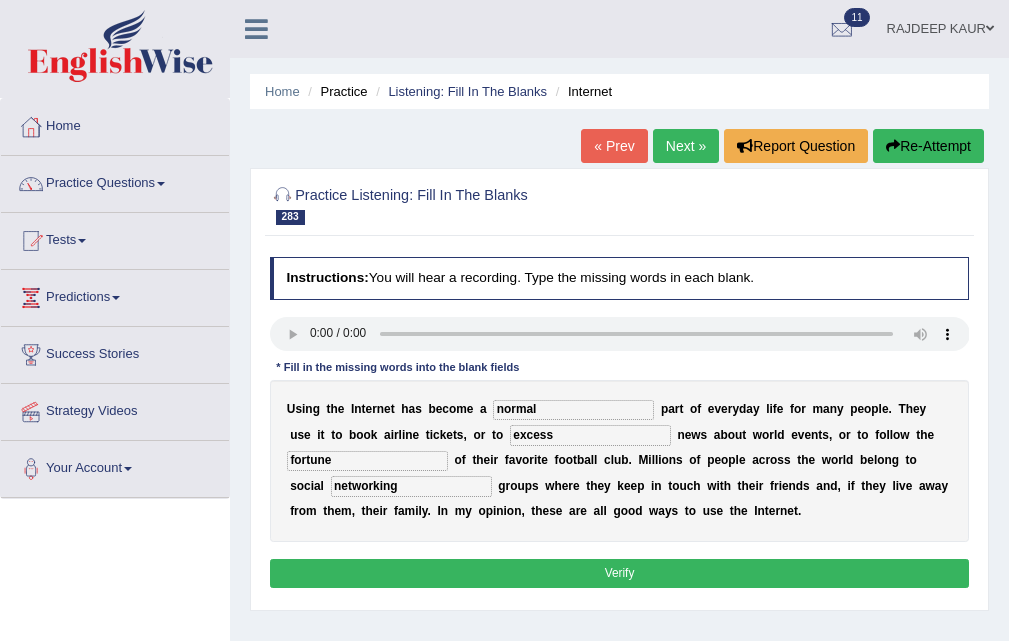 click on "Verify" at bounding box center [620, 573] 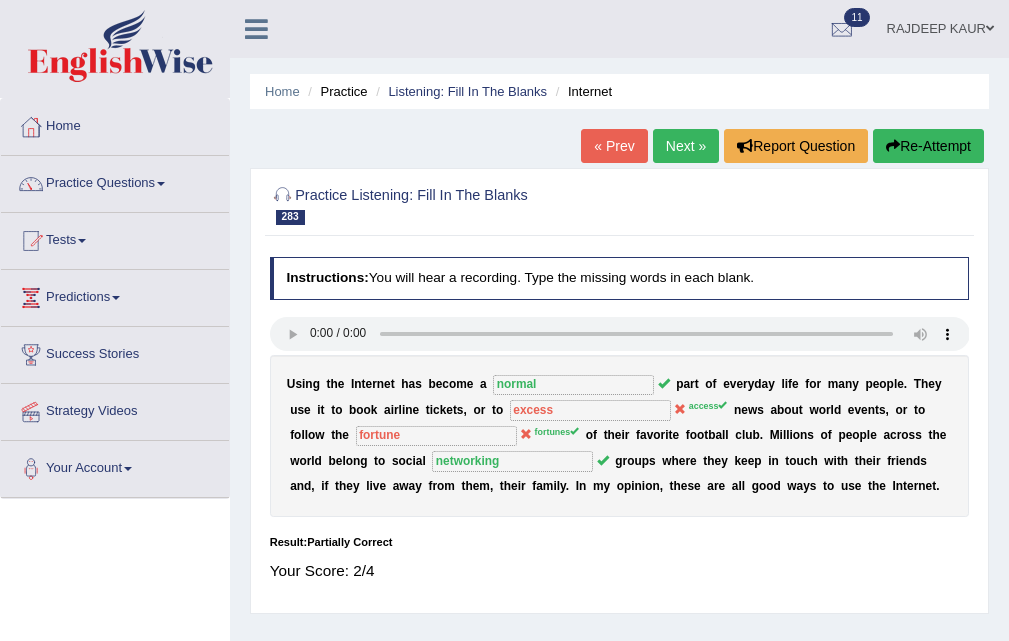click on "Next »" at bounding box center [686, 146] 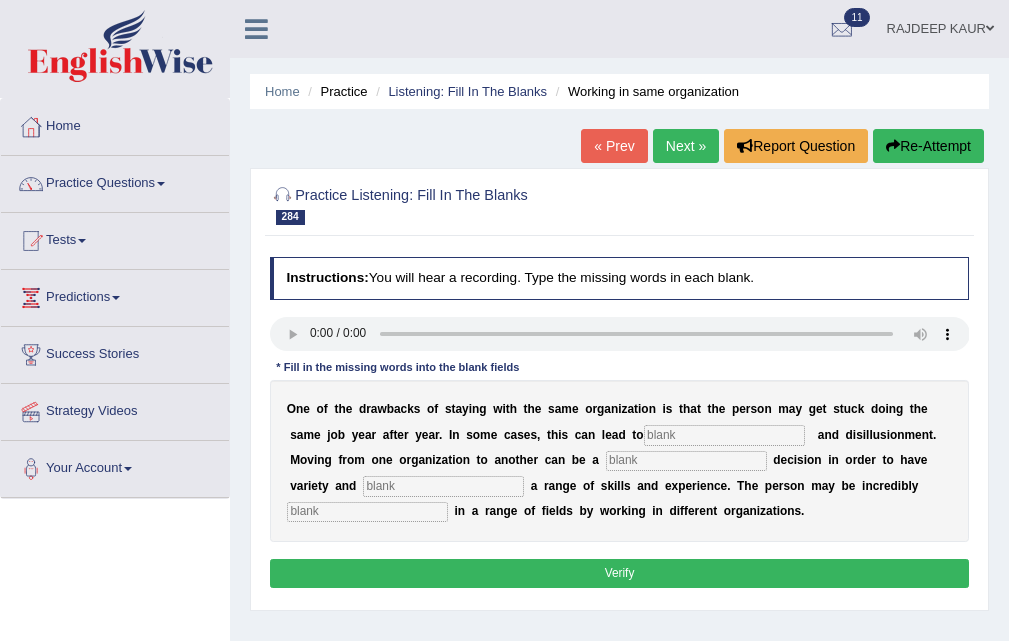 scroll, scrollTop: 0, scrollLeft: 0, axis: both 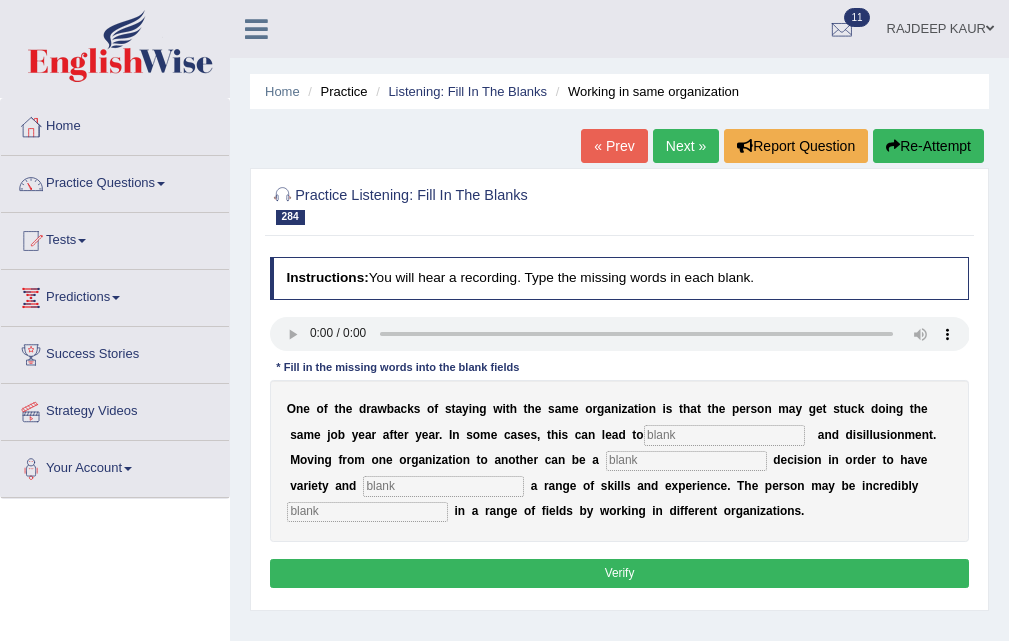 type 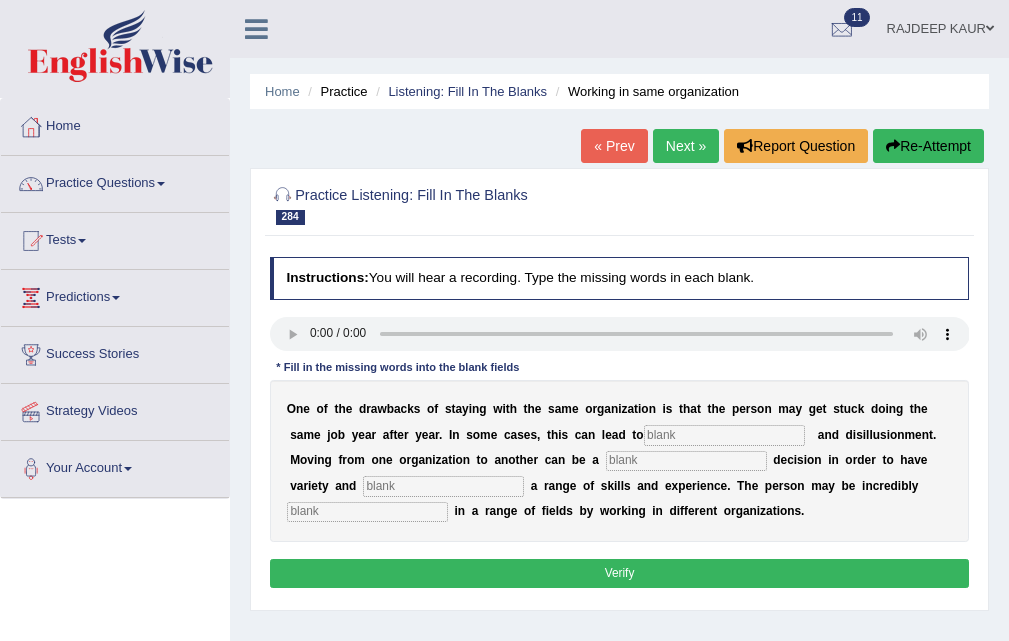 click at bounding box center (724, 435) 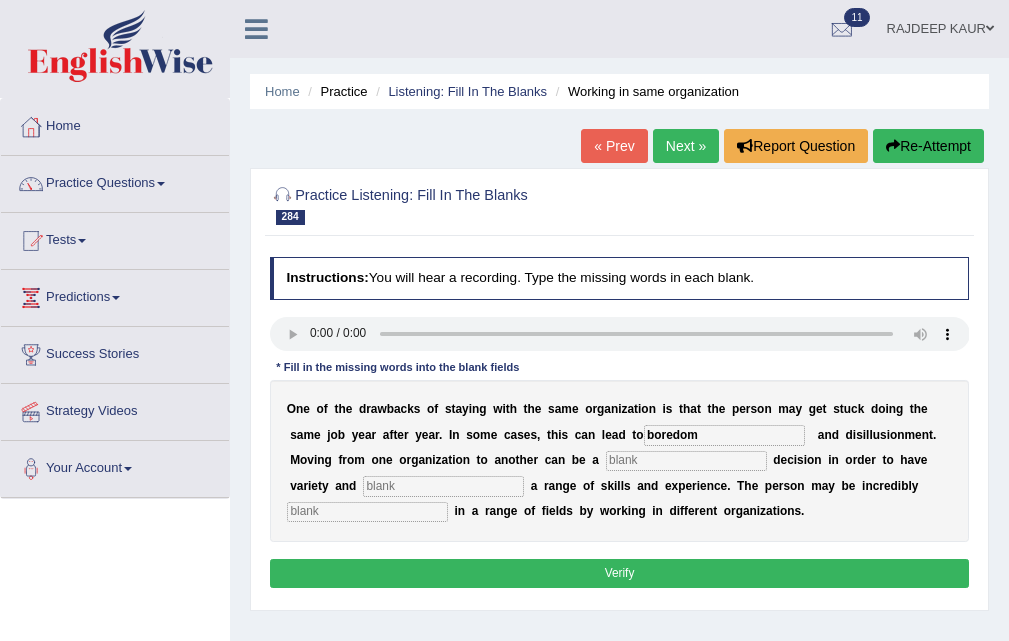 type on "boredom" 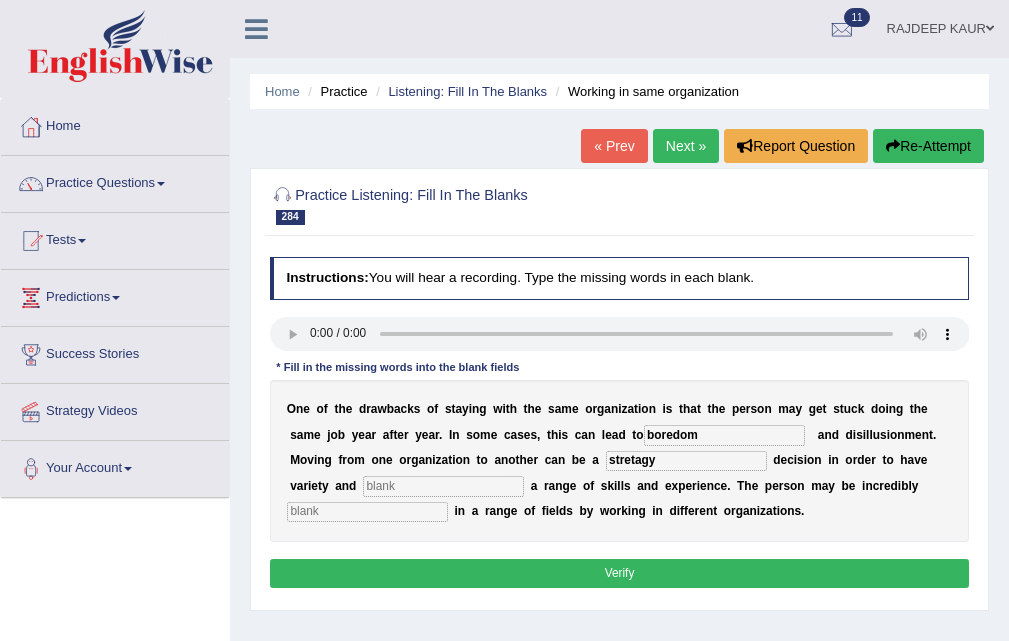 type on "stretagy" 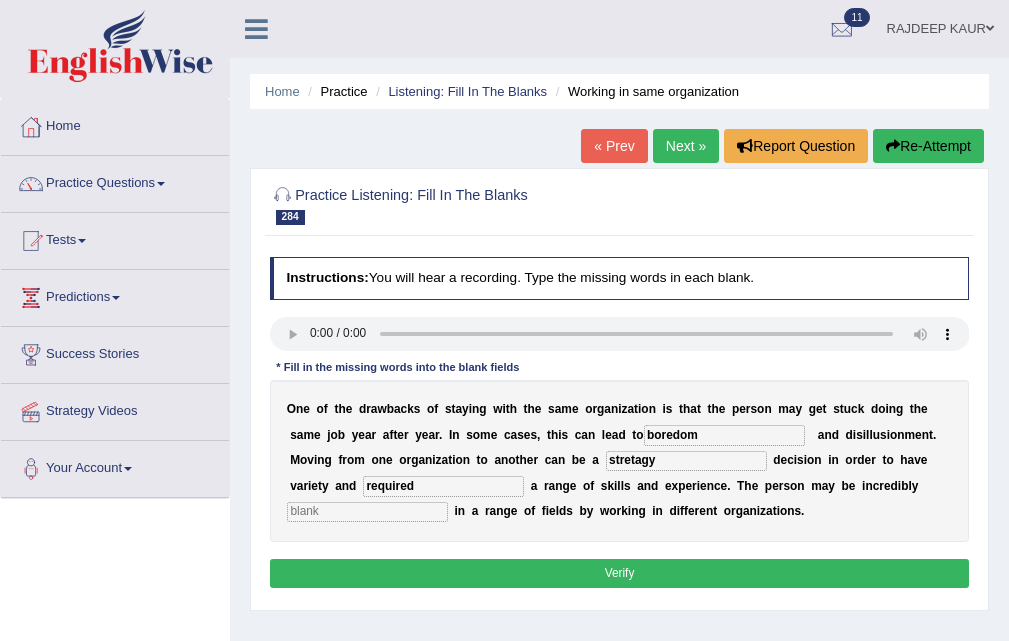 type on "required" 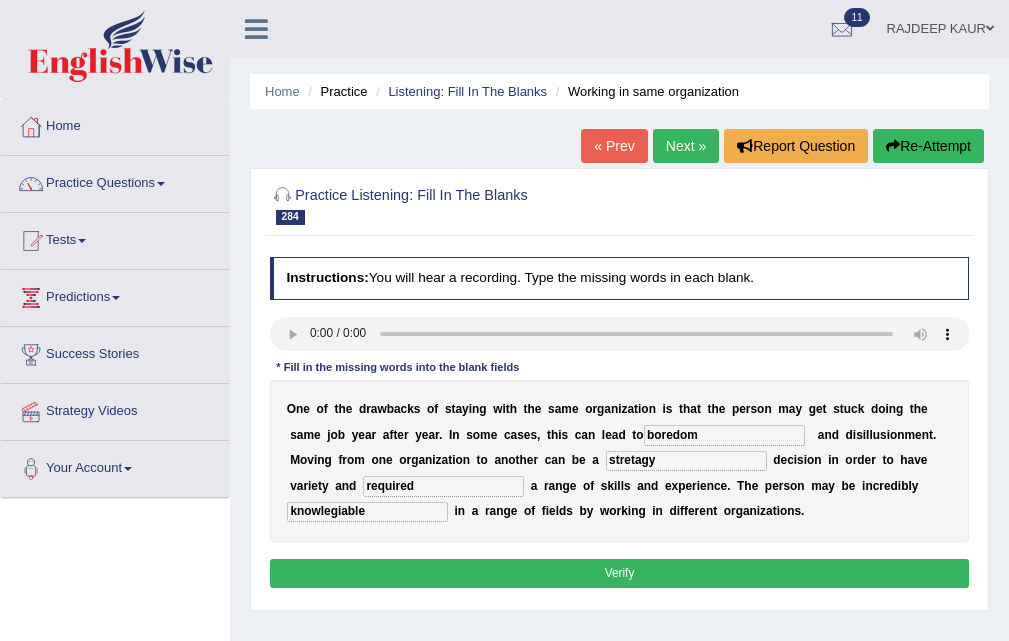 click on "knowlegiable" at bounding box center [367, 512] 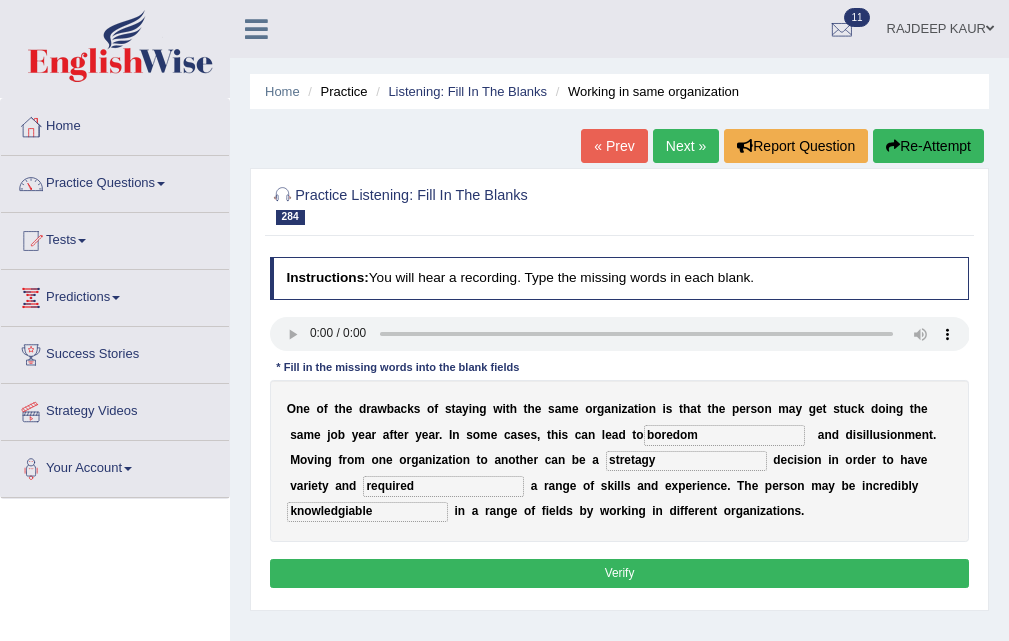 click on "knowledgiable" at bounding box center (367, 512) 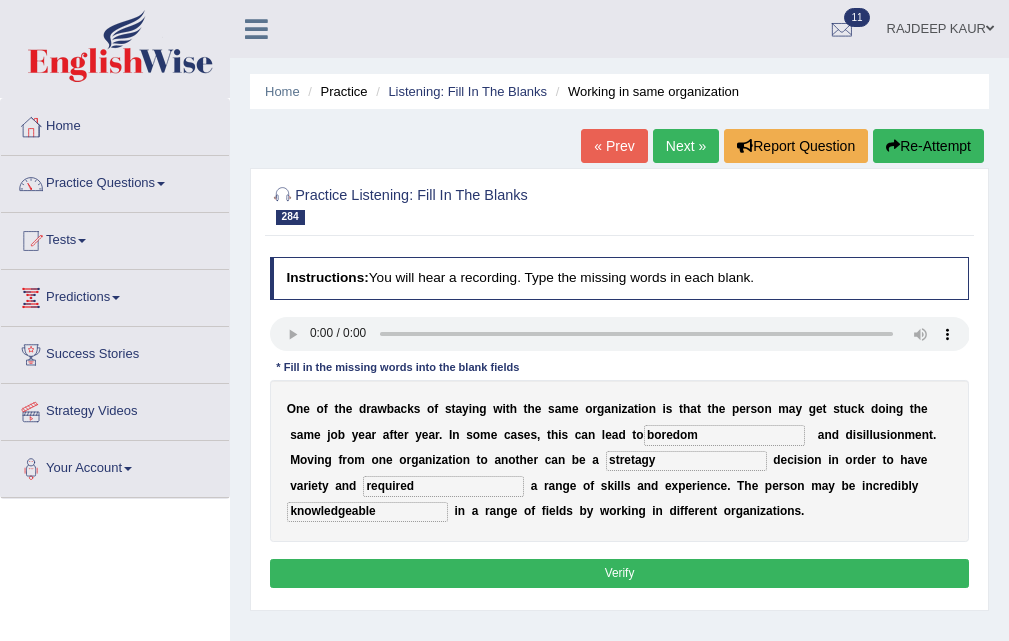 type on "knowledgeable" 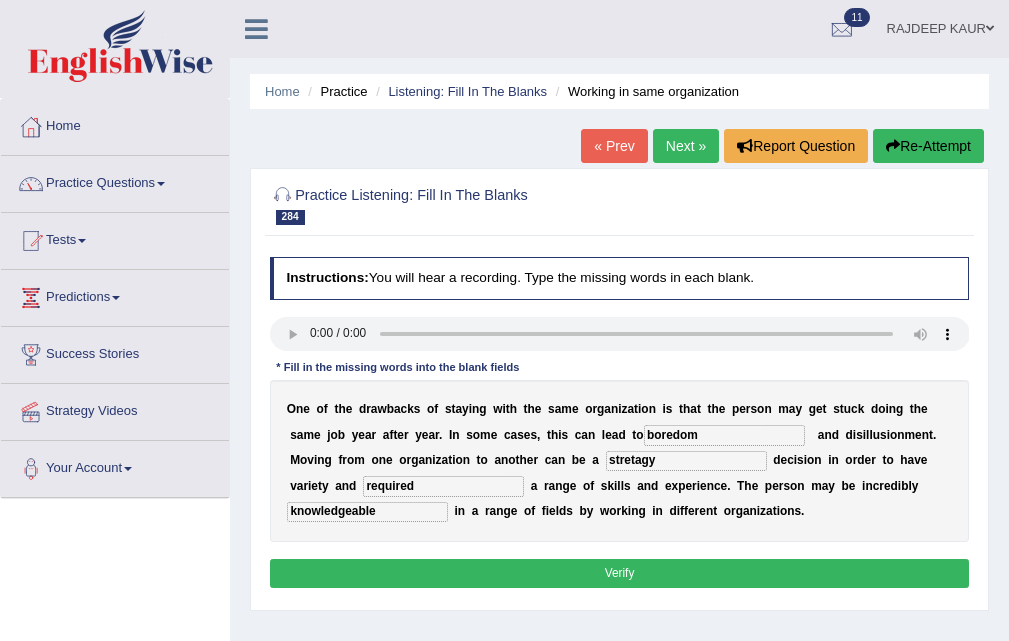 click on "Verify" at bounding box center (620, 573) 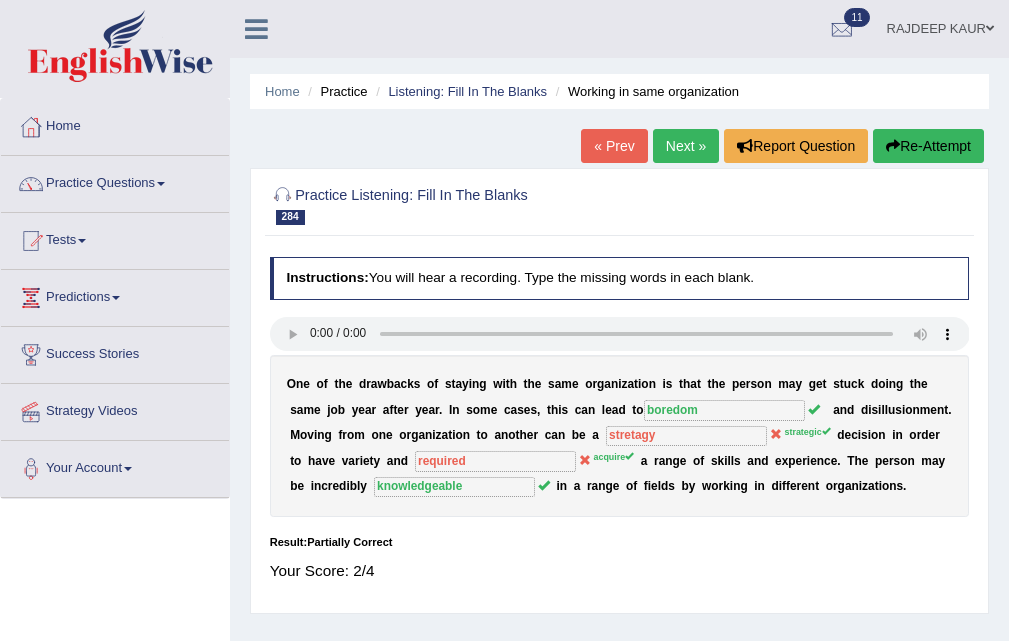 click on "Next »" at bounding box center (686, 146) 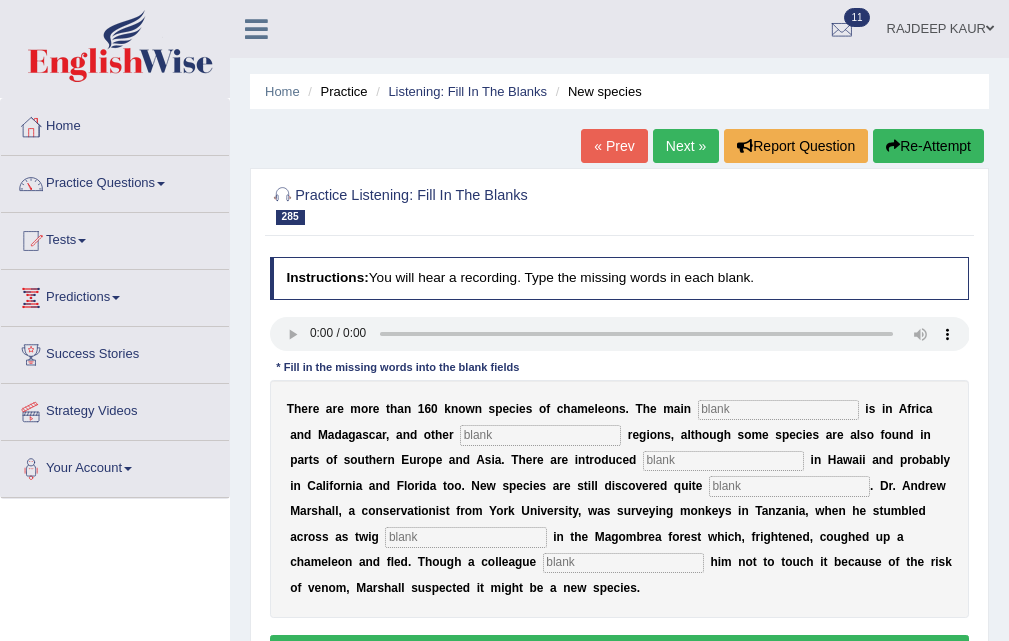 scroll, scrollTop: 0, scrollLeft: 0, axis: both 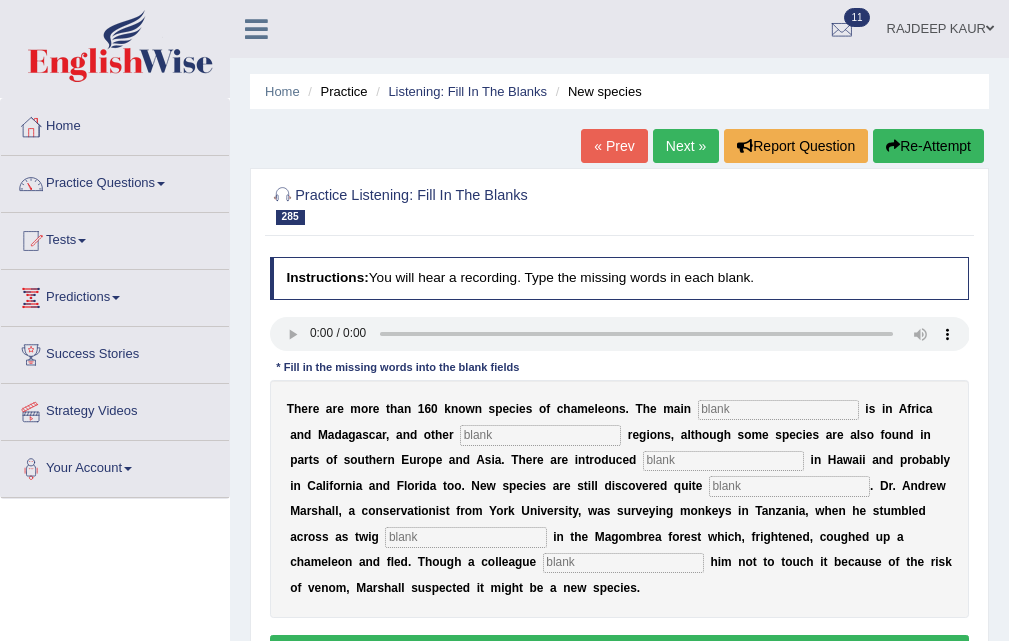 click on "T h e r e    a r e    m o r e    t h a n    1 6 0    k n o w n    s p e c i e s    o f    c h a m e l e o n s .    T h e    m a i n       i s    i n    A f r i c a    a n d    M a d a g a s c a r ,    a n d    o t h e r       r e g i o n s ,    a l t h o u g h    s o m e    s p e c i e s    a r e    a l s o    f o u n d    i n    p a r t s    o f    s o u t h e r n    E u r o p e    a n d    A s i a .    T h e r e    a r e    i n t r o d u c e d       i n    H a w a i i    a n d    p r o b a b l y    i n    C a l i f o r n i a    a n d    F l o r i d a    t o o .    N e w    s p e c i e s    a r e    s t i l l    d i s c o v e r e d    q u i t e    .    D r .    A n d r e w    M a r s h a l l ,    a    c o n s e r v a t i o n i s t    f r o m    Y o r k    U n i v e r s i t y ,    w a s    s u r v e y i n g    m o n k e y s    i n    T a n z a n i a ,    w h e n    h e    s t u m b l e d    a c r o s s    a s    t w i g       i n    t" at bounding box center (620, 499) 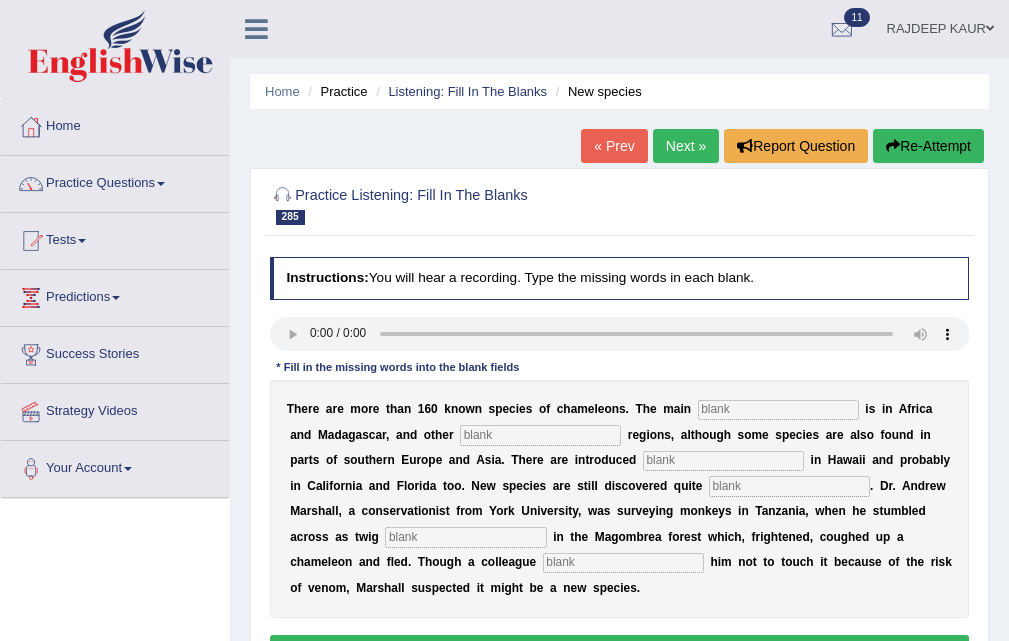 click at bounding box center (778, 410) 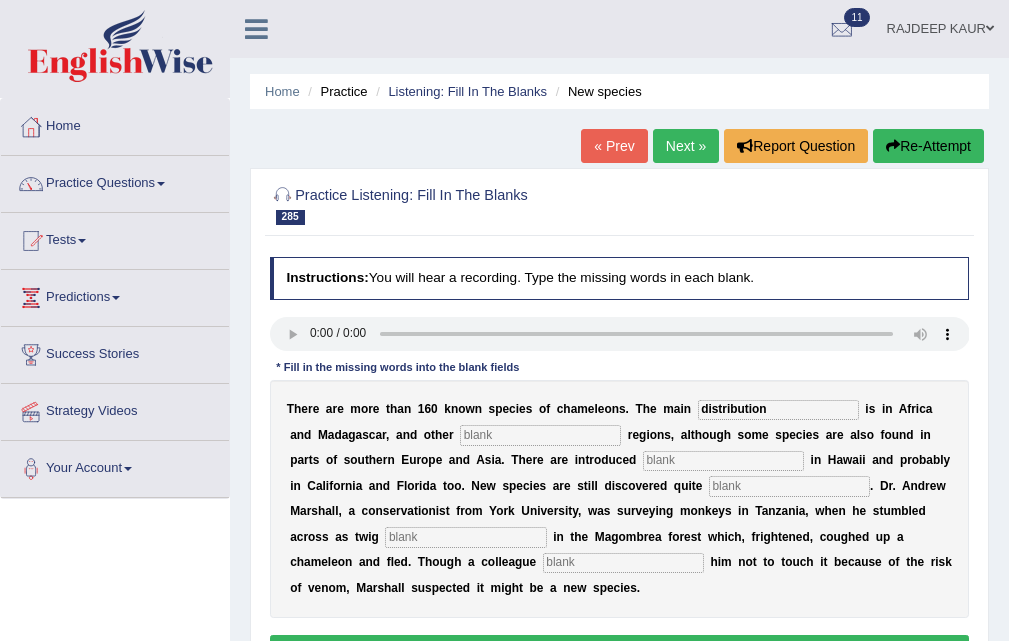 type on "distribution" 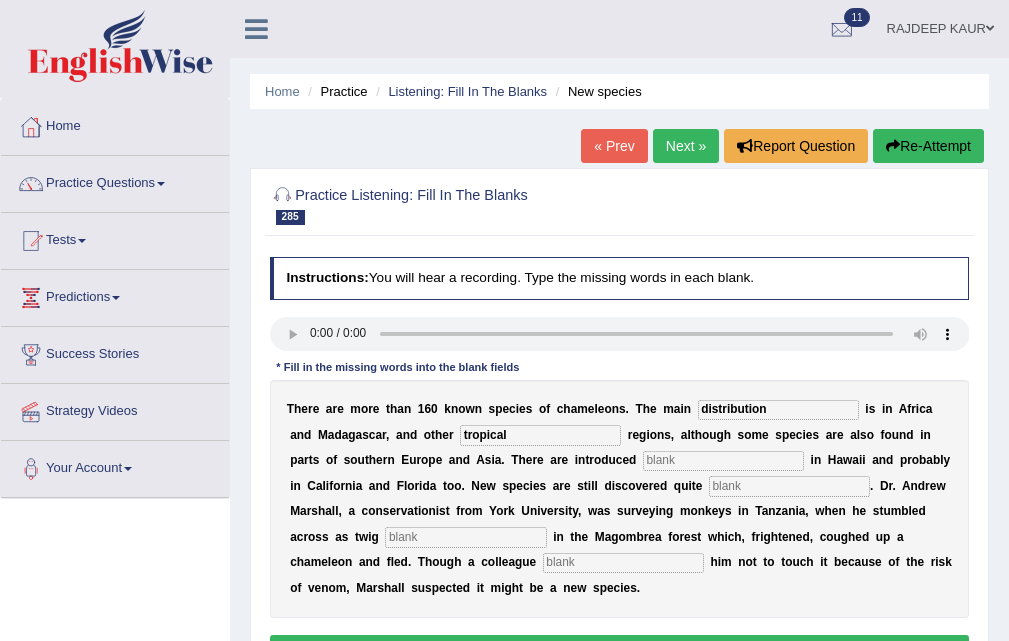 type on "tropical" 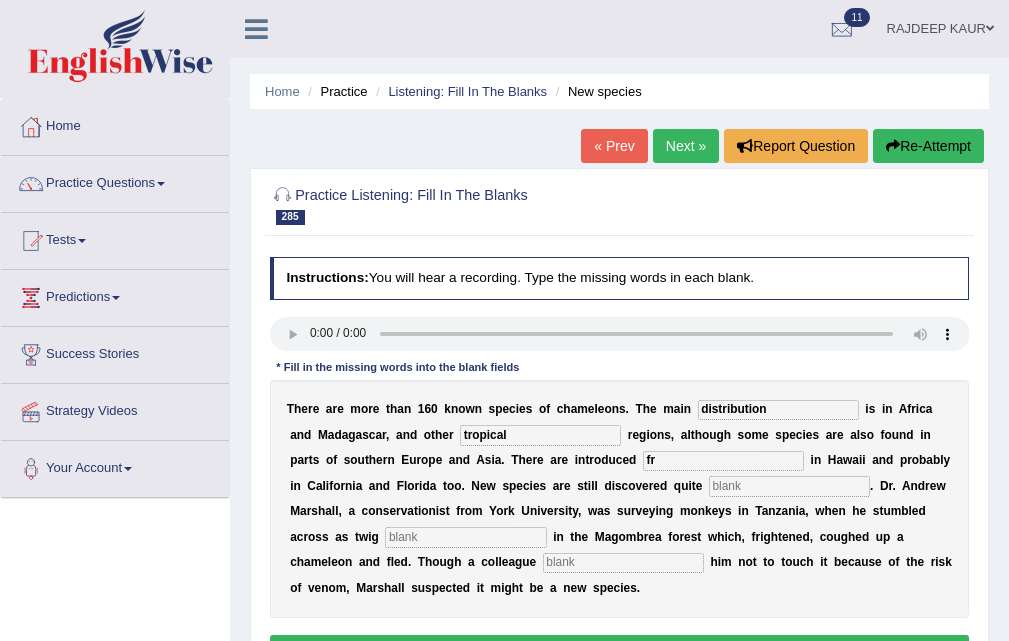 type on "f" 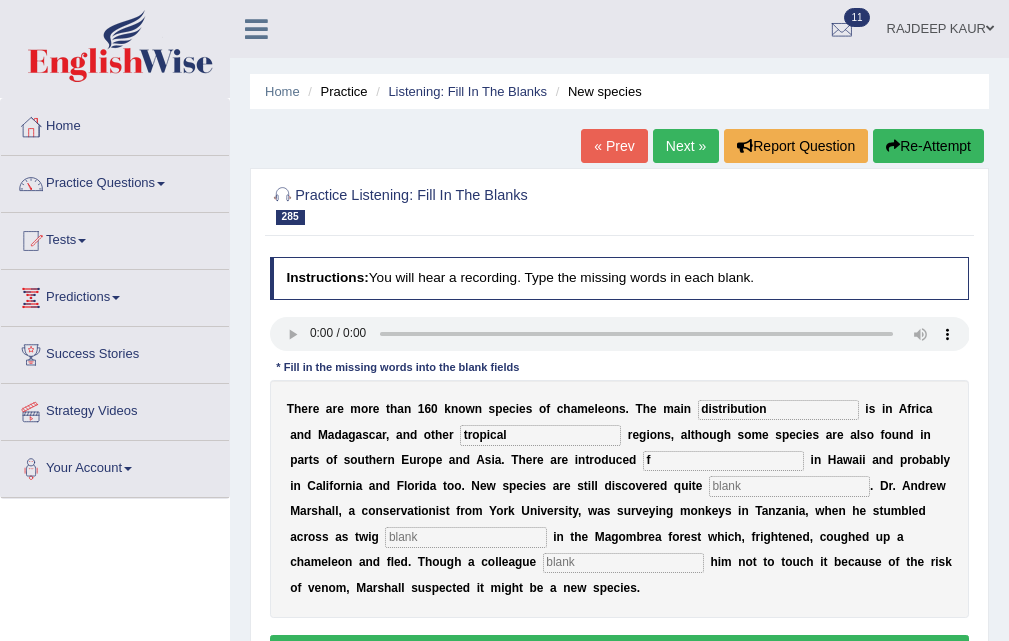 type 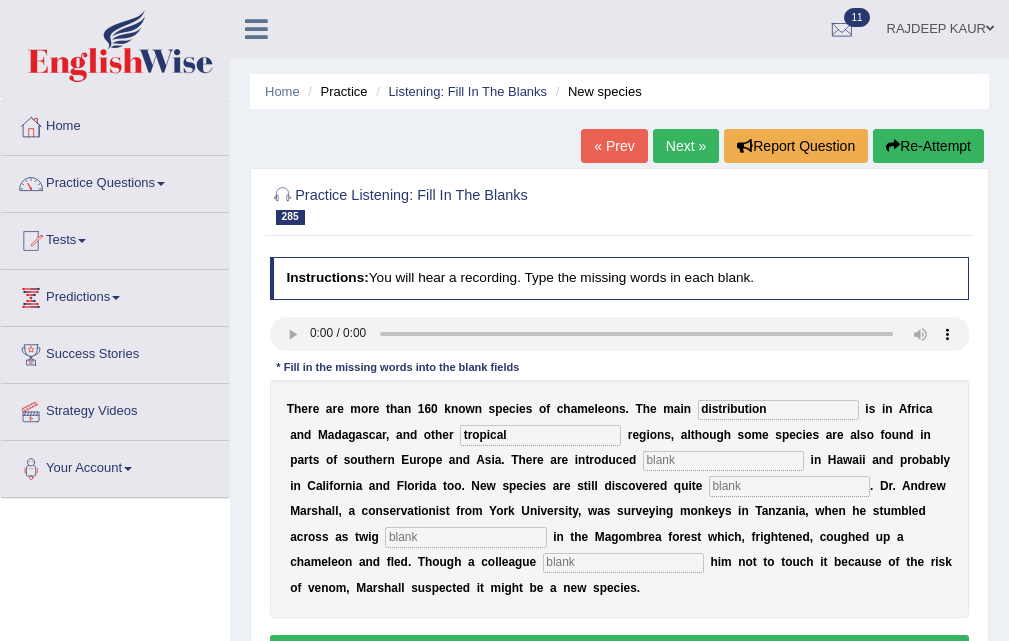 type 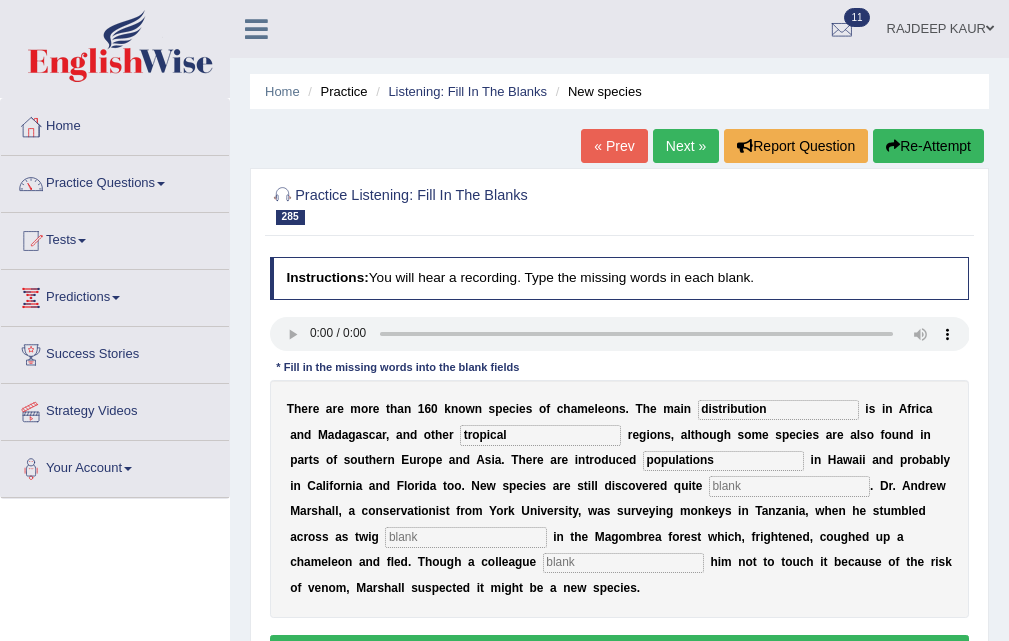 type on "populations" 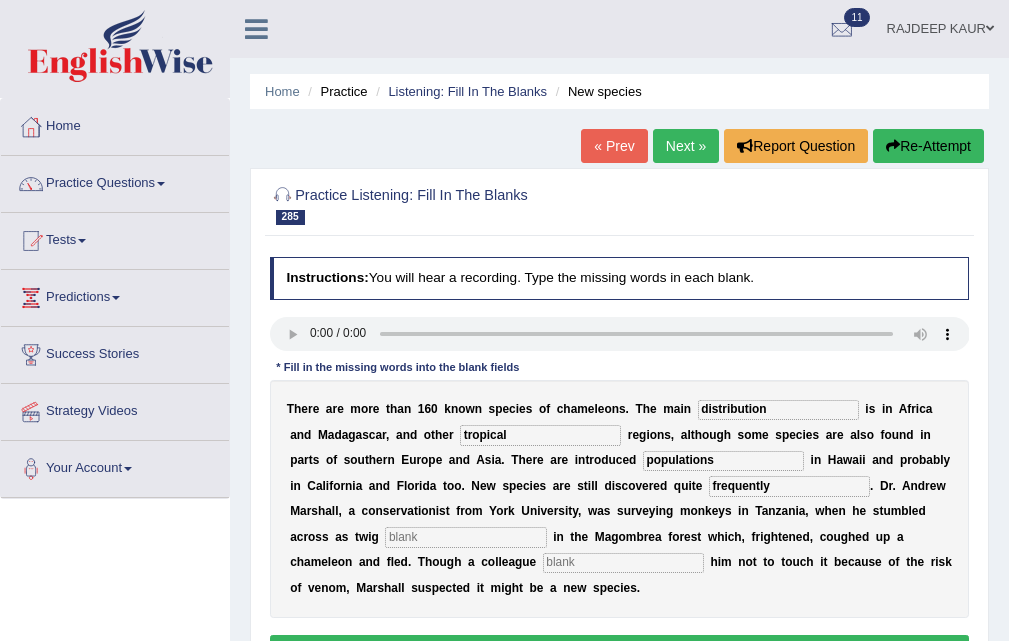 type on "frequently" 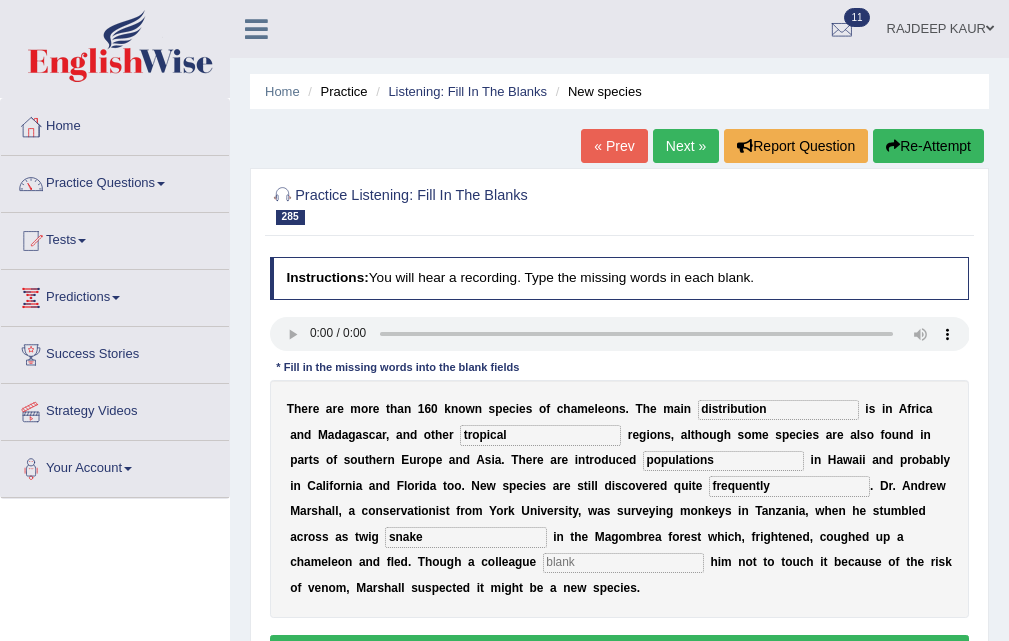 type on "snake" 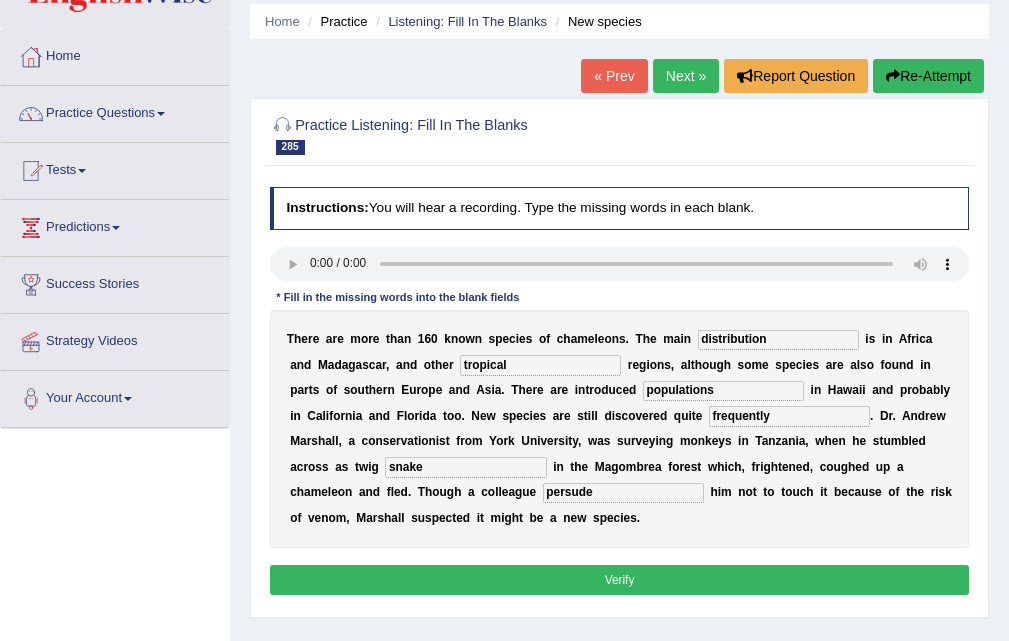 scroll, scrollTop: 100, scrollLeft: 0, axis: vertical 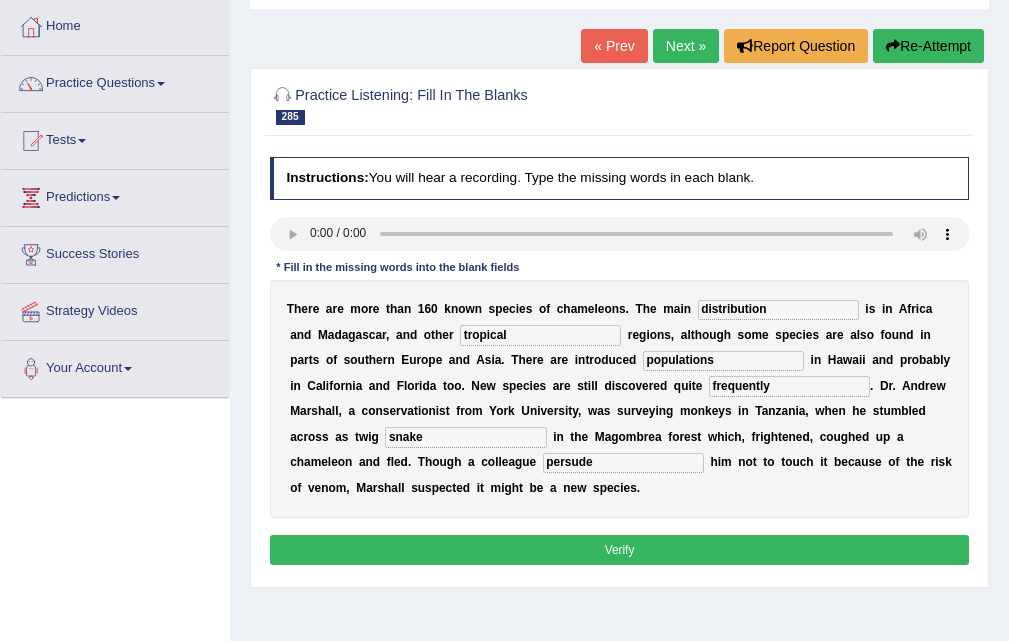 type on "persude" 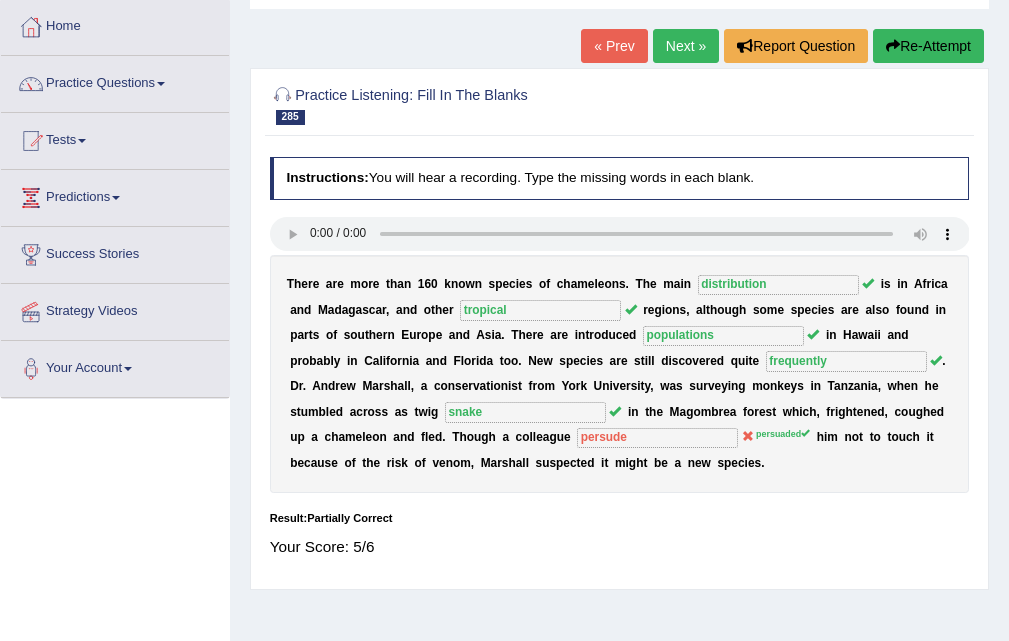 click on "Next »" at bounding box center [686, 46] 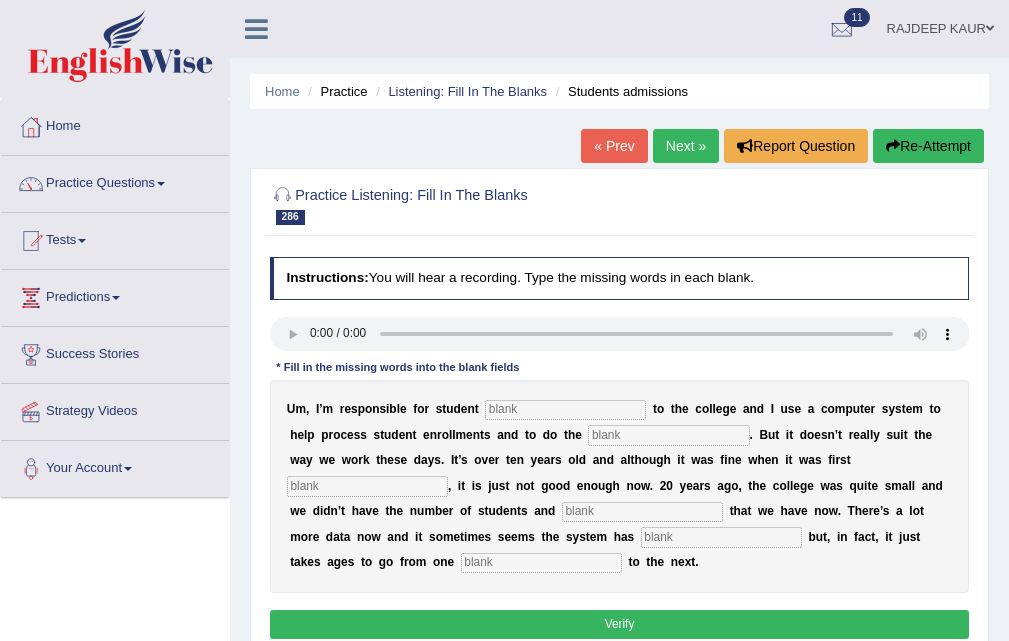 scroll, scrollTop: 0, scrollLeft: 0, axis: both 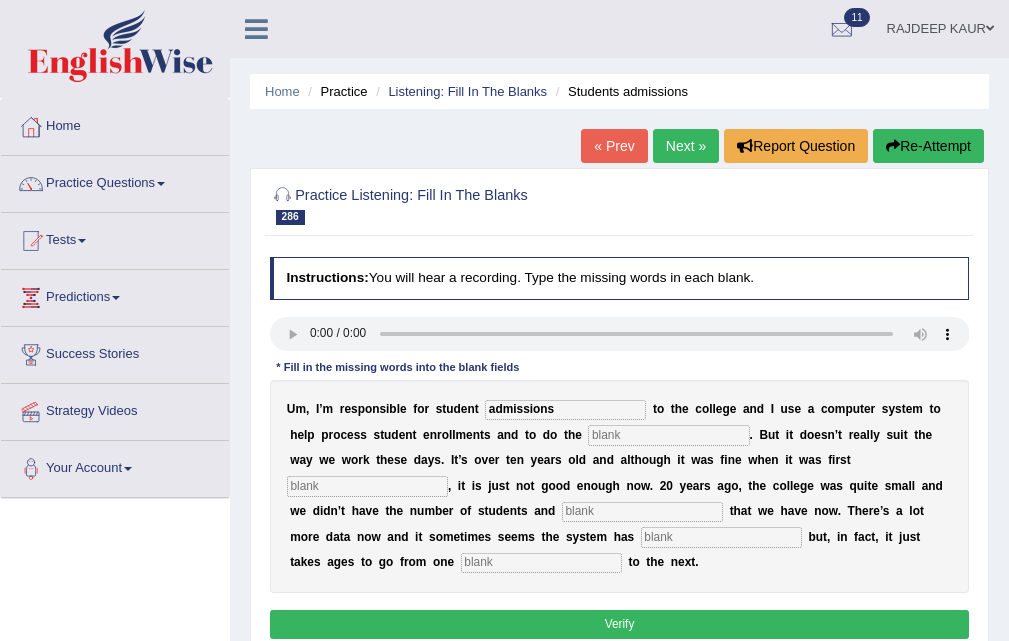 type on "admissions" 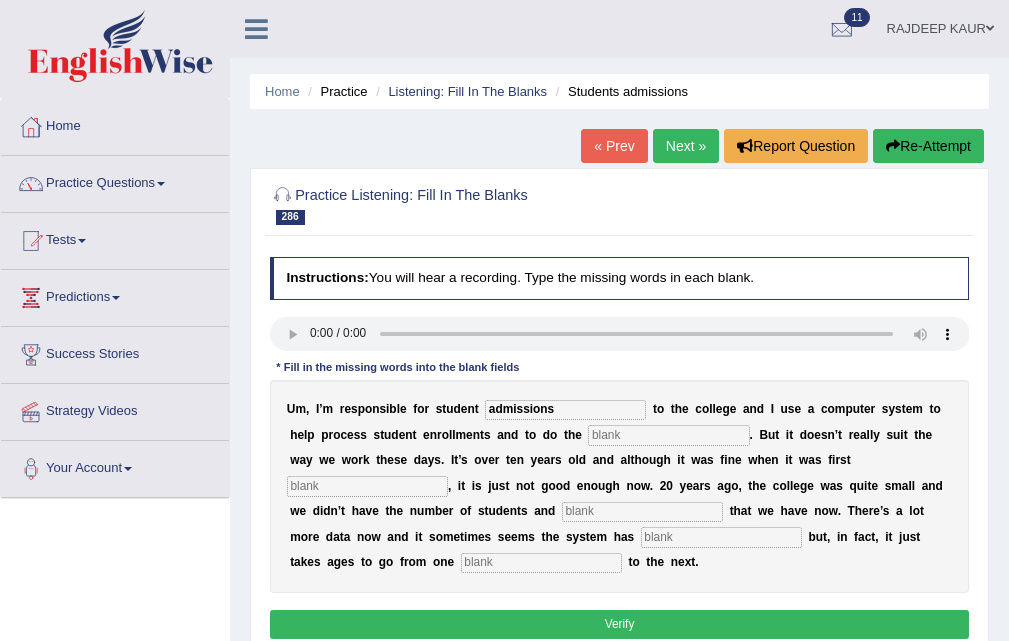 type on "i" 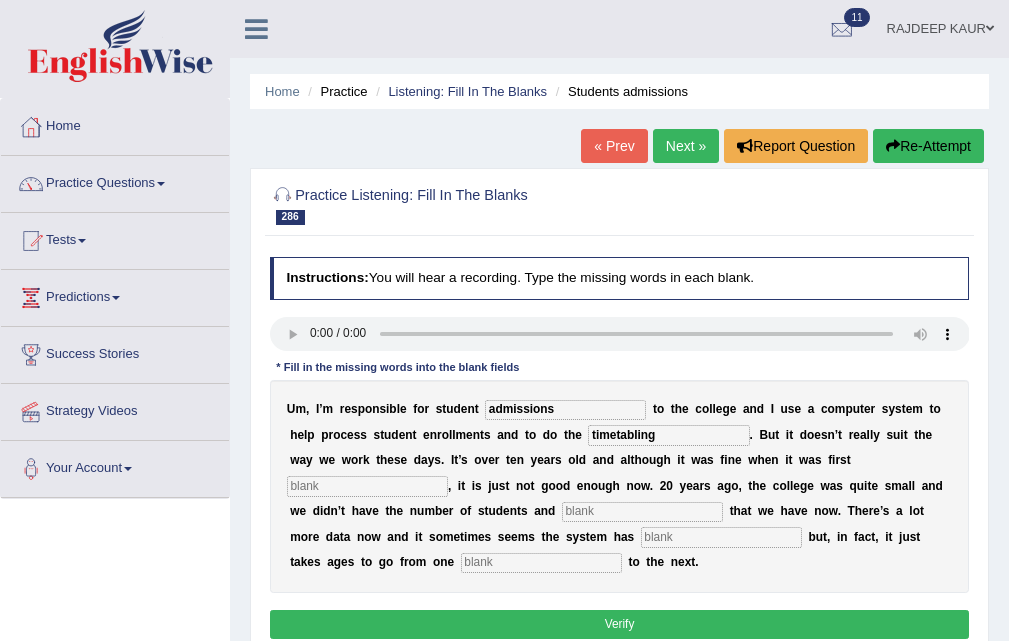 type on "timetabling" 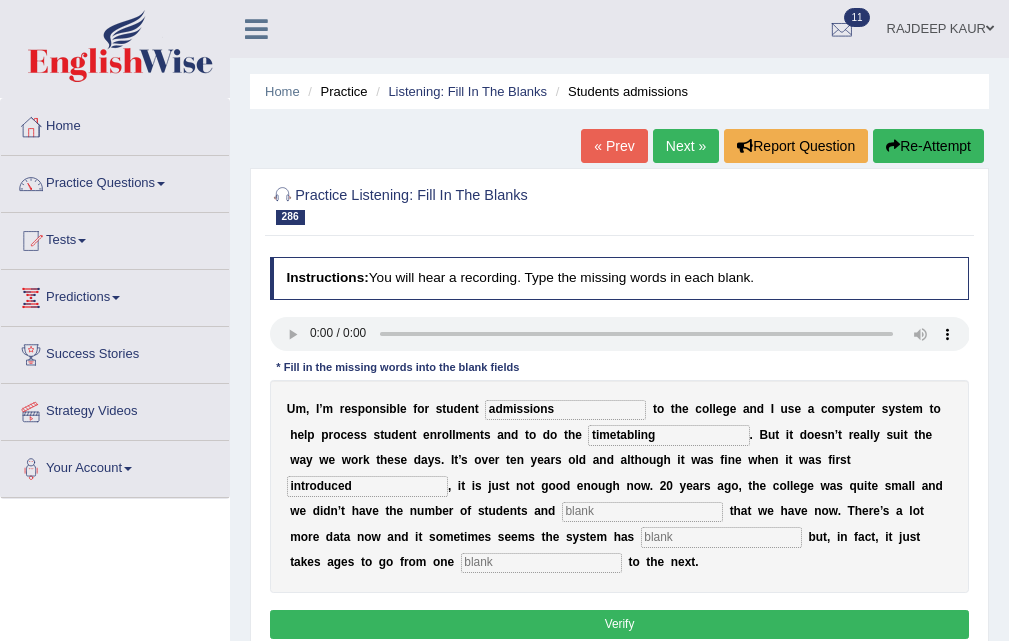 type on "introduced" 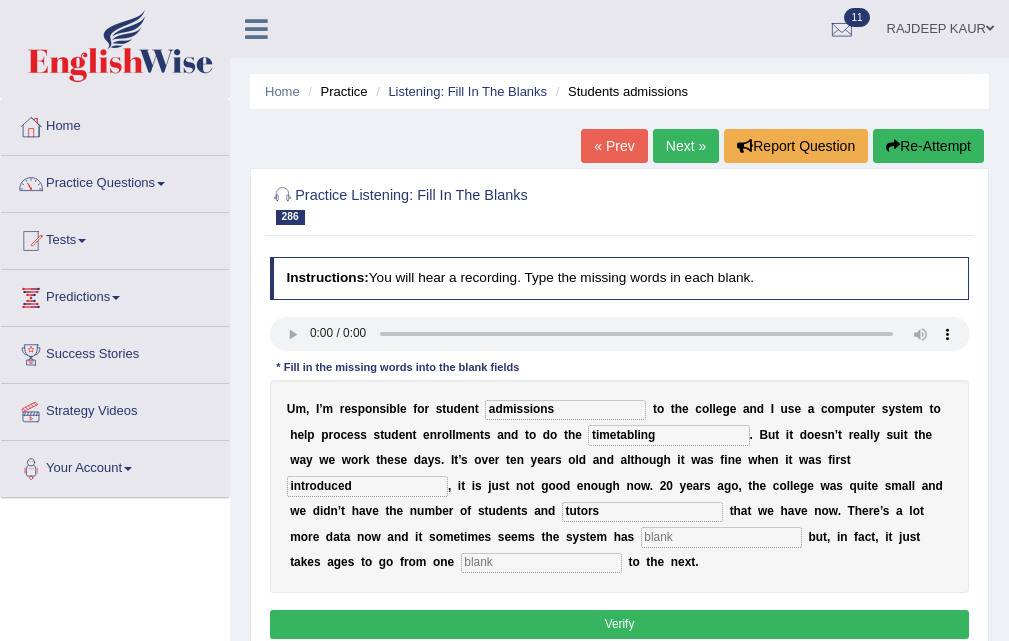 type on "tutors" 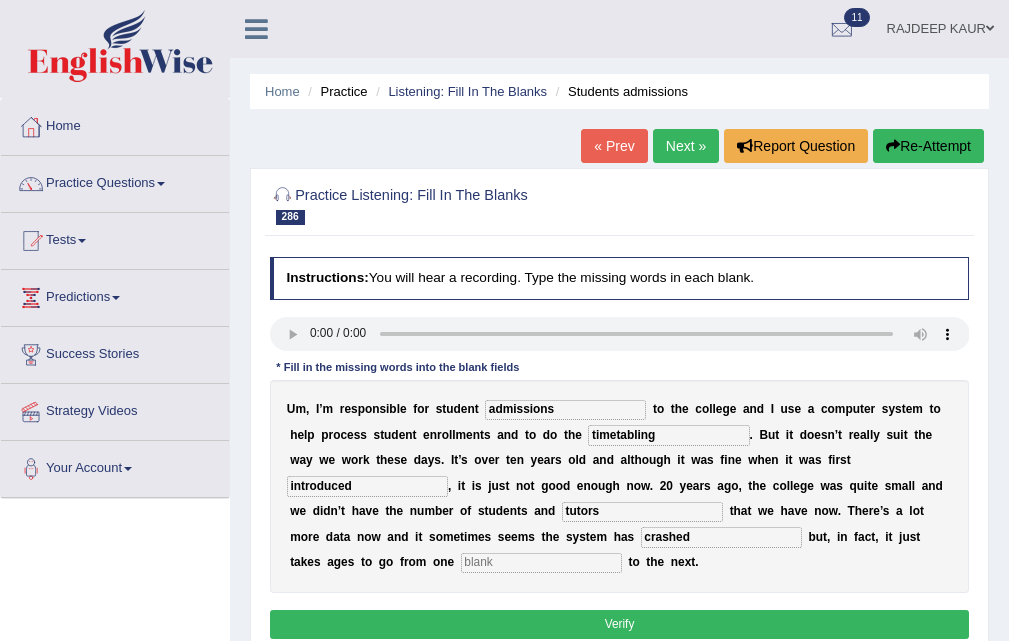 type on "crashed" 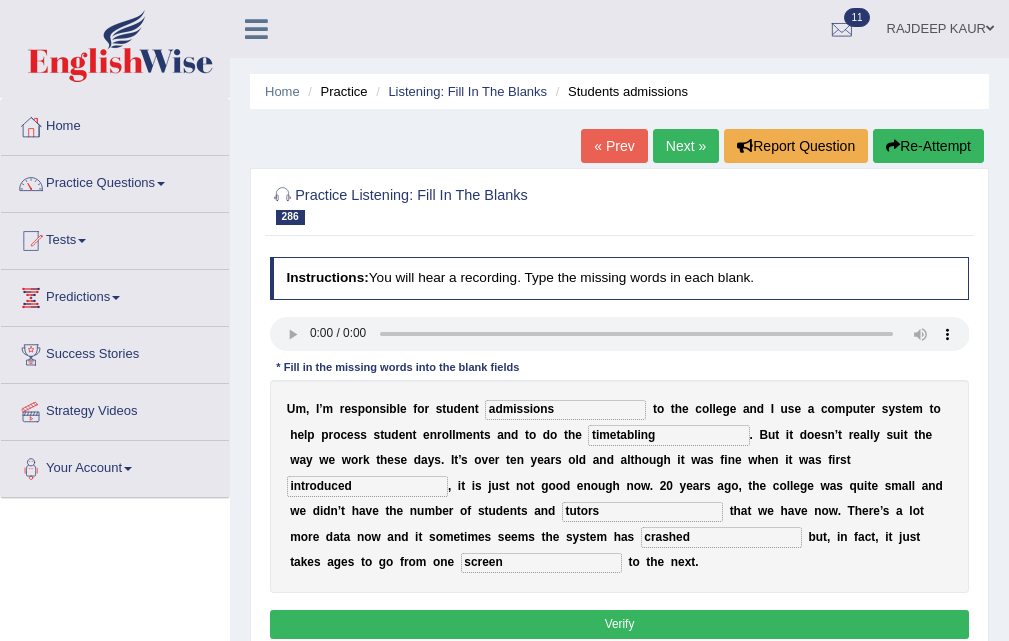 type on "screen" 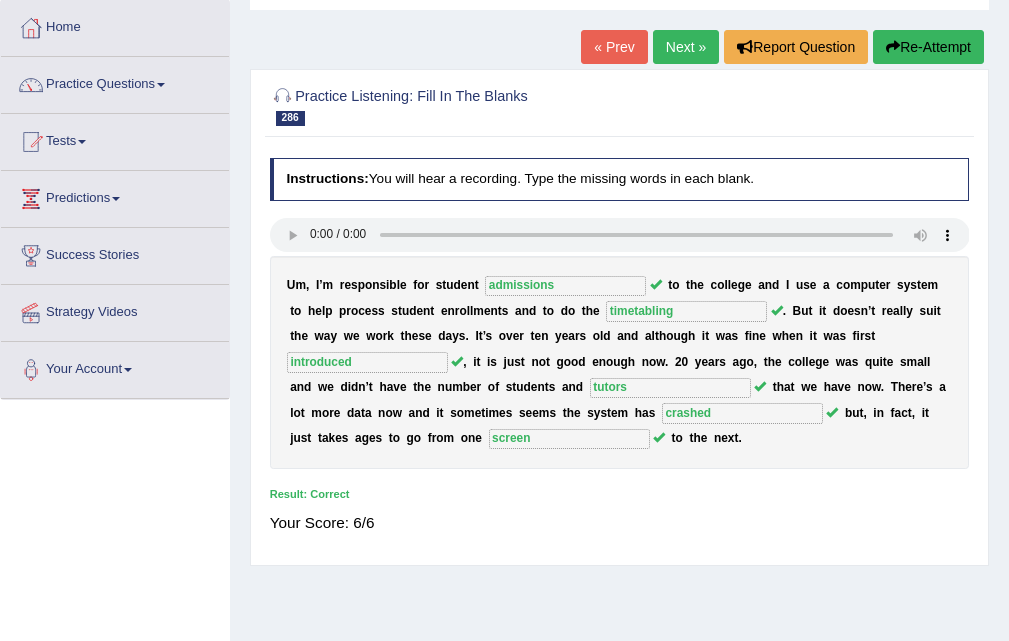 scroll, scrollTop: 100, scrollLeft: 0, axis: vertical 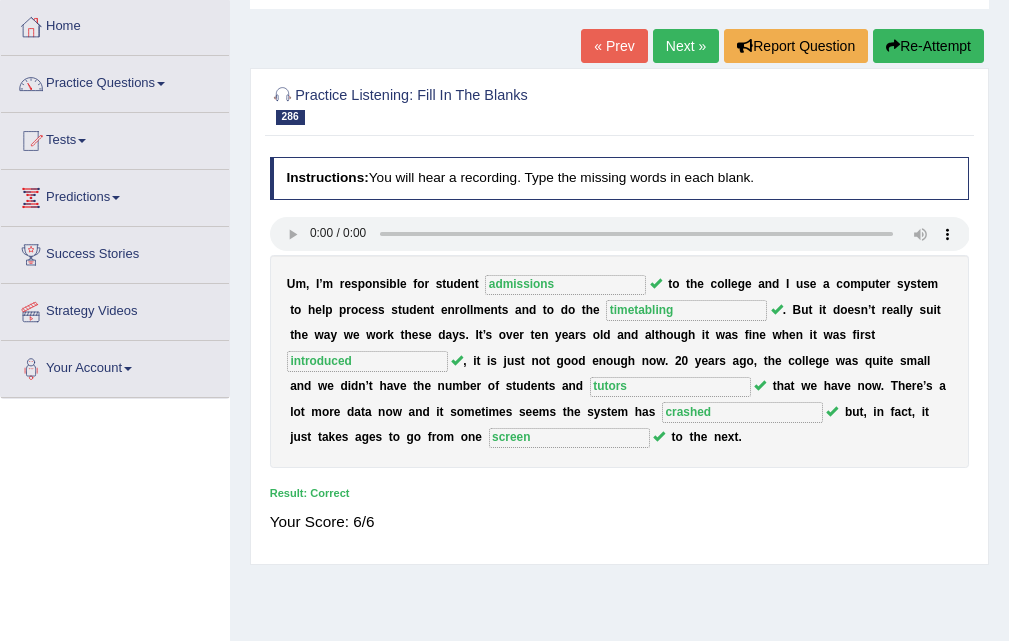 click on "Next »" at bounding box center (686, 46) 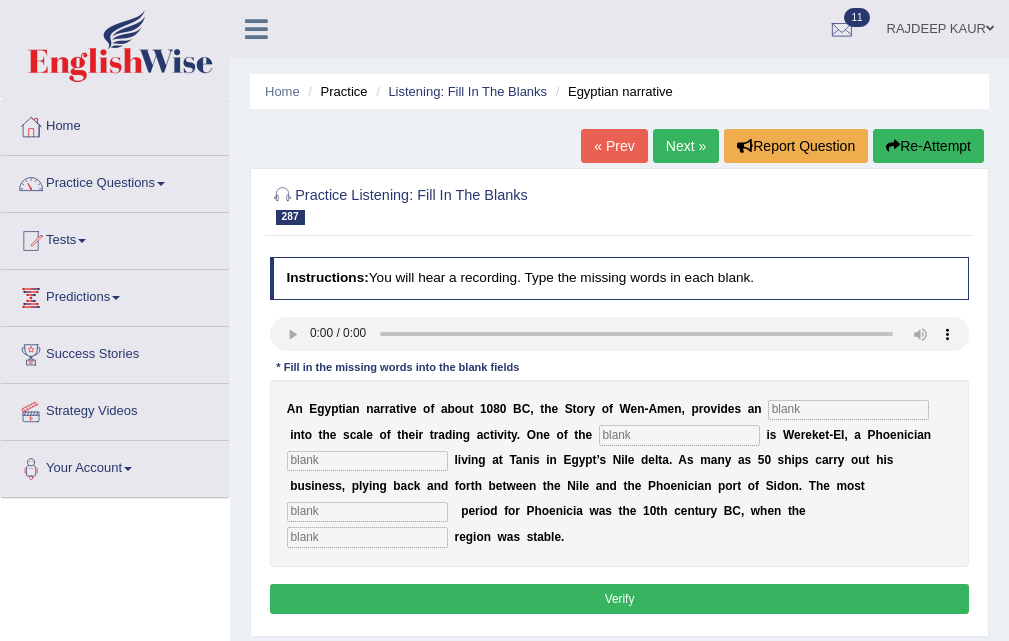 scroll, scrollTop: 0, scrollLeft: 0, axis: both 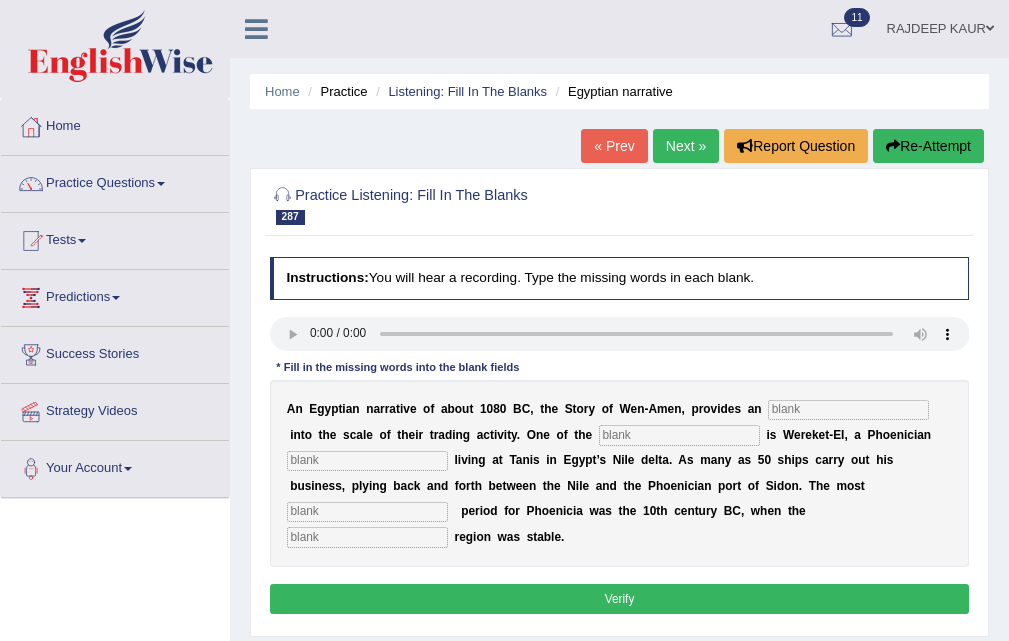 click at bounding box center [848, 410] 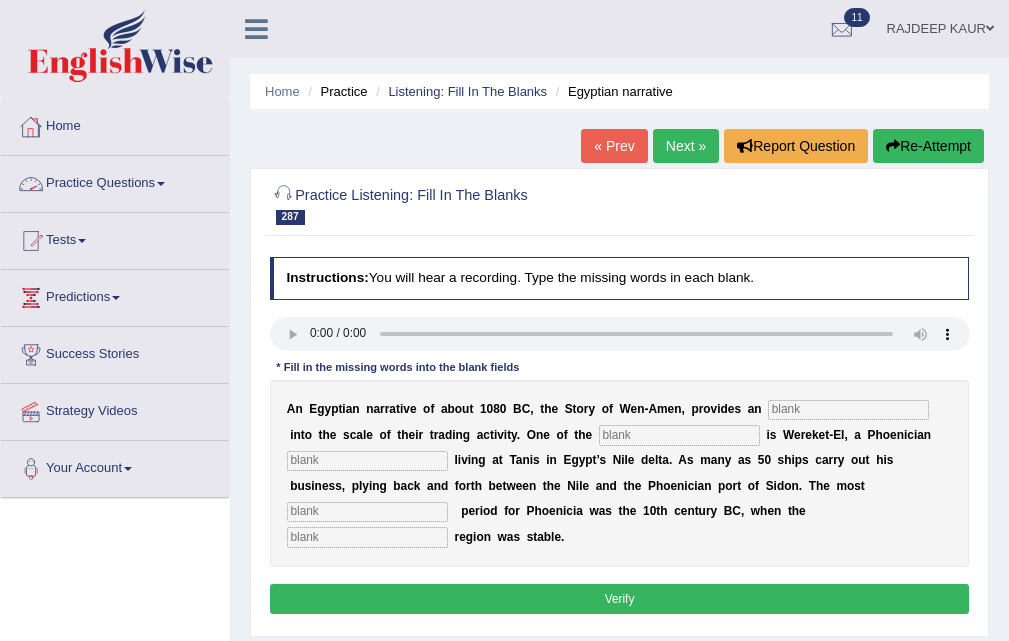 type 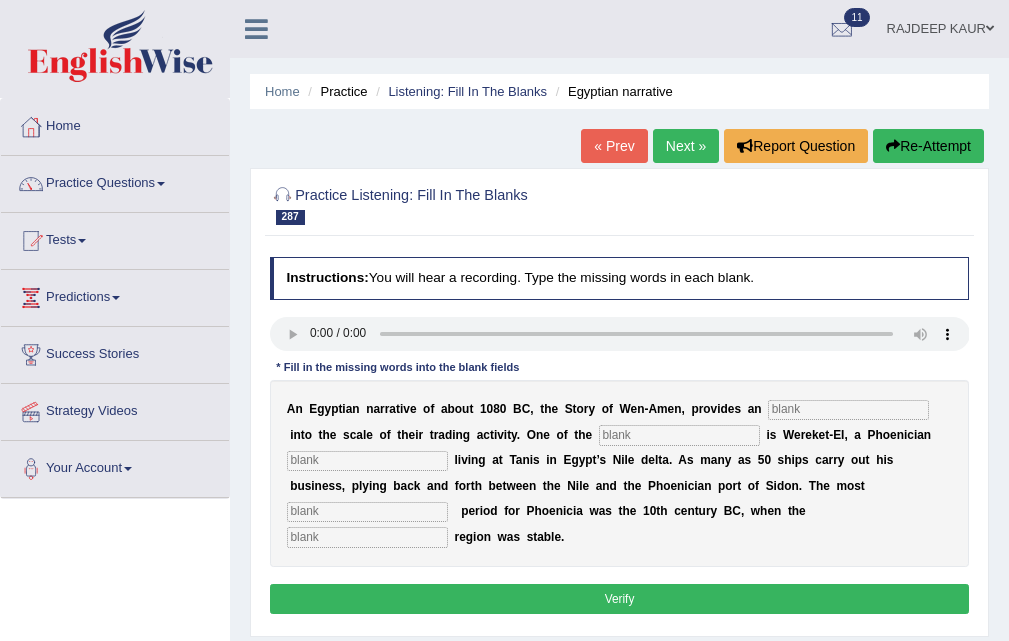 click at bounding box center [848, 410] 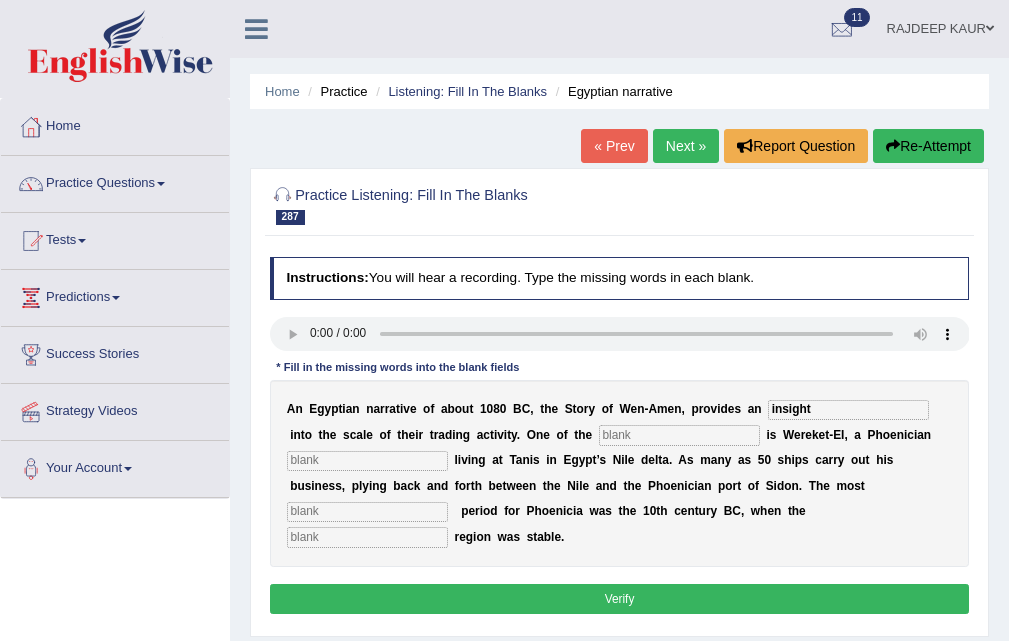 type on "insight" 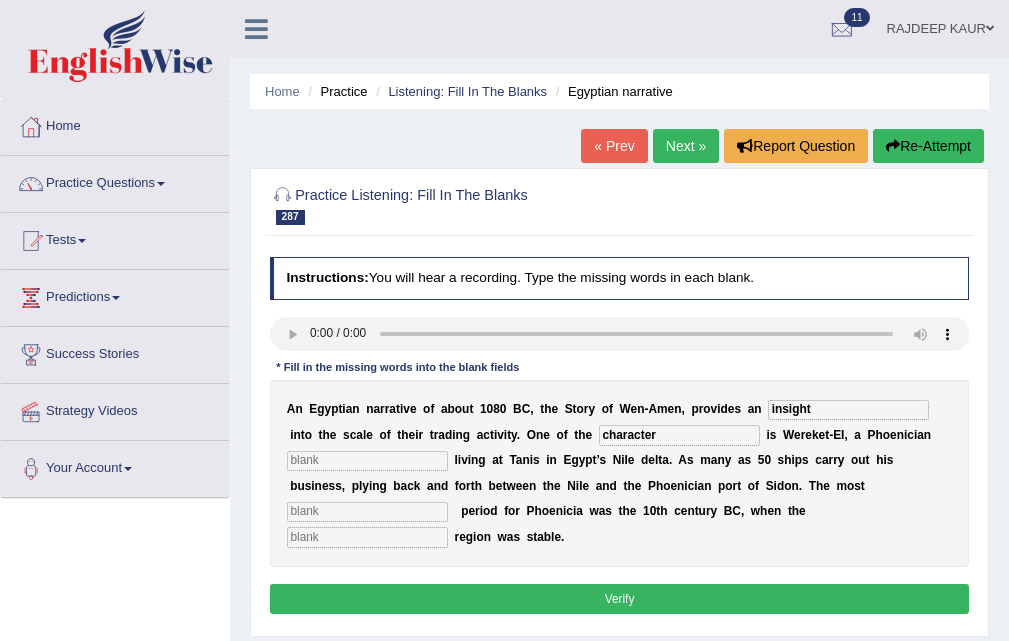type on "character" 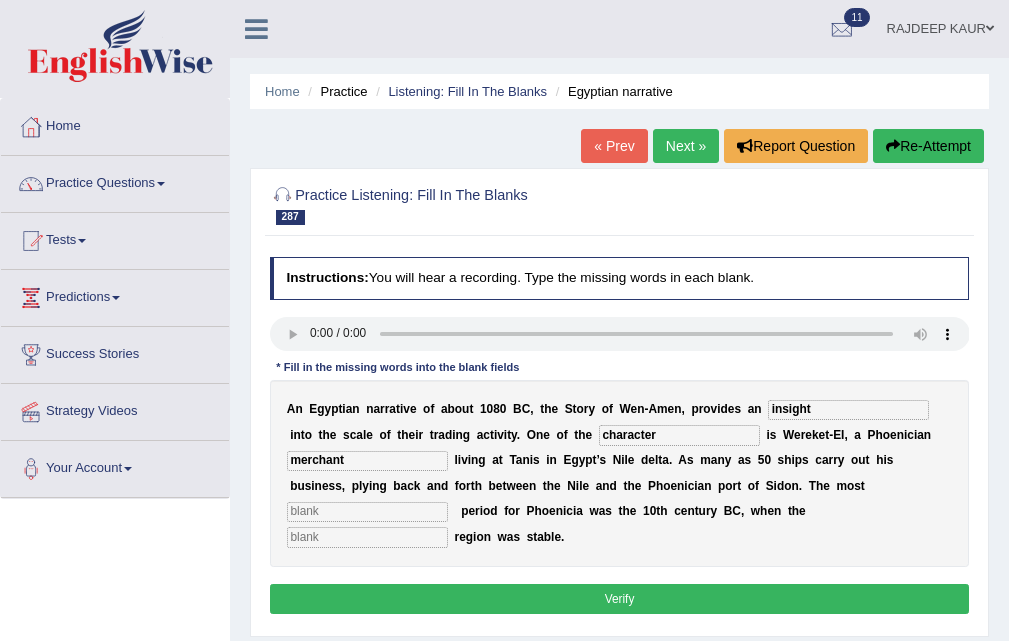 type on "merchant" 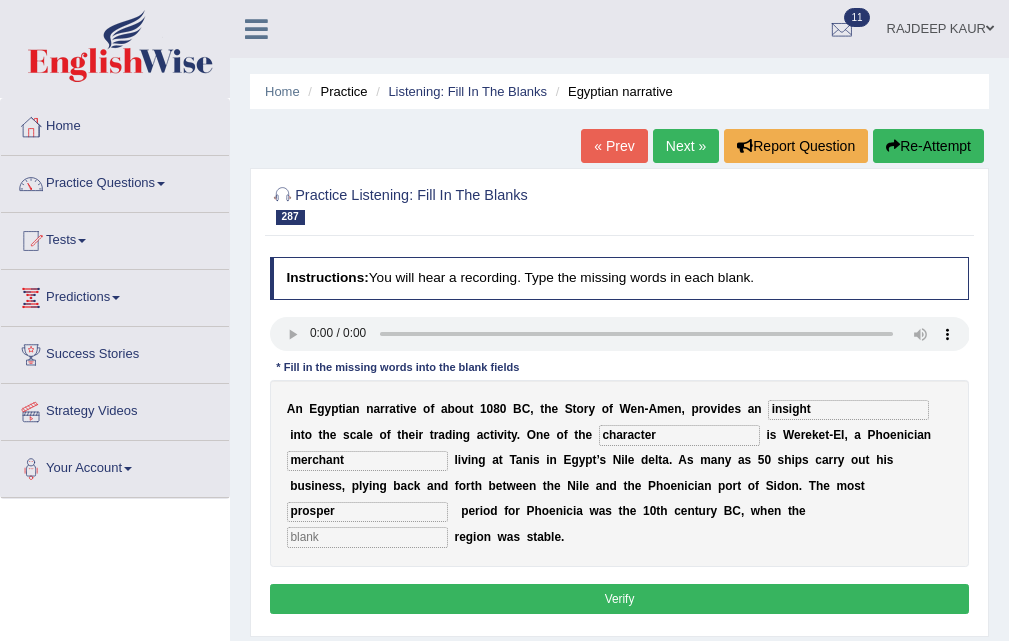 type on "prosper" 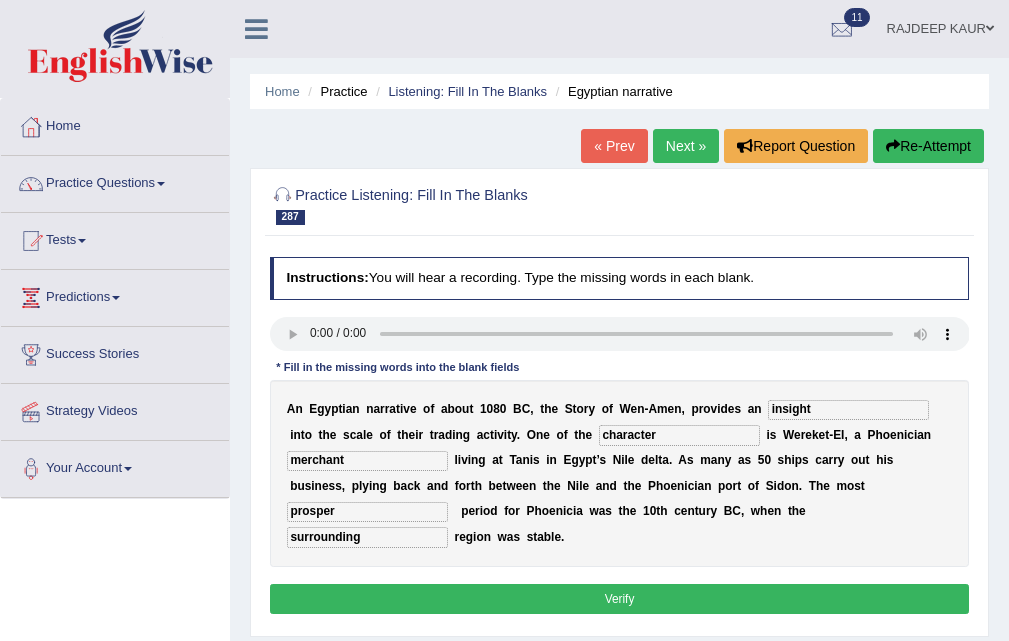type on "surrounding" 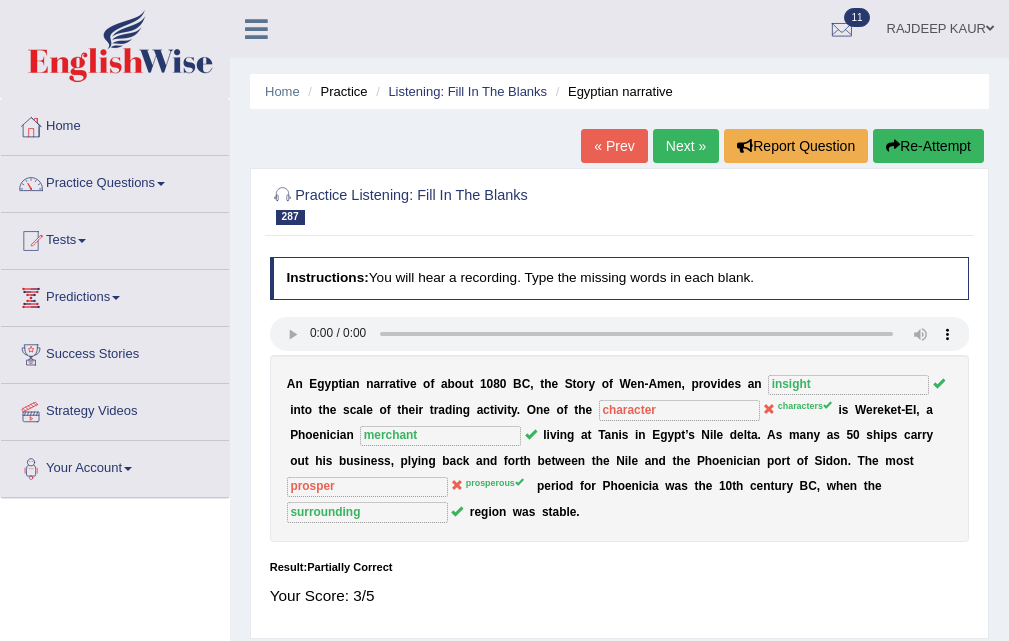 click on "Next »" at bounding box center [686, 146] 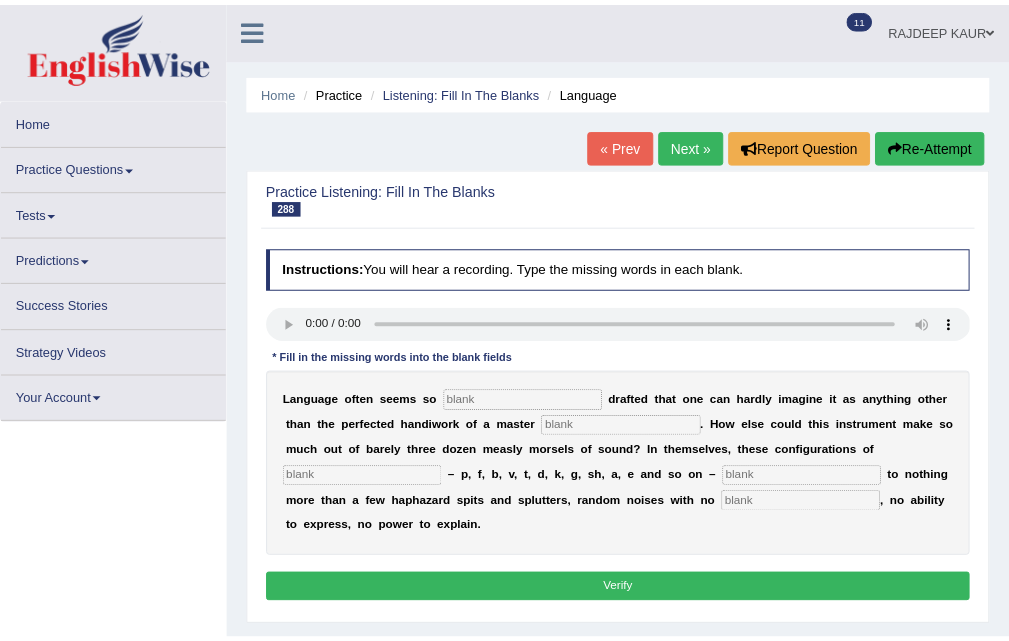 scroll, scrollTop: 0, scrollLeft: 0, axis: both 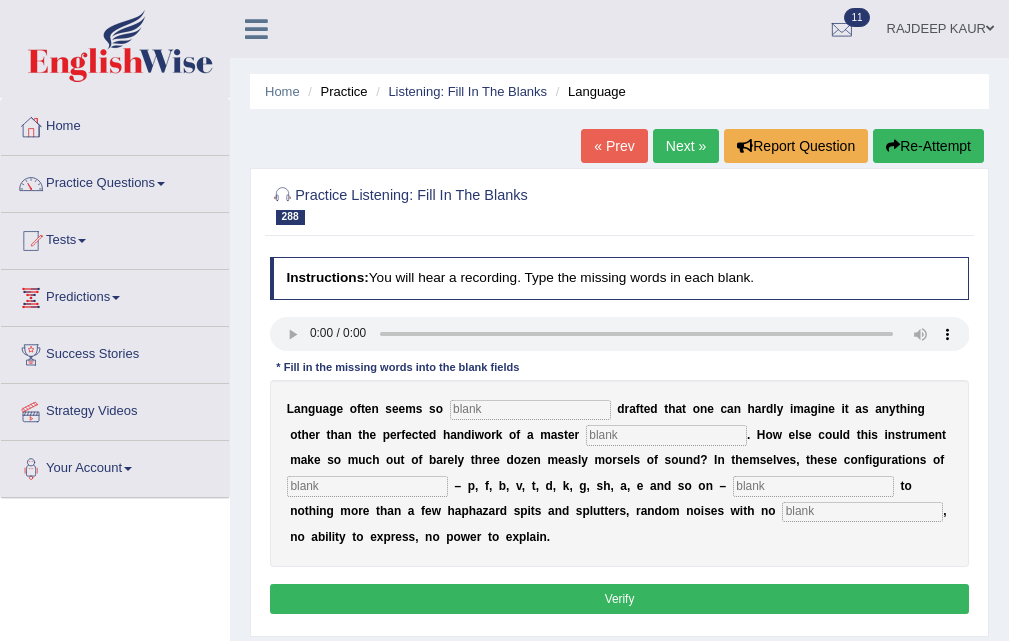 click on "L a n g u a g e    o f t e n    s e e m s    s o       d r a f t e d    t h a t    o n e    c a n    h a r d l y    i m a g i n e    i t    a s    a n y t h i n g    o t h e r    t h a n    t h e    p e r f e c t e d    h a n d i w o r k    o f    a    m a s t e r    .    H o w    e l s e    c o u l d    t h i s    i n s t r u m e n t    m a k e    s o    m u c h    o u t    o f    b a r e l y    t h r e e    d o z e n    m e a s l y    m o r s e l s    o f    s o u n d ?    I n    t h e m s e l v e s ,    t h e s e    c o n f i g u r a t i o n s    o f       –    p ,    f ,    b ,    v ,    t ,    d ,    k ,    g ,    s h ,    a ,    e    a n d    s o    o n    –       t o    n o t h i n g    m o r e    t h a n    a    f e w    h a p h a z a r d    s p i t s    a n d    s p l u t t e r s ,    r a n d o m    n o i s e s    w i t h    n o    ,    n o    a b i l i t y    t o    e x p r e s s ,    n o    p o w e r    t o" at bounding box center [620, 473] 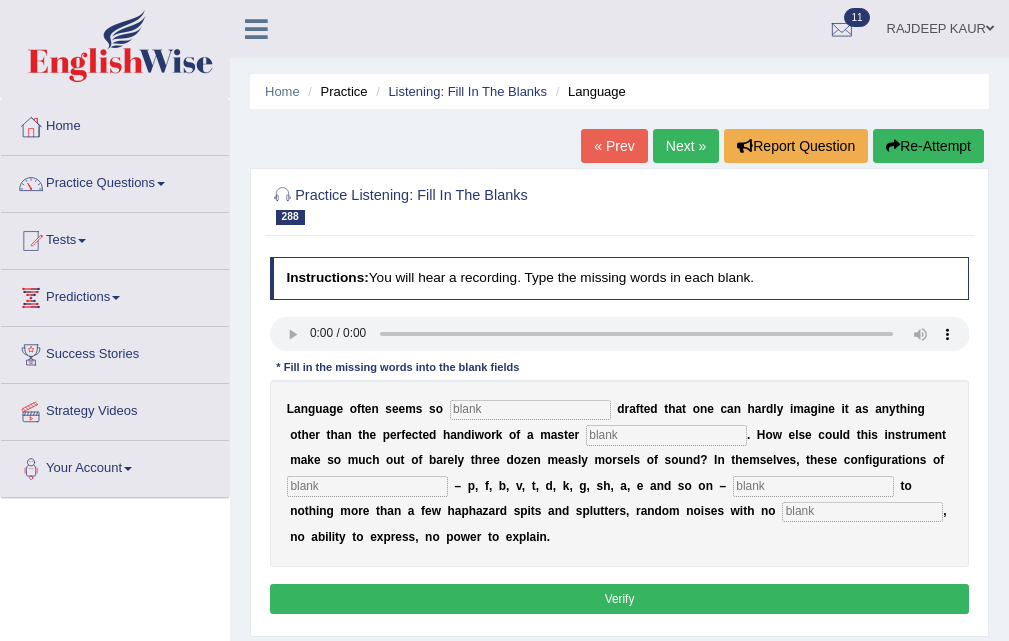 click at bounding box center (530, 410) 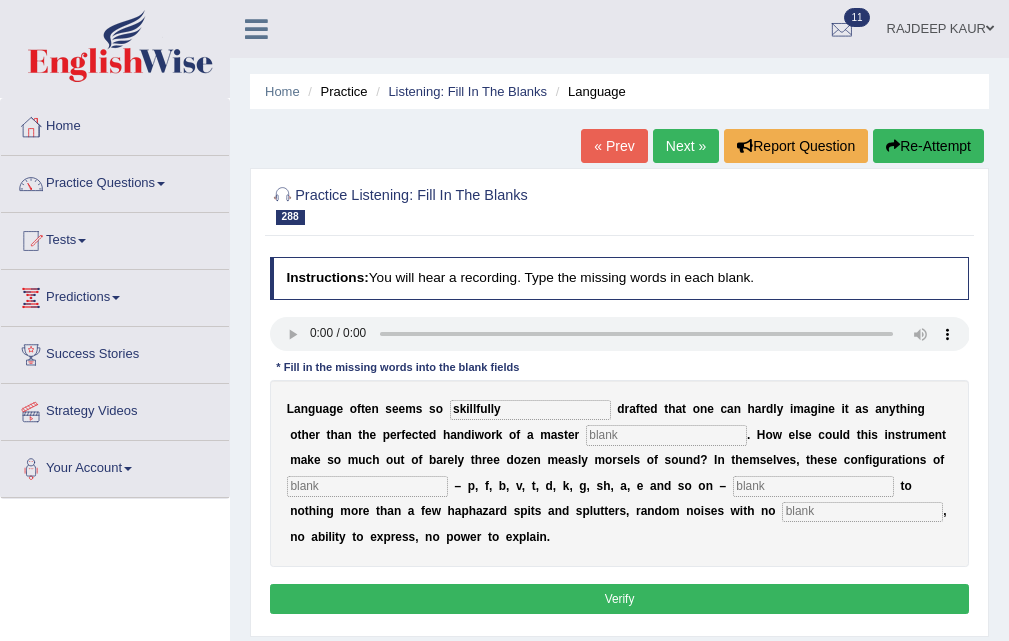 type on "skillfully" 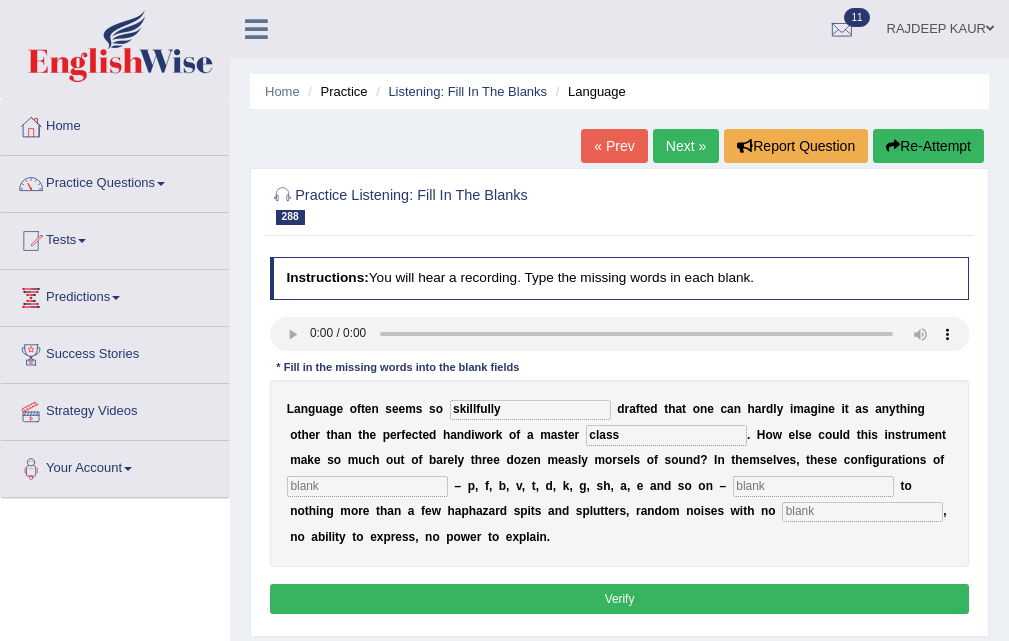type on "class" 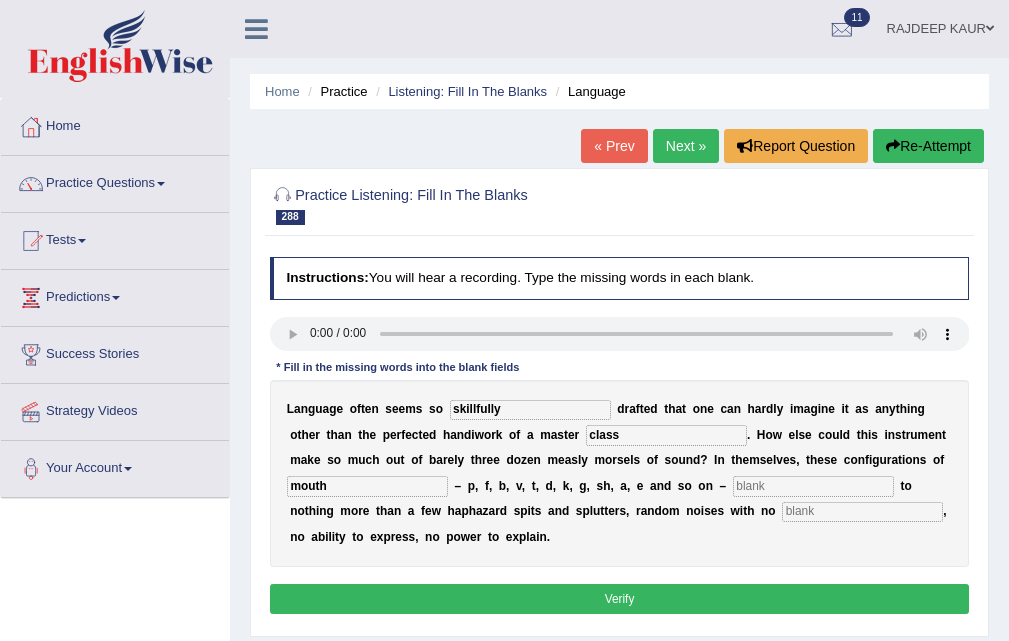 type on "mouth" 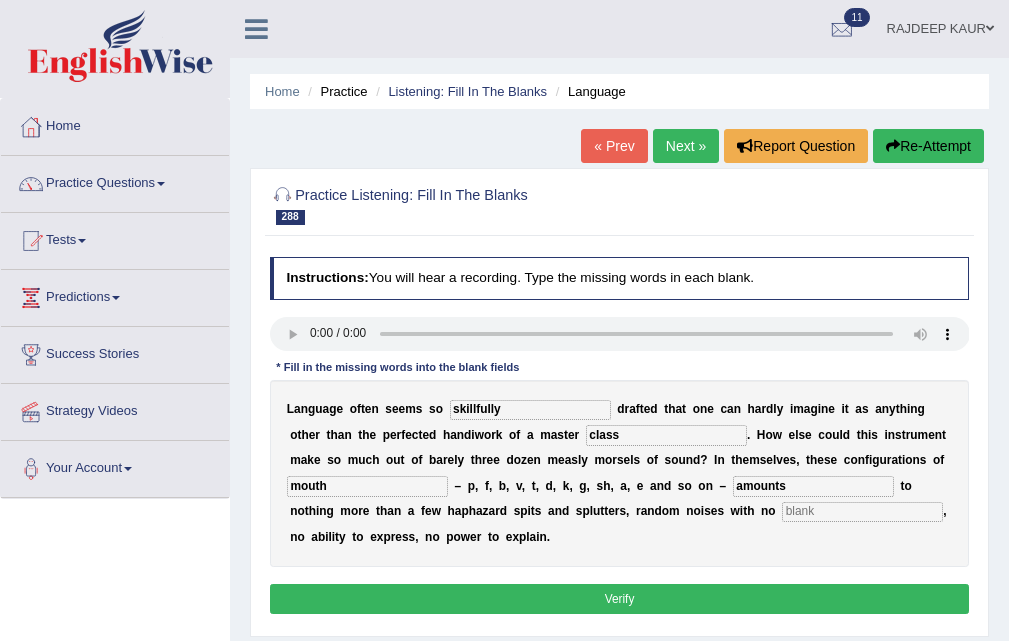 type on "amounts" 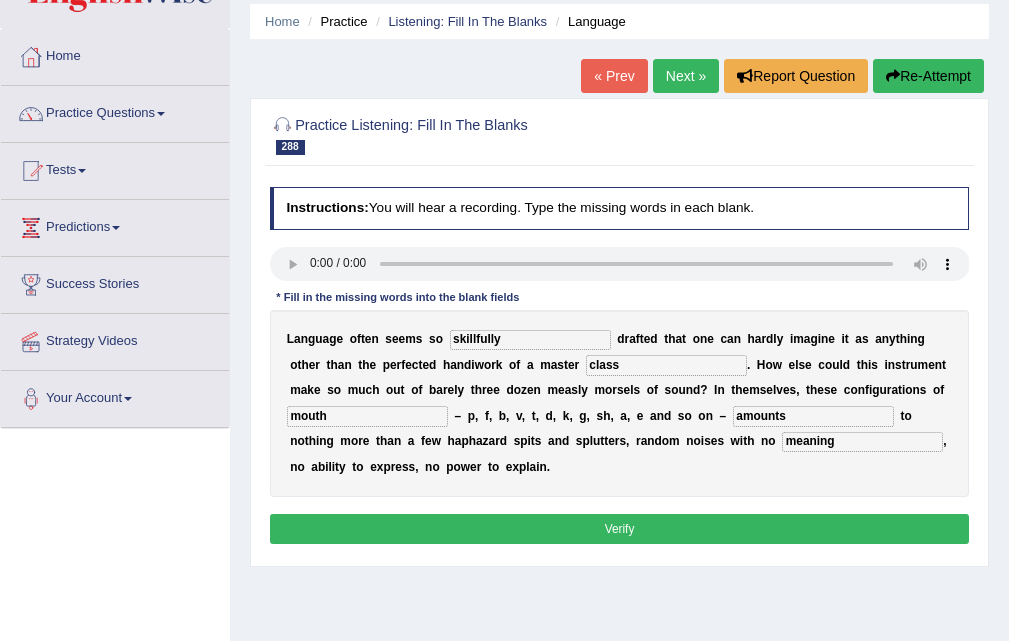 scroll, scrollTop: 100, scrollLeft: 0, axis: vertical 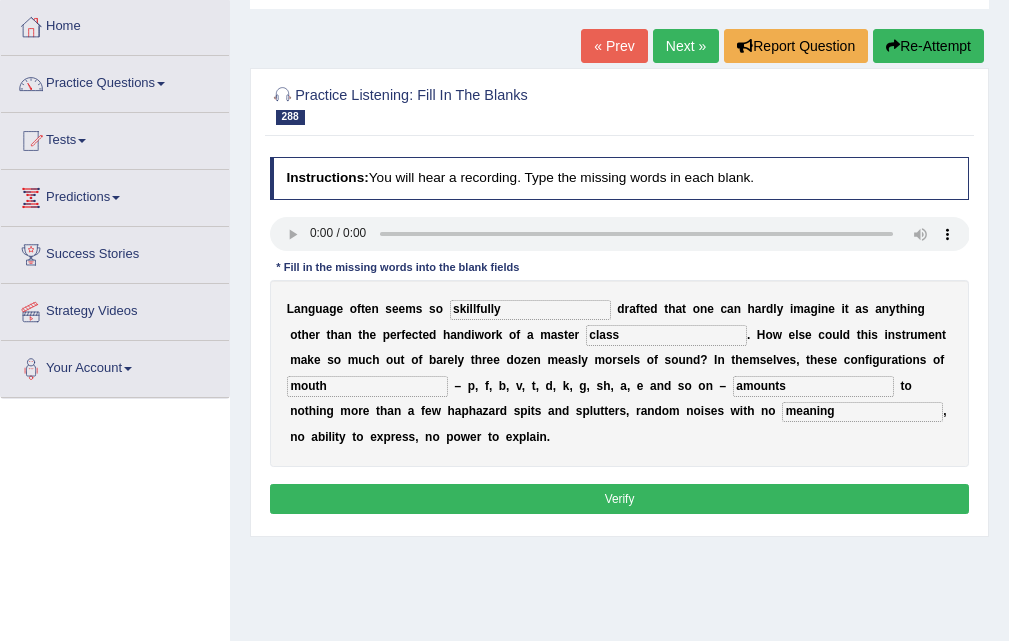 type on "meaning" 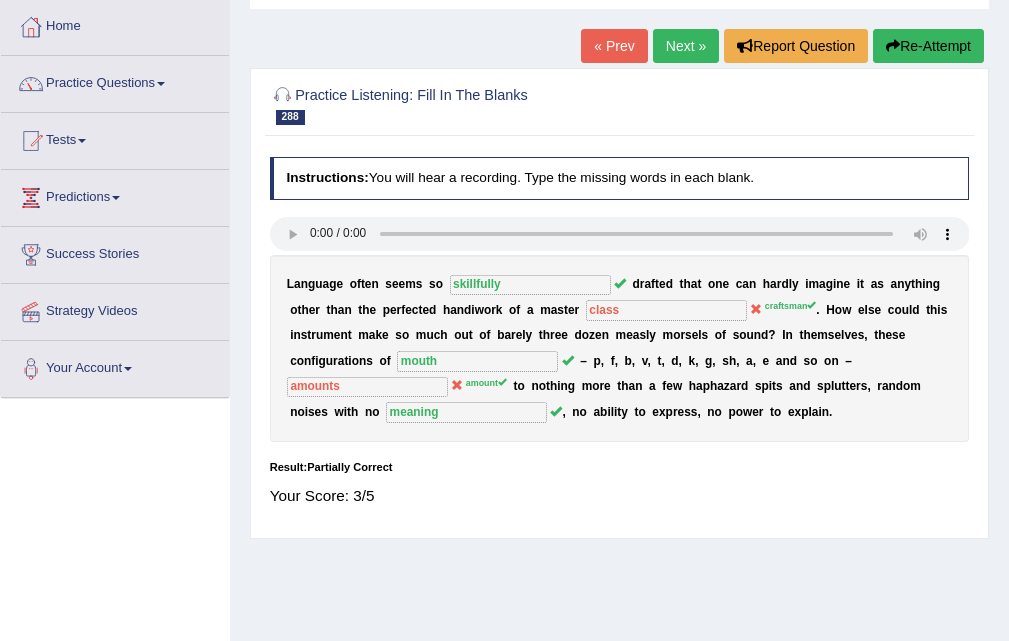 click on "Next »" at bounding box center [686, 46] 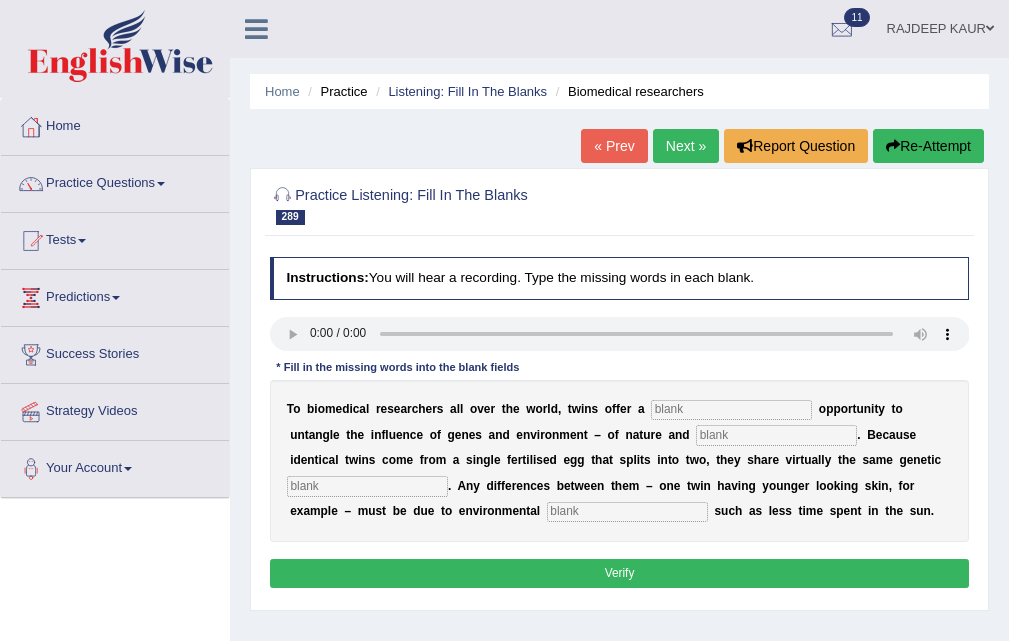 scroll, scrollTop: 0, scrollLeft: 0, axis: both 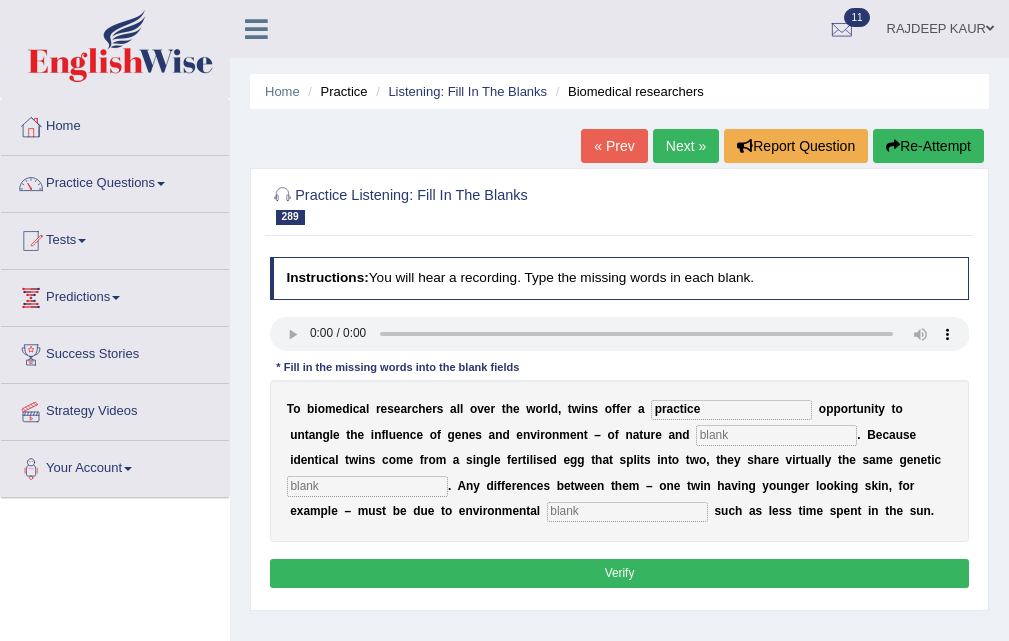 type on "practice" 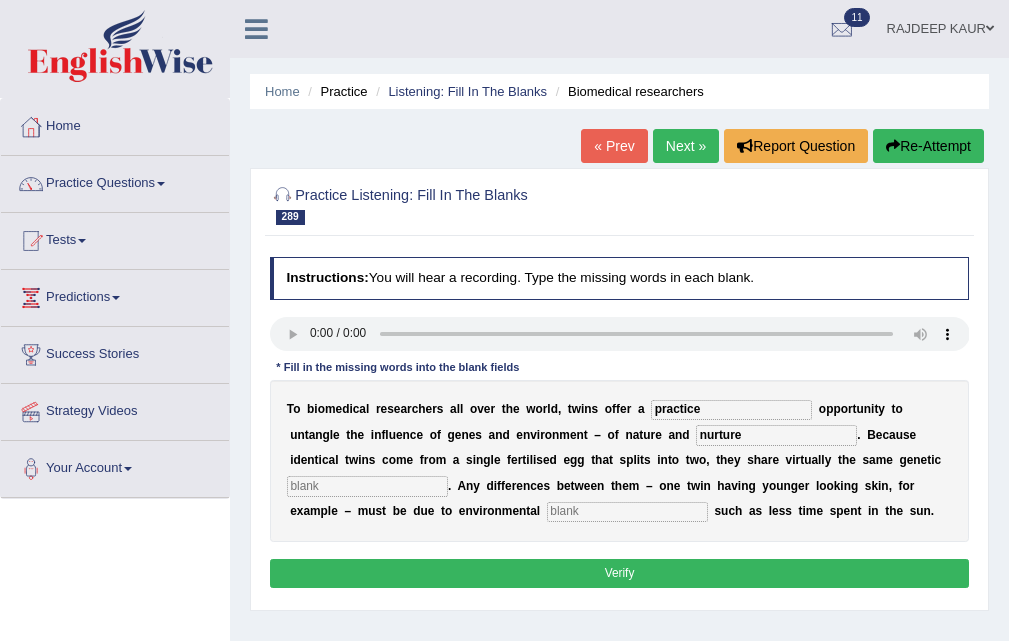 type on "nurture" 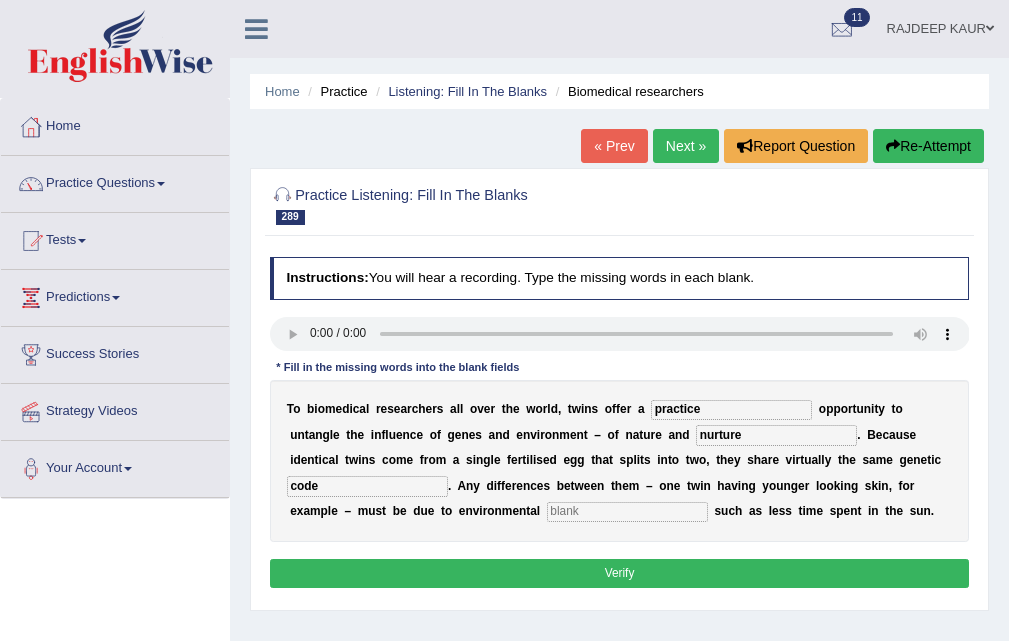 type on "code" 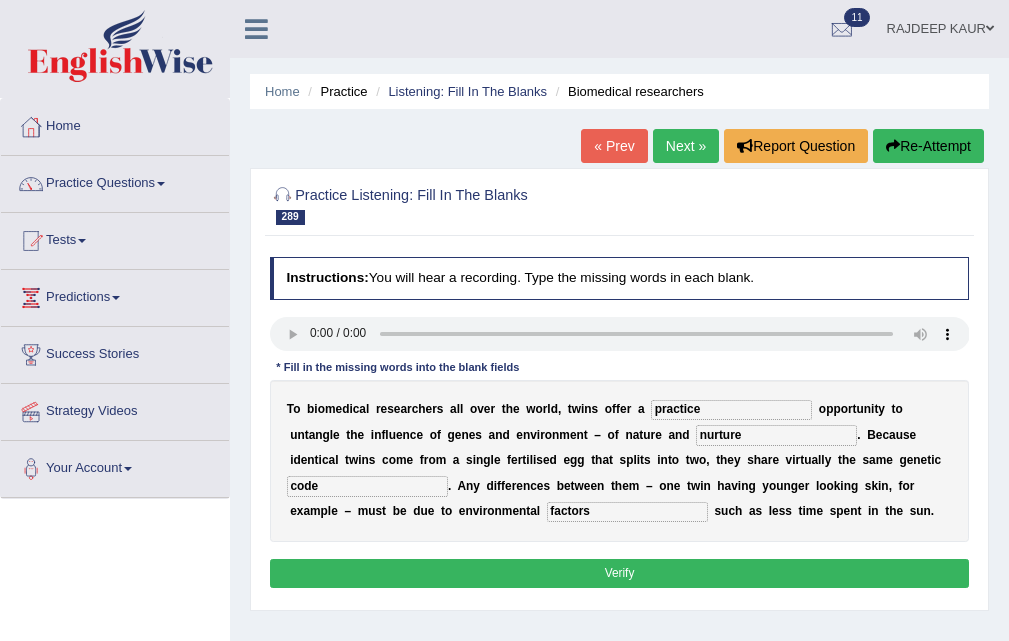 type on "factors" 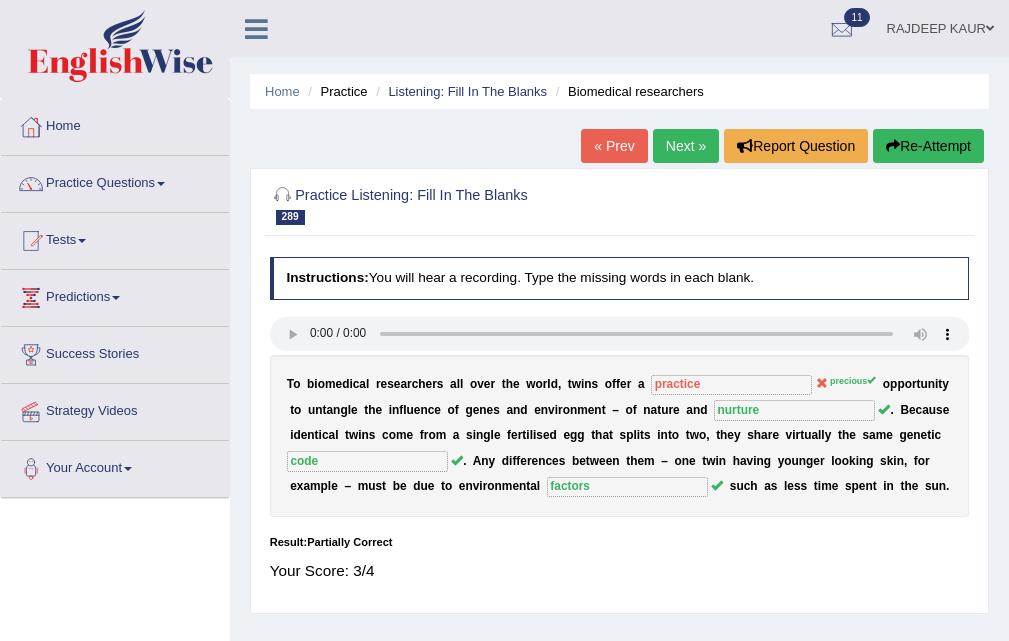 click on "Next »" at bounding box center [686, 146] 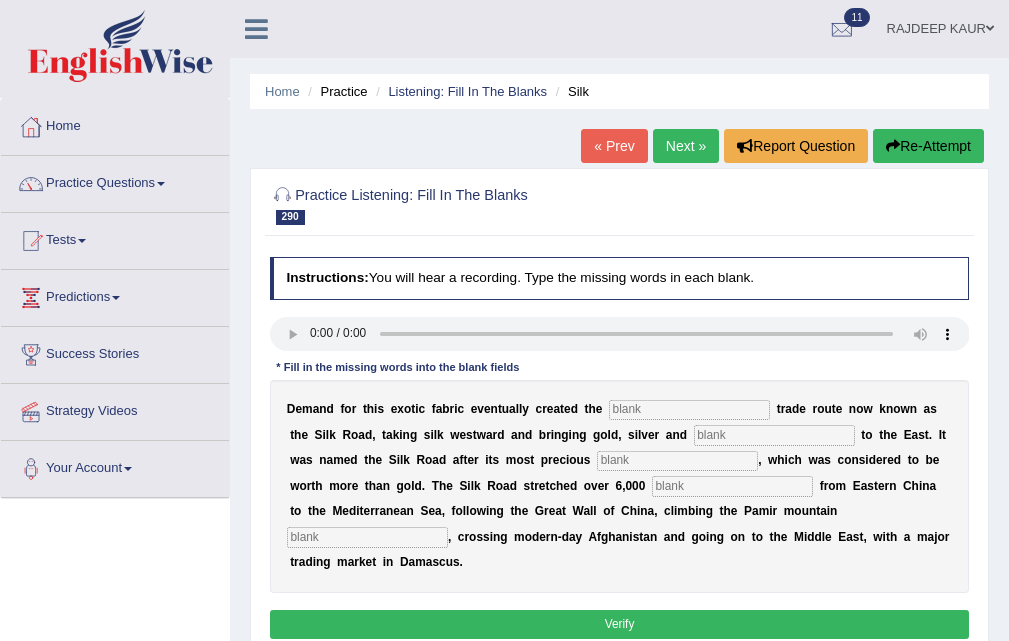 scroll, scrollTop: 0, scrollLeft: 0, axis: both 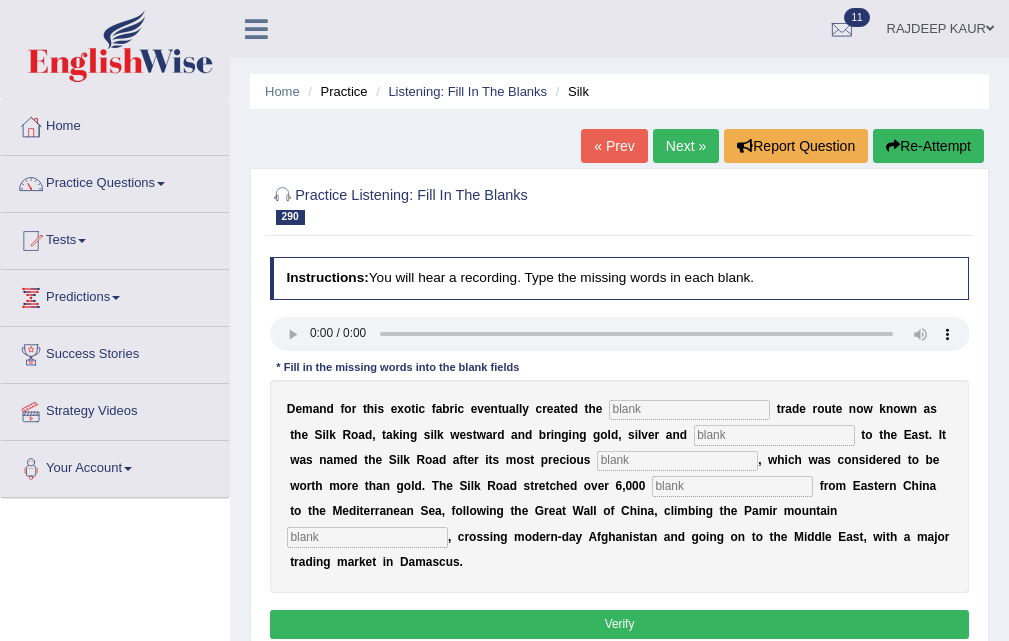 click at bounding box center (689, 410) 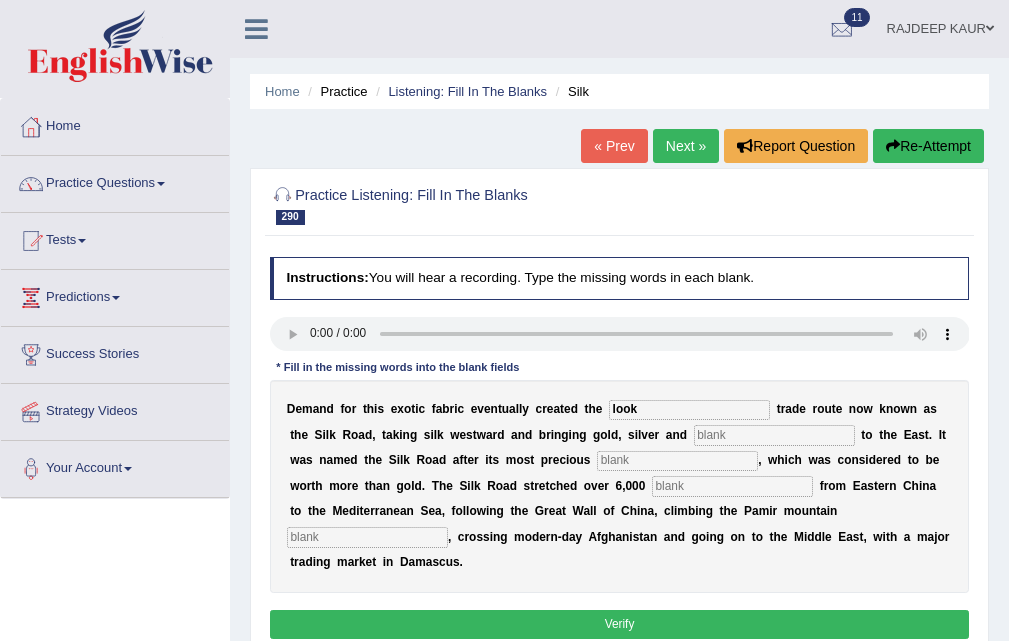 type on "look" 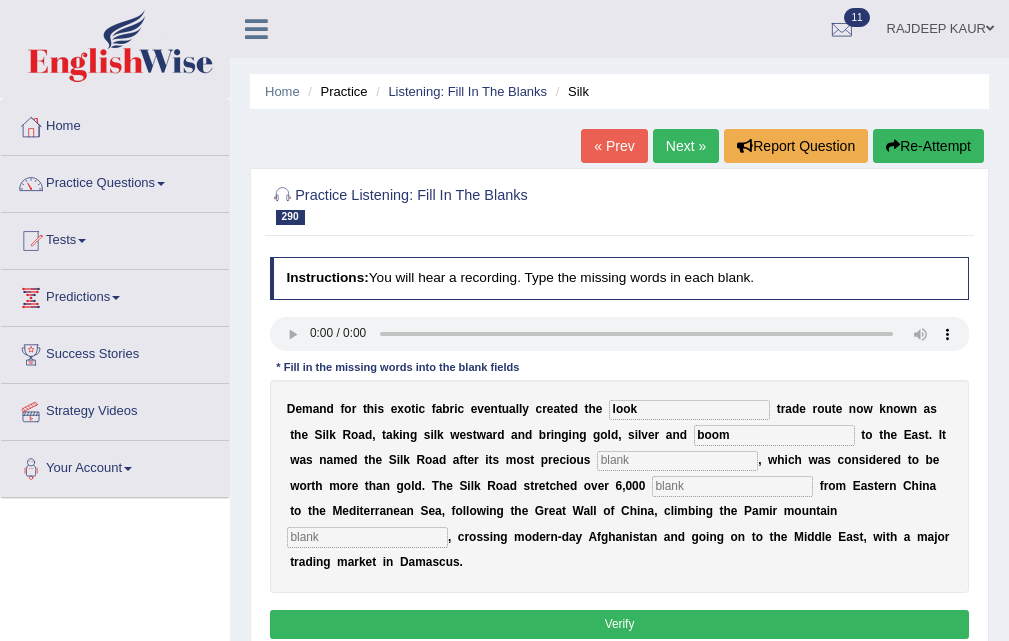 type on "boom" 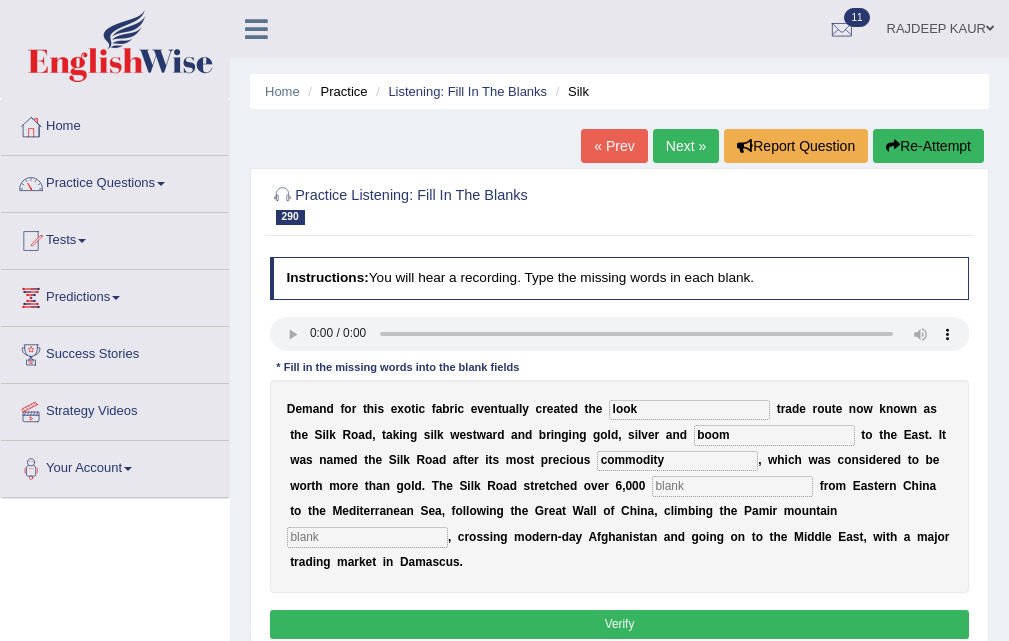 type on "commodity" 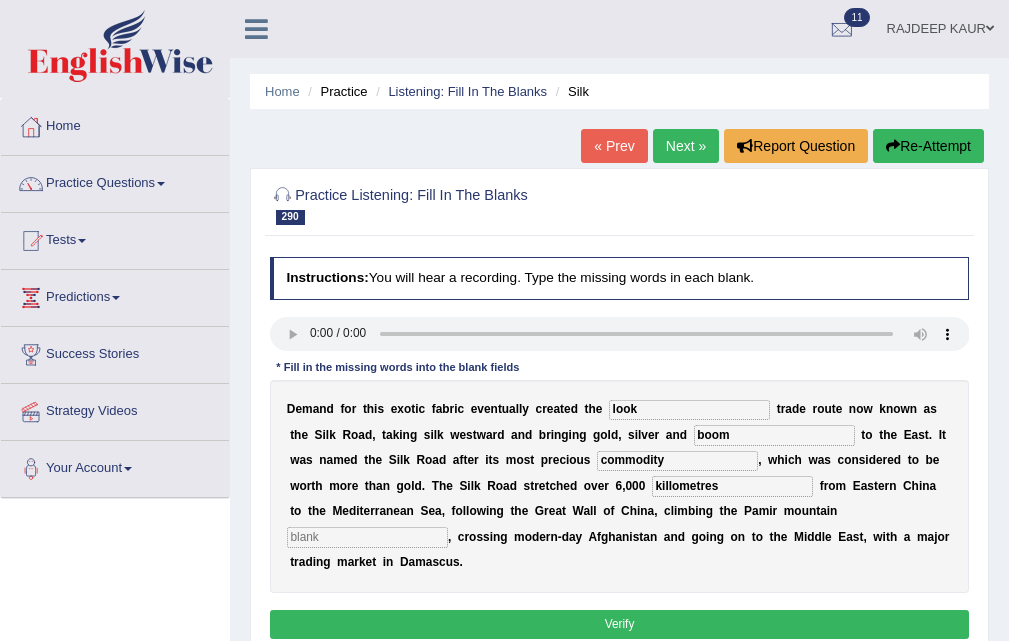 type on "killometres" 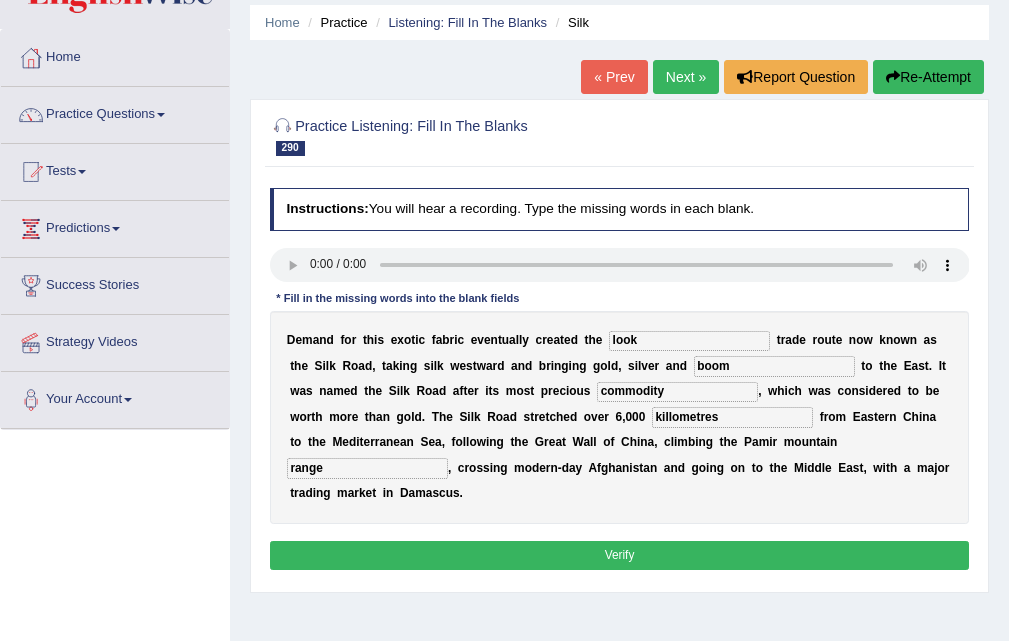 scroll, scrollTop: 100, scrollLeft: 0, axis: vertical 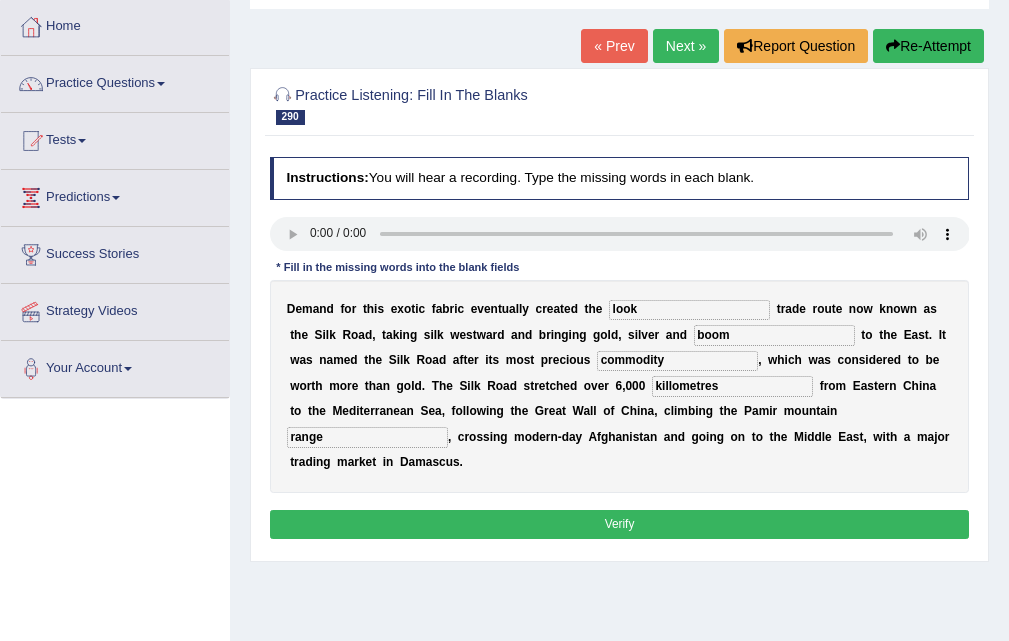 type on "range" 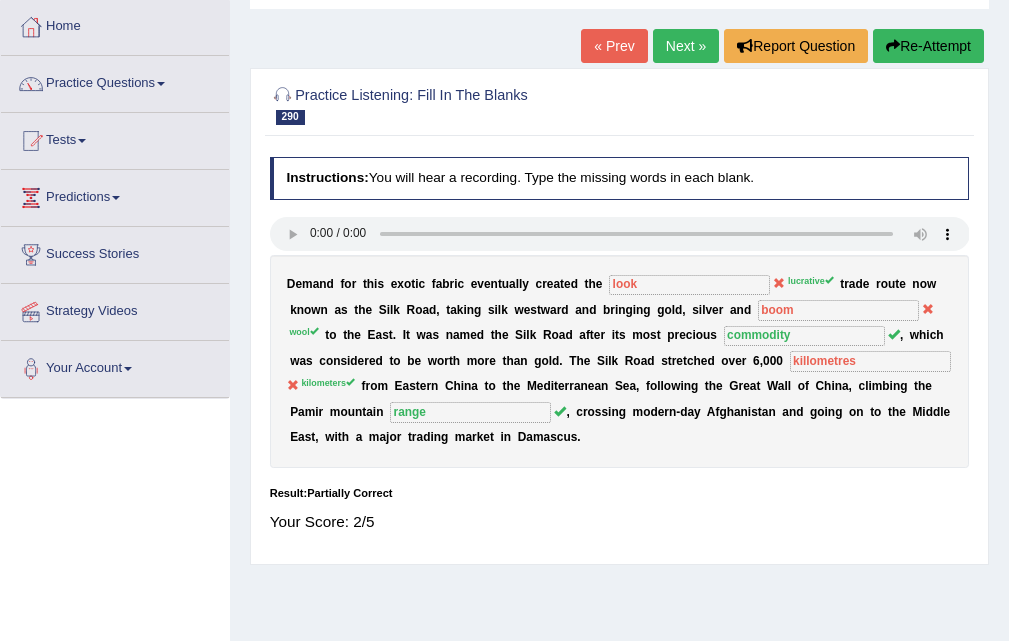 click on "Next »" at bounding box center (686, 46) 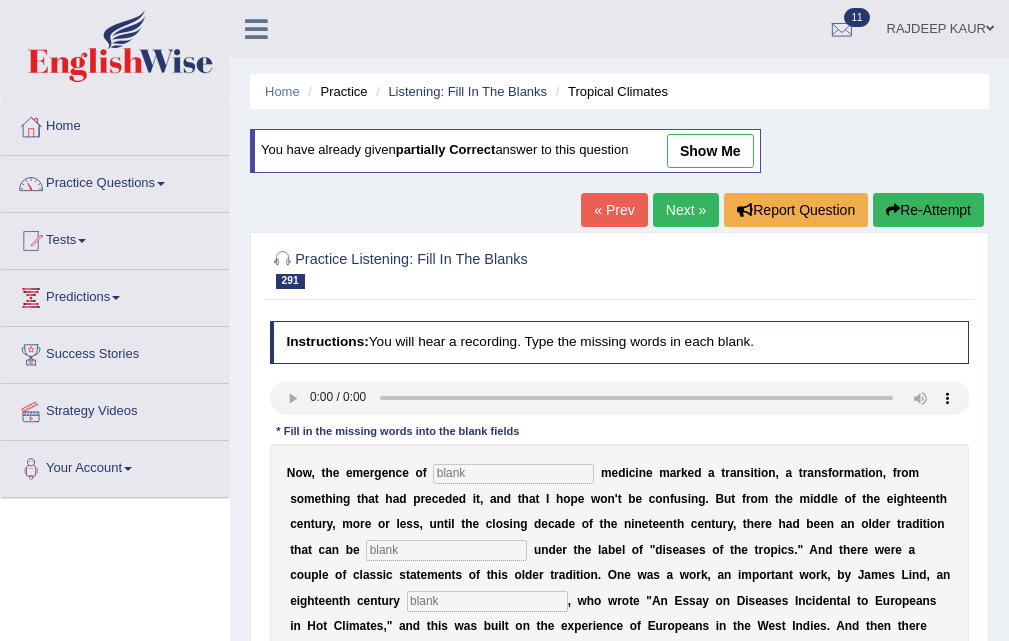 scroll, scrollTop: 0, scrollLeft: 0, axis: both 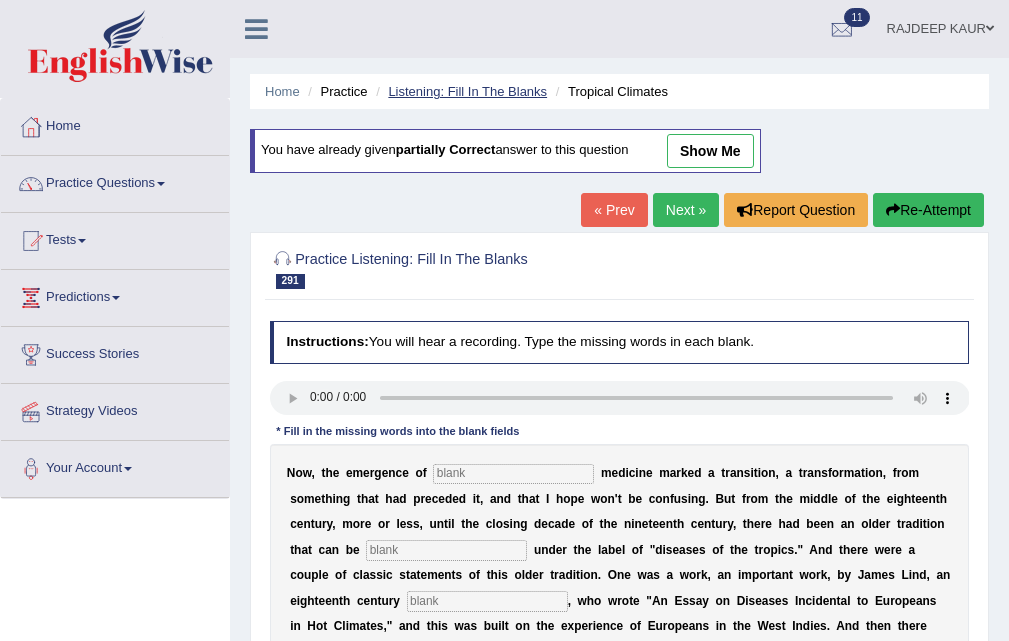 click on "Listening: Fill In The Blanks" at bounding box center [467, 91] 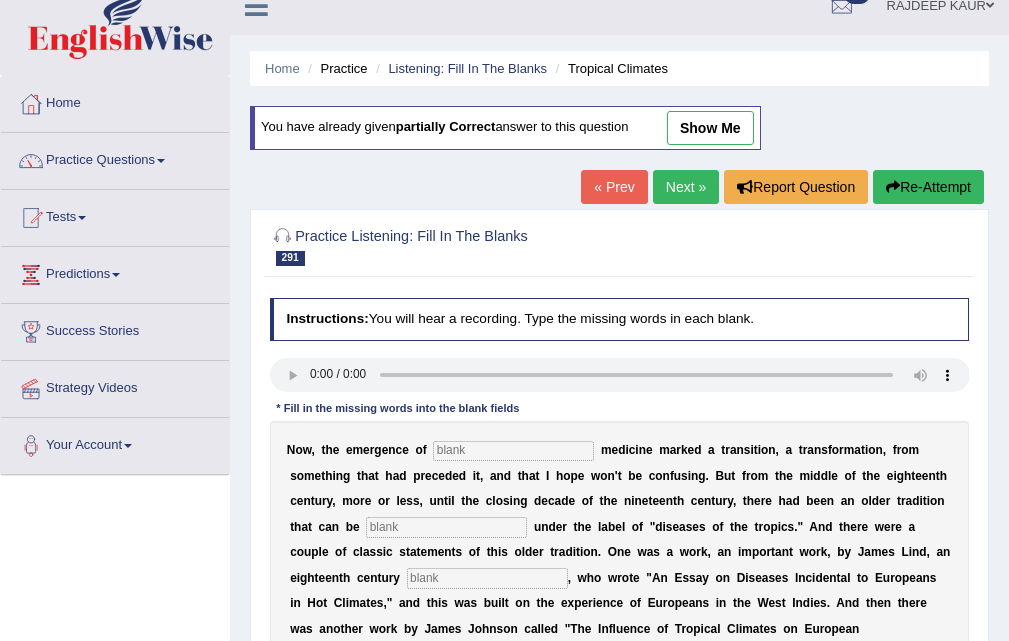 scroll, scrollTop: 0, scrollLeft: 0, axis: both 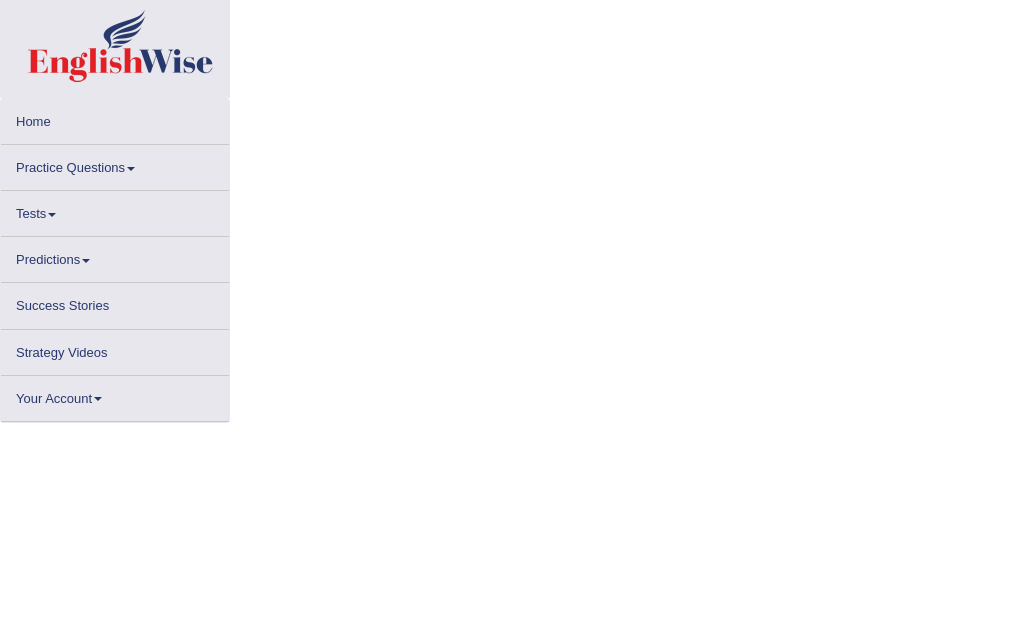 click on "Practice Questions" at bounding box center (115, 164) 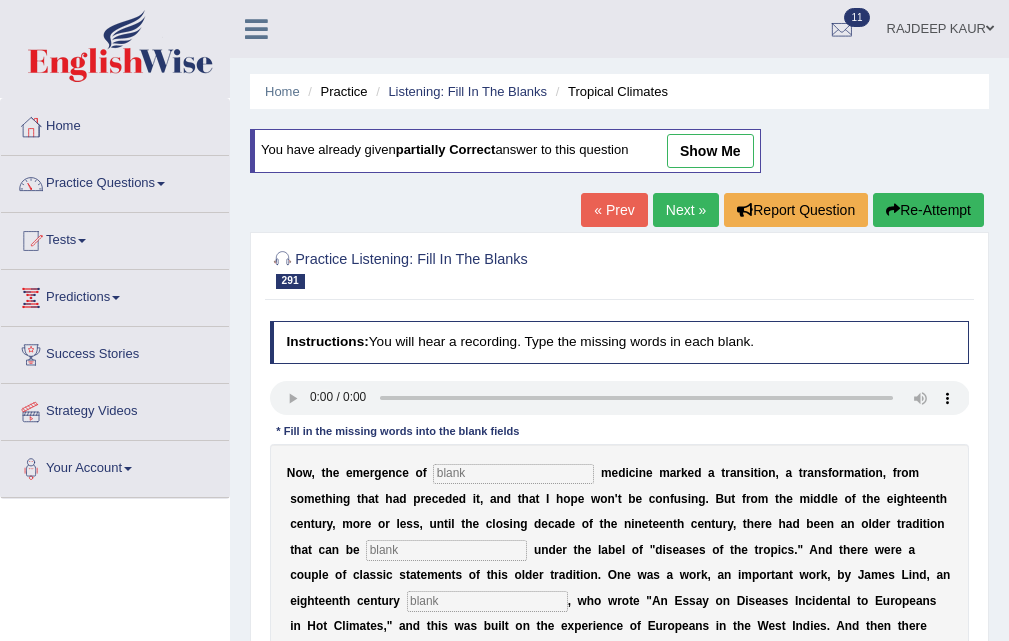 scroll, scrollTop: 0, scrollLeft: 0, axis: both 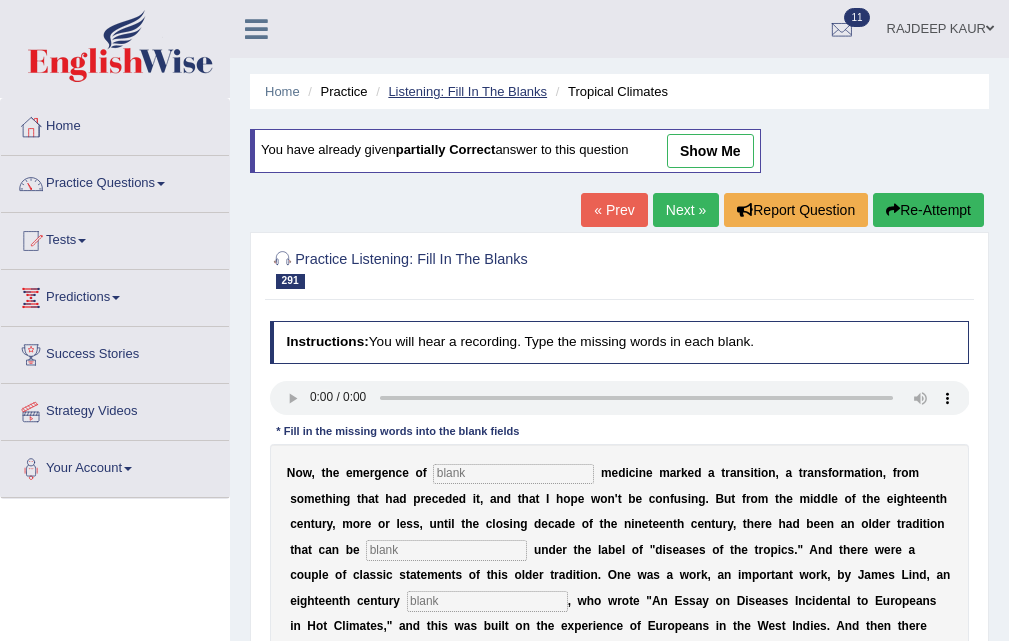 click on "Listening: Fill In The Blanks" at bounding box center [467, 91] 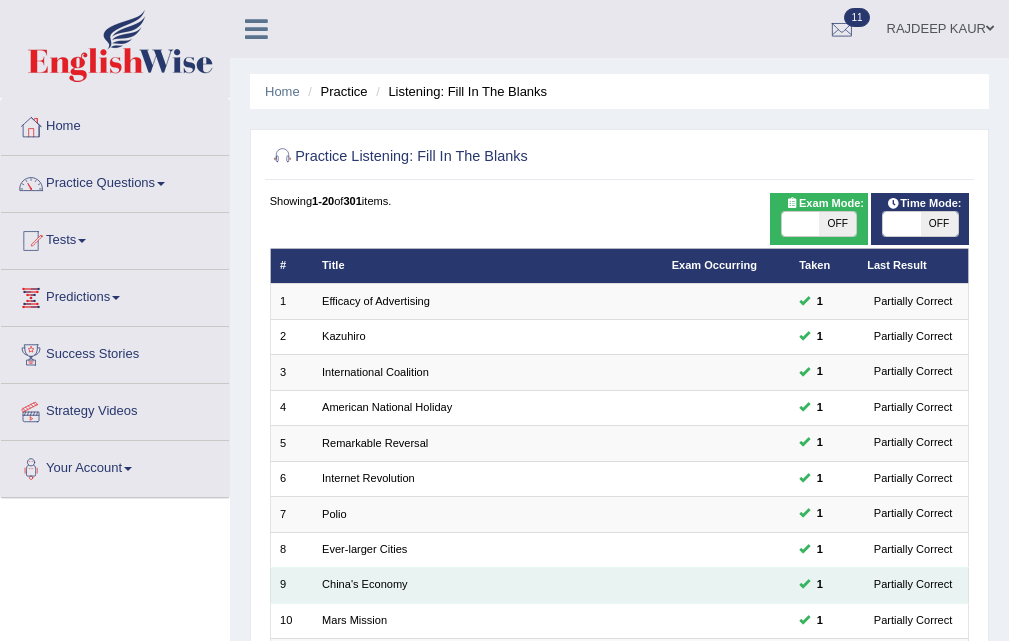 scroll, scrollTop: 209, scrollLeft: 0, axis: vertical 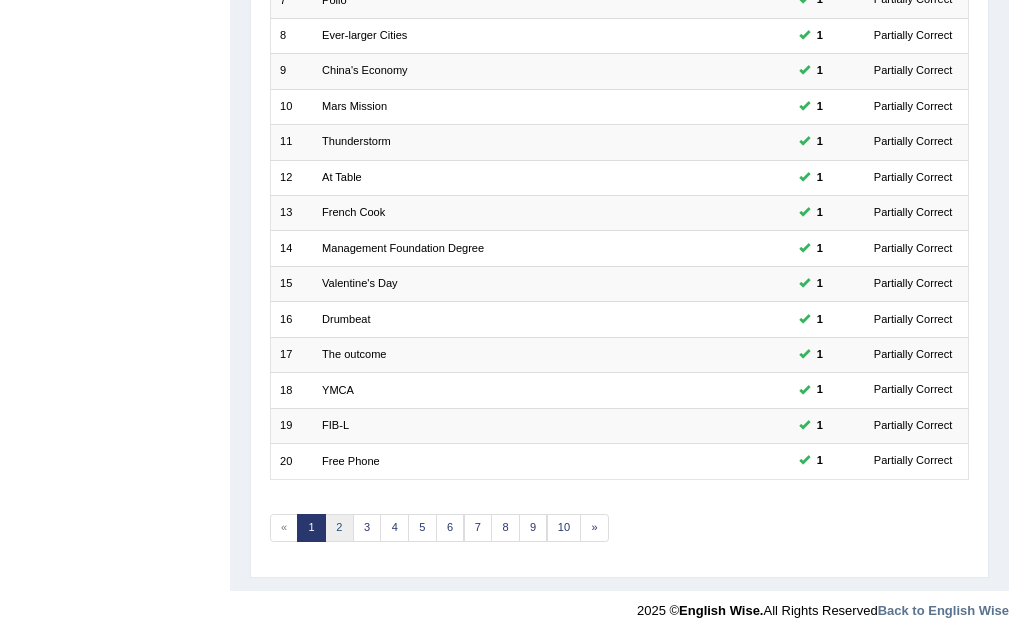 click on "2" at bounding box center (339, 528) 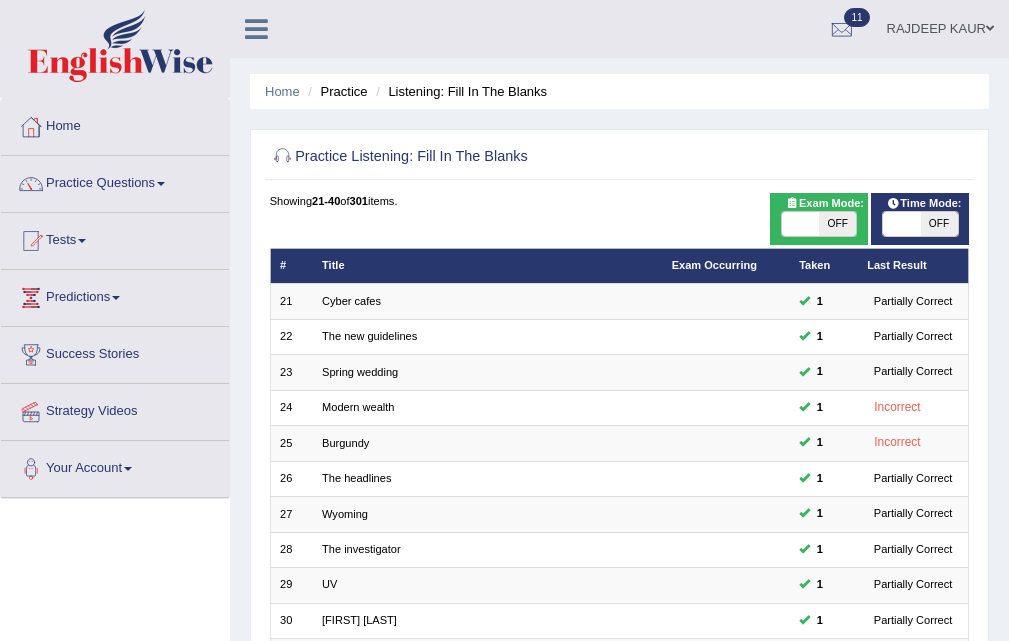 scroll, scrollTop: 131, scrollLeft: 0, axis: vertical 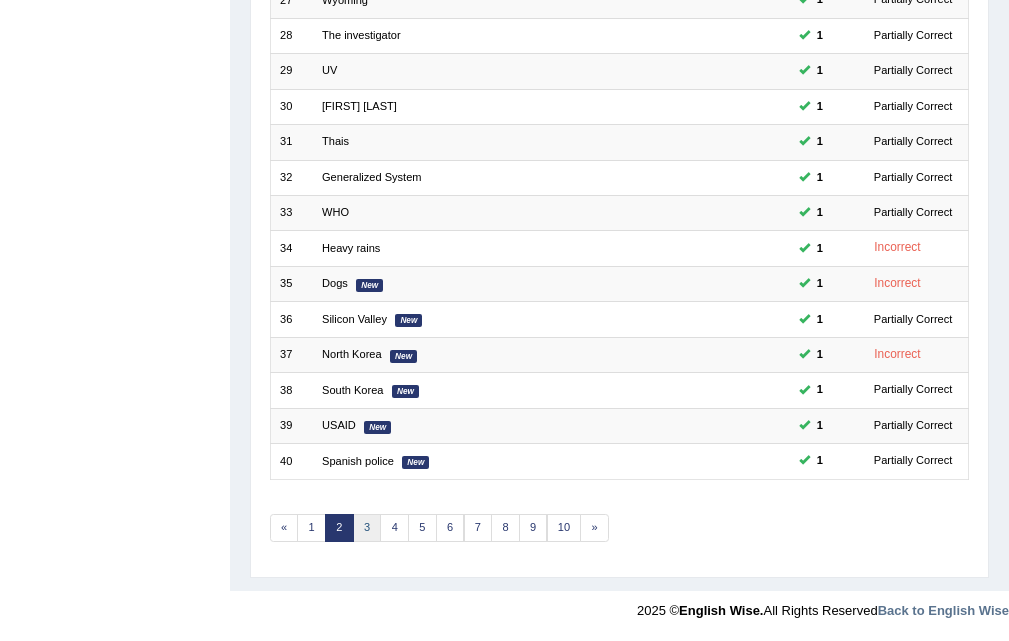 click on "3" at bounding box center [367, 528] 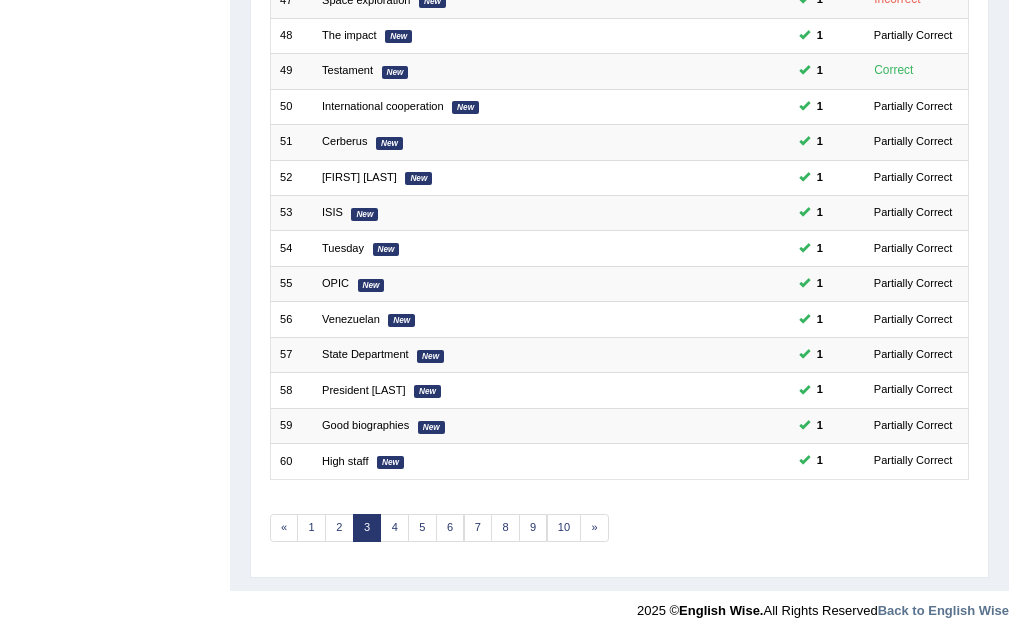 scroll, scrollTop: 0, scrollLeft: 0, axis: both 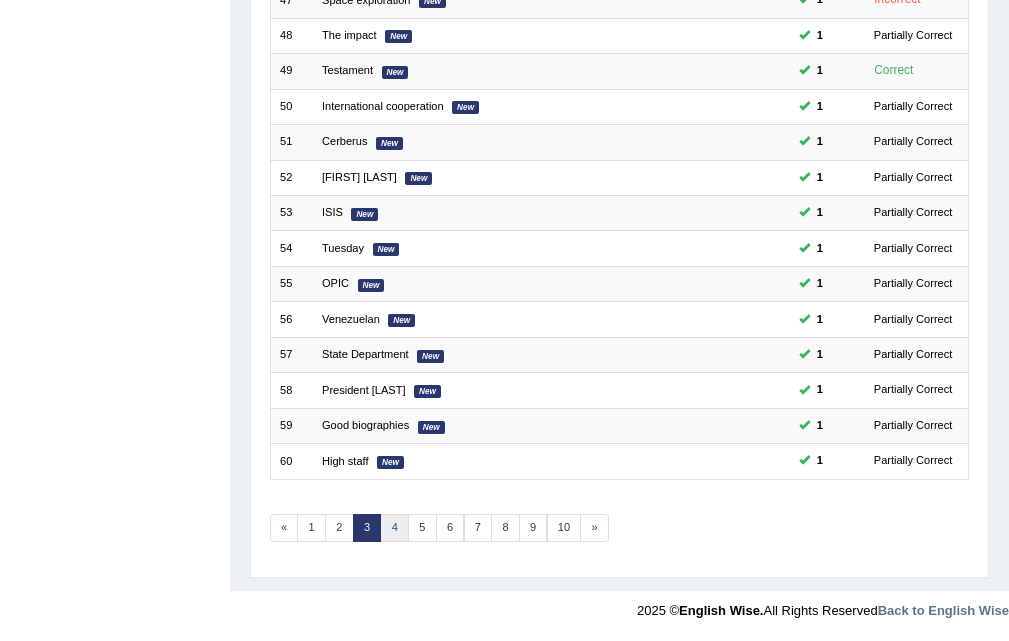 click on "4" at bounding box center [394, 528] 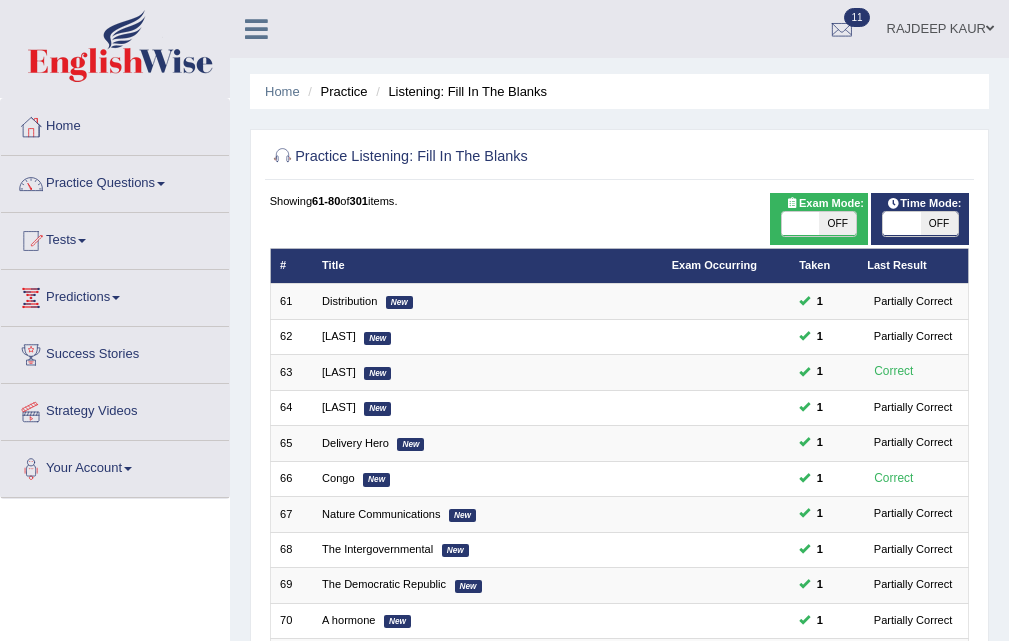 scroll, scrollTop: 514, scrollLeft: 0, axis: vertical 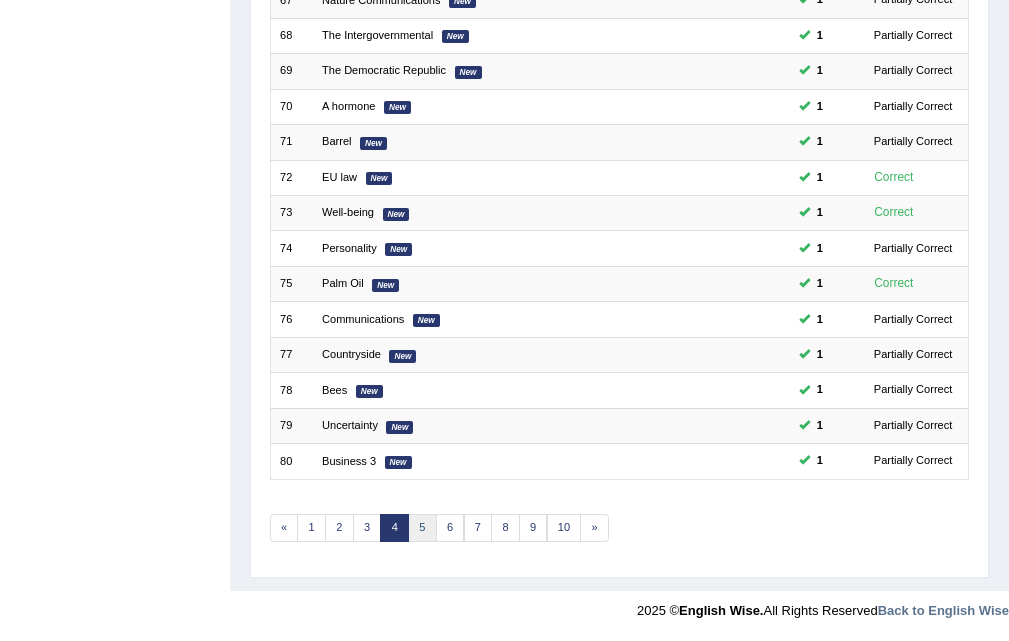 click on "5" at bounding box center [422, 528] 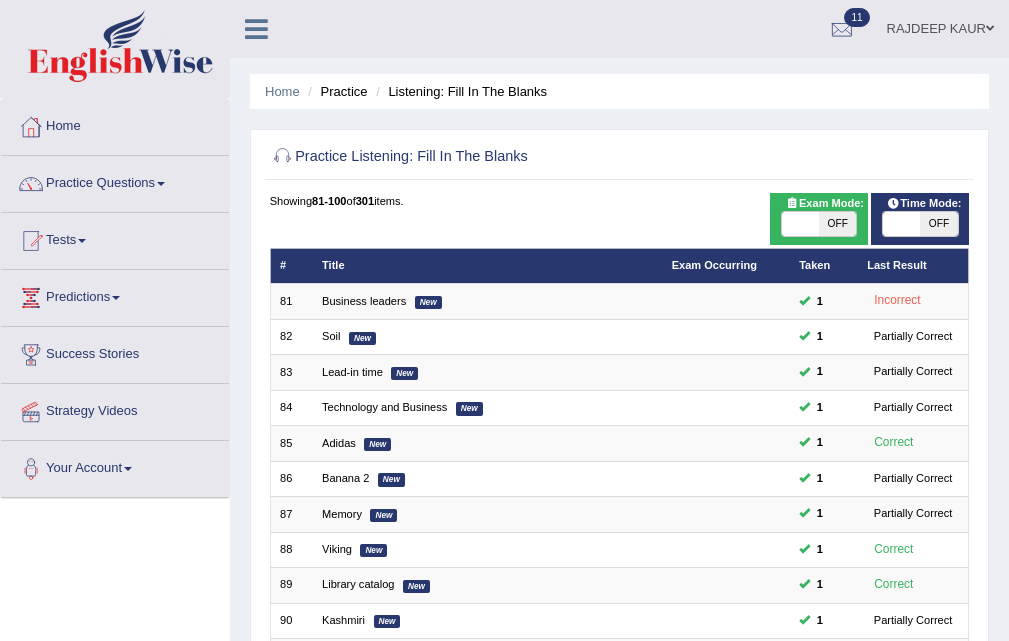 scroll, scrollTop: 514, scrollLeft: 0, axis: vertical 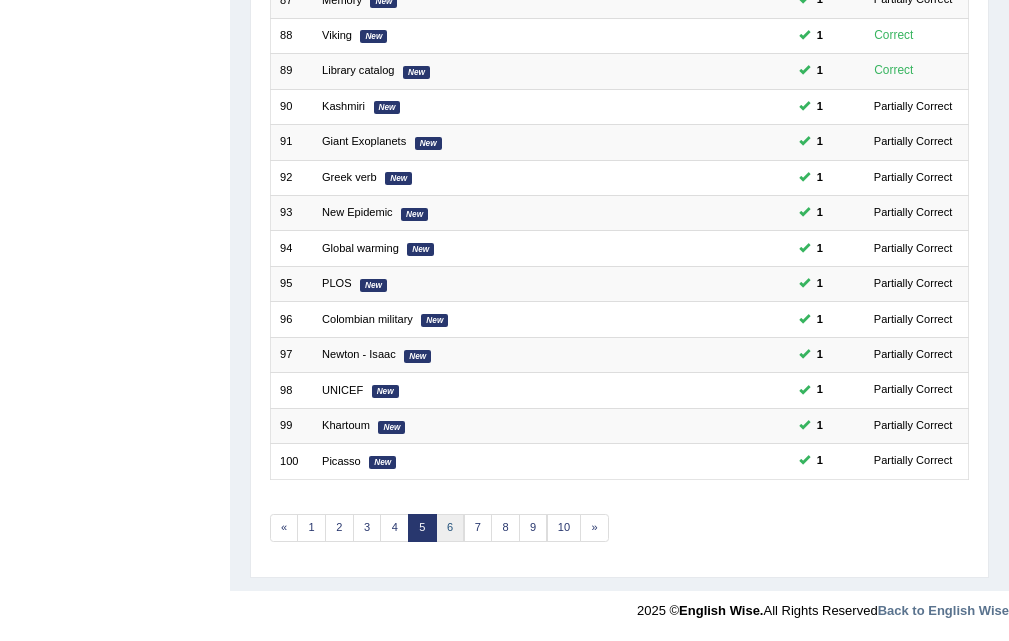 click on "6" at bounding box center (450, 528) 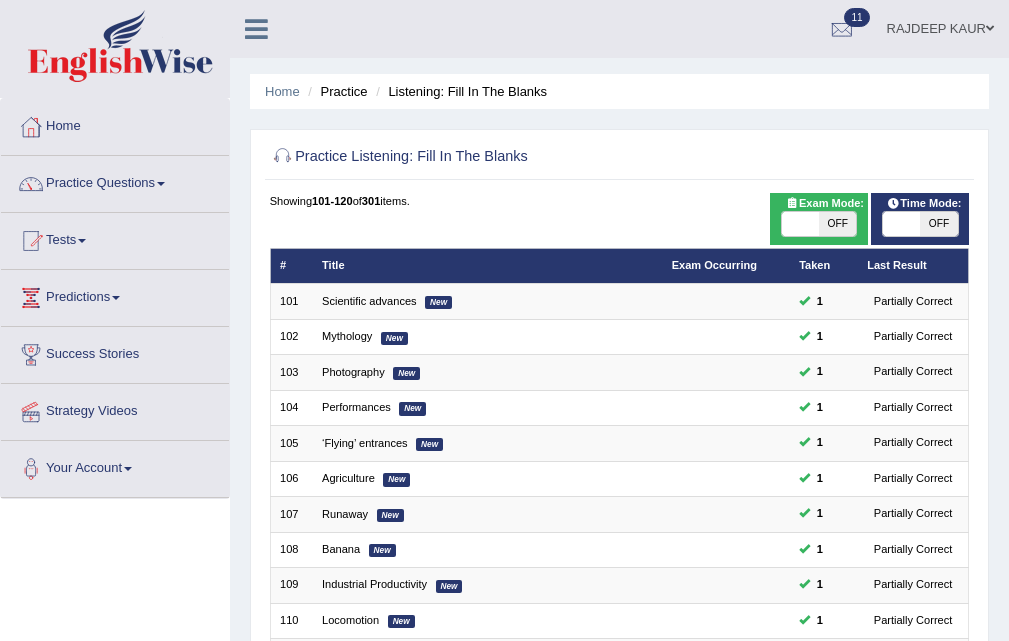 scroll, scrollTop: 514, scrollLeft: 0, axis: vertical 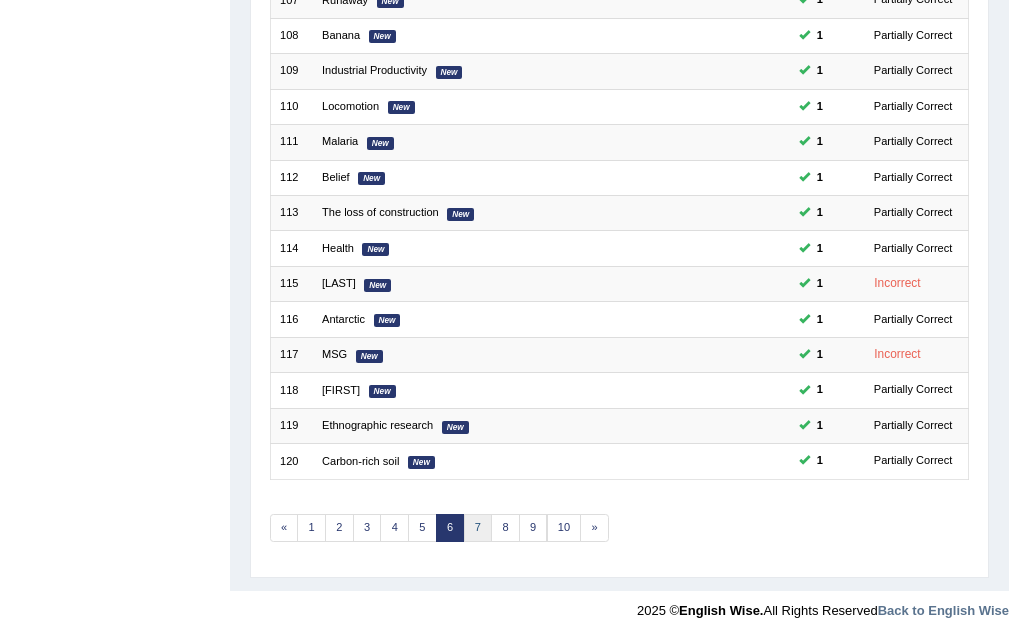 click on "7" at bounding box center [478, 528] 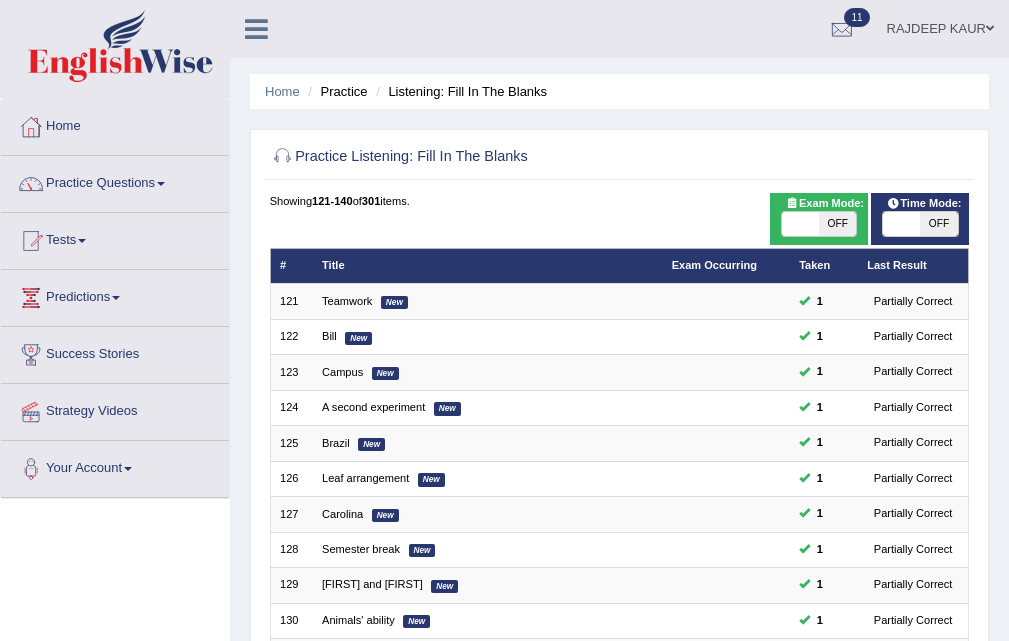 scroll, scrollTop: 514, scrollLeft: 0, axis: vertical 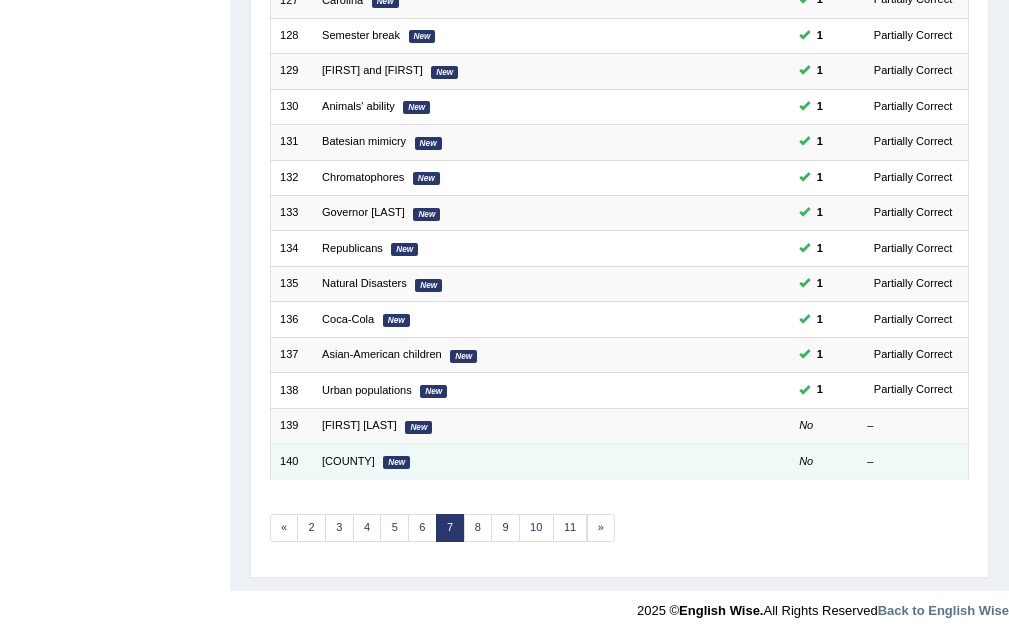 click on "Mendocino County New" at bounding box center [488, 461] 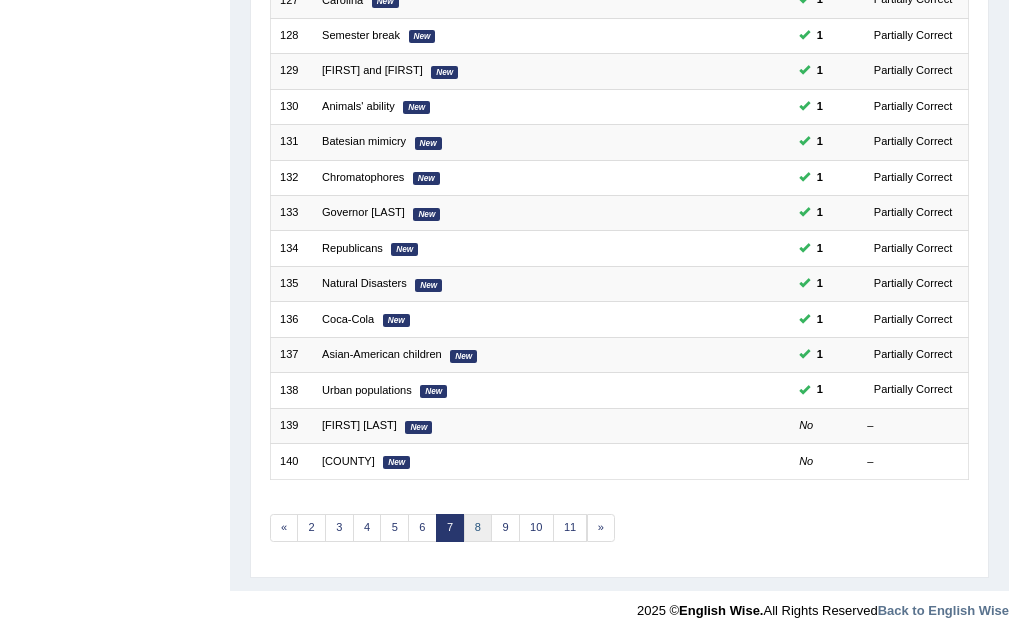 click on "8" at bounding box center [478, 528] 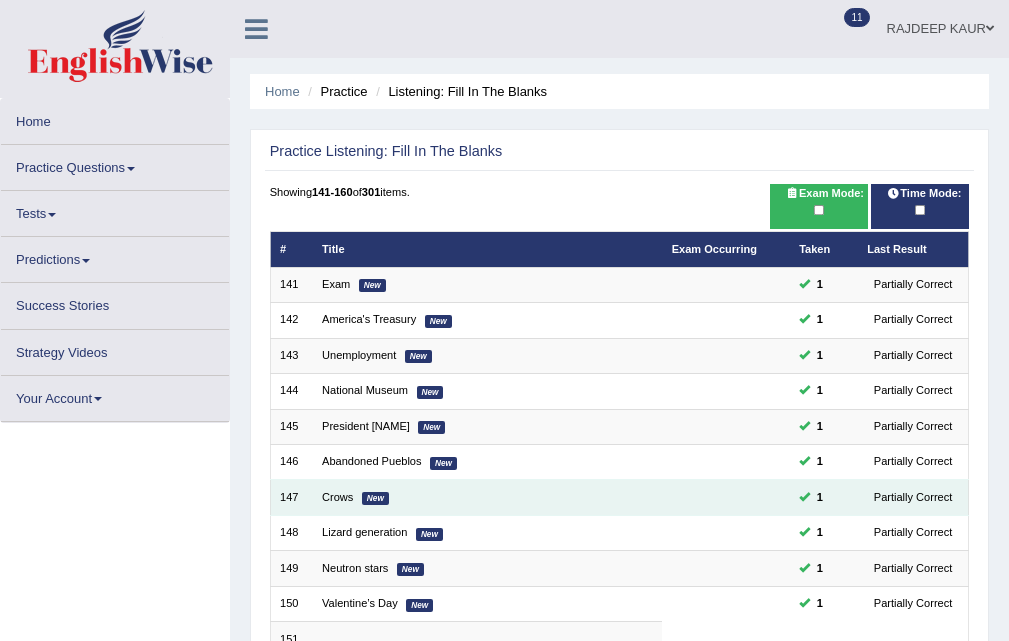 scroll, scrollTop: 0, scrollLeft: 0, axis: both 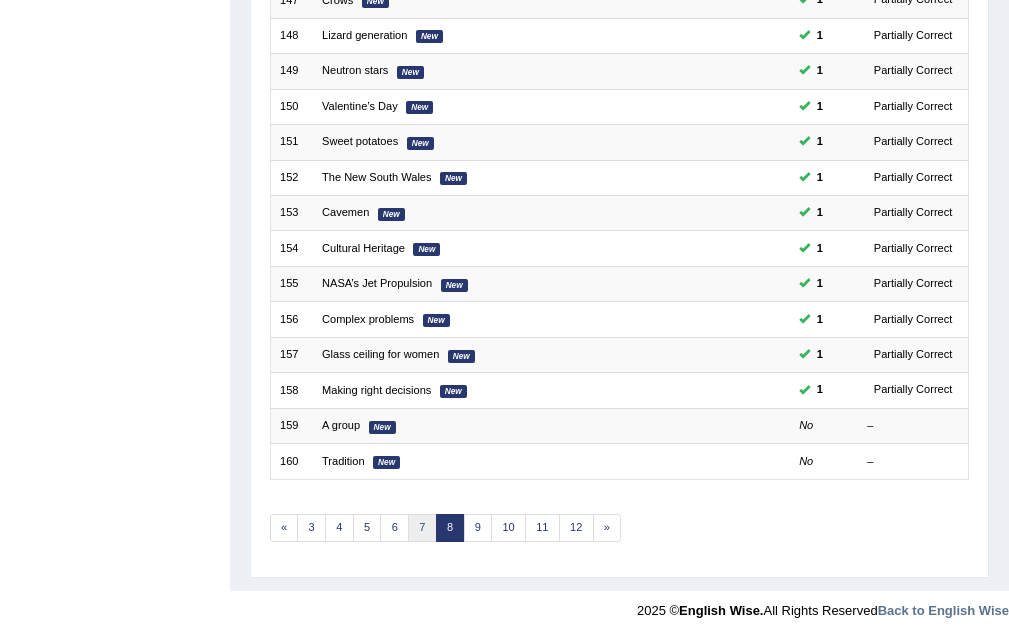 click on "7" at bounding box center [422, 528] 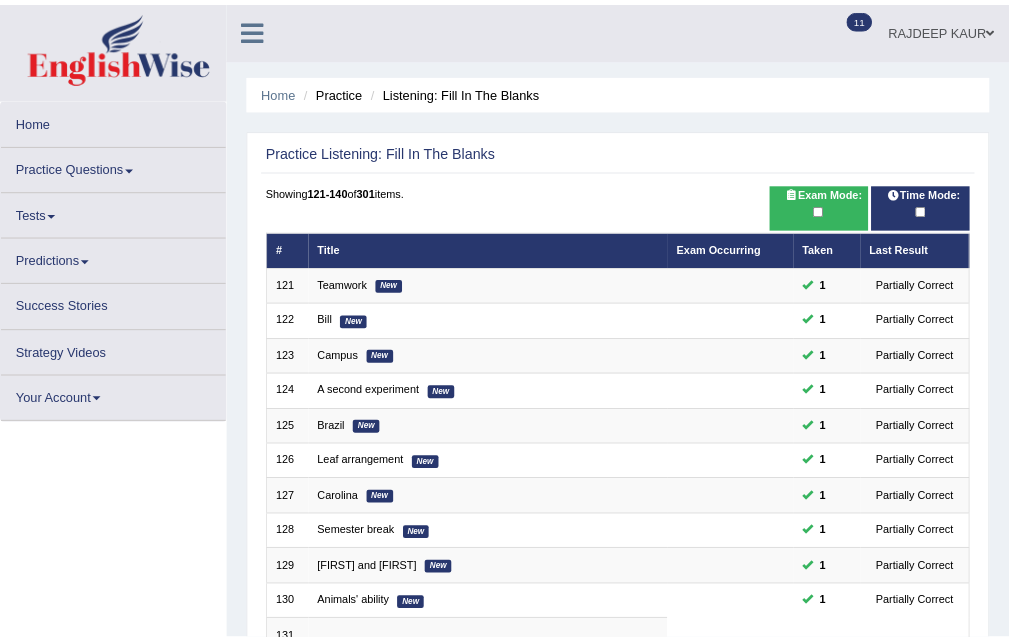 scroll, scrollTop: 0, scrollLeft: 0, axis: both 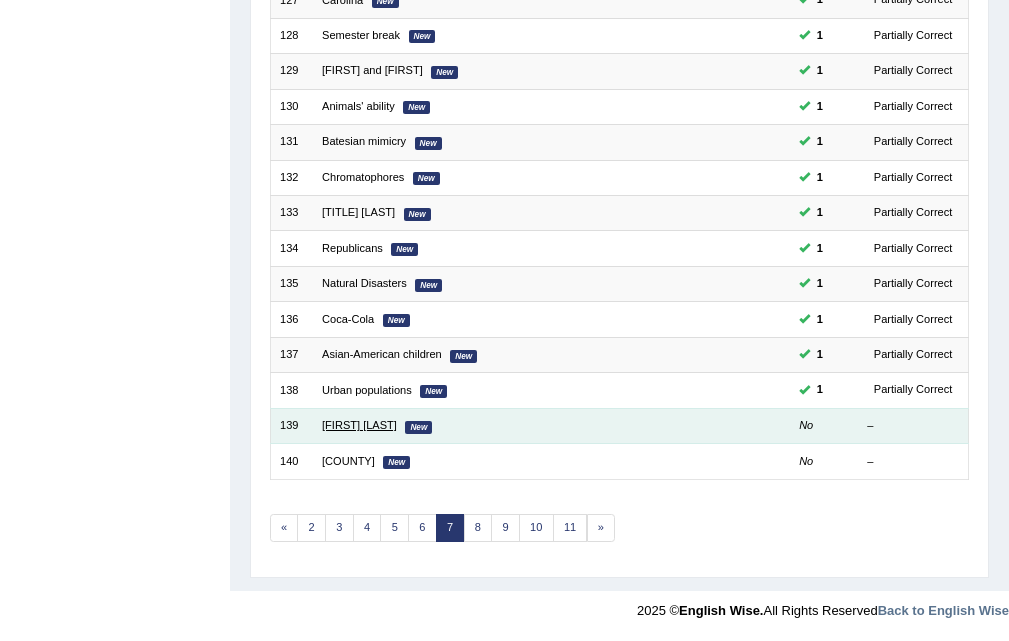 click on "[FIRST] [LAST]" at bounding box center [359, 425] 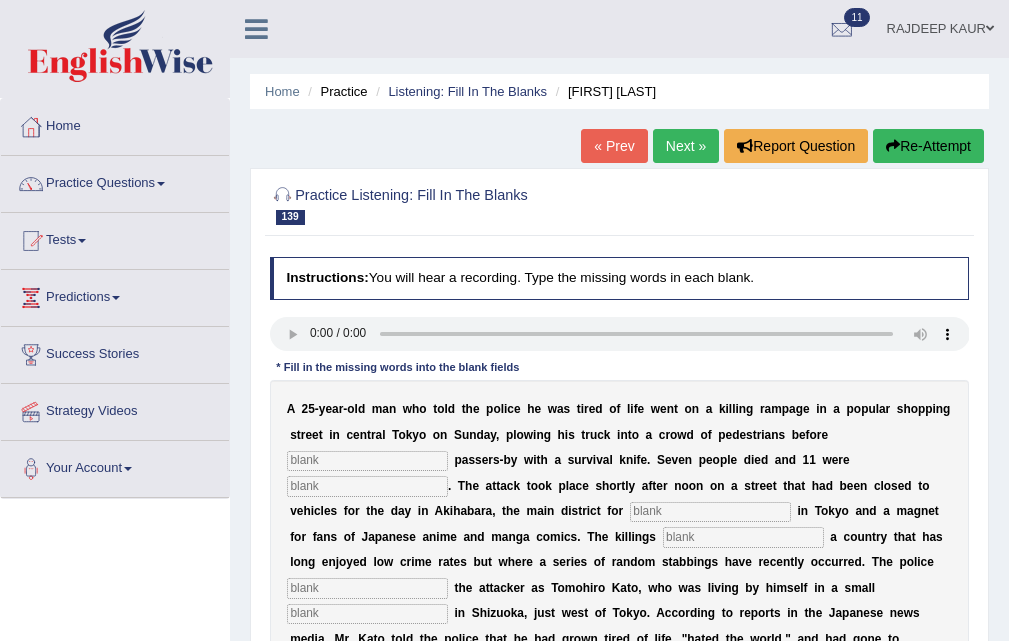 scroll, scrollTop: 0, scrollLeft: 0, axis: both 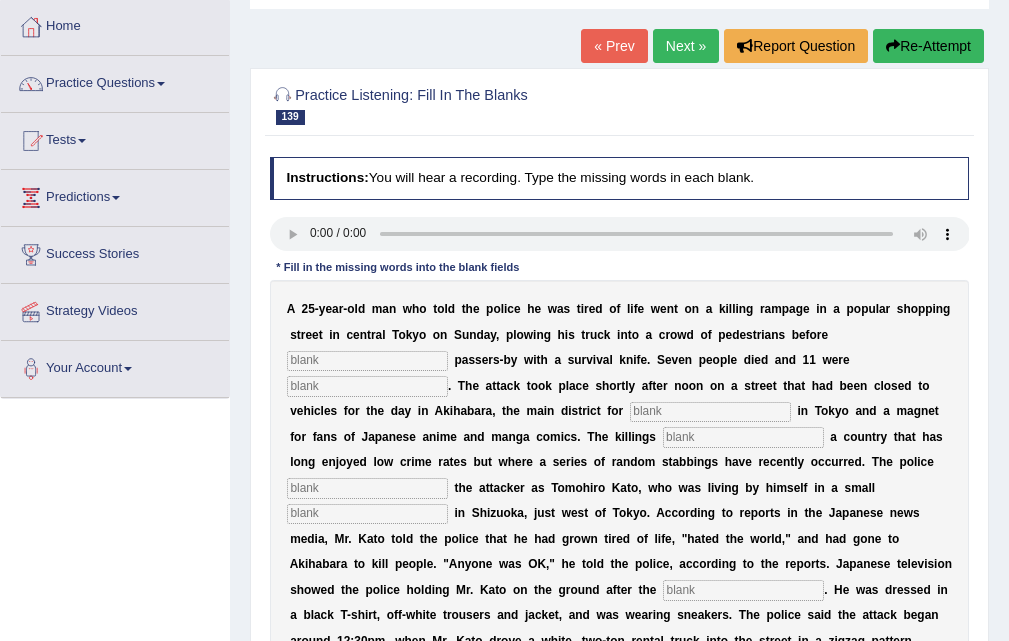 click at bounding box center [367, 361] 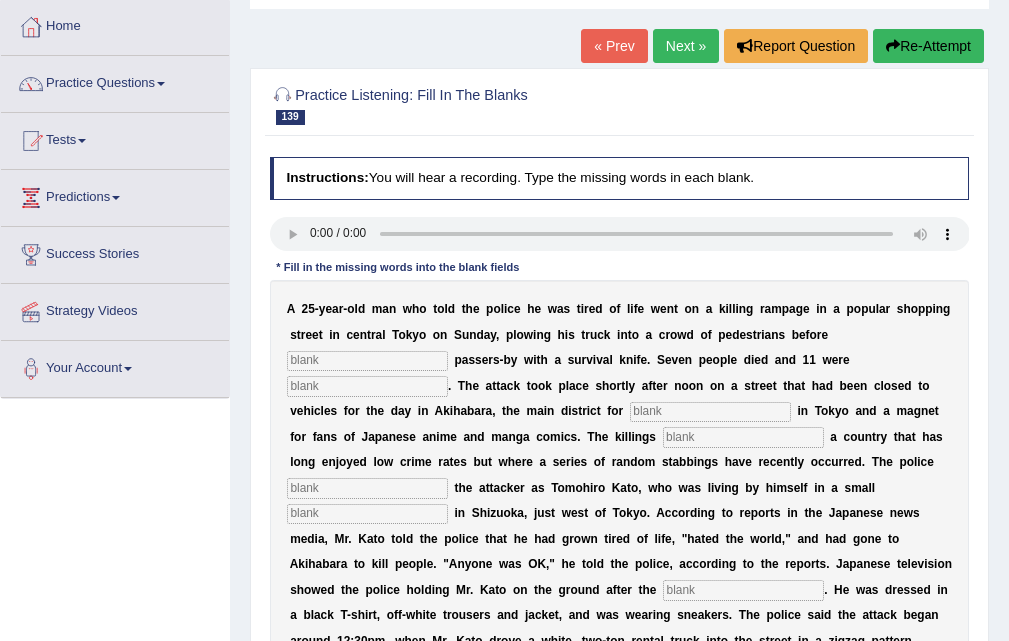 type 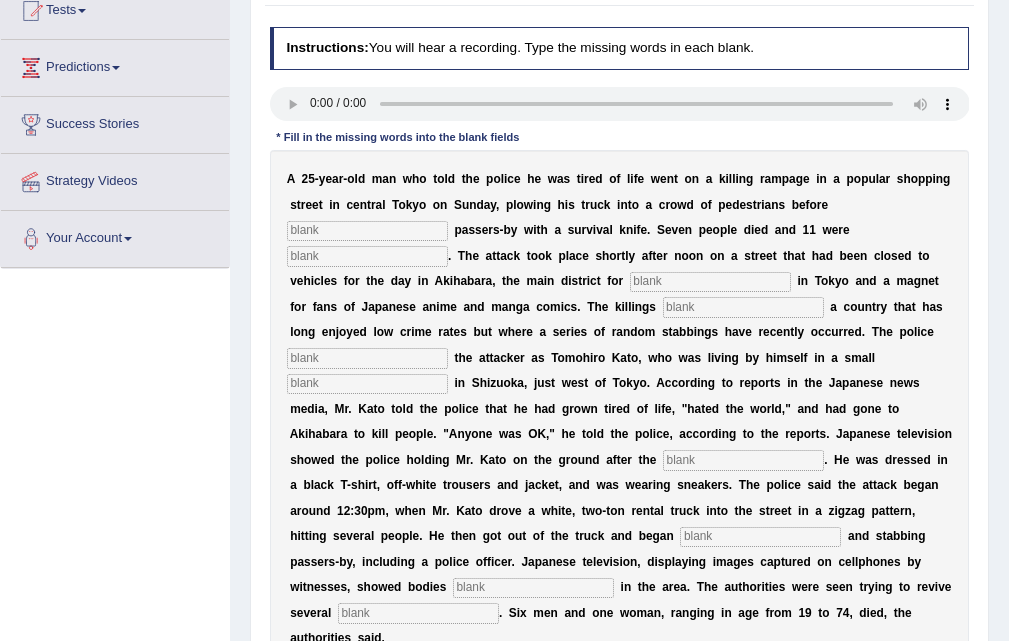 scroll, scrollTop: 209, scrollLeft: 0, axis: vertical 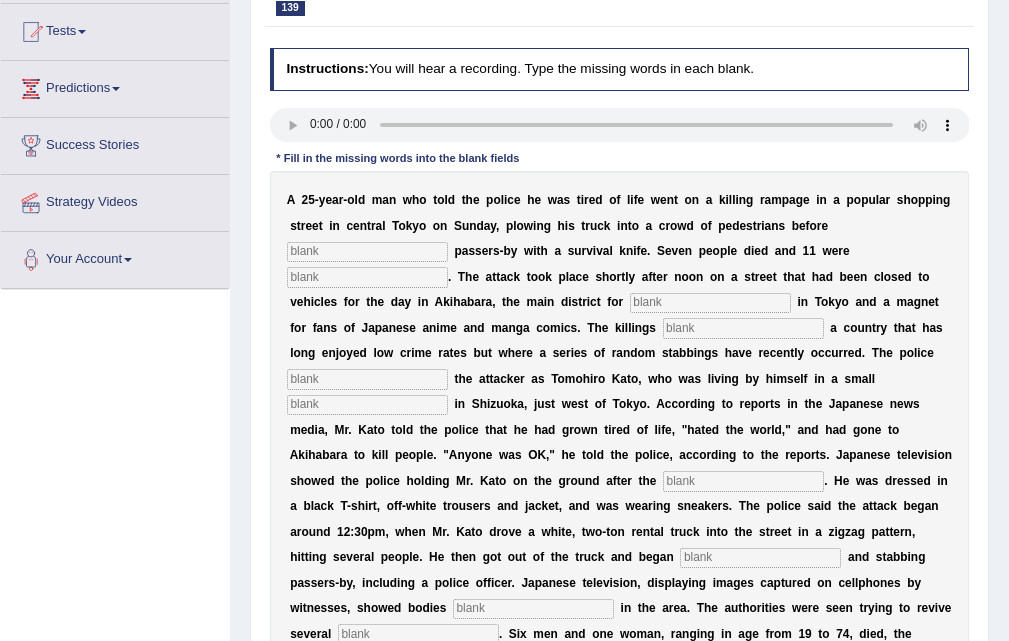 click at bounding box center (367, 252) 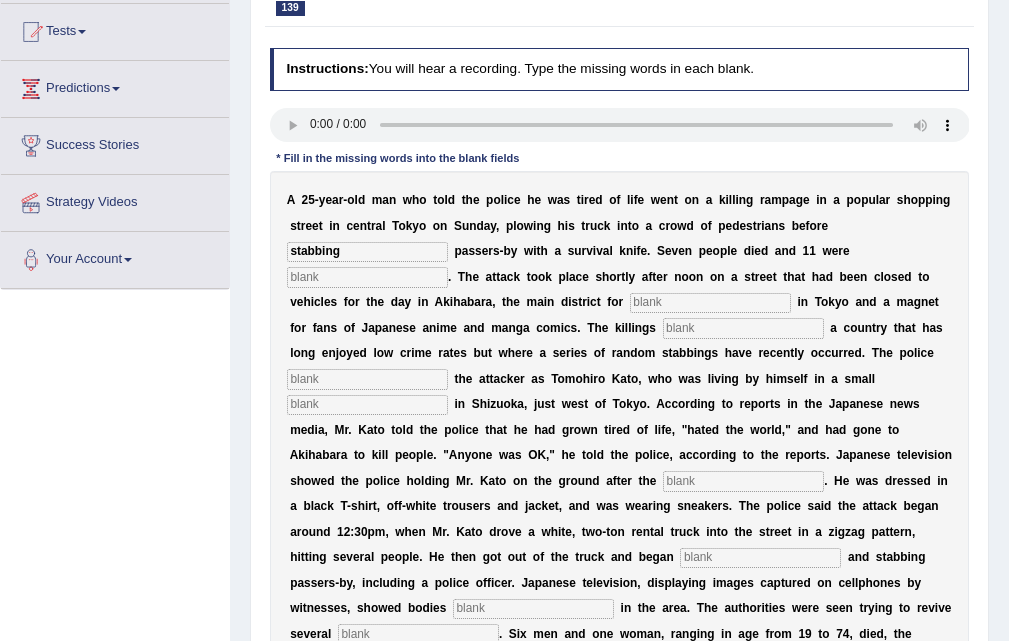 type on "stabbing" 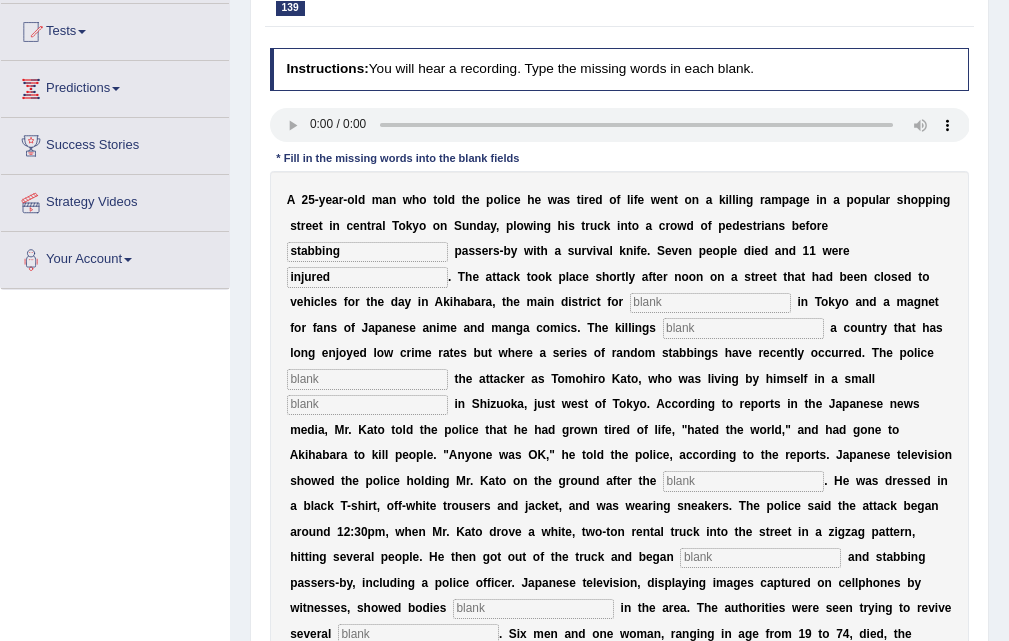 type on "injured" 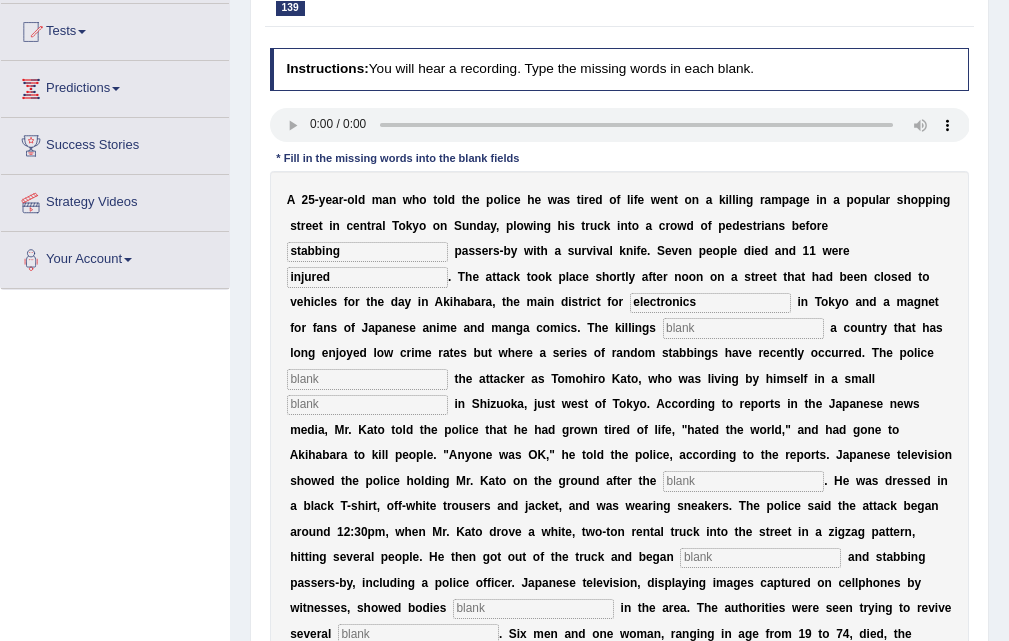 type on "electronics" 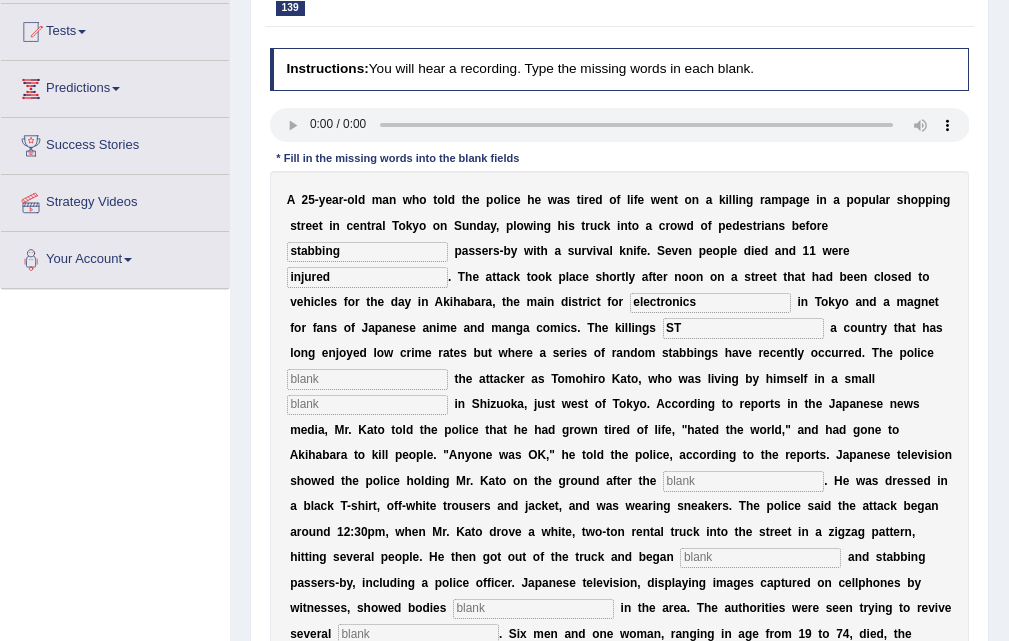 type on "S" 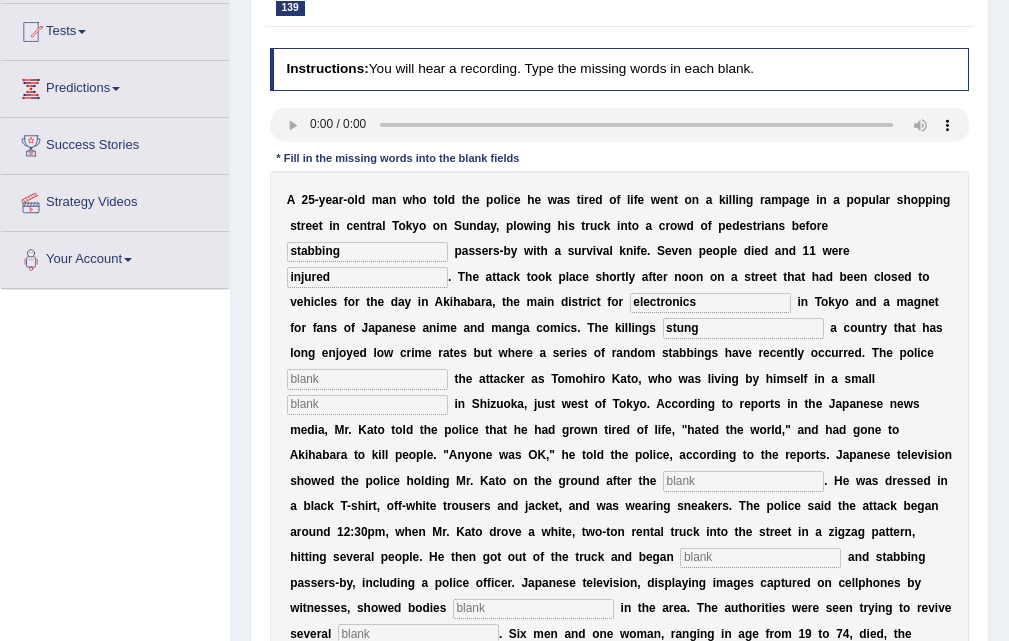 type on "stung" 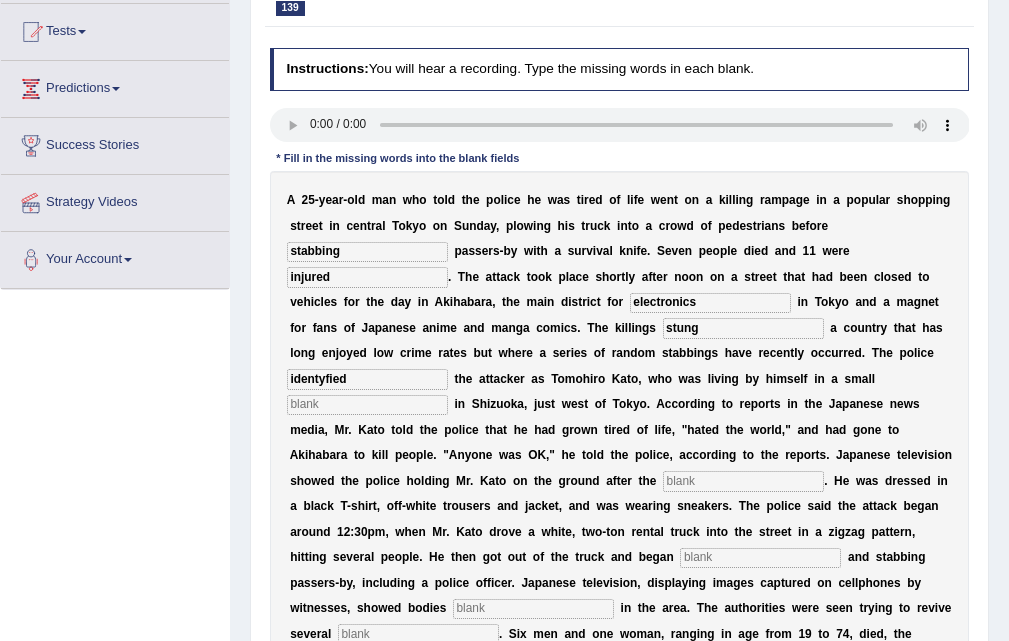 type on "identyfied" 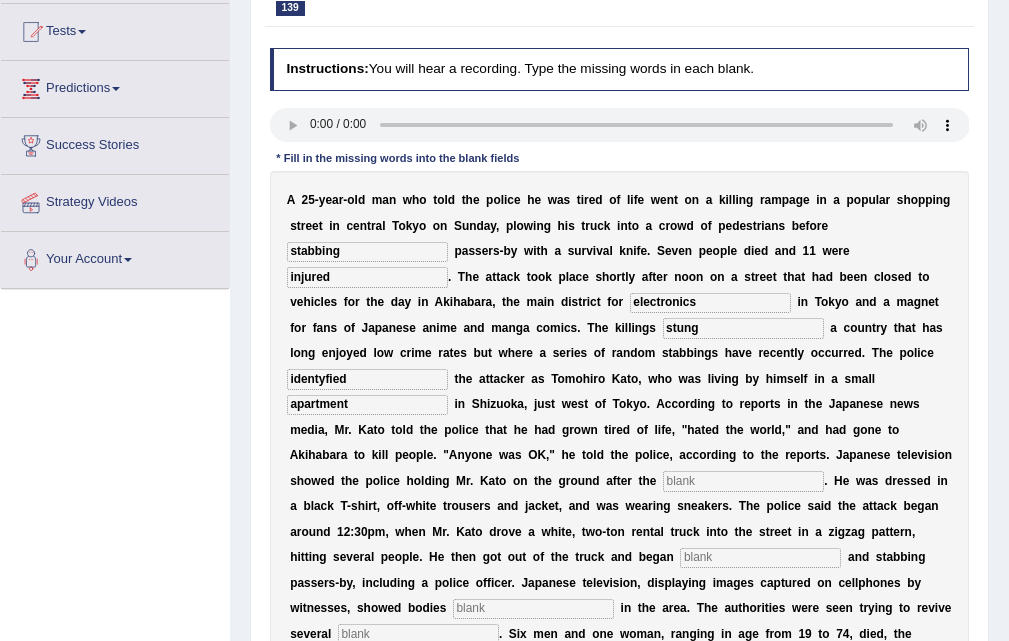 type on "apartment" 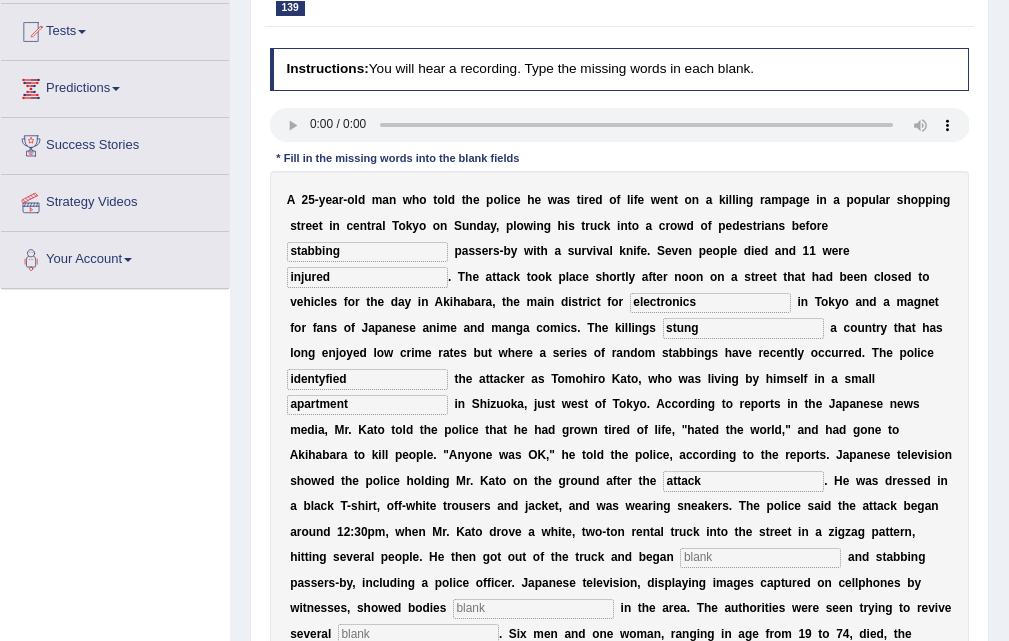 type on "attack" 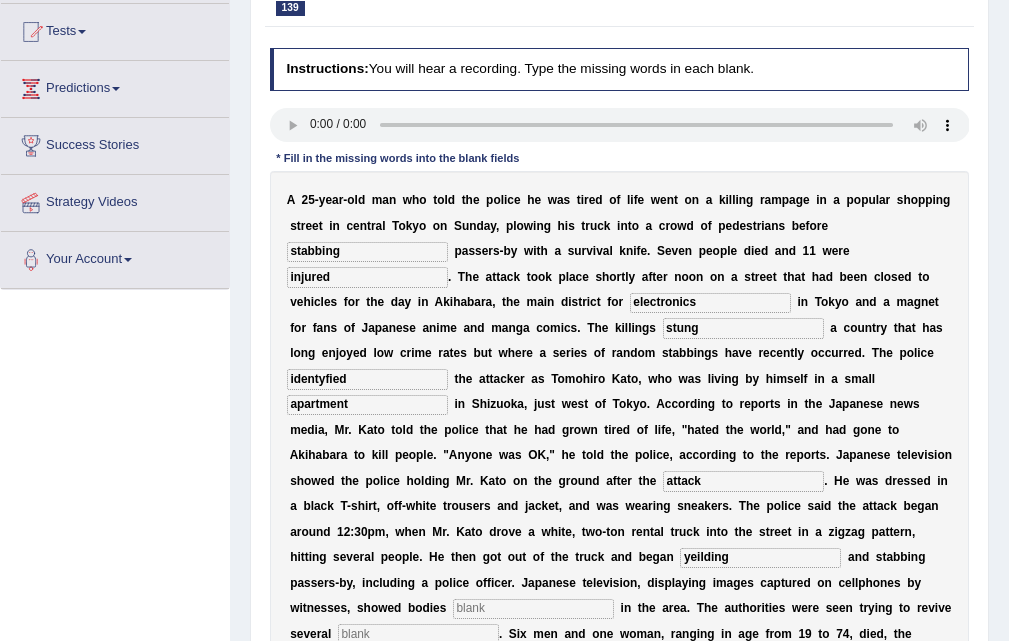 type on "yeilding" 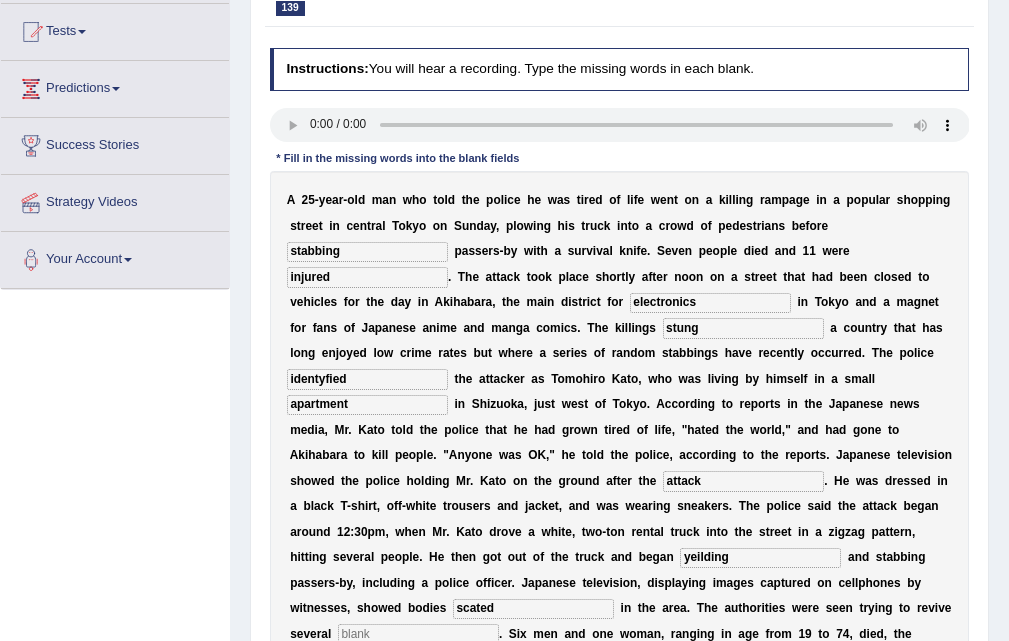 type on "scated" 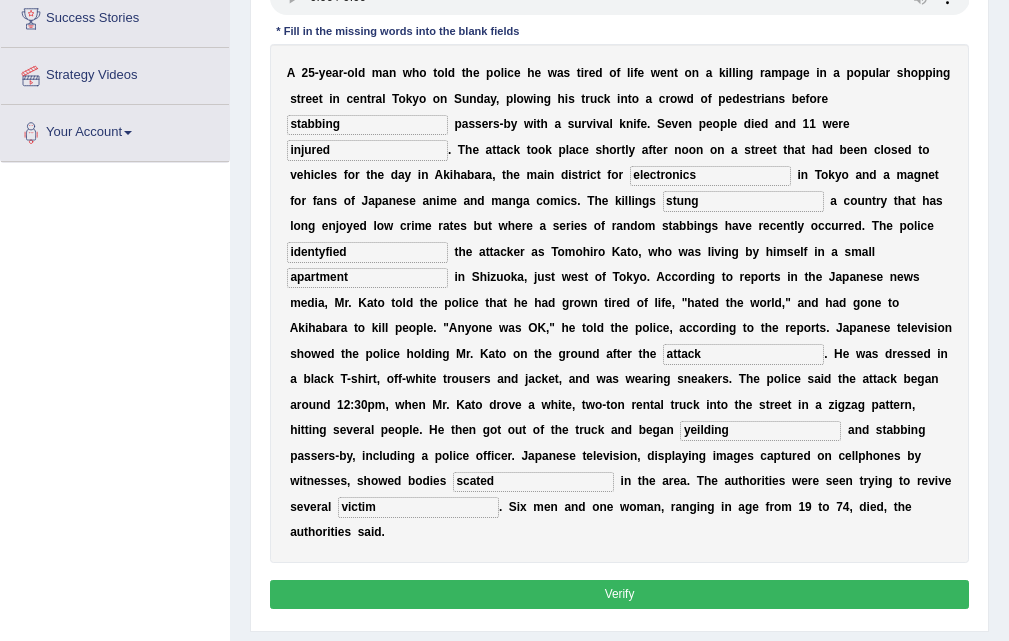 scroll, scrollTop: 409, scrollLeft: 0, axis: vertical 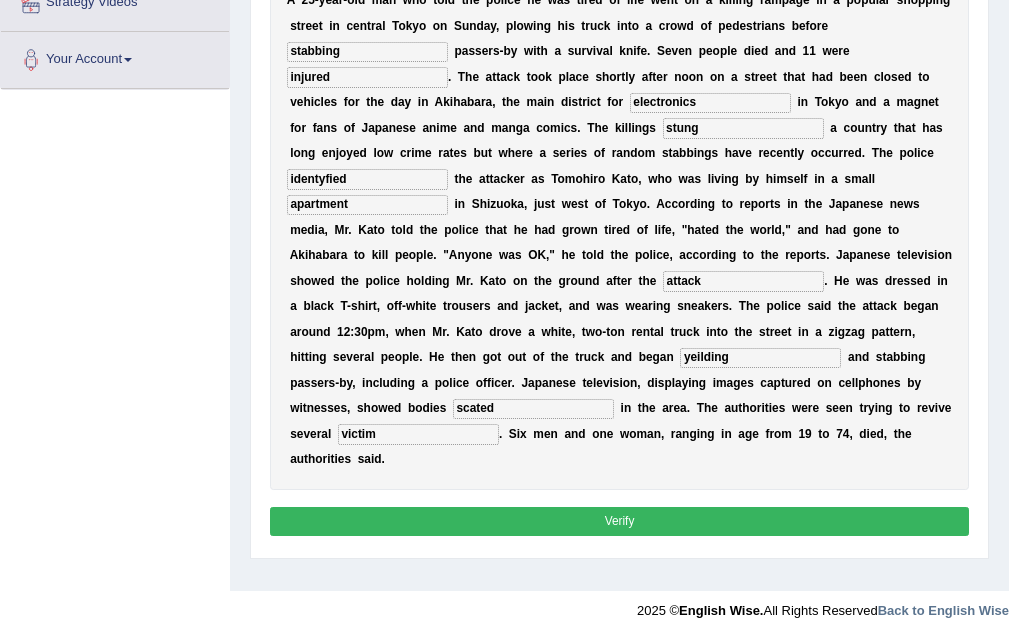type on "victim" 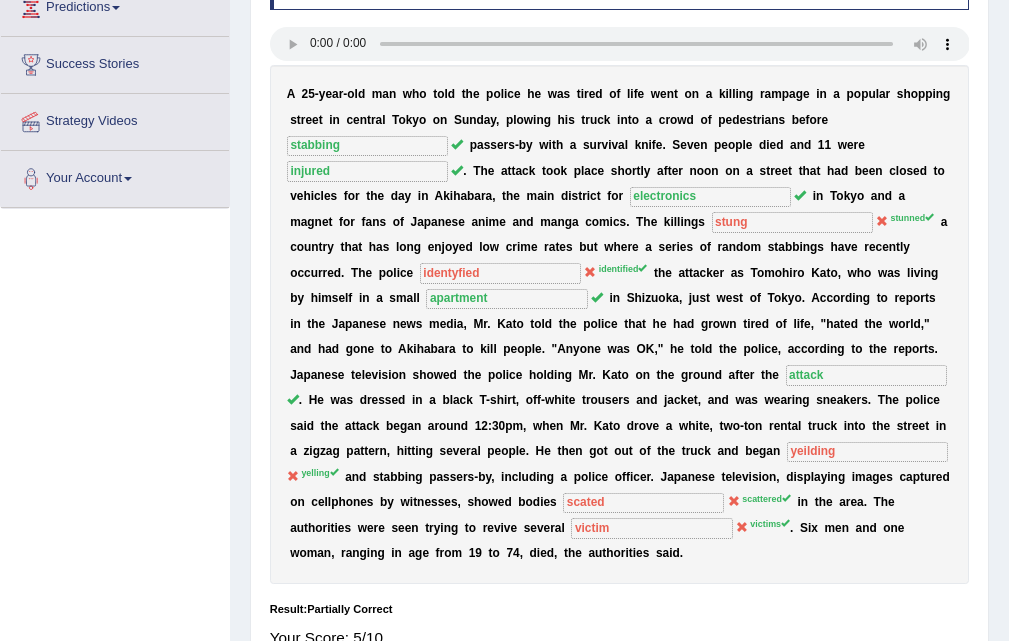 scroll, scrollTop: 0, scrollLeft: 0, axis: both 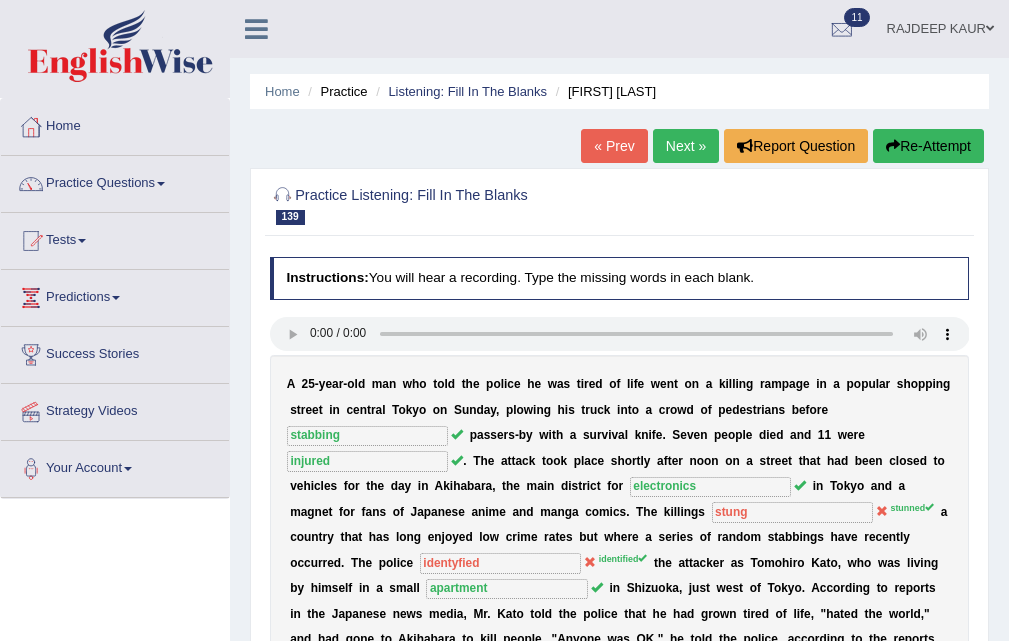 click on "Next »" at bounding box center [686, 146] 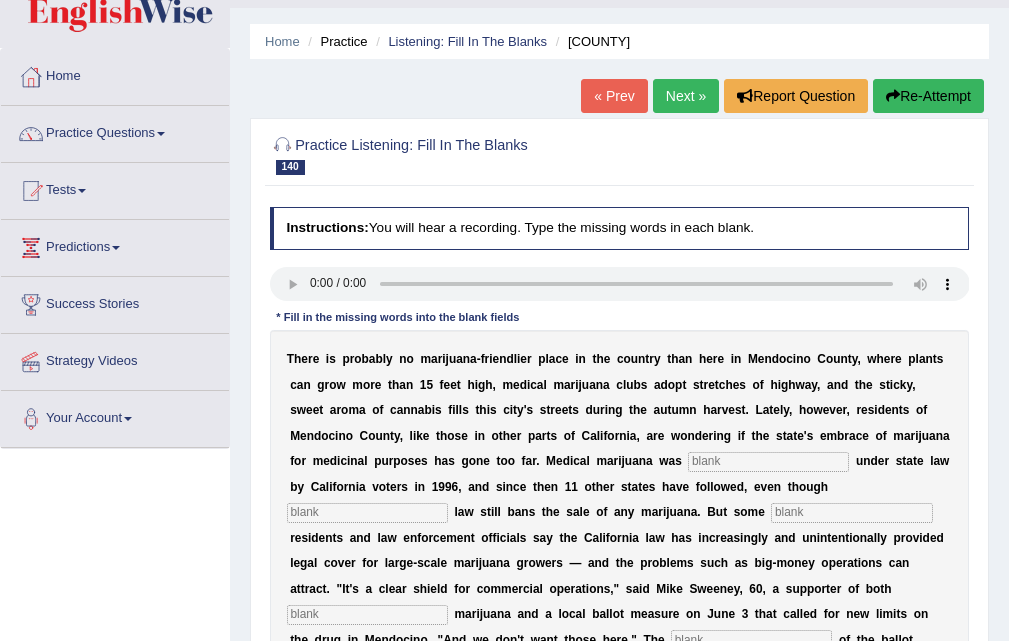 scroll, scrollTop: 100, scrollLeft: 0, axis: vertical 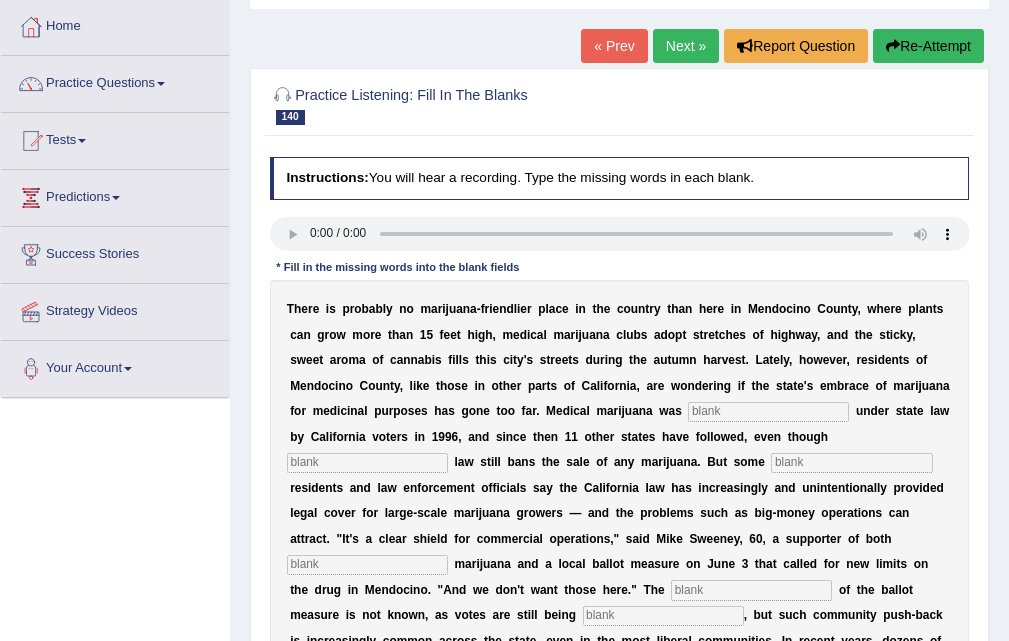 type 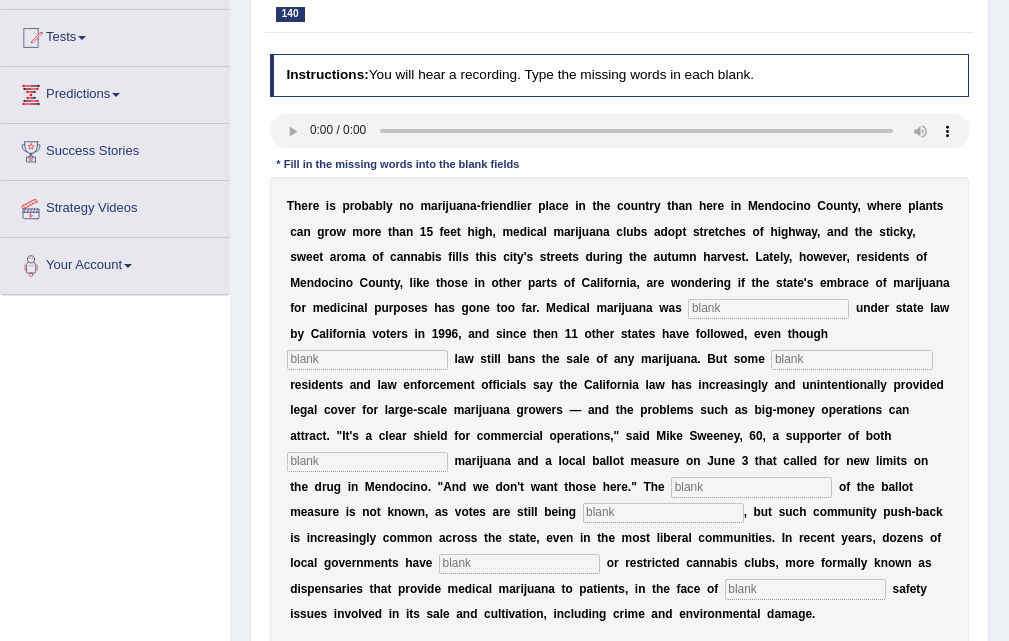 scroll, scrollTop: 300, scrollLeft: 0, axis: vertical 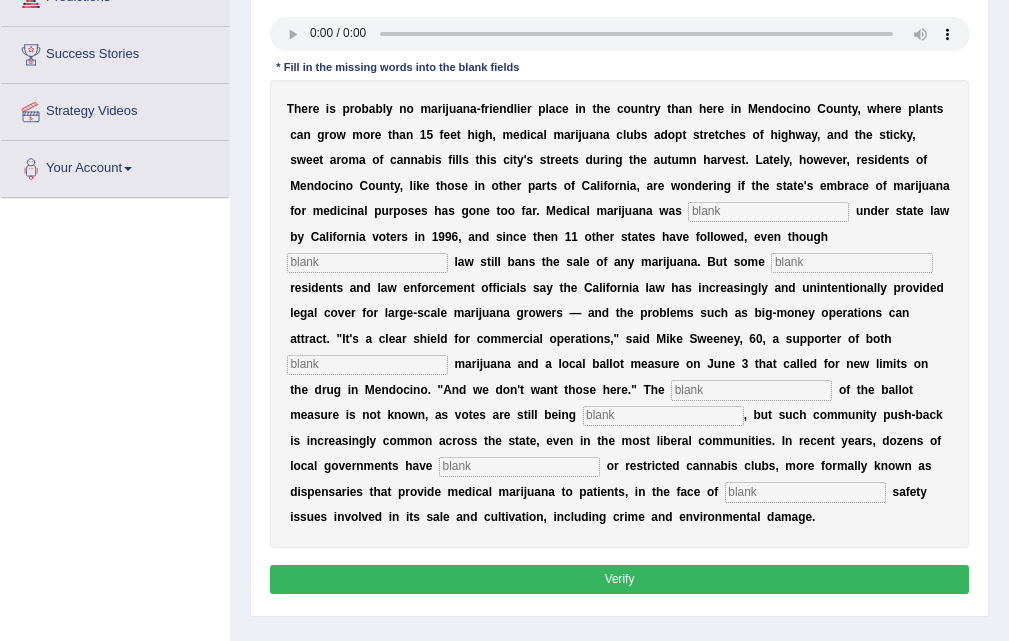 click at bounding box center (768, 212) 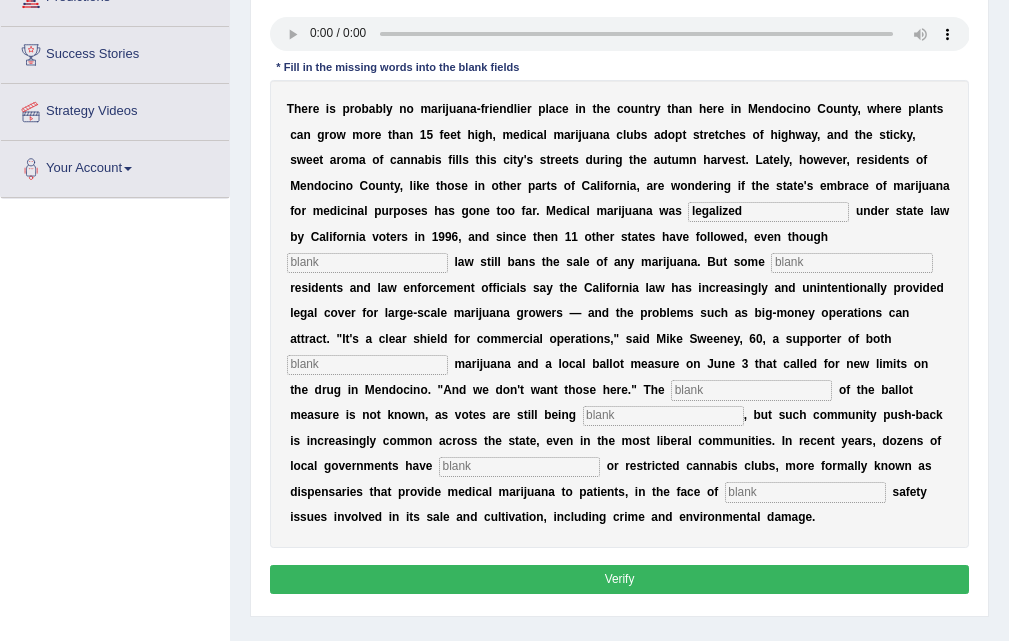 type on "legalized" 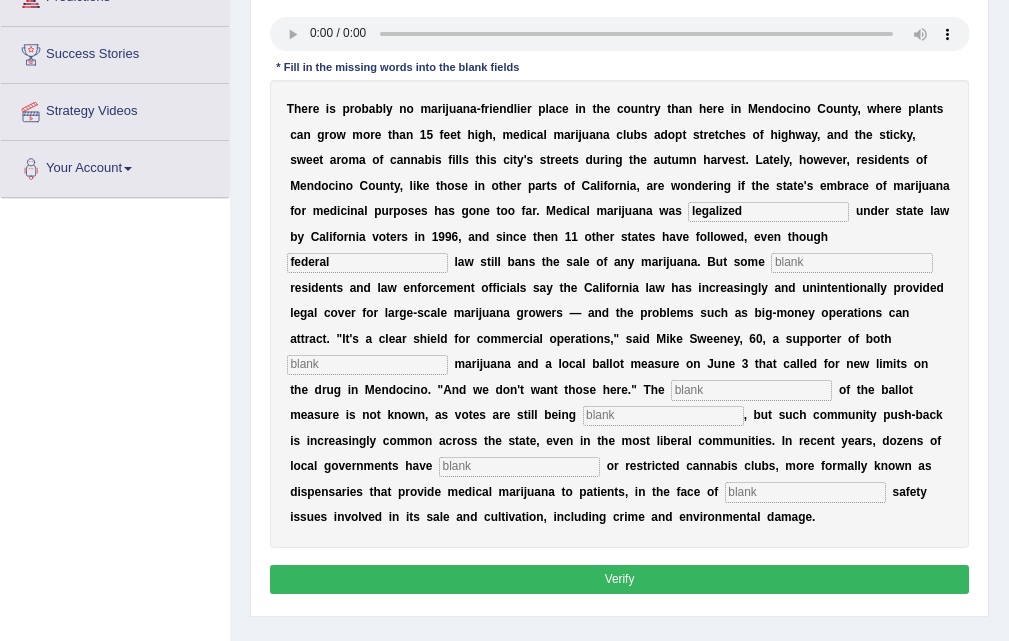 type on "federal" 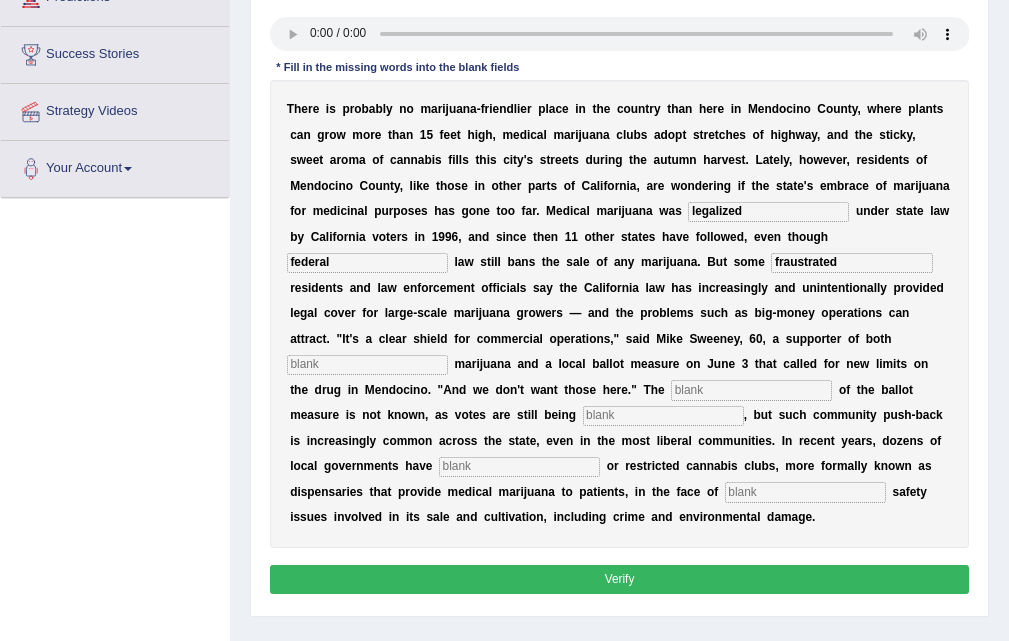 type on "fraustrated" 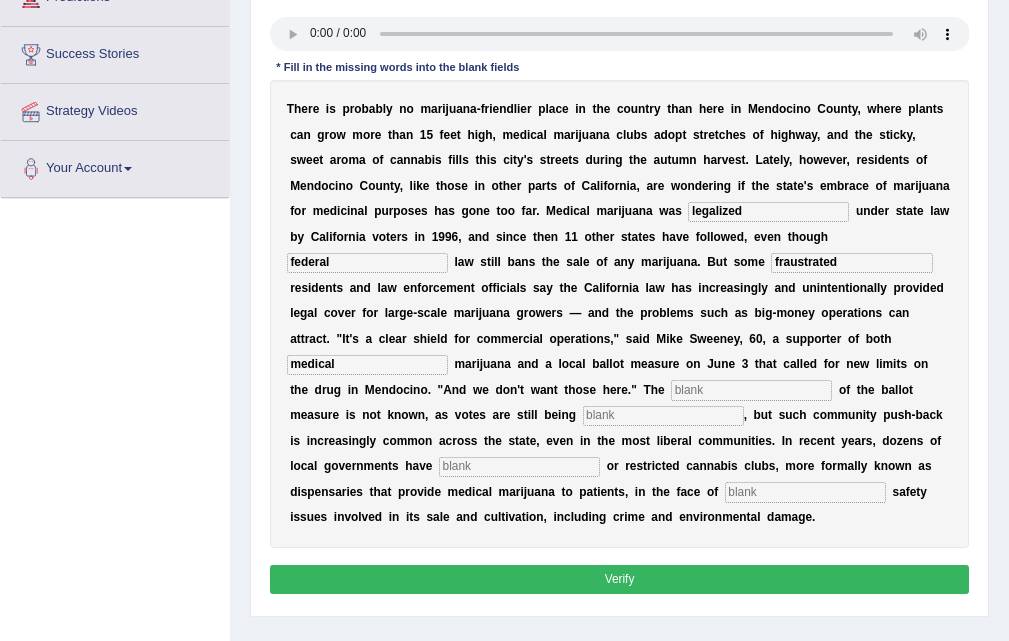 type on "medical" 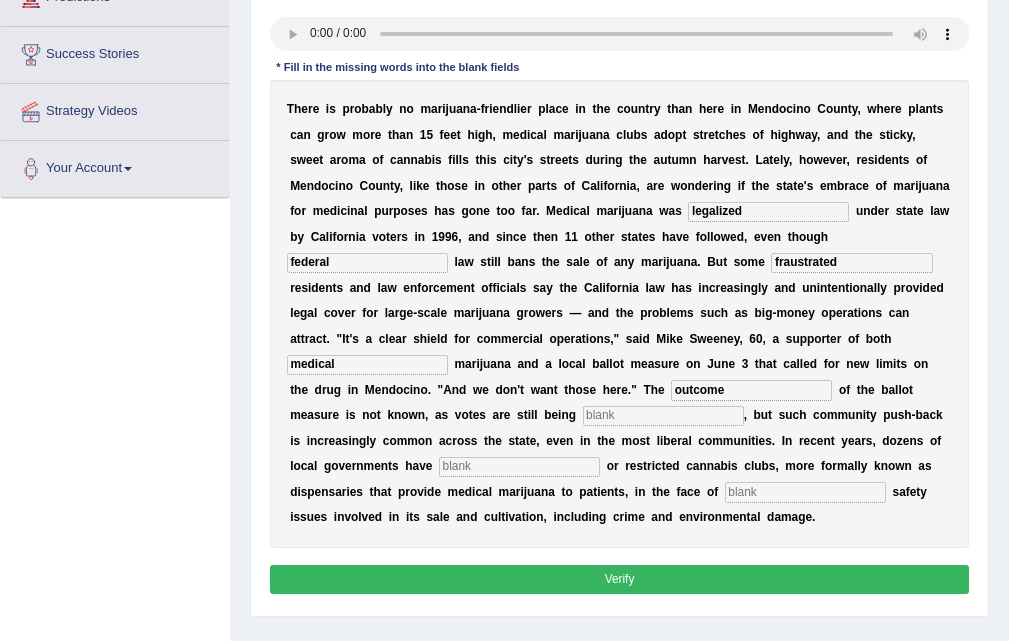 type on "outcome" 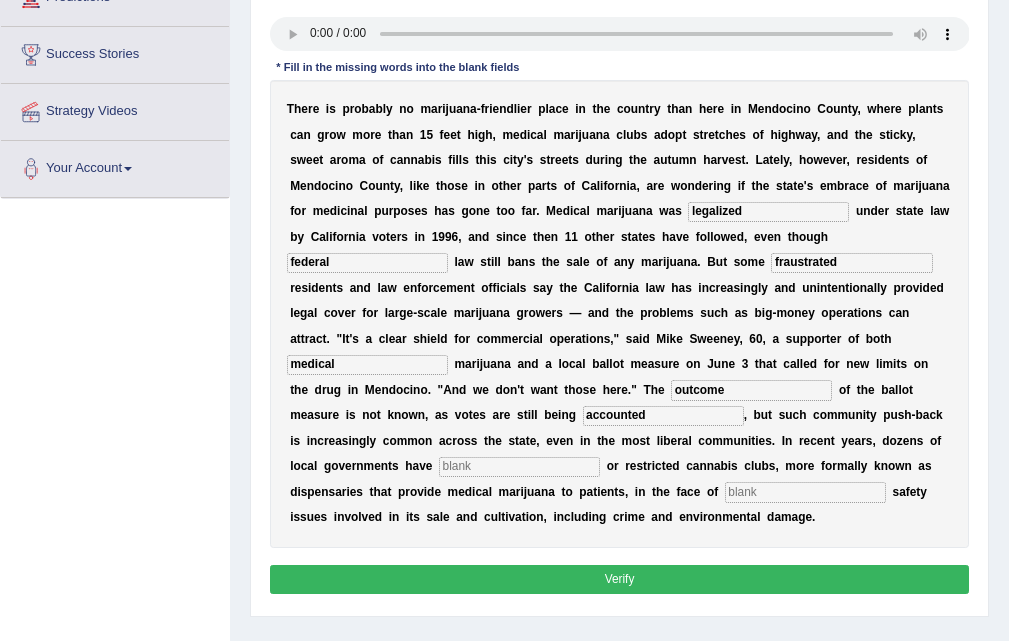 type on "accounted" 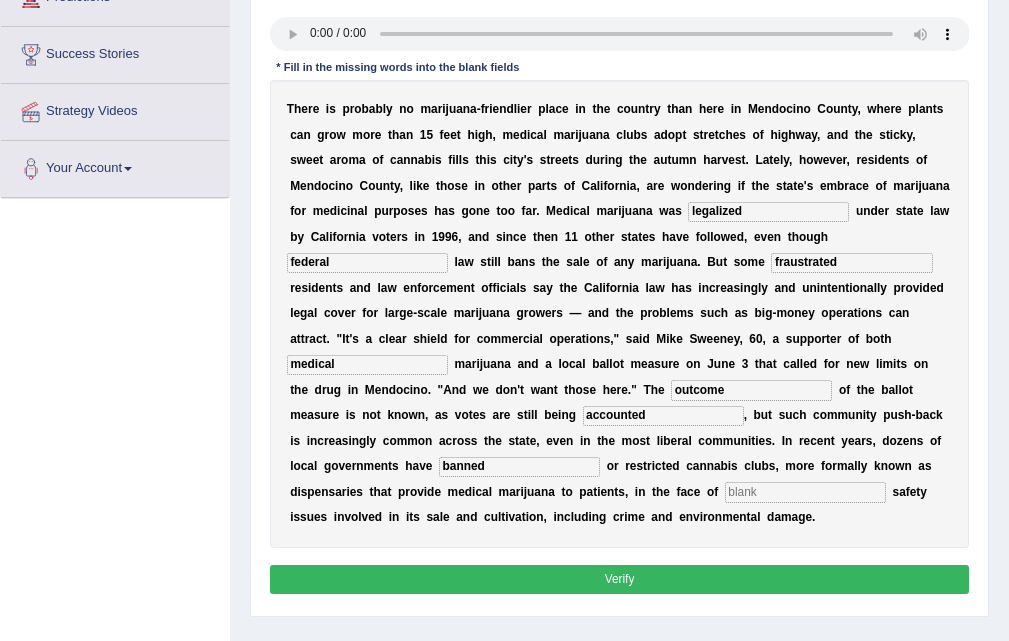 type on "banned" 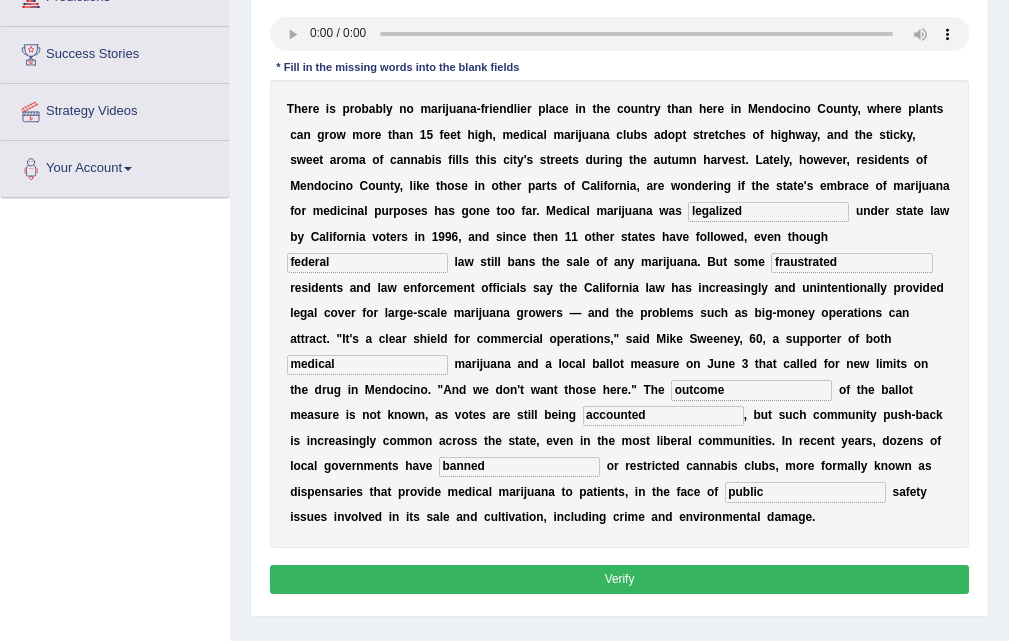 scroll, scrollTop: 400, scrollLeft: 0, axis: vertical 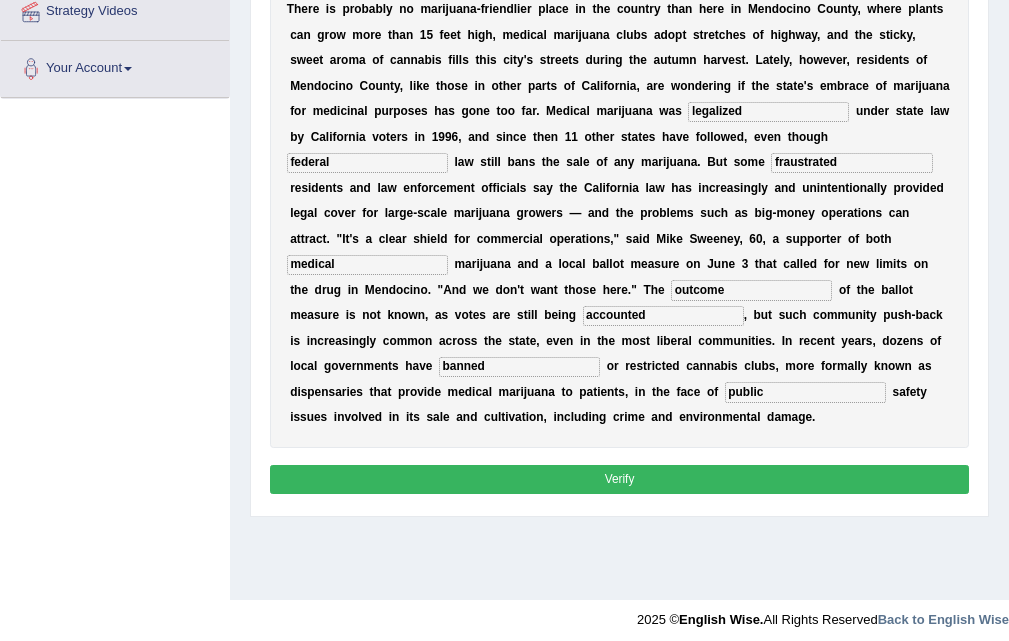 type on "public" 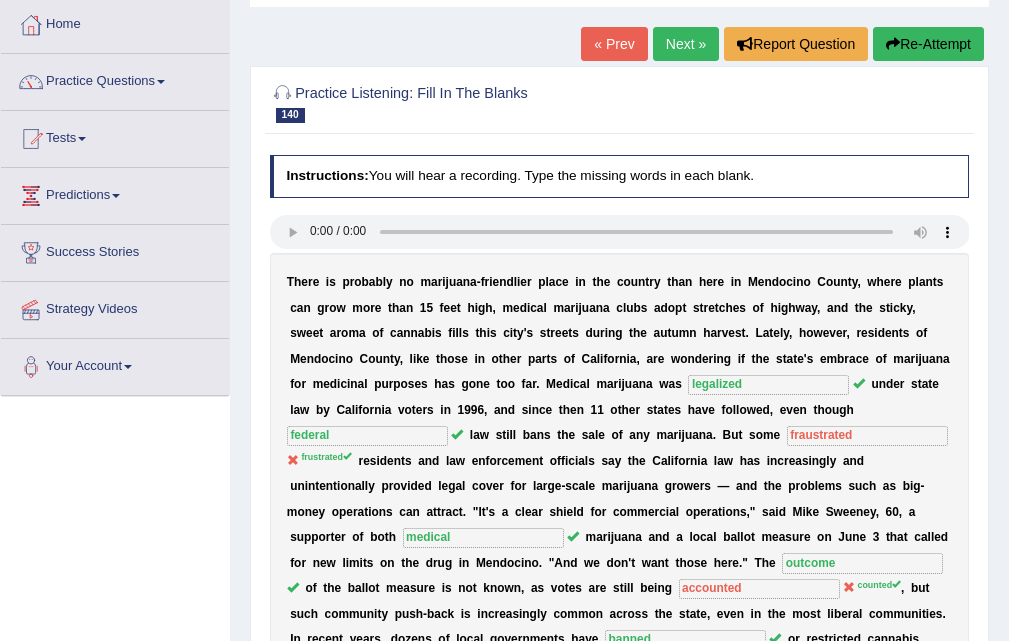 scroll, scrollTop: 100, scrollLeft: 0, axis: vertical 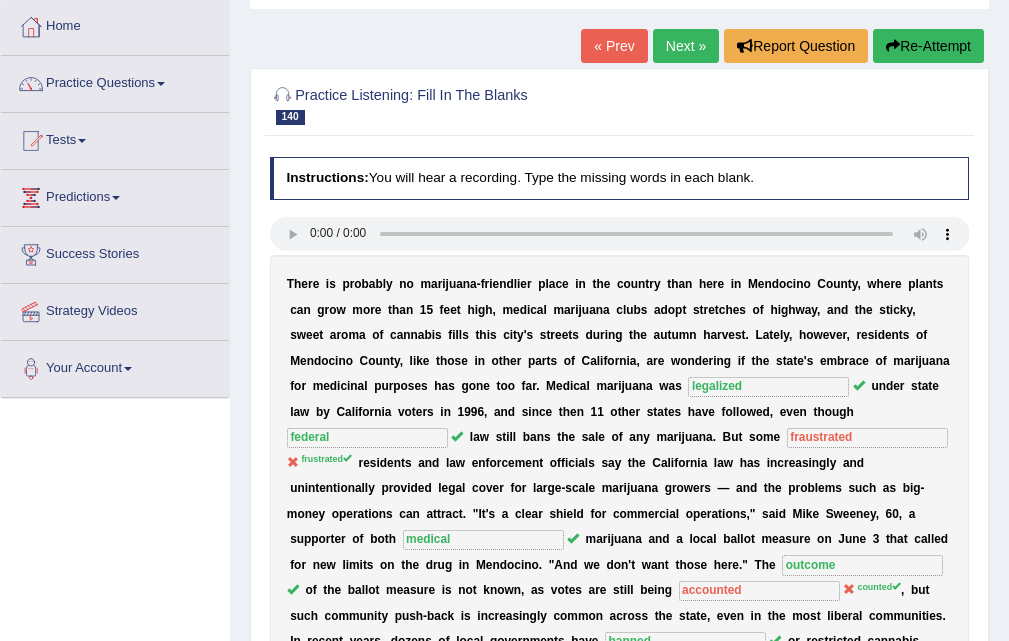 click on "Next »" at bounding box center (686, 46) 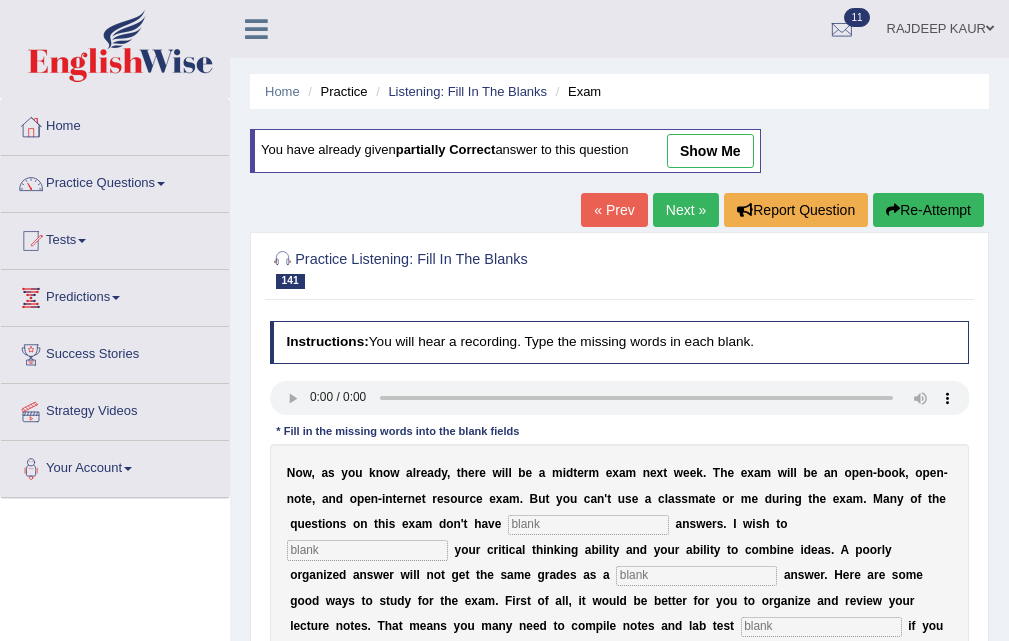 scroll, scrollTop: 0, scrollLeft: 0, axis: both 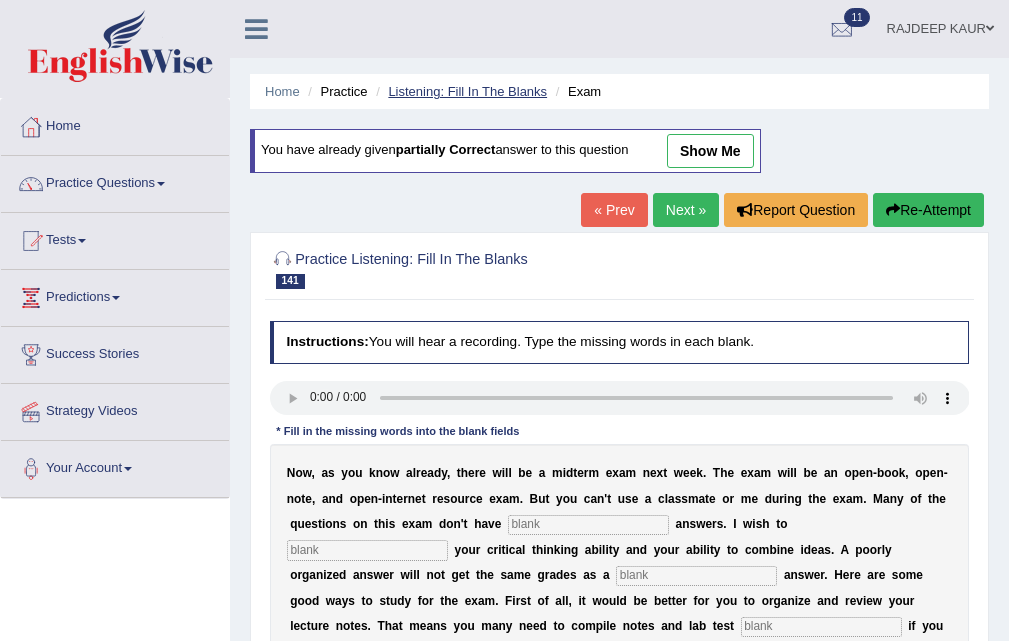 click on "Listening: Fill In The Blanks" at bounding box center [467, 91] 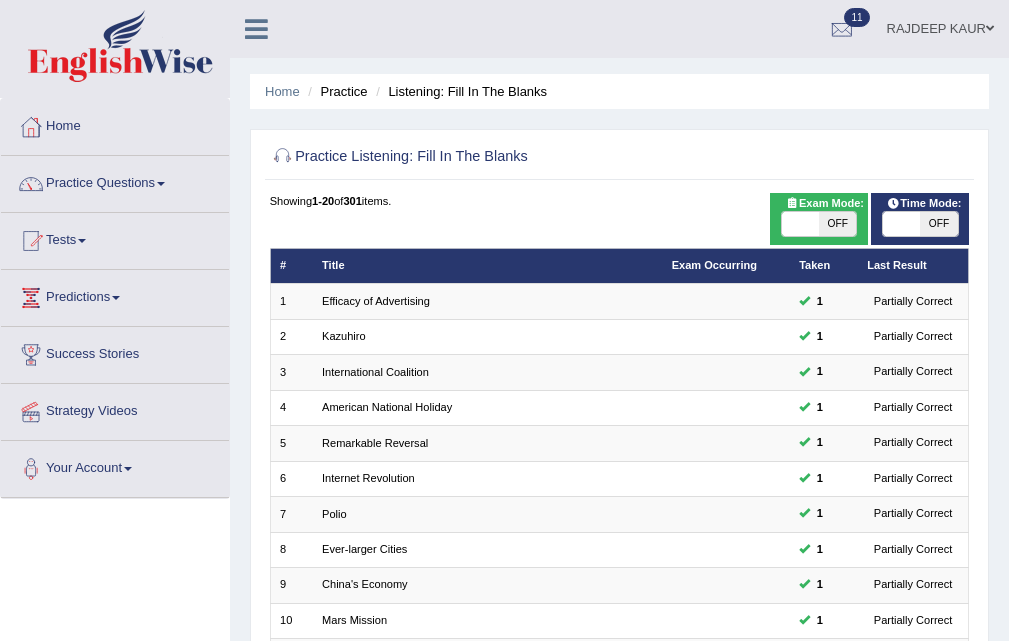 scroll, scrollTop: 514, scrollLeft: 0, axis: vertical 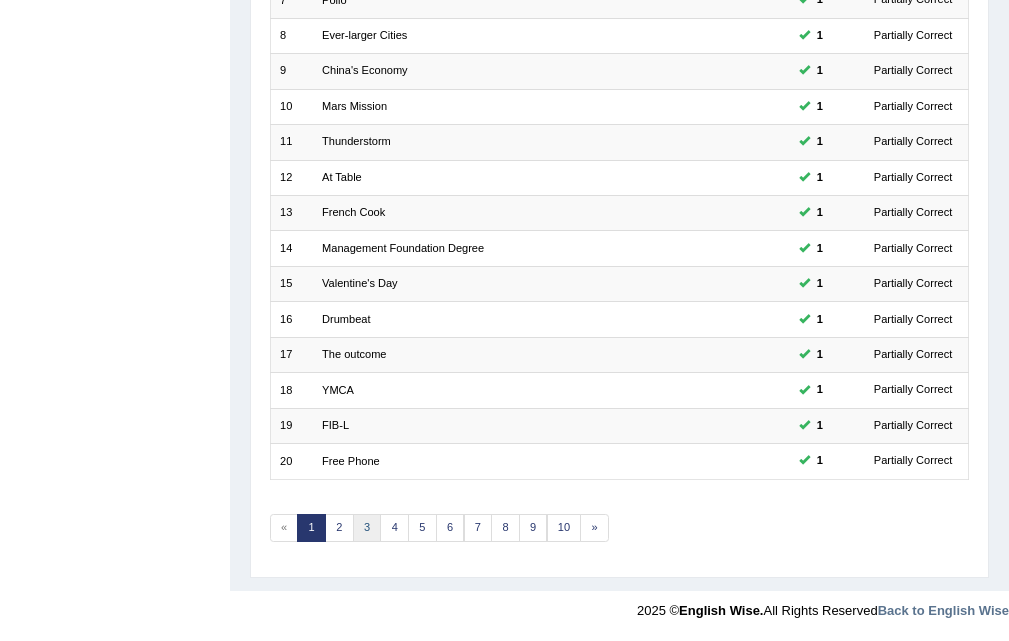 click on "3" at bounding box center (367, 528) 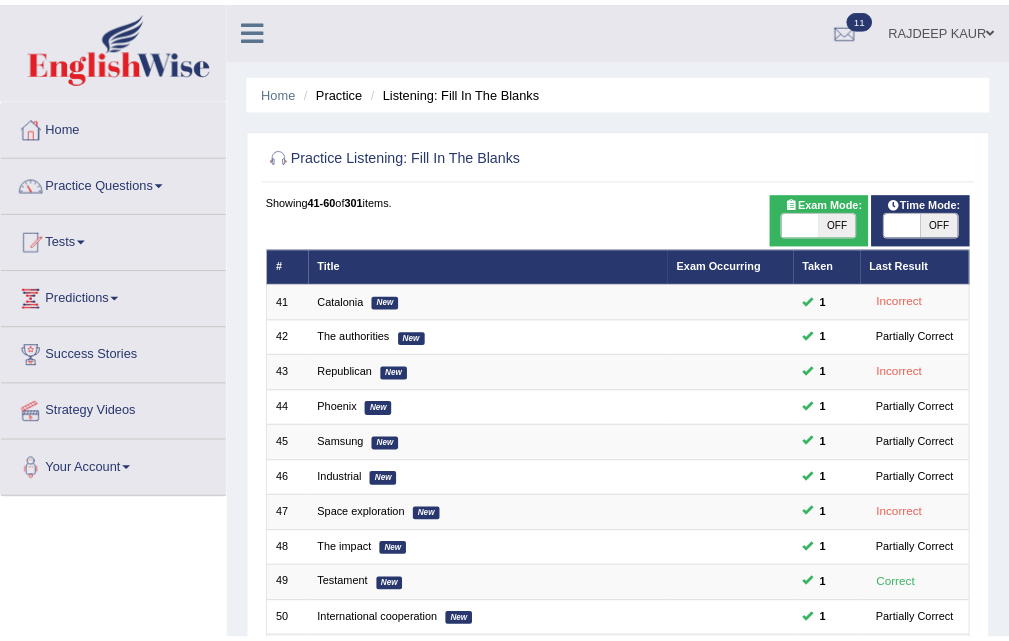 scroll, scrollTop: 0, scrollLeft: 0, axis: both 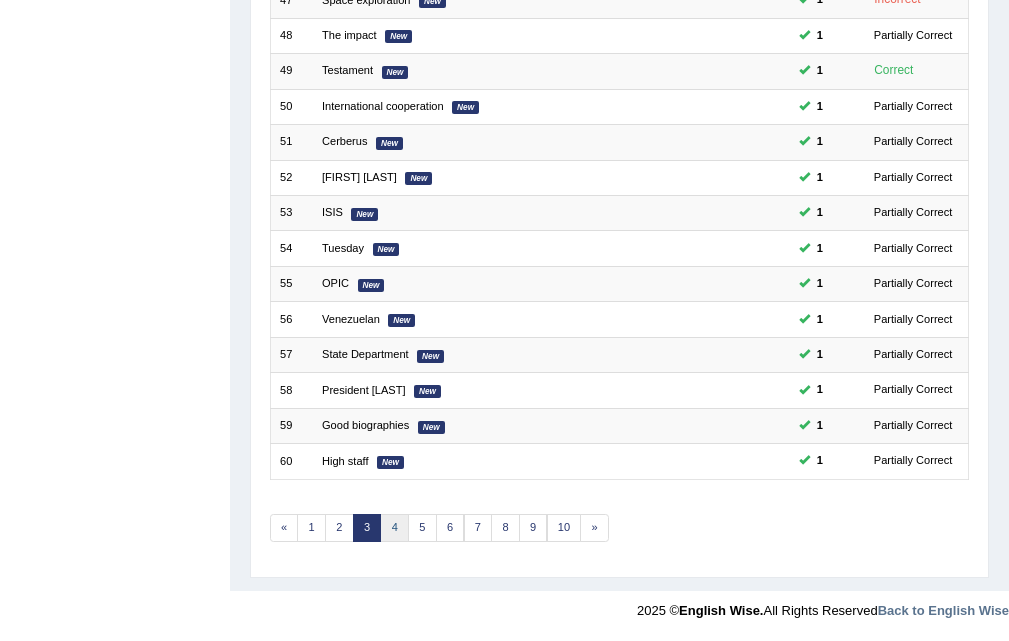 click on "4" at bounding box center [394, 528] 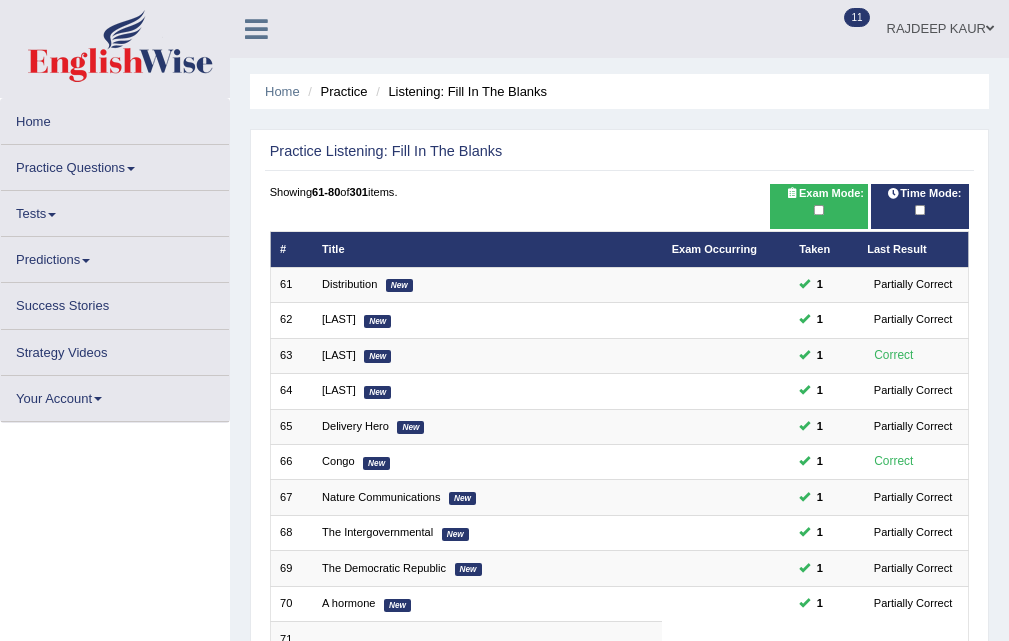 scroll, scrollTop: 399, scrollLeft: 0, axis: vertical 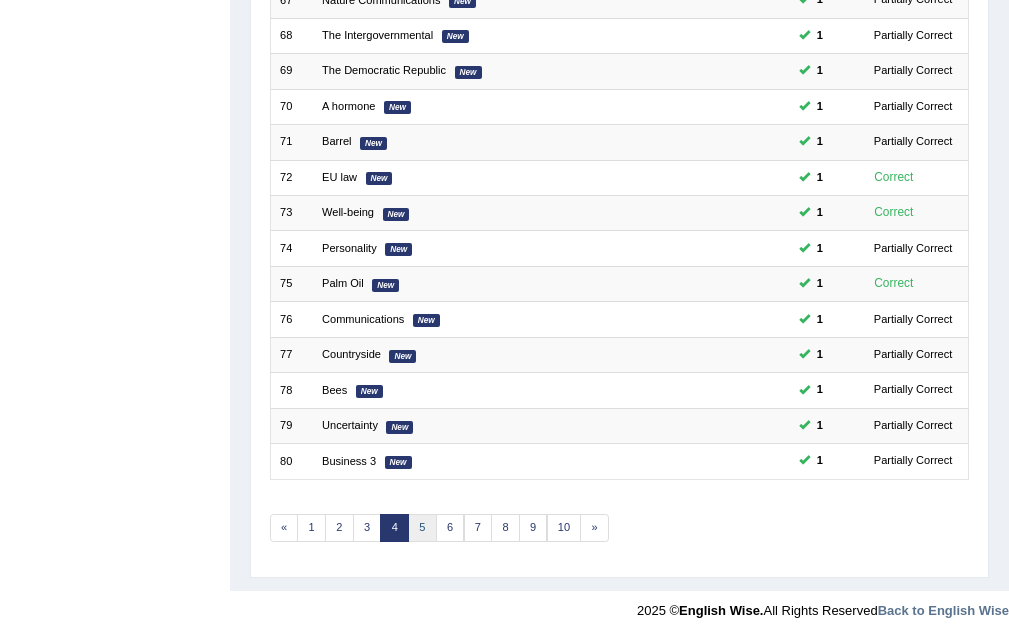click on "5" at bounding box center [422, 528] 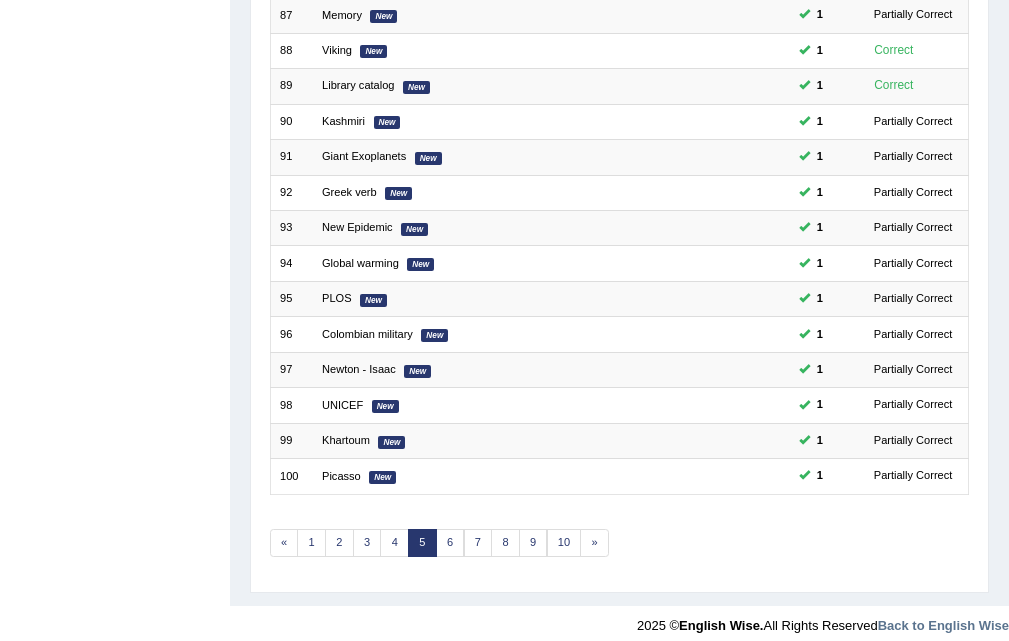 scroll, scrollTop: 0, scrollLeft: 0, axis: both 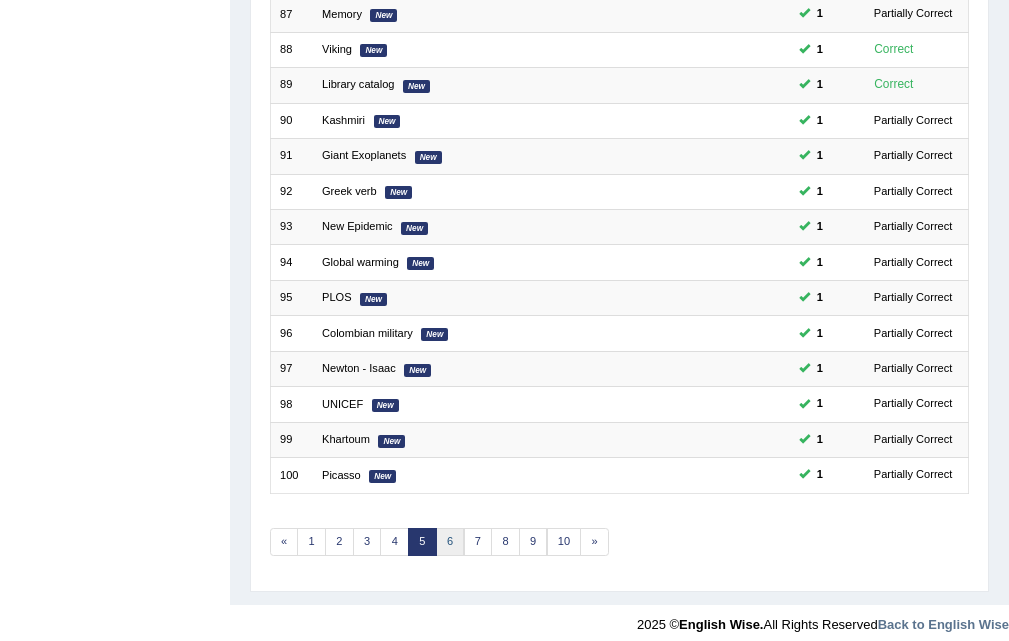click on "6" at bounding box center [450, 542] 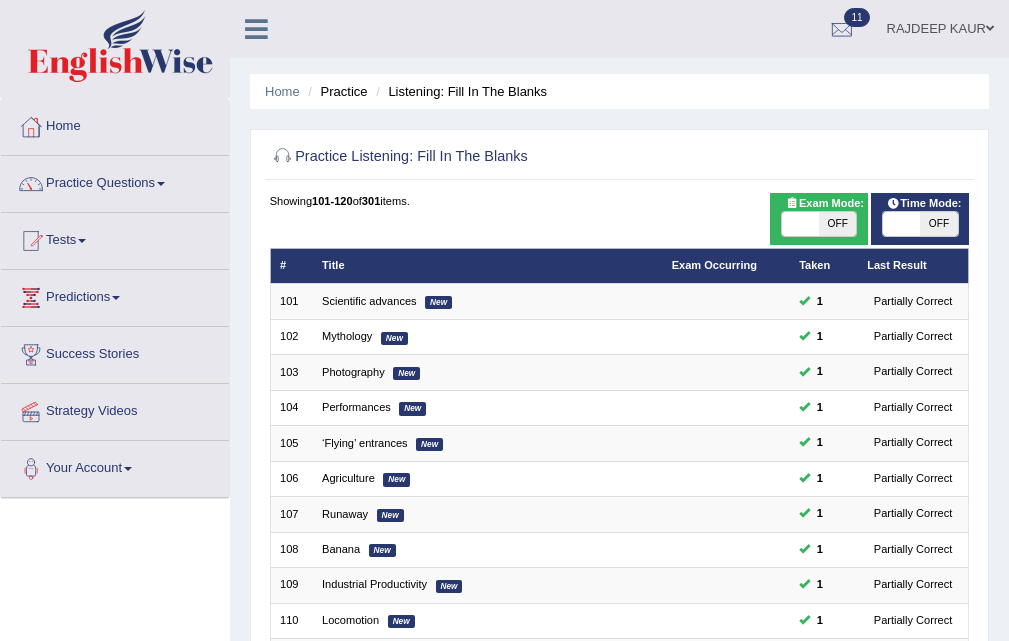 scroll, scrollTop: 0, scrollLeft: 0, axis: both 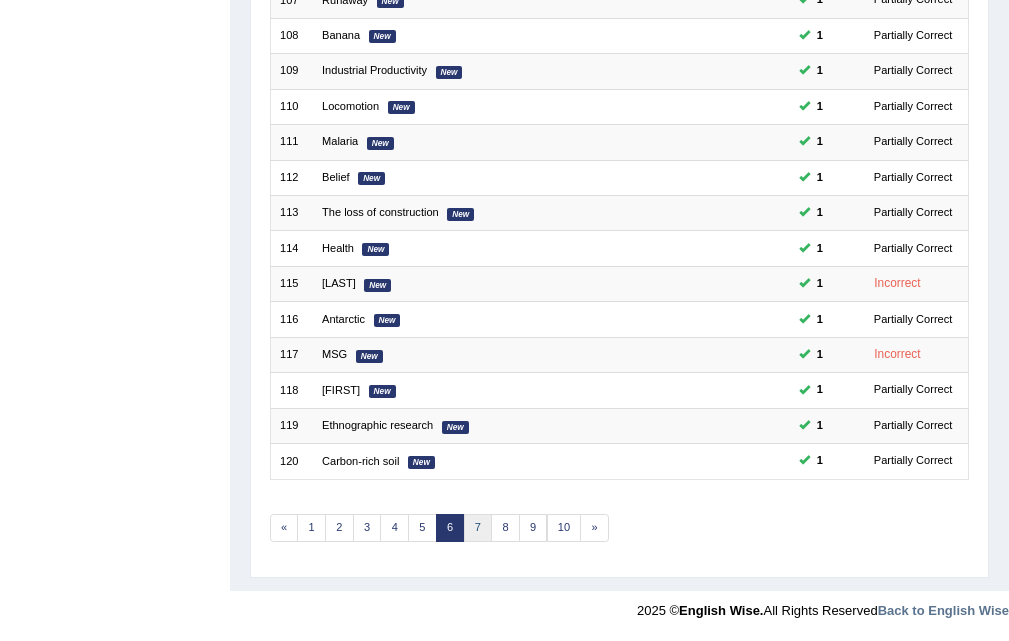 click on "7" at bounding box center [478, 528] 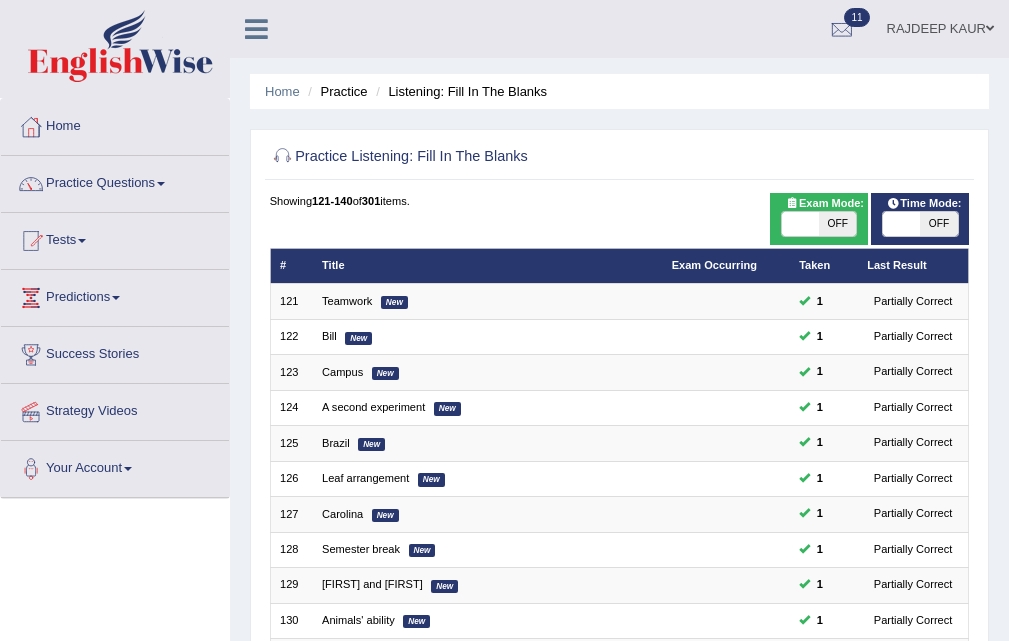 scroll, scrollTop: 514, scrollLeft: 0, axis: vertical 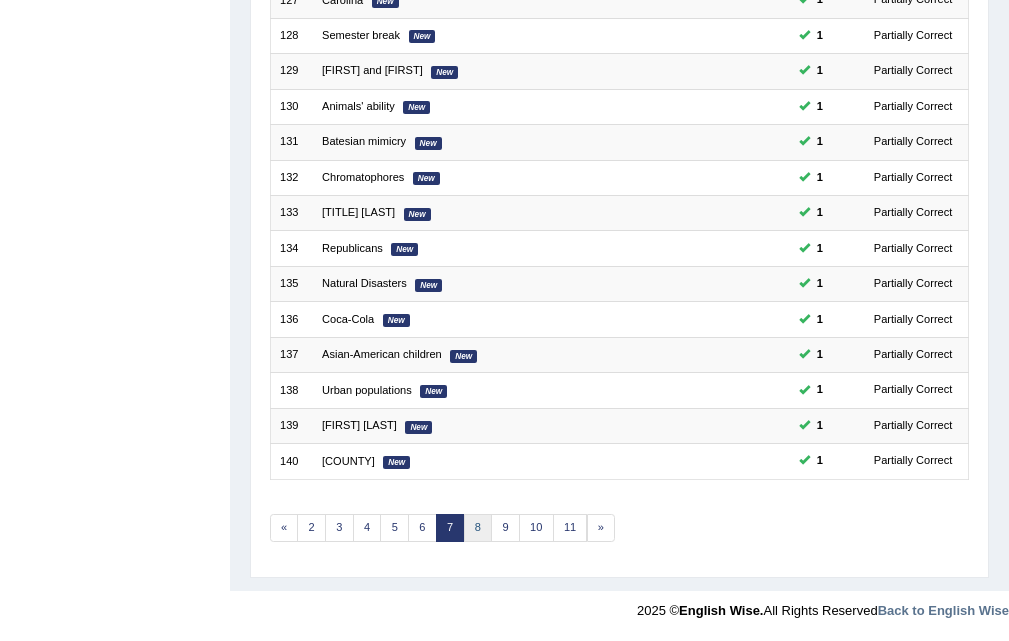 click on "8" at bounding box center (478, 528) 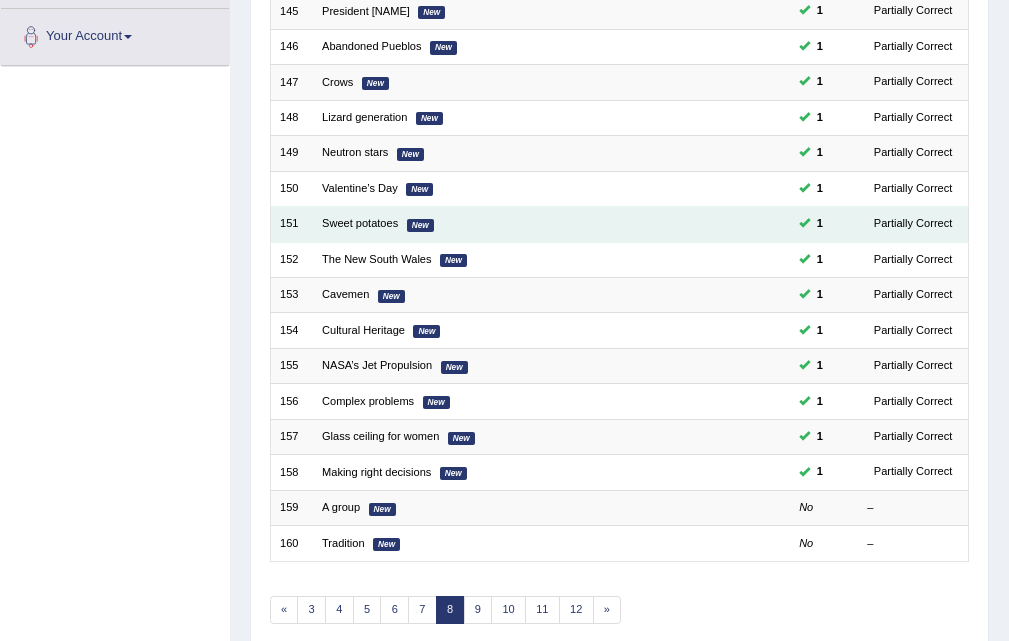scroll, scrollTop: 500, scrollLeft: 0, axis: vertical 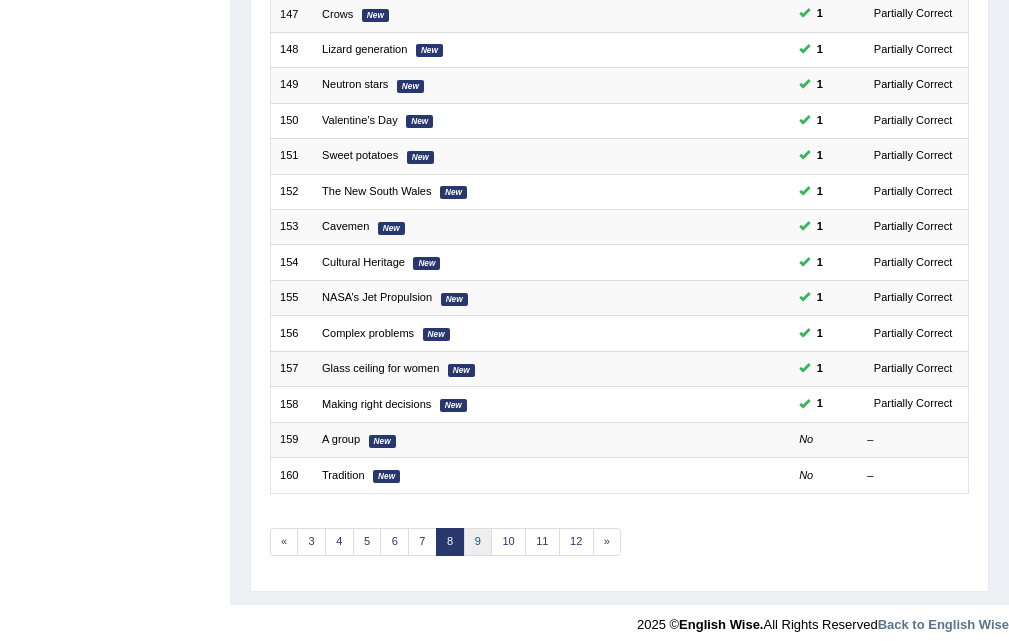 click on "9" at bounding box center [478, 542] 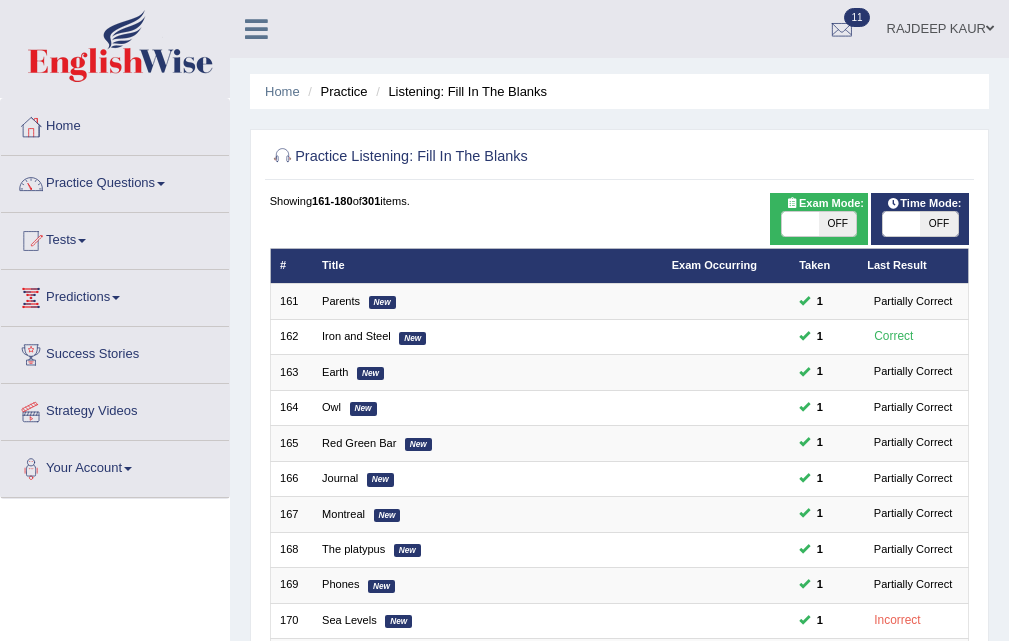 scroll, scrollTop: 514, scrollLeft: 0, axis: vertical 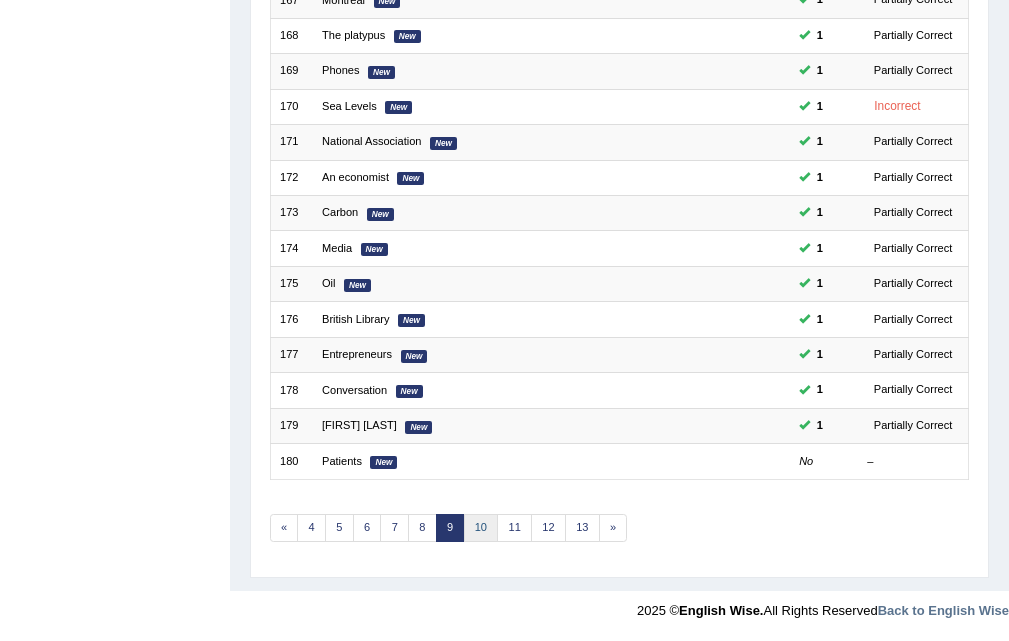 click on "10" at bounding box center (481, 528) 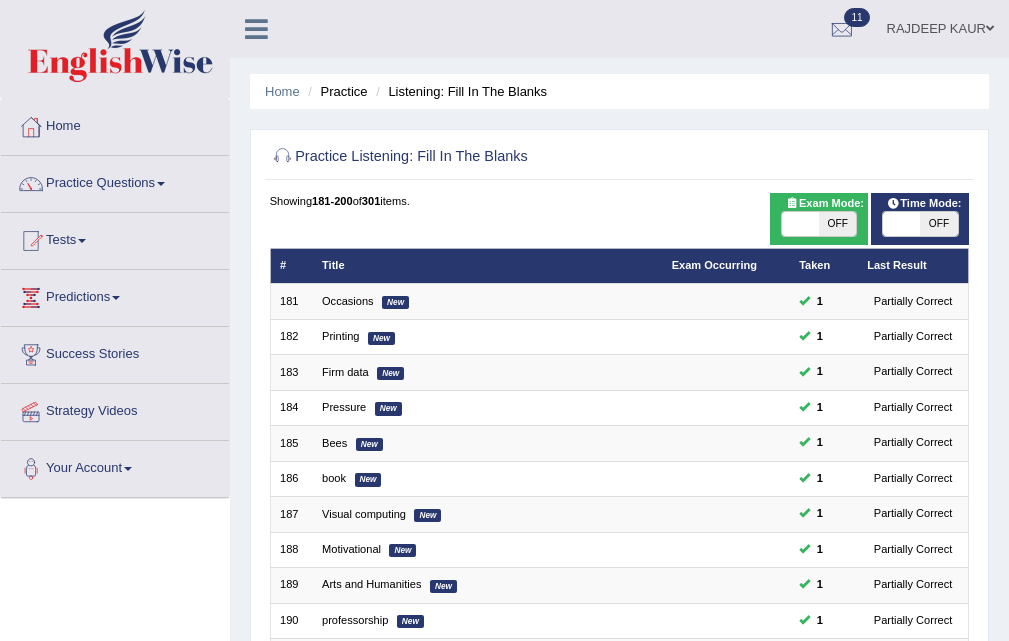 scroll, scrollTop: 514, scrollLeft: 0, axis: vertical 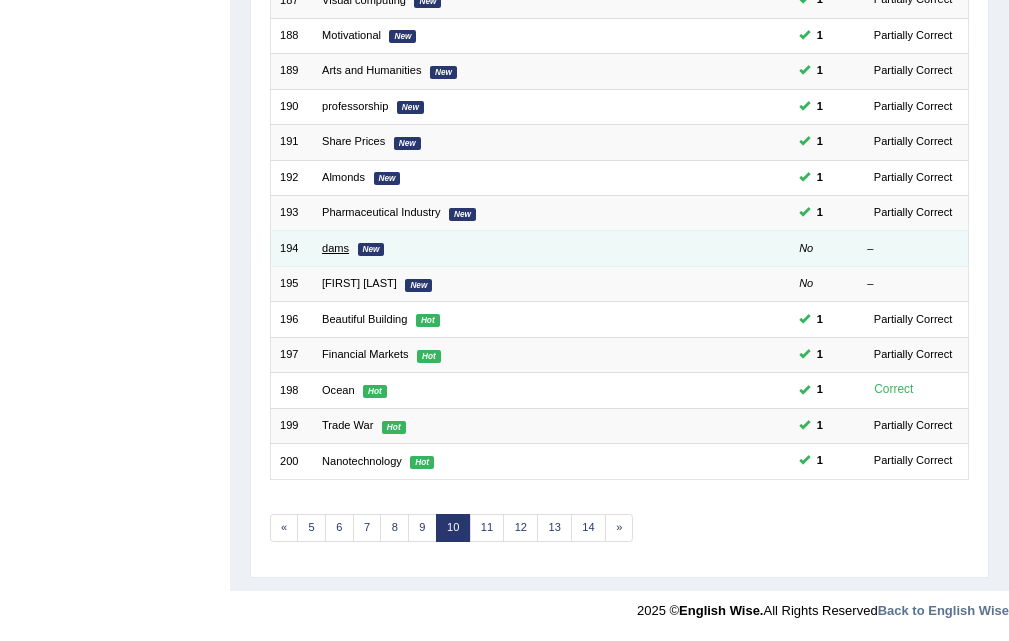 click on "dams" at bounding box center (335, 248) 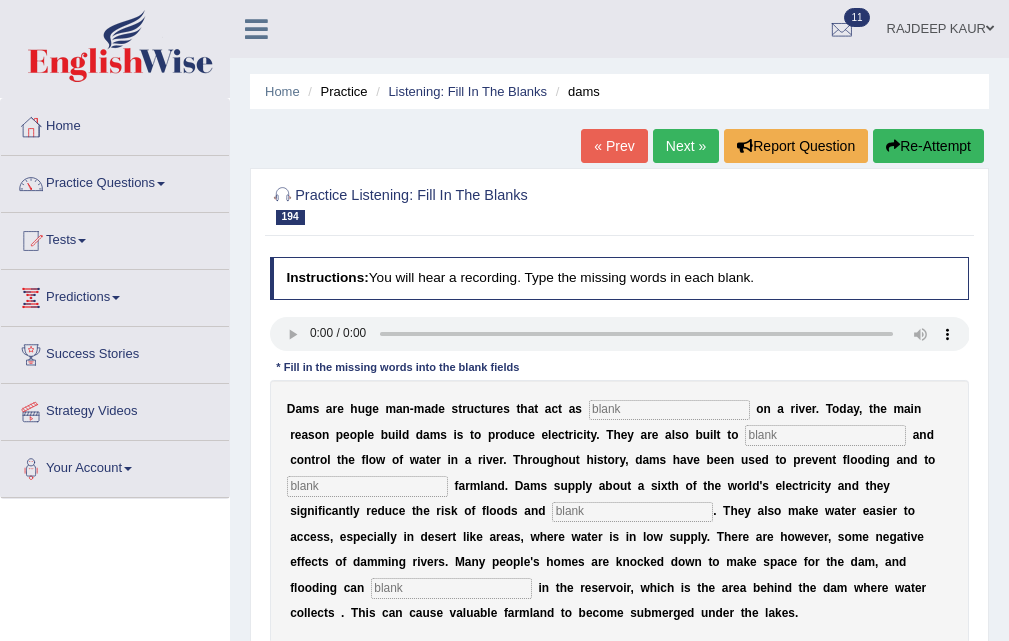 scroll, scrollTop: 100, scrollLeft: 0, axis: vertical 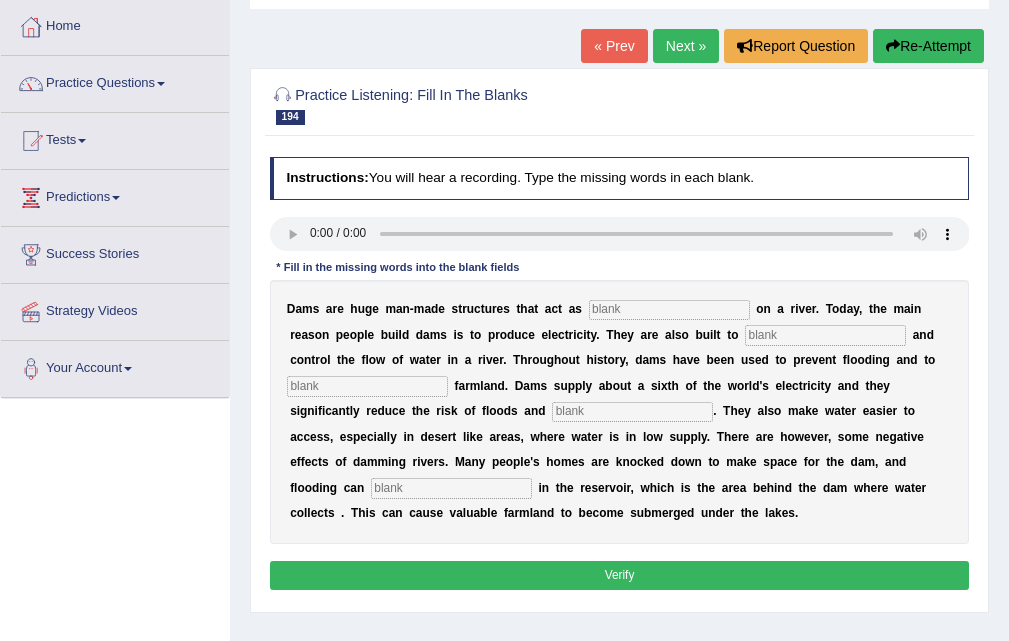 click at bounding box center (669, 310) 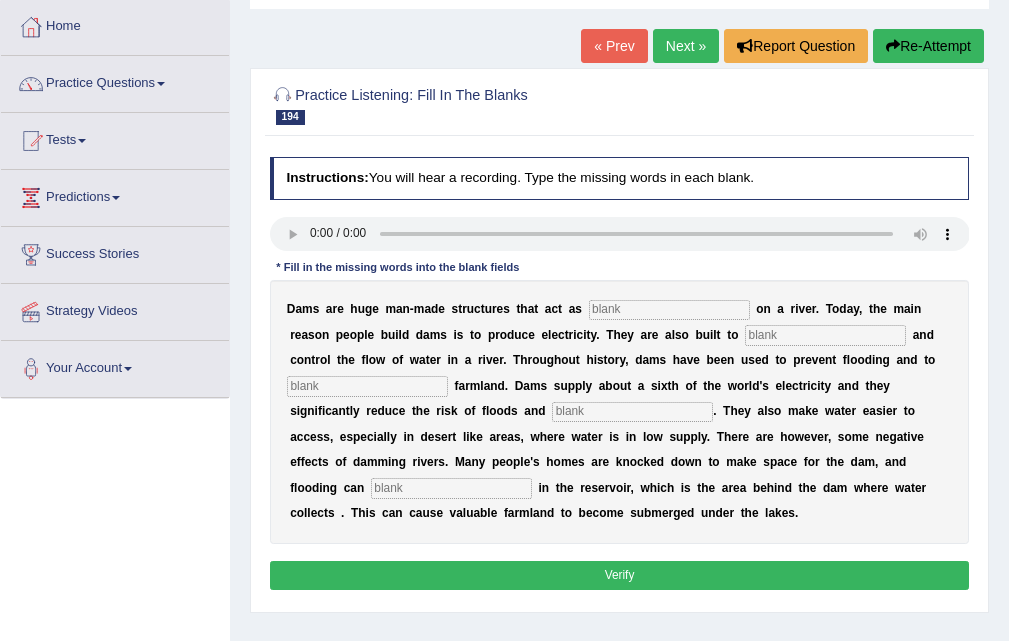 type 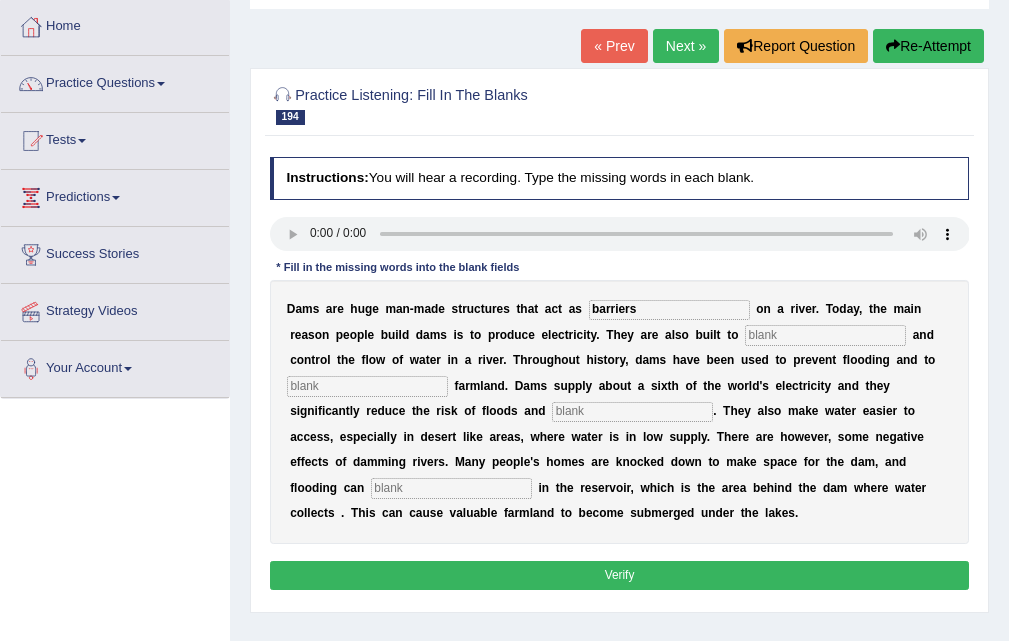 type on "barriers" 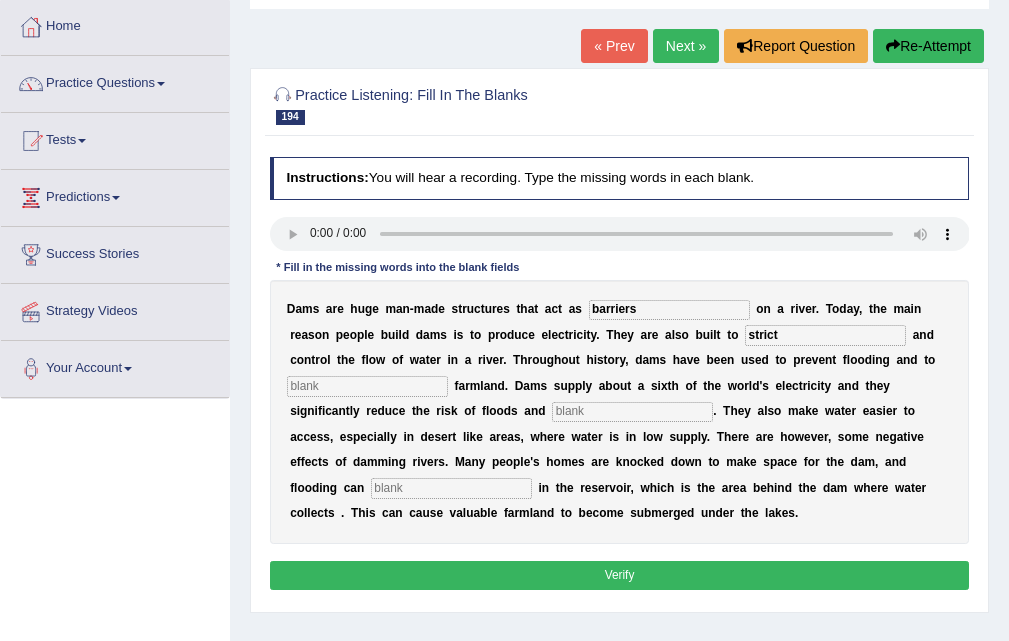 type on "strict" 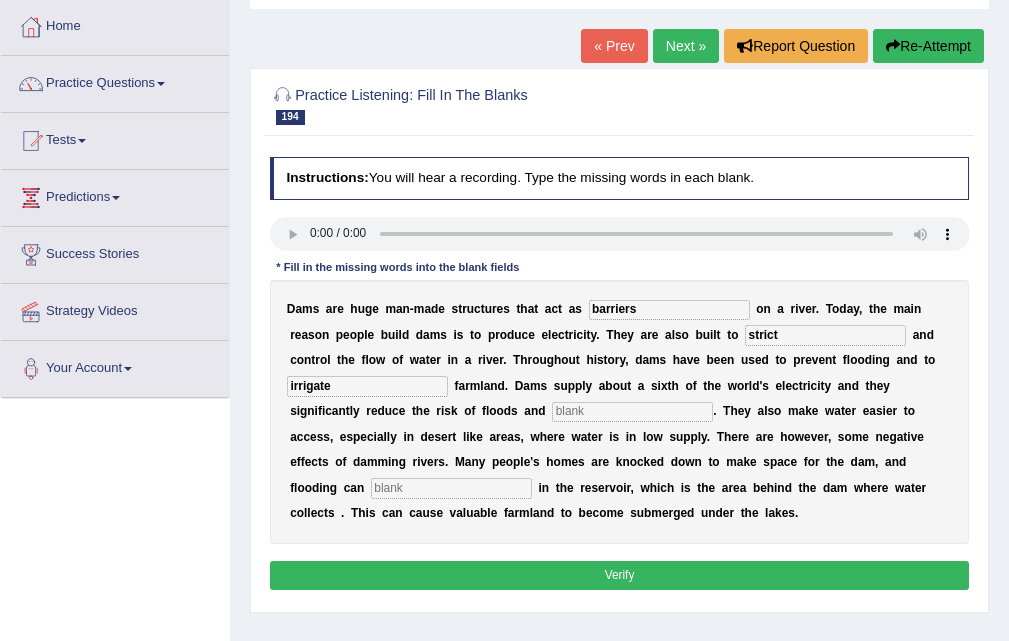 type on "irrigate" 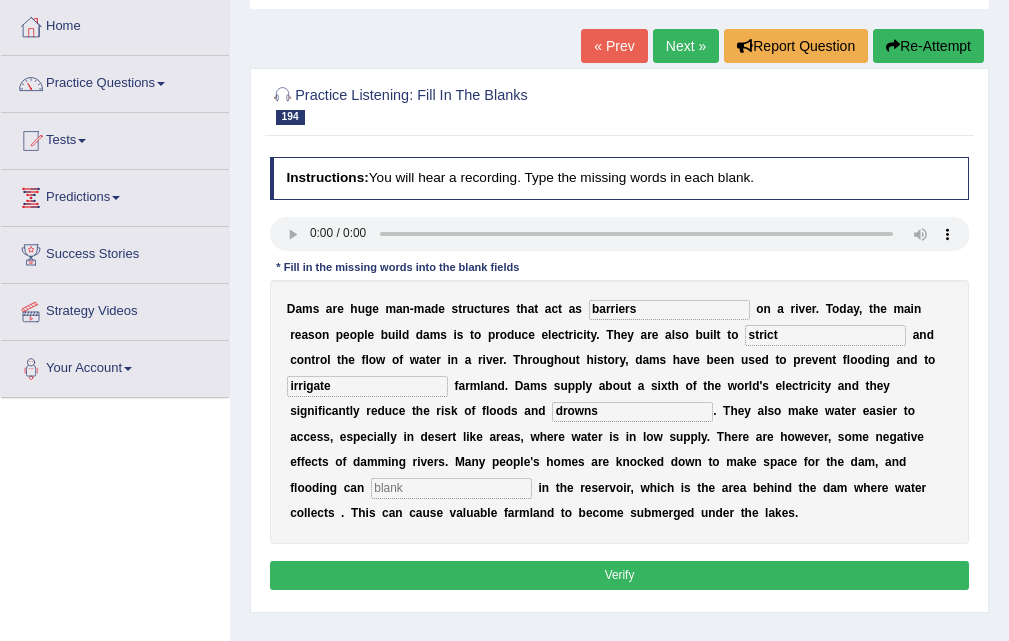 type on "drowns" 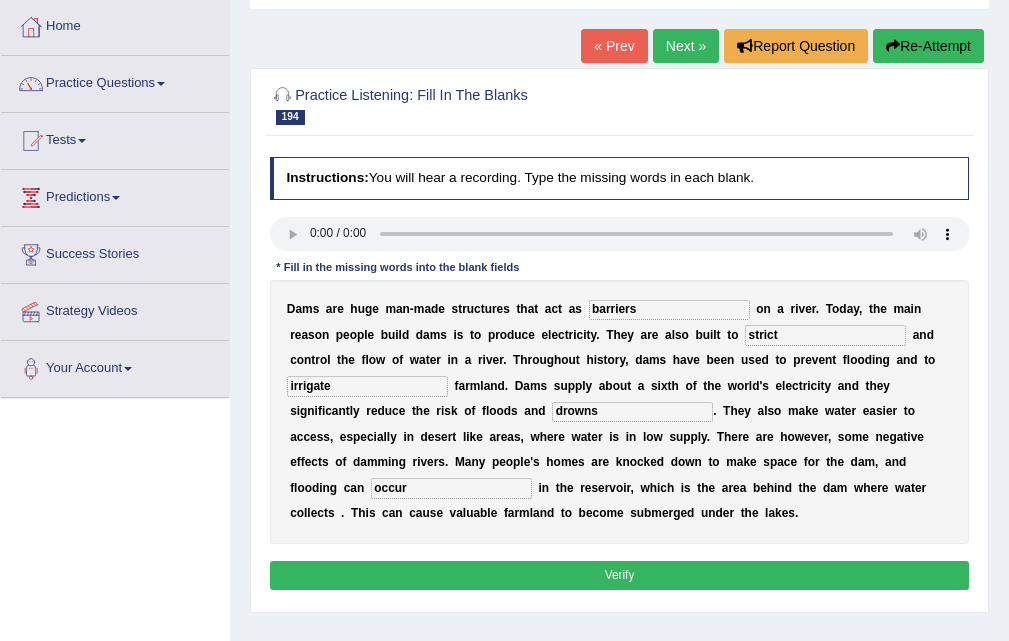 type on "occur" 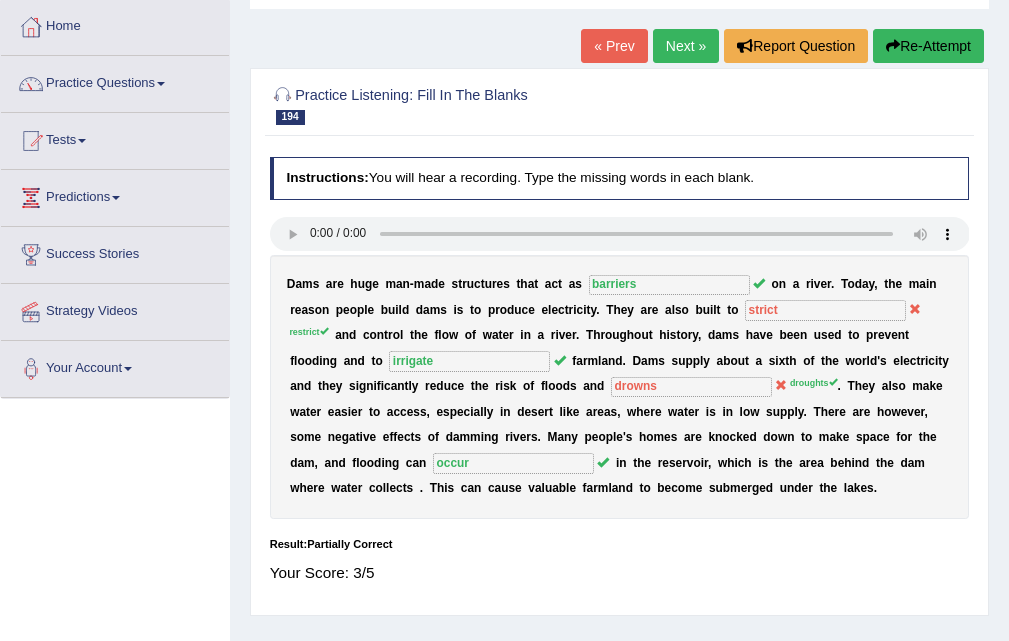 click on "Next »" at bounding box center [686, 46] 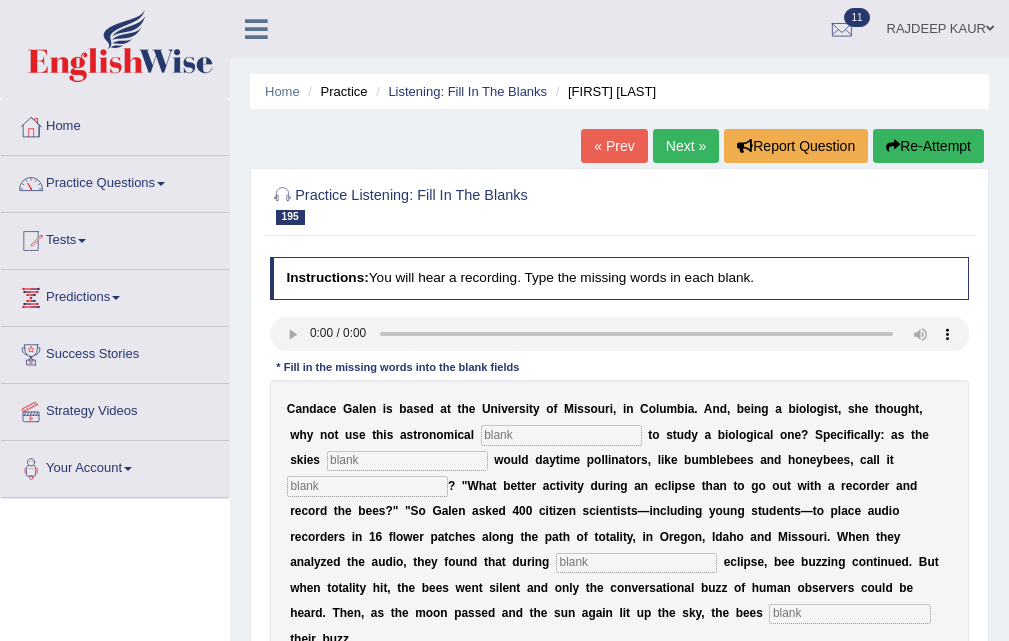 scroll, scrollTop: 0, scrollLeft: 0, axis: both 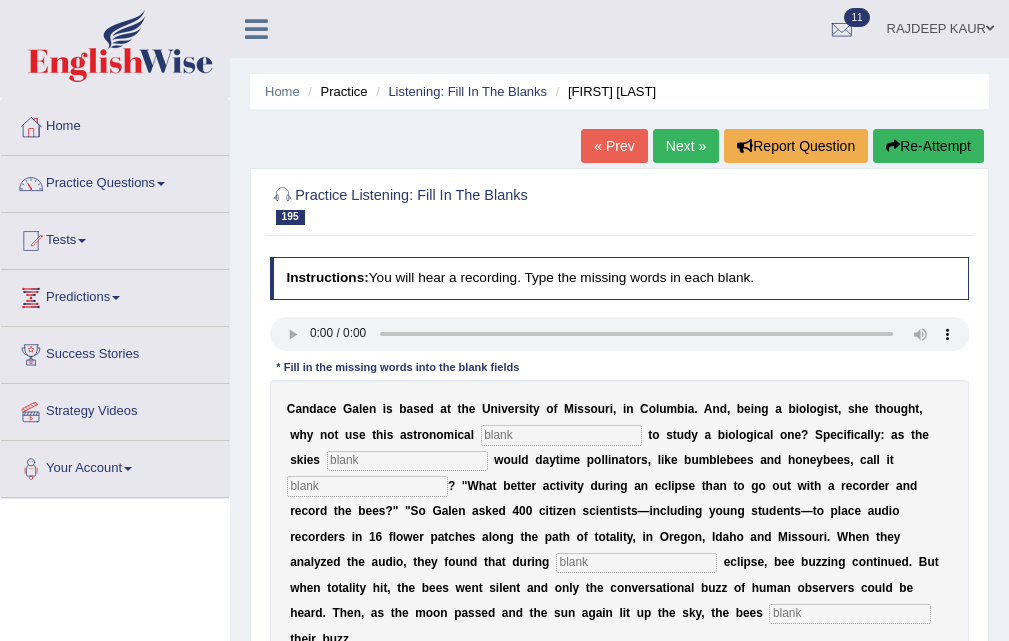 click at bounding box center [561, 435] 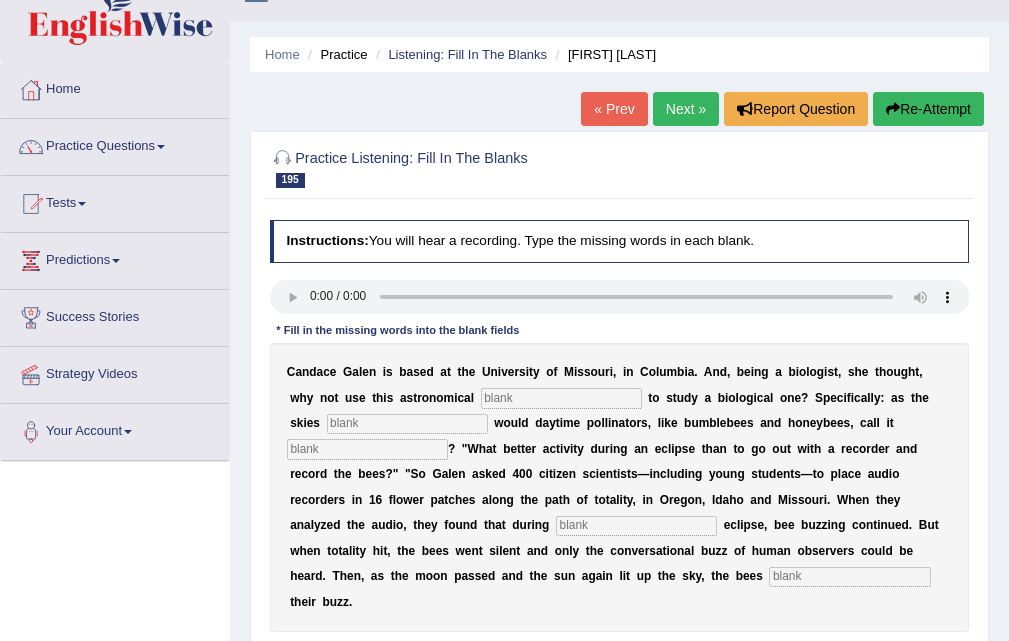 scroll, scrollTop: 100, scrollLeft: 0, axis: vertical 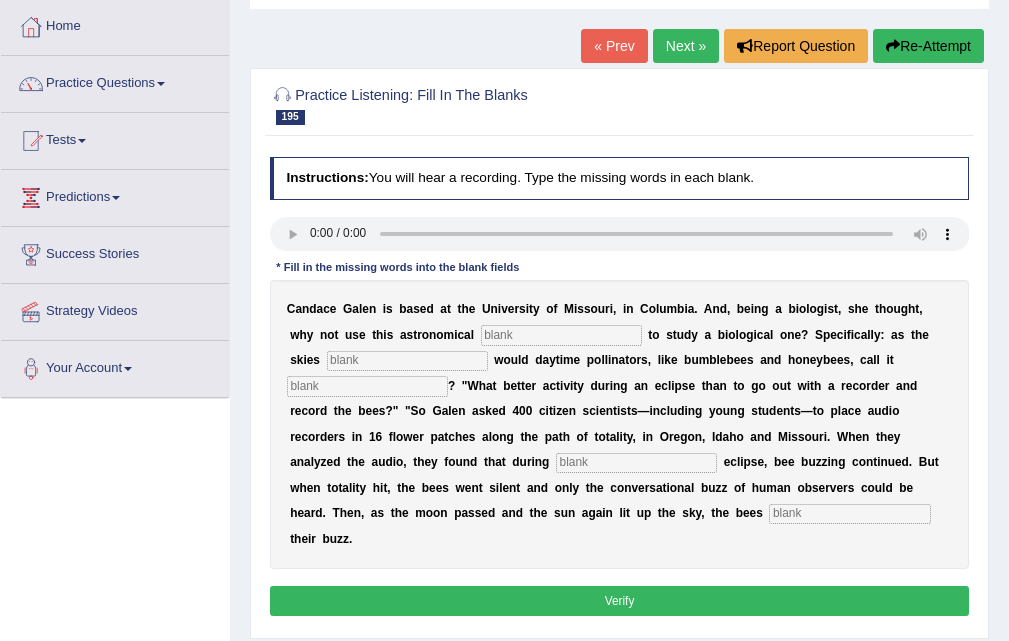 click at bounding box center [561, 335] 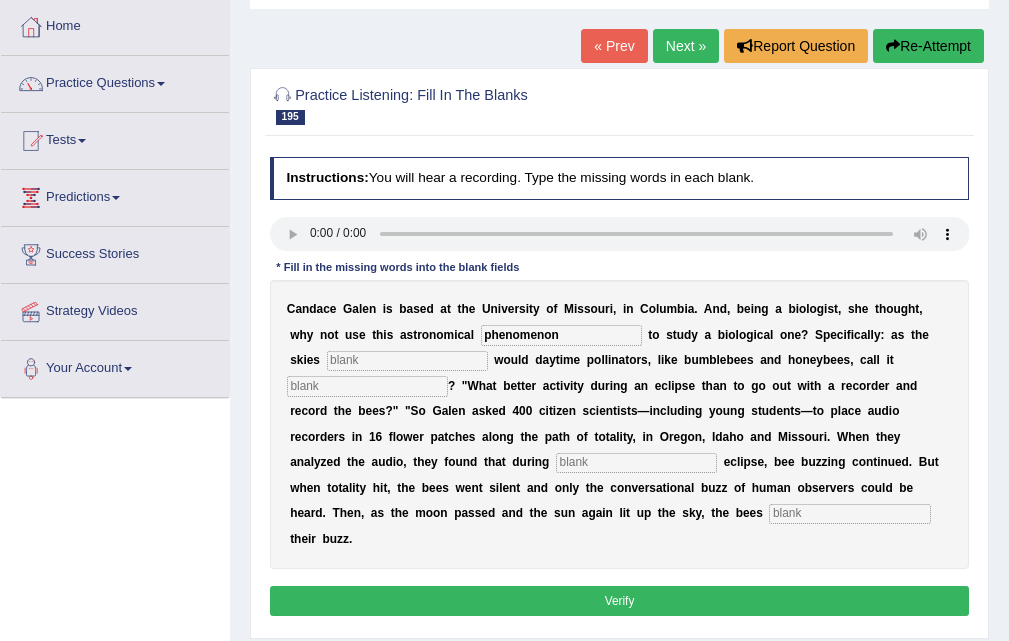 type on "phenomenon" 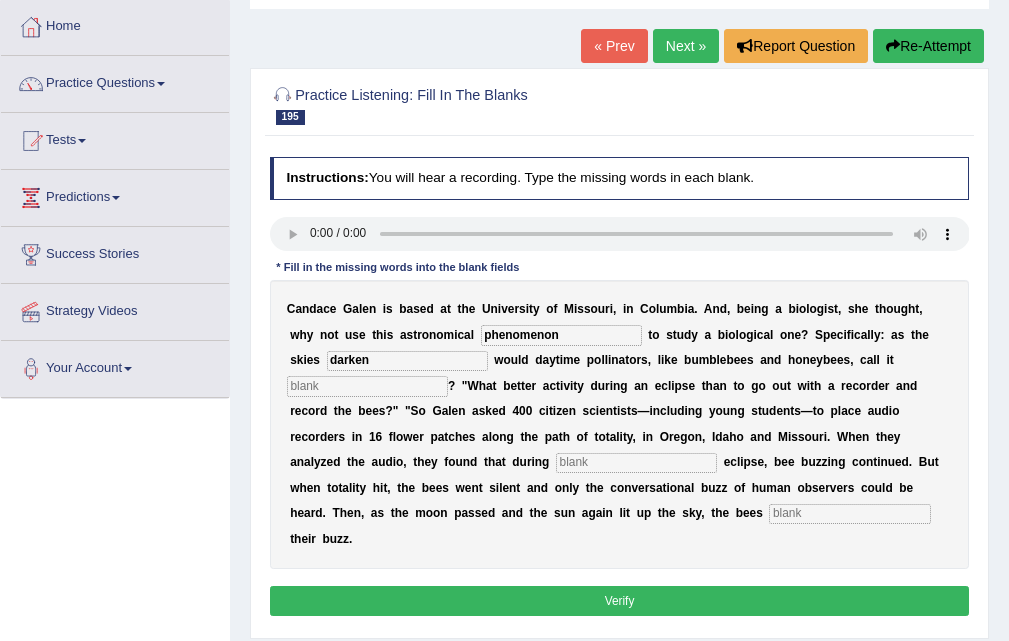type on "darken" 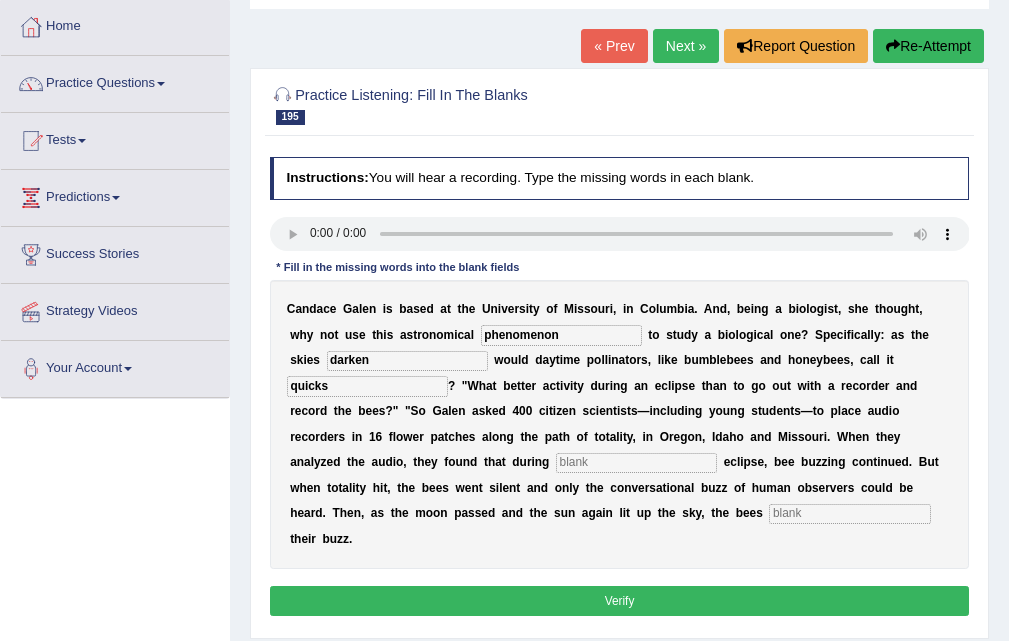 type on "quicks" 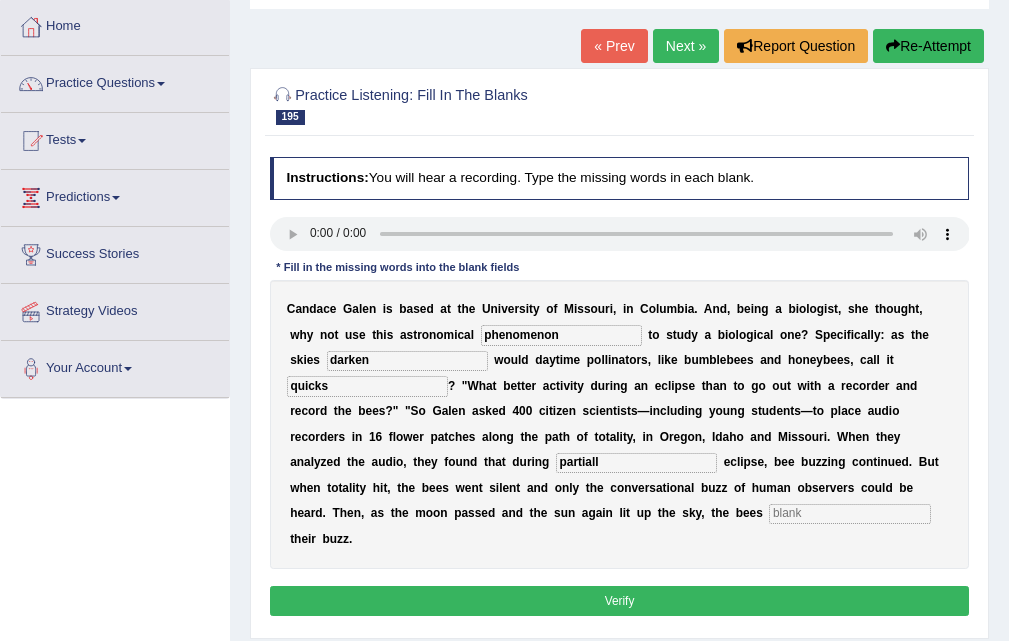 type on "partiall" 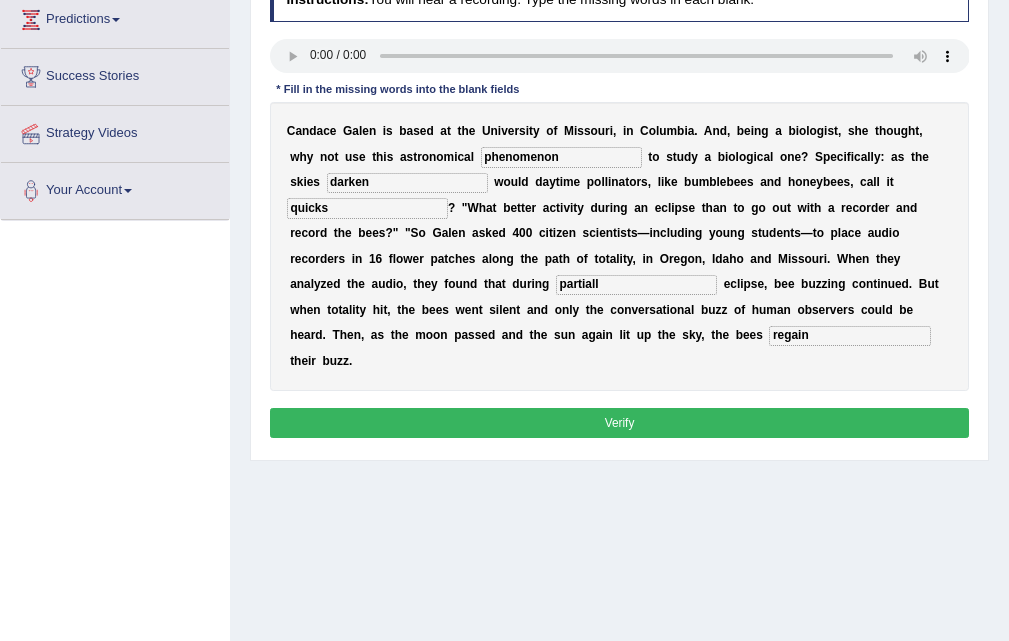 scroll, scrollTop: 300, scrollLeft: 0, axis: vertical 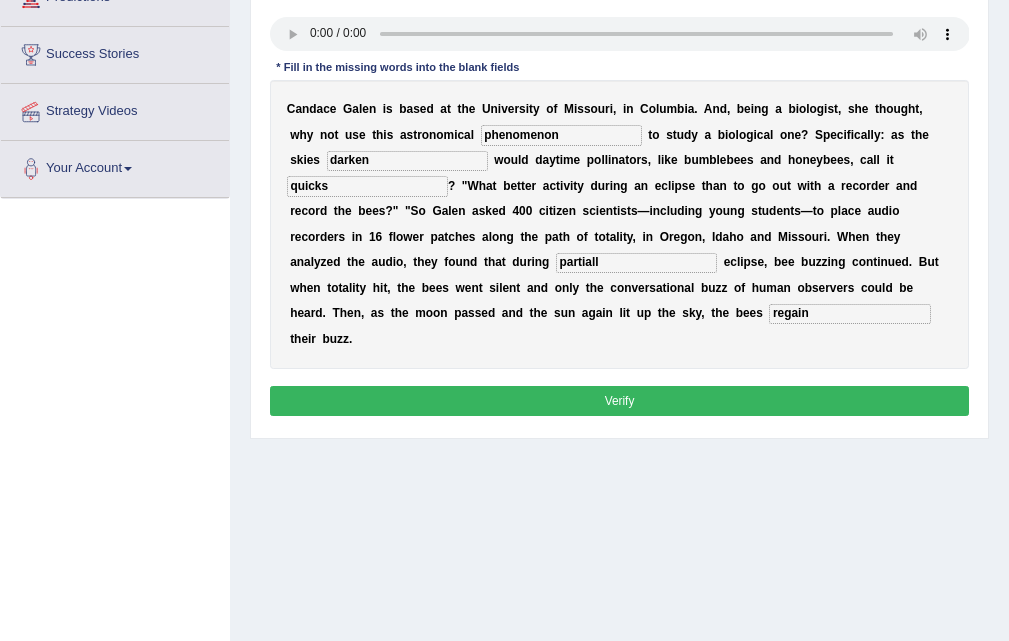 type on "regain" 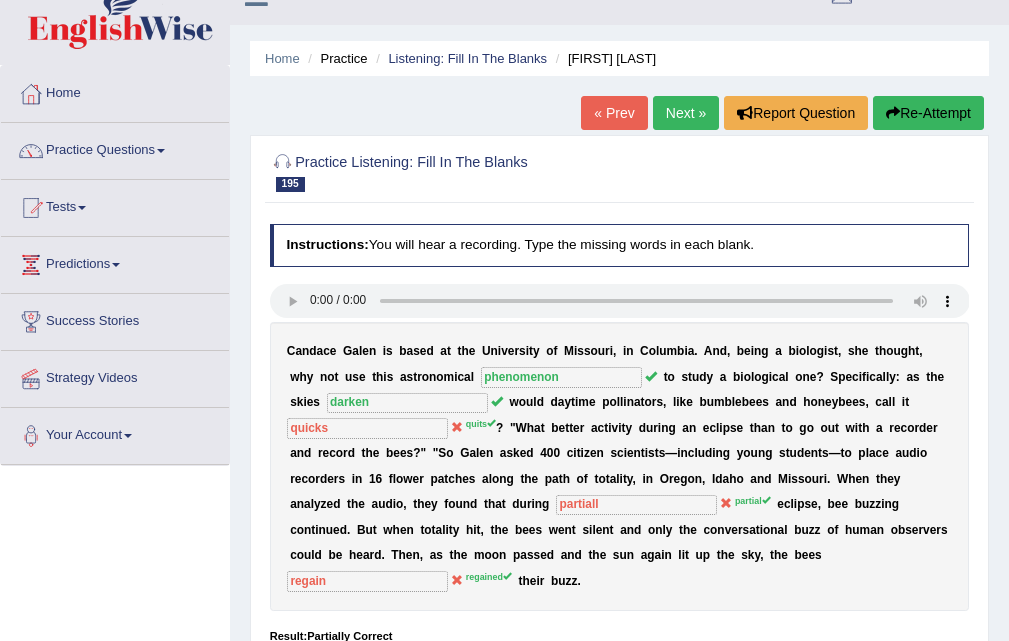 scroll, scrollTop: 0, scrollLeft: 0, axis: both 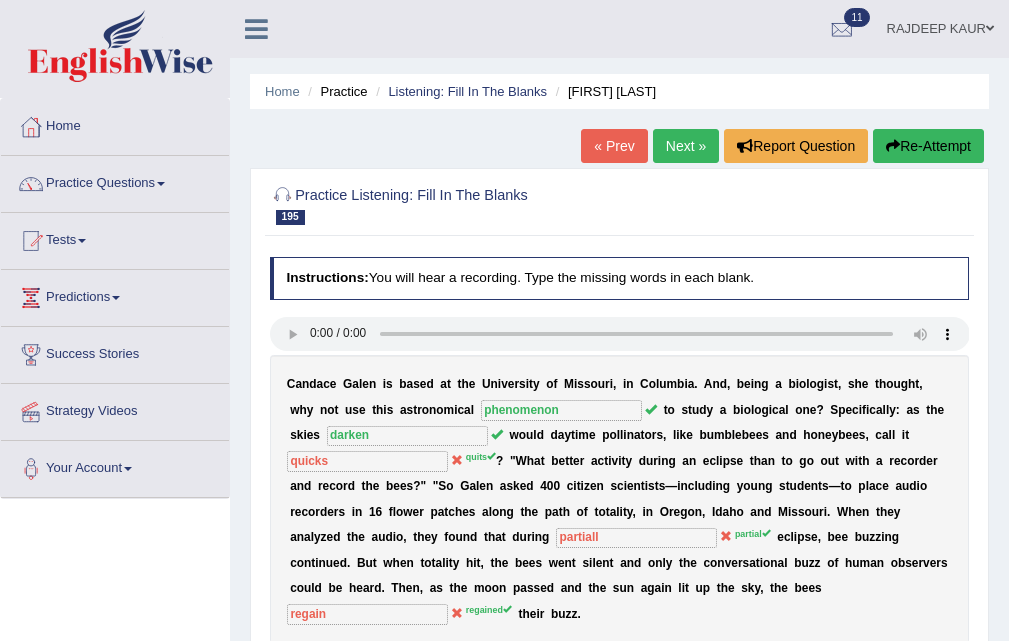 click on "Next »" at bounding box center (686, 146) 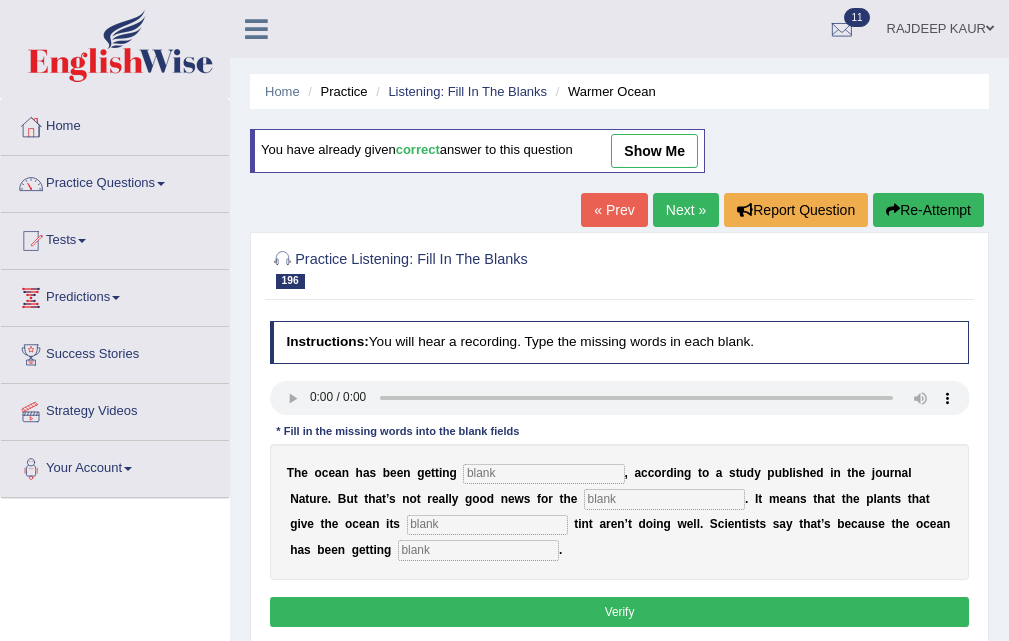 scroll, scrollTop: 0, scrollLeft: 0, axis: both 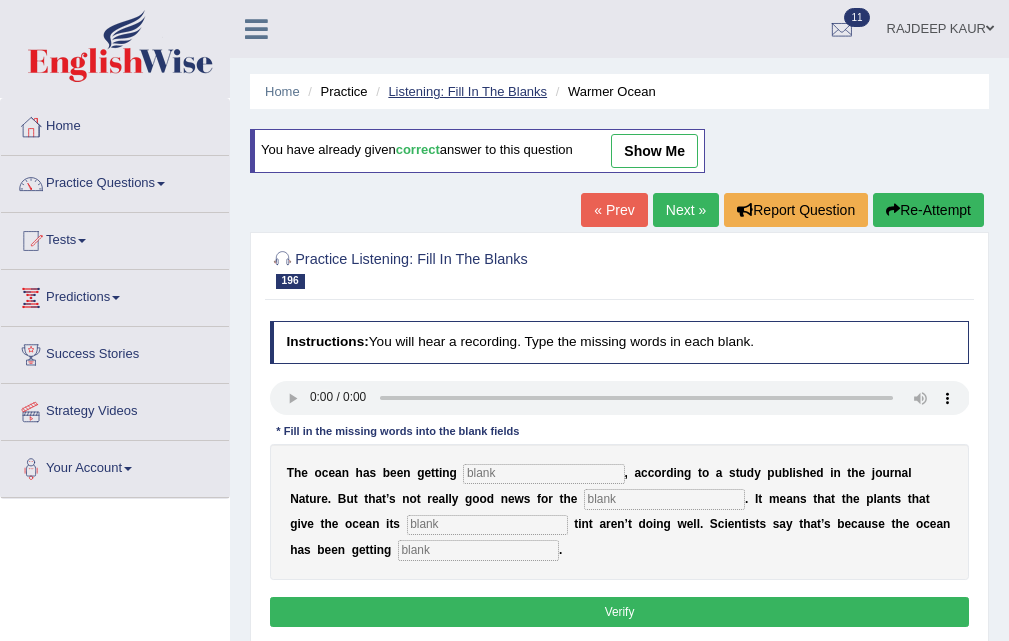click on "Listening: Fill In The Blanks" at bounding box center [467, 91] 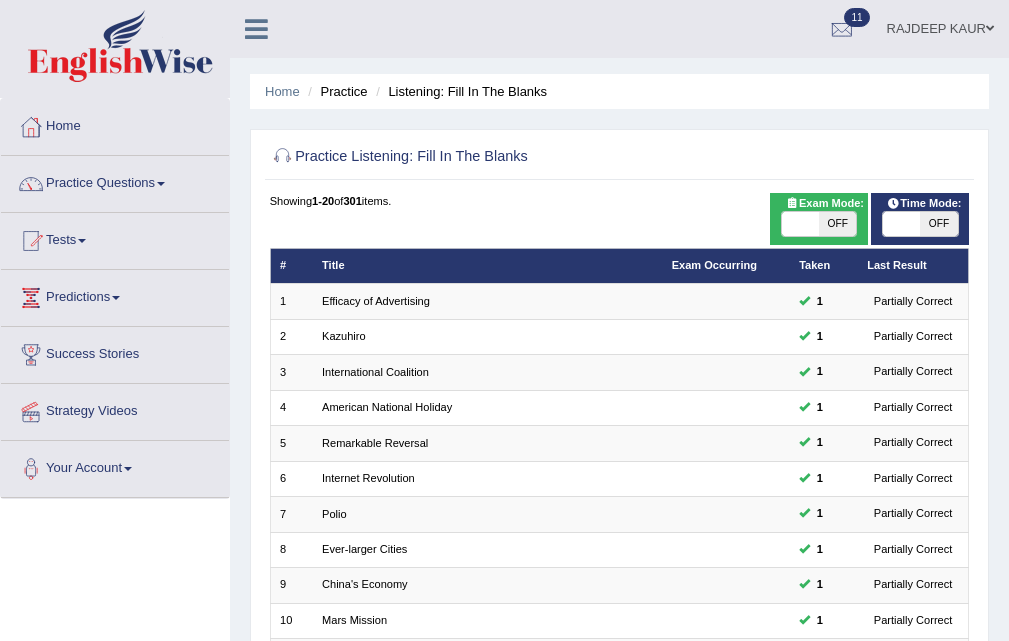 scroll, scrollTop: 514, scrollLeft: 0, axis: vertical 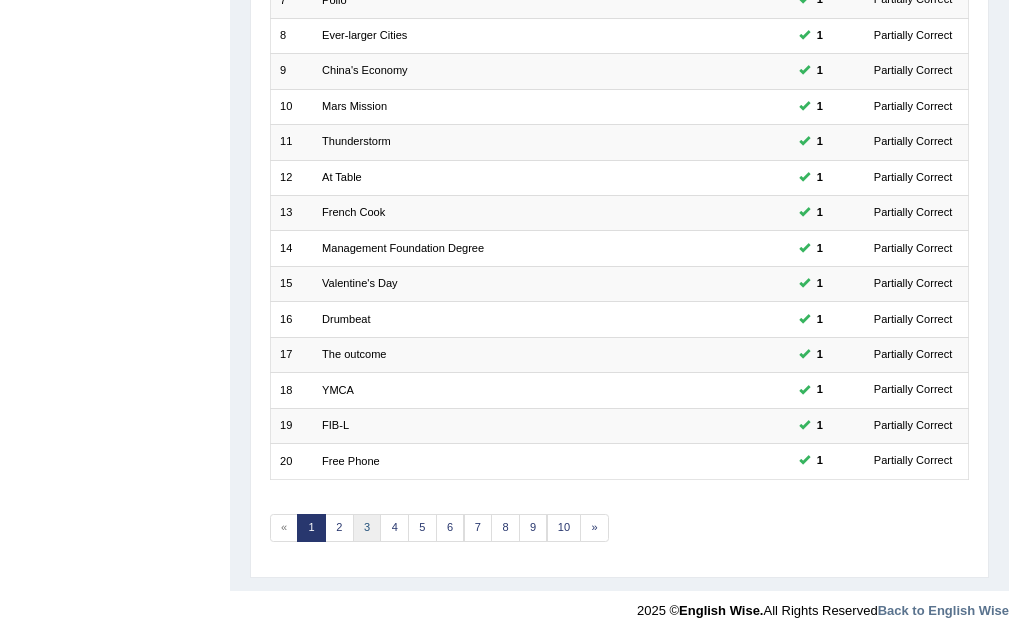 click on "3" at bounding box center [367, 528] 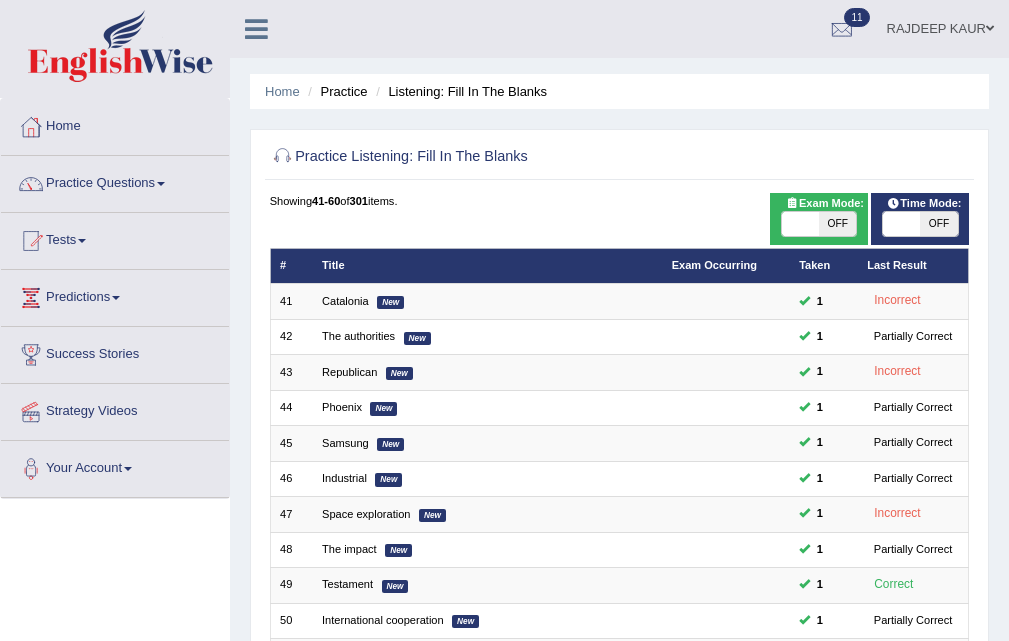 scroll, scrollTop: 514, scrollLeft: 0, axis: vertical 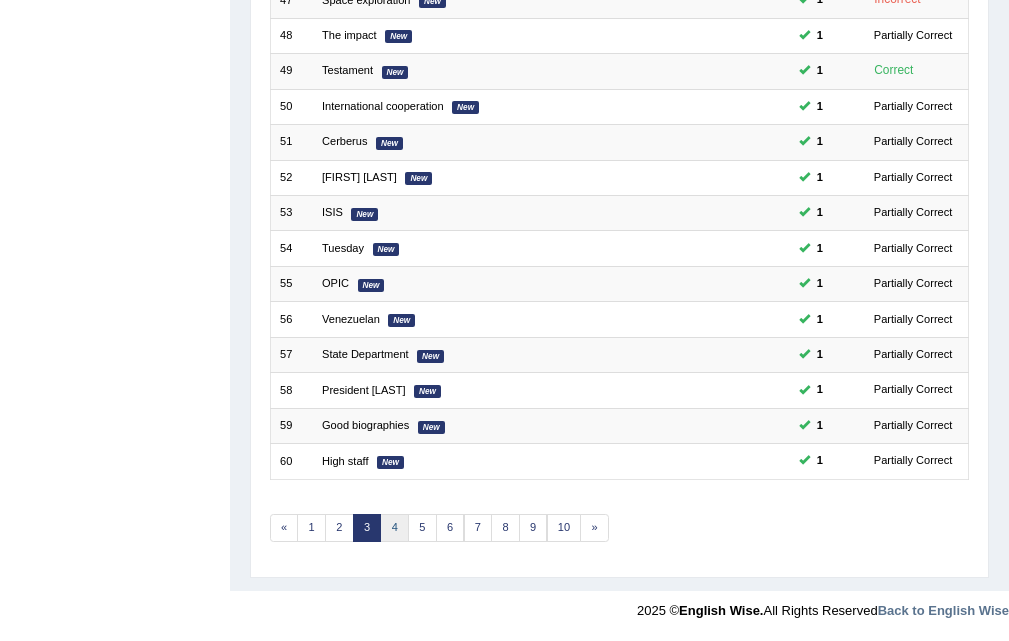 click on "4" at bounding box center [394, 528] 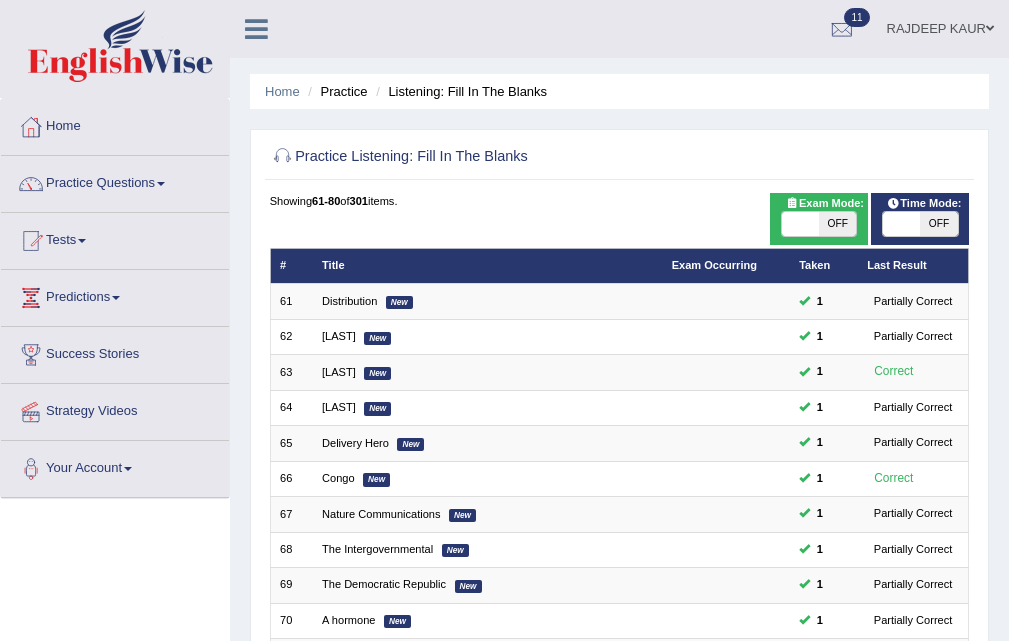 scroll, scrollTop: 514, scrollLeft: 0, axis: vertical 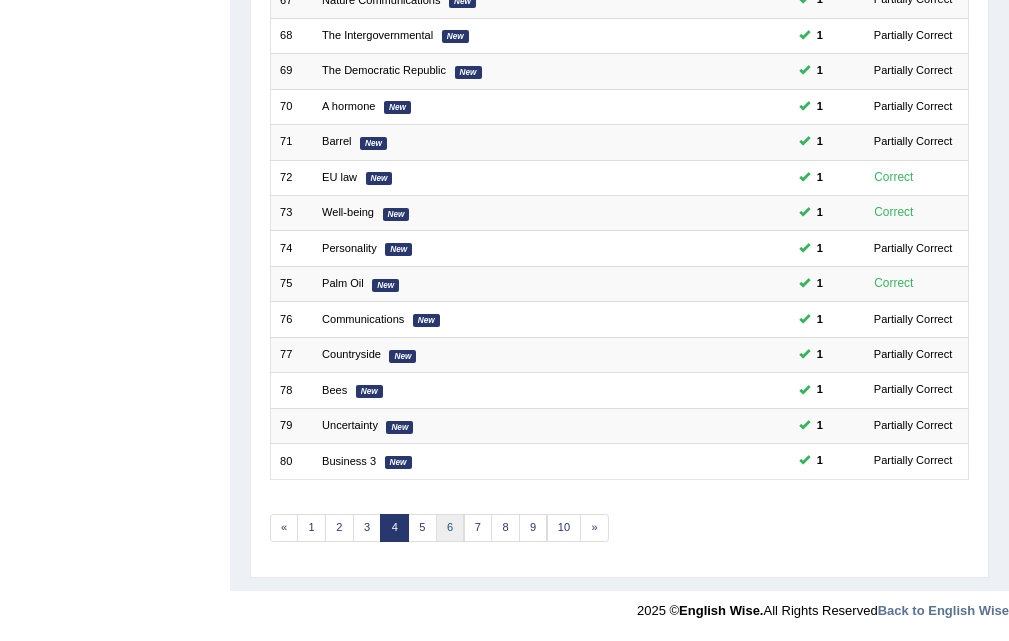 click on "6" at bounding box center [450, 528] 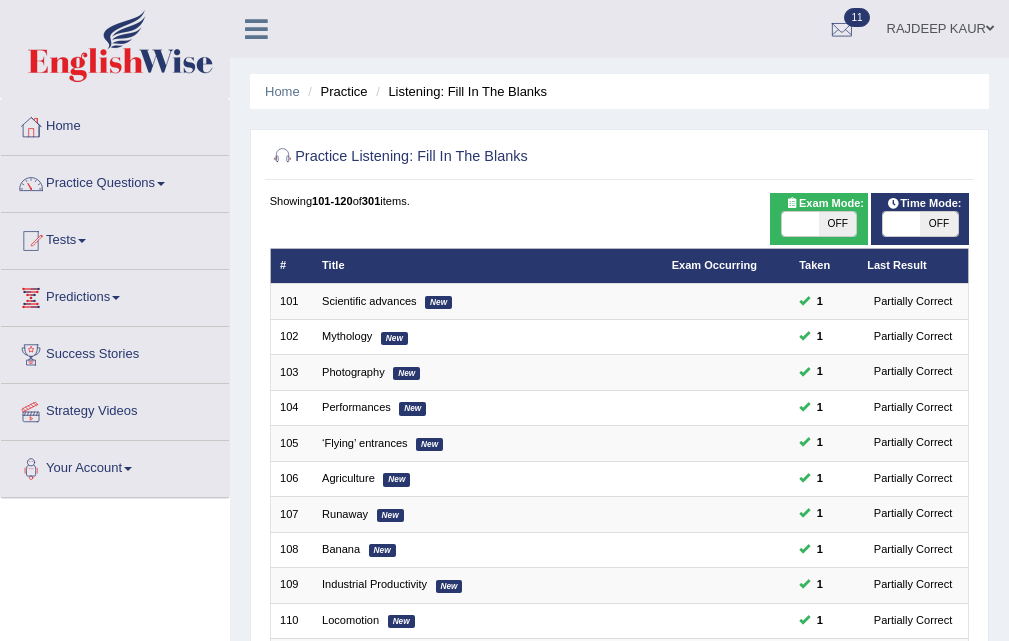 scroll, scrollTop: 457, scrollLeft: 0, axis: vertical 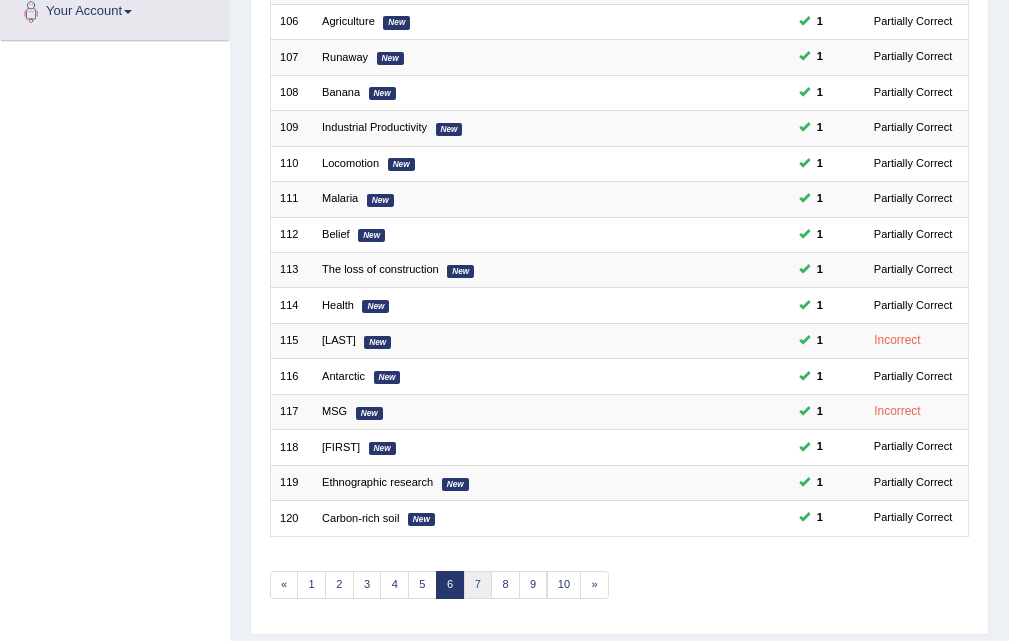 click on "7" at bounding box center [478, 585] 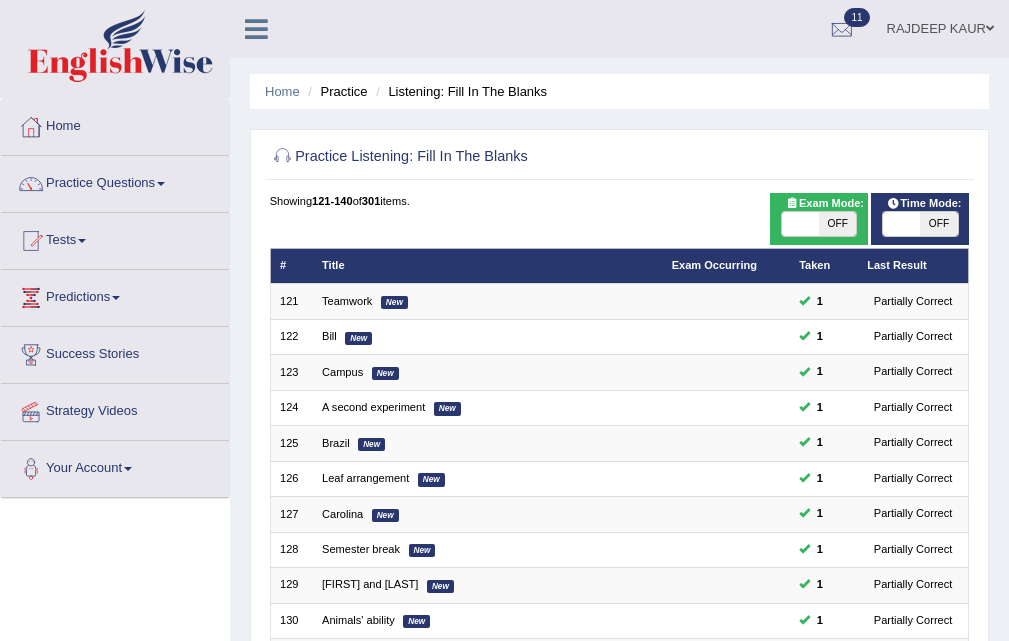 scroll, scrollTop: 514, scrollLeft: 0, axis: vertical 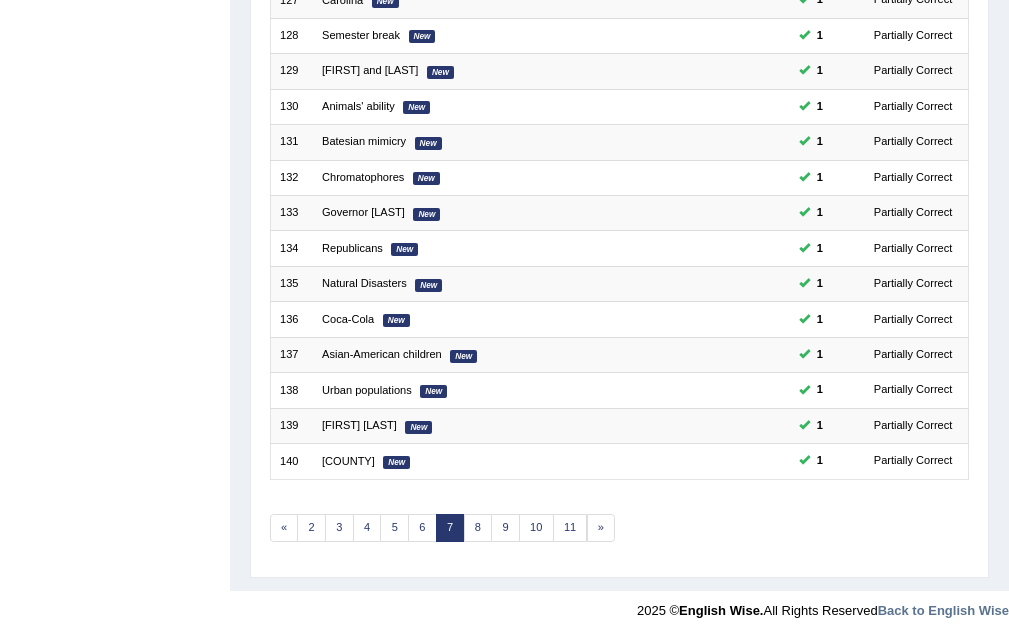 click on "Showing  121-140  of  301  items.
# Title Exam Occurring Taken Last Result
121 Teamwork New 1 Partially Correct
122 Bill New 1 Partially Correct
123 Campus New 1 Partially Correct
124 A second experiment New 1 Partially Correct
125 Brazil New 1 Partially Correct
126 Leaf arrangement New 1 Partially Correct
127 Carolina New 1 Partially Correct
128 Semester break New 1 Partially Correct
129 Brad and Lisa New 1 Partially Correct
130 Animals' ability New 1 Partially Correct
131 Batesian mimicry New 1 Partially Correct
132 Chromatophores New 1 Partially Correct
133 Governor  Rell New 1 Partially Correct
134 Republicans New 1 Partially Correct
135 Natural Disasters New 1 Partially Correct
136 Coca-Cola New 1 Partially Correct
137 Asian-American children New 1 Partially Correct
138 Urban populations New 1 Partially Correct
139 Tomohiro Kato New 1 Partially Correct
140 Mendocino County New 1 Partially Correct
«
2
3
4
5
6
7
8
9
10
11
»" at bounding box center (620, 121) 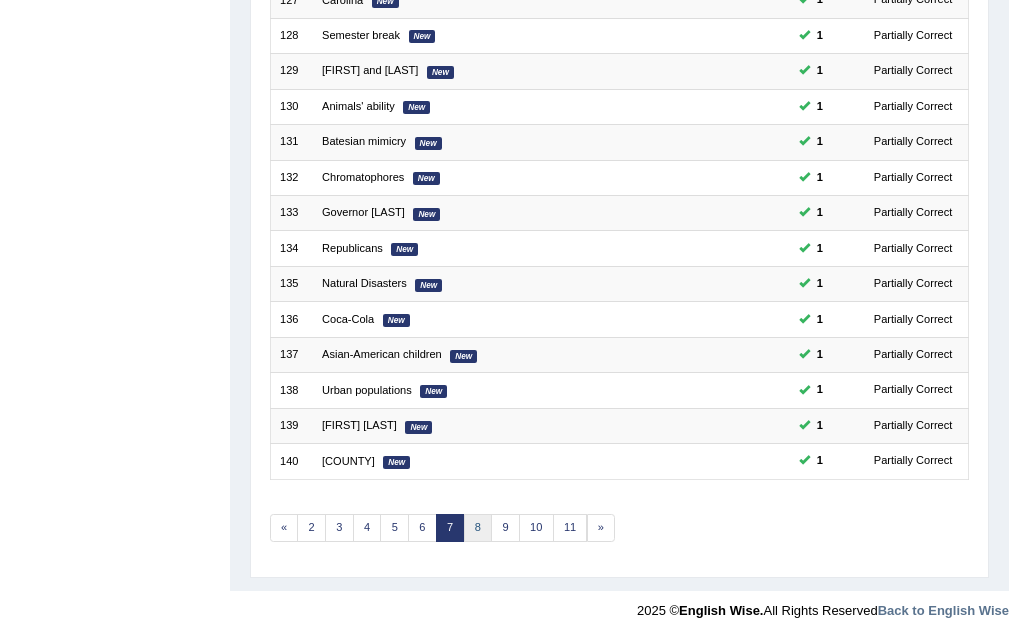 click on "8" at bounding box center (478, 528) 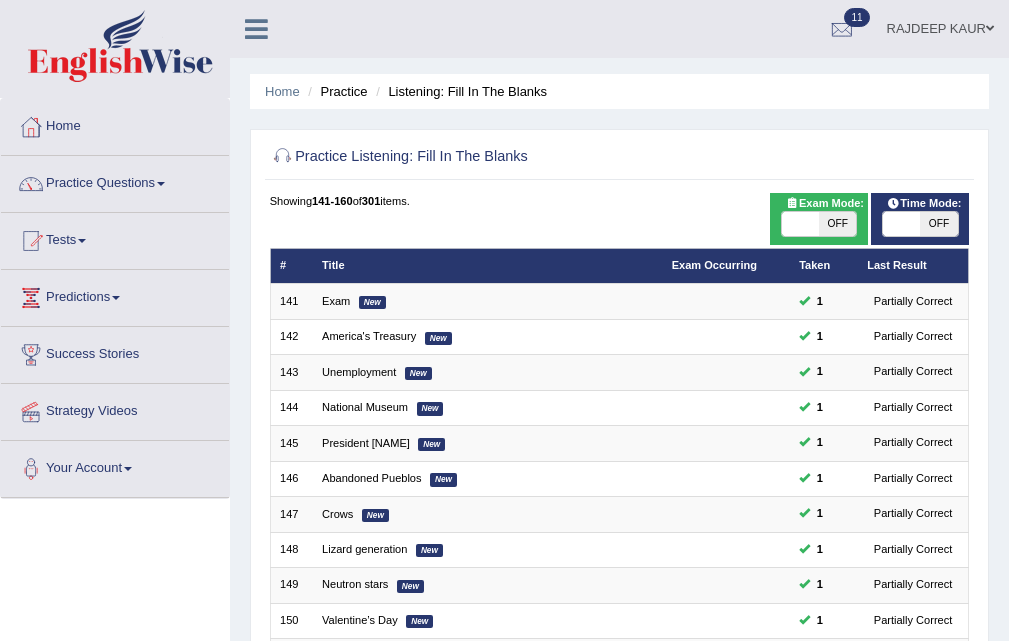 scroll, scrollTop: 500, scrollLeft: 0, axis: vertical 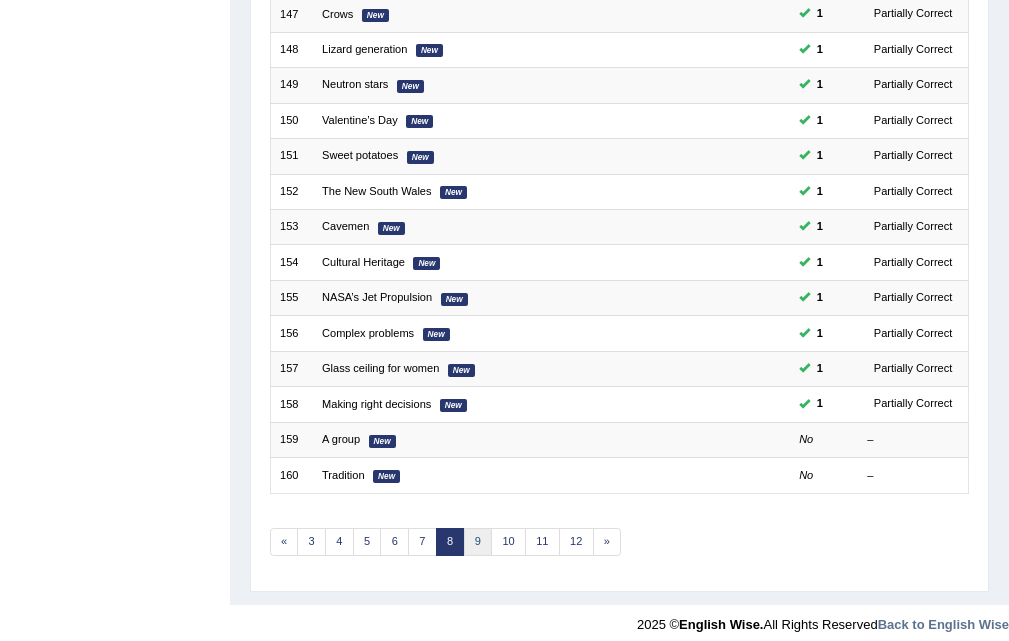 click on "9" at bounding box center (478, 542) 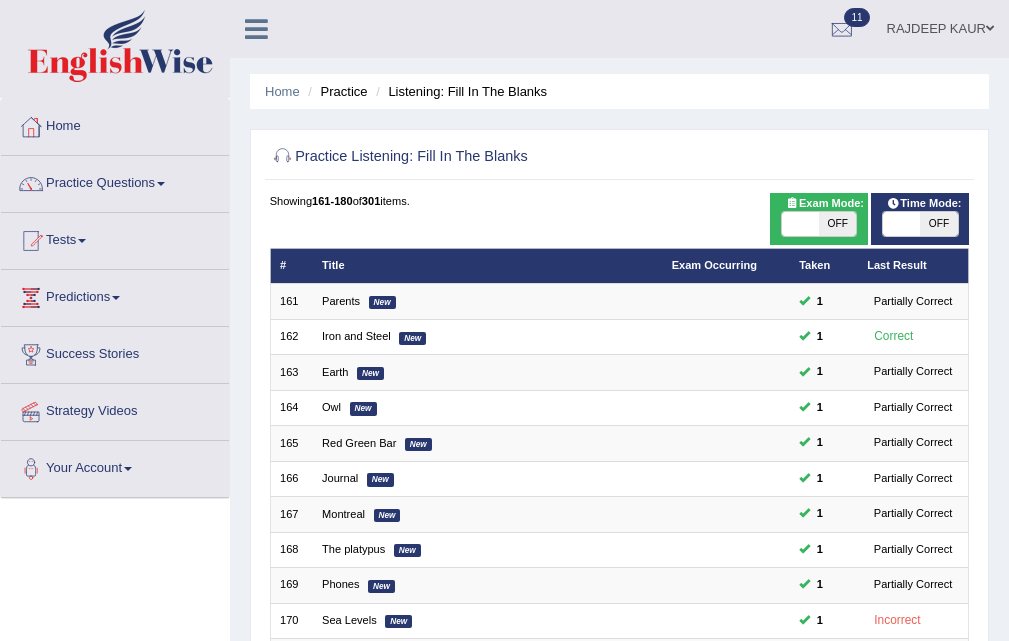 scroll, scrollTop: 0, scrollLeft: 0, axis: both 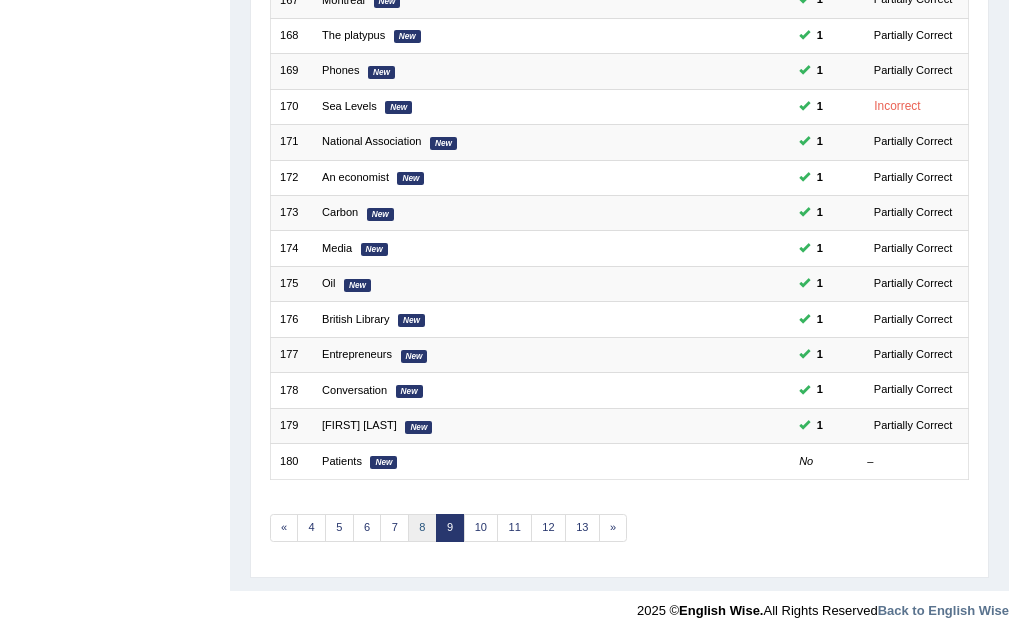 click on "8" at bounding box center (422, 528) 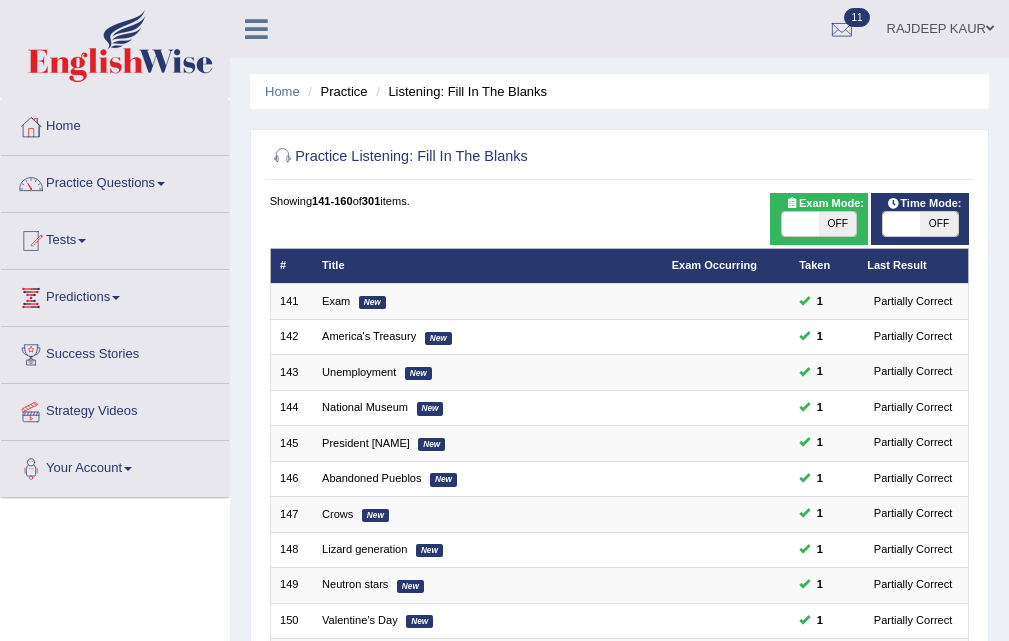 scroll, scrollTop: 0, scrollLeft: 0, axis: both 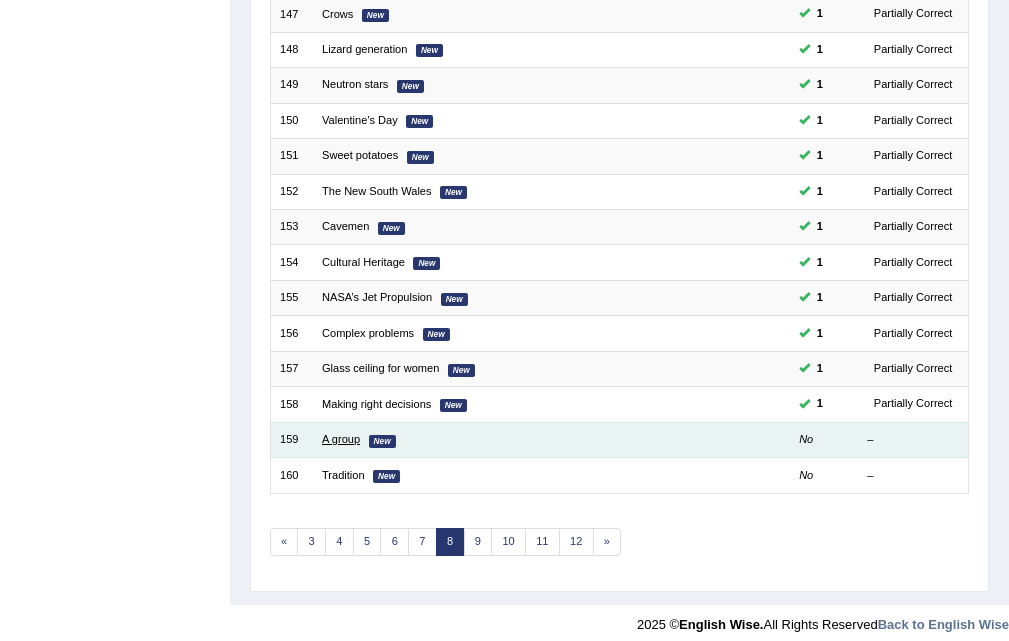 click on "A group" at bounding box center [341, 439] 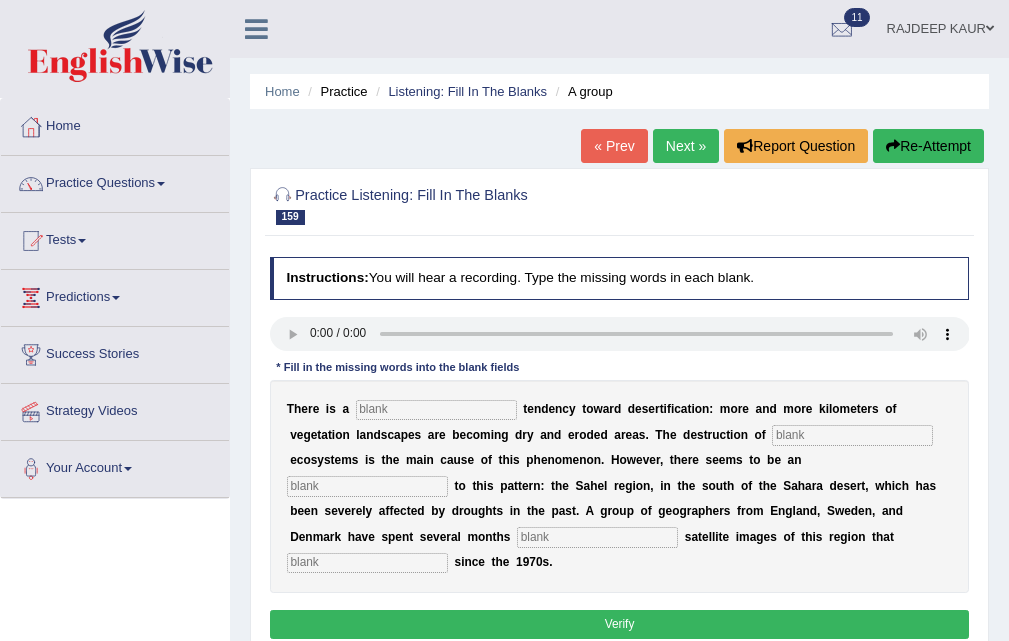 scroll, scrollTop: 0, scrollLeft: 0, axis: both 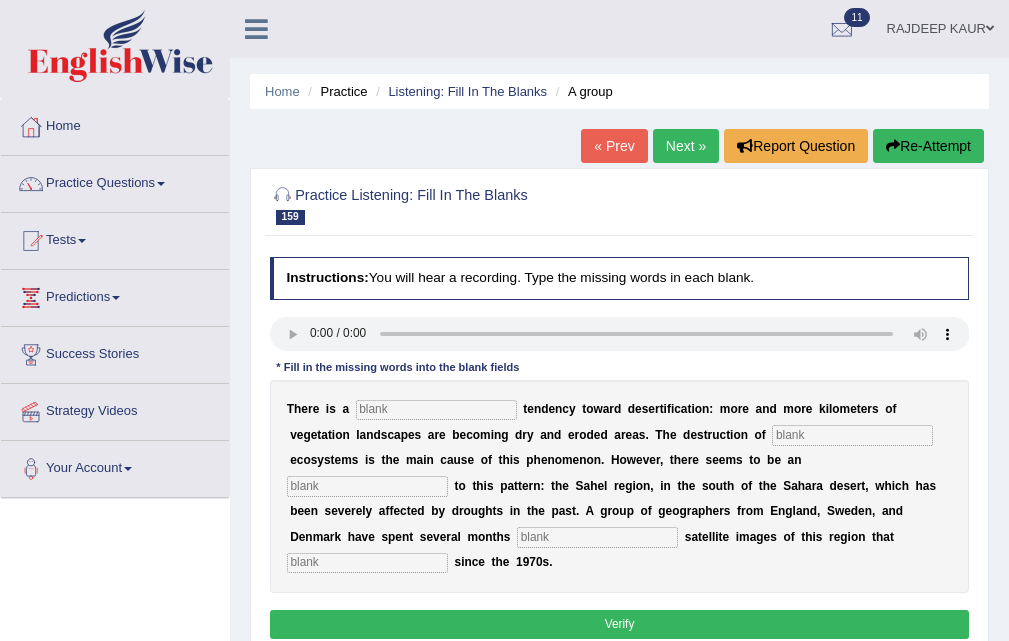 click at bounding box center [436, 410] 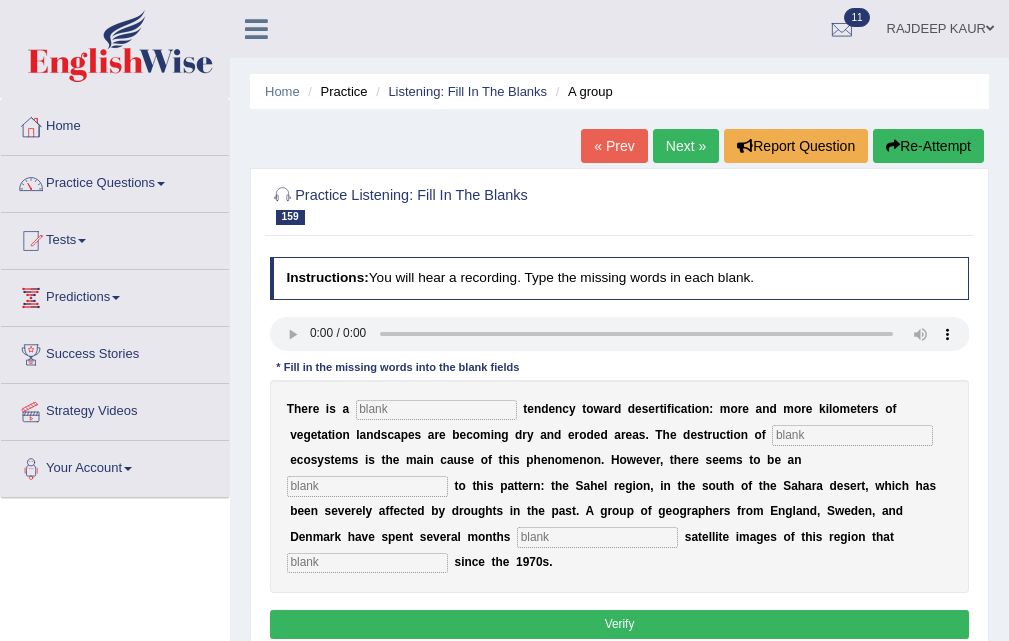 click at bounding box center [367, 563] 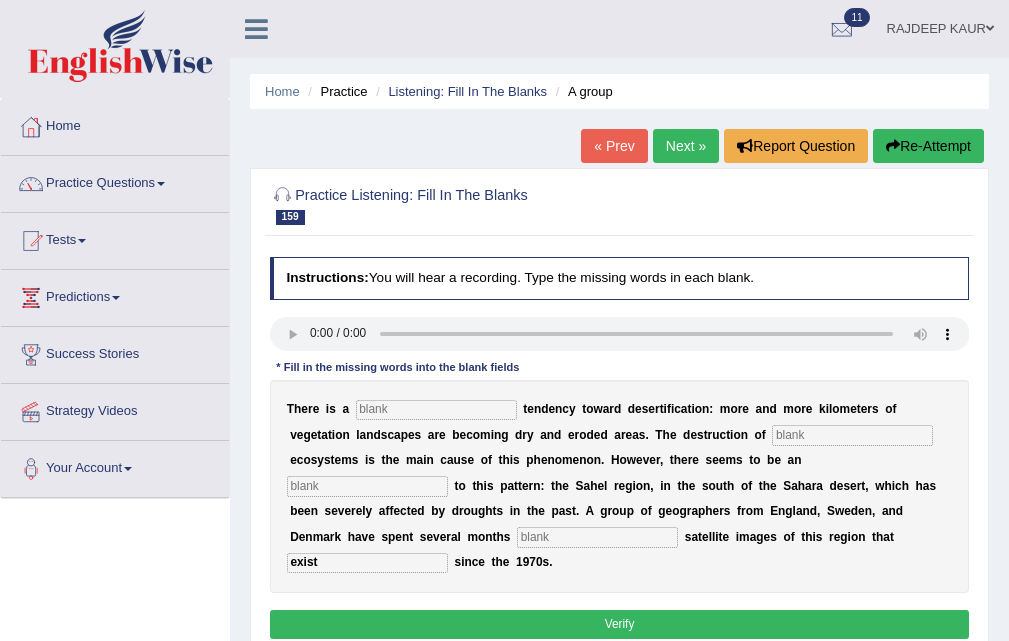 type on "exist" 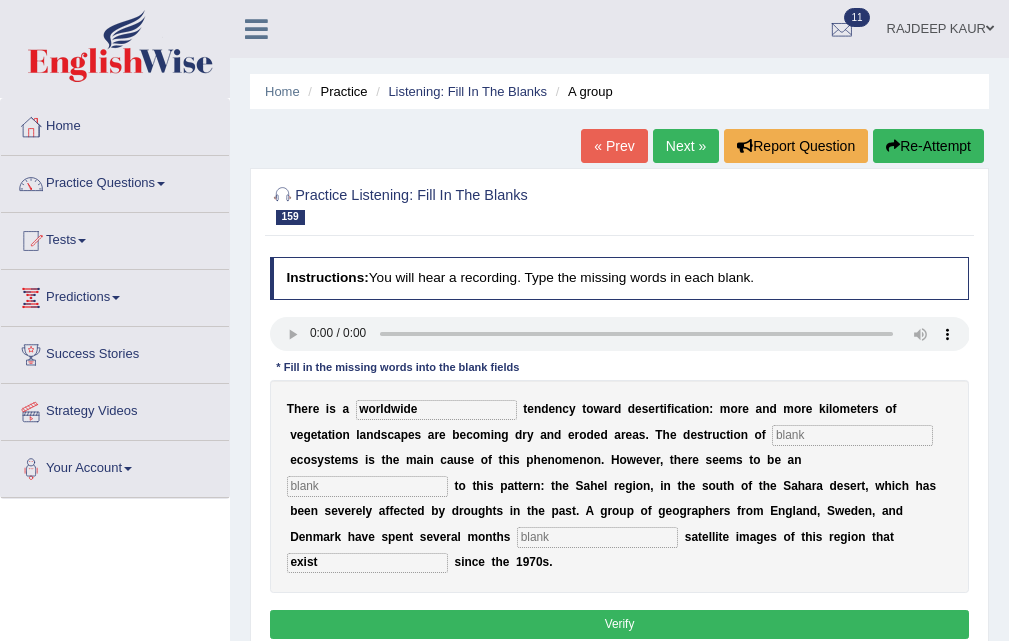 type on "worldwide" 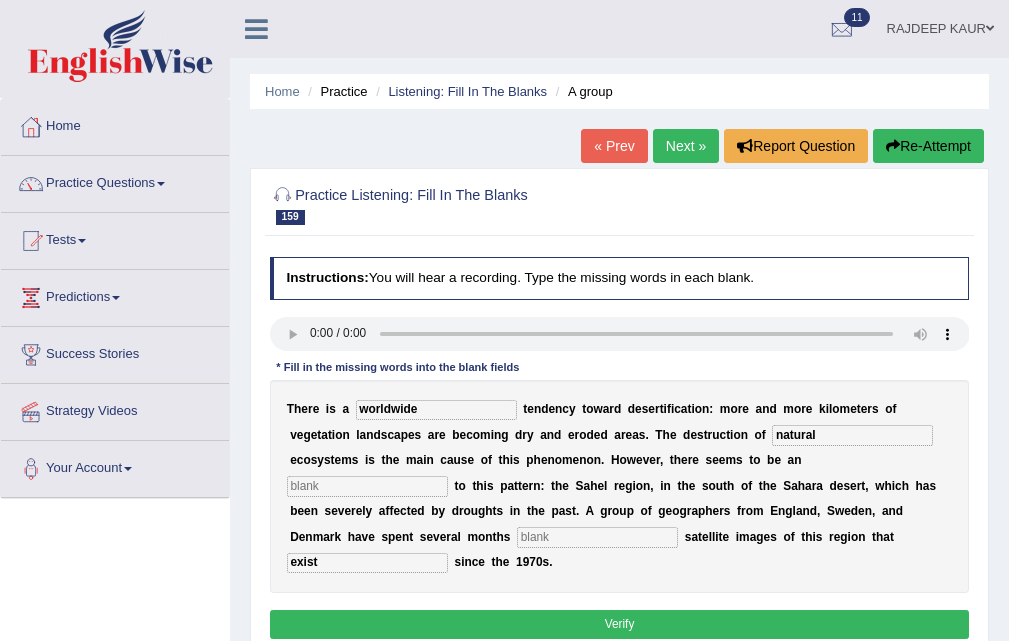 type on "natural" 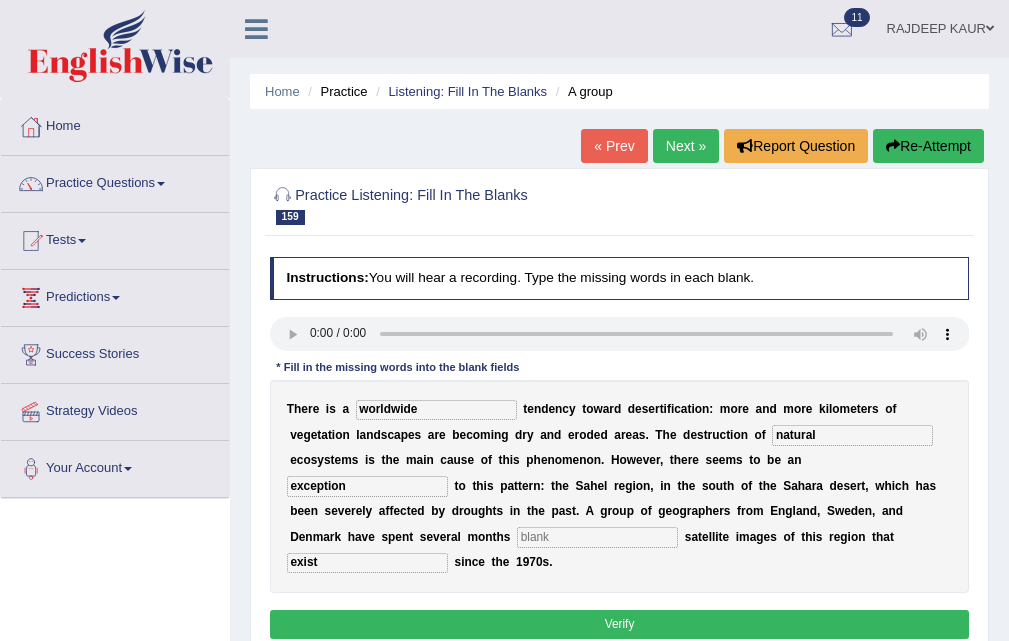 type on "exception" 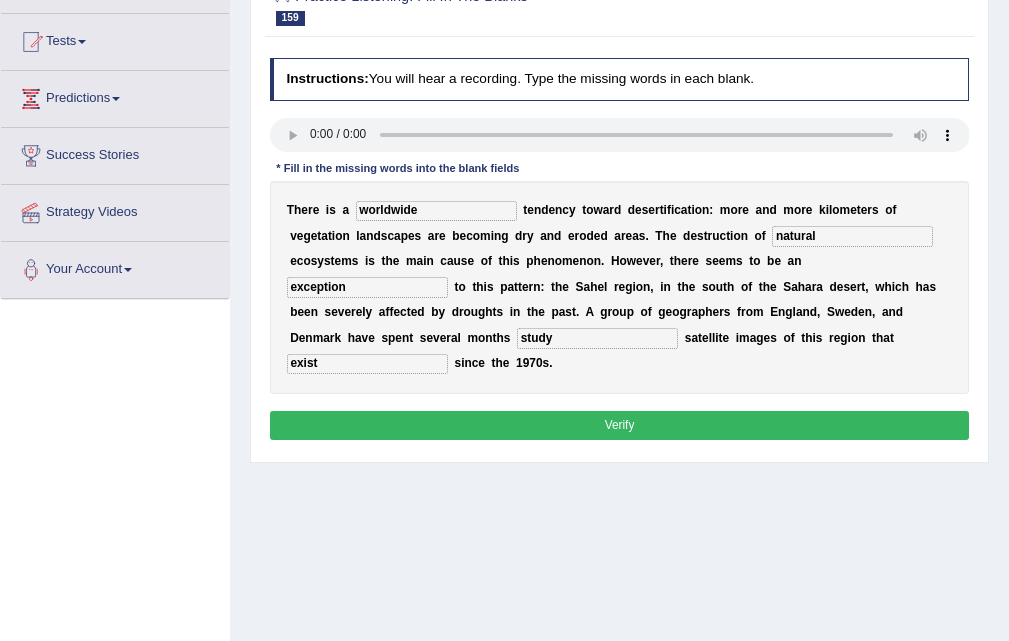 scroll, scrollTop: 200, scrollLeft: 0, axis: vertical 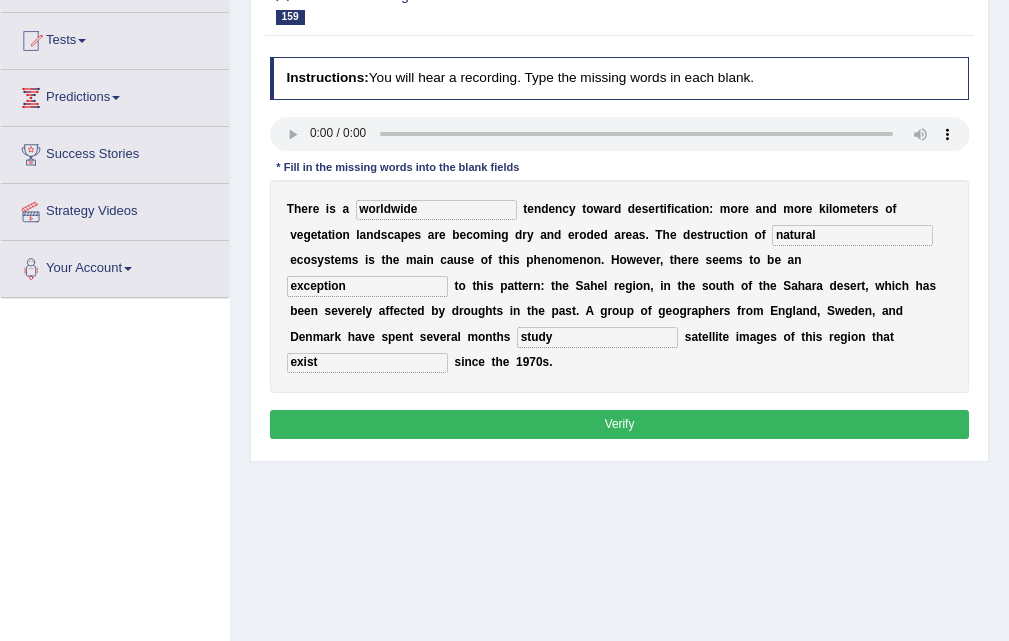 type on "study" 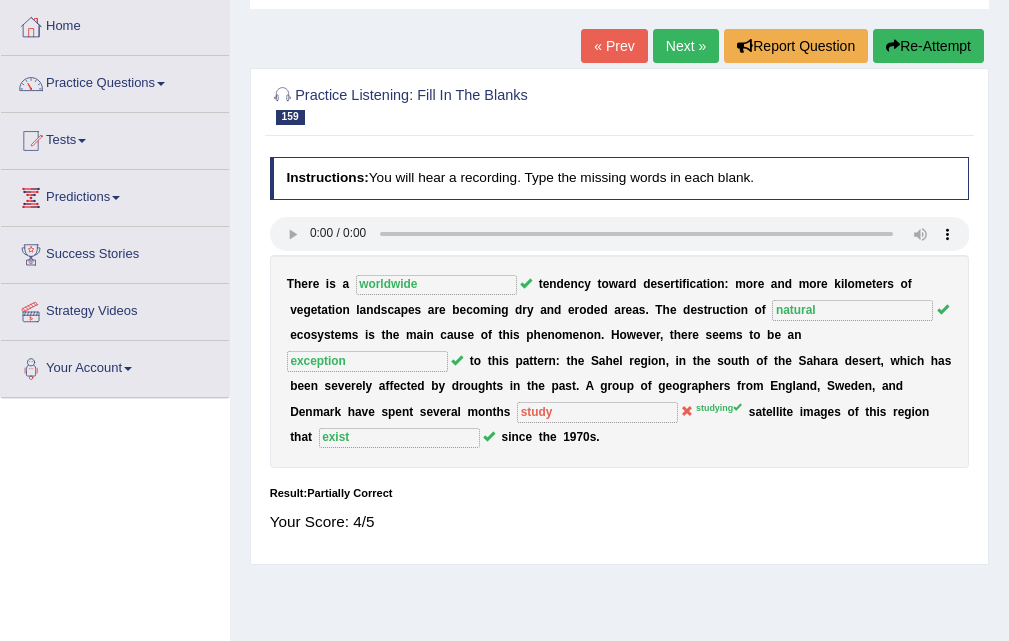 scroll, scrollTop: 0, scrollLeft: 0, axis: both 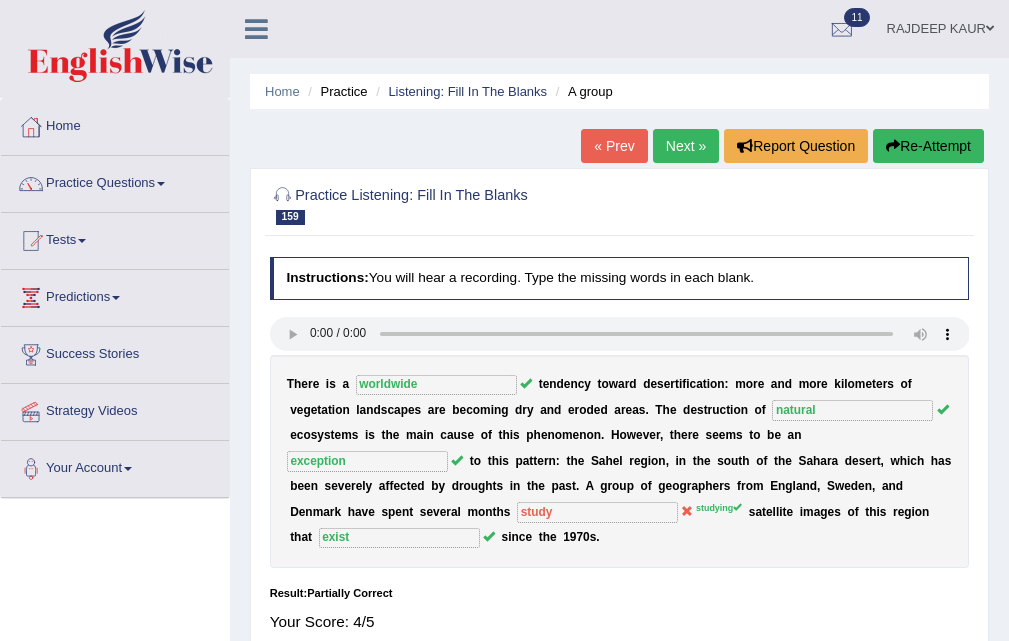 click on "Next »" at bounding box center [686, 146] 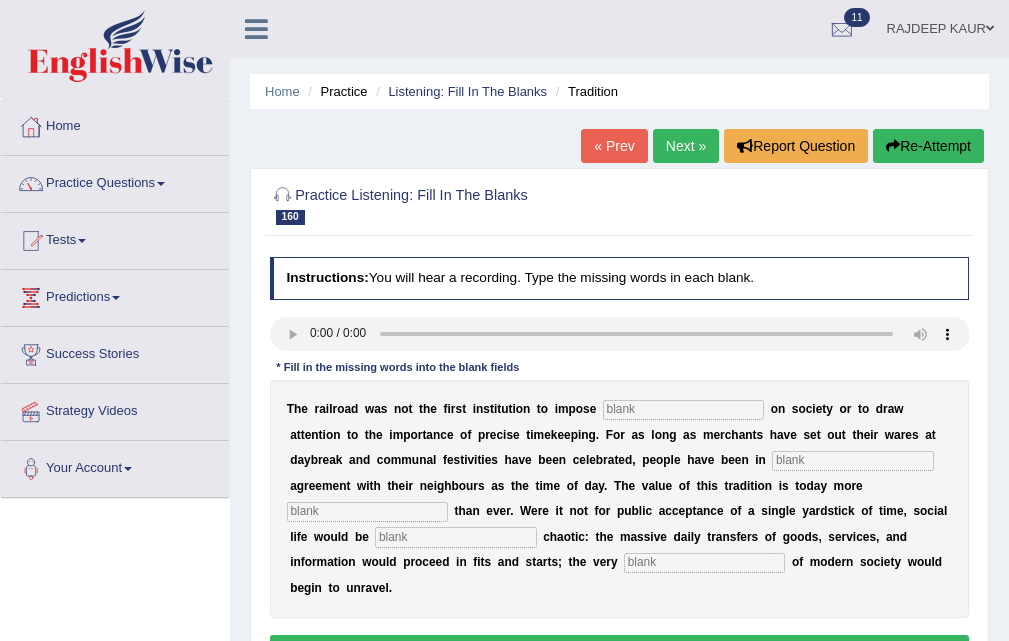 scroll, scrollTop: 77, scrollLeft: 0, axis: vertical 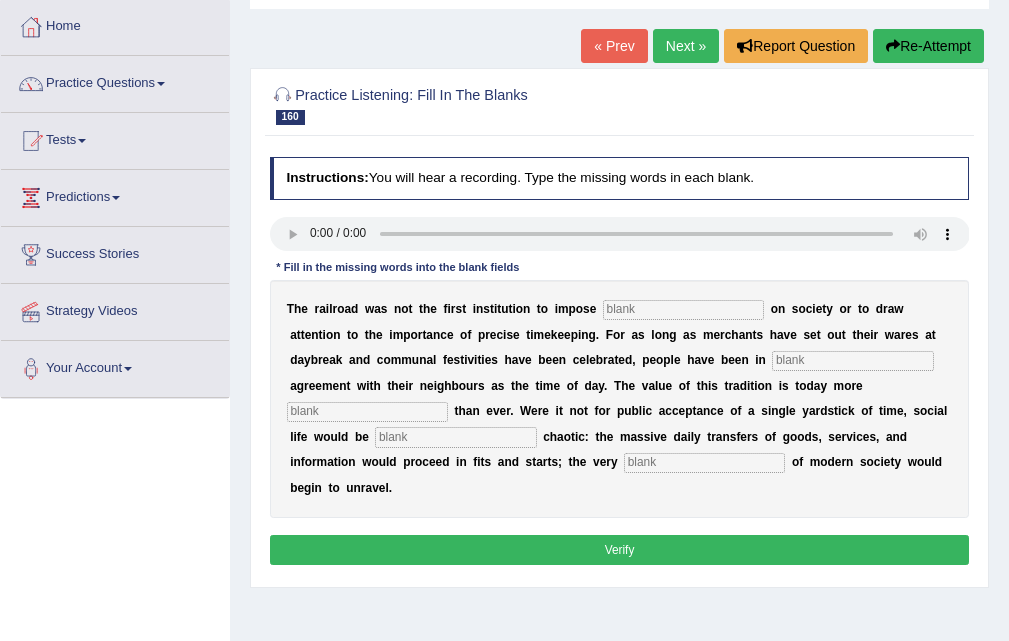 click at bounding box center [683, 310] 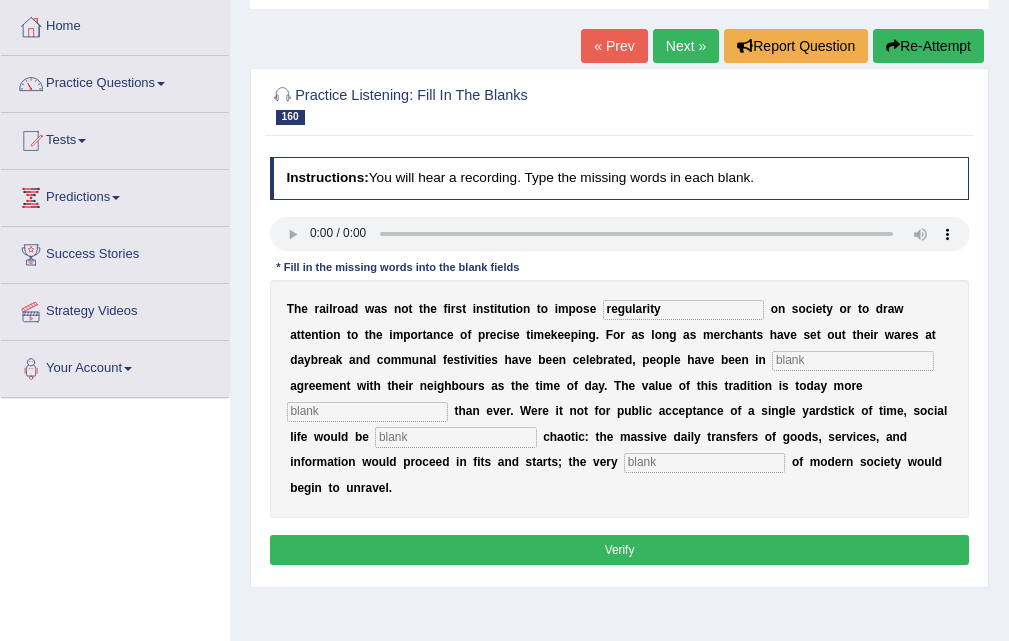 type on "regularity" 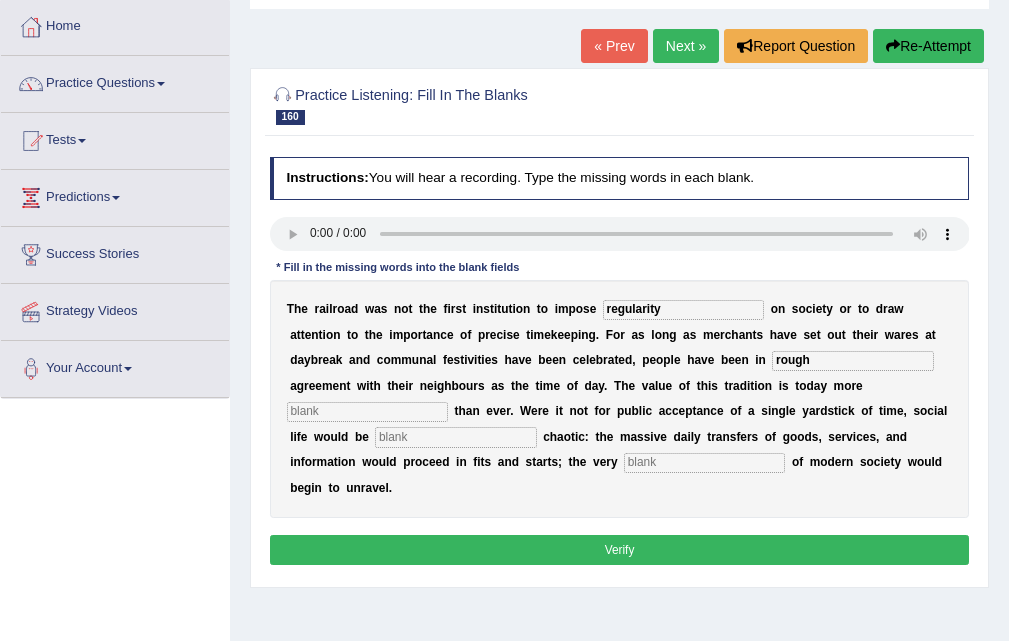 type on "rough" 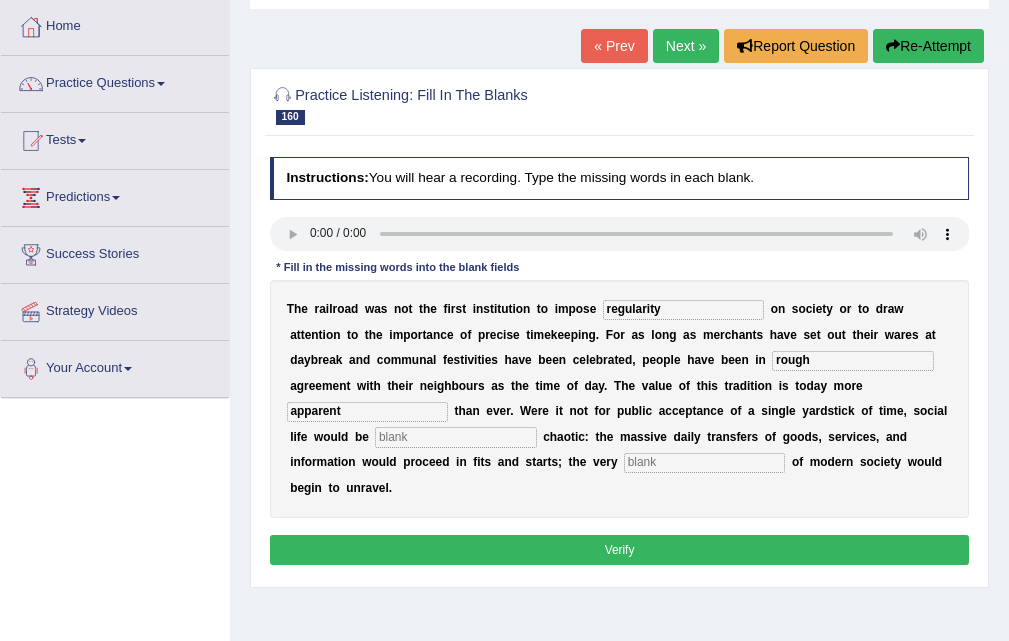 type on "apparent" 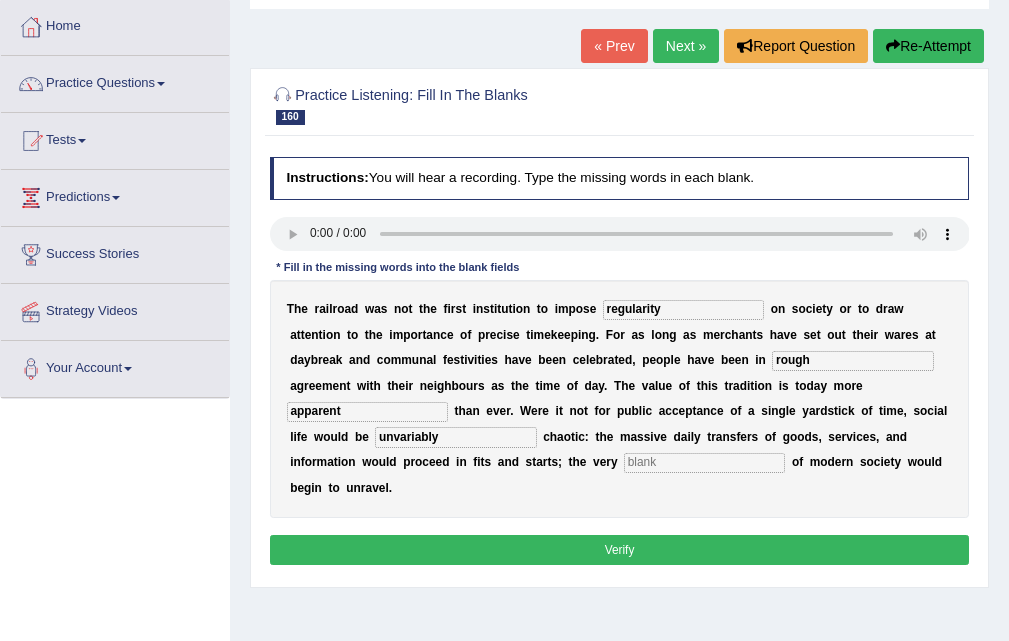 type on "unvariably" 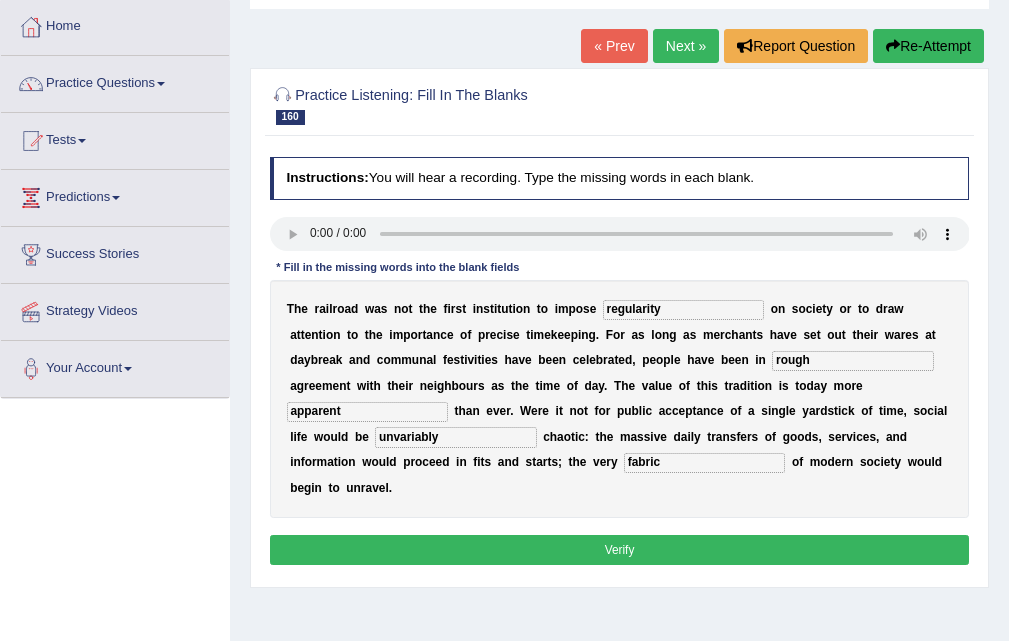 type on "fabric" 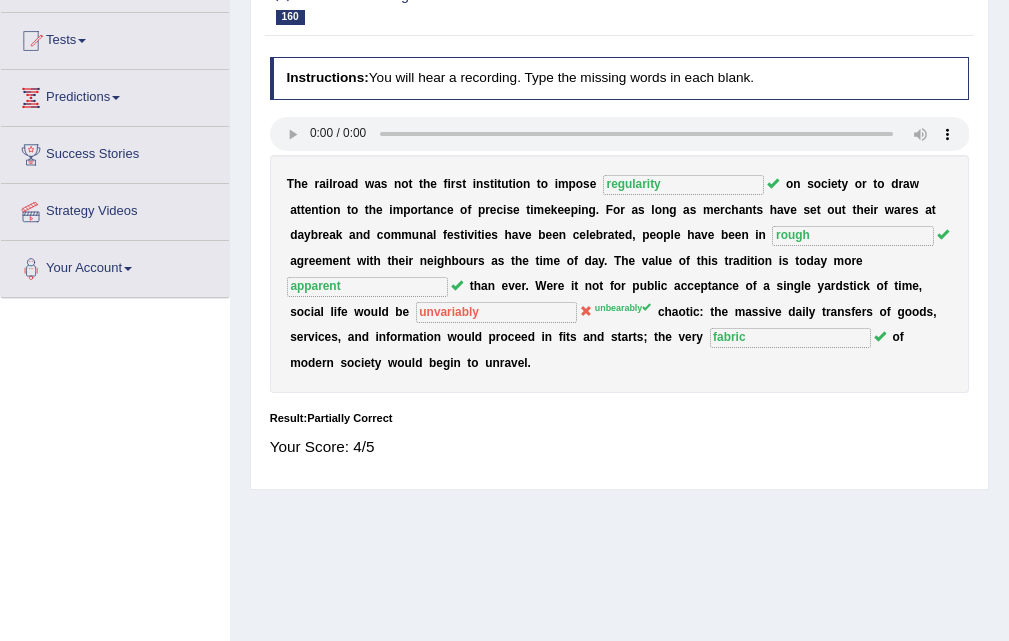 scroll, scrollTop: 0, scrollLeft: 0, axis: both 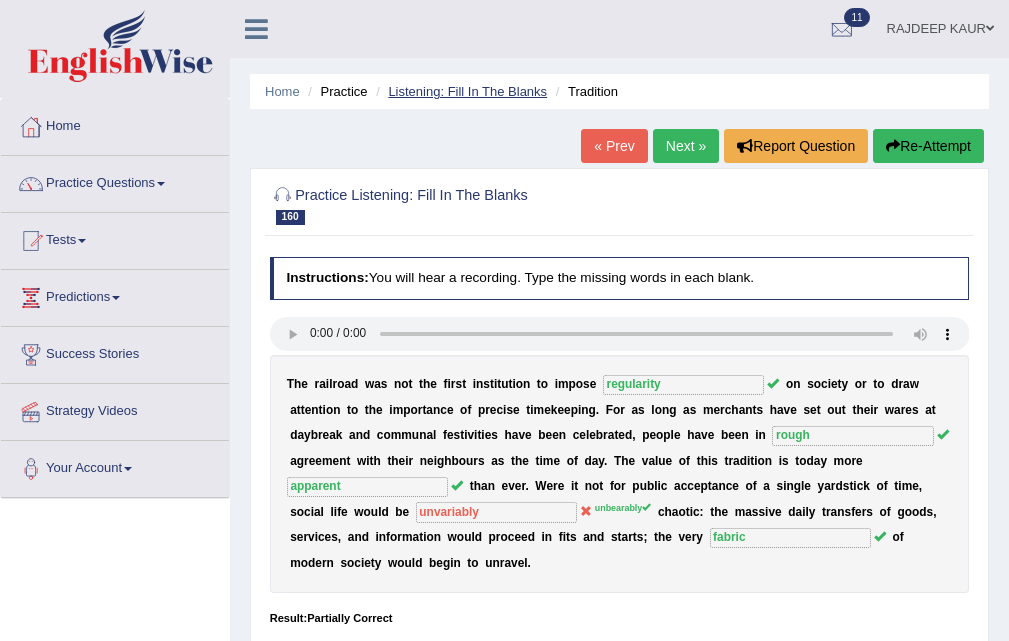click on "Listening: Fill In The Blanks" at bounding box center [467, 91] 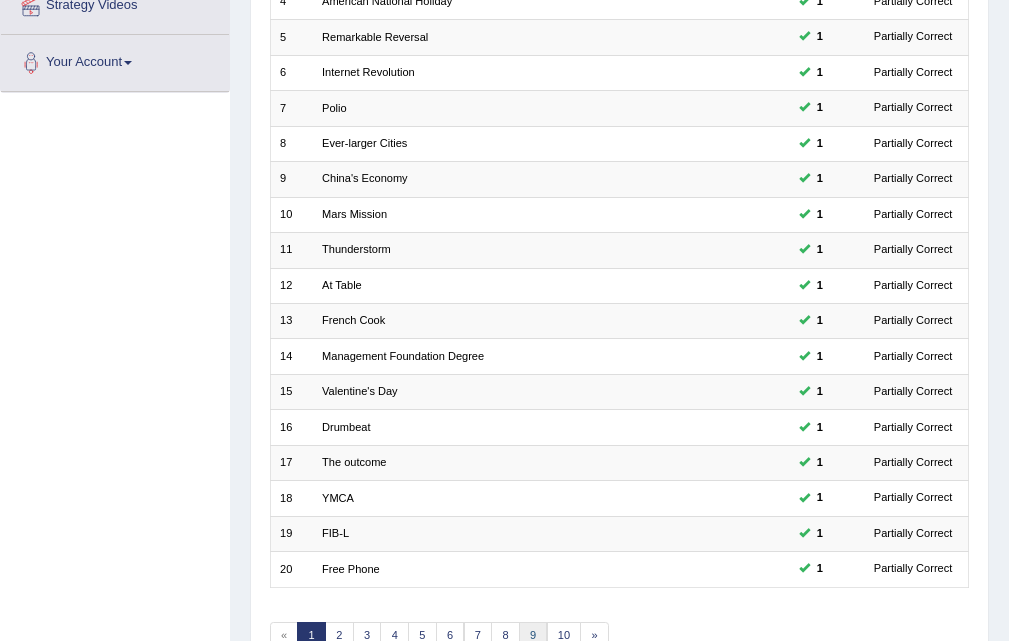 scroll, scrollTop: 0, scrollLeft: 0, axis: both 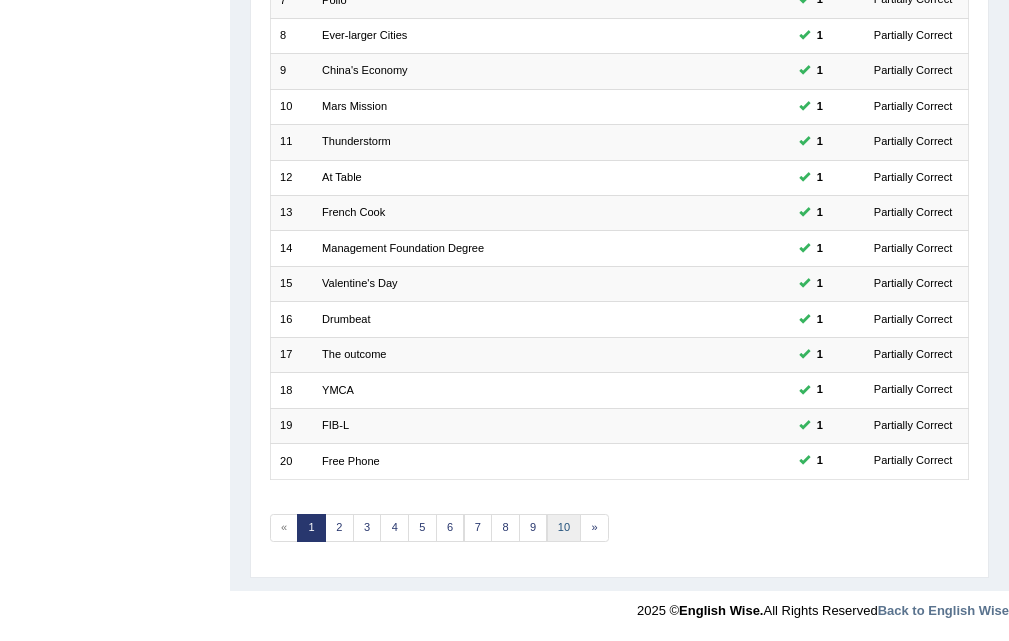 click on "10" at bounding box center [564, 528] 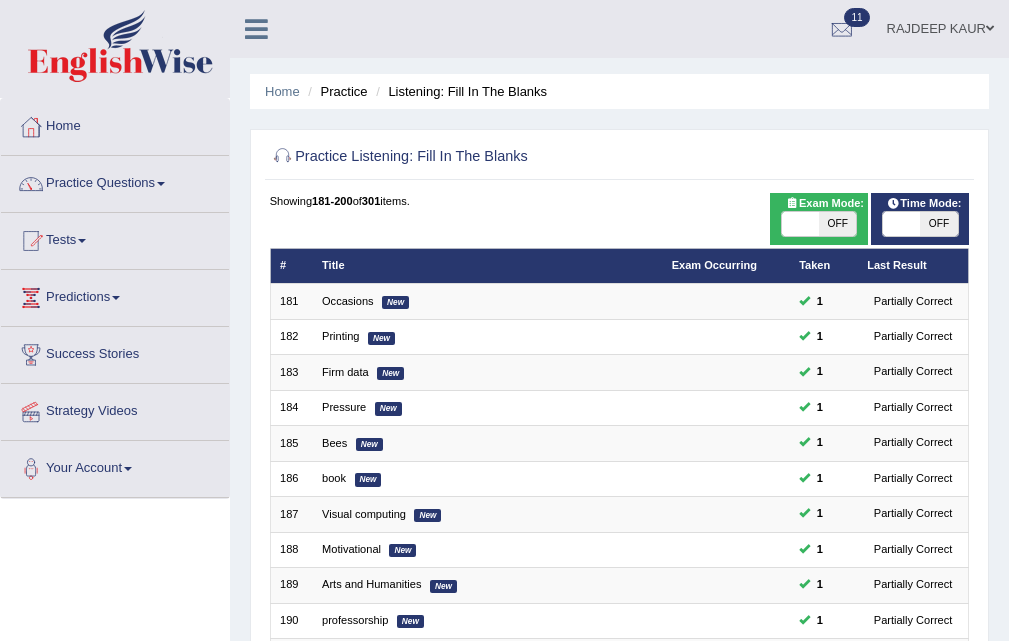 scroll, scrollTop: 497, scrollLeft: 0, axis: vertical 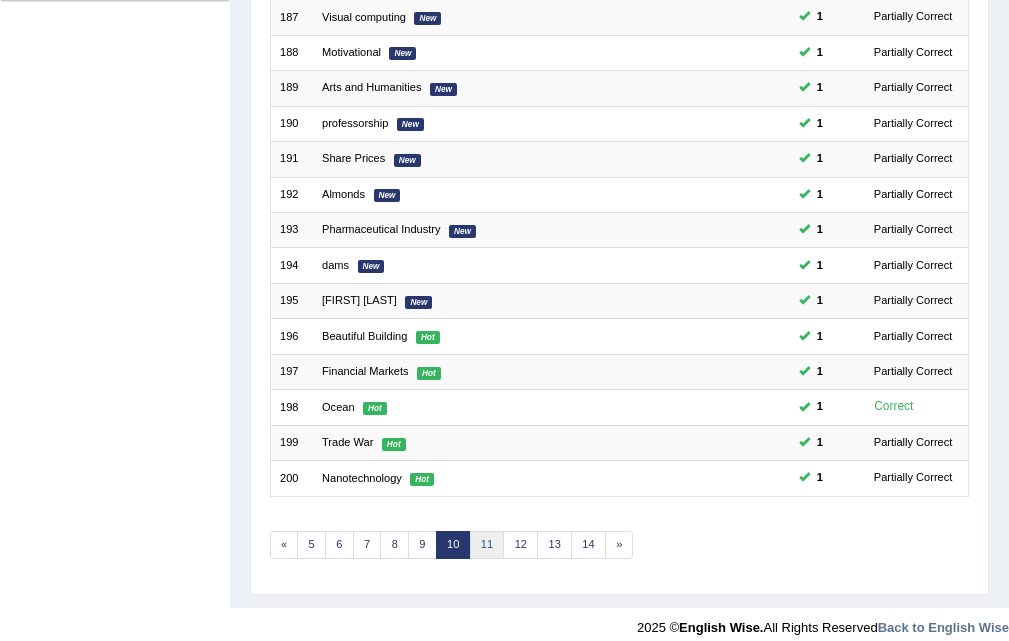click on "11" at bounding box center (487, 545) 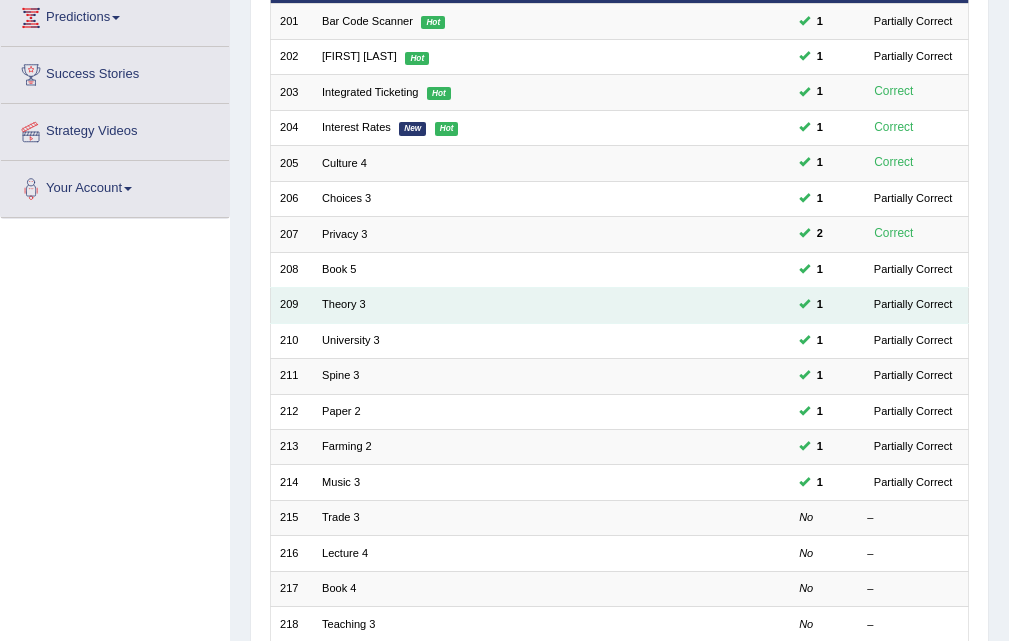 scroll, scrollTop: 0, scrollLeft: 0, axis: both 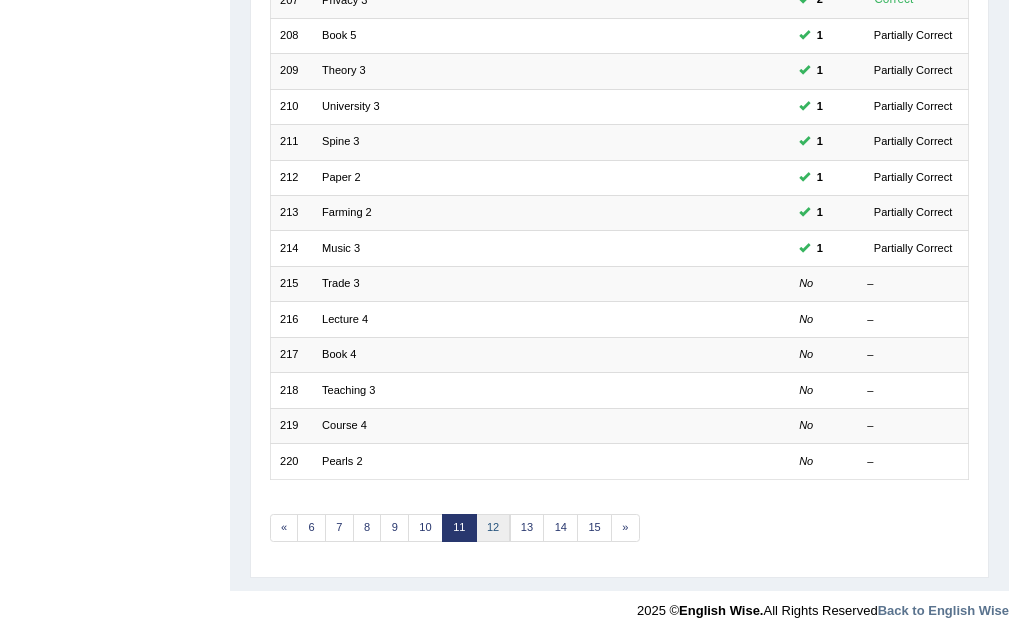 click on "12" at bounding box center [493, 528] 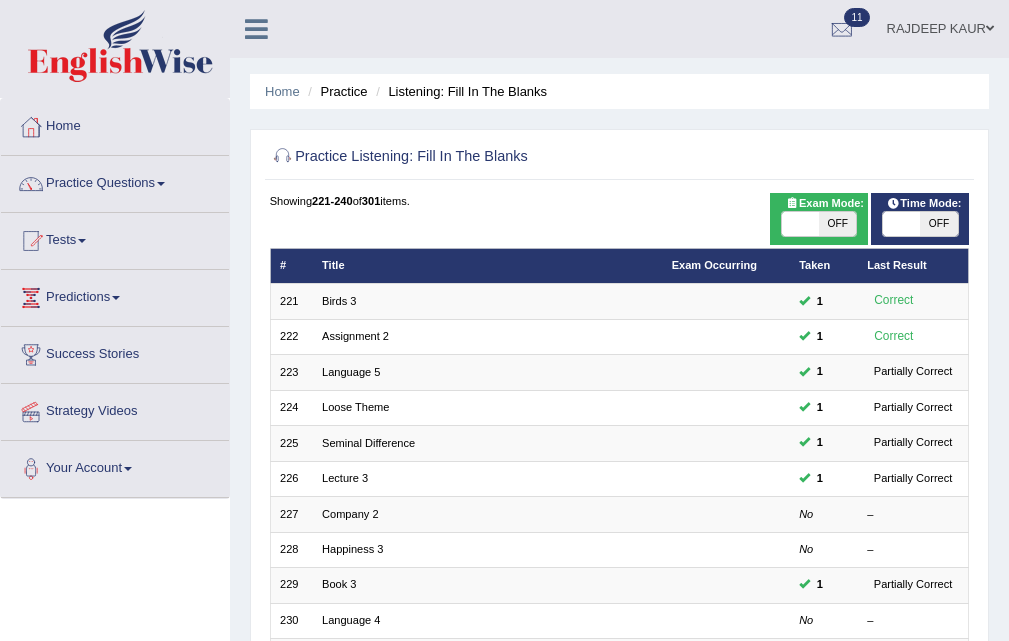 scroll, scrollTop: 500, scrollLeft: 0, axis: vertical 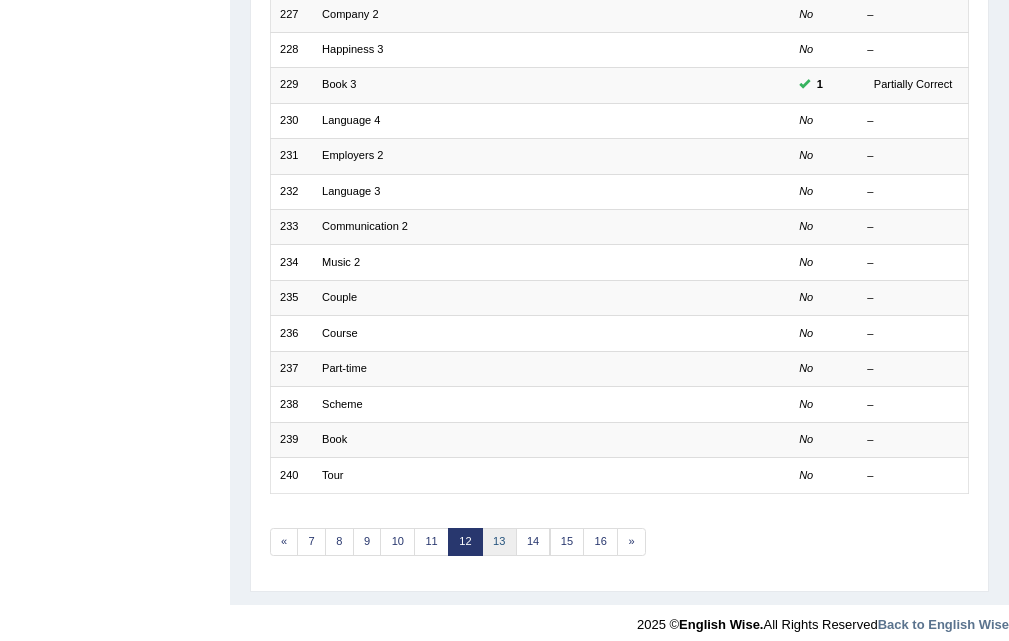 click on "13" at bounding box center [499, 542] 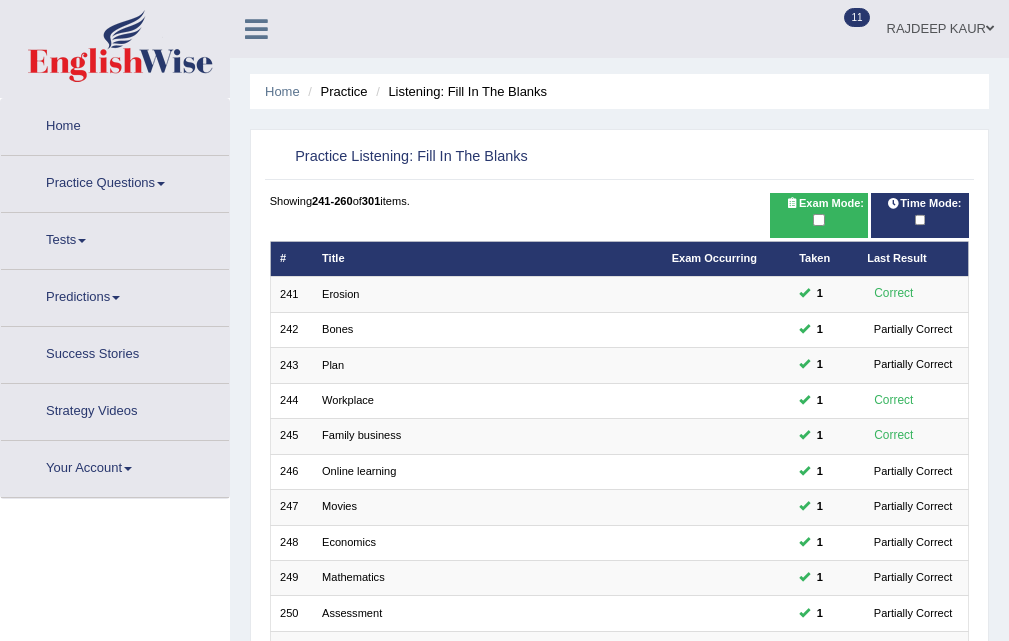 scroll, scrollTop: 468, scrollLeft: 0, axis: vertical 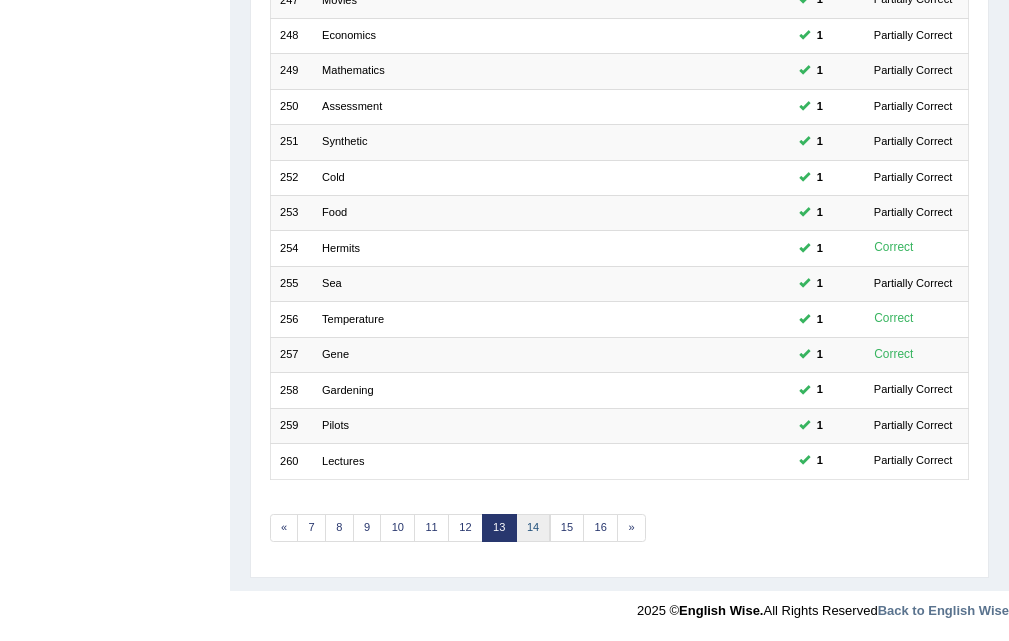 click on "14" at bounding box center [533, 528] 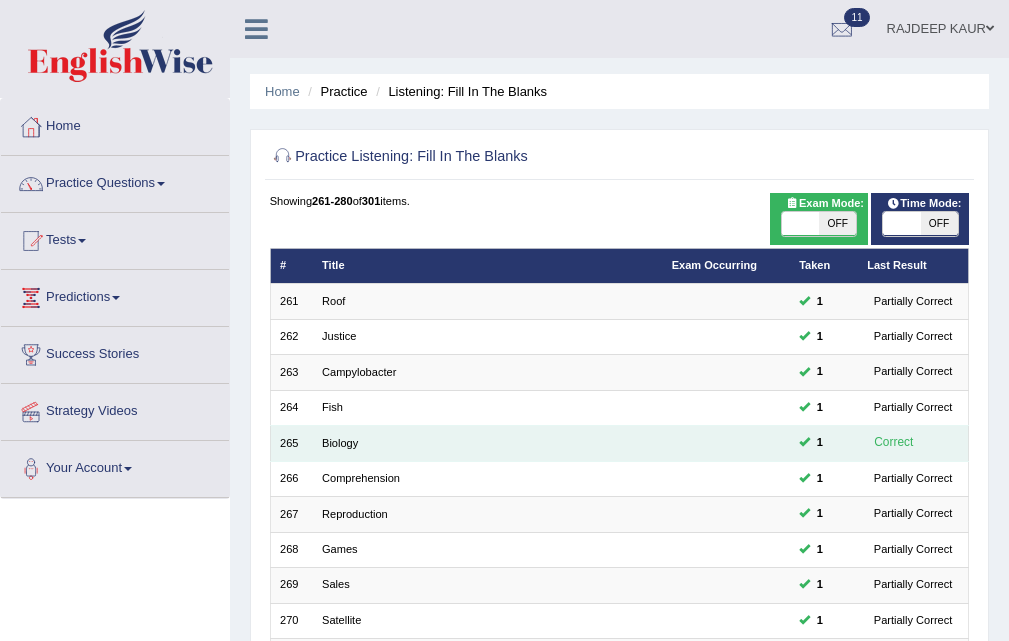 scroll, scrollTop: 0, scrollLeft: 0, axis: both 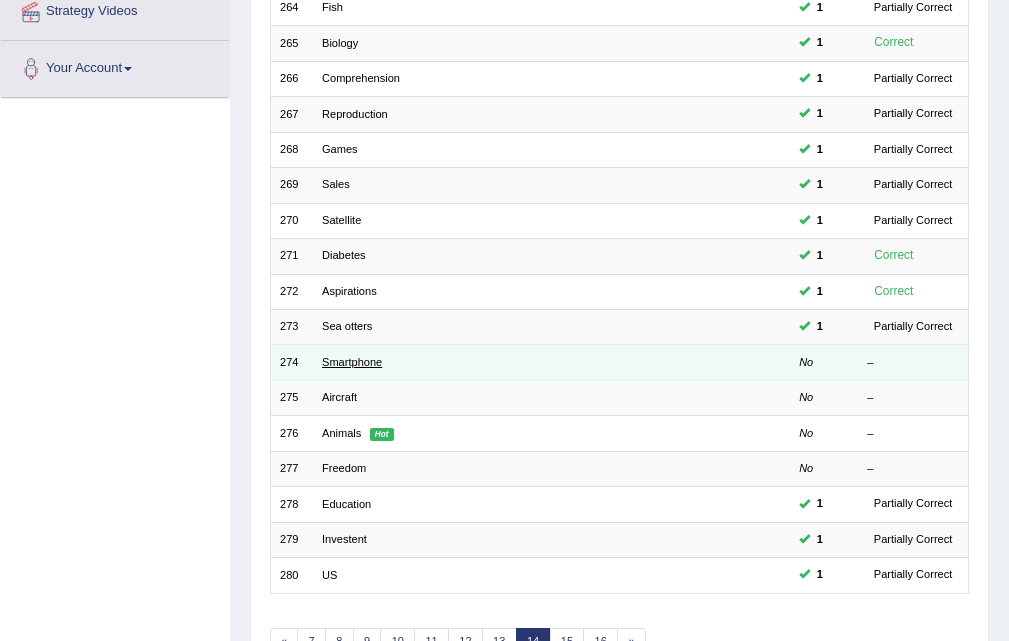 click on "Smartphone" at bounding box center (352, 362) 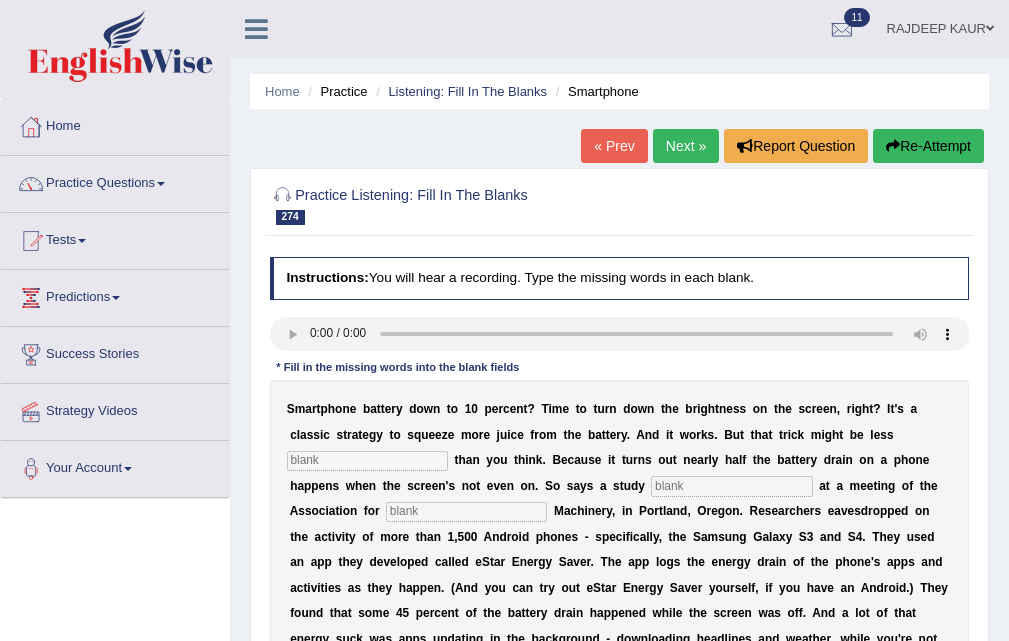 scroll, scrollTop: 200, scrollLeft: 0, axis: vertical 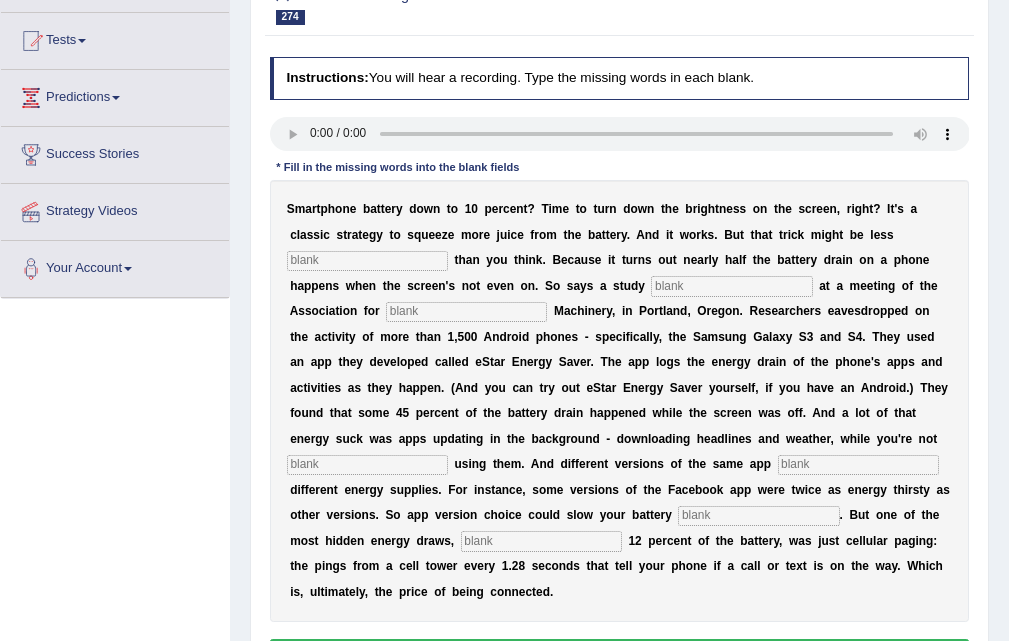 click on "S m a r t p h o n e    b a t t e r y    d o w n    t o    1 0    p e r c e n t ?    T i m e    t o    t u r n    d o w n    t h e    b r i g h t n e s s    o n    t h e    s c r e e n ,    r i g h t ?    I t ' s    a    c l a s s i c    s t r a t e g y    t o    s q u e e z e    m o r e    j u i c e    f r o m    t h e    b a t t e r y .    A n d    i t    w o r k s .    B u t    t h a t    t r i c k    m i g h t    b e    l e s s       t h a n    y o u    t h i n k .    B e c a u s e    i t    t u r n s    o u t    n e a r l y    h a l f    t h e    b a t t e r y    d r a i n    o n    a    p h o n e    h a p p e n s    w h e n    t h e    s c r e e n ' s    n o t    e v e n    o n .    S o    s a y s    a    s t u d y       a t    a    m e e t i n g    o f    t h e    A s s o c i a t i o n    f o r       M a c h i n e r y ,    i n    P o r t l a n d ,    O r e g o n .    R e s e a r c h e r s    e a v e s d r o p p e d    o n" at bounding box center [620, 401] 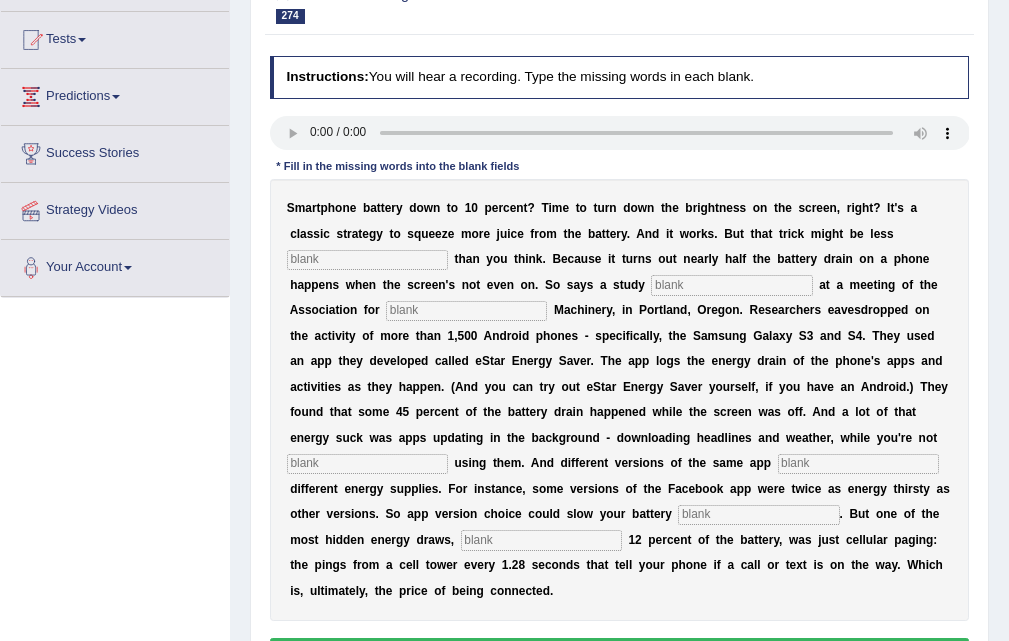 scroll, scrollTop: 0, scrollLeft: 0, axis: both 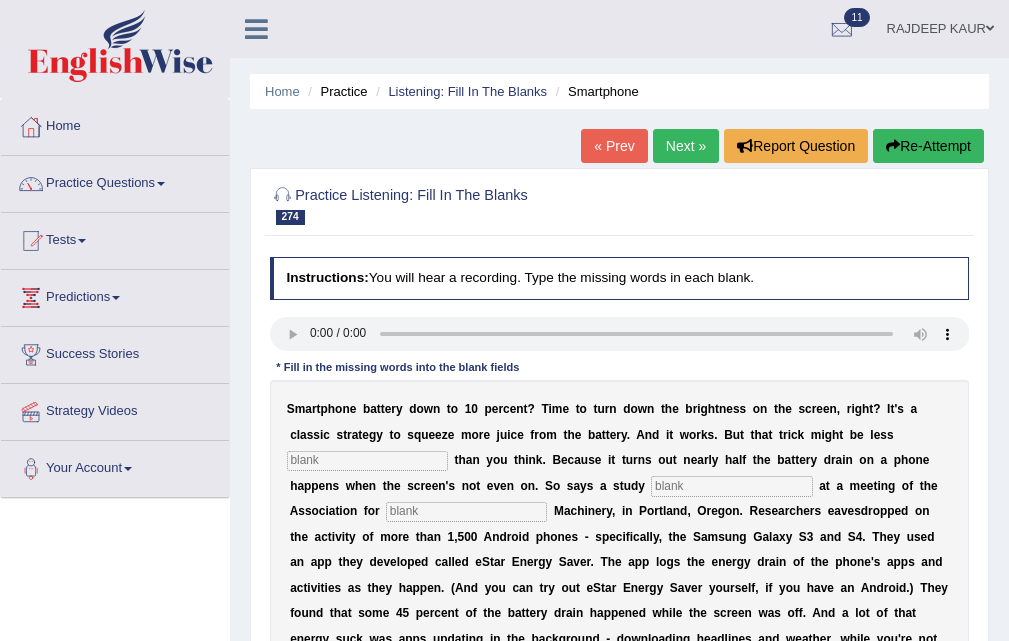 type 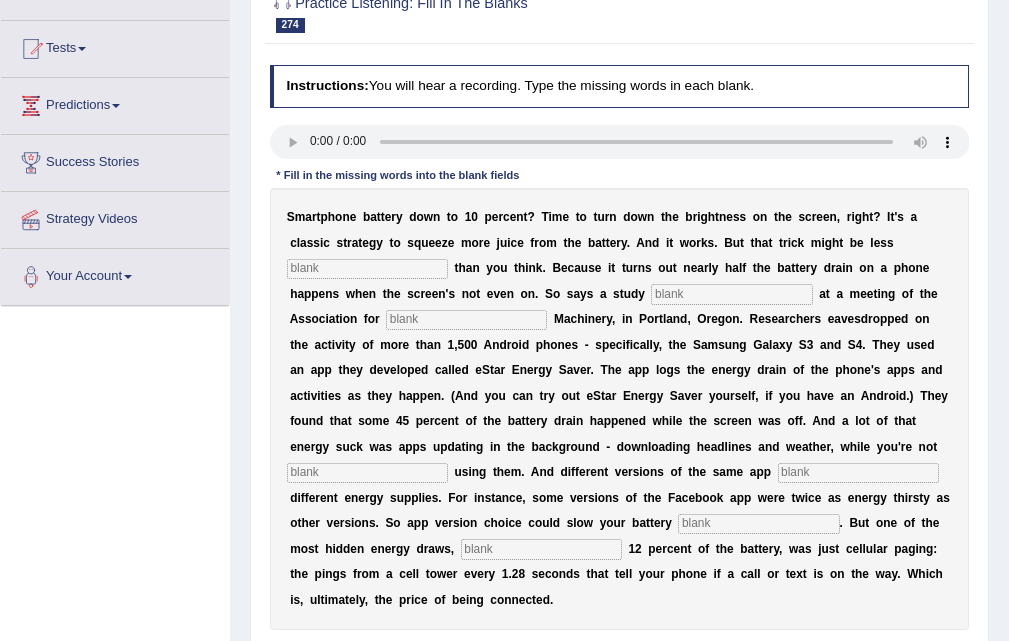 scroll, scrollTop: 200, scrollLeft: 0, axis: vertical 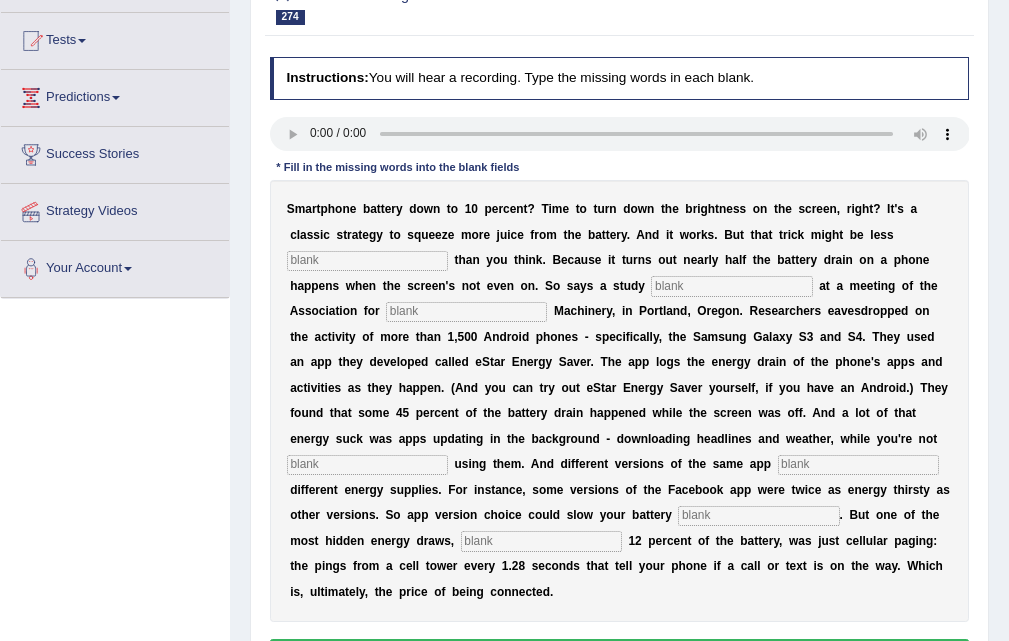 click at bounding box center [541, 541] 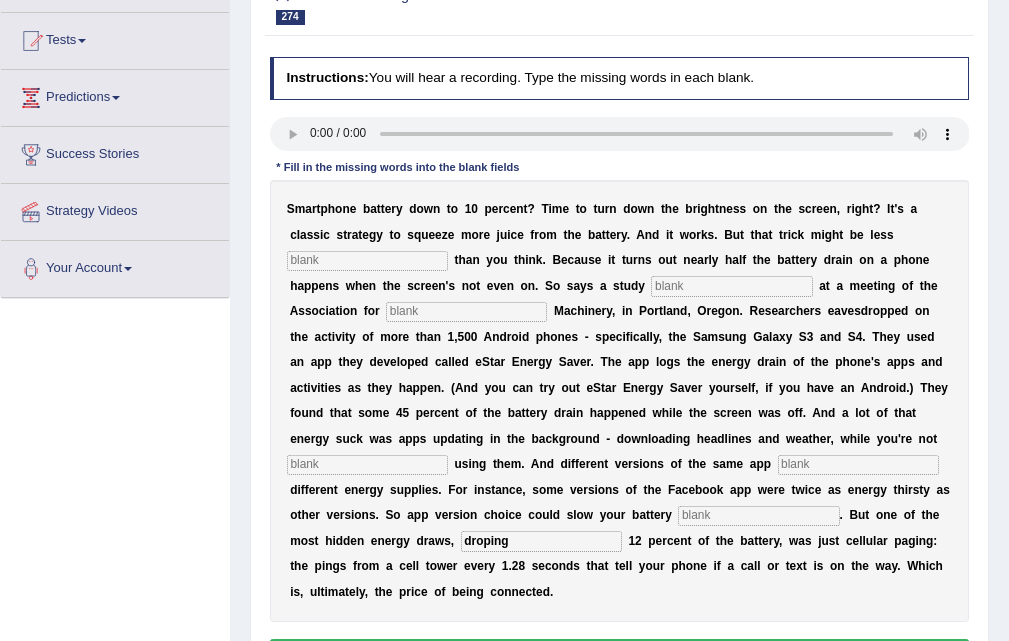 type on "droping" 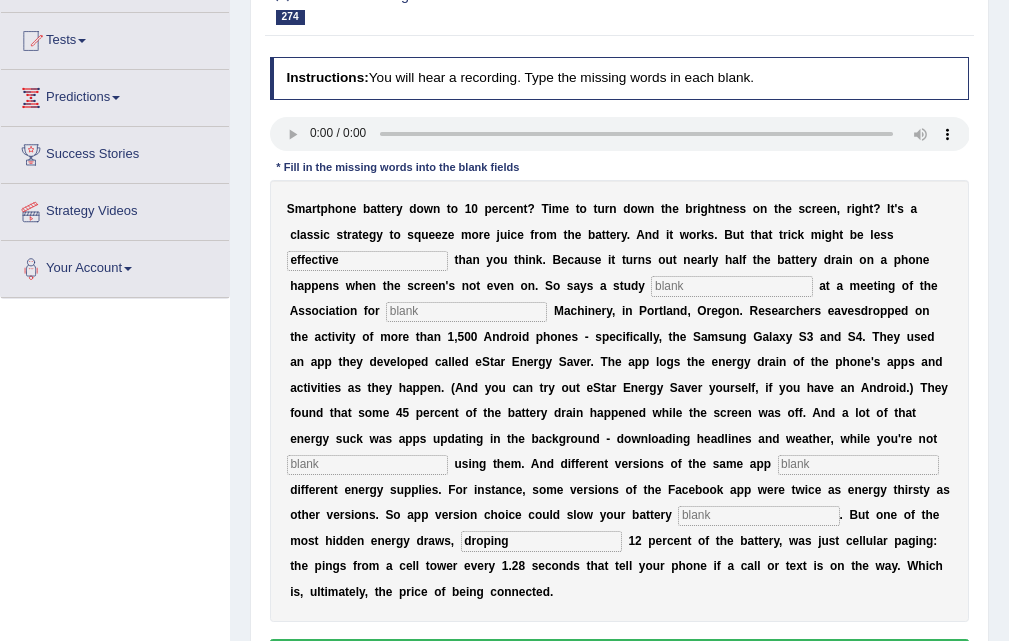 type on "effective" 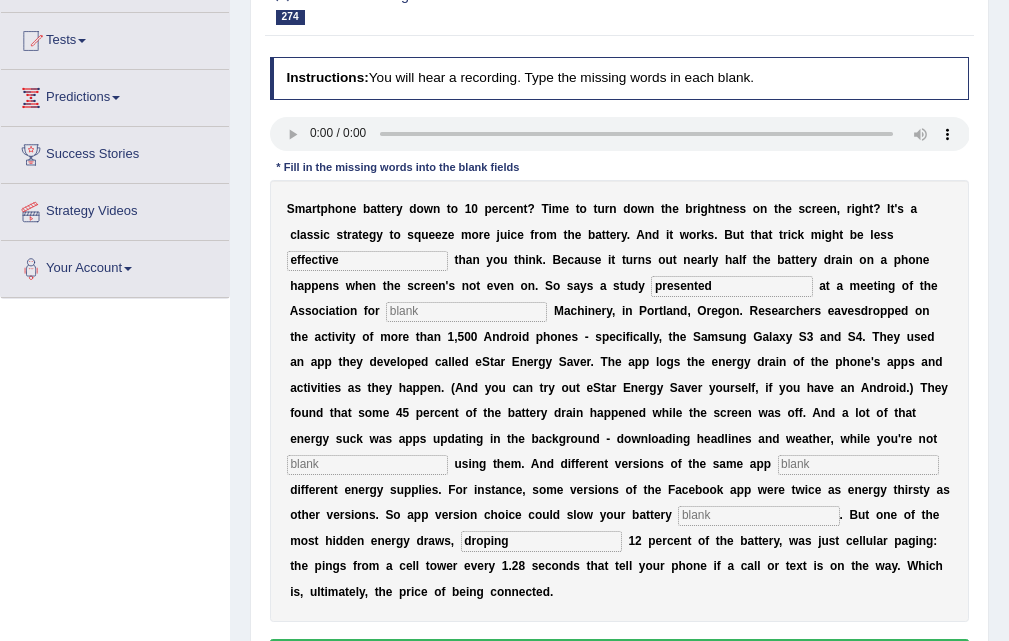 type on "presented" 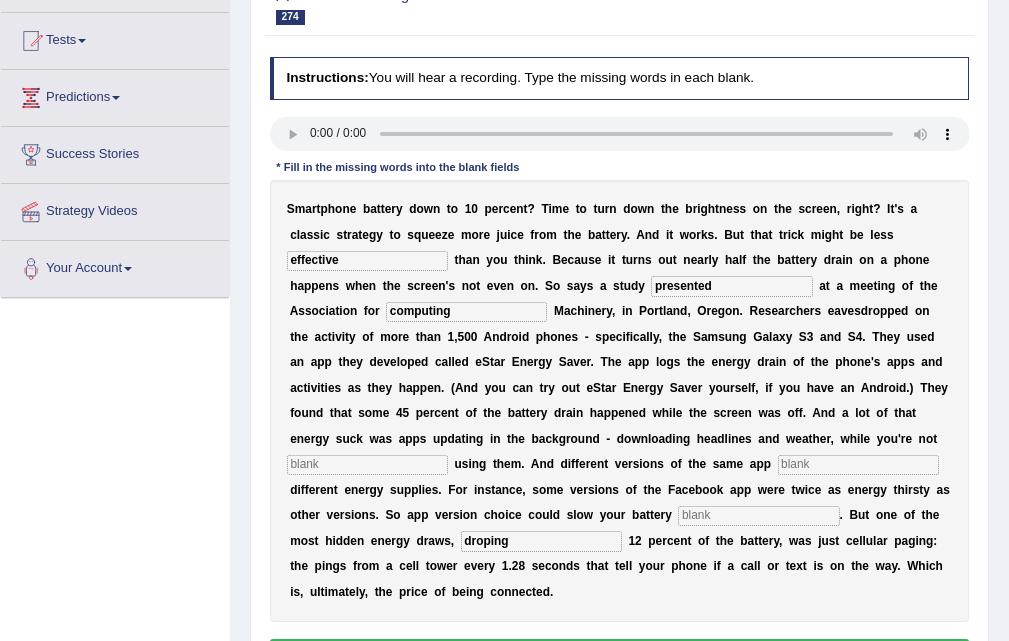 type on "computing" 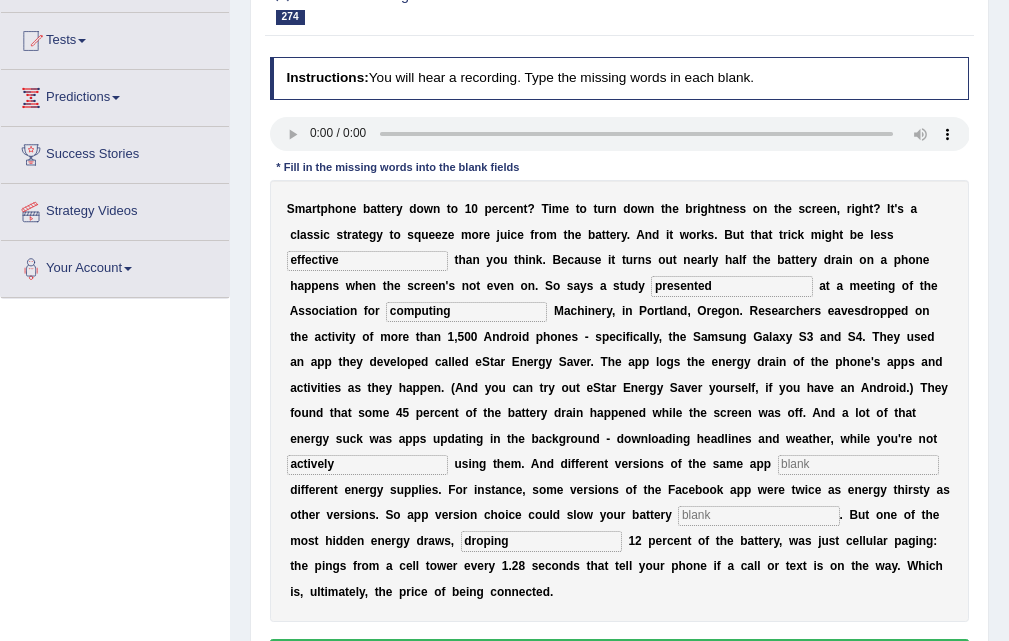 type on "actively" 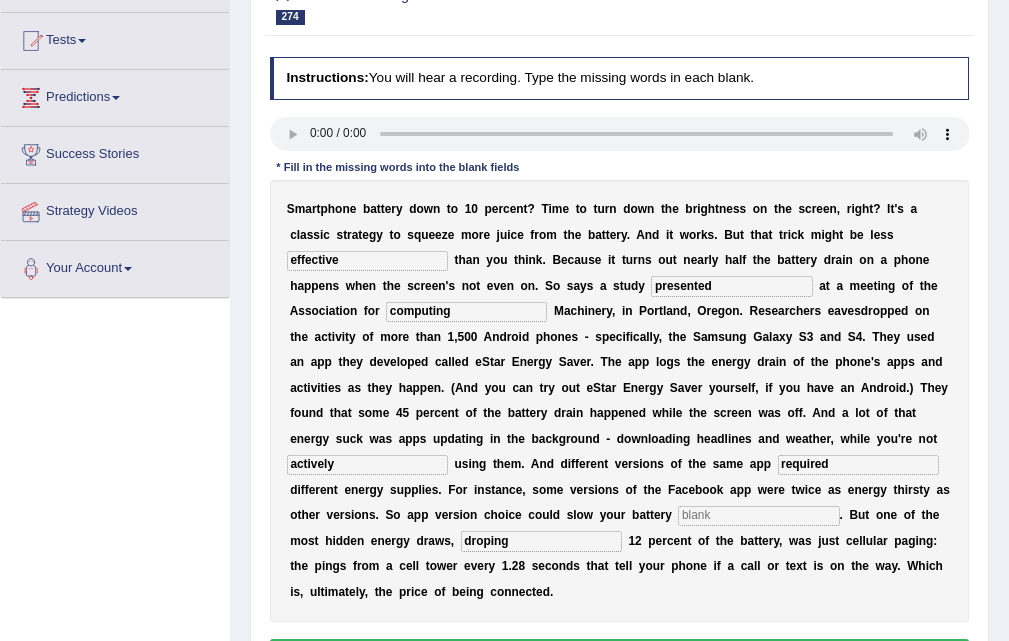 type on "required" 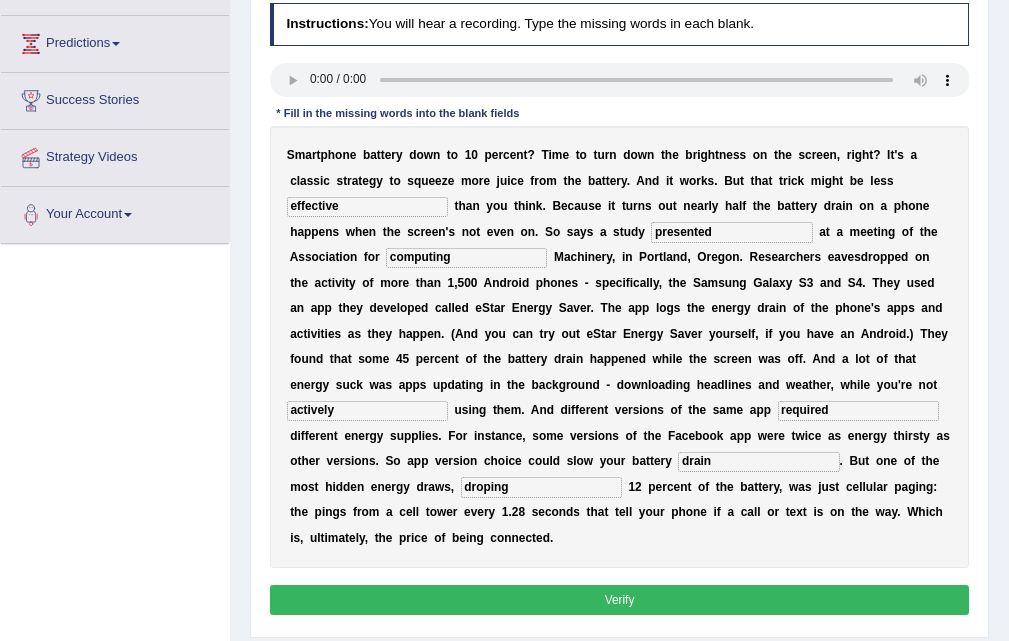 scroll, scrollTop: 300, scrollLeft: 0, axis: vertical 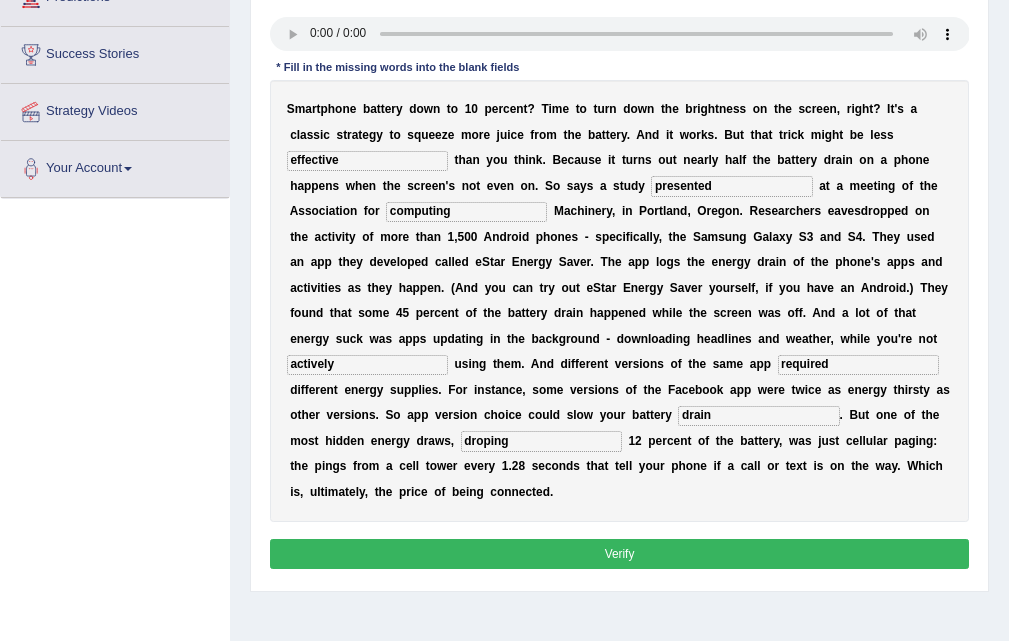 type on "drain" 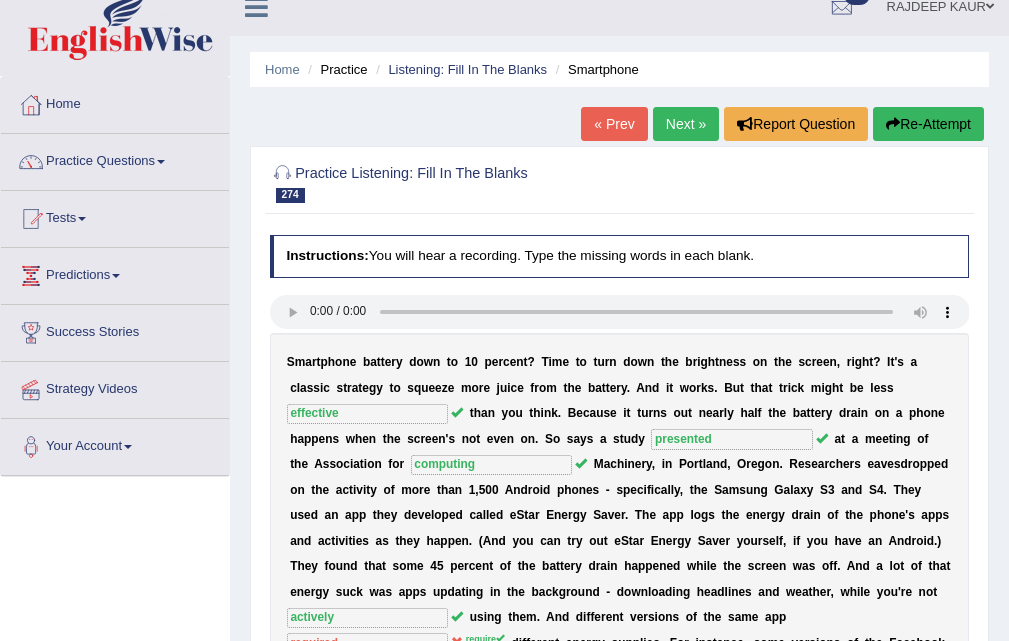 scroll, scrollTop: 0, scrollLeft: 0, axis: both 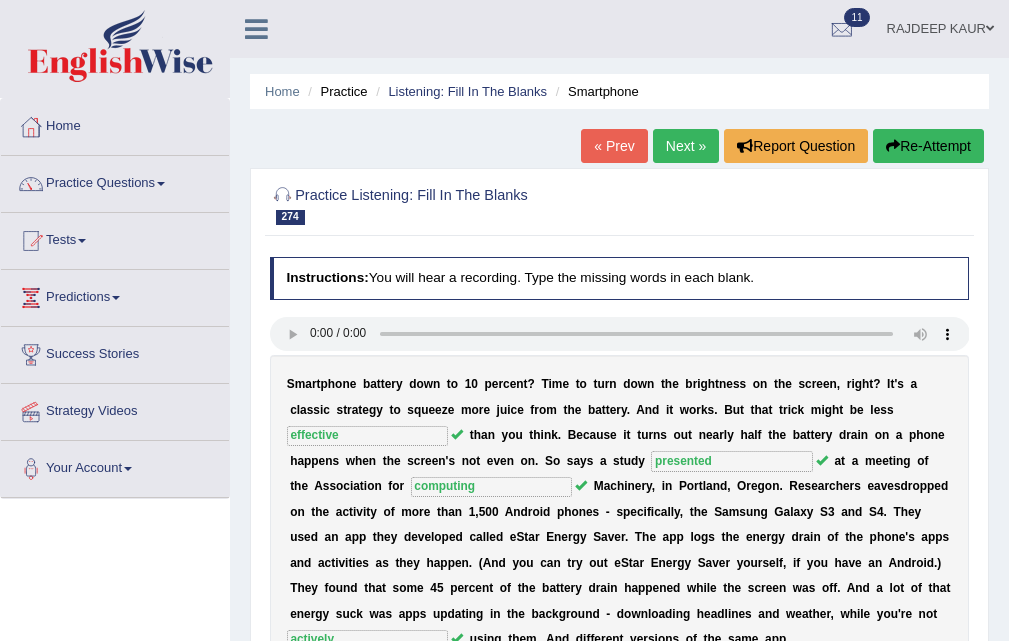 click on "Next »" at bounding box center [686, 146] 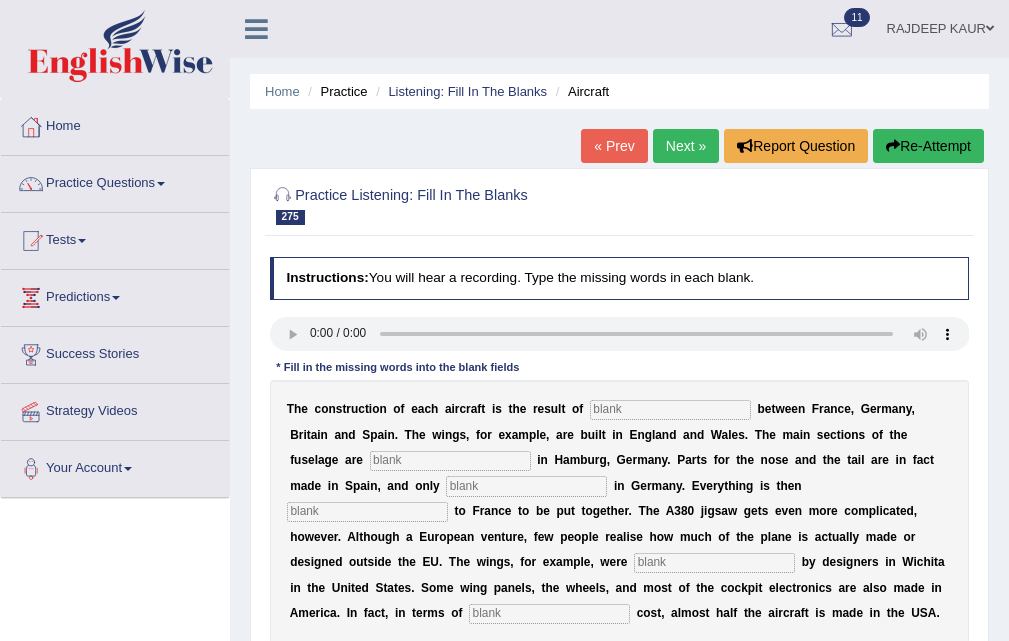 scroll, scrollTop: 0, scrollLeft: 0, axis: both 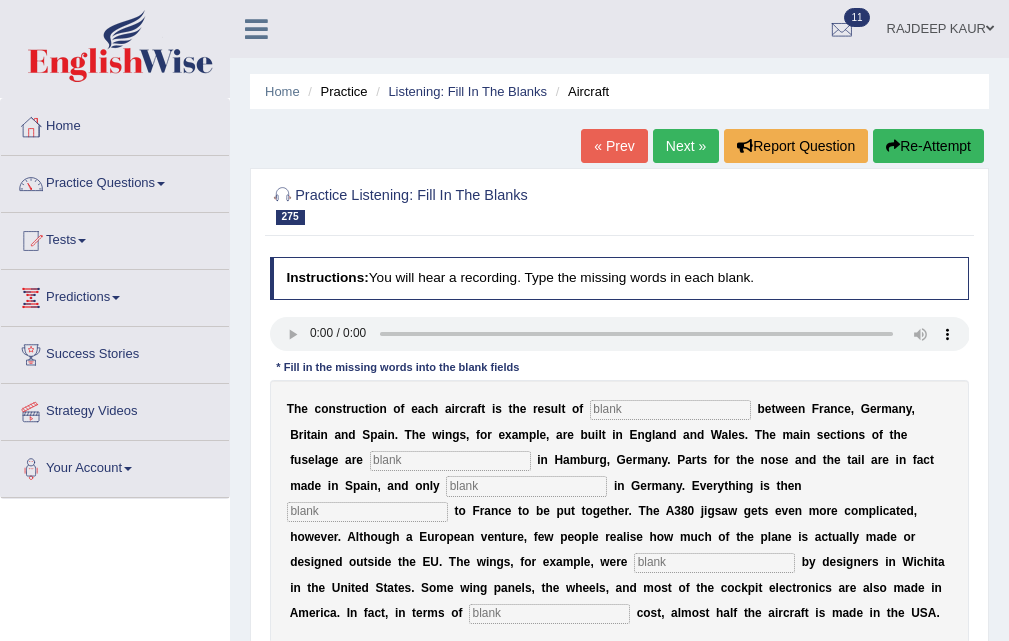 type 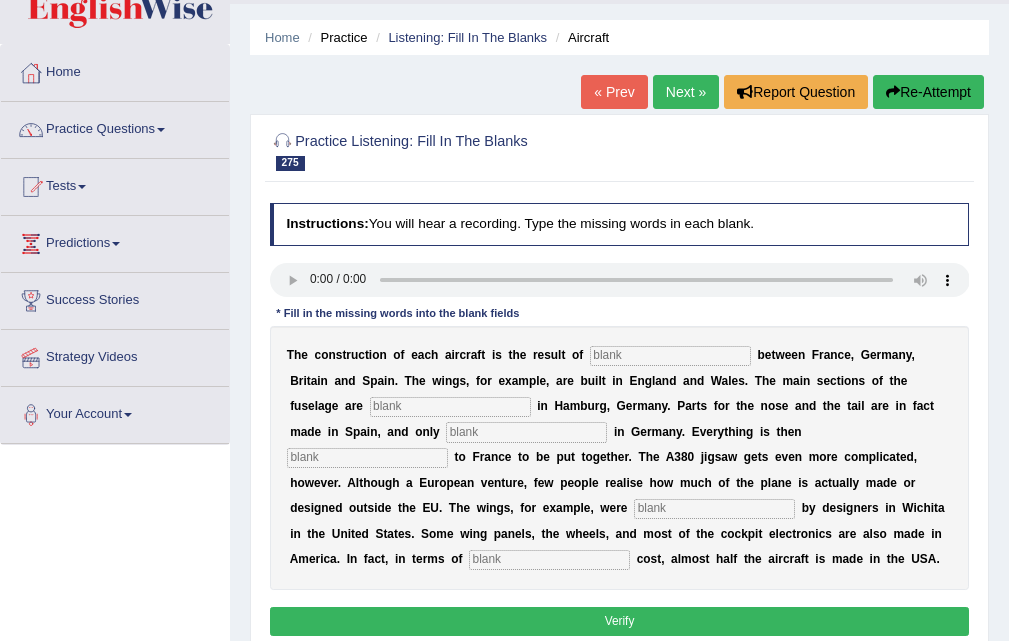 scroll, scrollTop: 100, scrollLeft: 0, axis: vertical 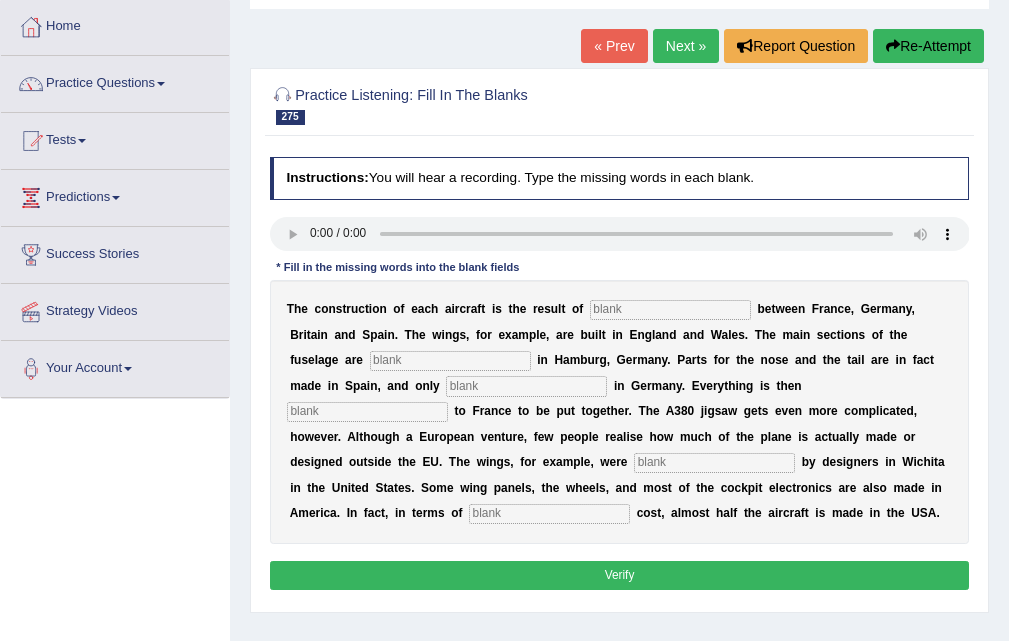 click at bounding box center [670, 310] 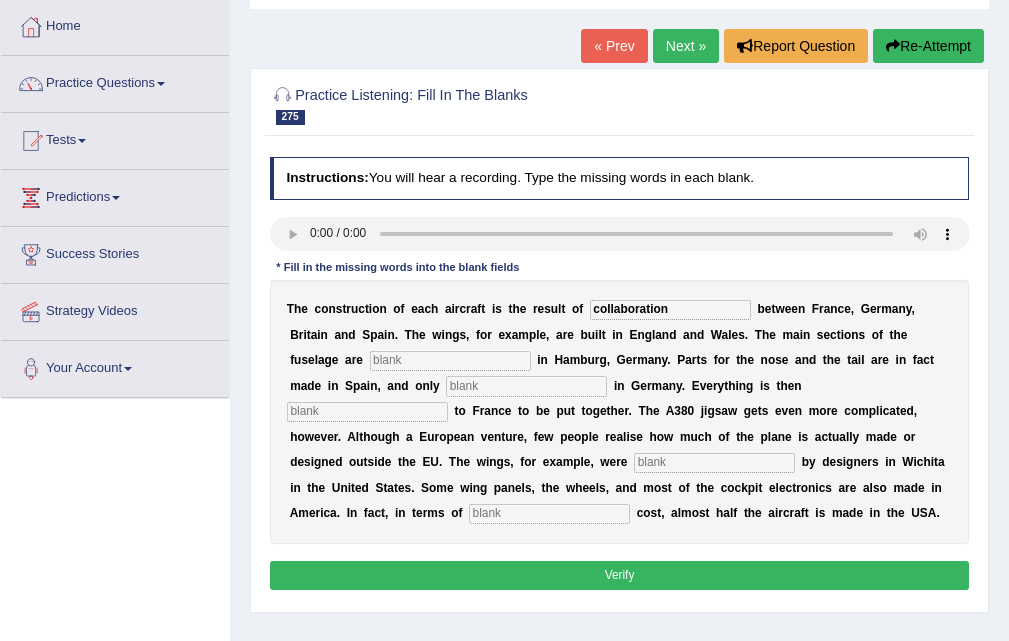 type on "collaboration" 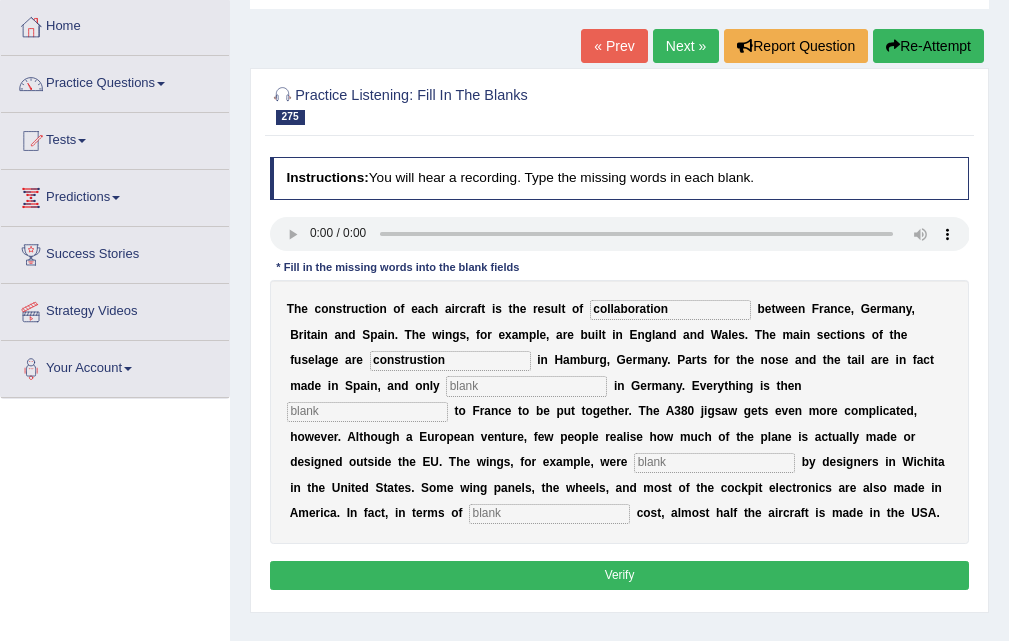 click on "construstion" at bounding box center [450, 361] 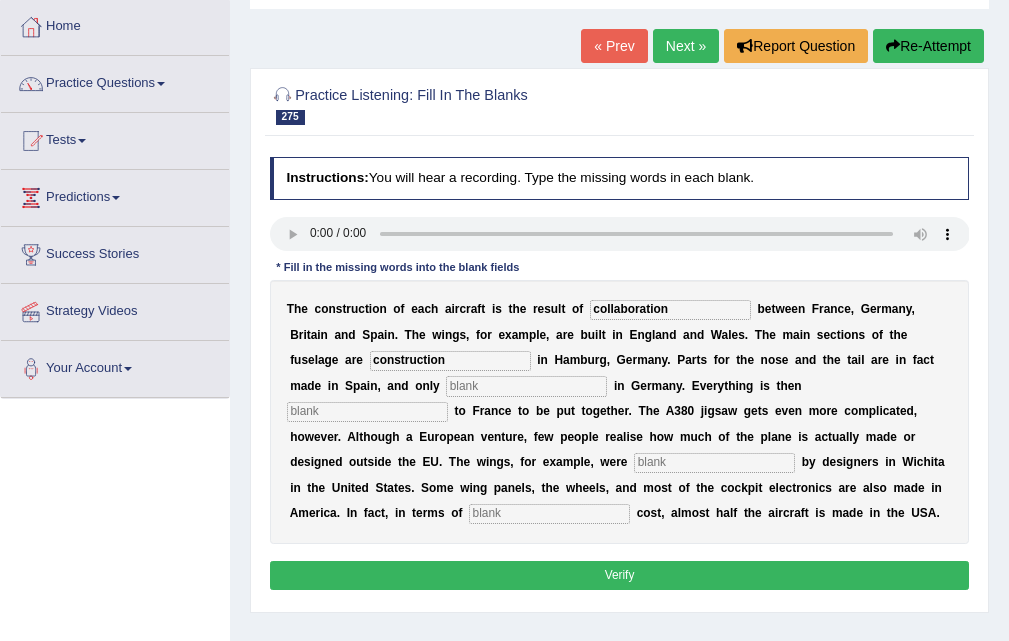 type on "construction" 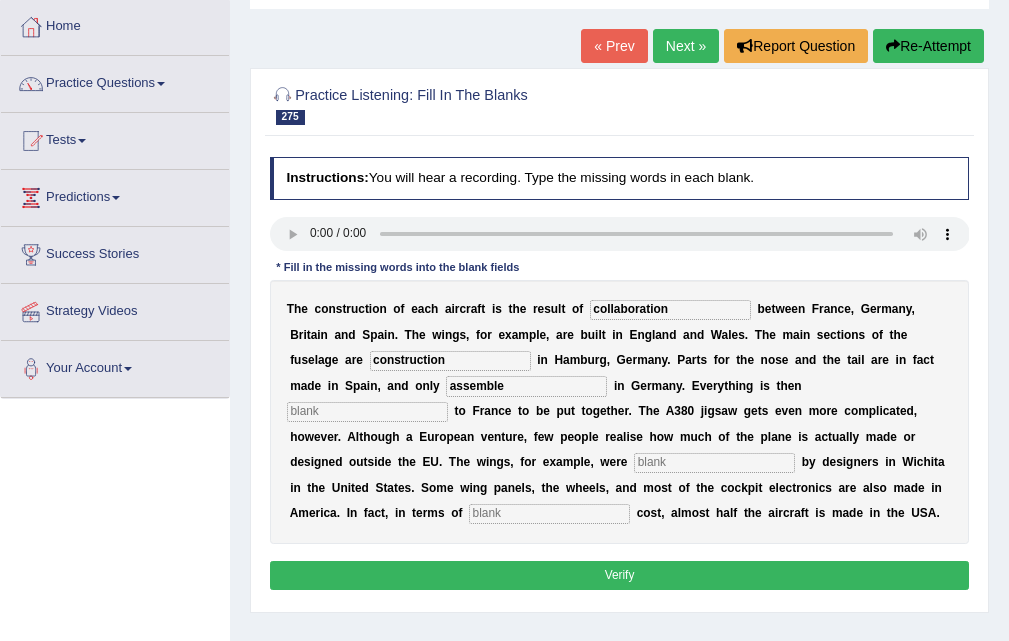 type on "assemble" 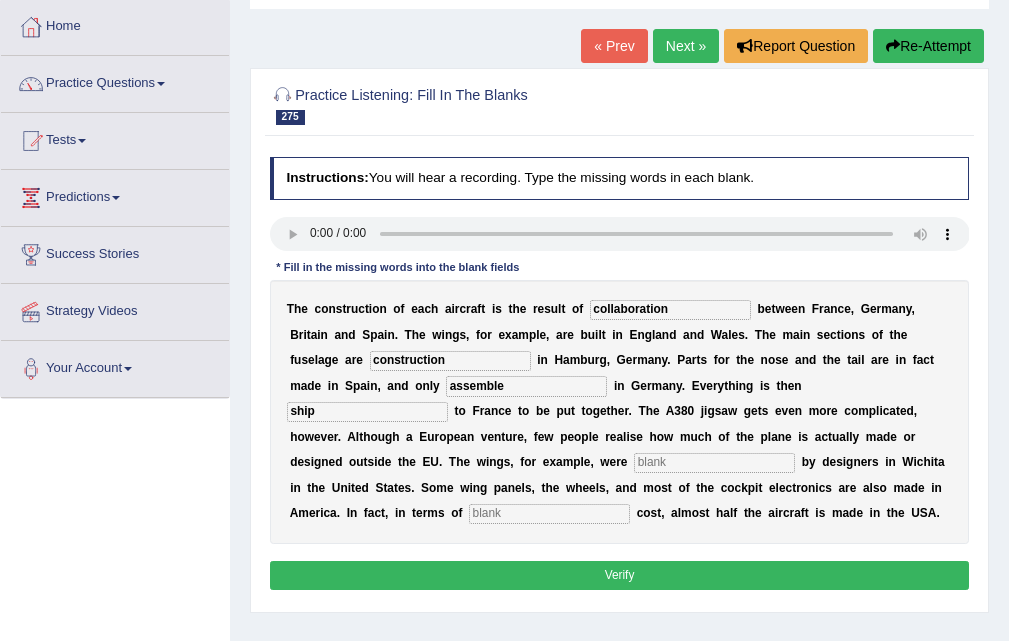 type on "ship" 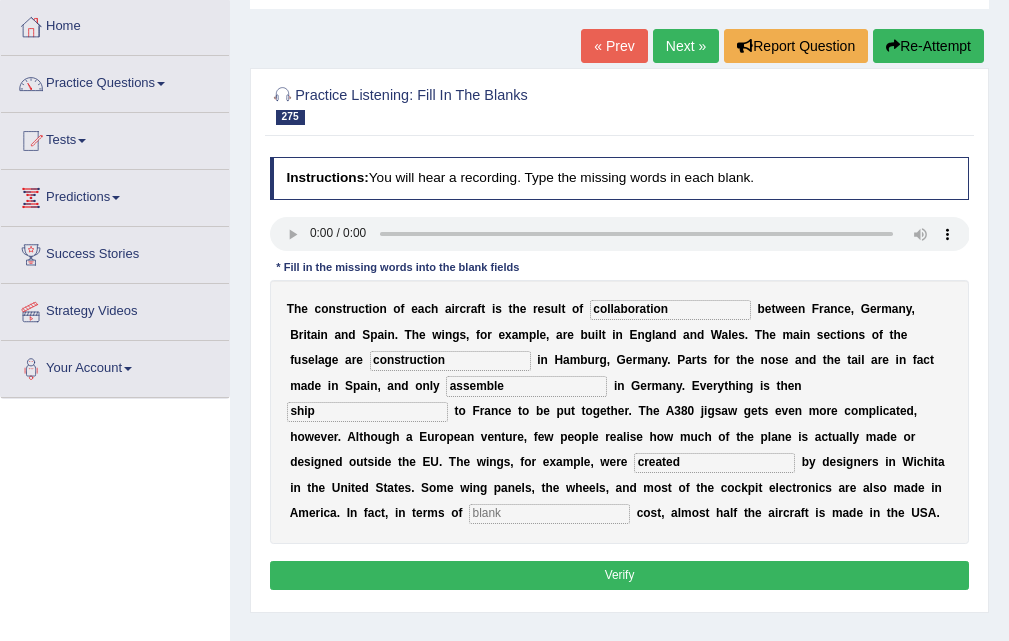 type on "created" 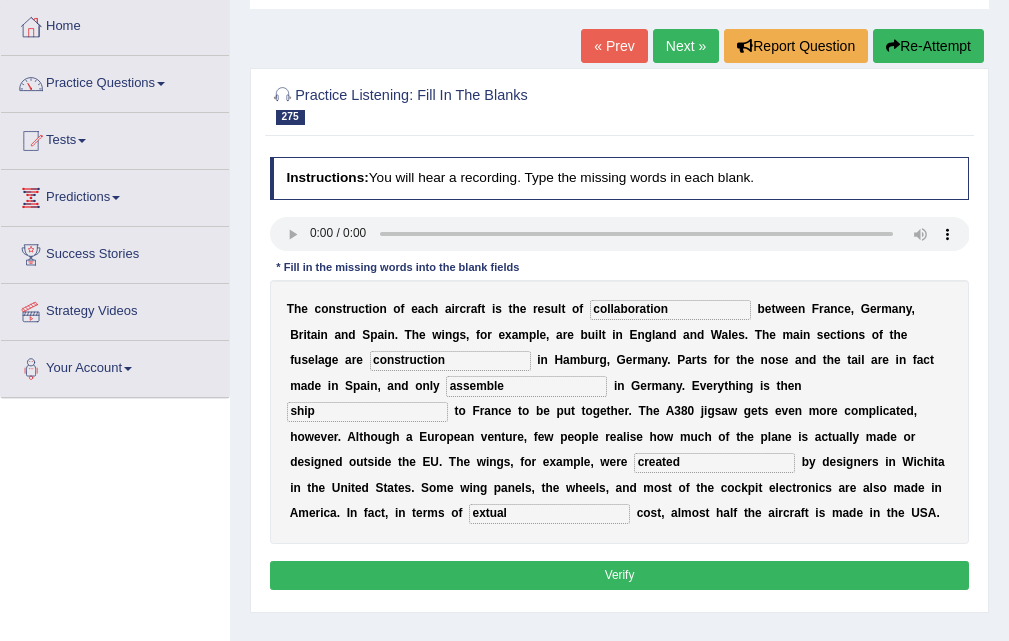 type on "extual" 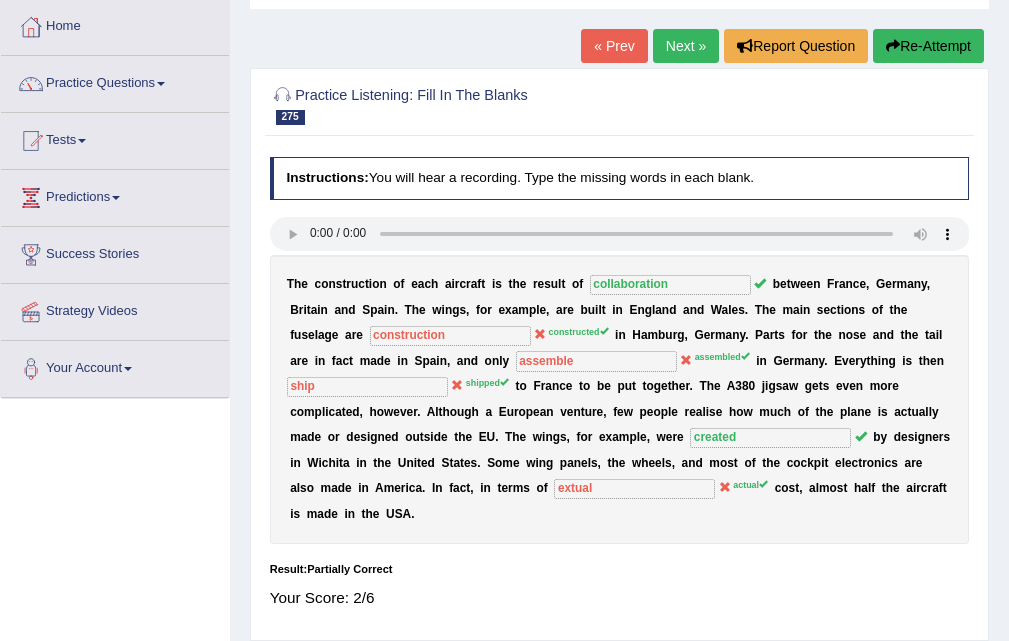 click on "Next »" at bounding box center (686, 46) 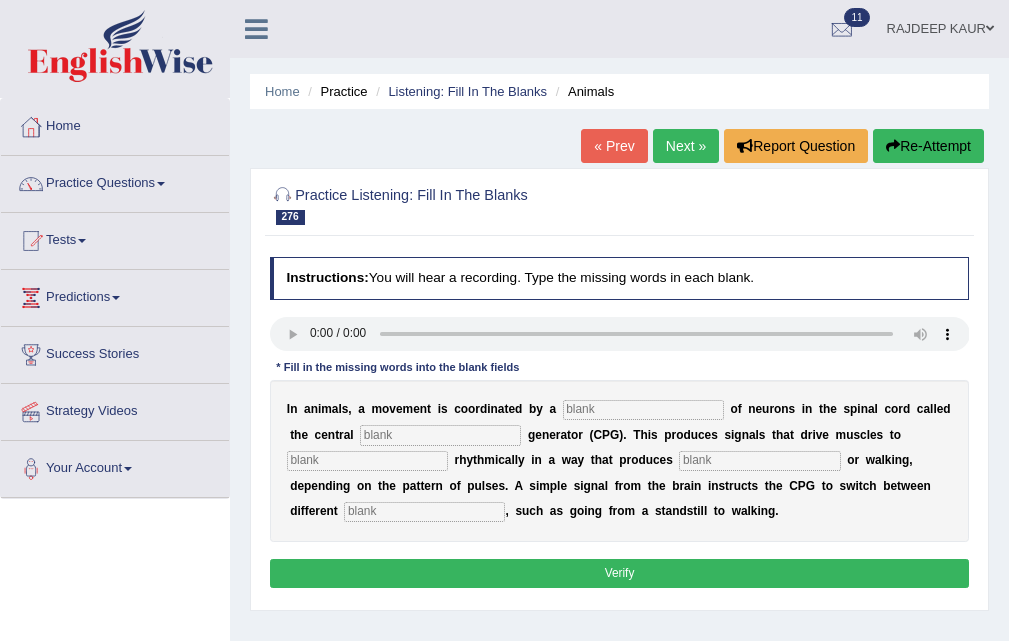 scroll, scrollTop: 148, scrollLeft: 0, axis: vertical 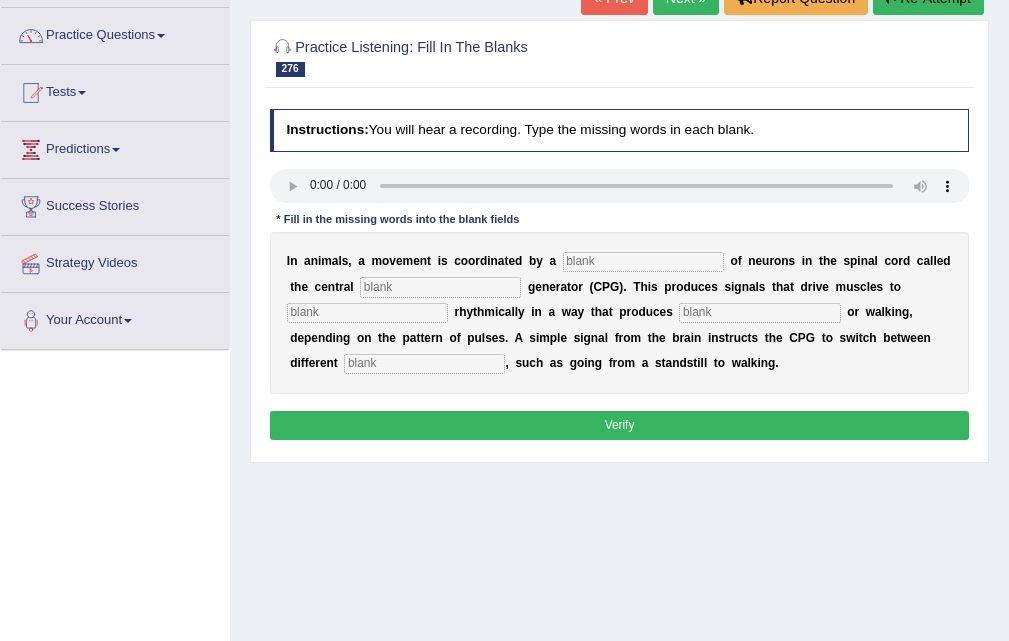 click at bounding box center [643, 262] 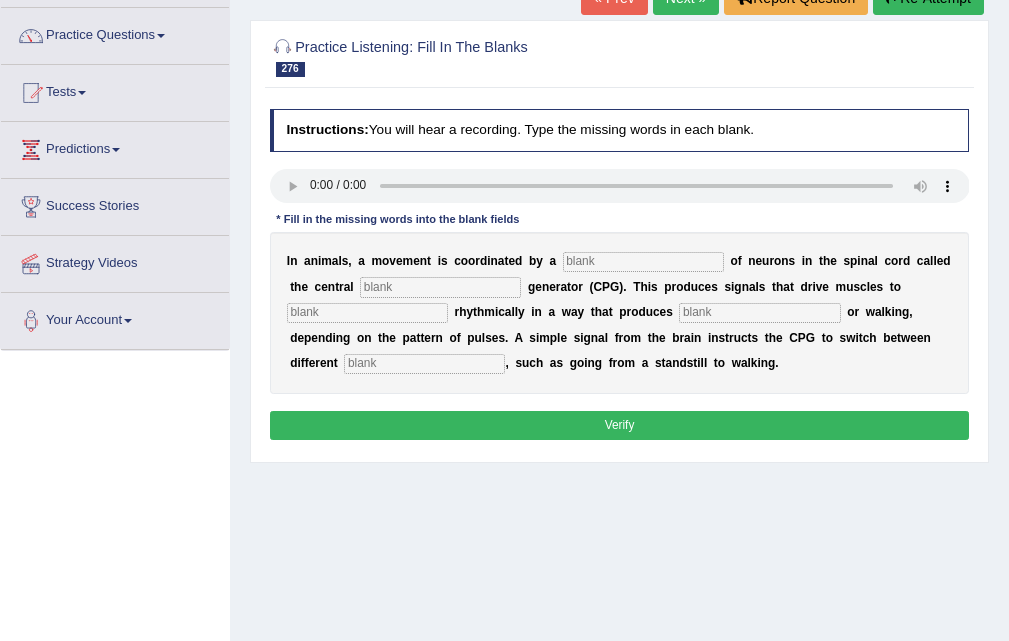 type 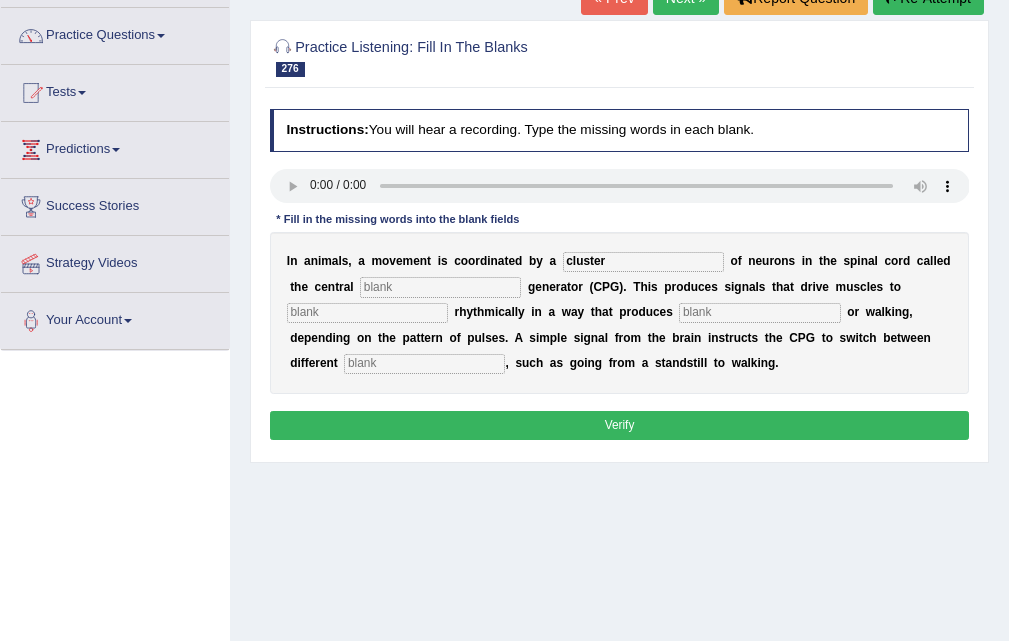 type on "cluster" 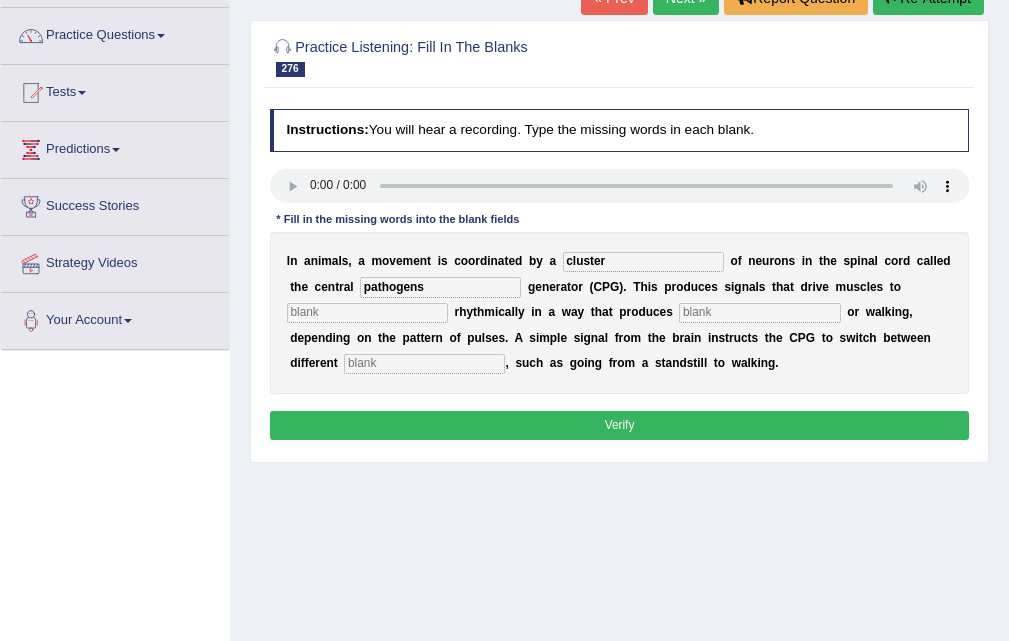 type on "pathogens" 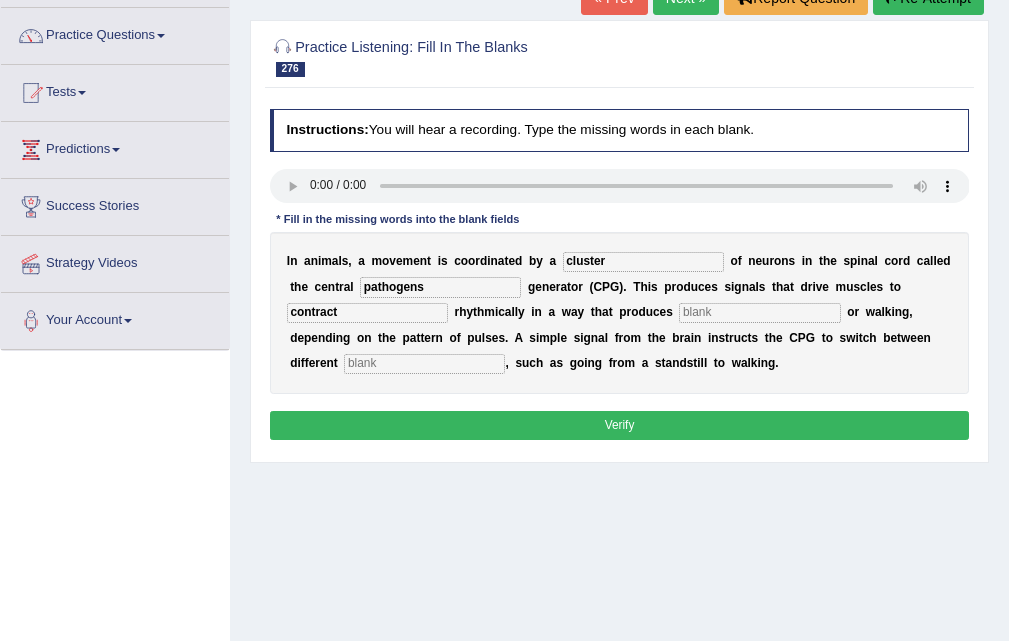 type on "contract" 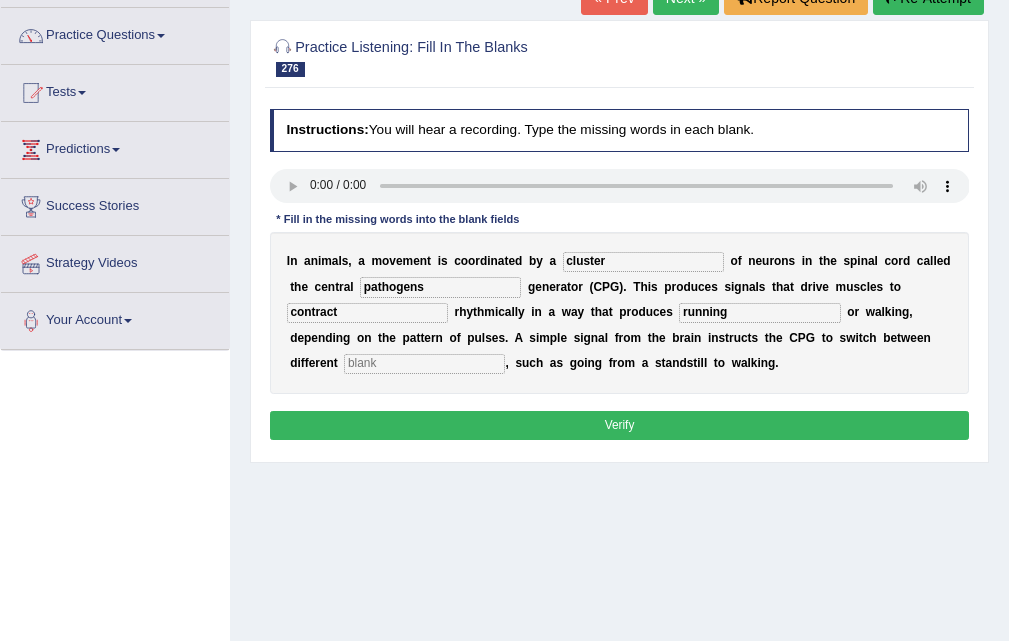 type on "running" 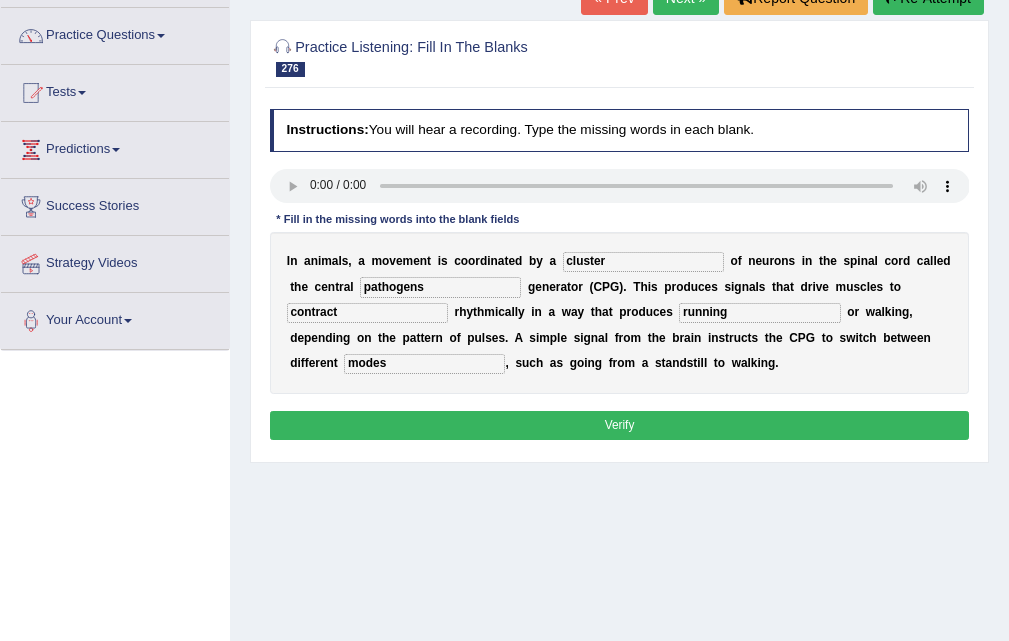 type on "modes" 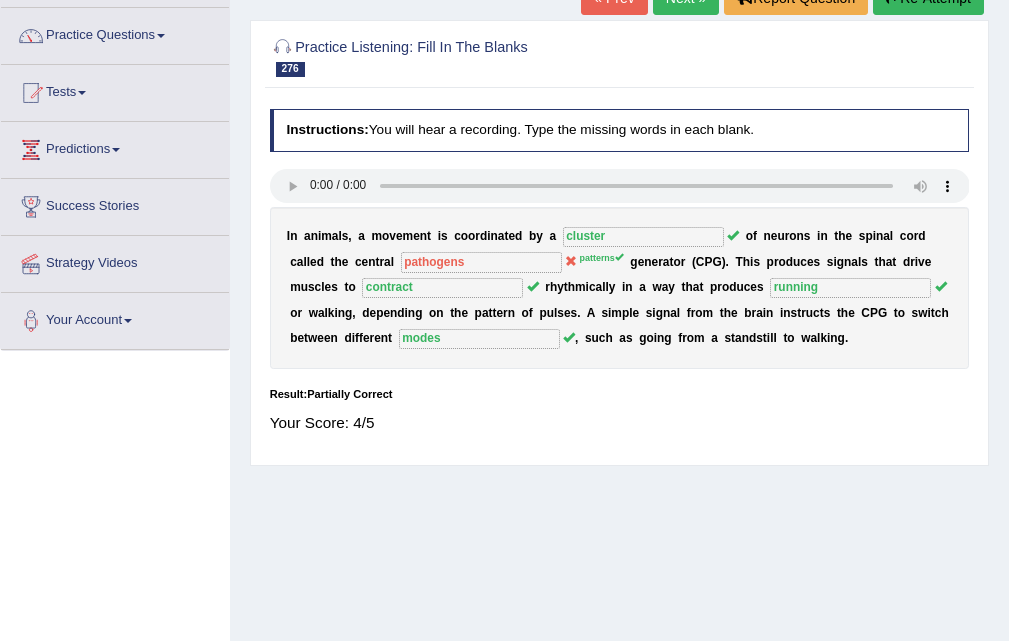 scroll, scrollTop: 0, scrollLeft: 0, axis: both 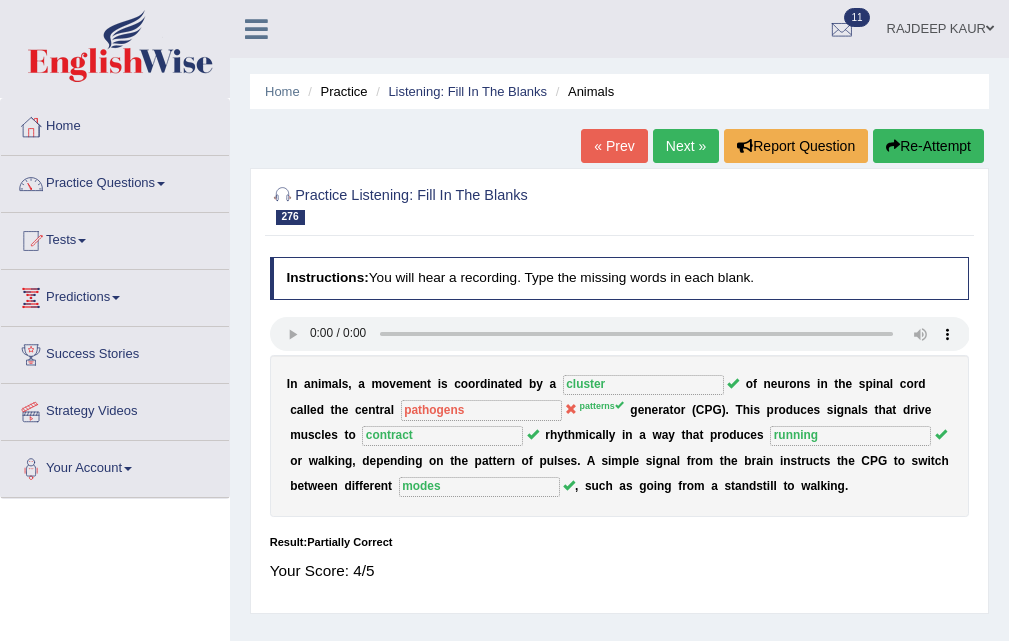 click on "Next »" at bounding box center (686, 146) 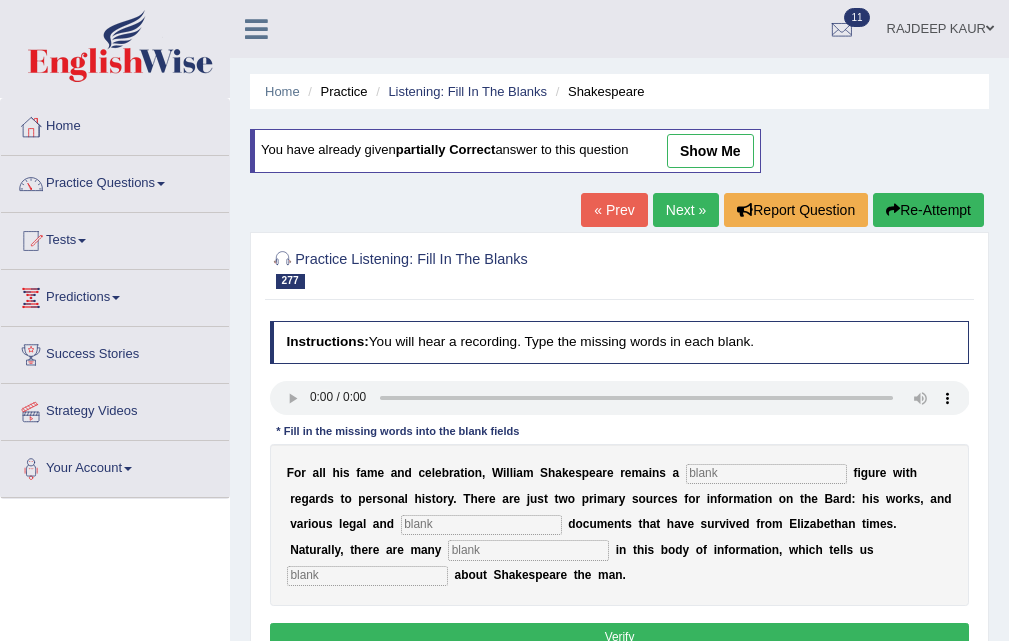 scroll, scrollTop: 100, scrollLeft: 0, axis: vertical 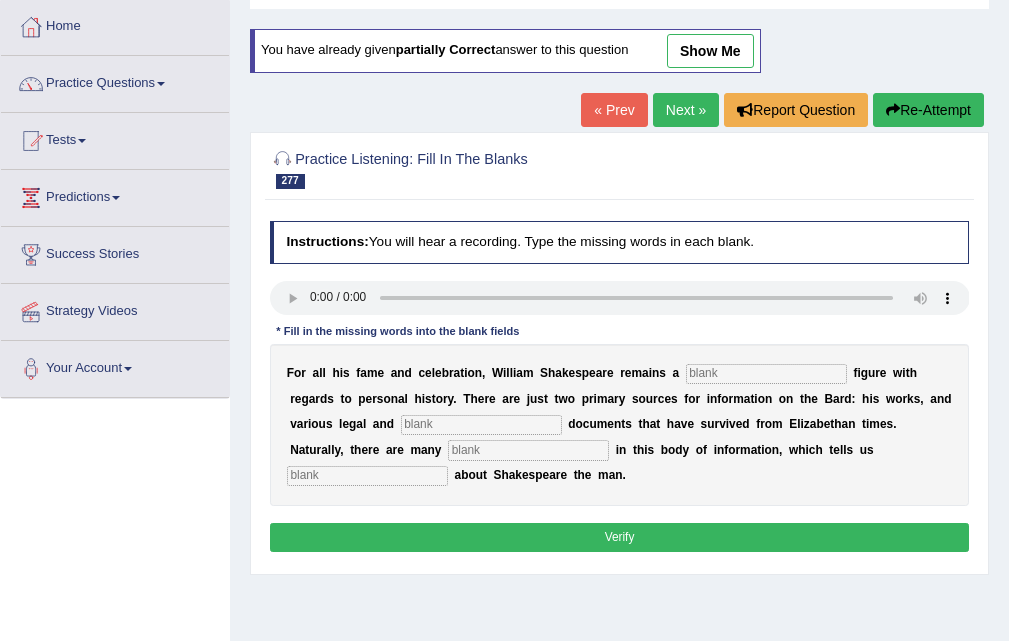 click on "Next »" at bounding box center [686, 110] 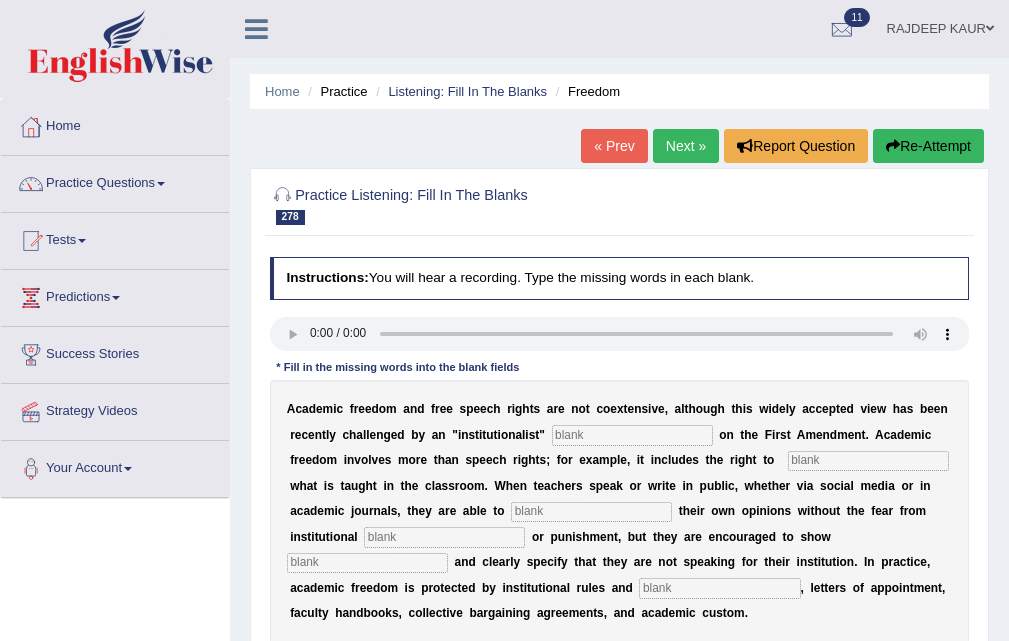 scroll, scrollTop: 0, scrollLeft: 0, axis: both 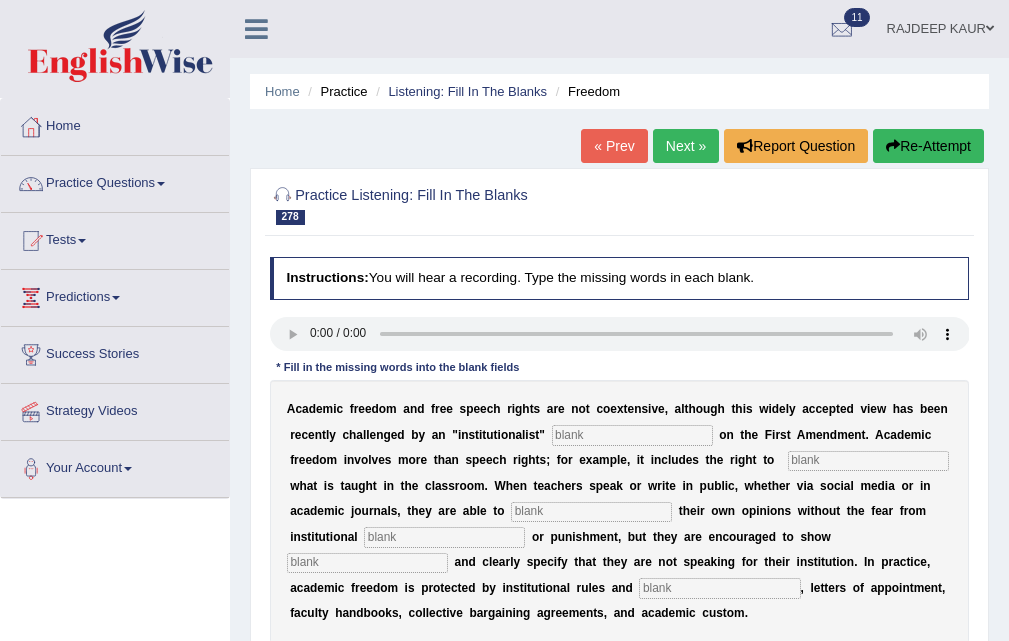 click at bounding box center [632, 435] 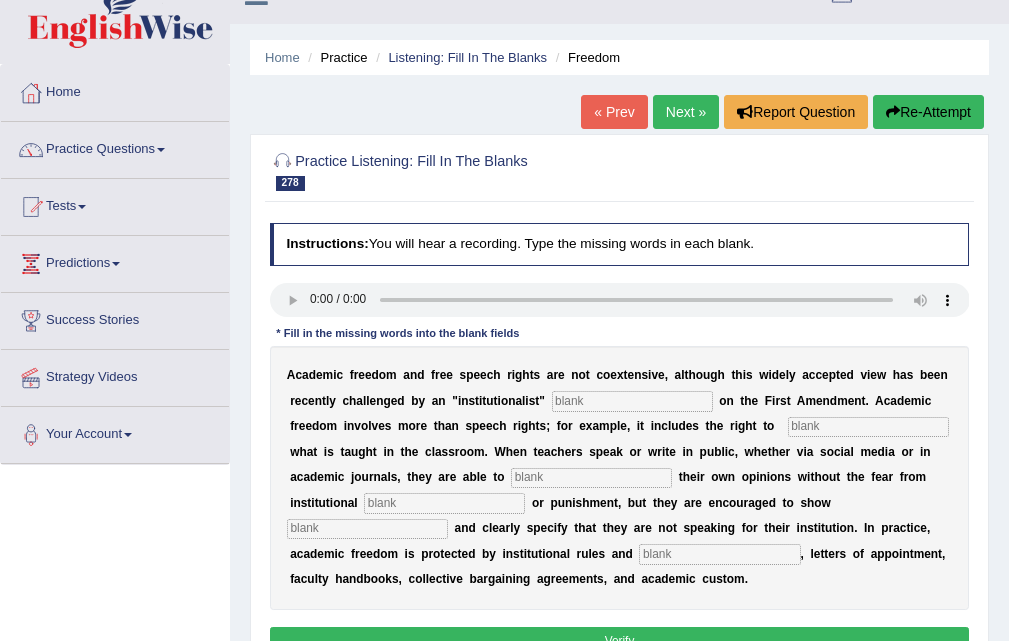 scroll, scrollTop: 0, scrollLeft: 0, axis: both 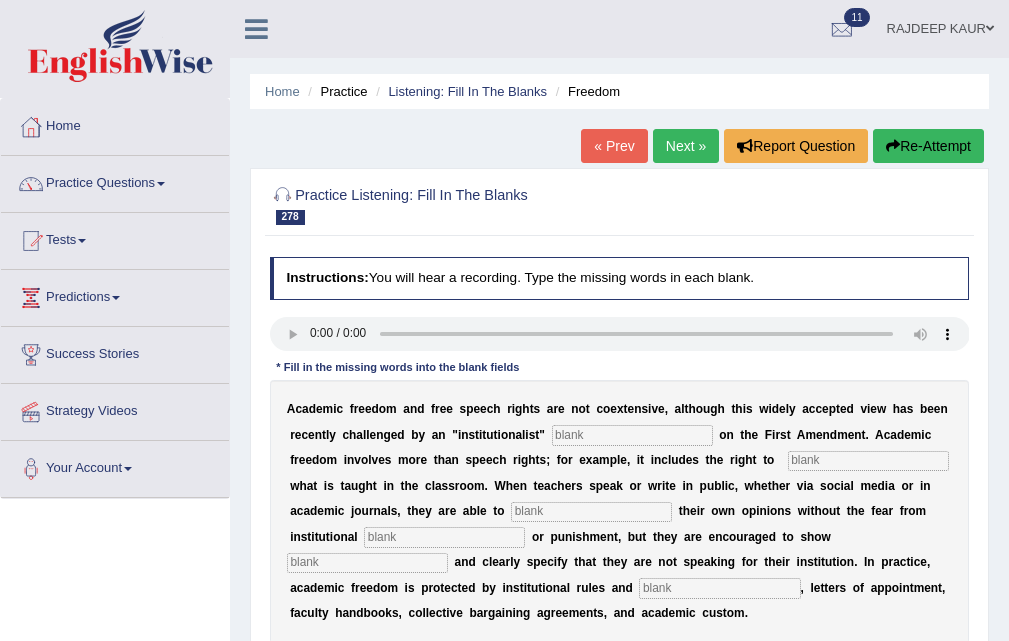 type 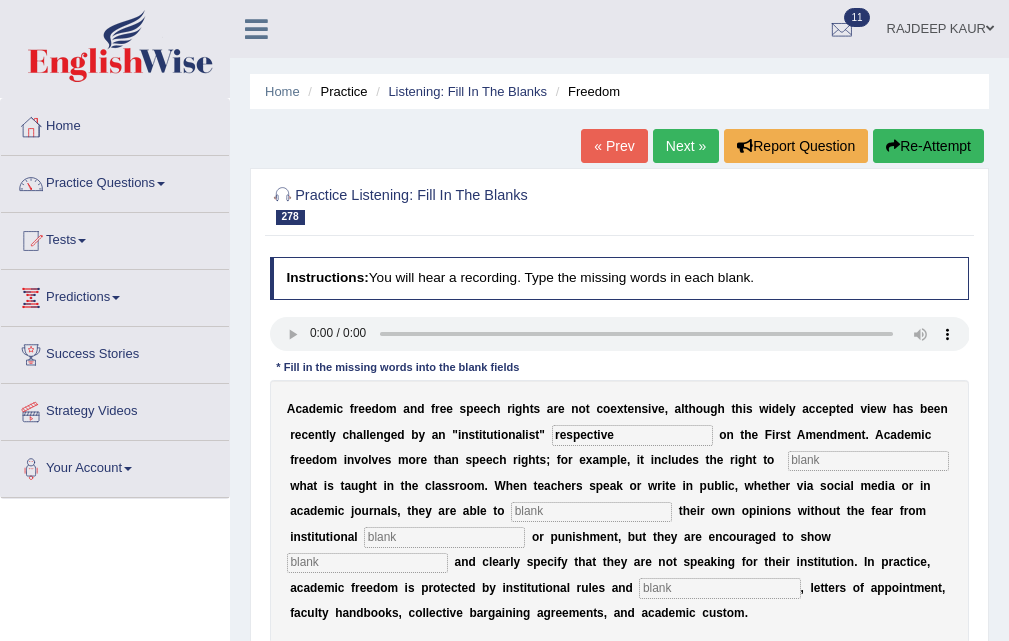 type on "respective" 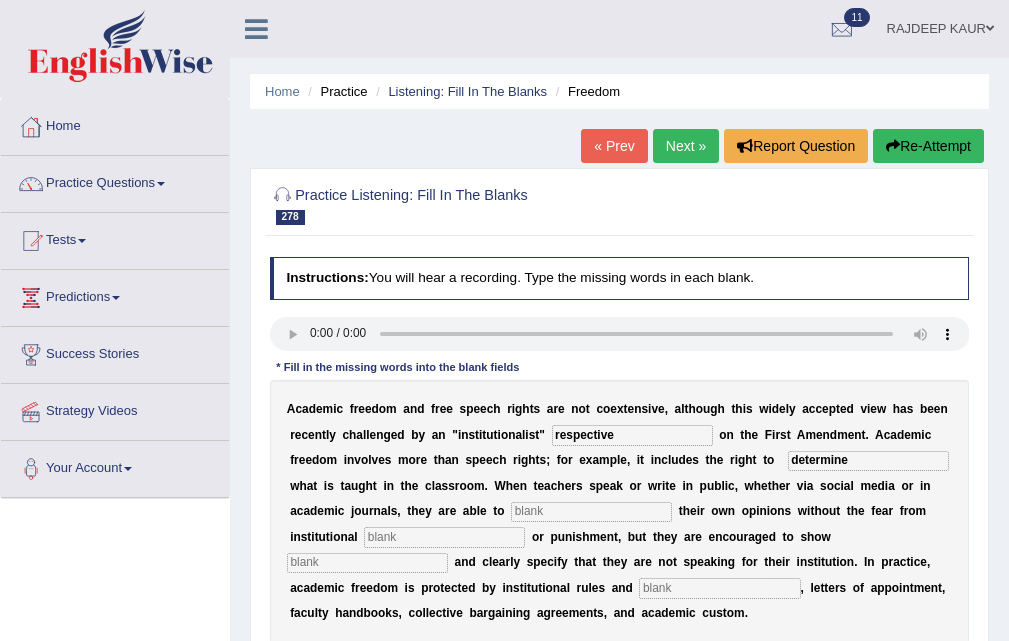 type on "determine" 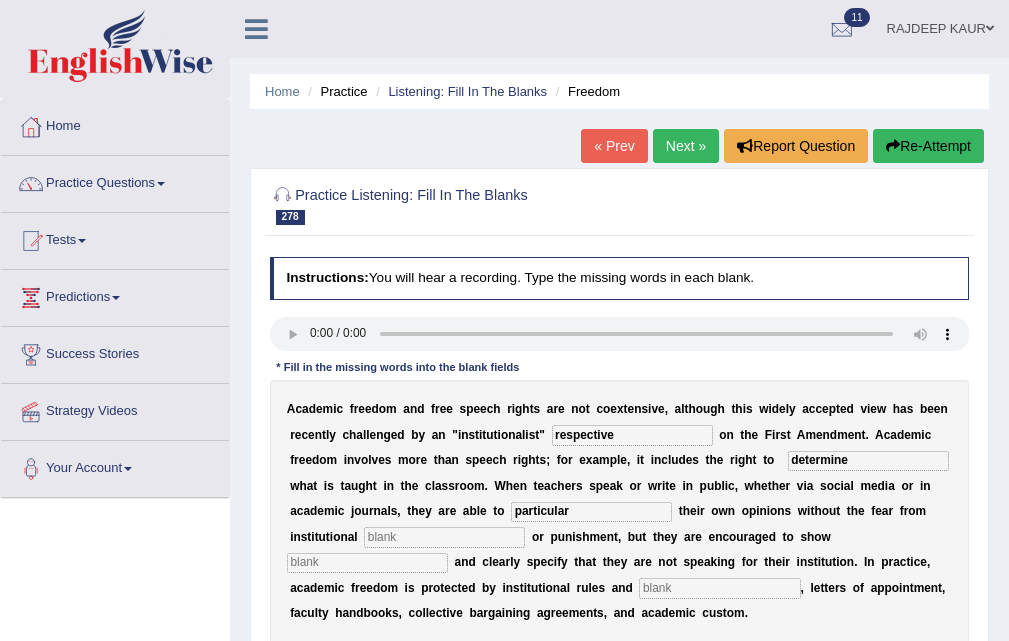 type on "particular" 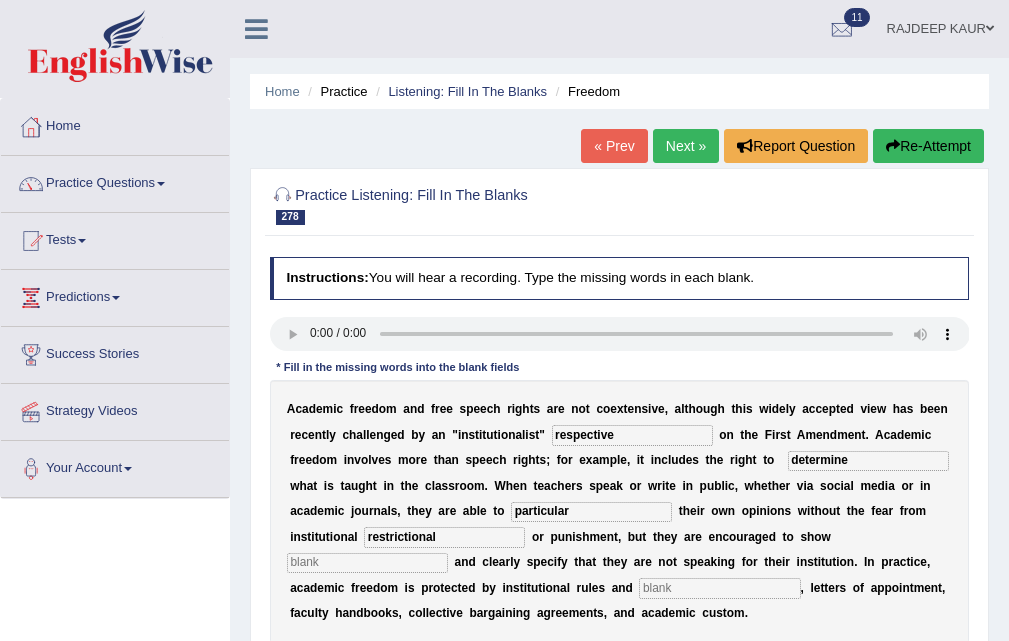 type on "restrictional" 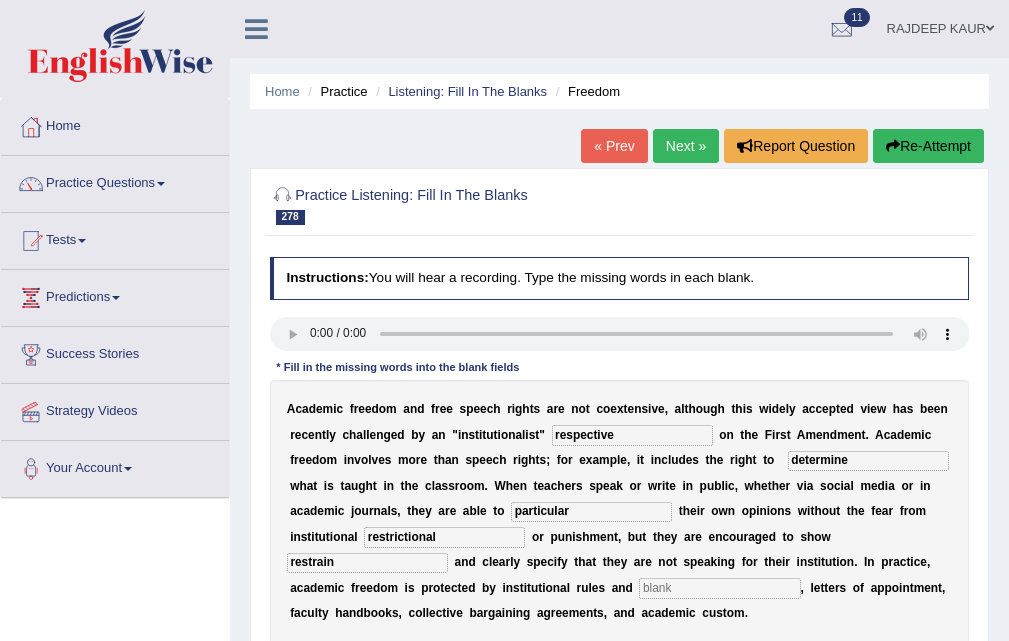 type on "restrain" 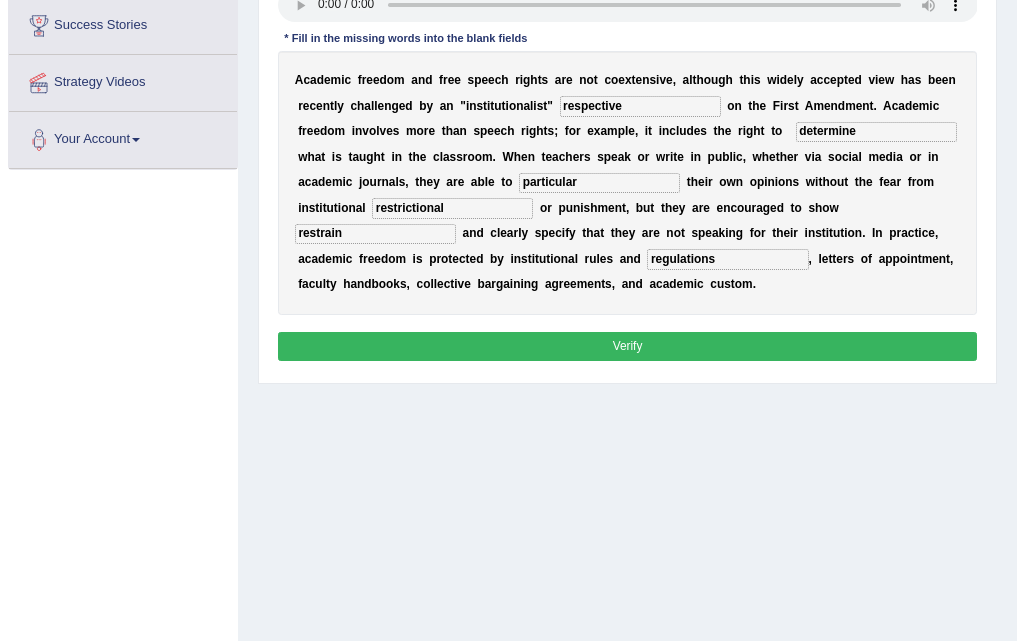 scroll, scrollTop: 300, scrollLeft: 0, axis: vertical 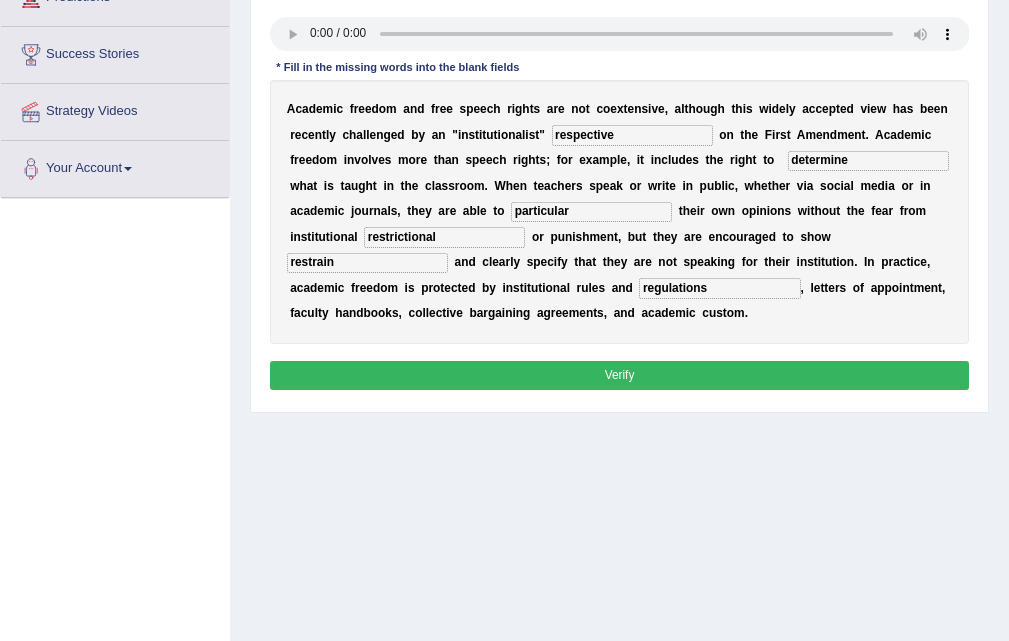type on "regulations" 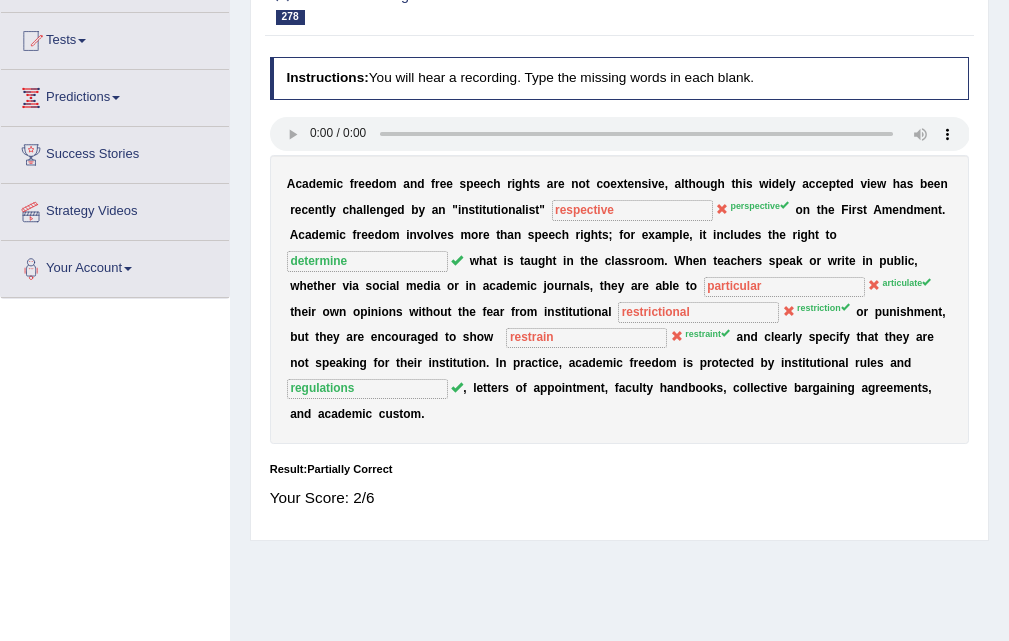 scroll, scrollTop: 0, scrollLeft: 0, axis: both 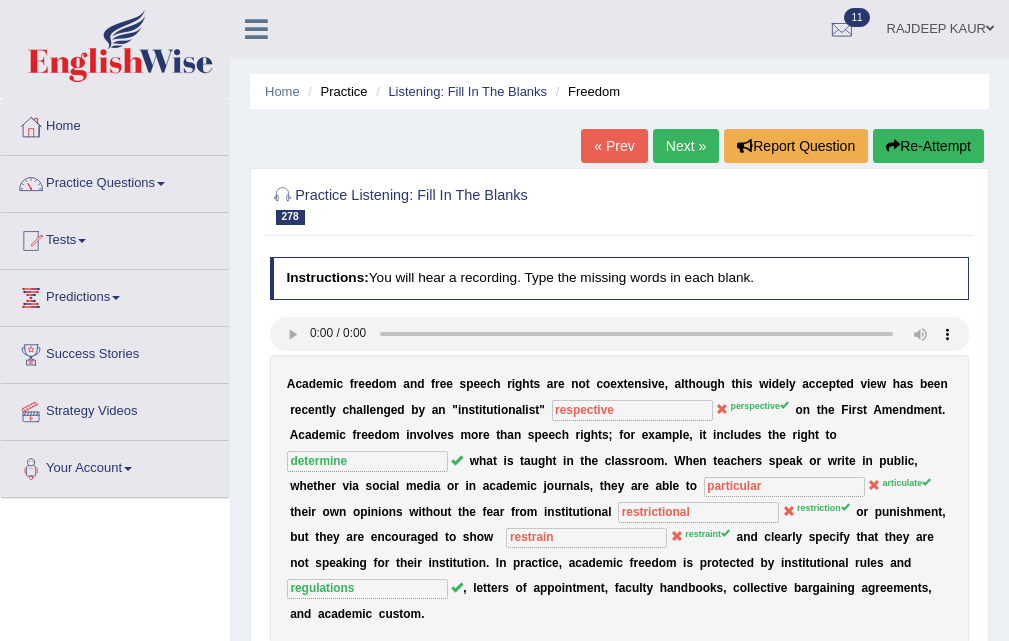 click on "Next »" at bounding box center (686, 146) 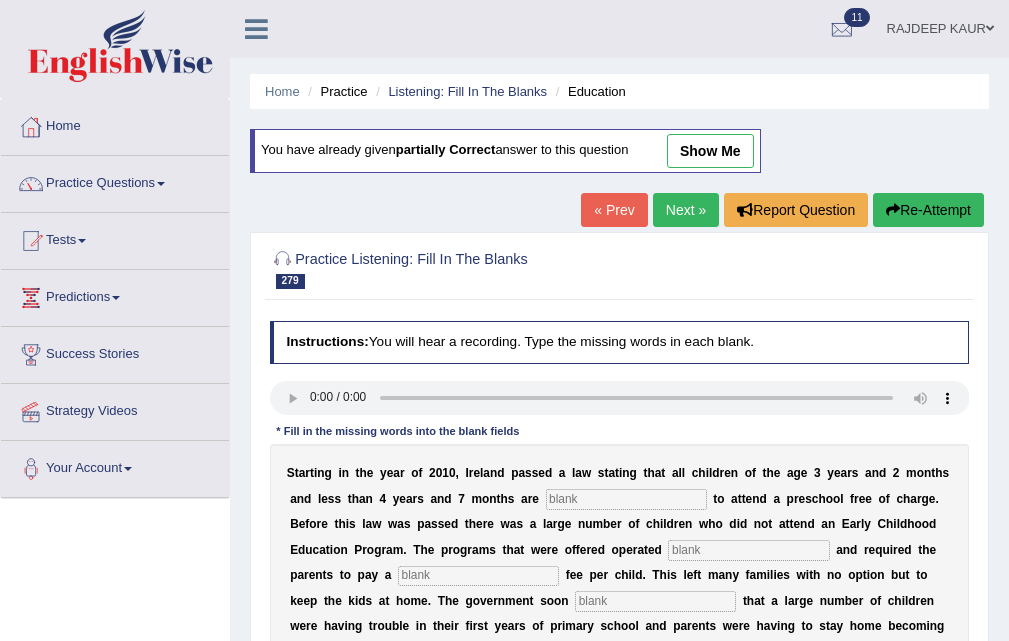 scroll, scrollTop: 0, scrollLeft: 0, axis: both 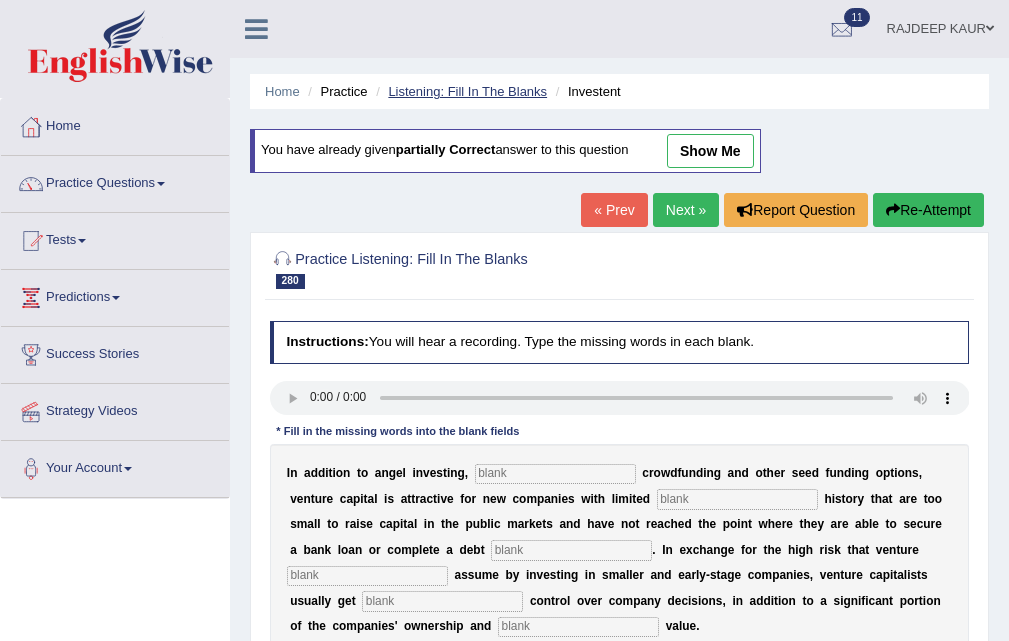 click on "Listening: Fill In The Blanks" at bounding box center (467, 91) 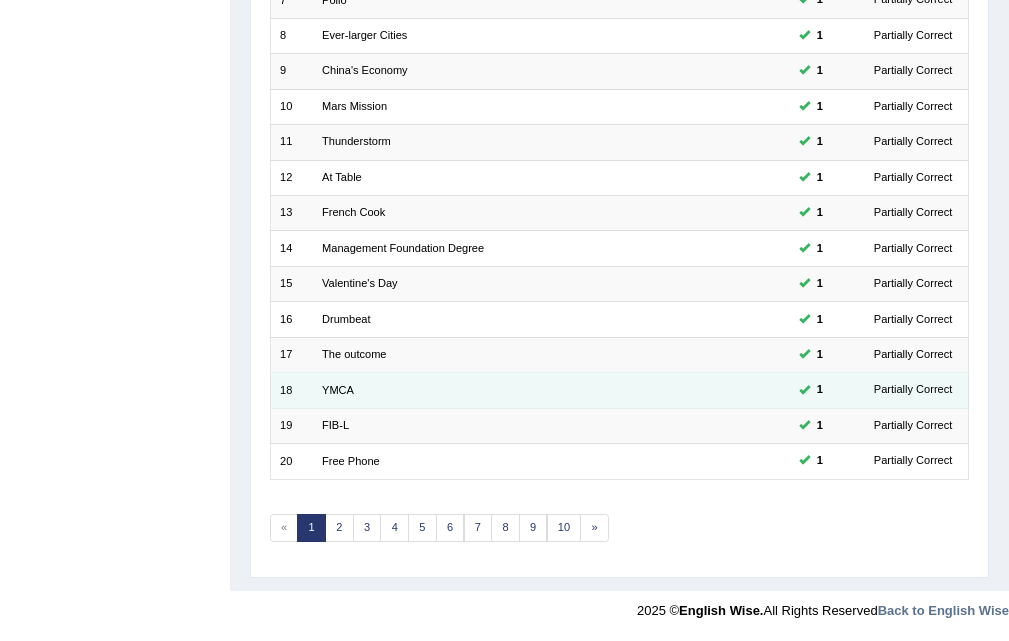 scroll, scrollTop: 0, scrollLeft: 0, axis: both 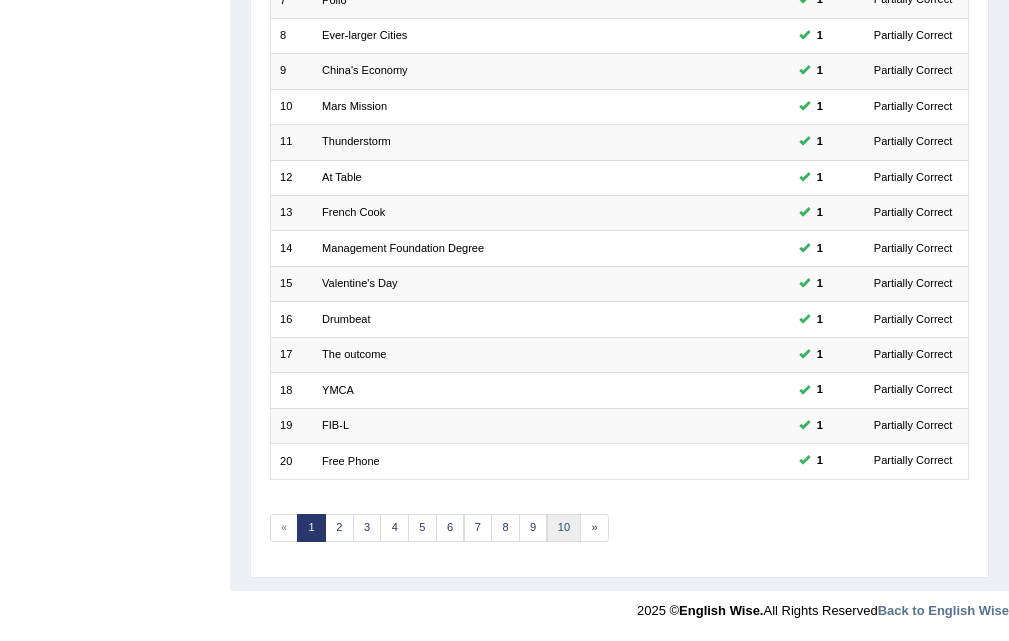 click on "10" at bounding box center (564, 528) 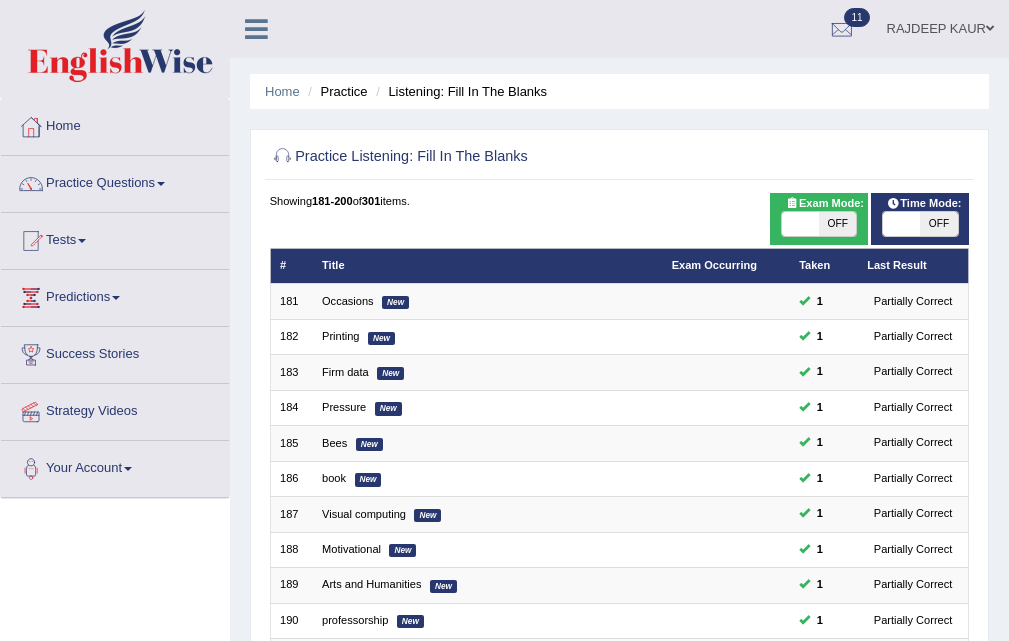 scroll, scrollTop: 514, scrollLeft: 0, axis: vertical 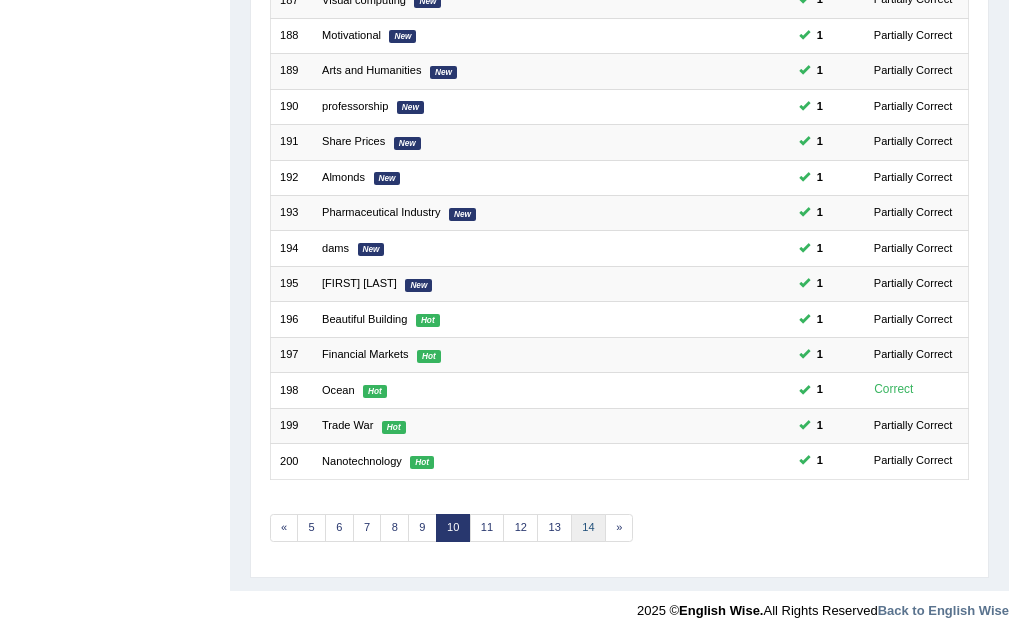click on "14" at bounding box center [588, 528] 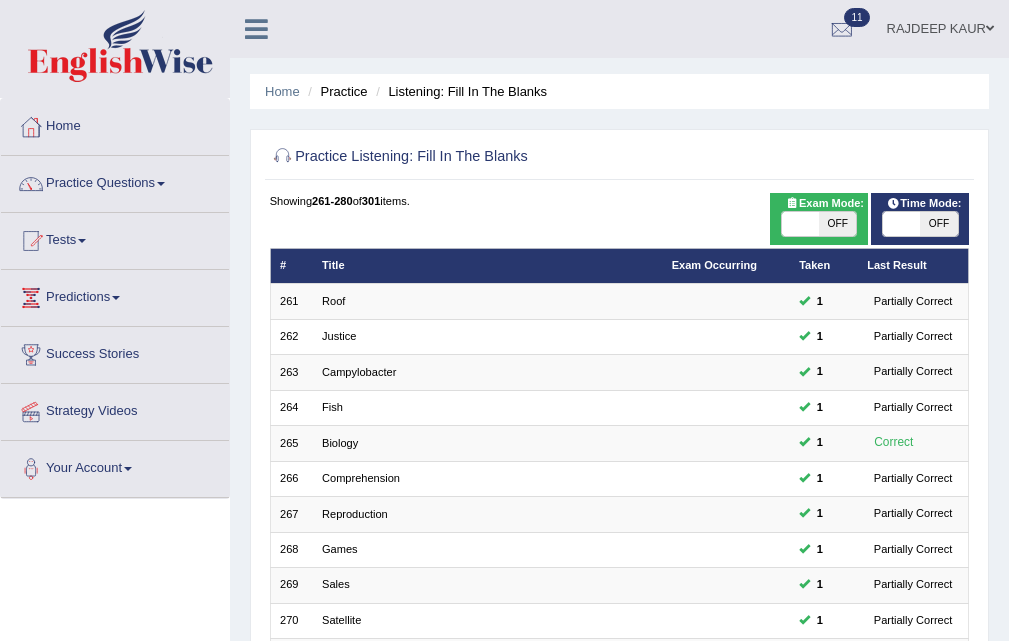 scroll, scrollTop: 514, scrollLeft: 0, axis: vertical 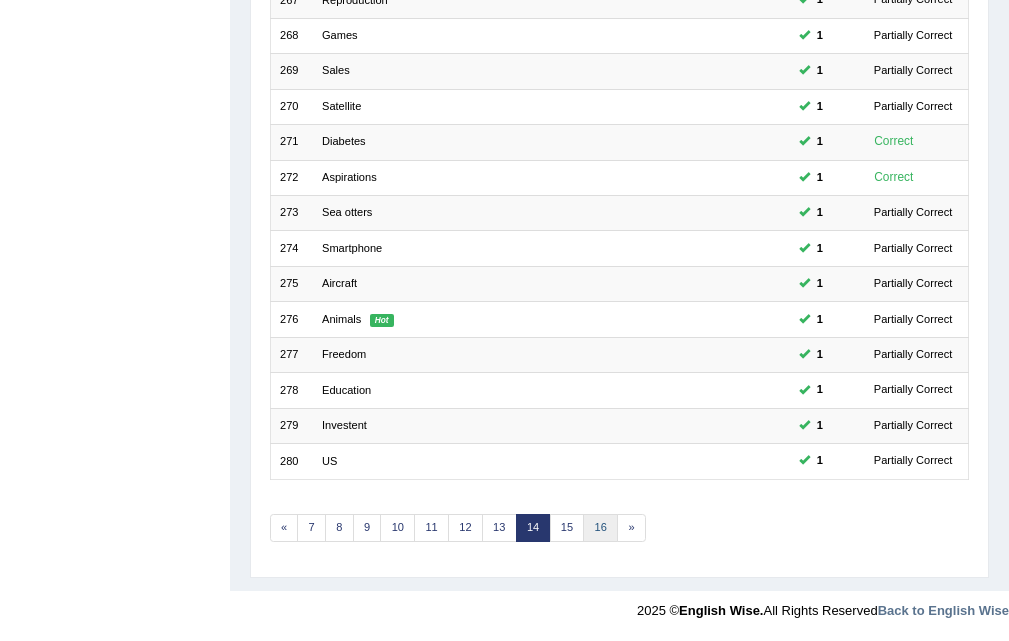click on "16" at bounding box center (600, 528) 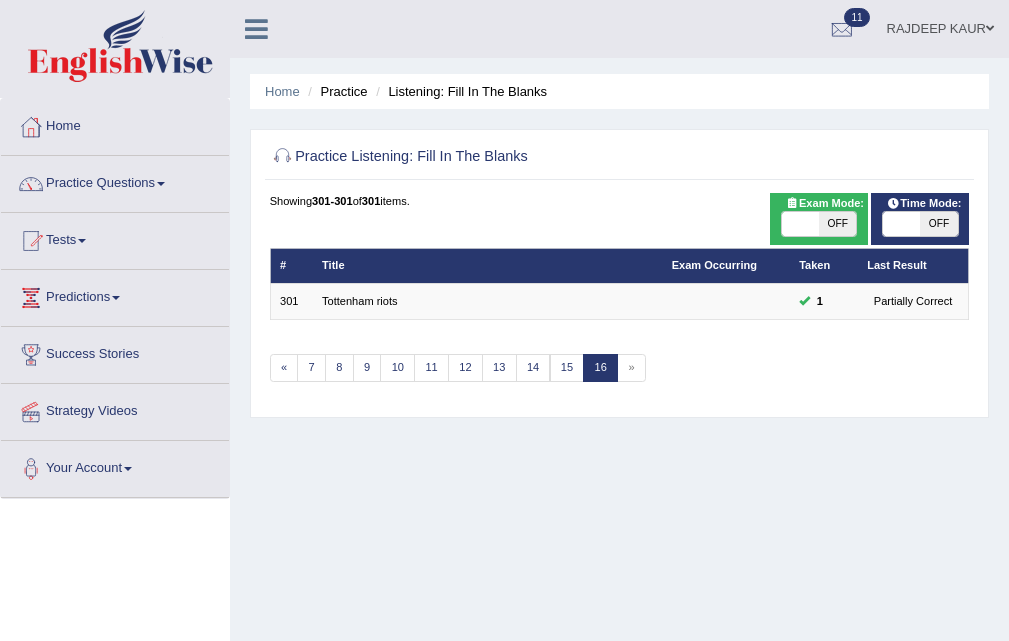 scroll, scrollTop: 0, scrollLeft: 0, axis: both 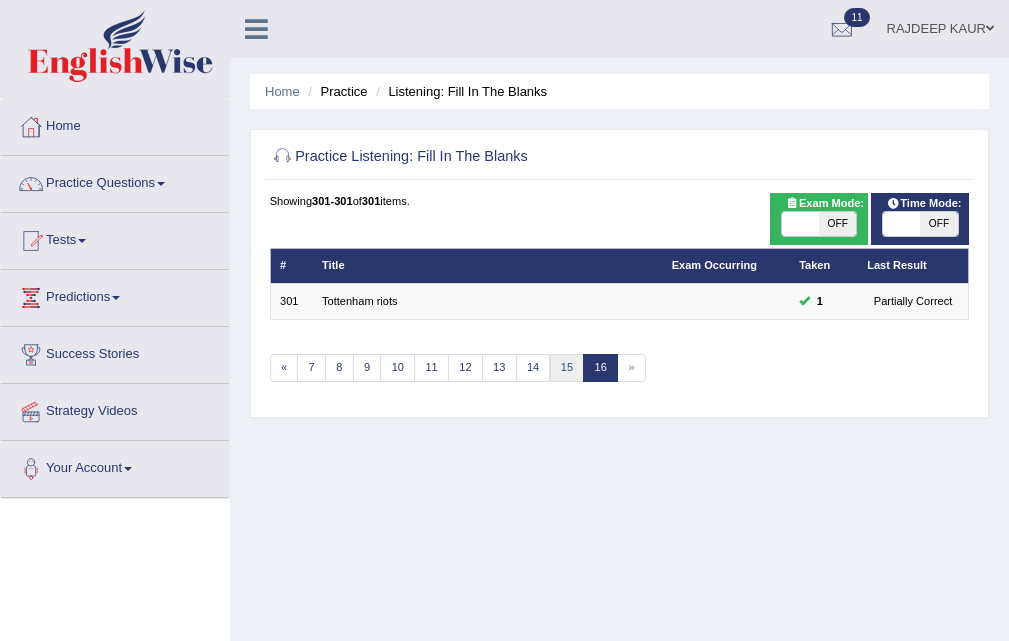 click on "15" at bounding box center [567, 368] 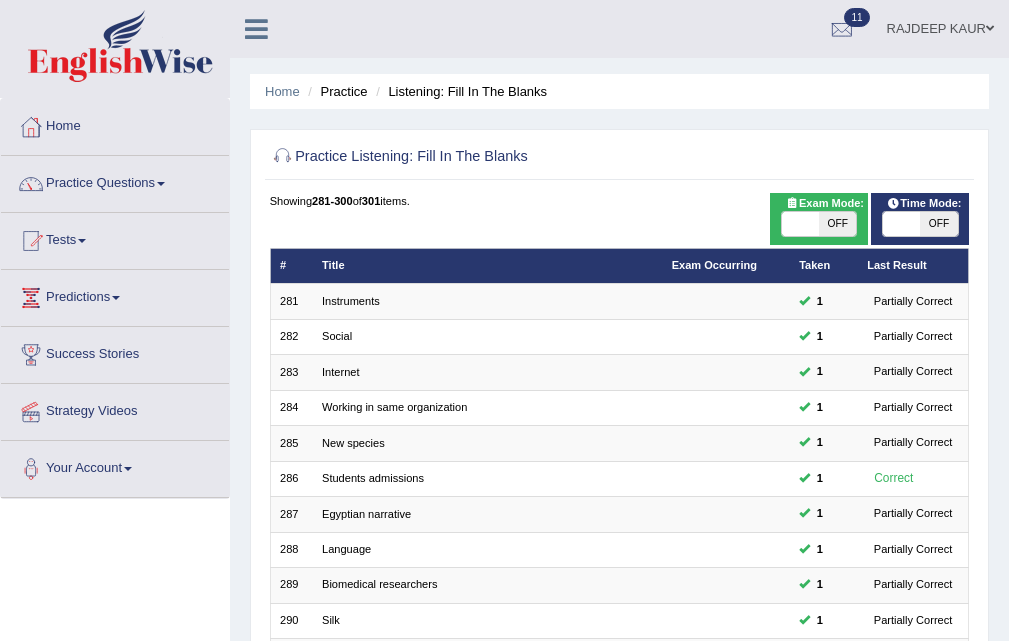 scroll, scrollTop: 401, scrollLeft: 0, axis: vertical 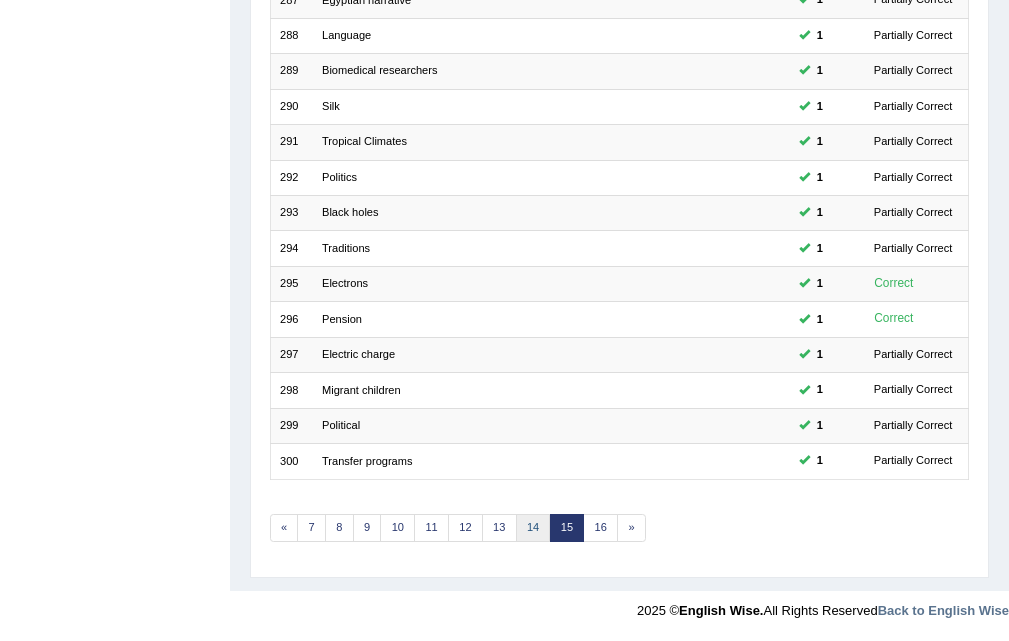 click on "14" at bounding box center (533, 528) 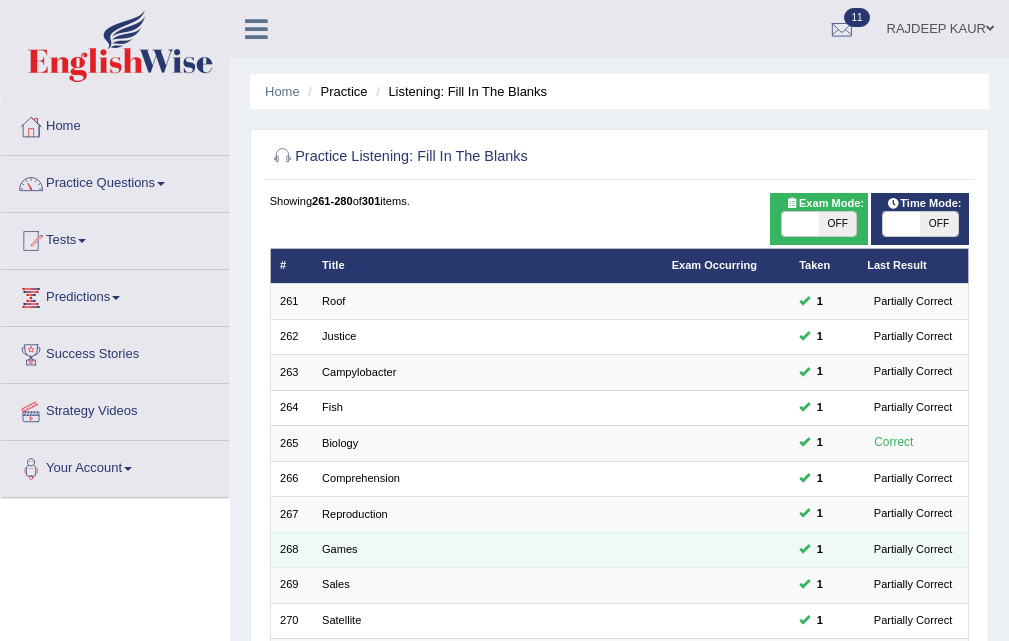 scroll, scrollTop: 0, scrollLeft: 0, axis: both 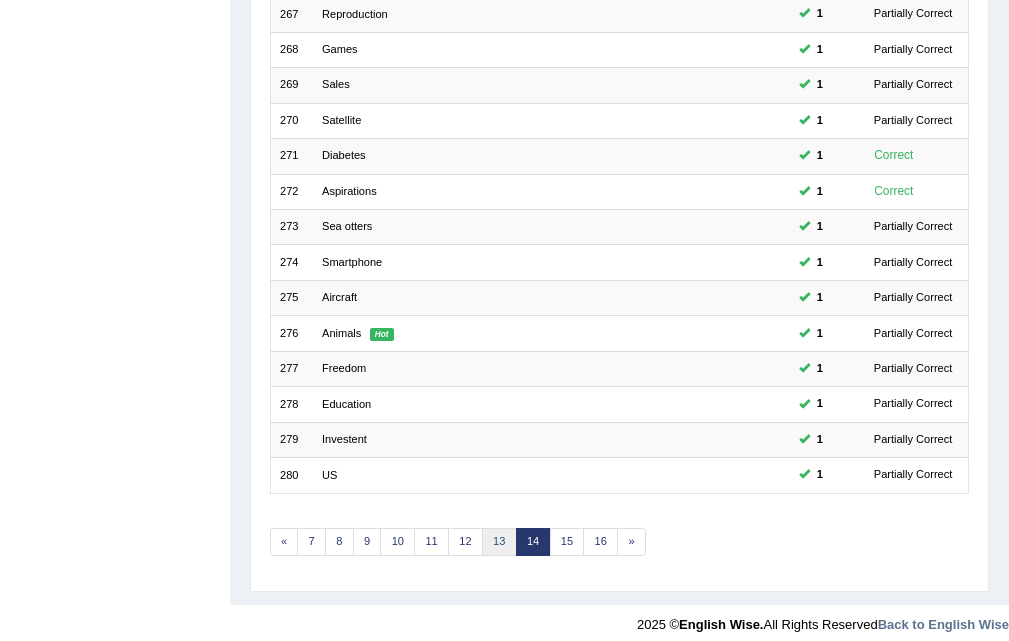 click on "13" at bounding box center [499, 542] 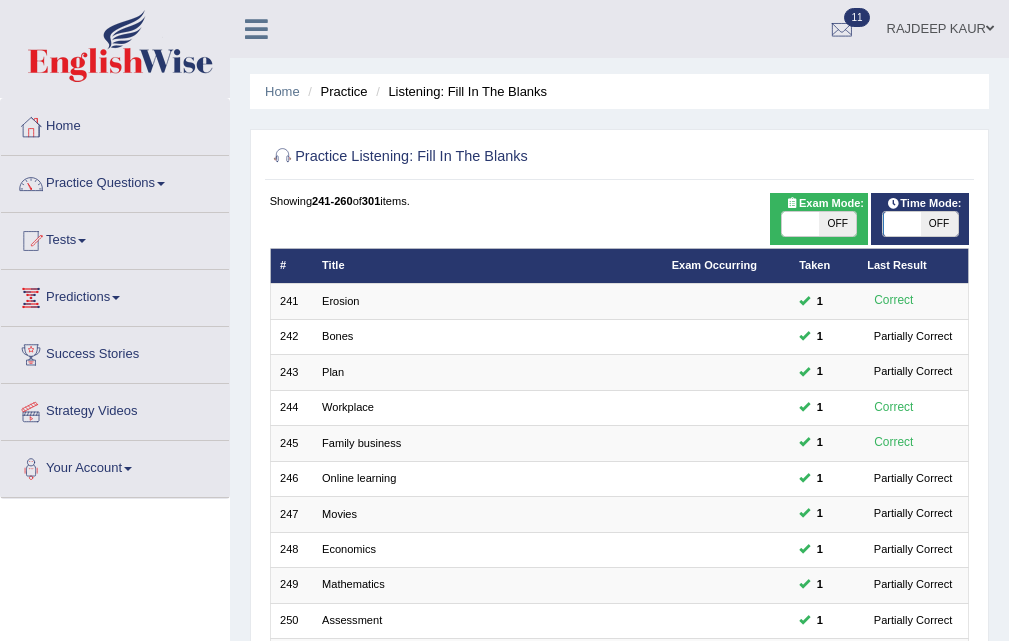 scroll, scrollTop: 514, scrollLeft: 0, axis: vertical 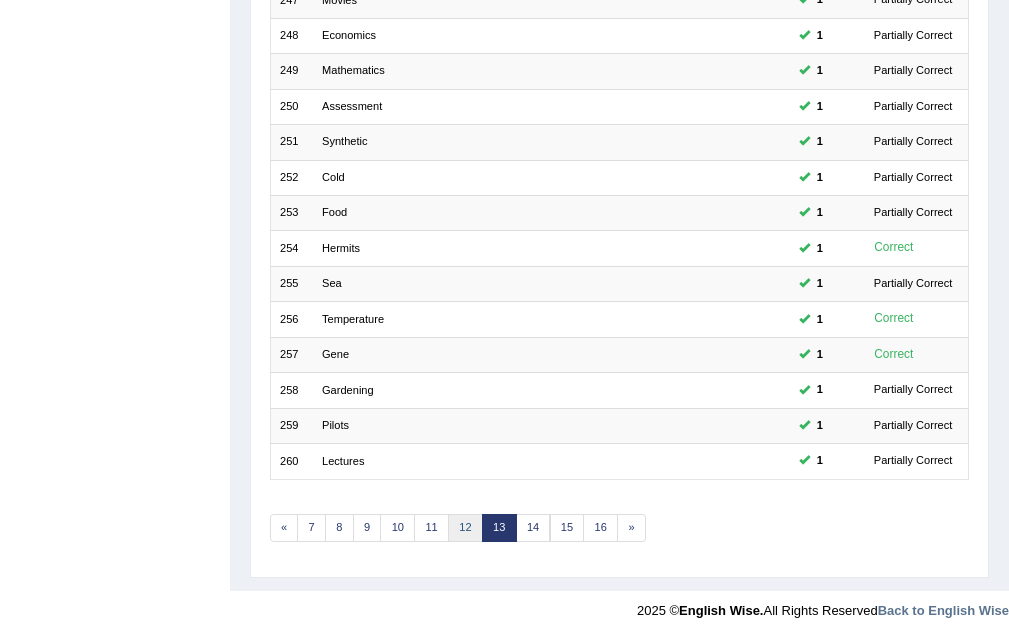 click on "12" at bounding box center [465, 528] 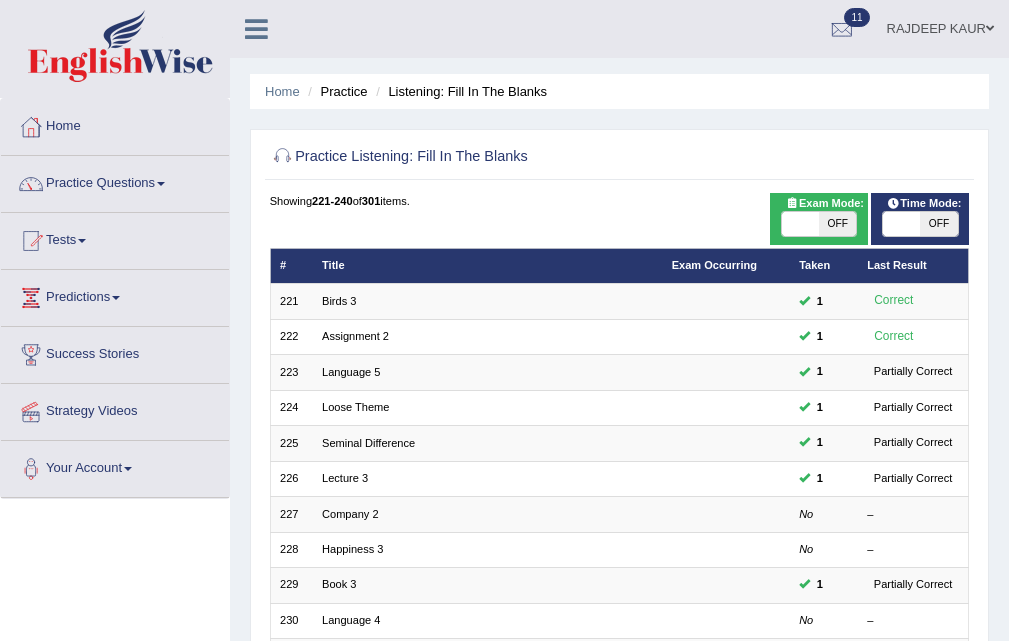 scroll, scrollTop: 84, scrollLeft: 0, axis: vertical 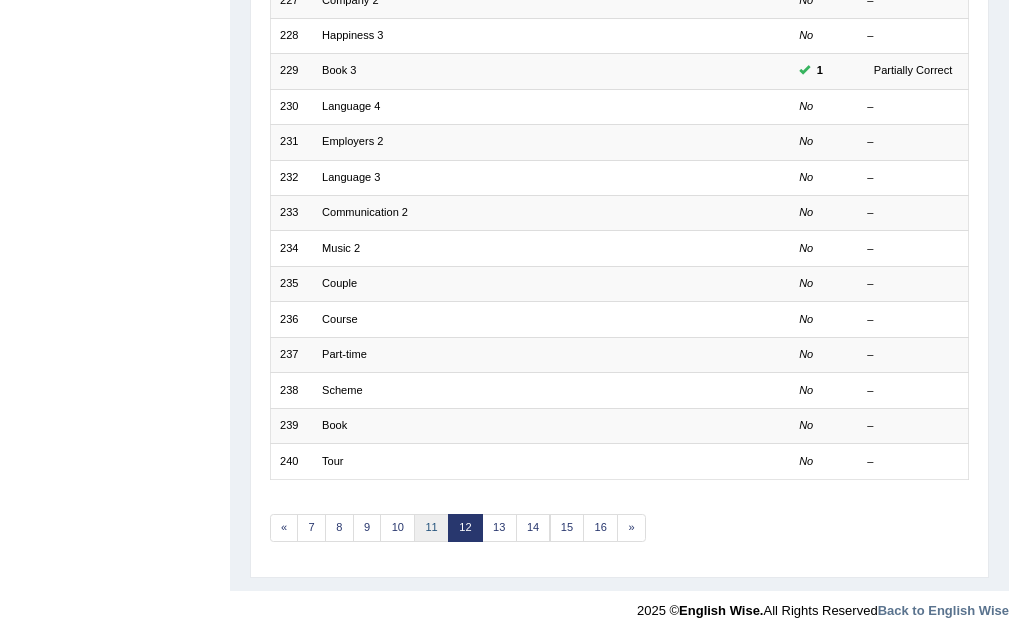 click on "11" at bounding box center (431, 528) 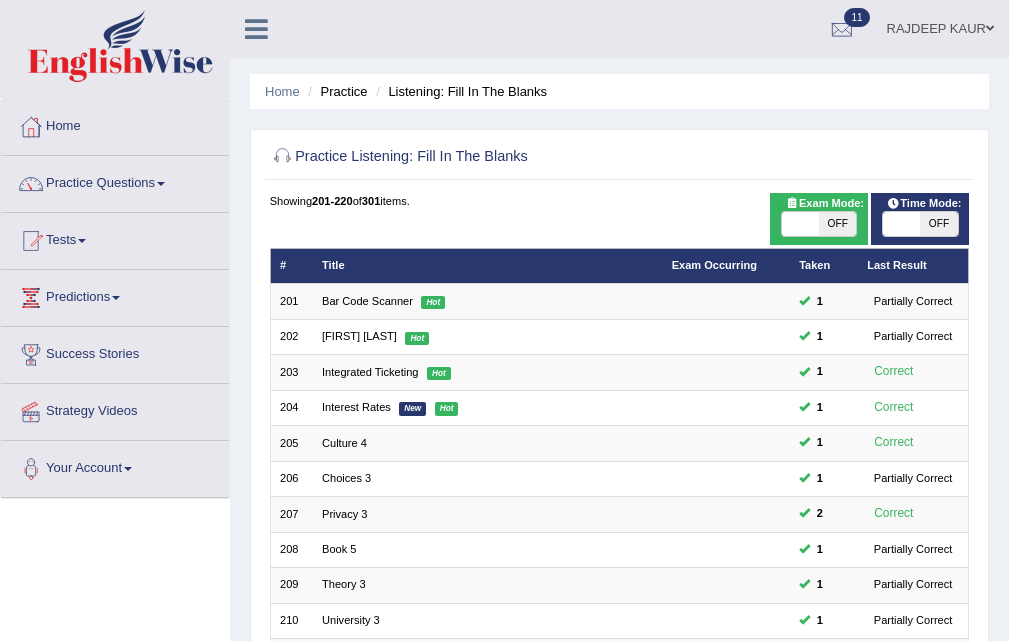scroll, scrollTop: 468, scrollLeft: 0, axis: vertical 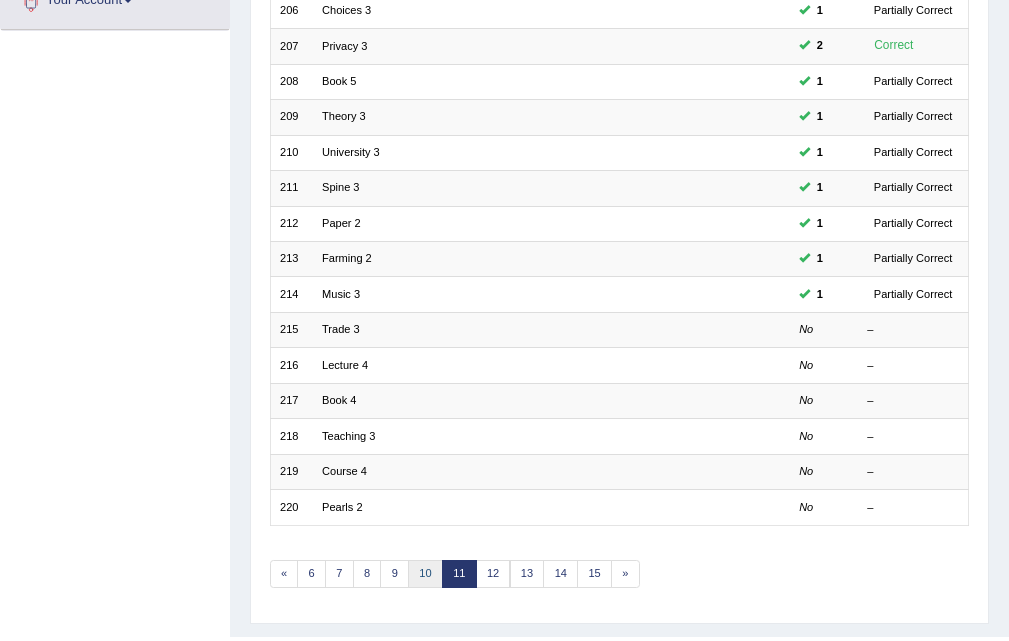 click on "10" at bounding box center [425, 574] 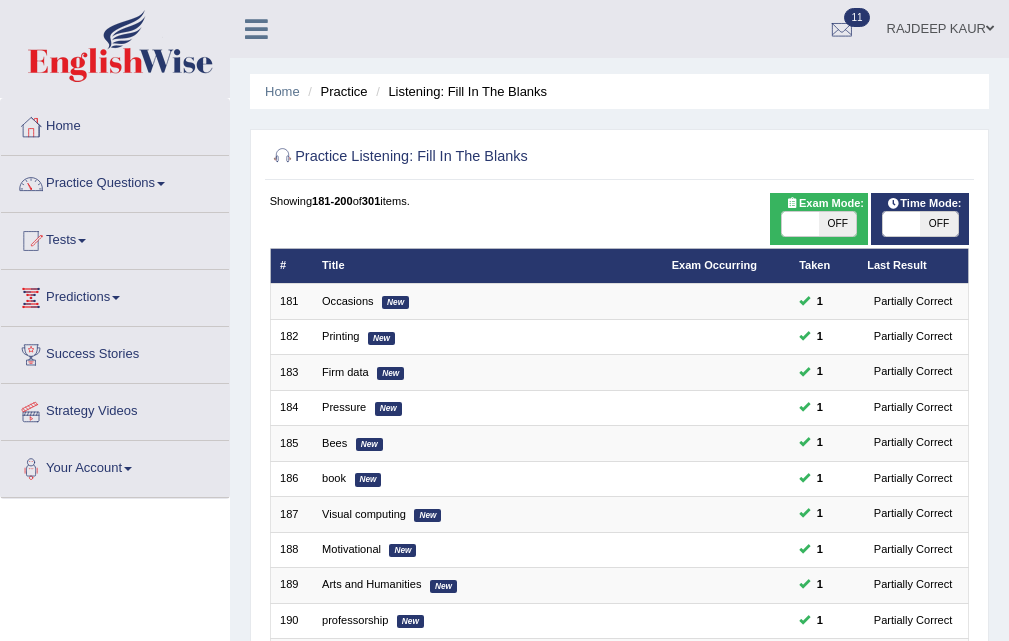 scroll, scrollTop: 514, scrollLeft: 0, axis: vertical 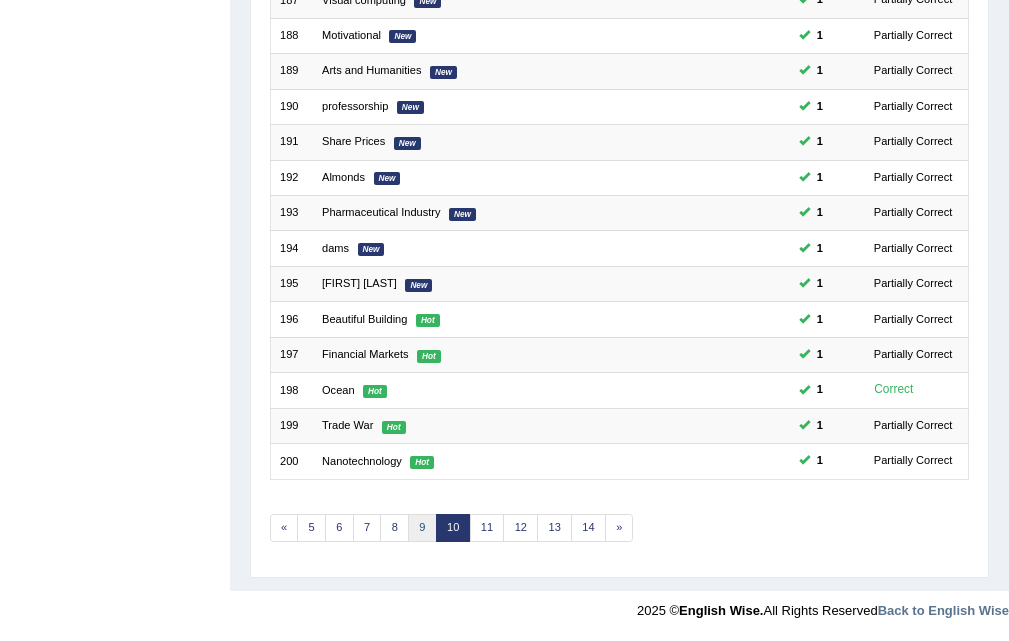 click on "9" at bounding box center (422, 528) 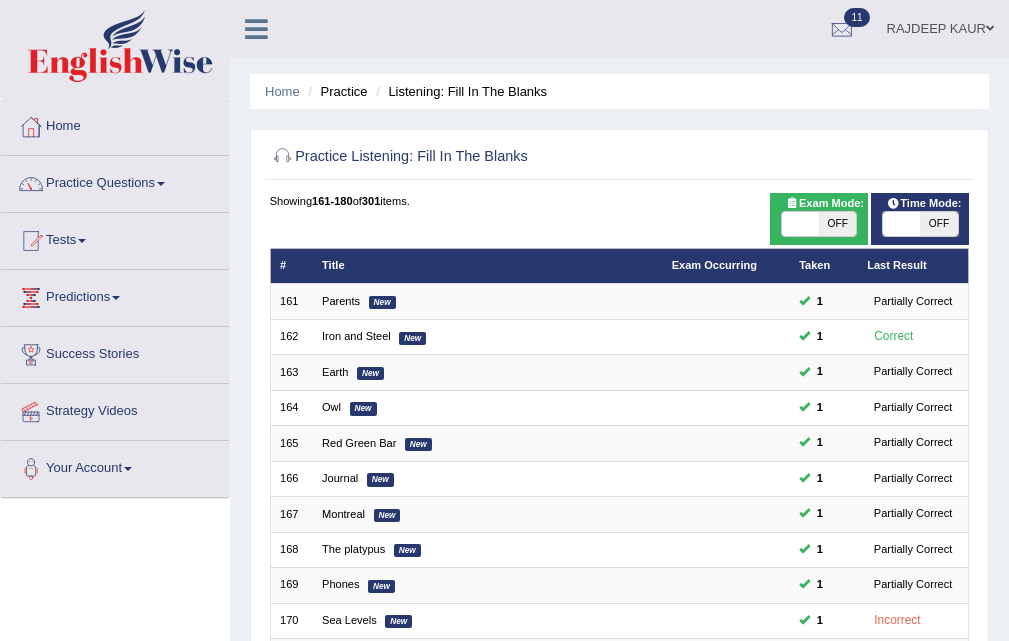 scroll, scrollTop: 500, scrollLeft: 0, axis: vertical 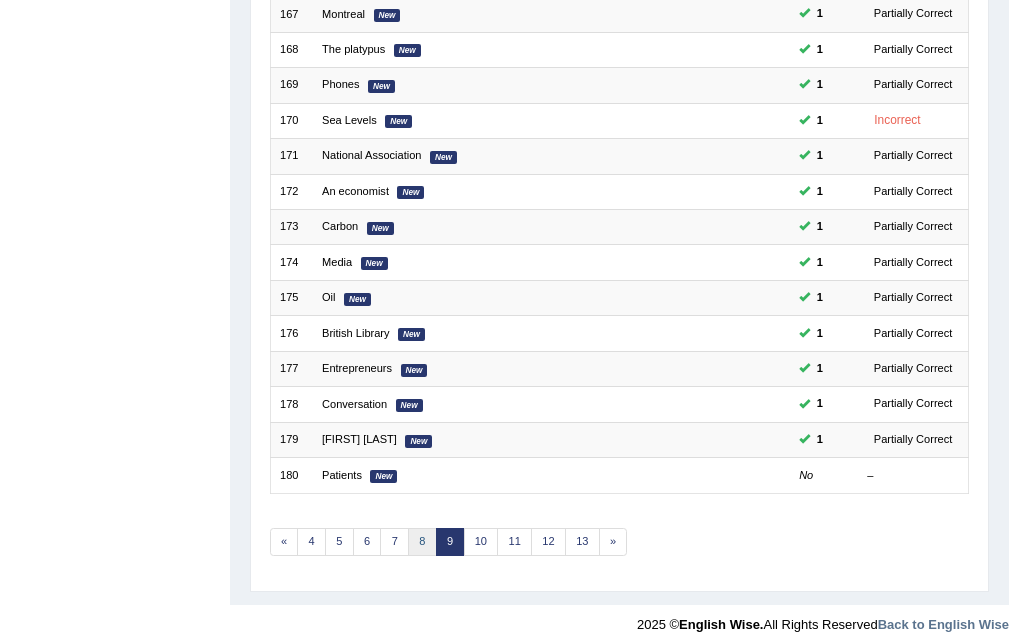 click on "8" at bounding box center [422, 542] 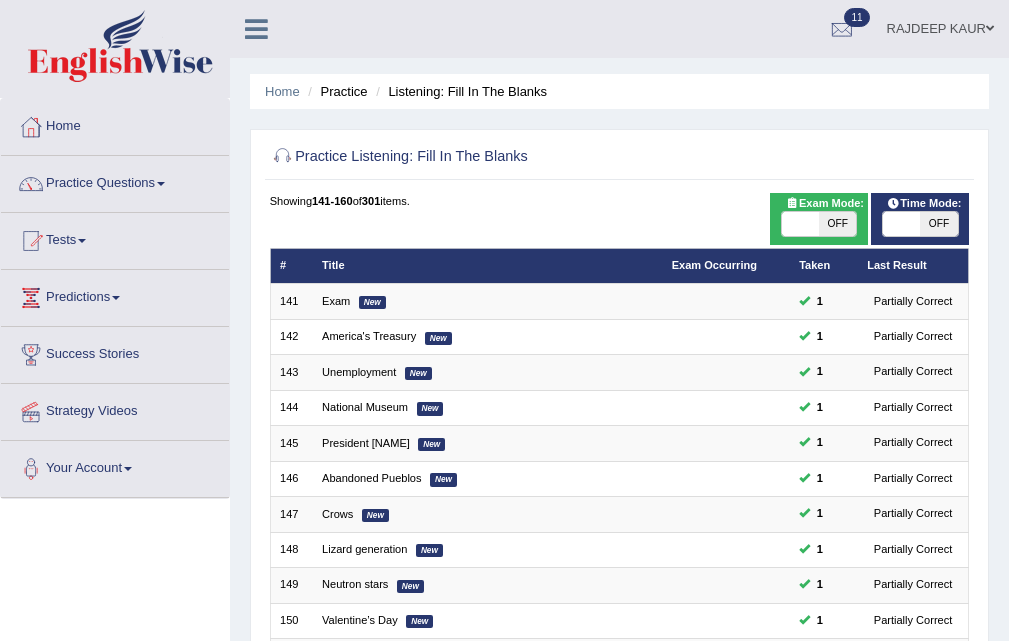scroll, scrollTop: 514, scrollLeft: 0, axis: vertical 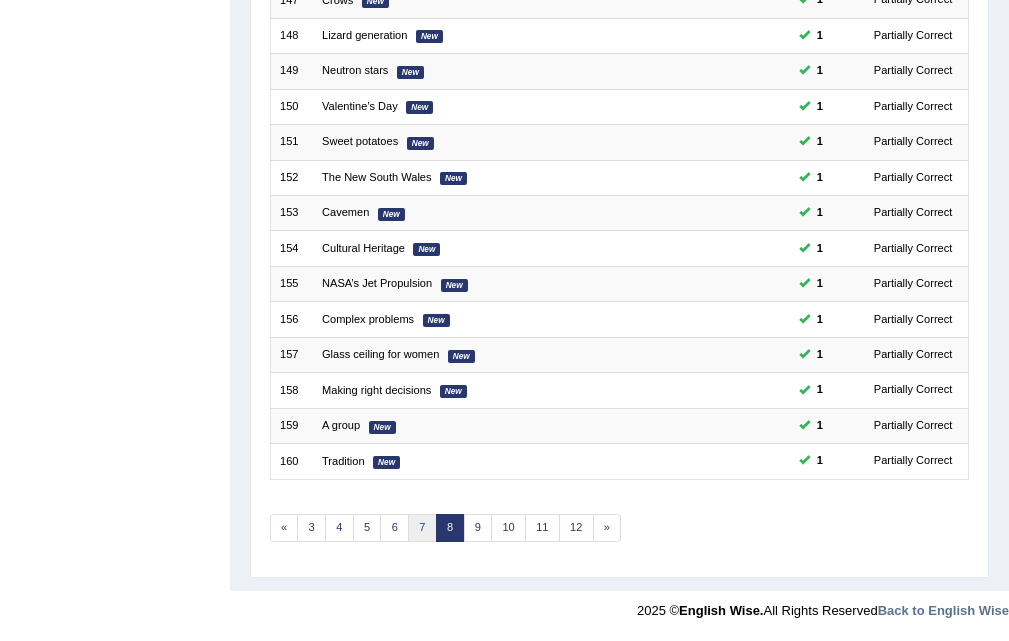 click on "7" at bounding box center (422, 528) 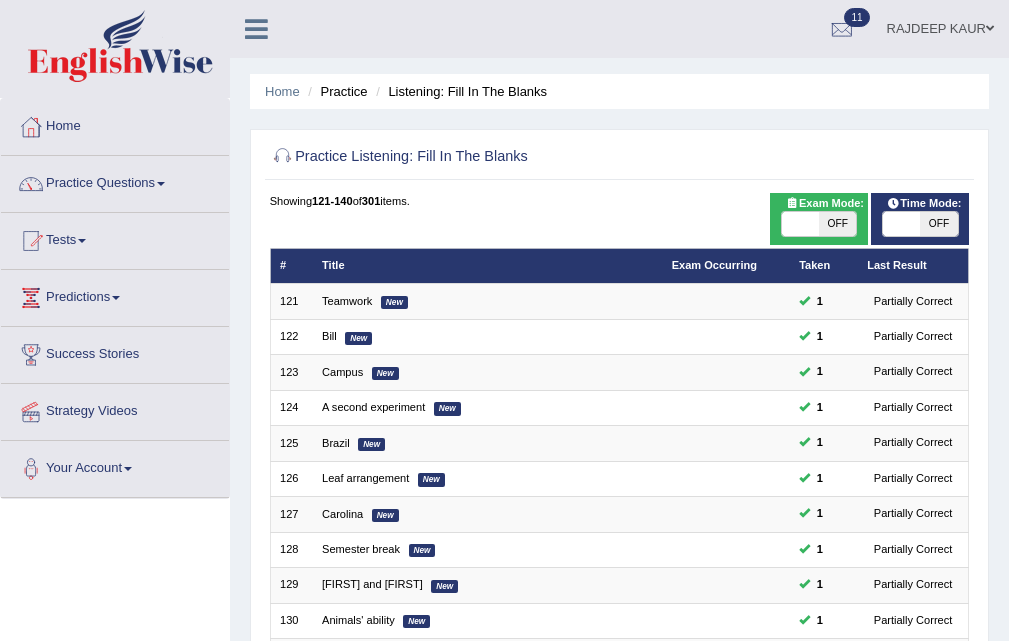 scroll, scrollTop: 500, scrollLeft: 0, axis: vertical 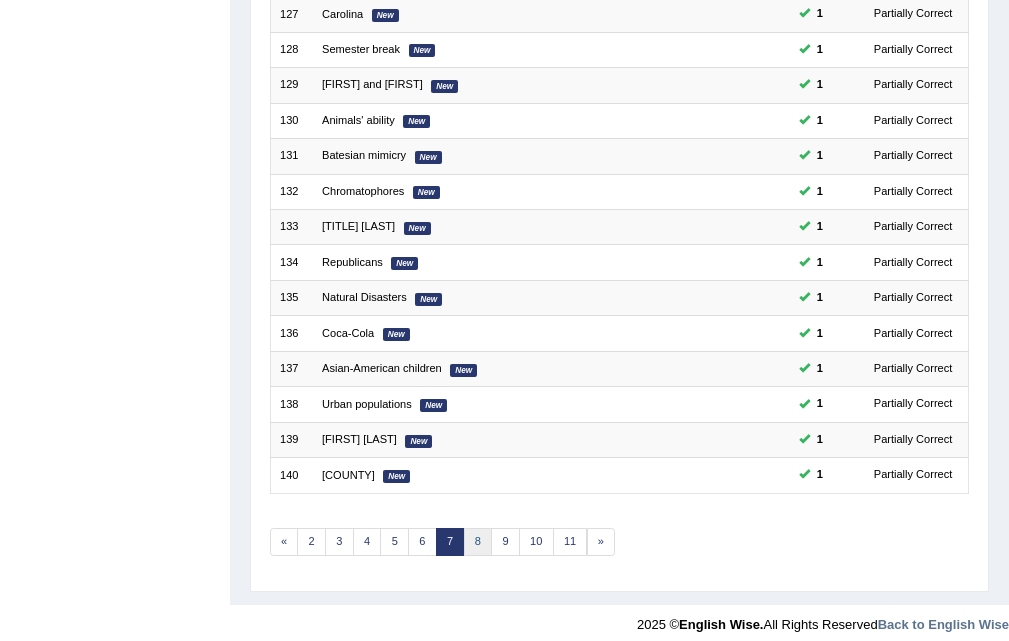 click on "8" at bounding box center [478, 542] 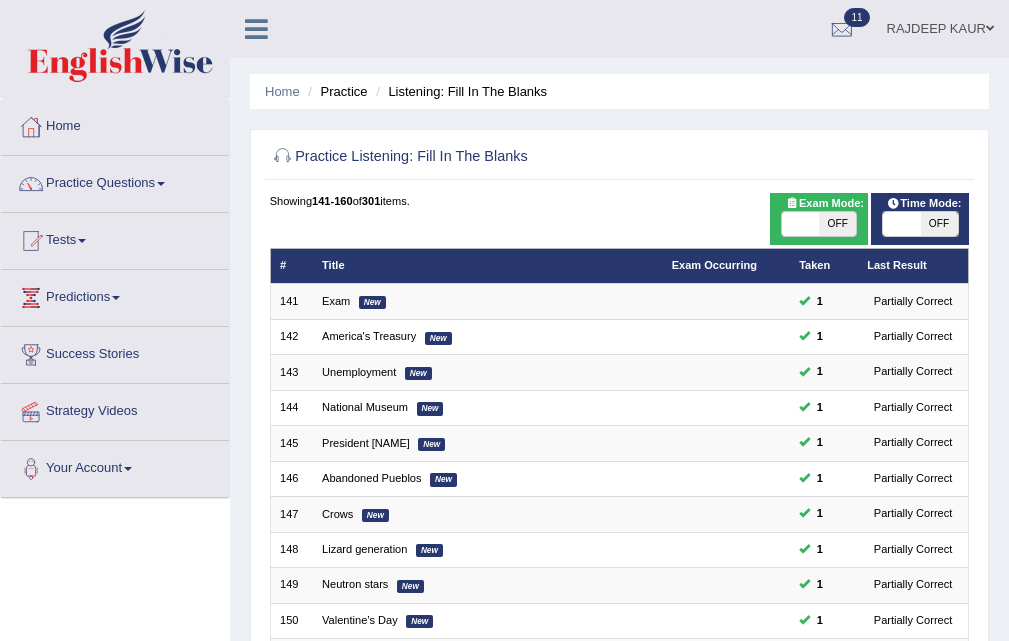scroll, scrollTop: 514, scrollLeft: 0, axis: vertical 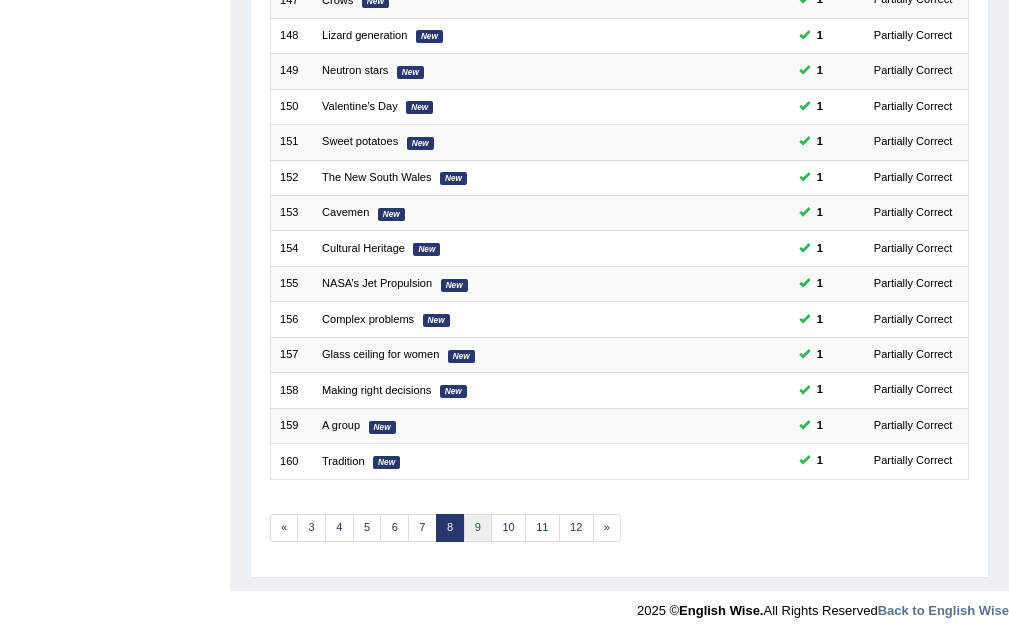 click on "9" at bounding box center [478, 528] 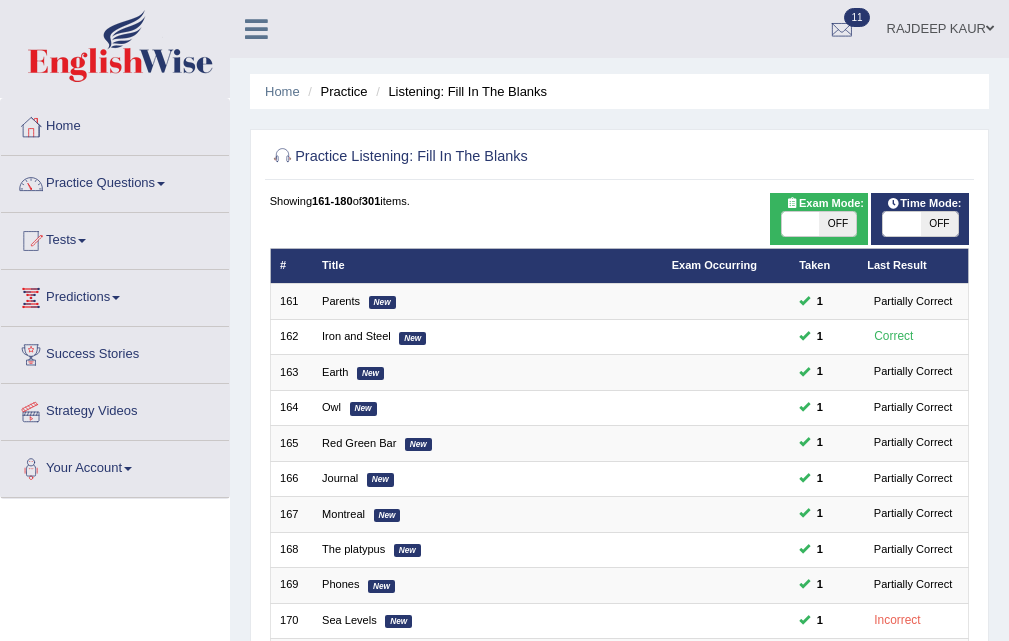 scroll, scrollTop: 400, scrollLeft: 0, axis: vertical 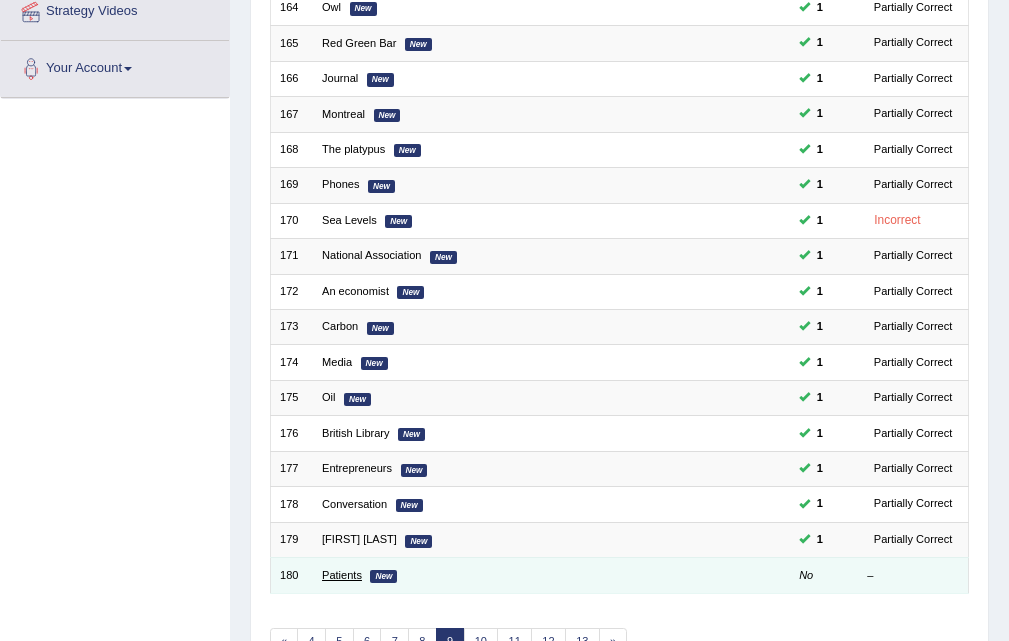 click on "Patients" at bounding box center [342, 575] 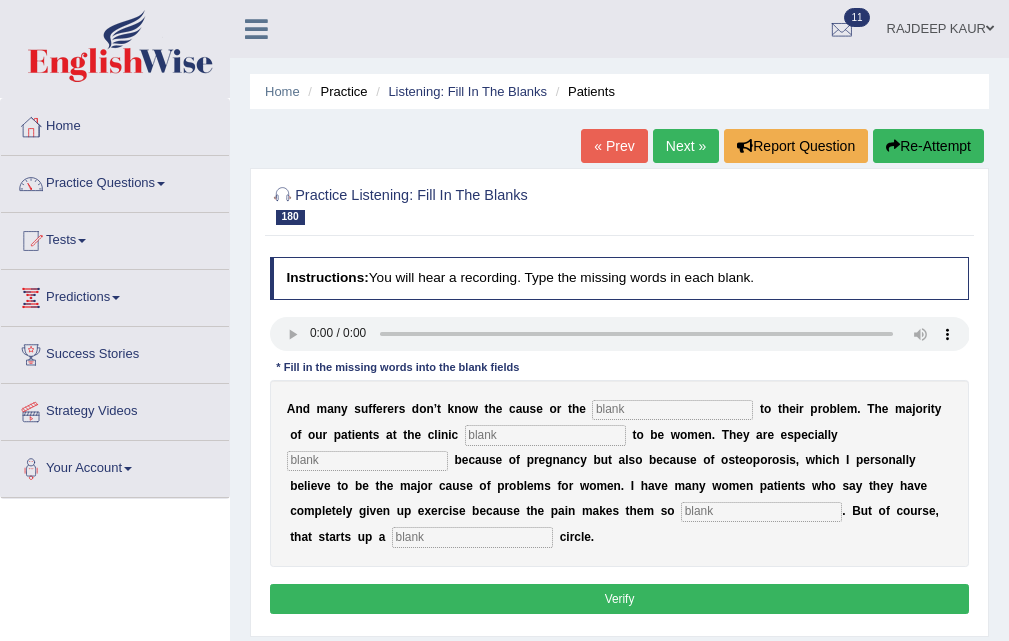 scroll, scrollTop: 200, scrollLeft: 0, axis: vertical 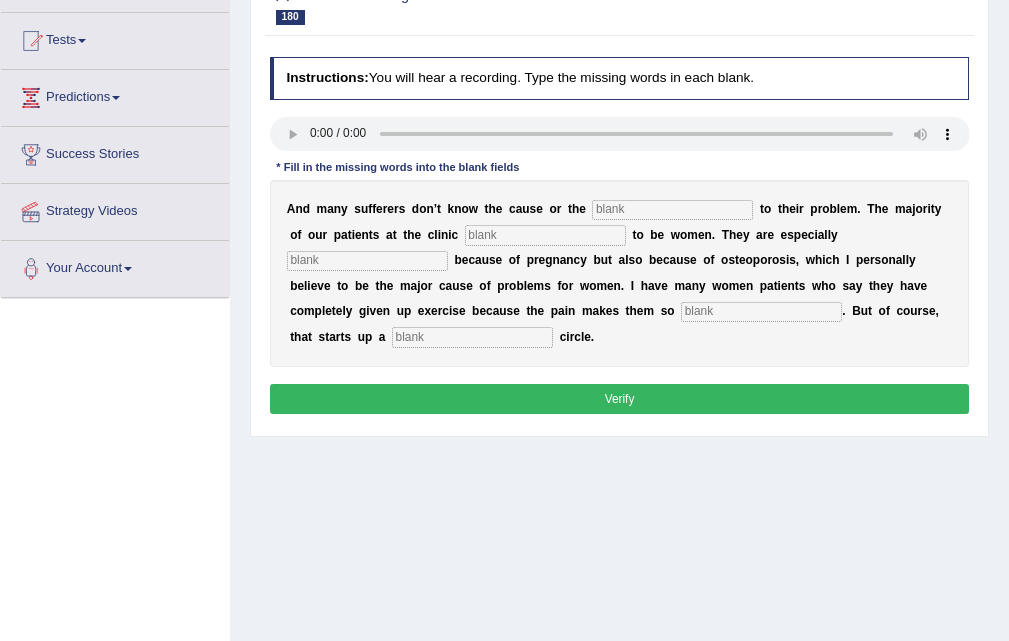 click at bounding box center (545, 235) 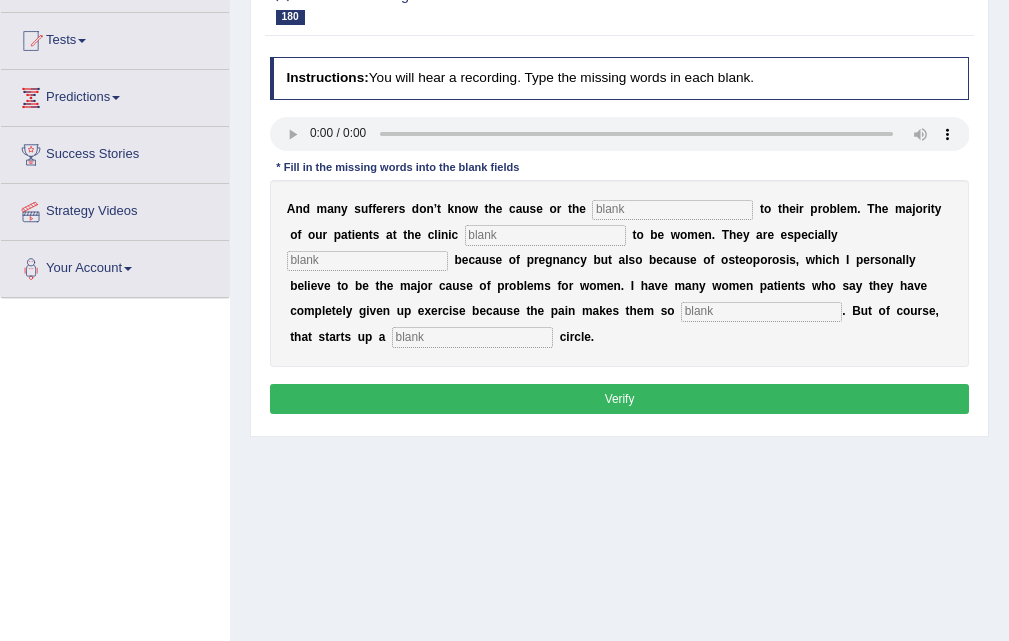 type 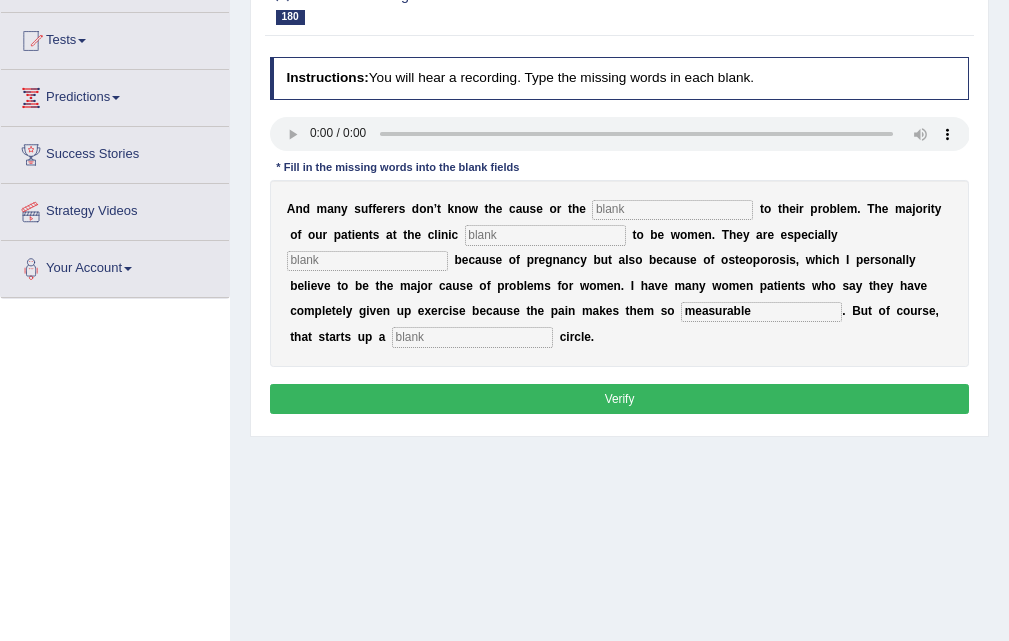type on "measurable" 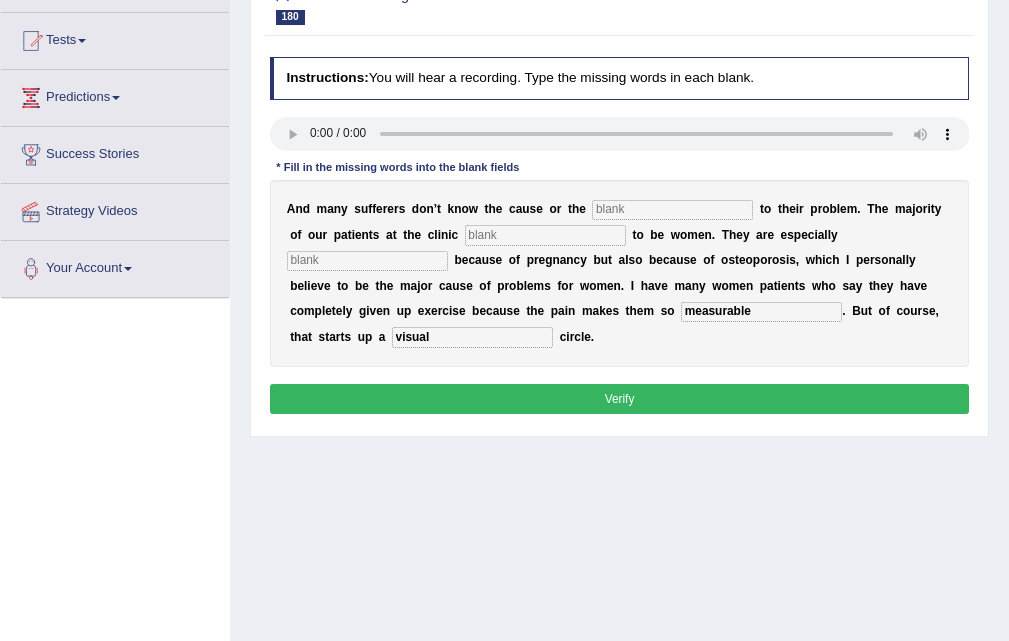 type on "visual" 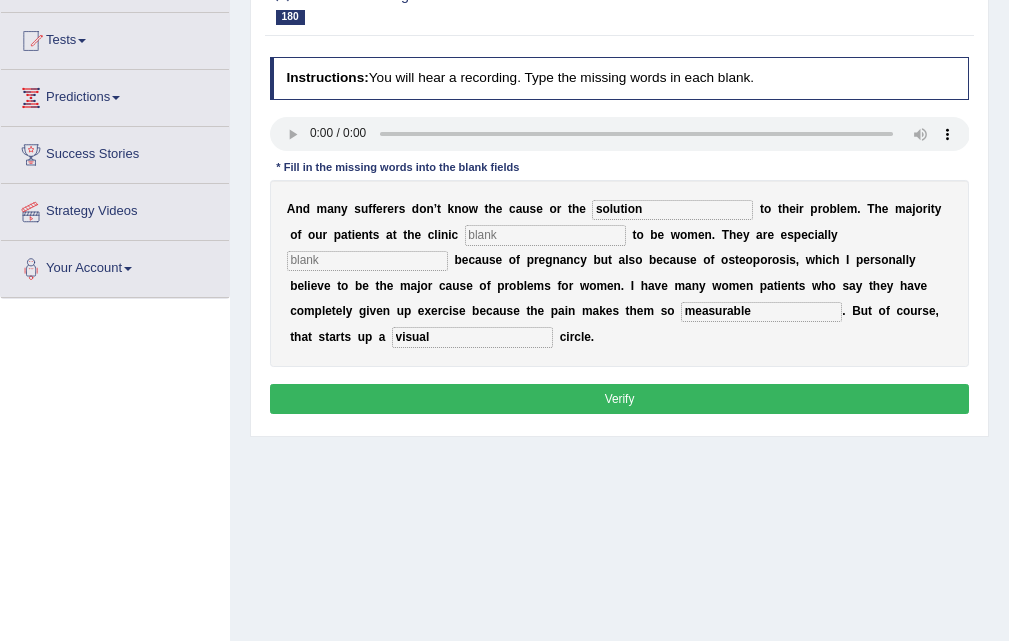 type on "solution" 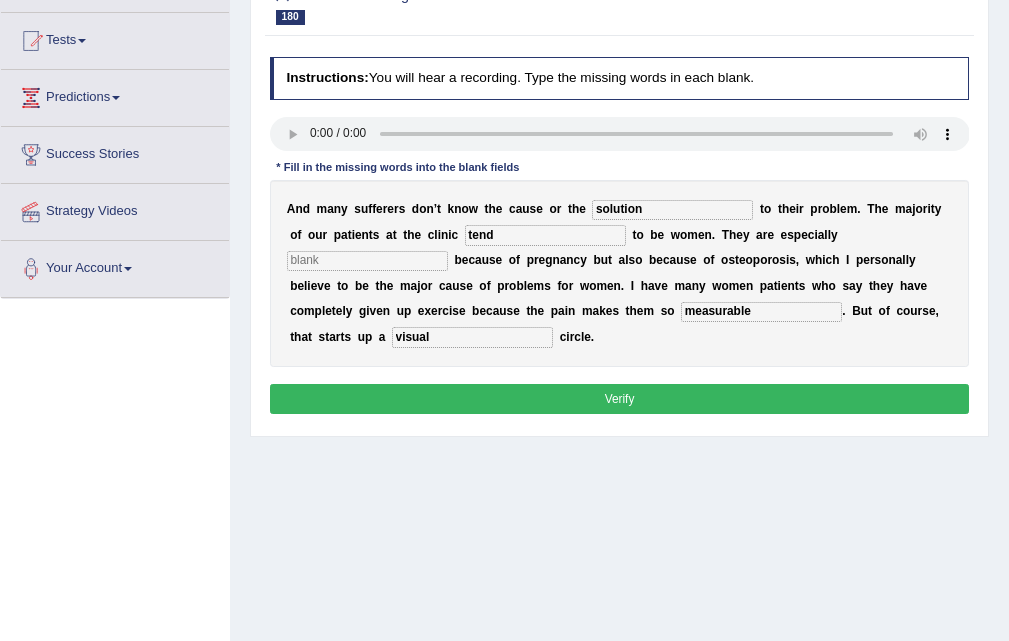 type on "tend" 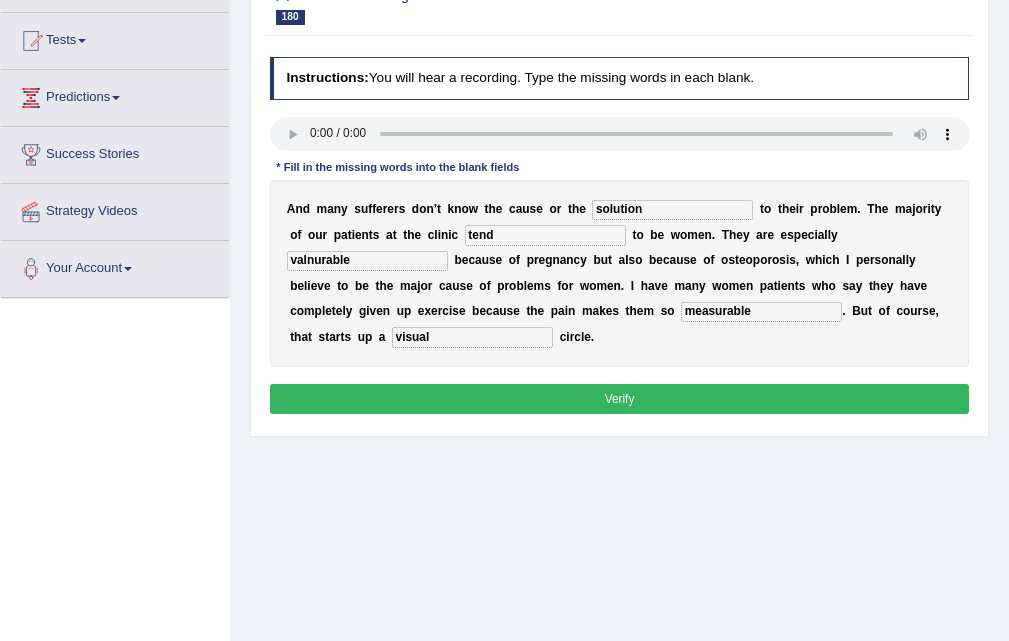 type on "valnurable" 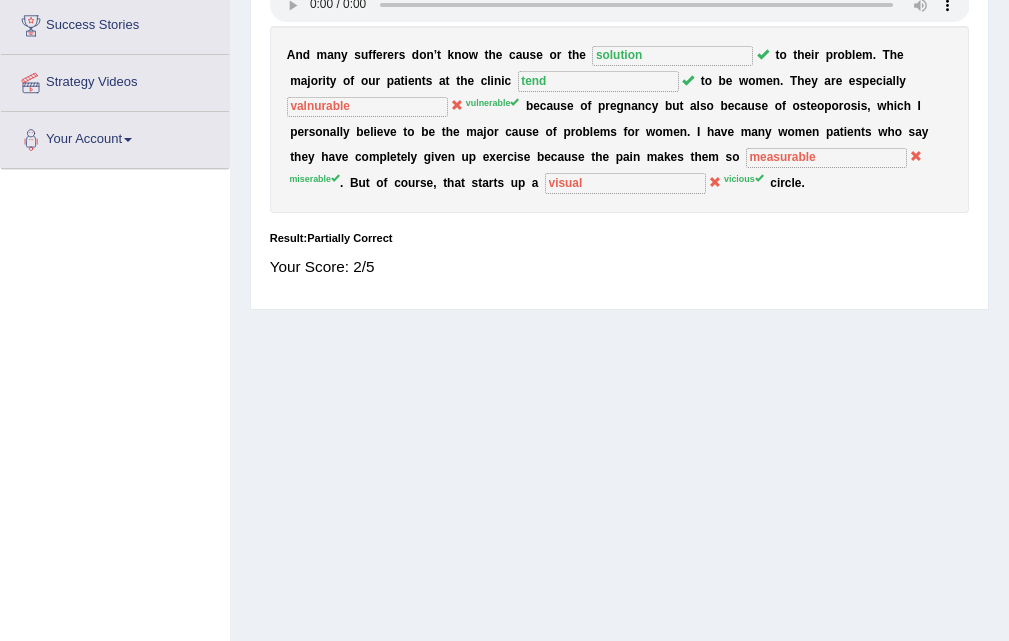 scroll, scrollTop: 0, scrollLeft: 0, axis: both 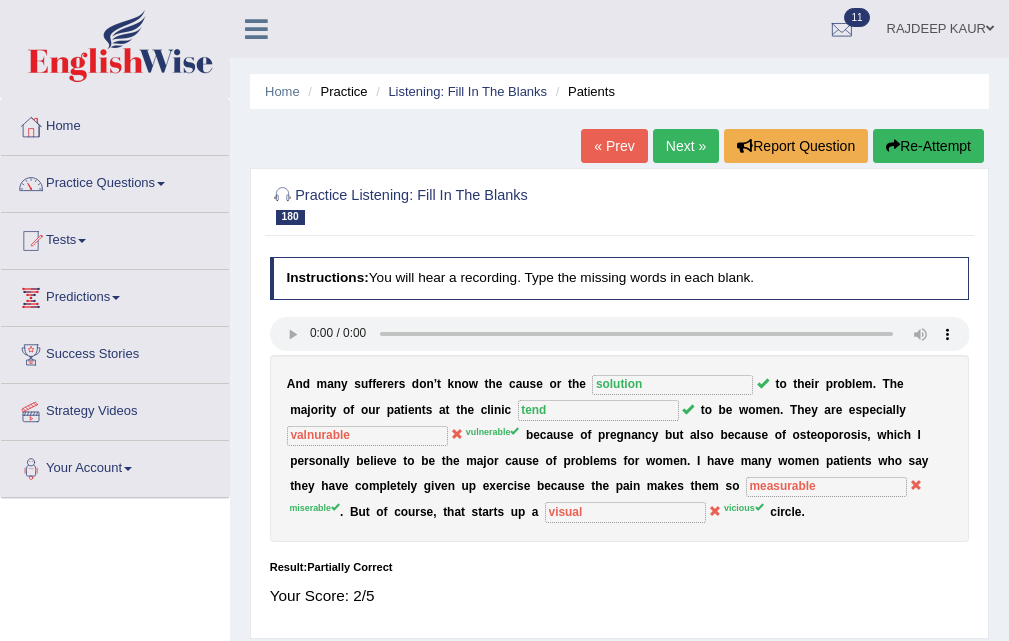 click on "Next »" at bounding box center [686, 146] 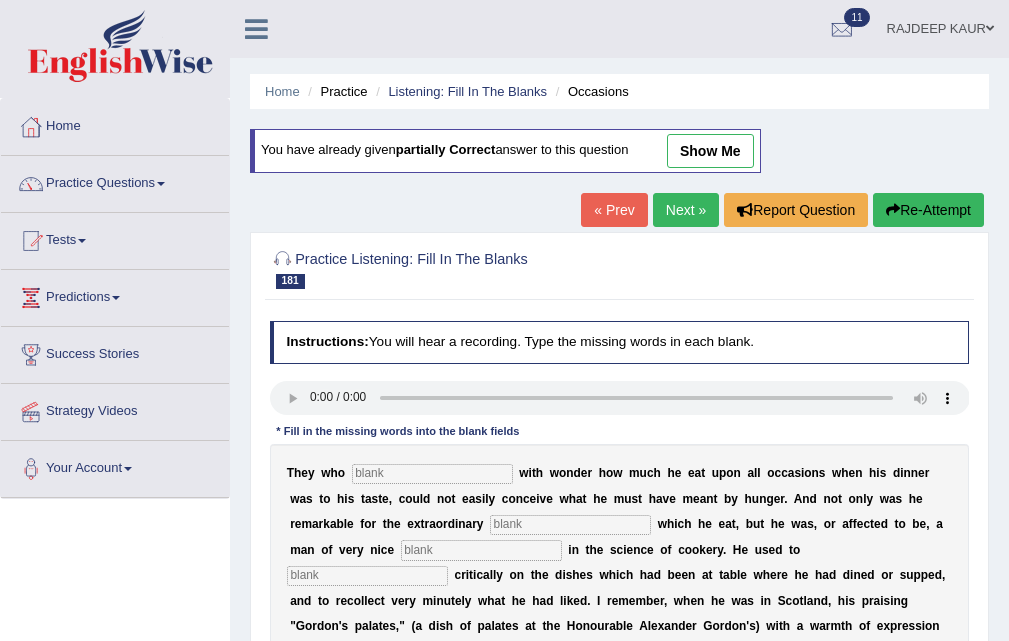 scroll, scrollTop: 0, scrollLeft: 0, axis: both 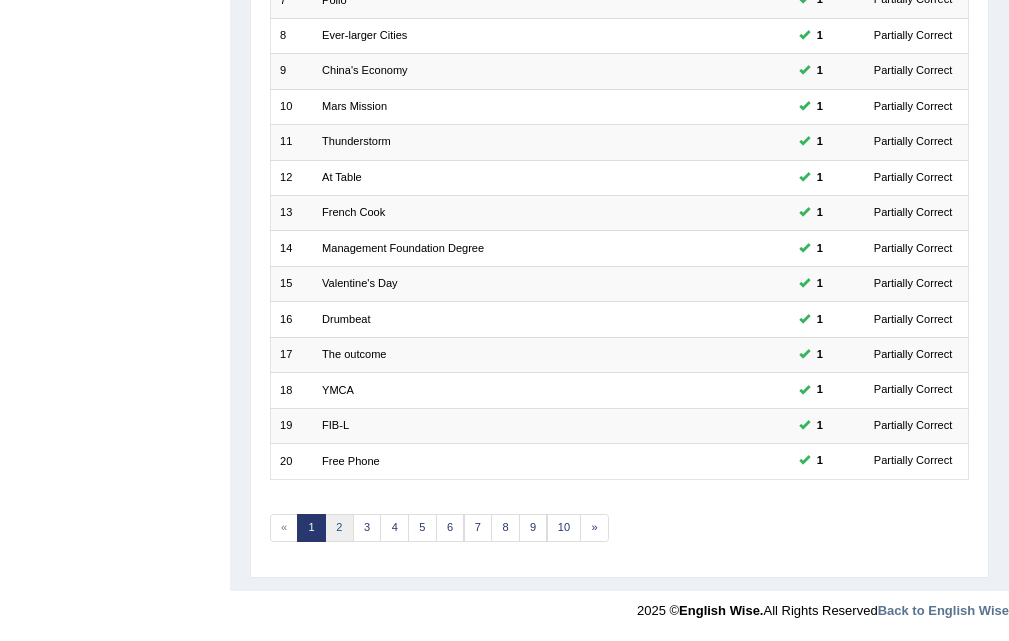 click on "2" at bounding box center (339, 528) 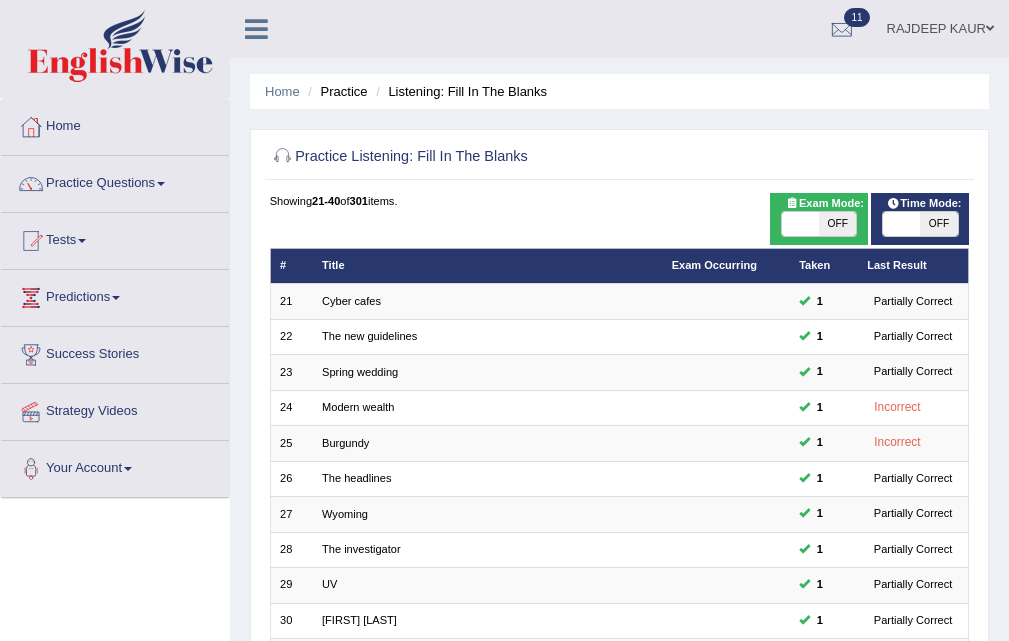 scroll, scrollTop: 416, scrollLeft: 0, axis: vertical 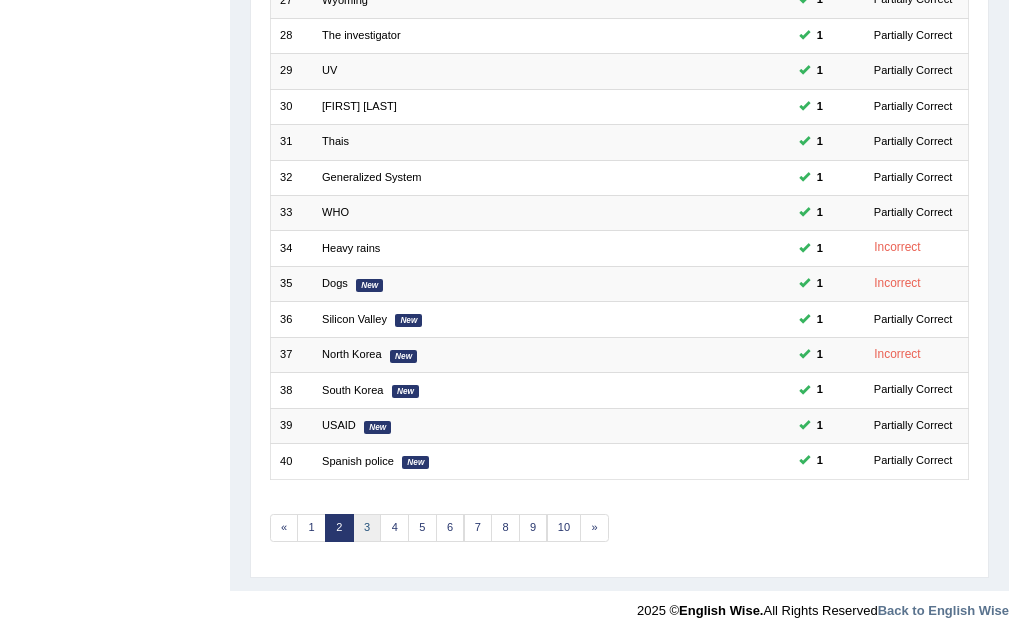 click on "3" at bounding box center [367, 528] 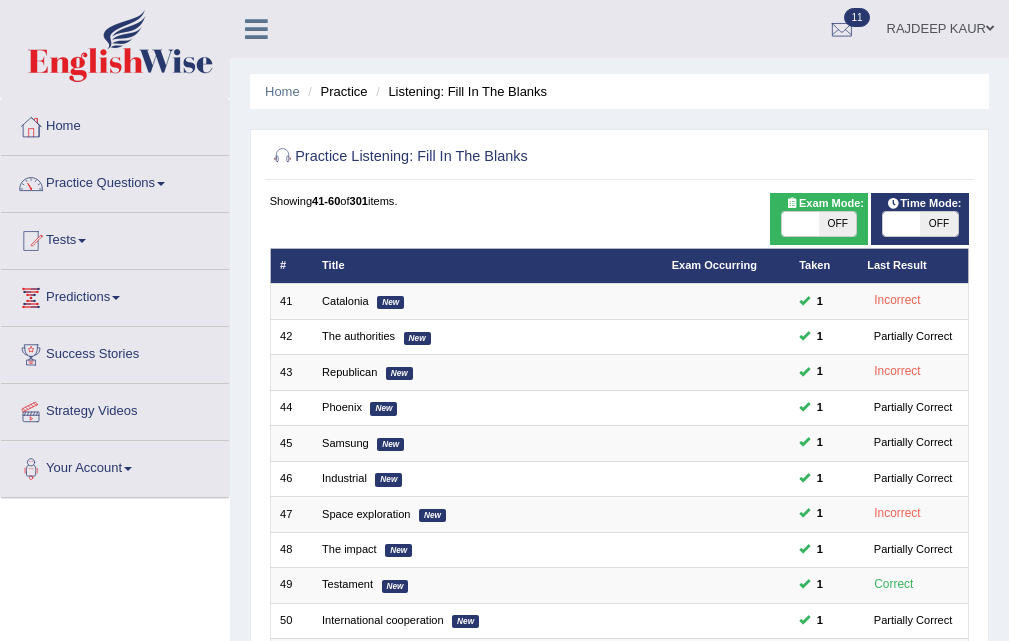 scroll, scrollTop: 514, scrollLeft: 0, axis: vertical 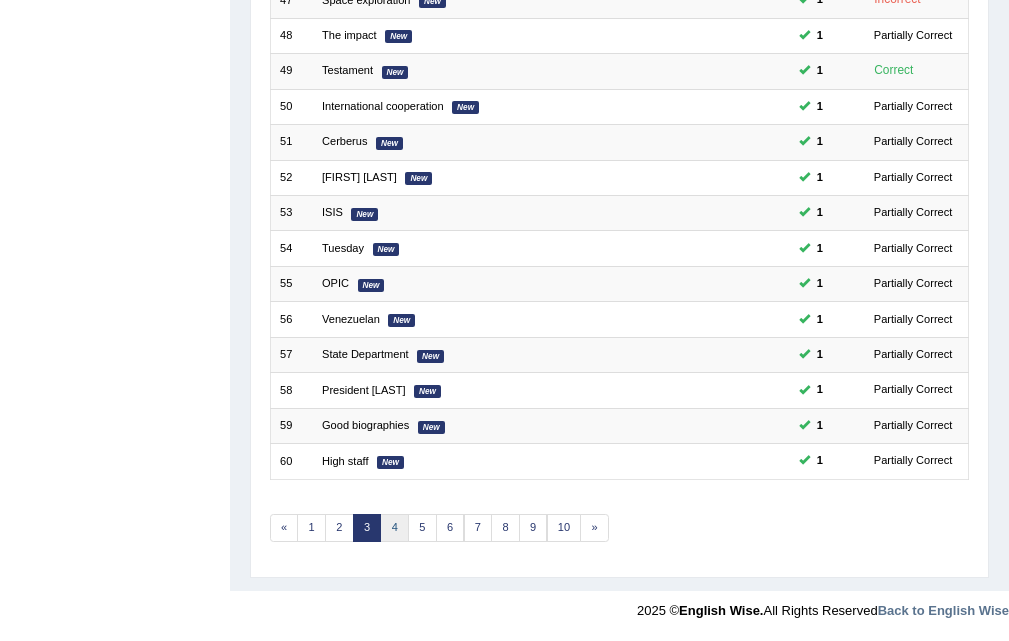 click on "4" at bounding box center (394, 528) 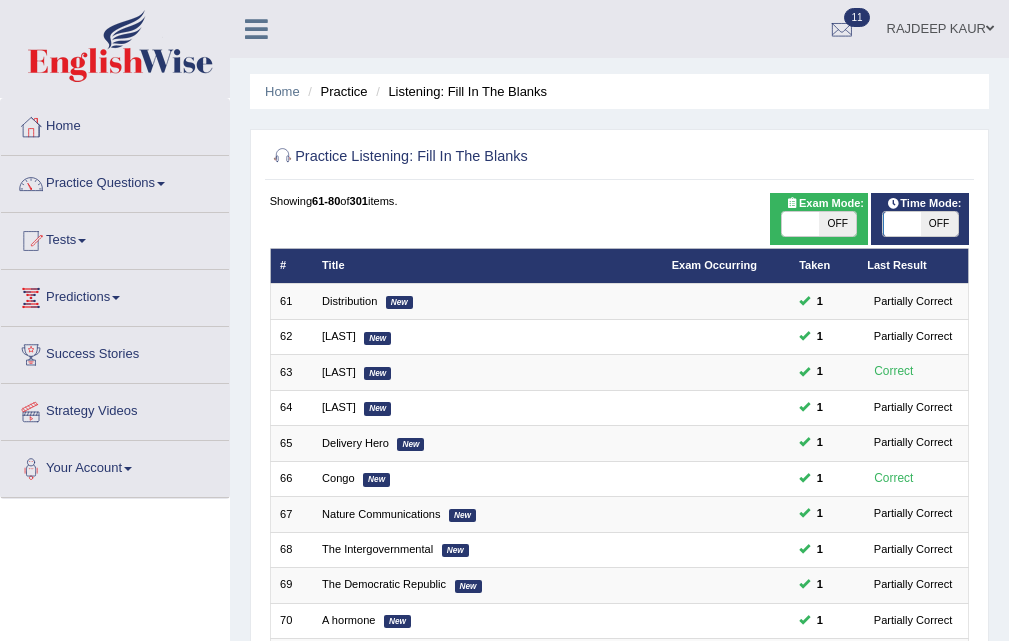 scroll, scrollTop: 514, scrollLeft: 0, axis: vertical 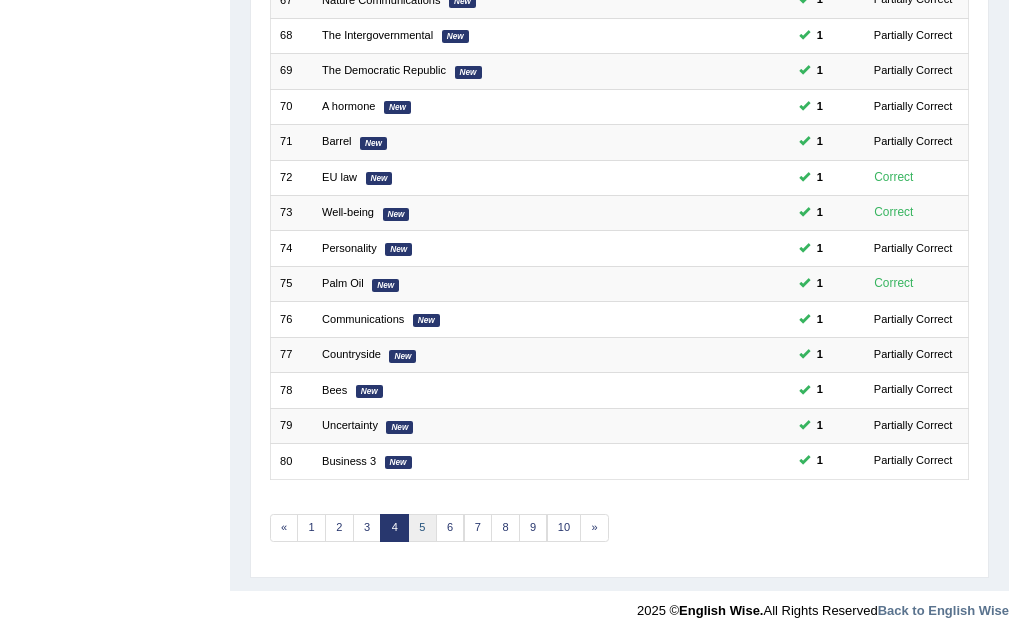 click on "5" at bounding box center [422, 528] 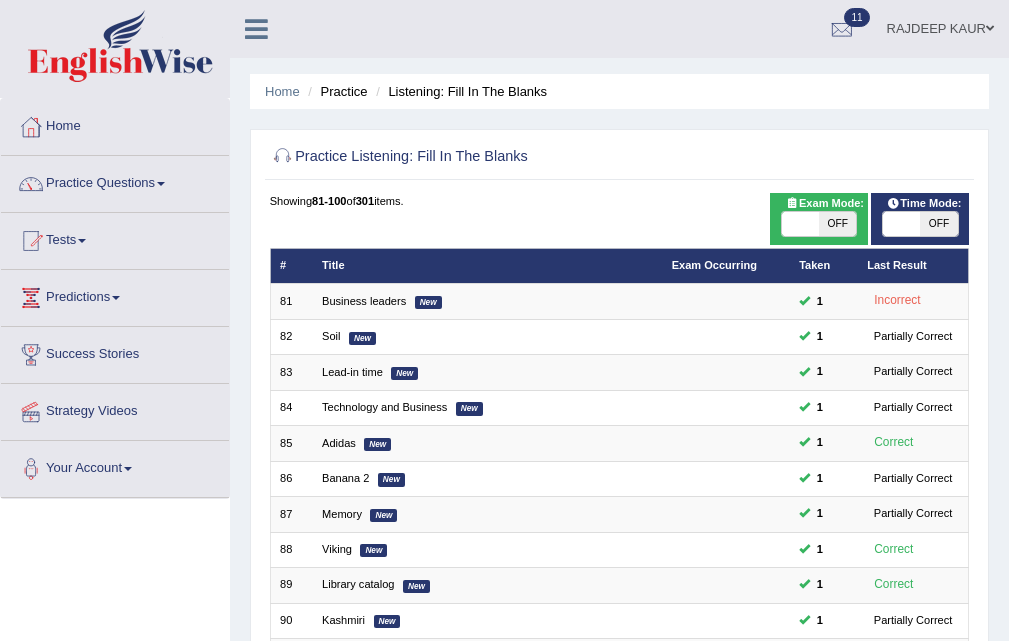 scroll, scrollTop: 500, scrollLeft: 0, axis: vertical 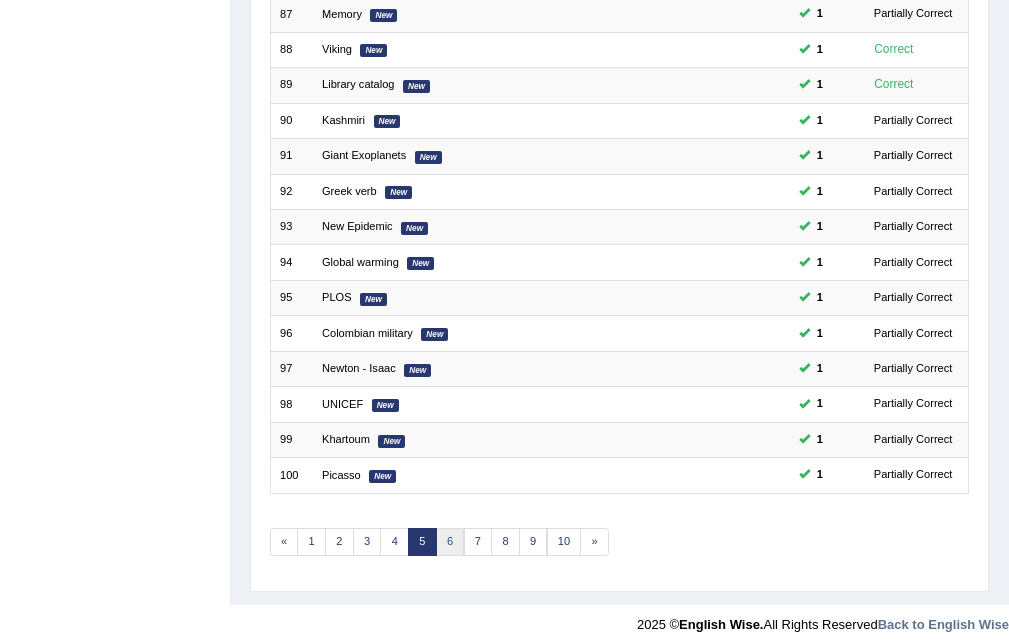click on "6" at bounding box center (450, 542) 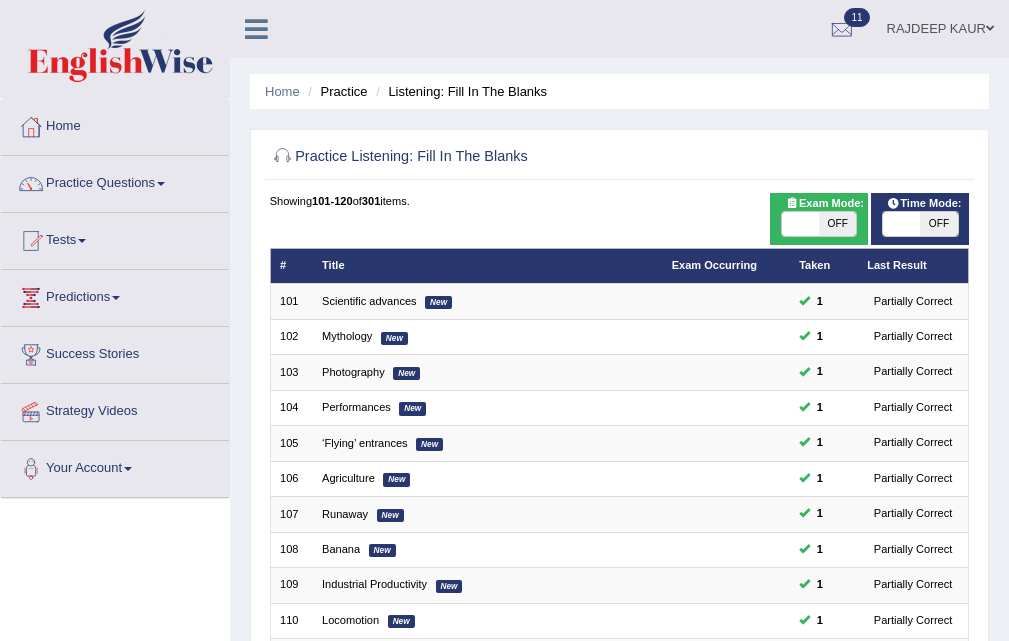 scroll, scrollTop: 514, scrollLeft: 0, axis: vertical 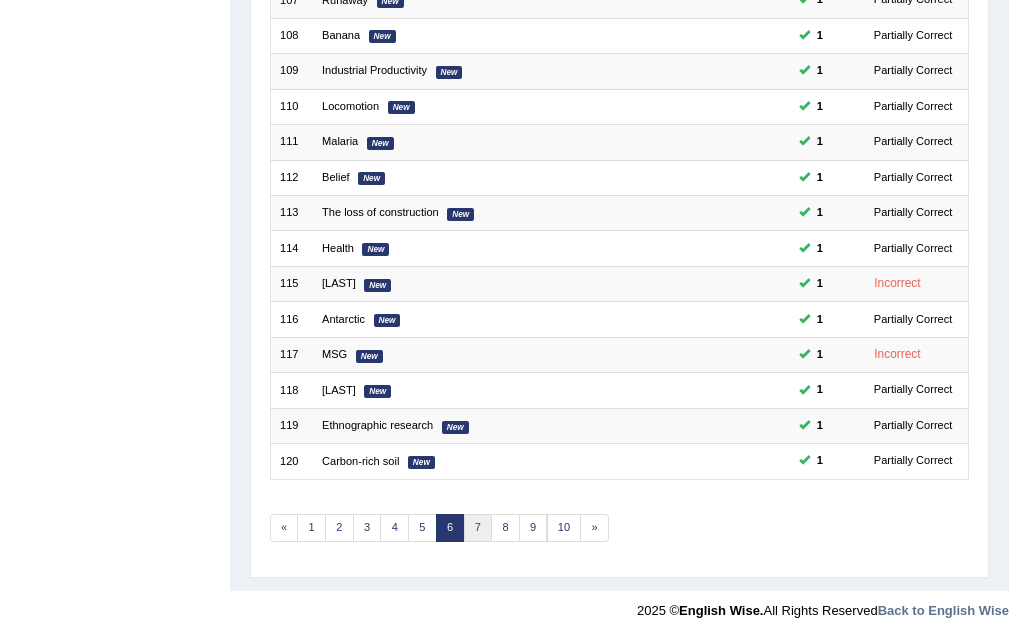 click on "7" at bounding box center (478, 528) 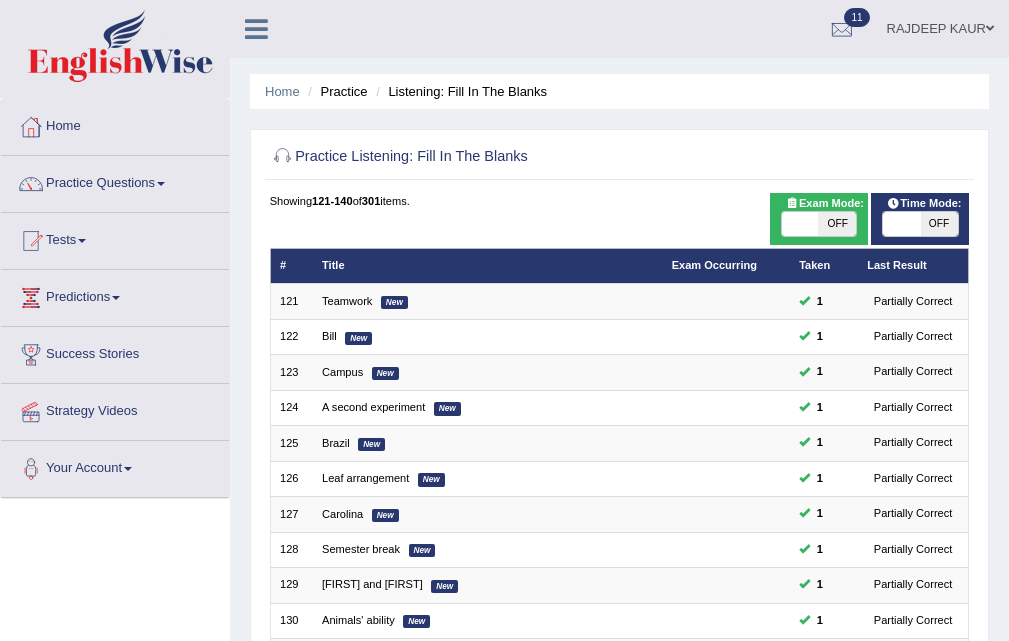 scroll, scrollTop: 514, scrollLeft: 0, axis: vertical 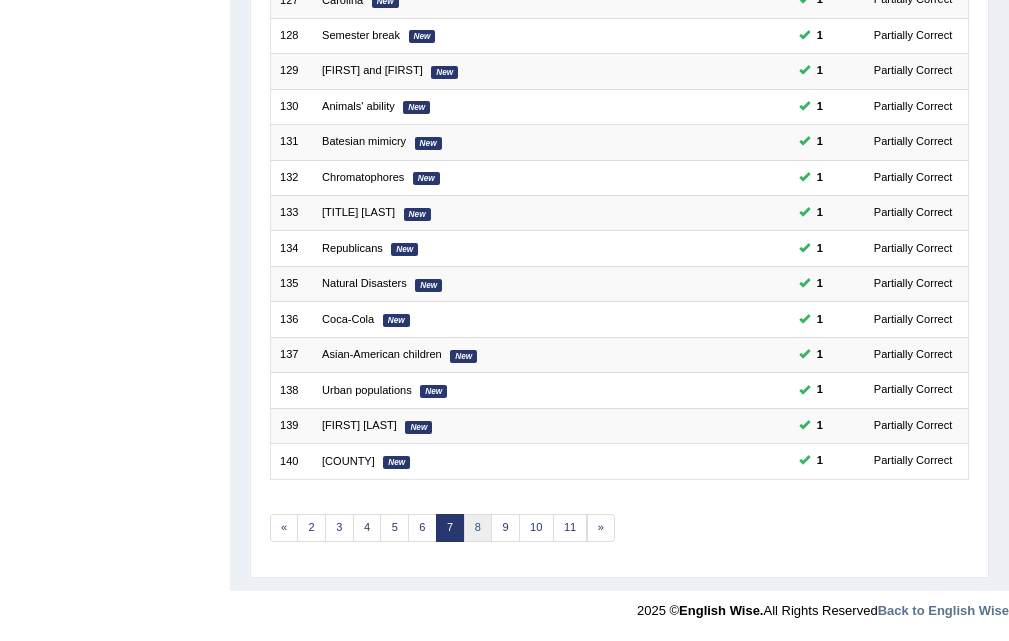 click on "8" at bounding box center [478, 528] 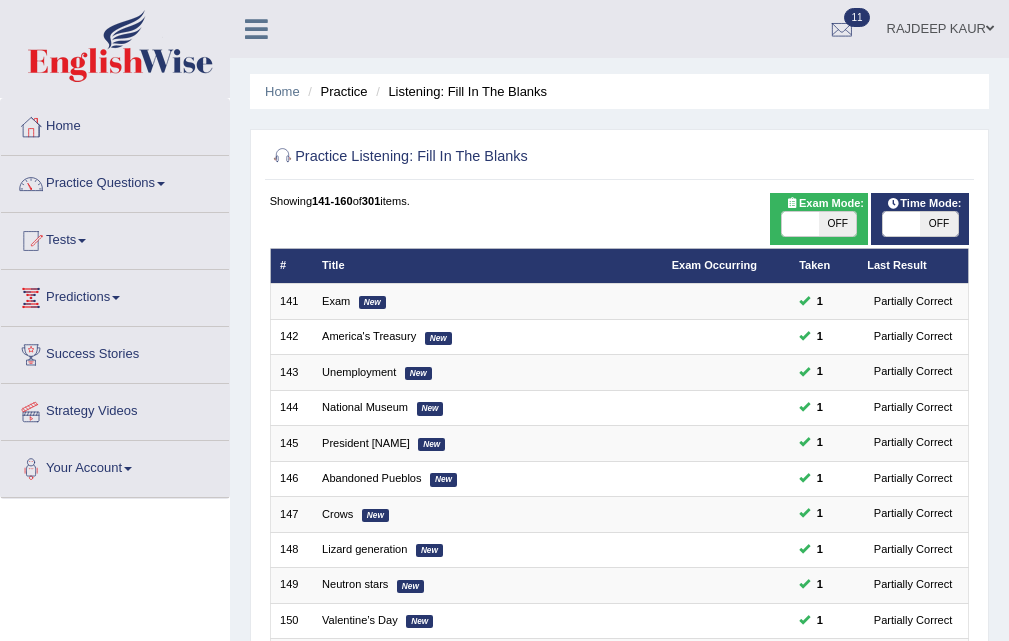 scroll, scrollTop: 500, scrollLeft: 0, axis: vertical 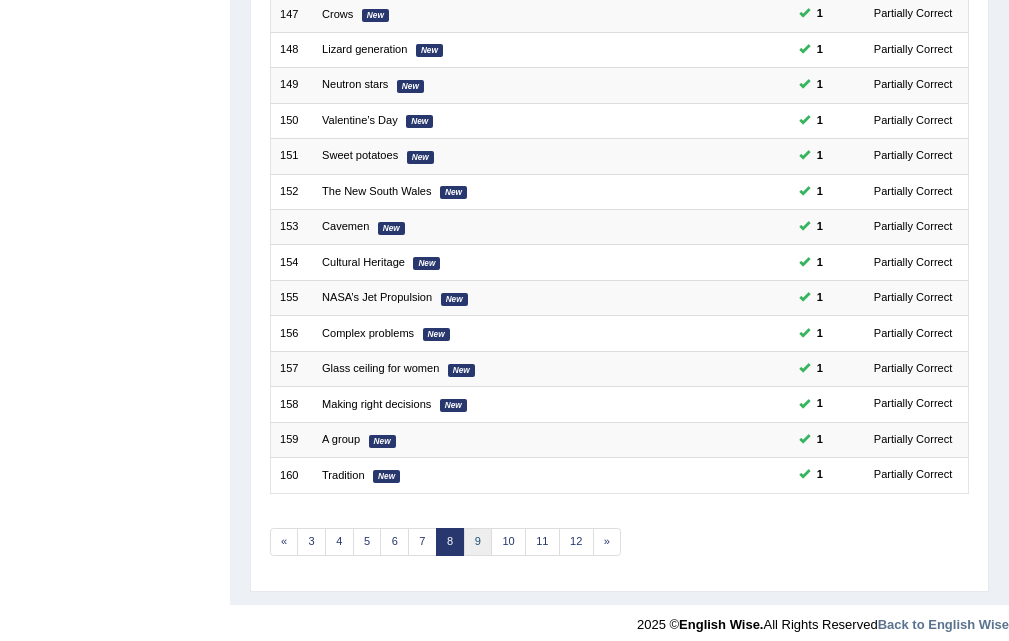 click on "9" at bounding box center [478, 542] 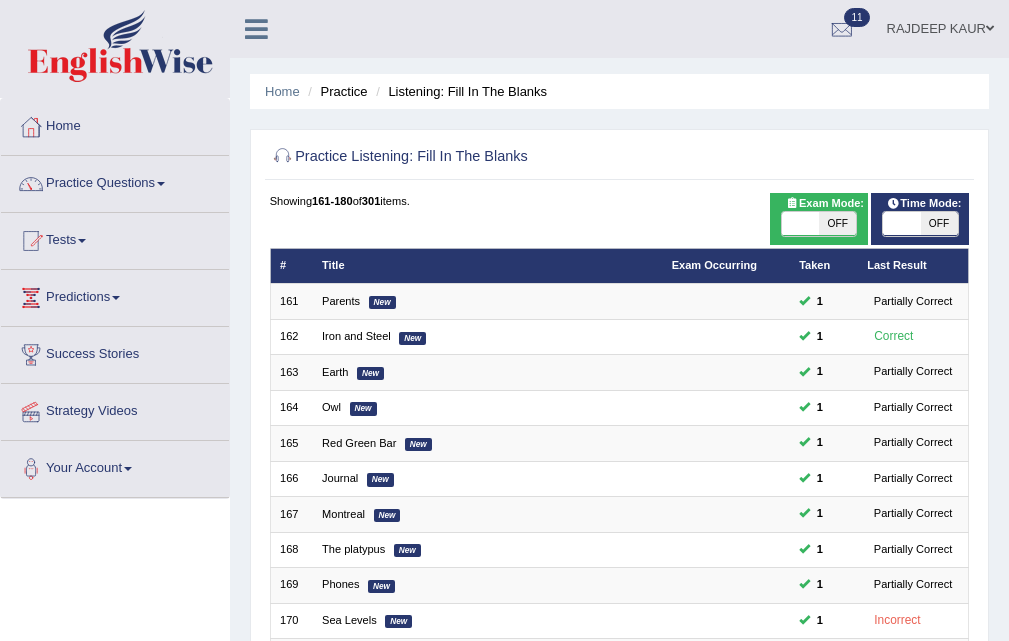 scroll, scrollTop: 514, scrollLeft: 0, axis: vertical 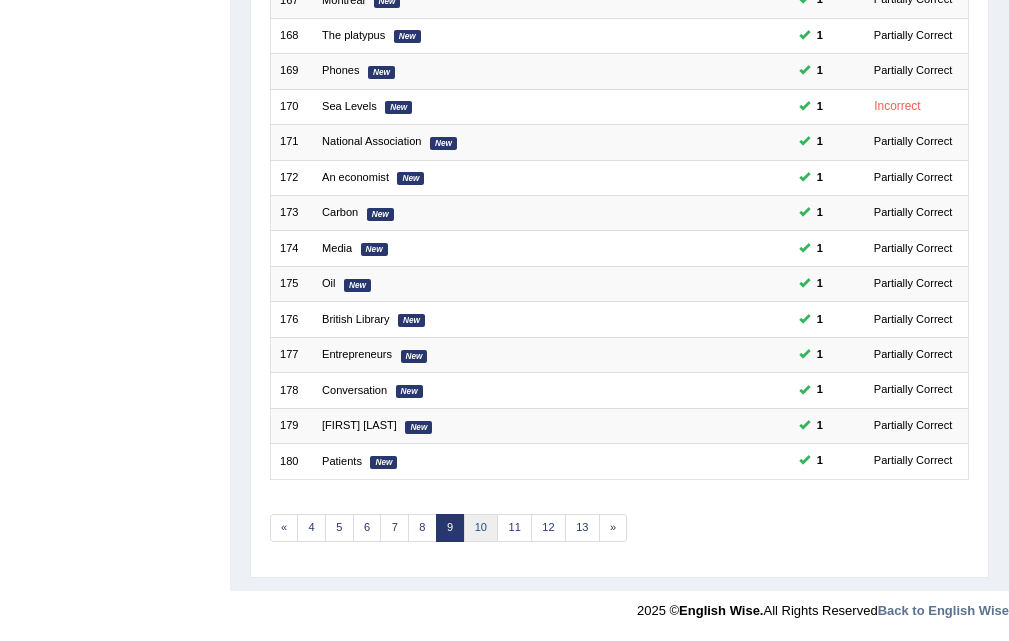 click on "10" at bounding box center (481, 528) 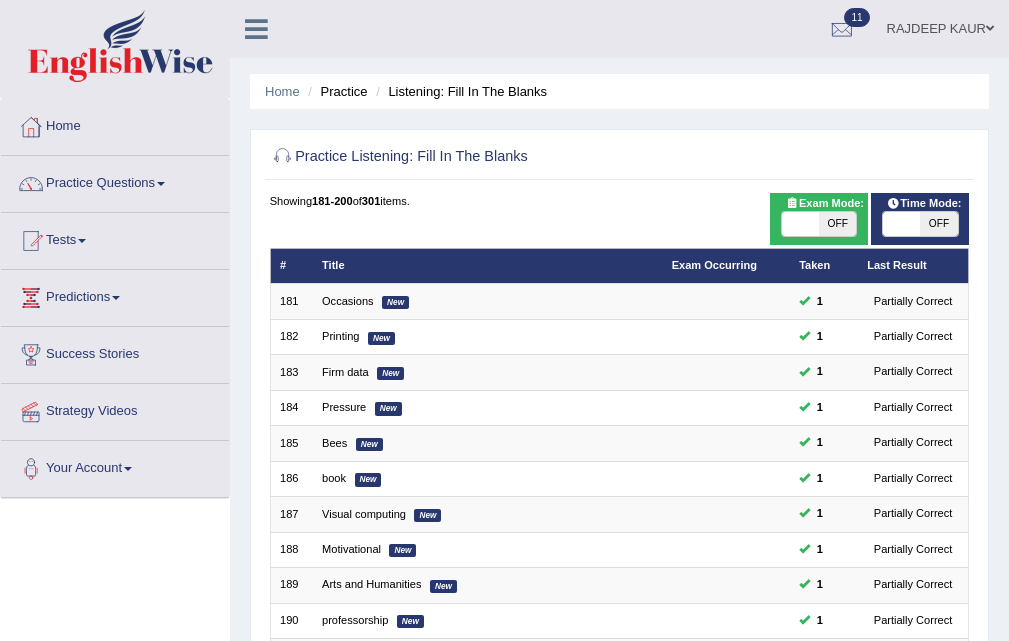 scroll, scrollTop: 514, scrollLeft: 0, axis: vertical 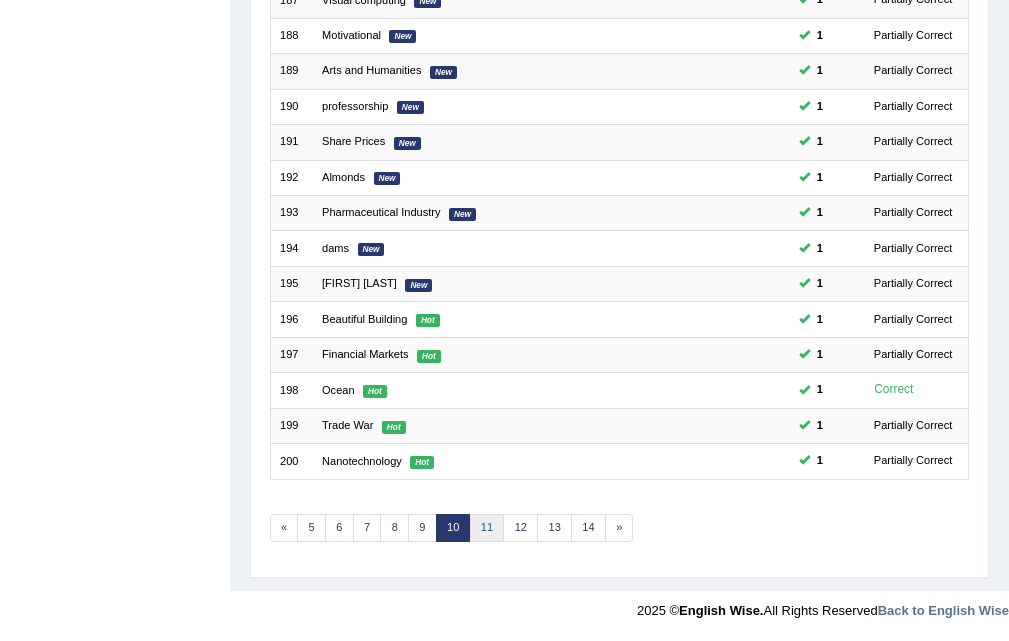click on "11" at bounding box center [487, 528] 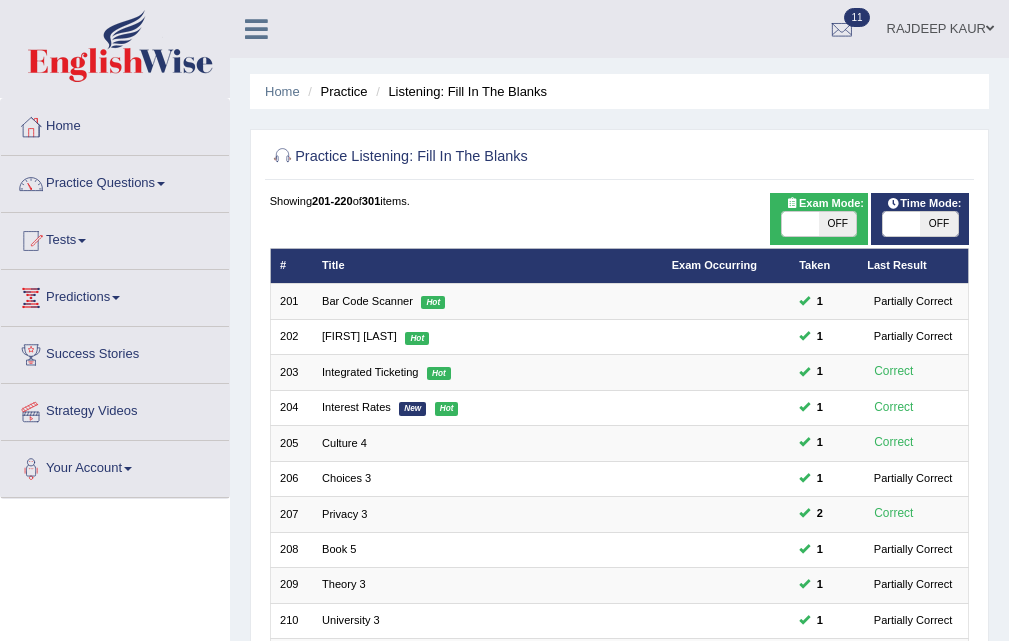scroll, scrollTop: 514, scrollLeft: 0, axis: vertical 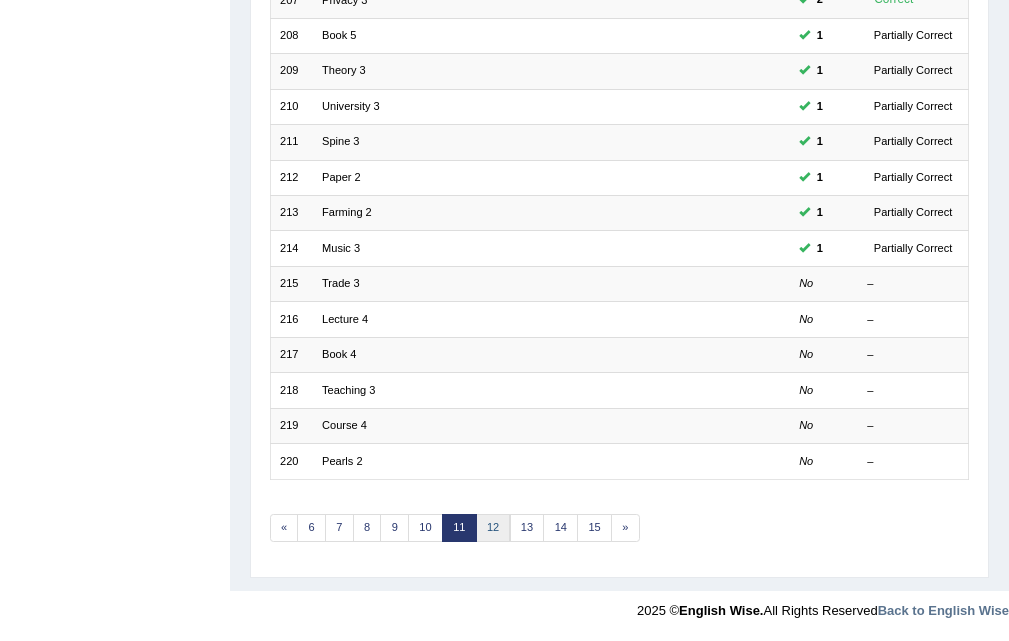 click on "12" at bounding box center [493, 528] 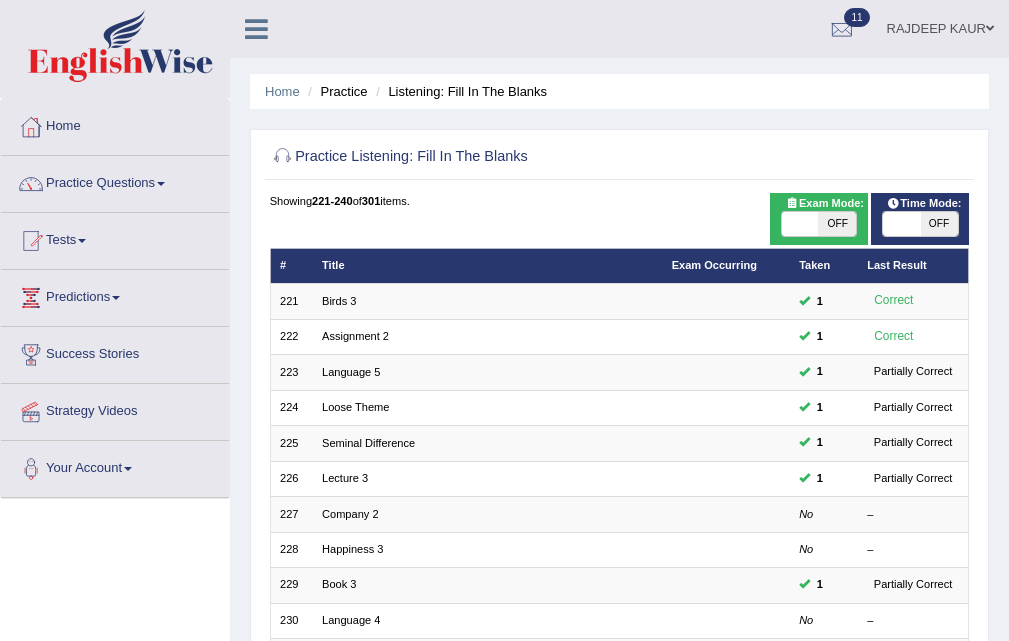scroll, scrollTop: 500, scrollLeft: 0, axis: vertical 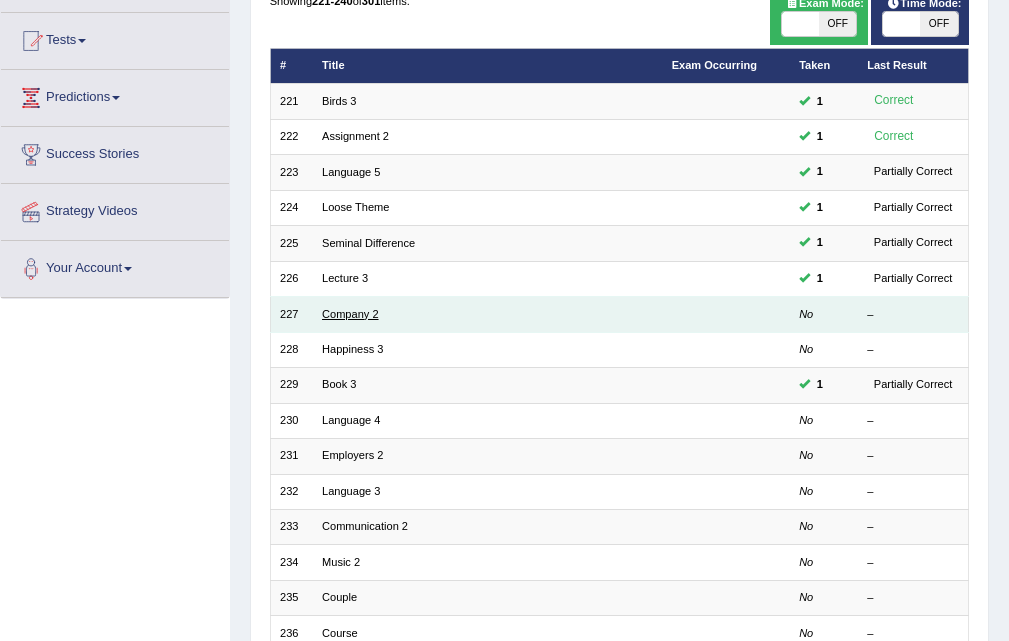 click on "Company 2" at bounding box center (350, 314) 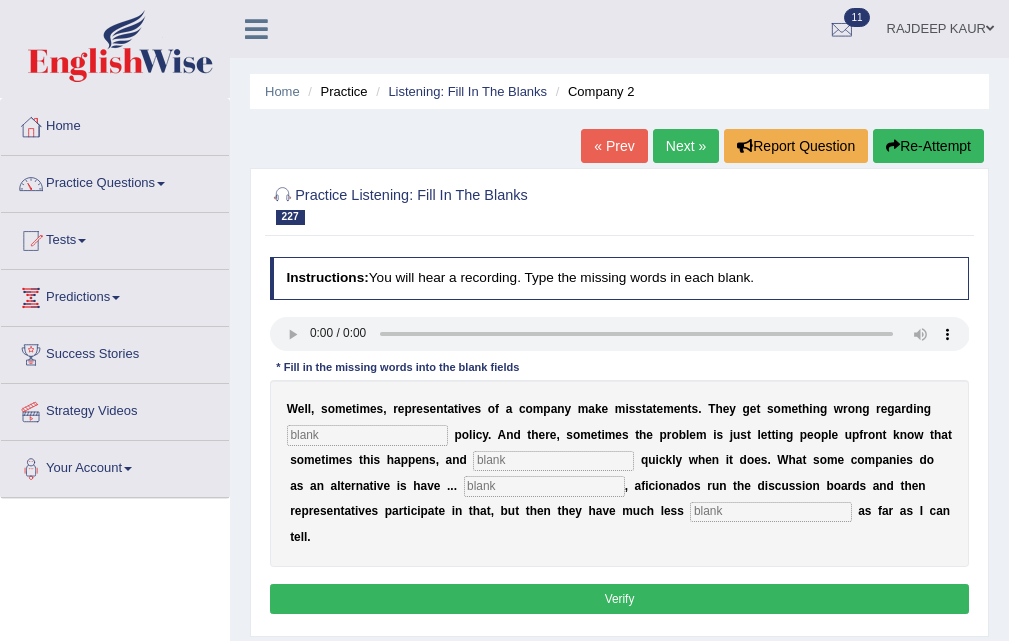 scroll, scrollTop: 100, scrollLeft: 0, axis: vertical 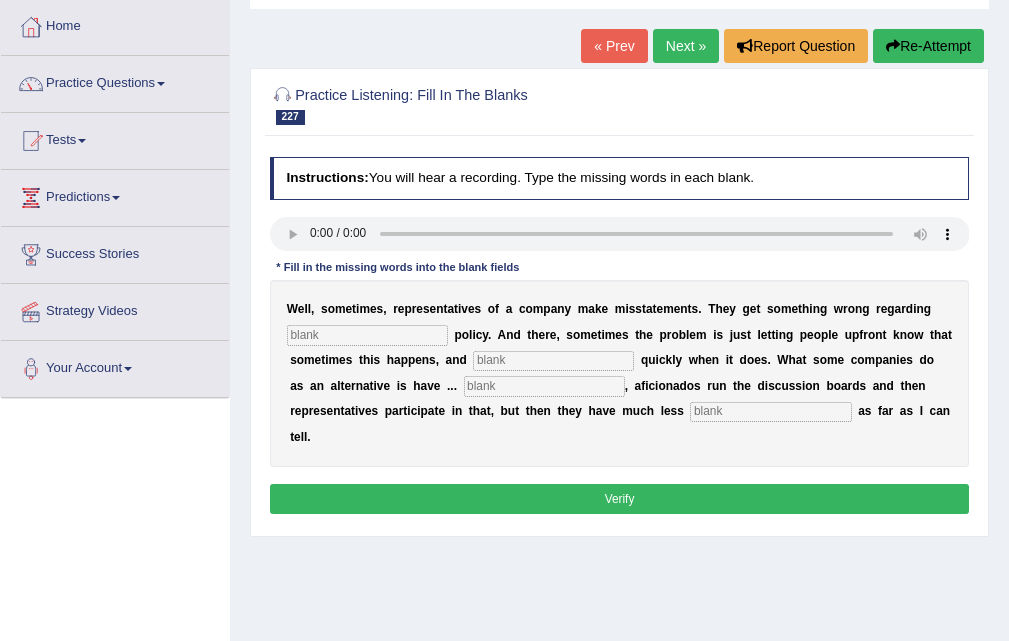 click at bounding box center (367, 335) 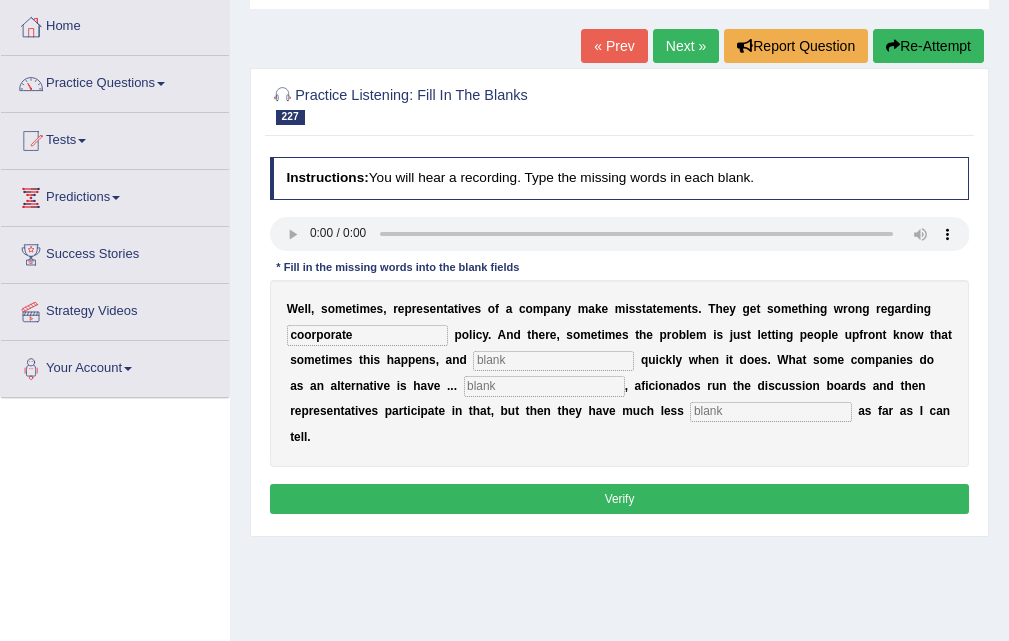 type on "coorporate" 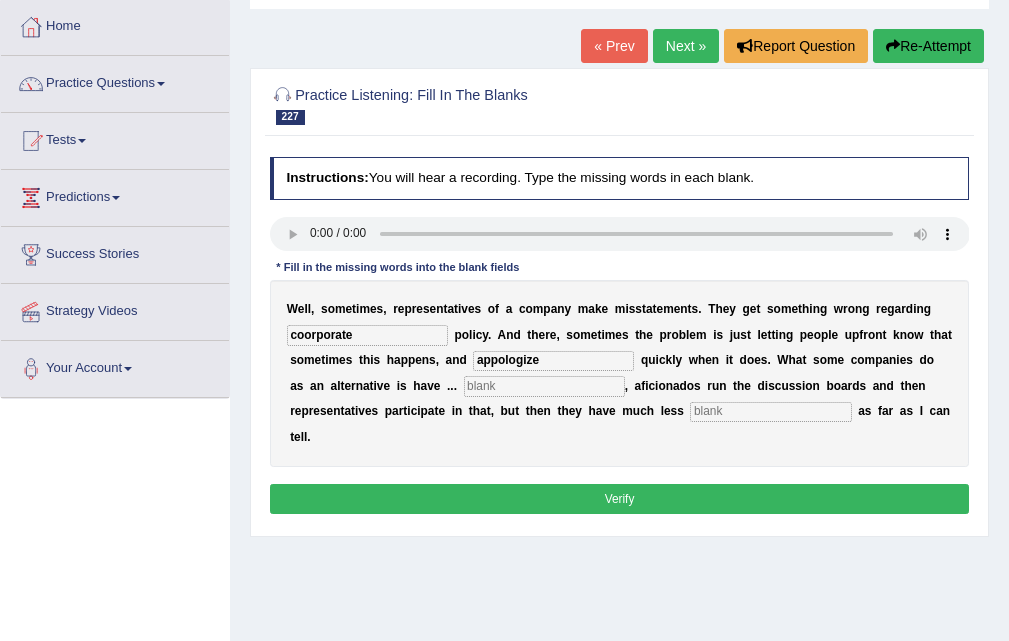 type on "appologize" 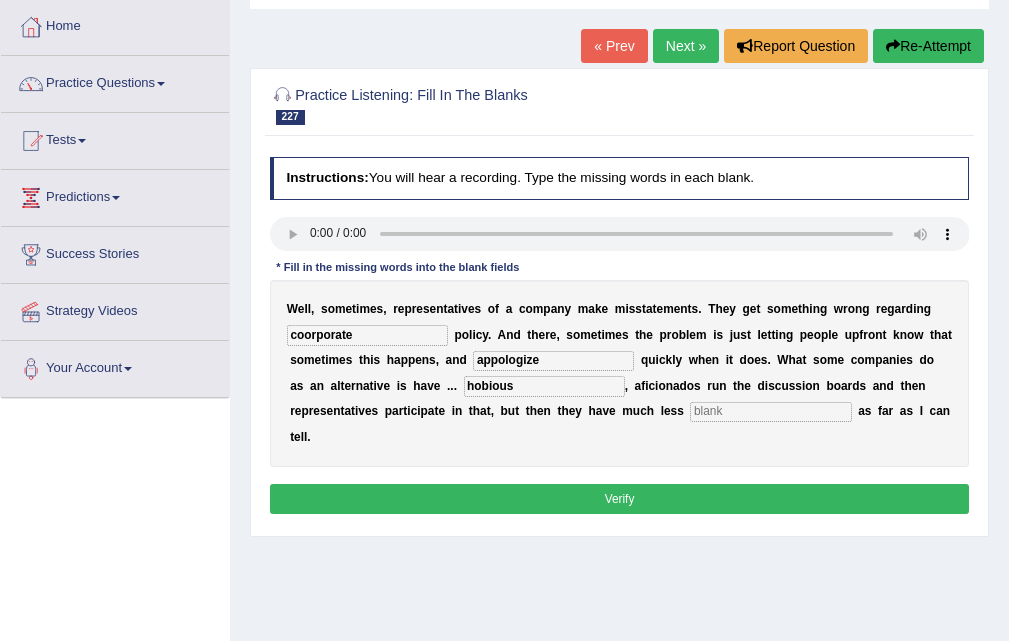 type on "hobious" 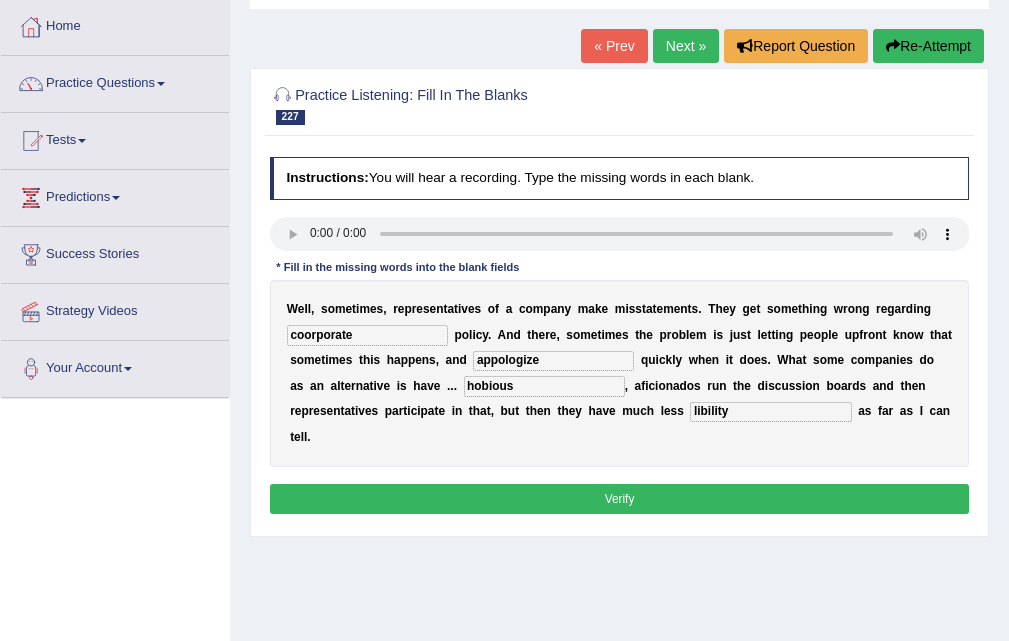 type on "libility" 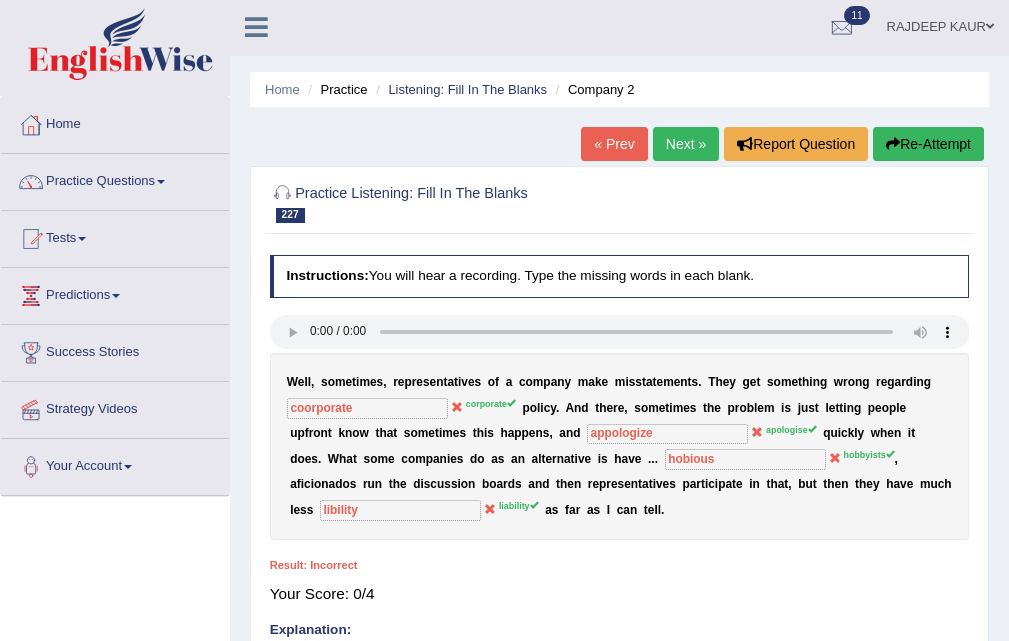 scroll, scrollTop: 0, scrollLeft: 0, axis: both 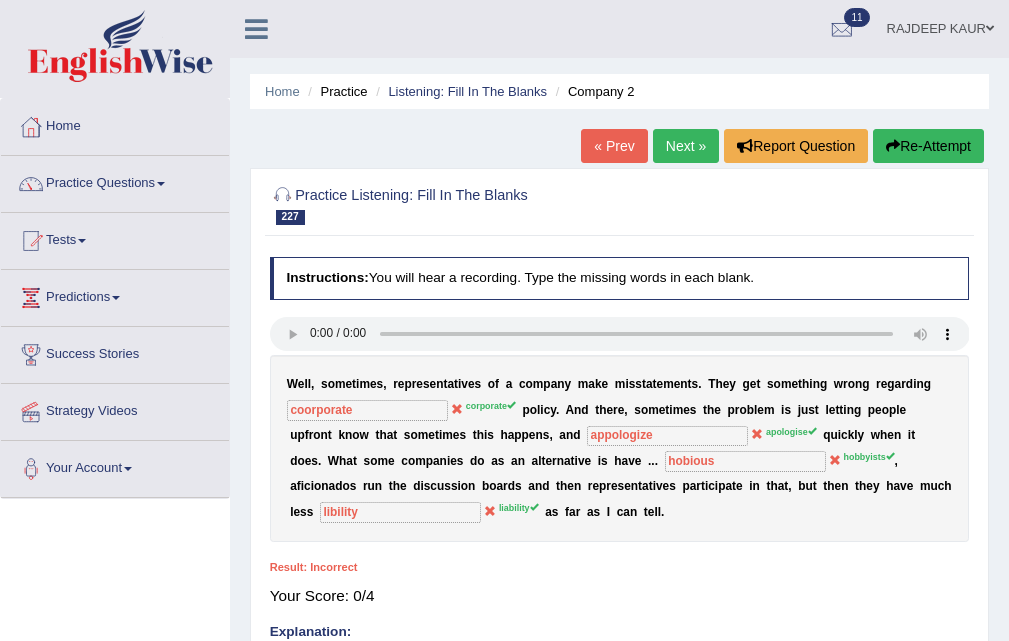 click on "Next »" at bounding box center [686, 146] 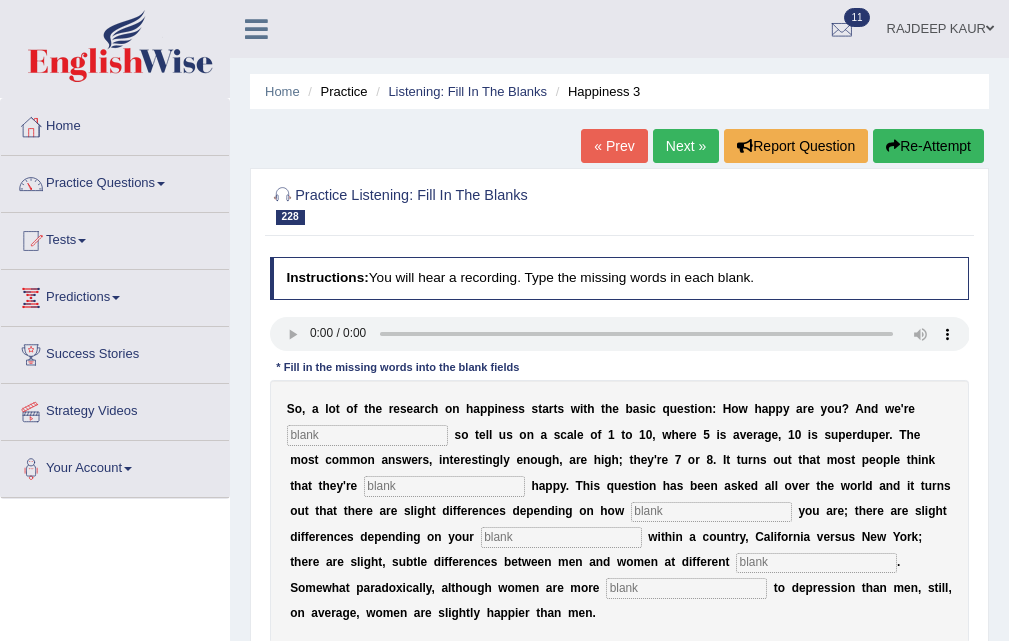 scroll, scrollTop: 0, scrollLeft: 0, axis: both 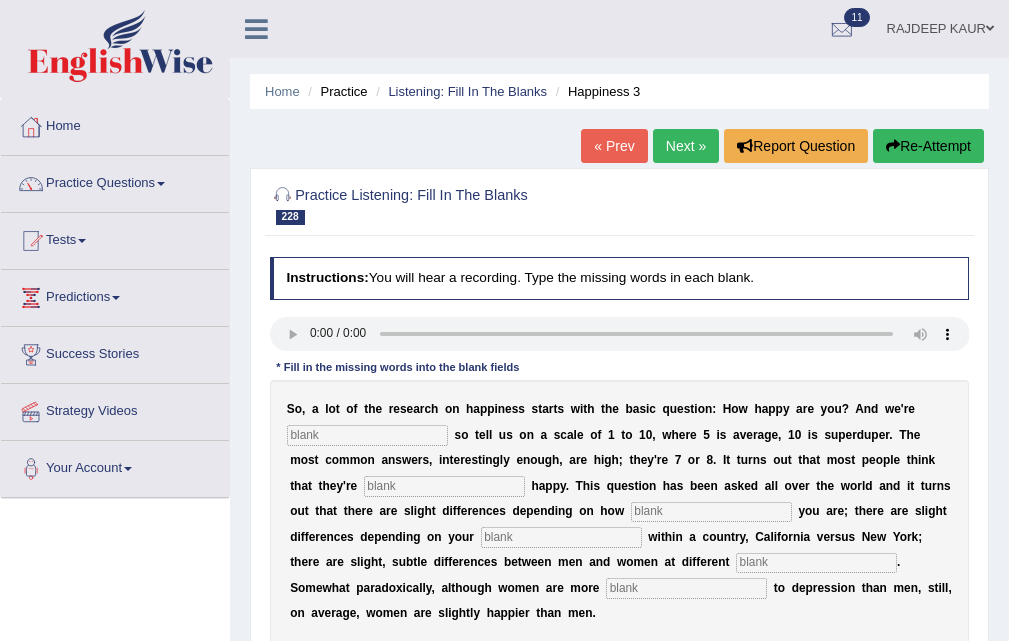 click at bounding box center (367, 435) 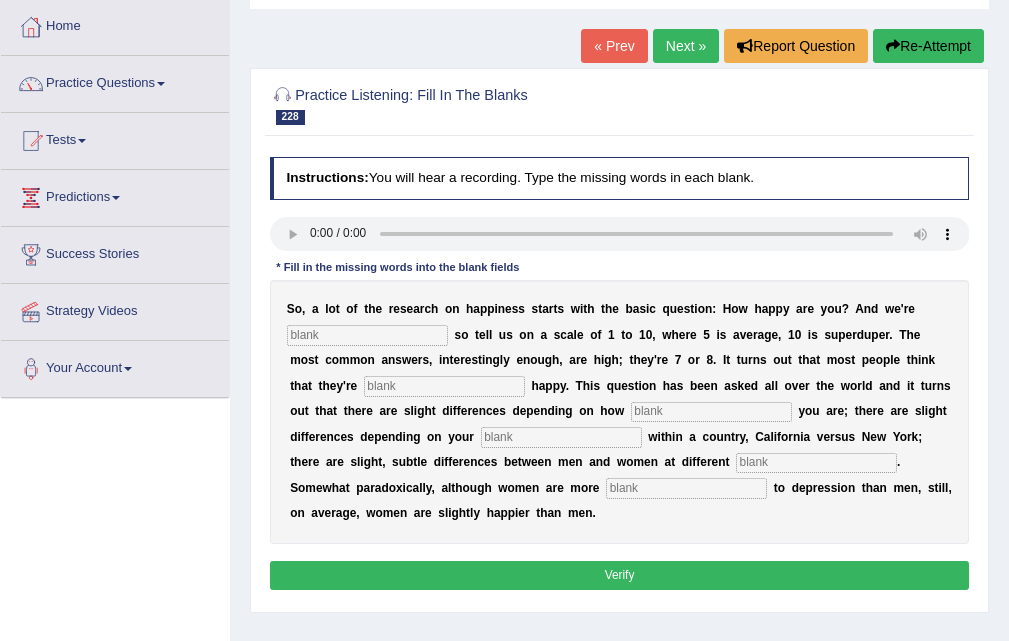 click at bounding box center (686, 488) 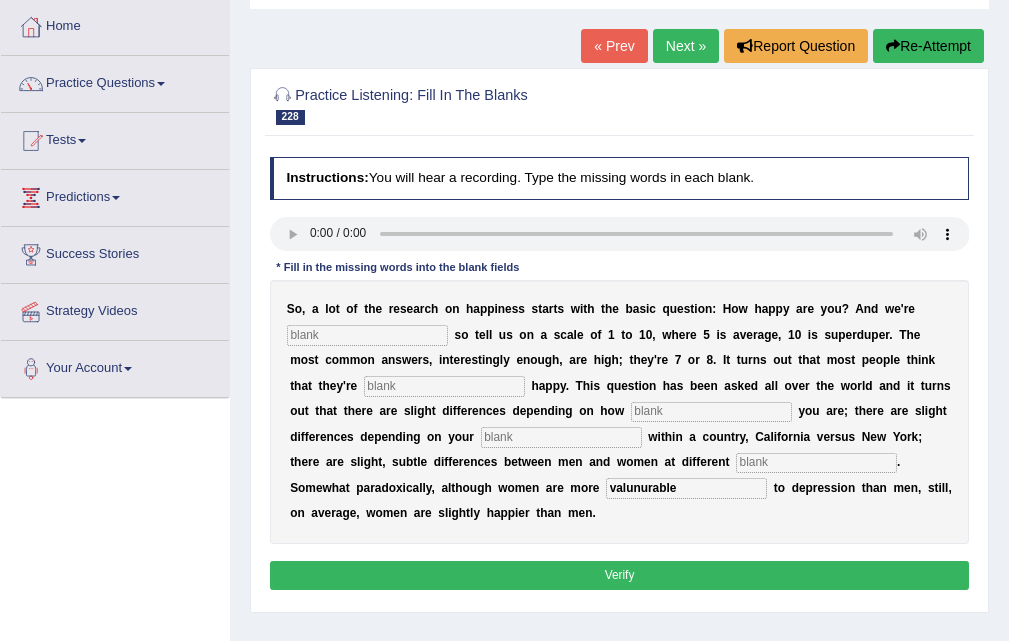 type on "valunurable" 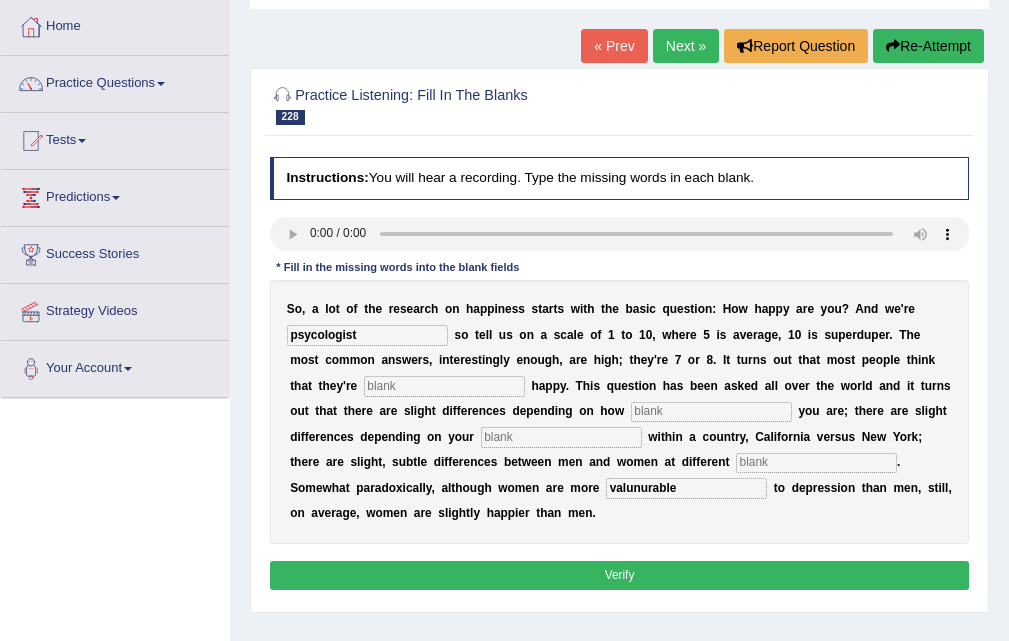 type on "psycologist" 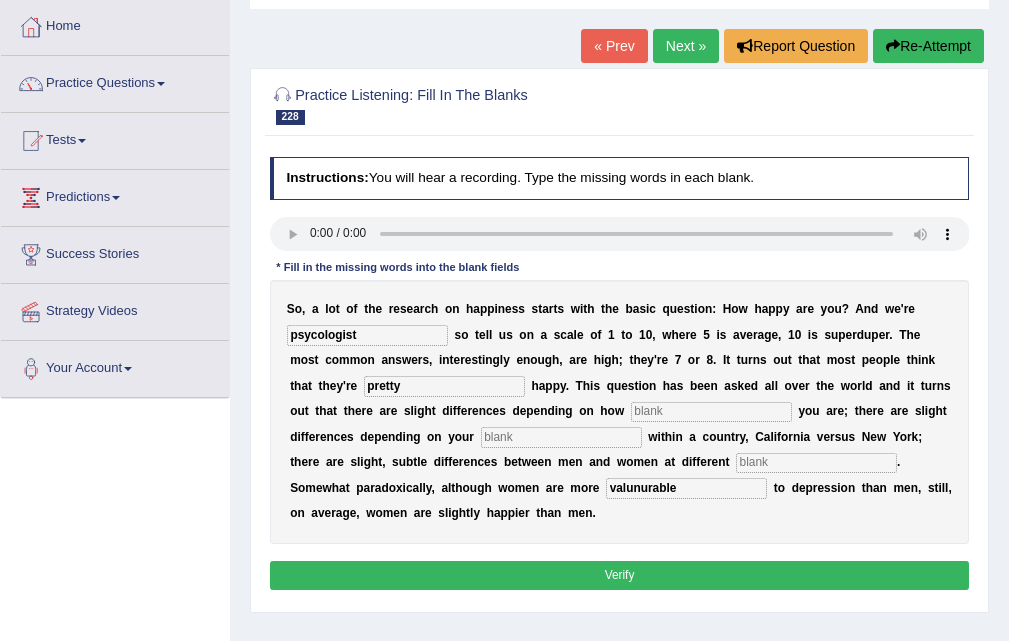 type on "pretty" 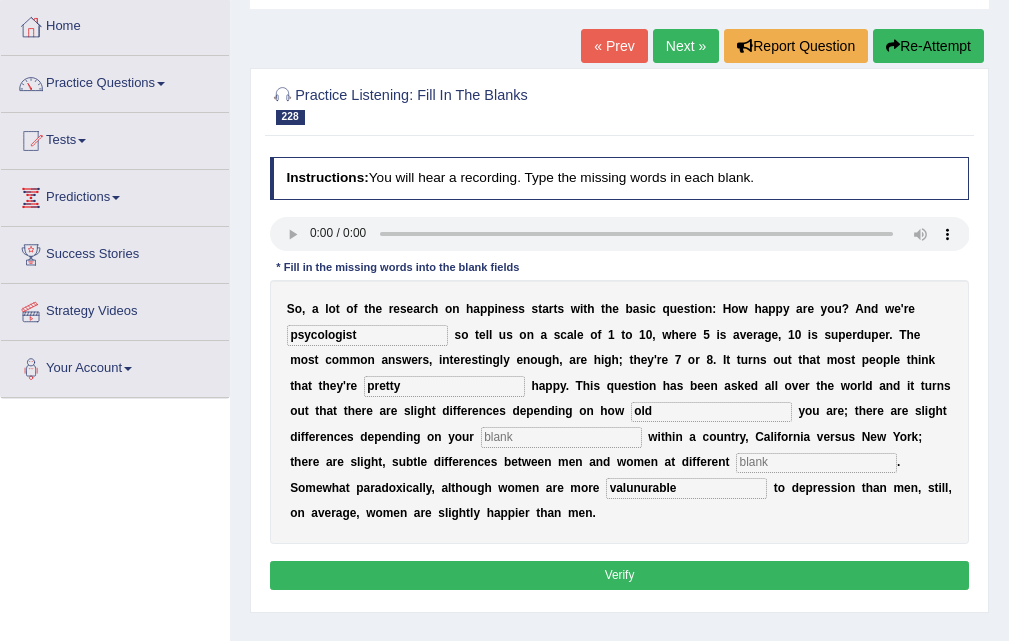 type on "old" 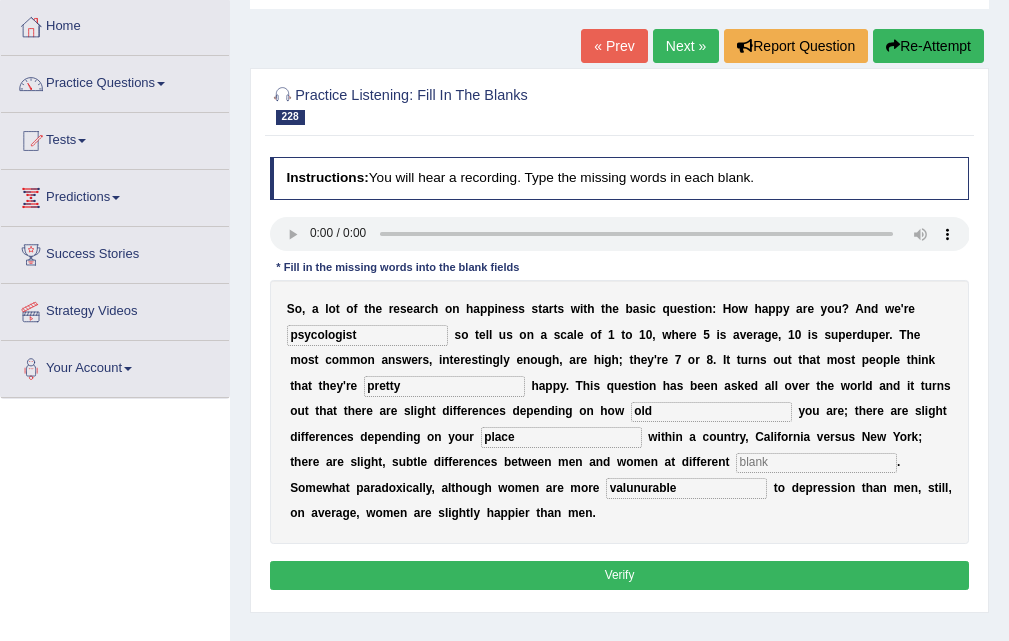 type on "place" 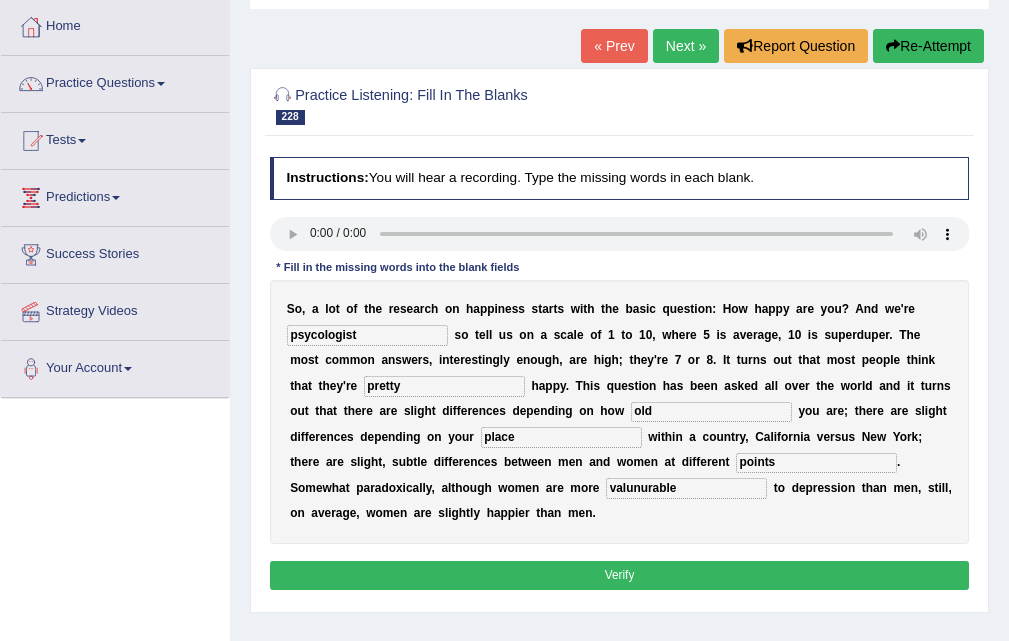 type on "points" 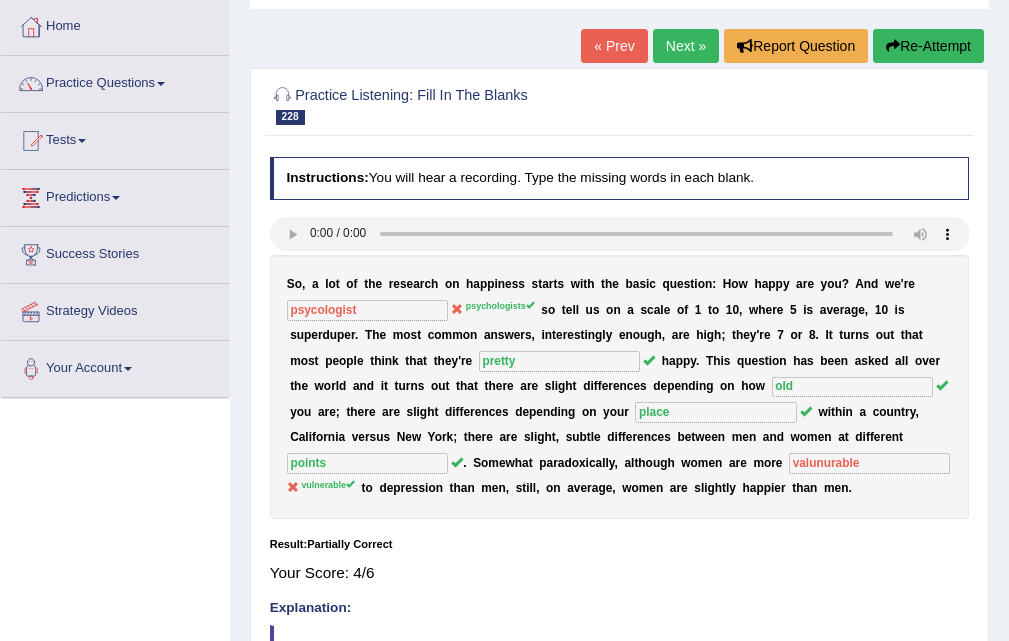 click on "Next »" at bounding box center (686, 46) 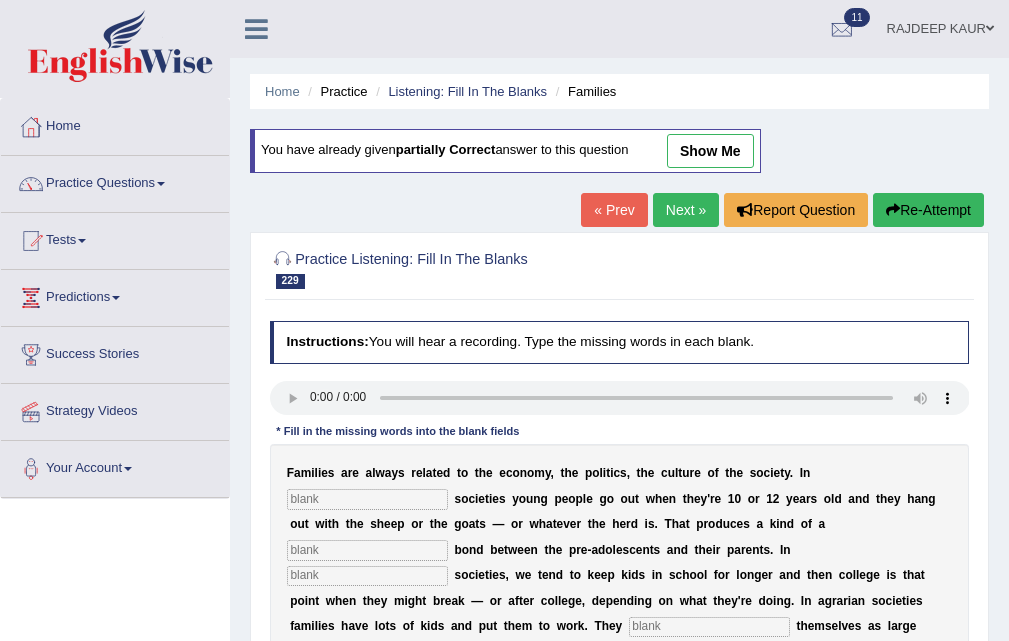 scroll, scrollTop: 0, scrollLeft: 0, axis: both 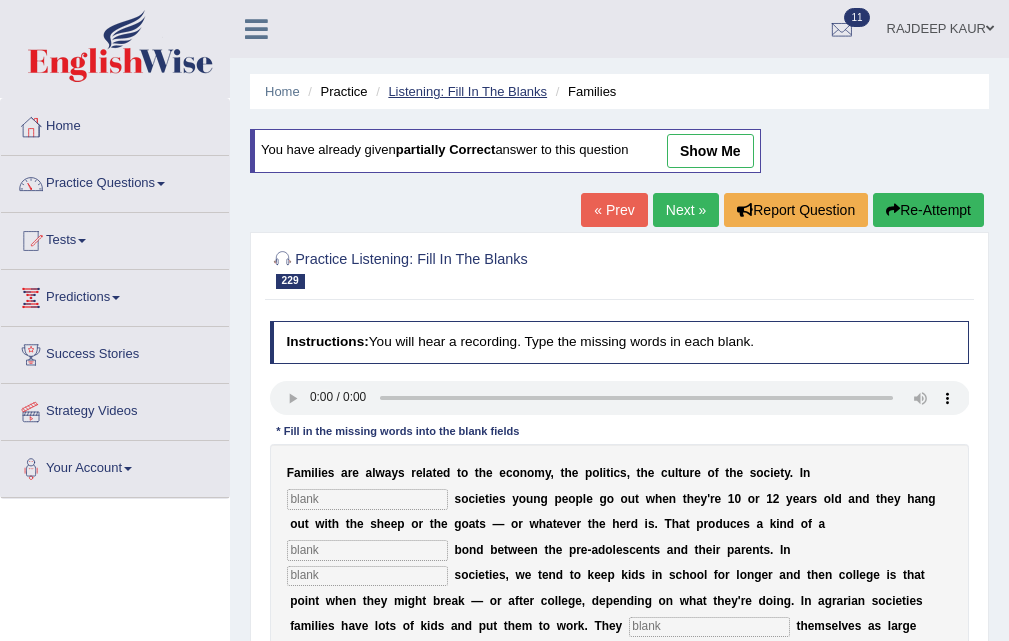 click on "Listening: Fill In The Blanks" at bounding box center (467, 91) 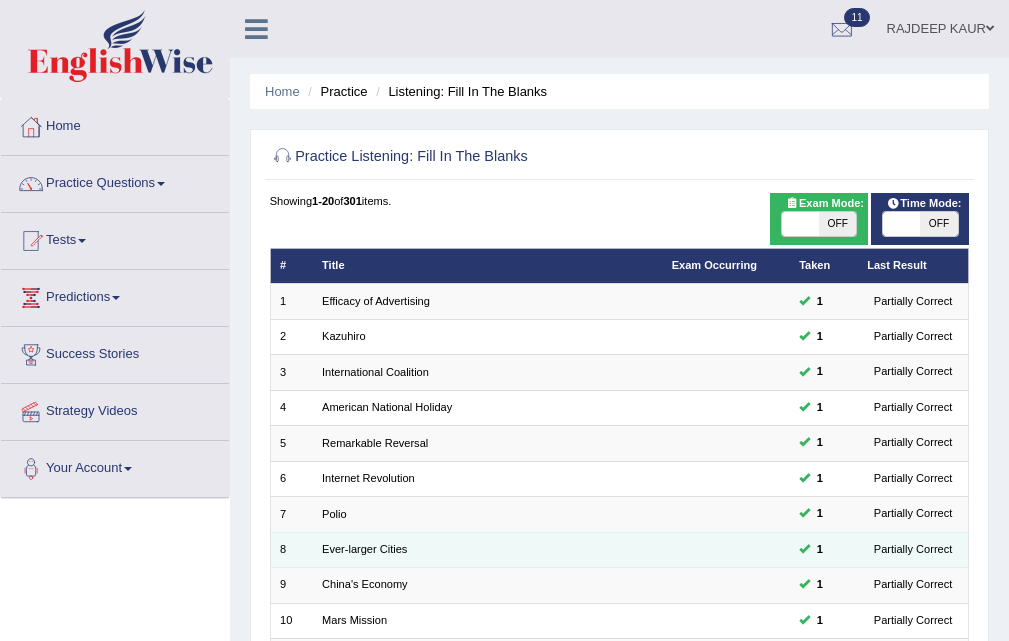 scroll, scrollTop: 228, scrollLeft: 0, axis: vertical 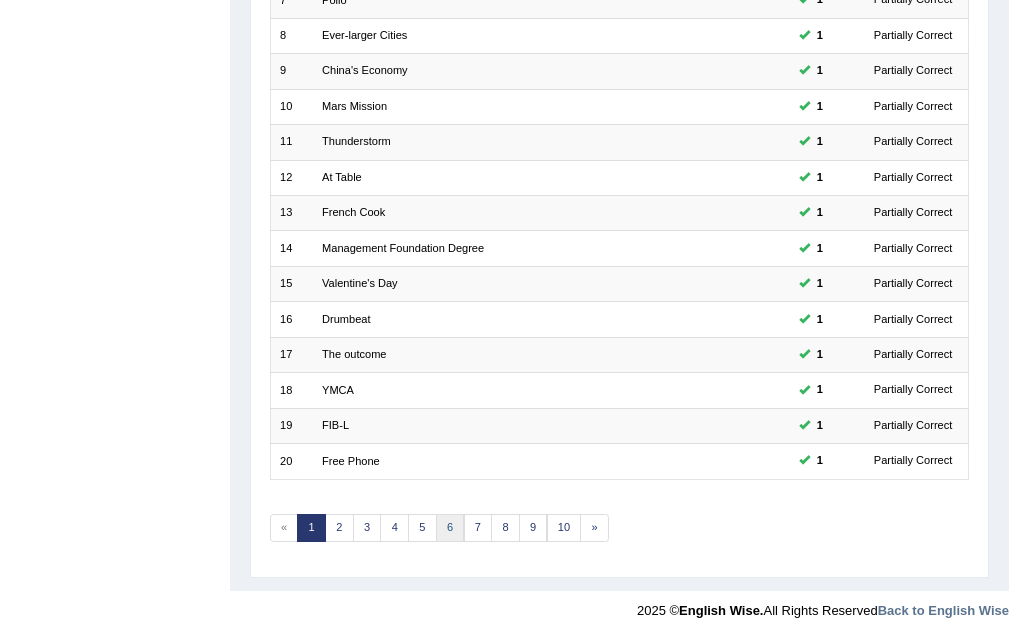 click on "6" at bounding box center [450, 528] 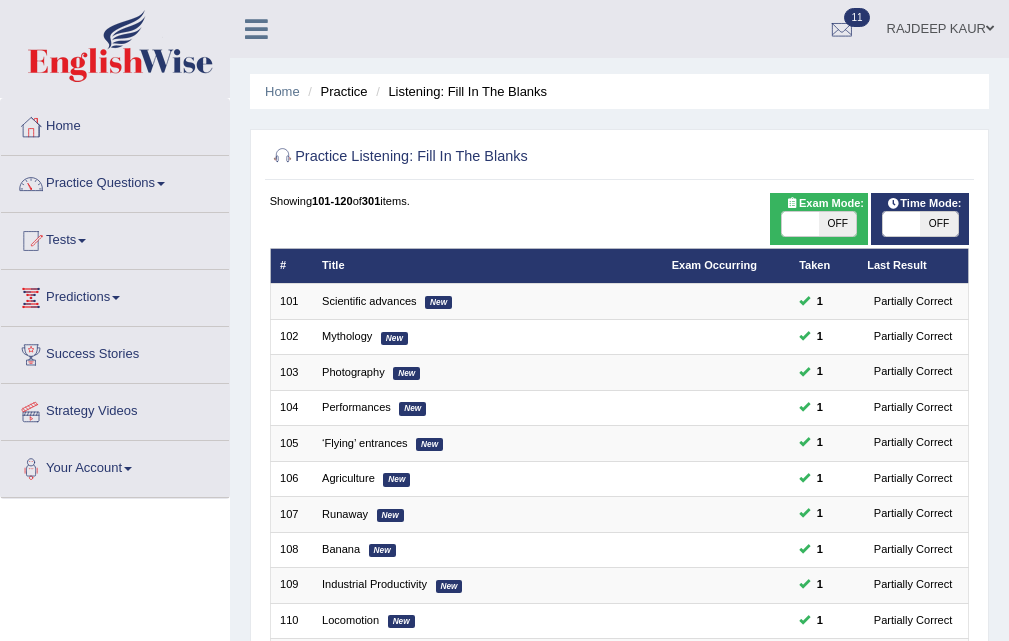 scroll, scrollTop: 514, scrollLeft: 0, axis: vertical 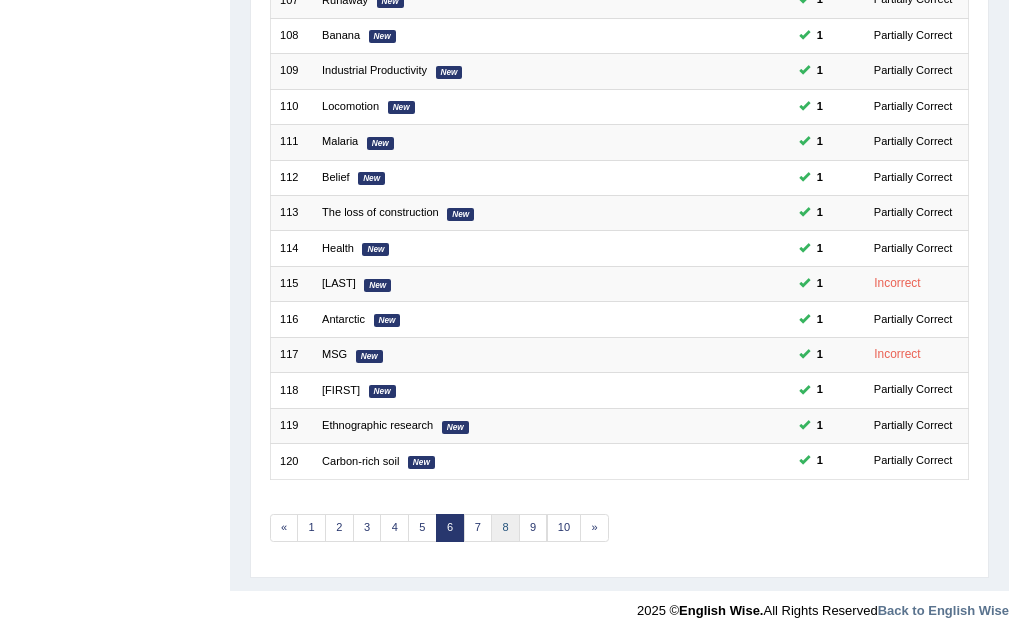 click on "8" at bounding box center (505, 528) 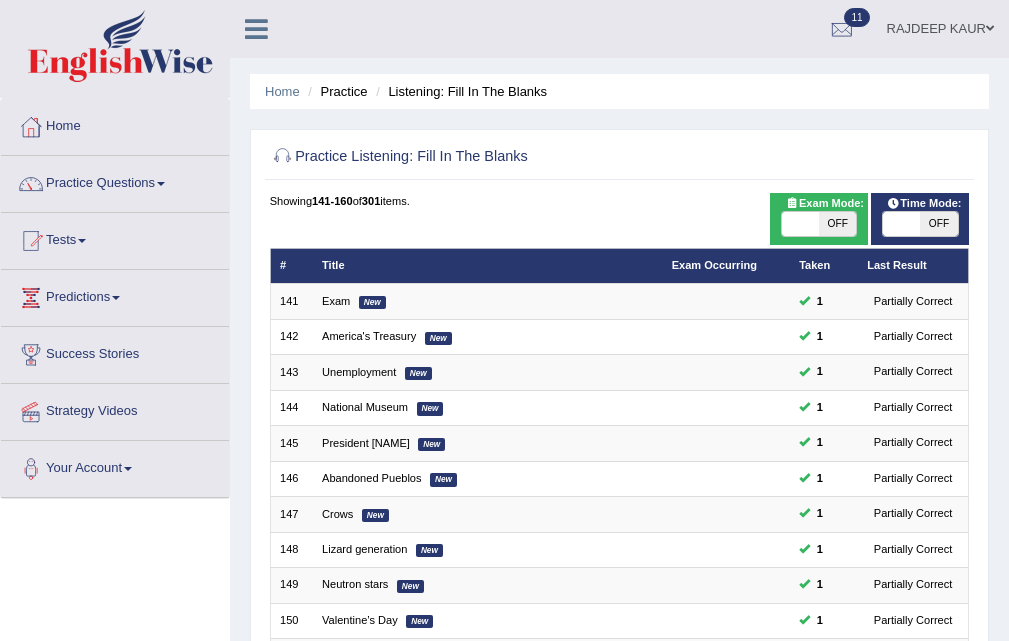 scroll, scrollTop: 514, scrollLeft: 0, axis: vertical 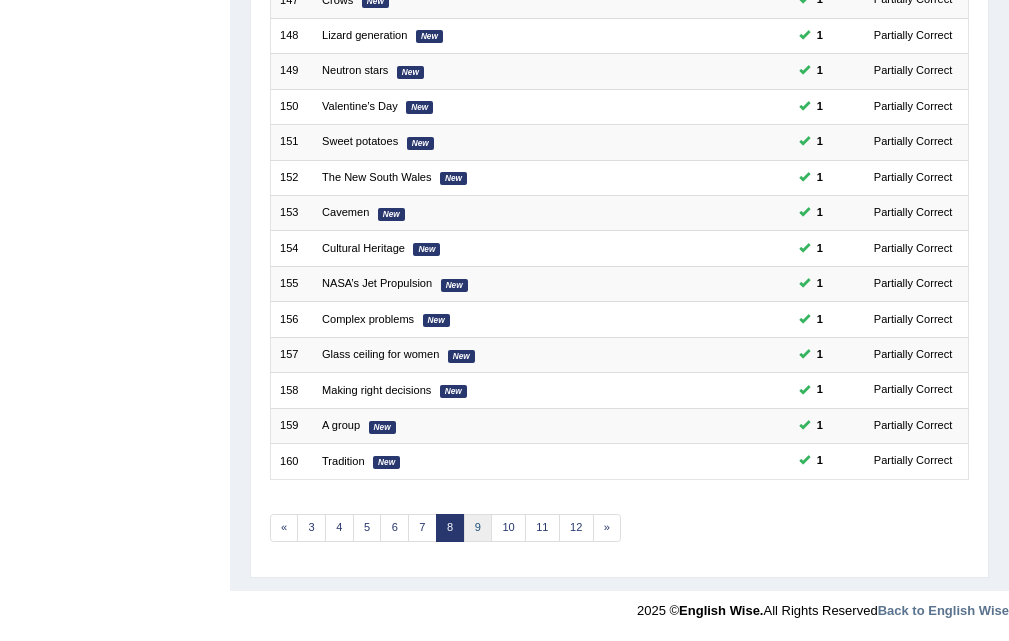 click on "9" at bounding box center (478, 528) 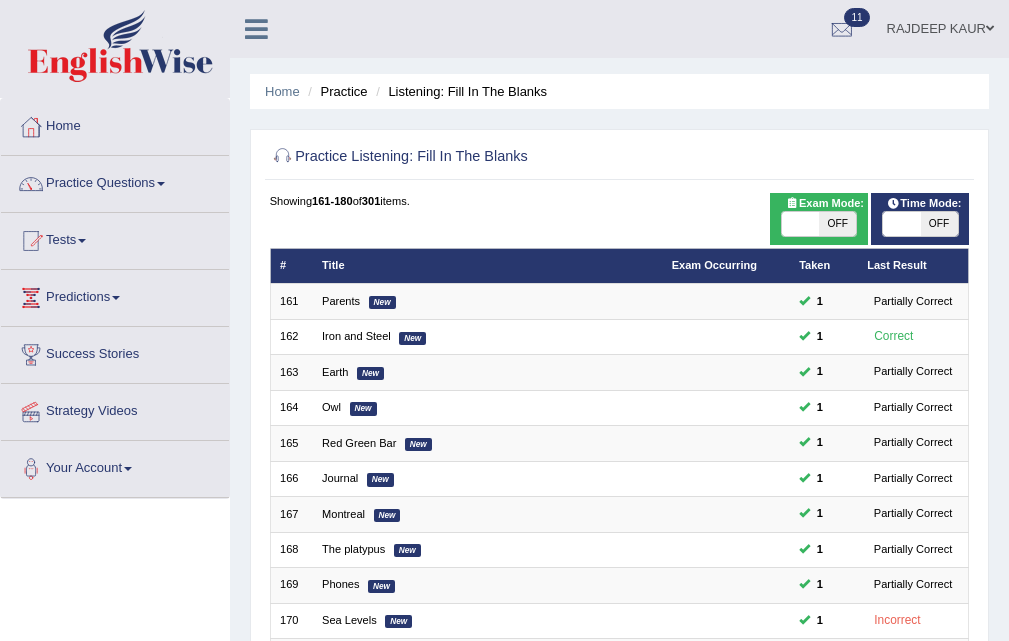 scroll, scrollTop: 514, scrollLeft: 0, axis: vertical 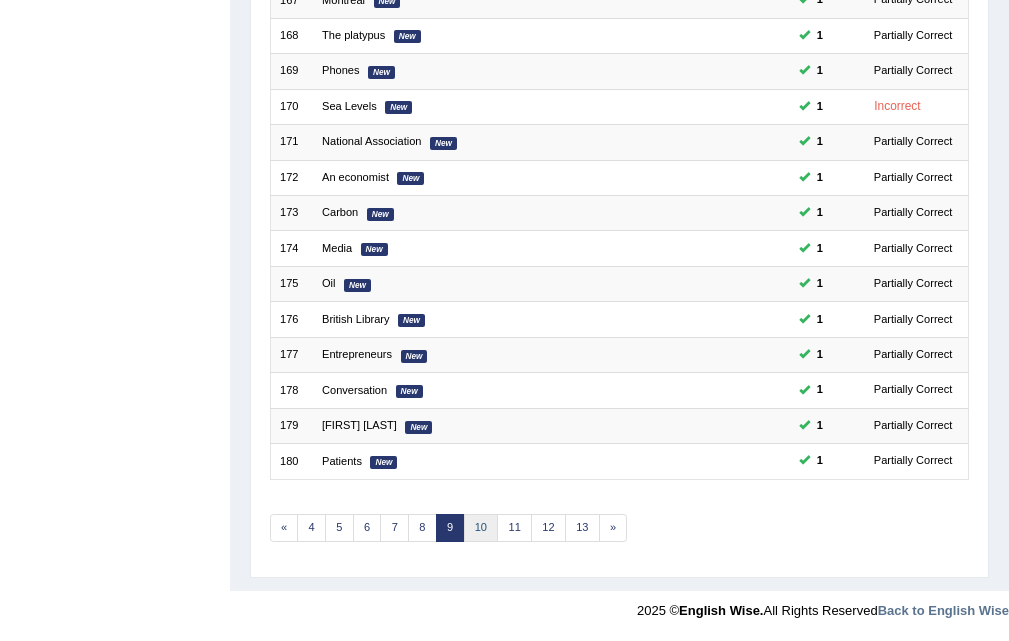 click on "10" at bounding box center [481, 528] 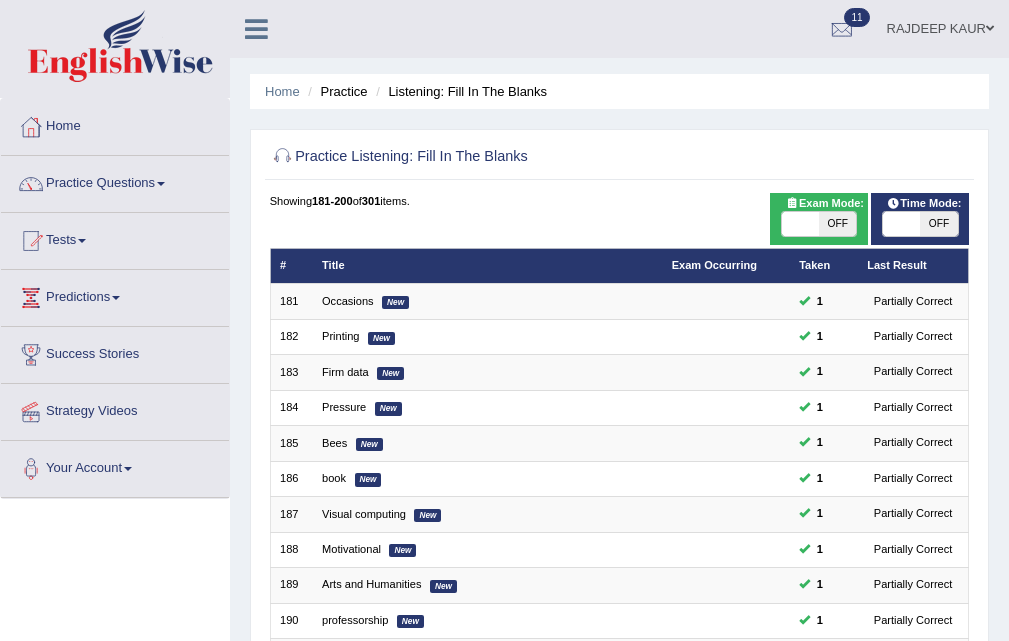 scroll, scrollTop: 500, scrollLeft: 0, axis: vertical 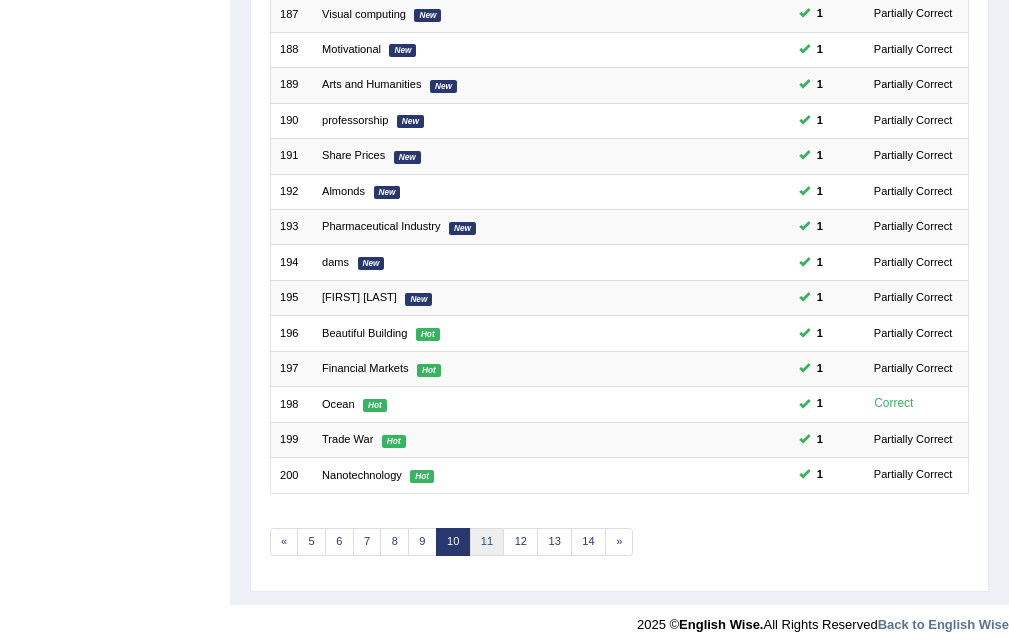 click on "11" at bounding box center (487, 542) 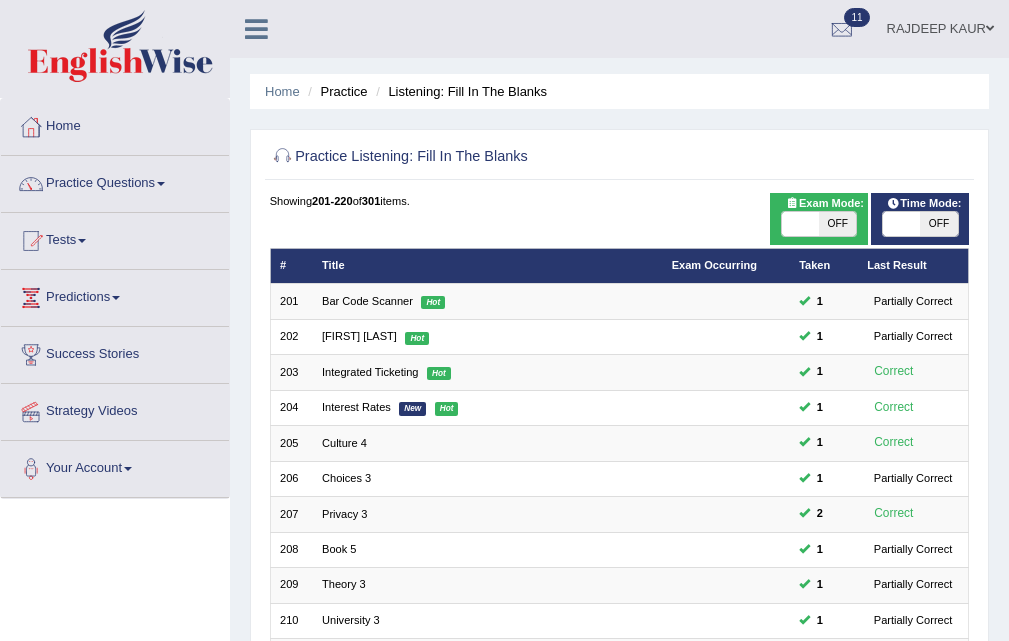 scroll, scrollTop: 514, scrollLeft: 0, axis: vertical 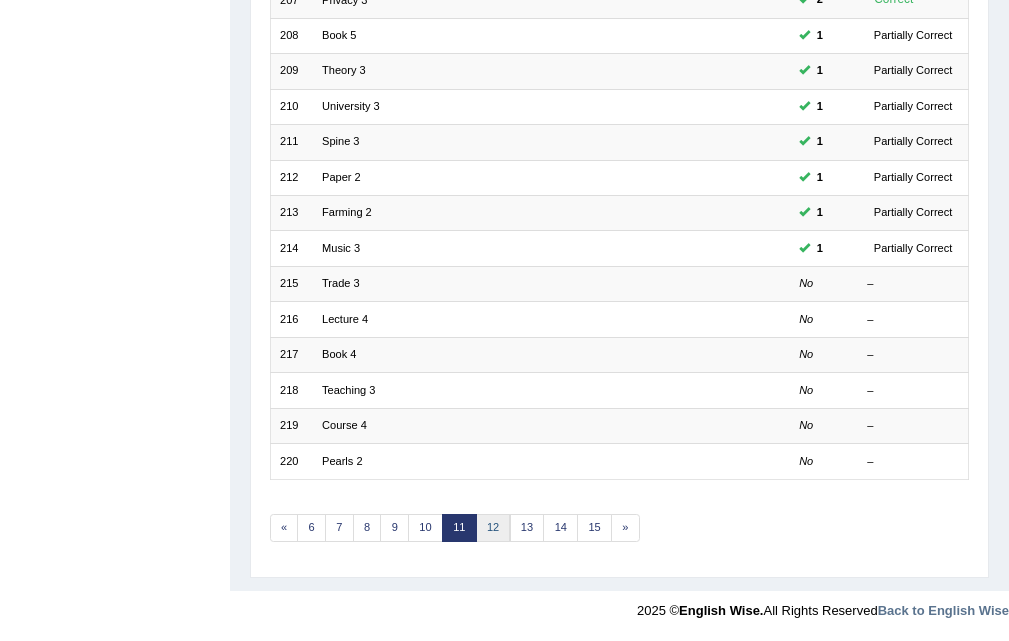 click on "12" at bounding box center [493, 528] 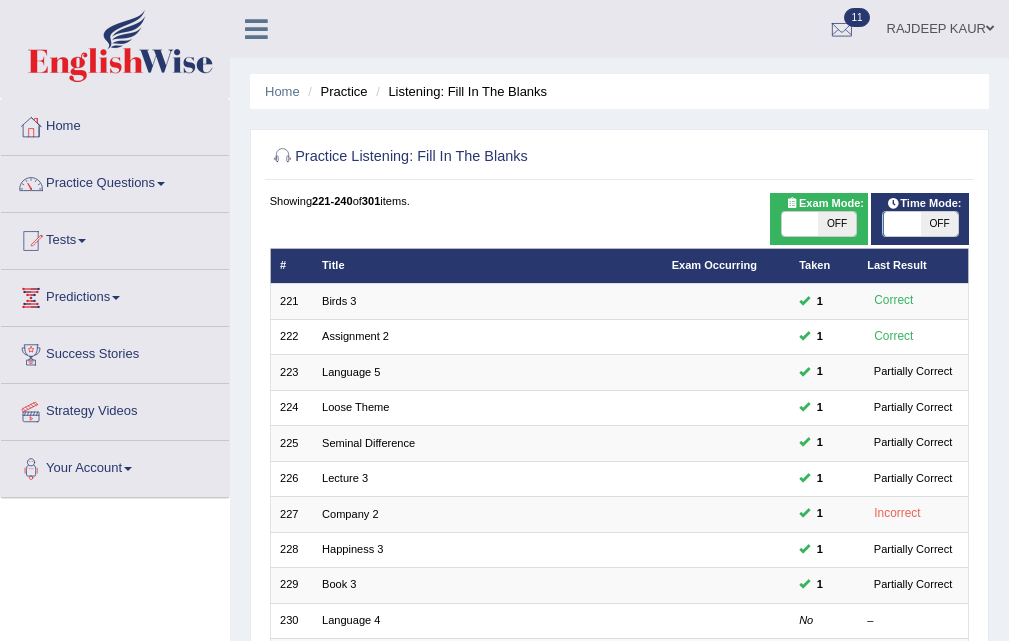 scroll, scrollTop: 500, scrollLeft: 0, axis: vertical 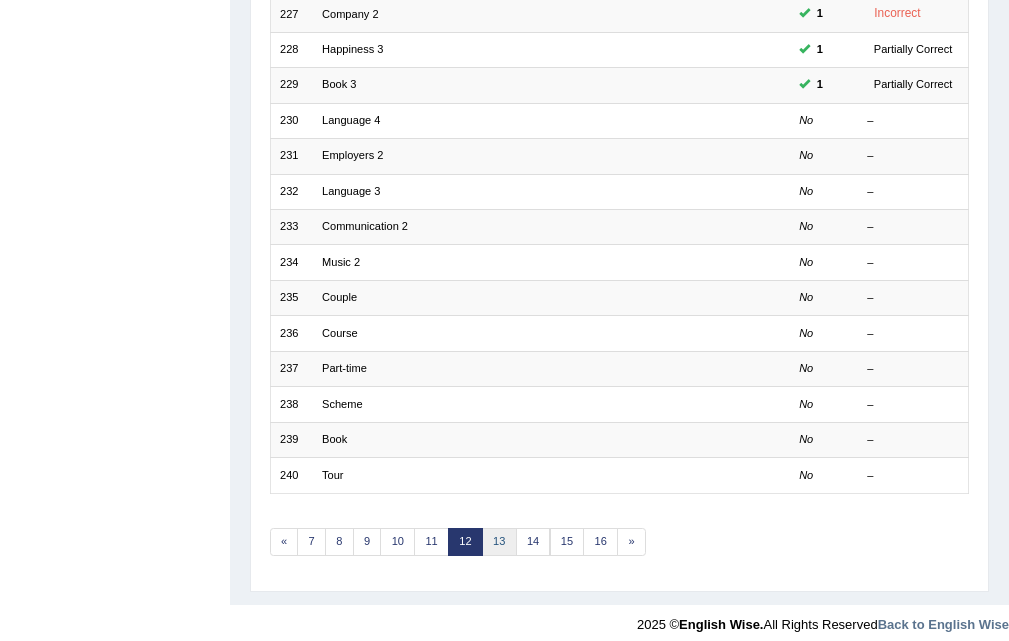 click on "13" at bounding box center (499, 542) 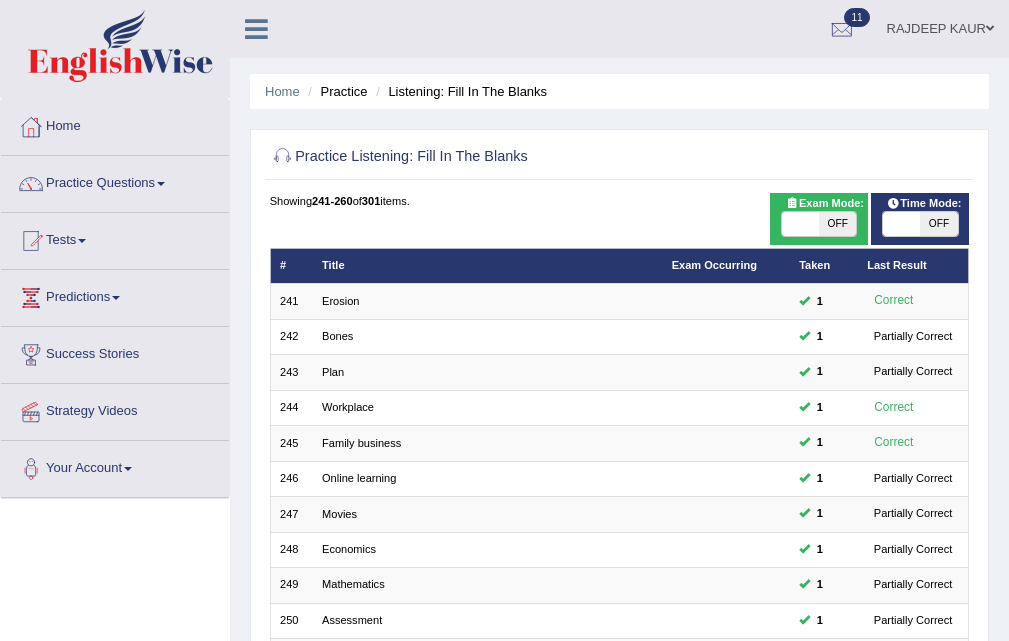 scroll, scrollTop: 400, scrollLeft: 0, axis: vertical 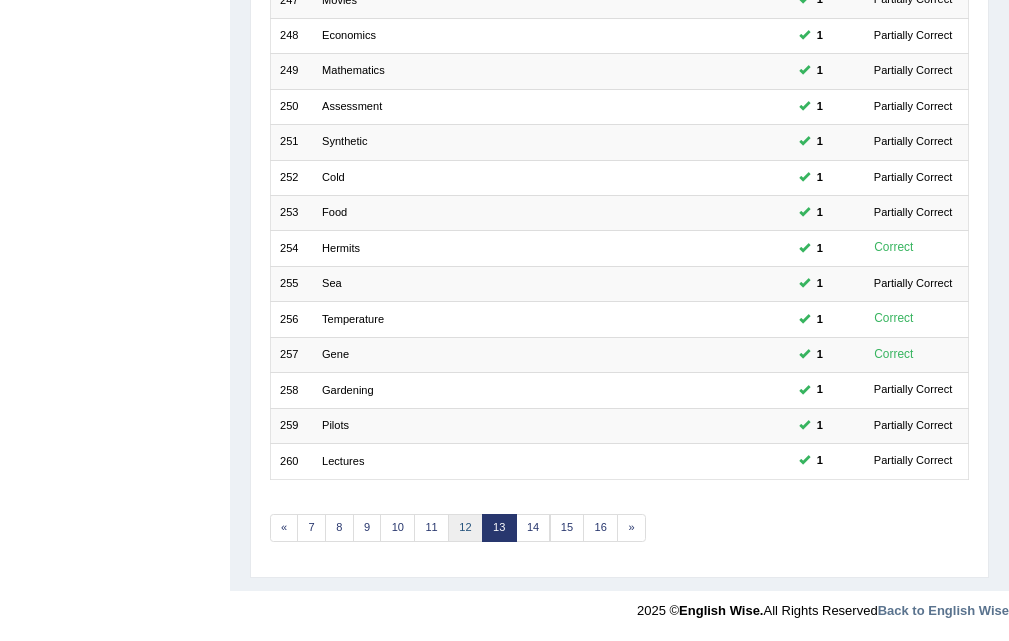 click on "12" at bounding box center (465, 528) 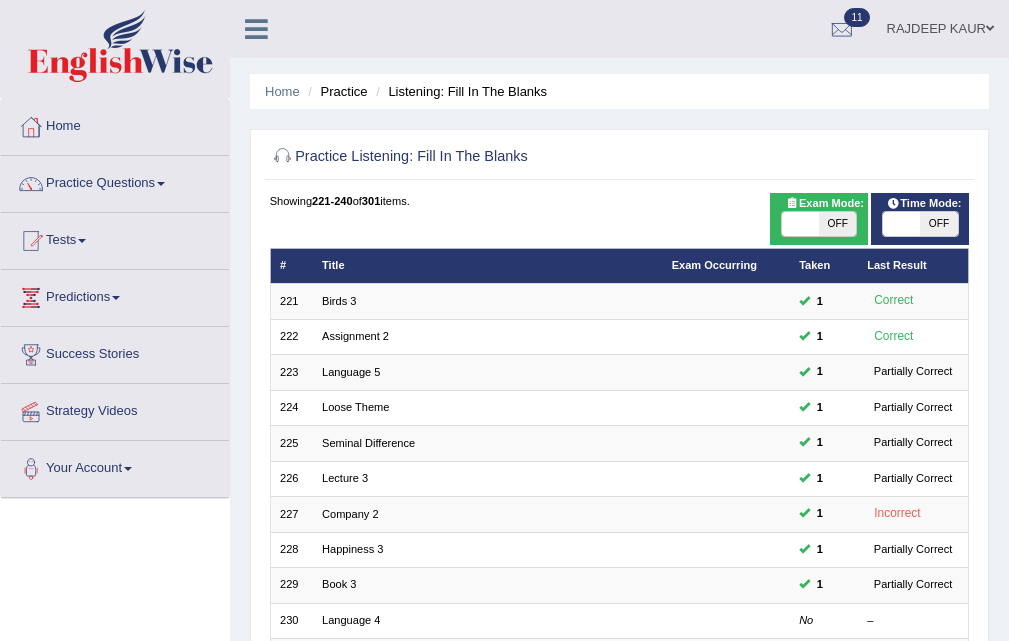 scroll, scrollTop: 500, scrollLeft: 0, axis: vertical 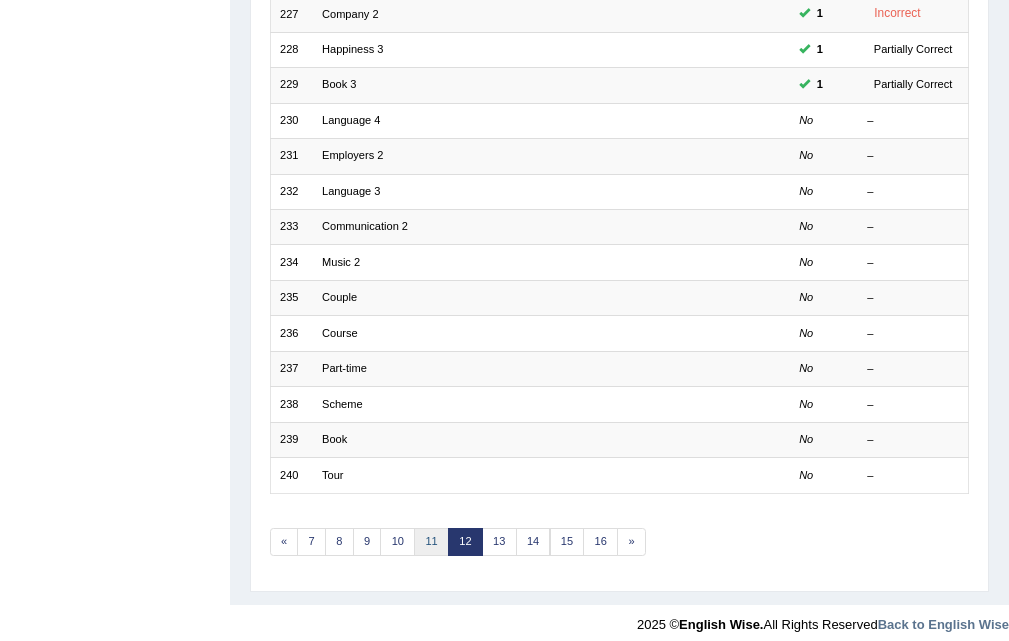click on "11" at bounding box center (431, 542) 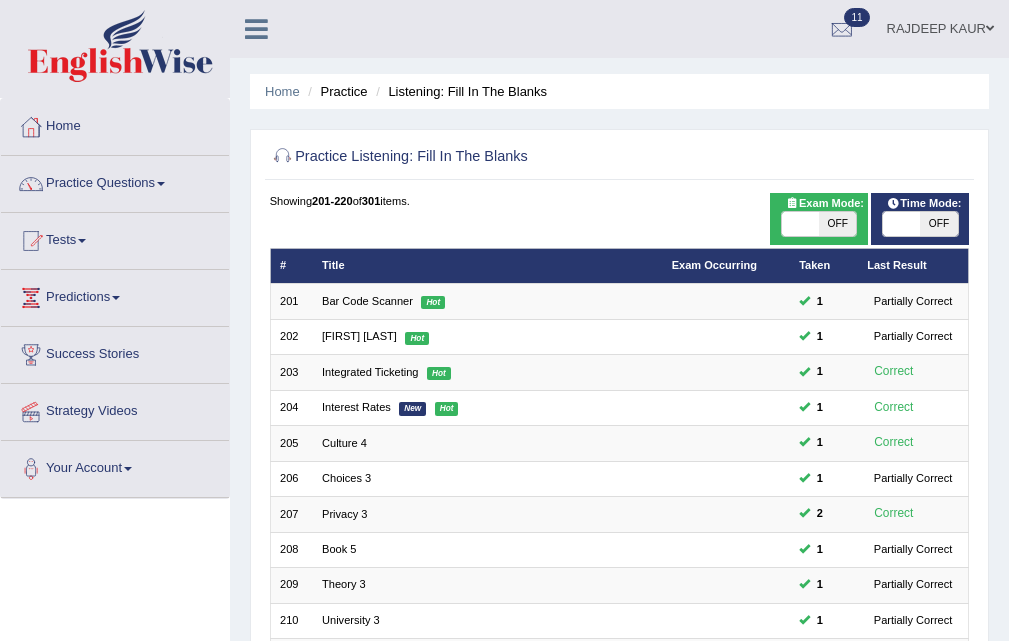 scroll, scrollTop: 514, scrollLeft: 0, axis: vertical 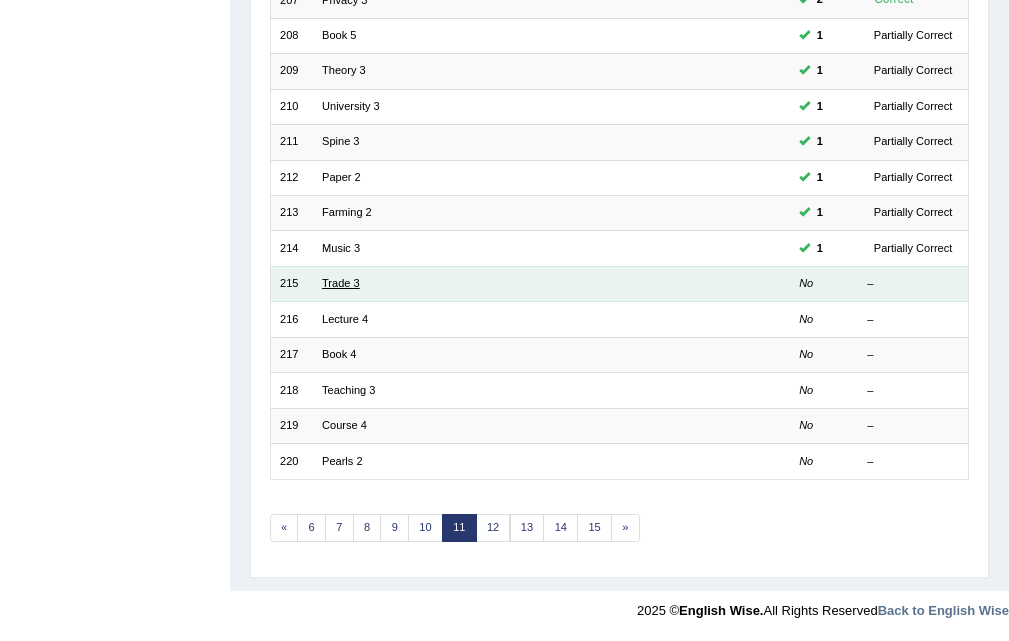 click on "Trade 3" at bounding box center (341, 283) 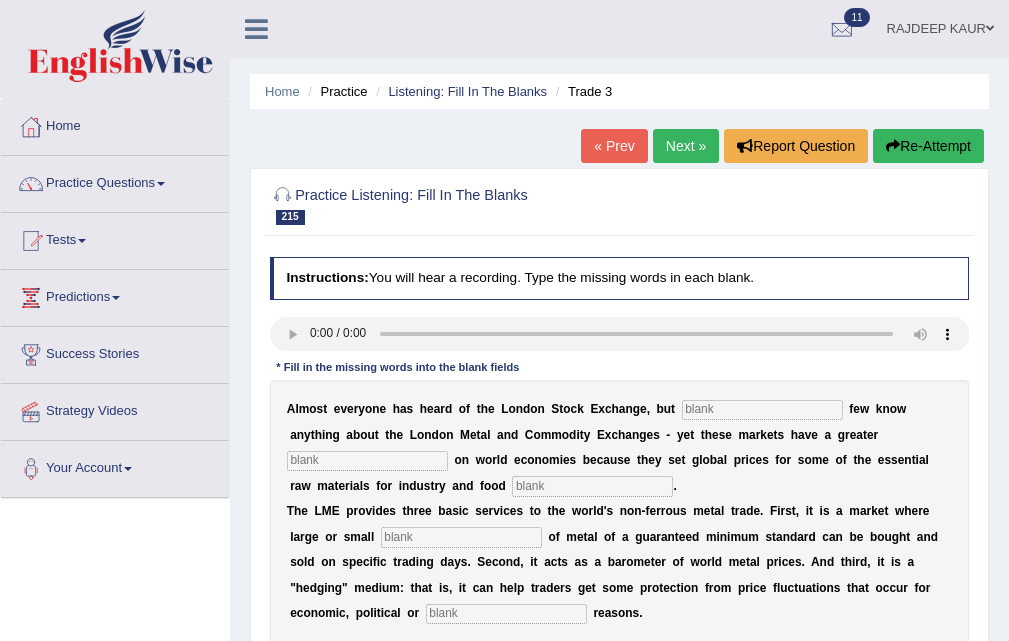 scroll, scrollTop: 77, scrollLeft: 0, axis: vertical 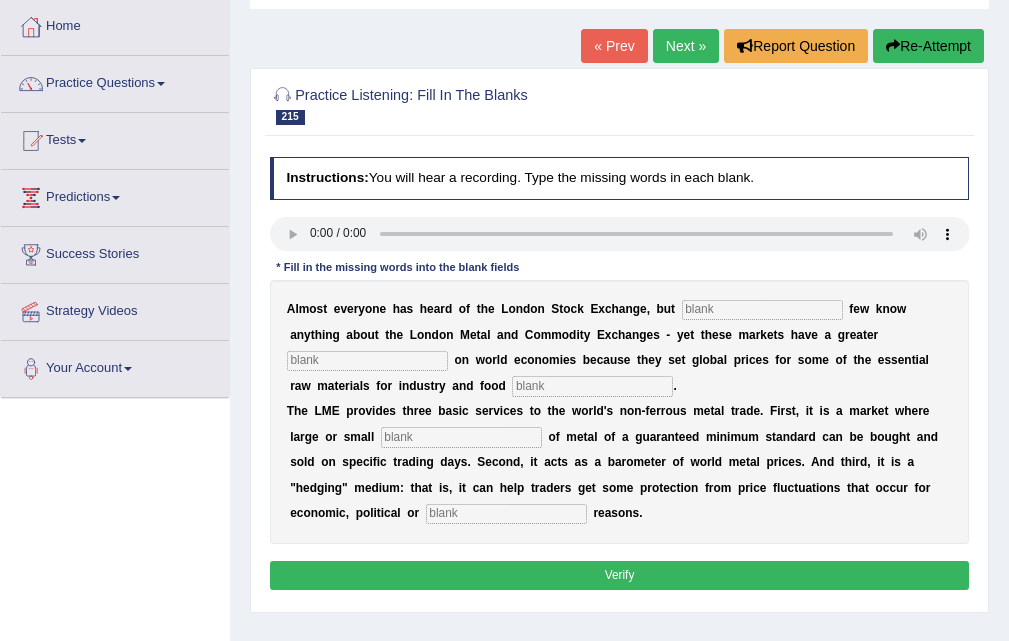 click at bounding box center [762, 310] 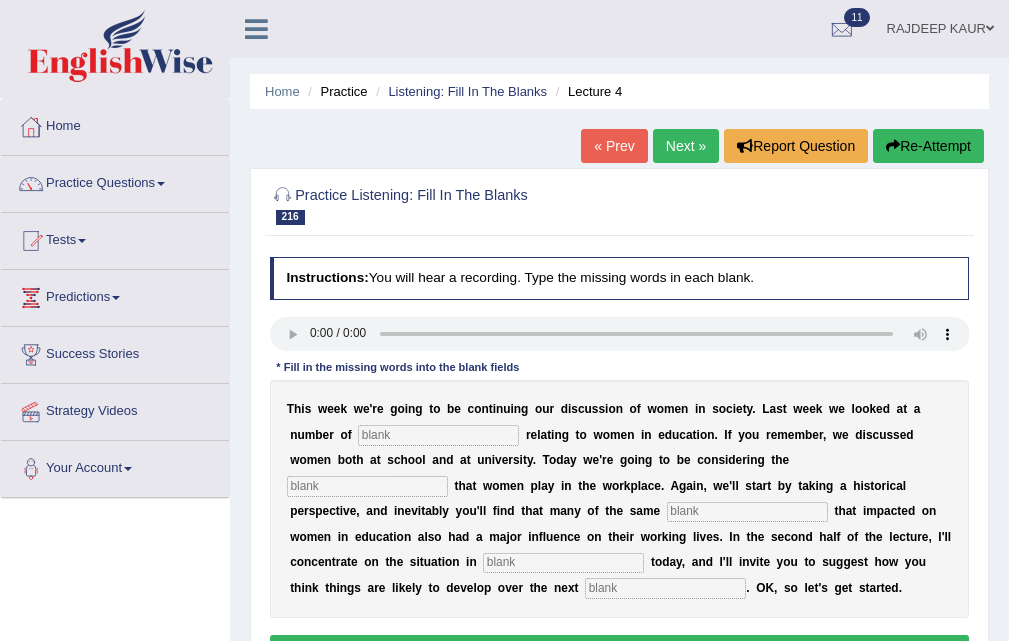 scroll, scrollTop: 0, scrollLeft: 0, axis: both 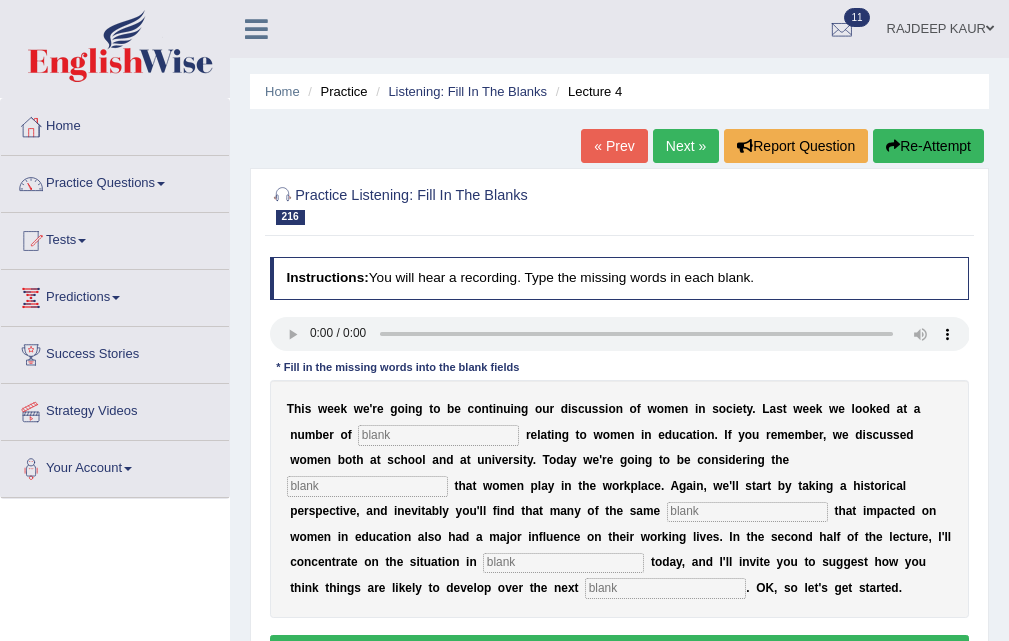 click at bounding box center (438, 435) 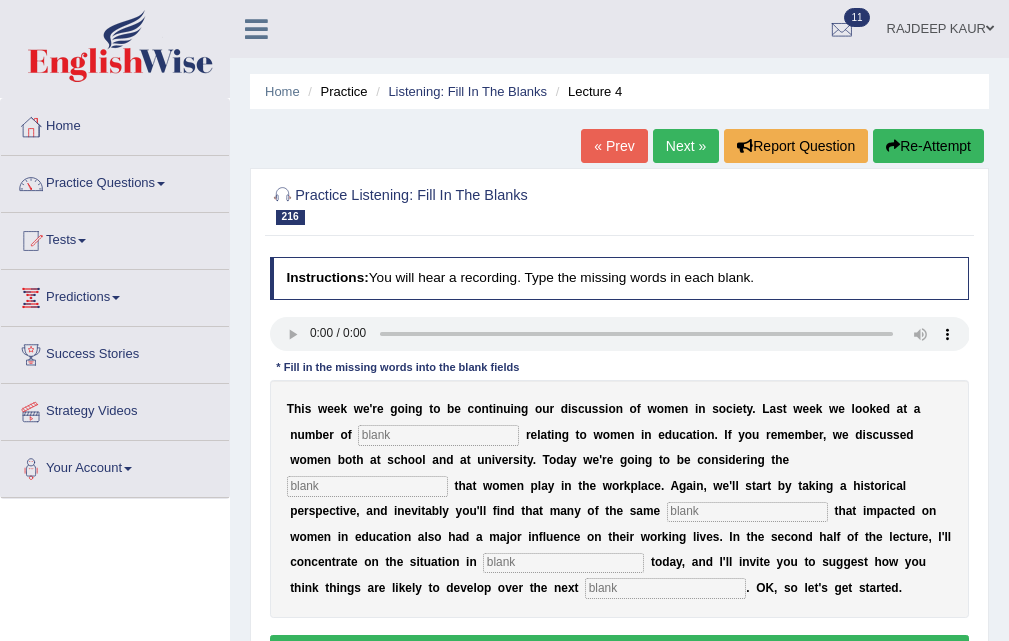 type 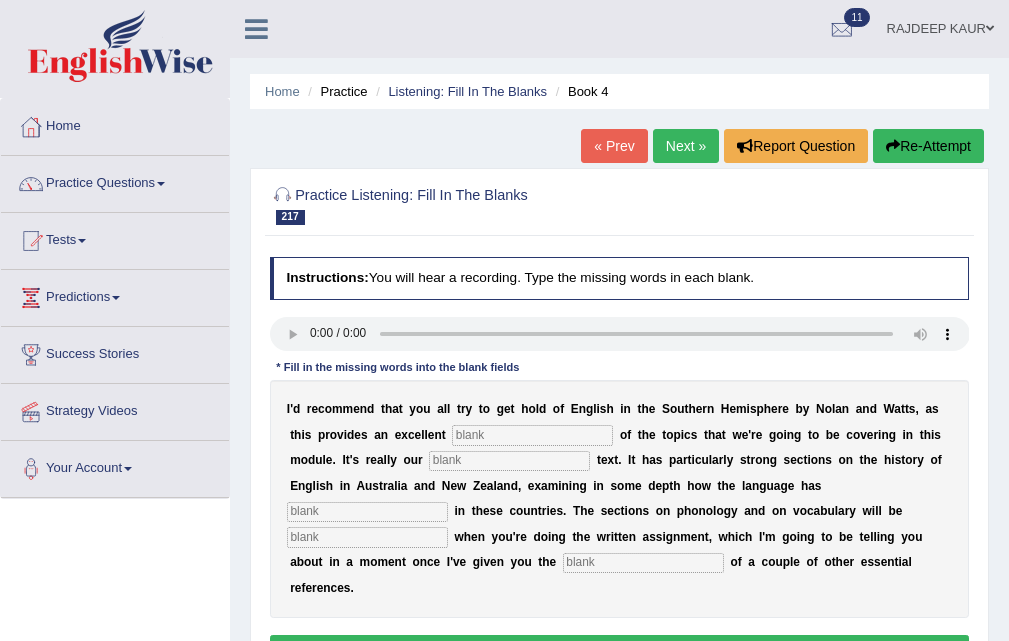 scroll, scrollTop: 0, scrollLeft: 0, axis: both 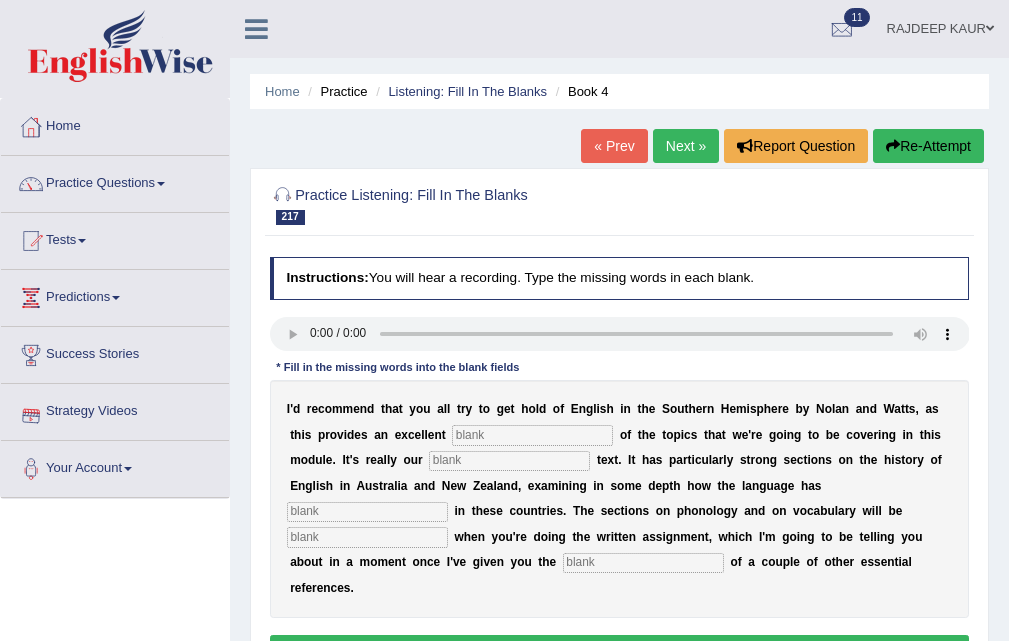 click at bounding box center (532, 435) 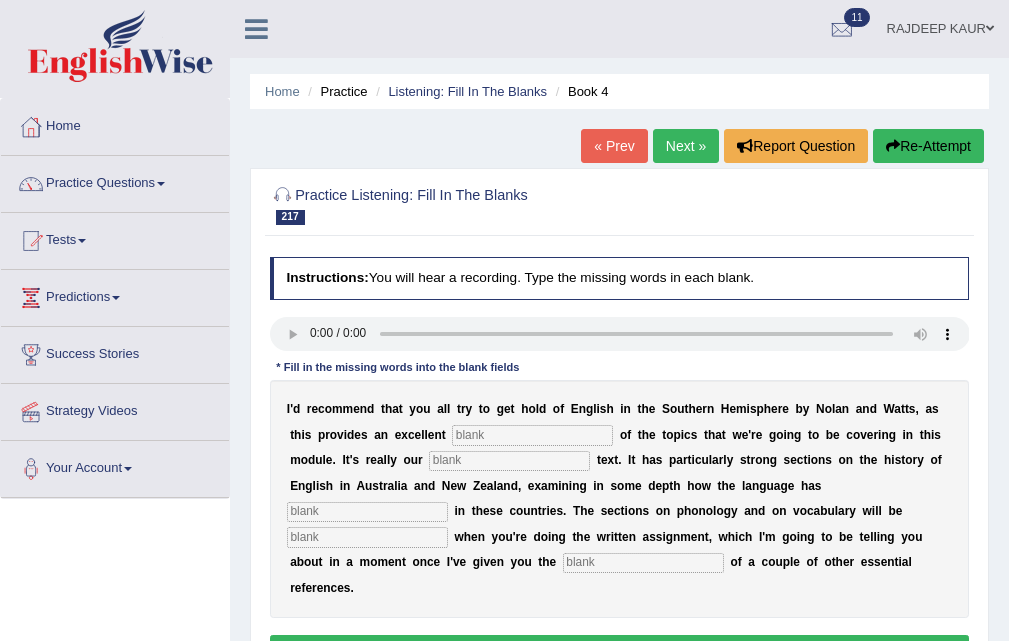 type 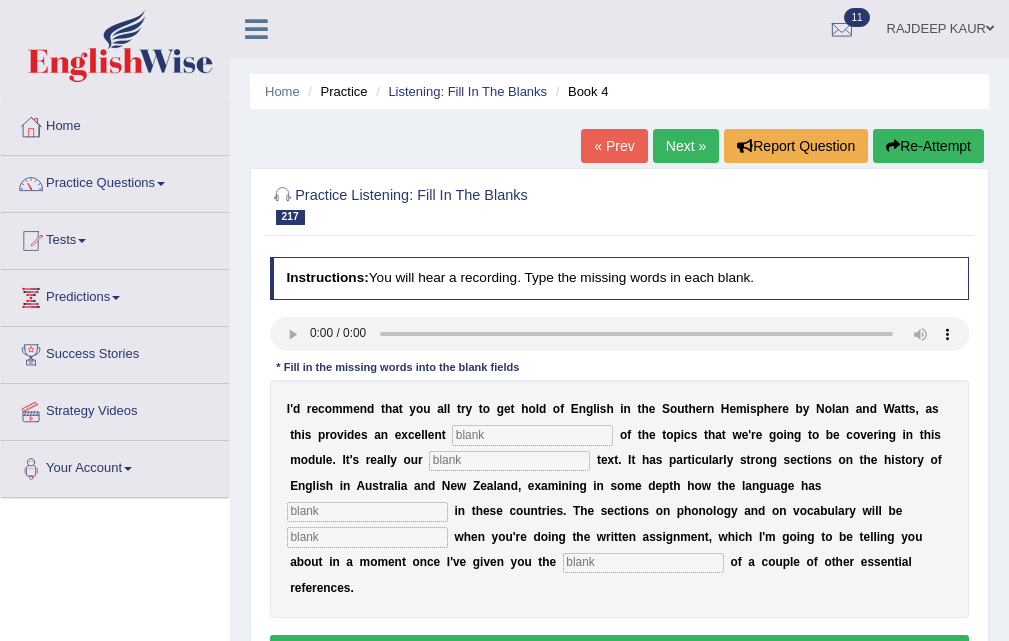 click on "Next »" at bounding box center (686, 146) 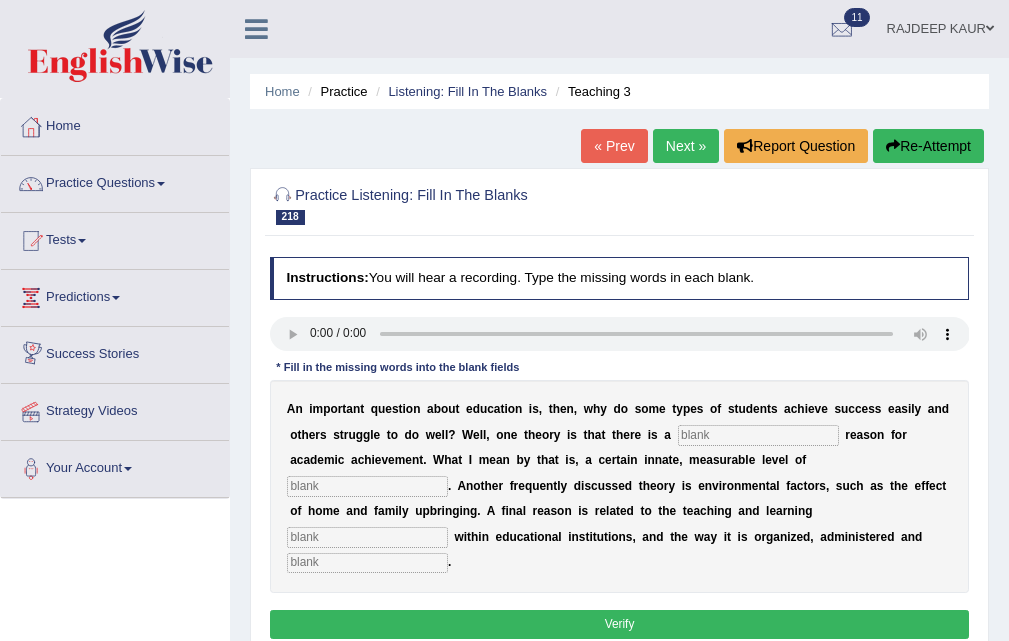scroll, scrollTop: 0, scrollLeft: 0, axis: both 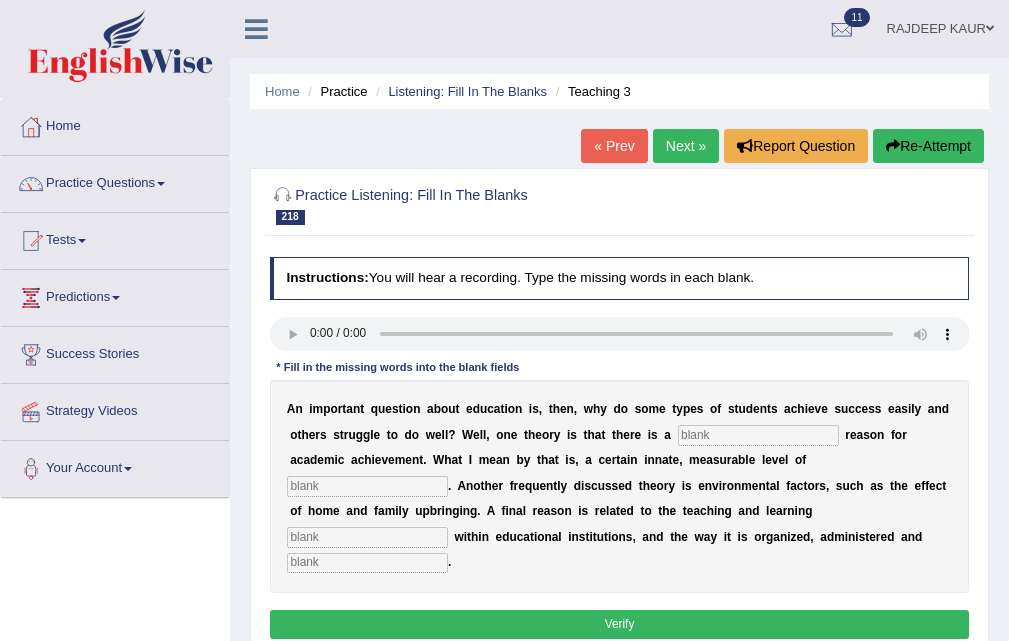 click on "i" at bounding box center (806, 409) 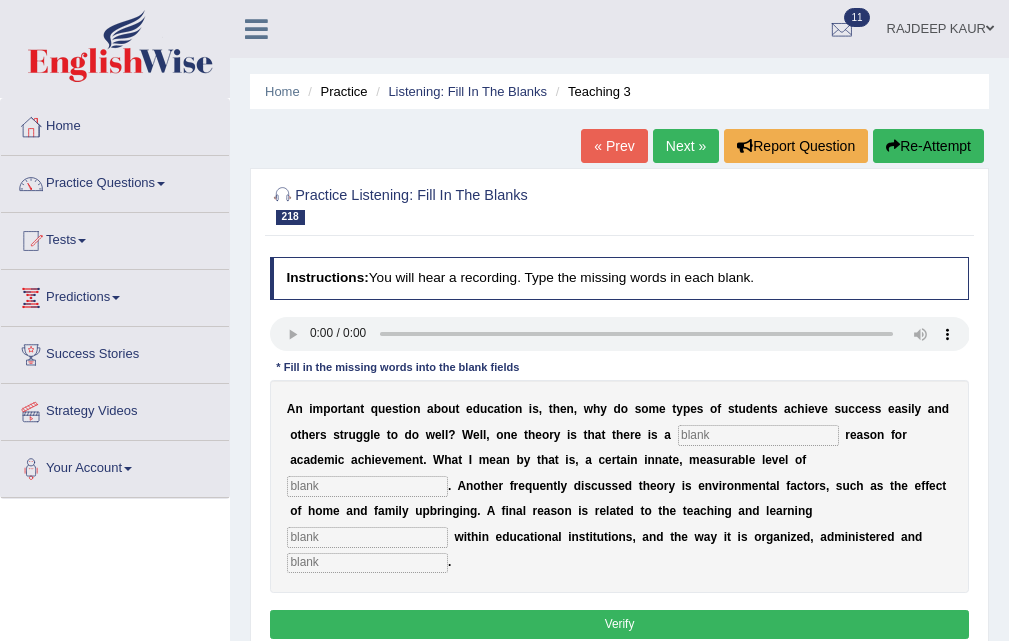 click at bounding box center [758, 435] 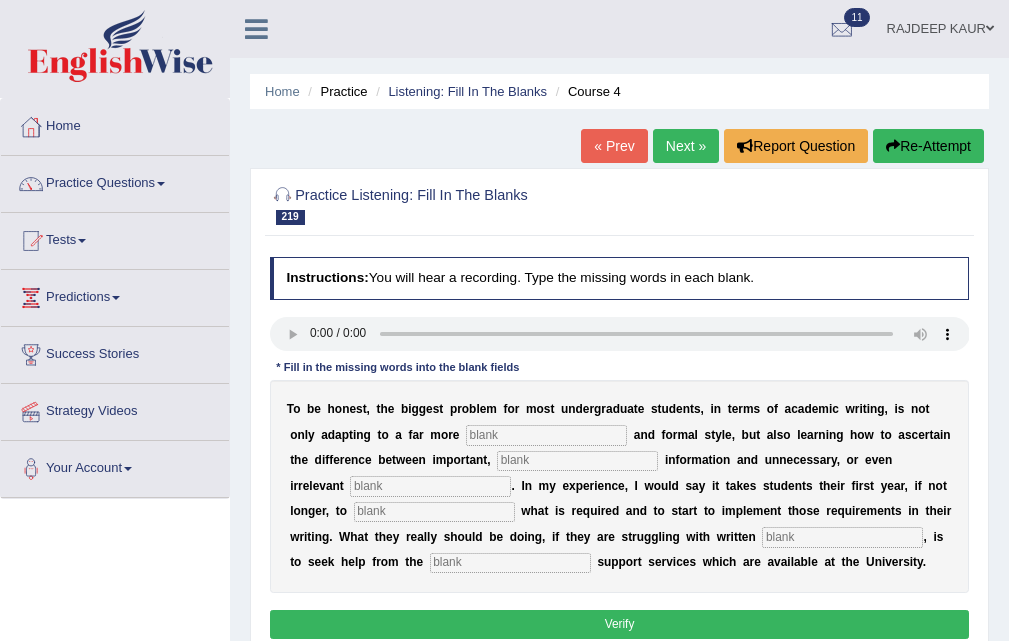 scroll, scrollTop: 0, scrollLeft: 0, axis: both 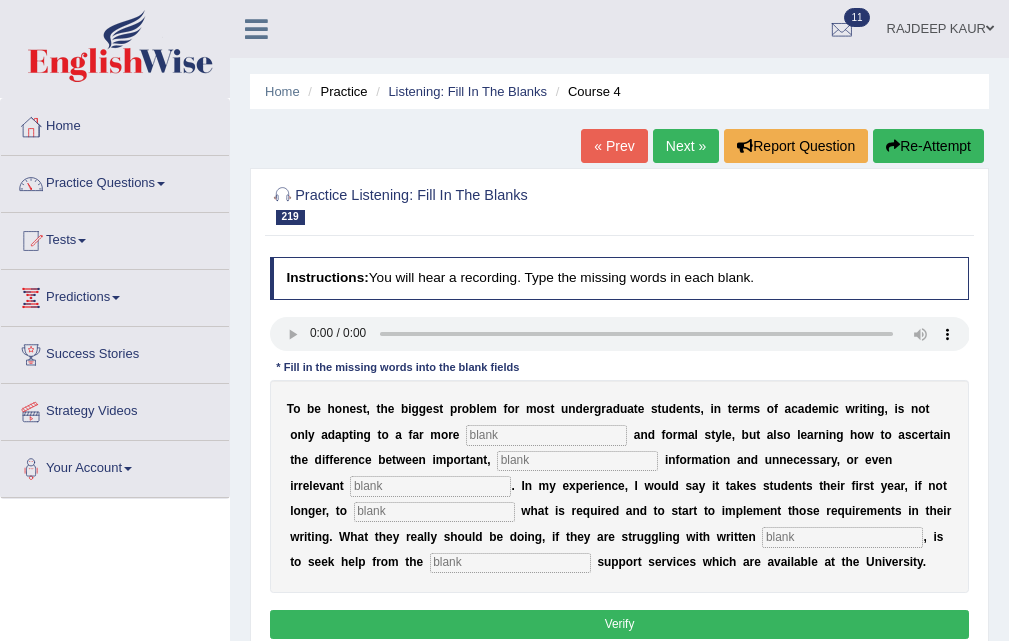 type 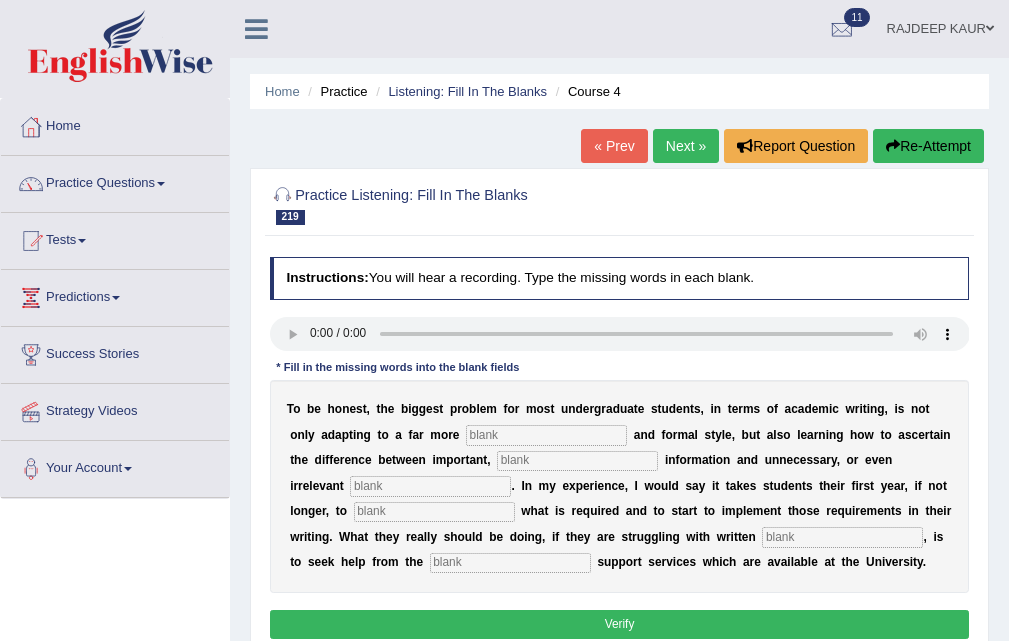 drag, startPoint x: 671, startPoint y: 167, endPoint x: 656, endPoint y: 157, distance: 18.027756 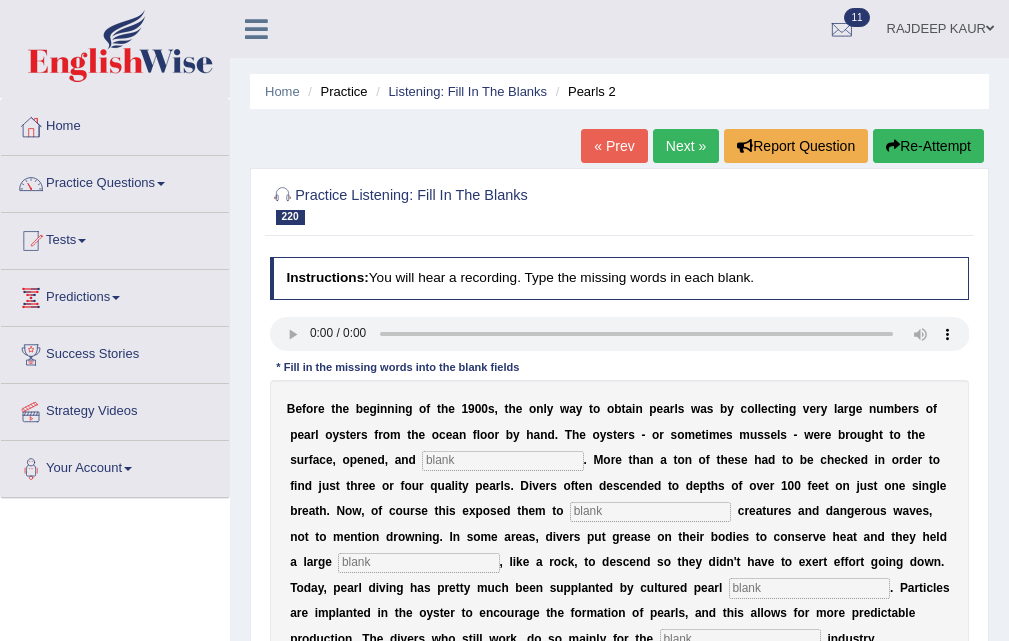 scroll, scrollTop: 0, scrollLeft: 0, axis: both 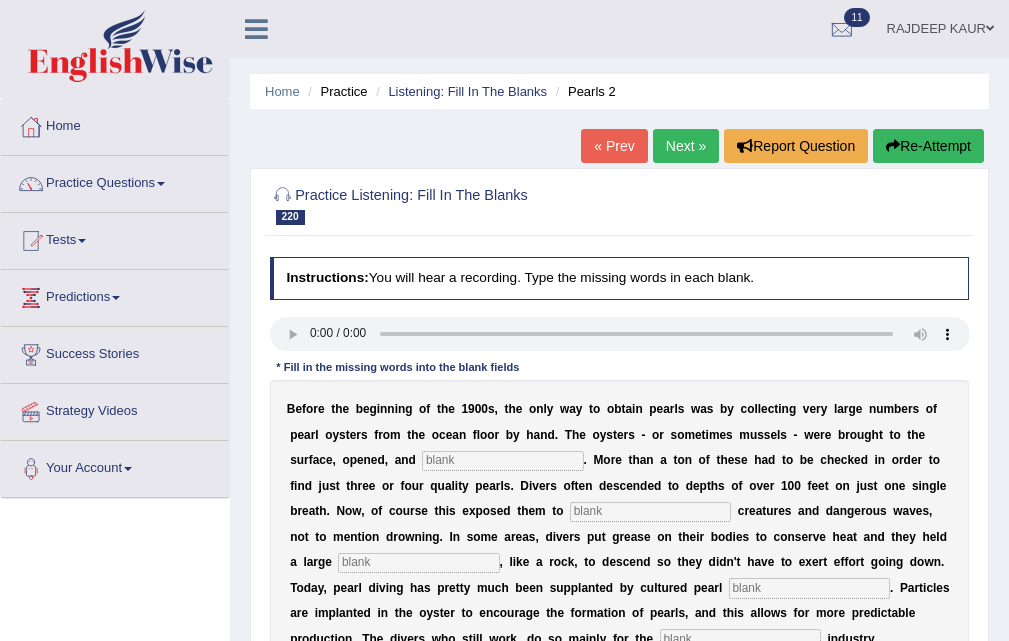 click at bounding box center (502, 461) 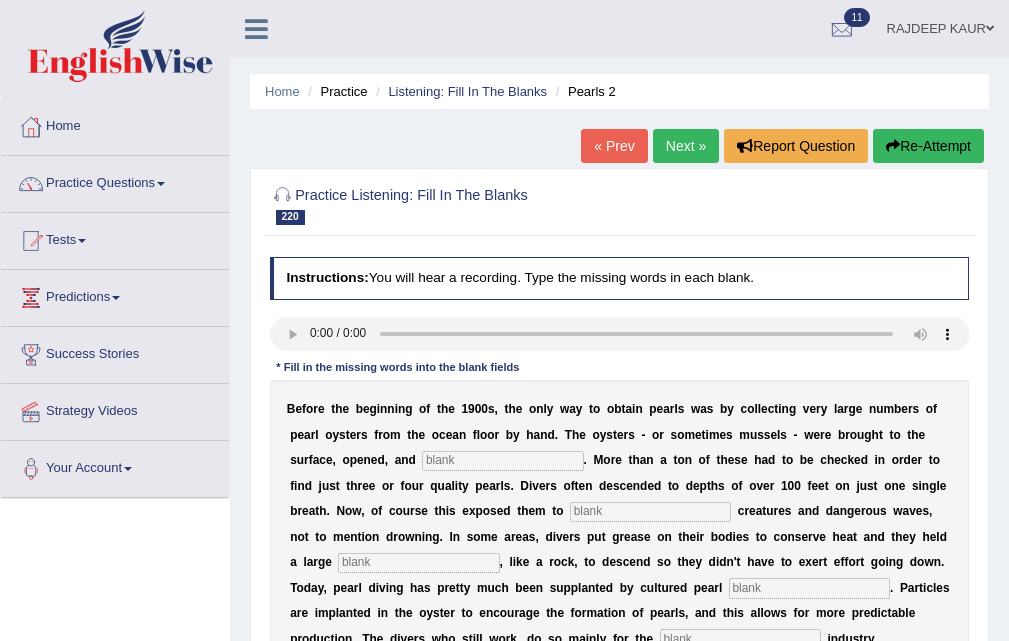 type 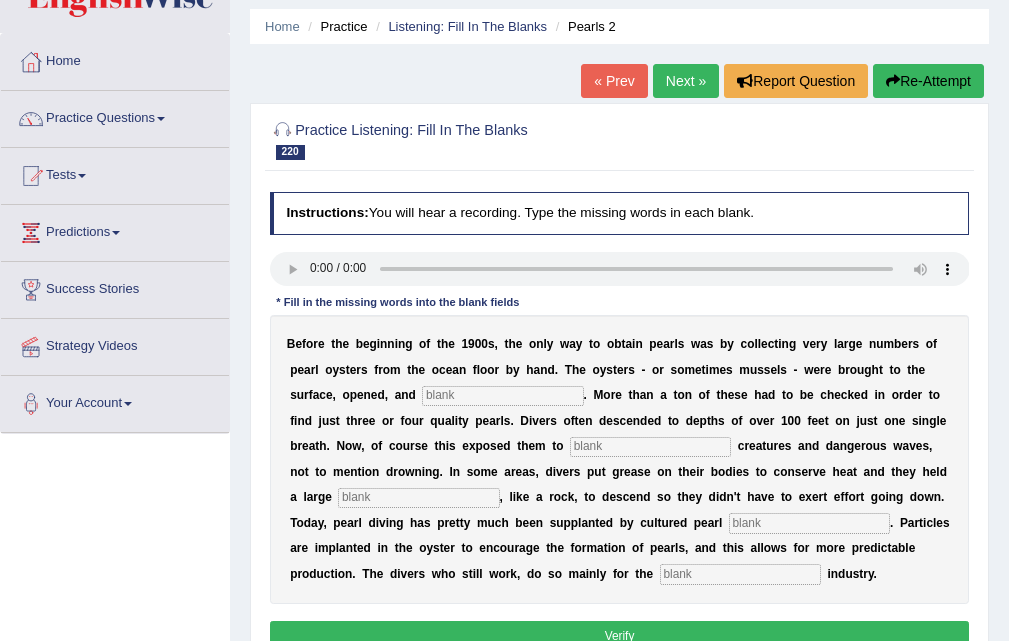 scroll, scrollTop: 100, scrollLeft: 0, axis: vertical 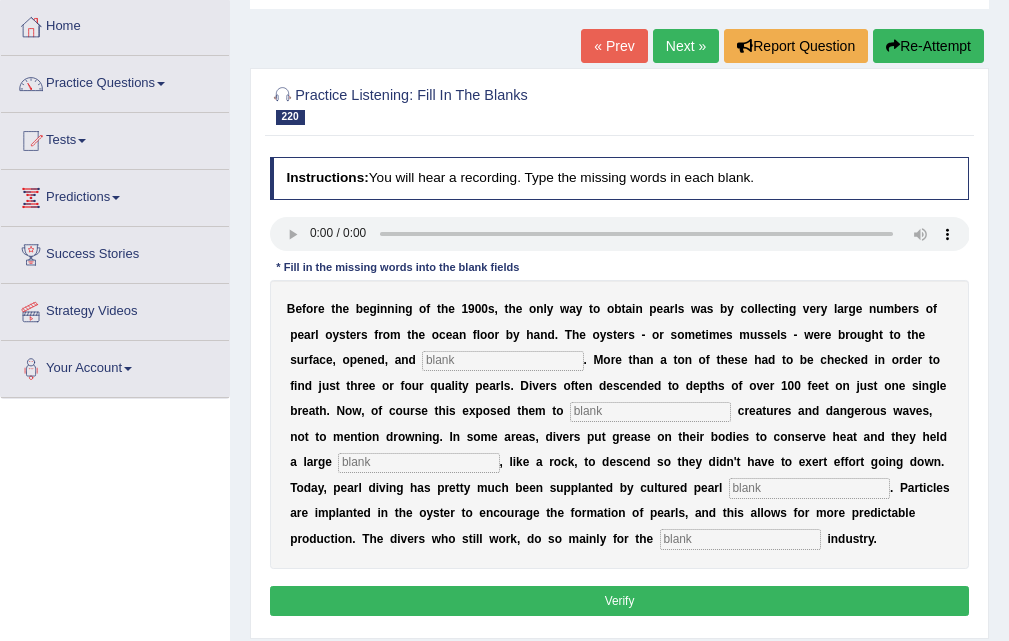 click on "Home
Practice
Listening: Fill In The Blanks
Pearls 2
« Prev Next »  Report Question  Re-Attempt
Practice Listening: Fill In The Blanks
220
Pearls 2
Instructions:  You will hear a recording. Type the missing words in each blank.
* Fill in the missing words into the blank fields B e f o r e    t h e    b e g i n n i n g    o f    t h e    [DATE],    t h e    o n l y    w a y    t o    o b t a i n    p e a r l s    w a s    b y    c o l l e c t i n g    v e r y    l a r g e    n u m b e r s    o f    p e a r l    o y s t e r s    f r o m    t h e    o c e a n    f l o o r    b y    h a n d .    T h e    o y s t e r s    -    o r    s o m e t i m e s    m u s s e l s    -    w e r e    b r o u g h t    t o    t h e    s u r f a c e ,    o p e n e d ,    a n d    .    M o r e" at bounding box center [619, 400] 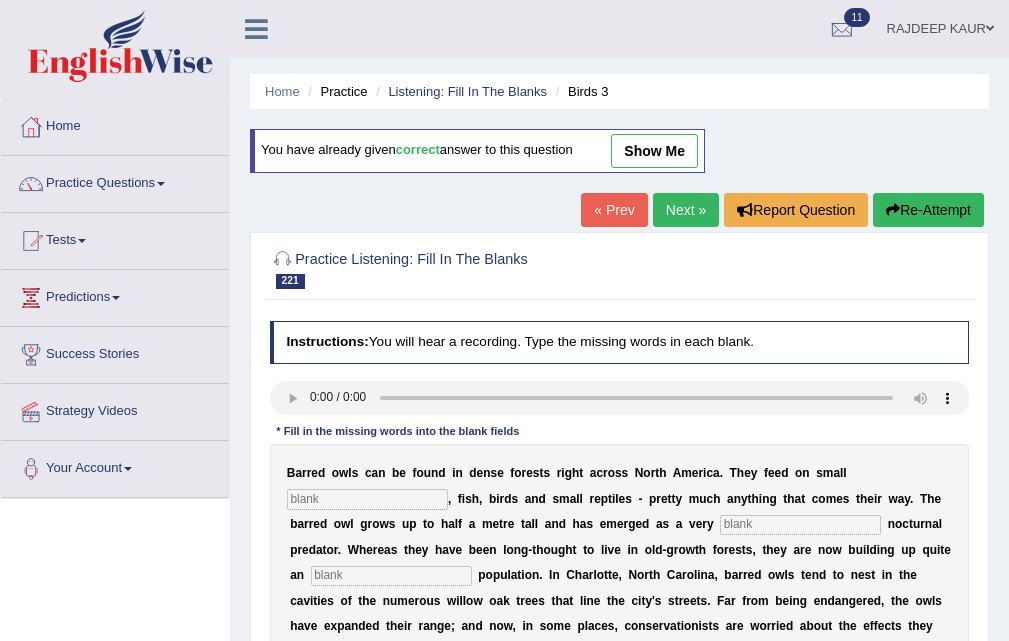 scroll, scrollTop: 0, scrollLeft: 0, axis: both 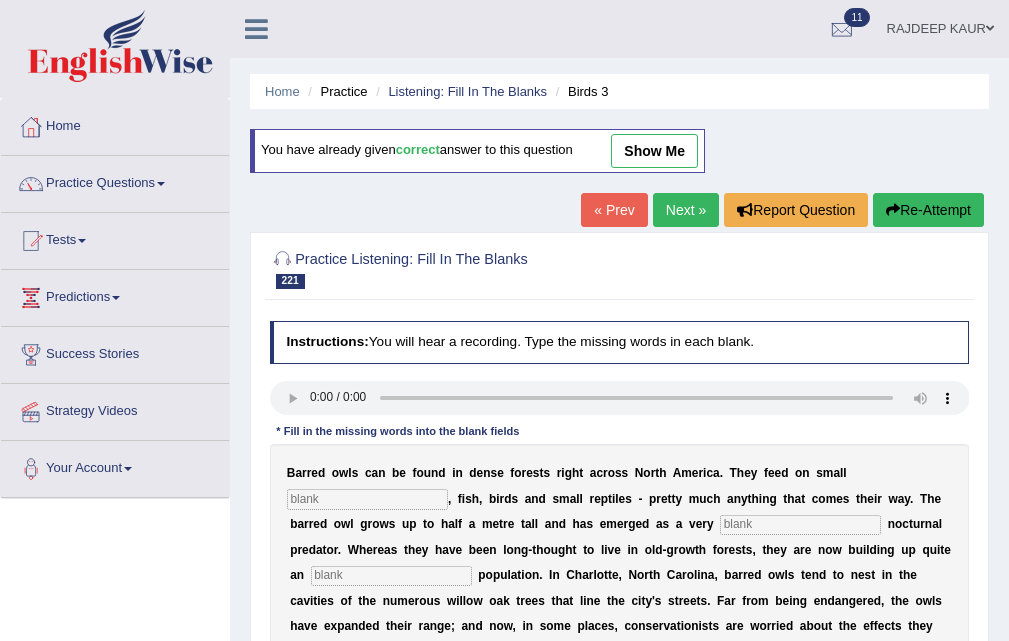click on "« Prev" at bounding box center [614, 210] 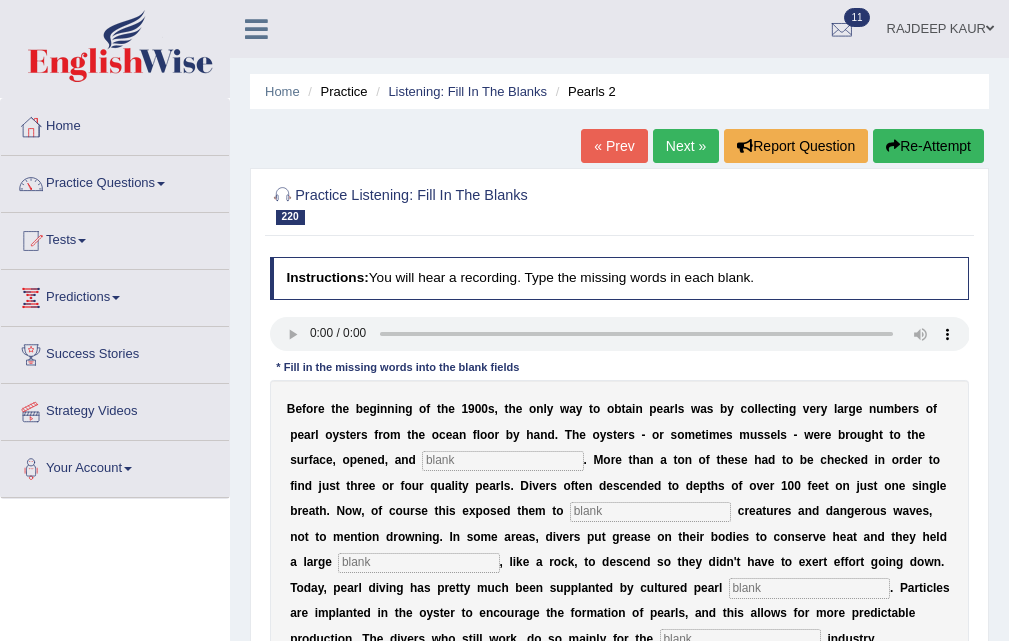 scroll, scrollTop: 0, scrollLeft: 0, axis: both 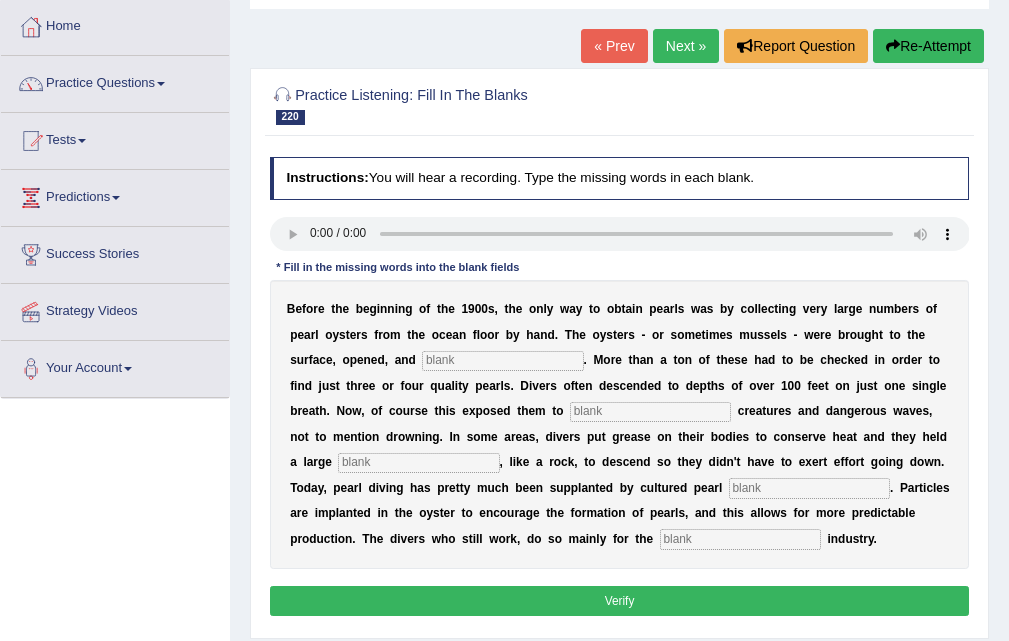 click at bounding box center [740, 539] 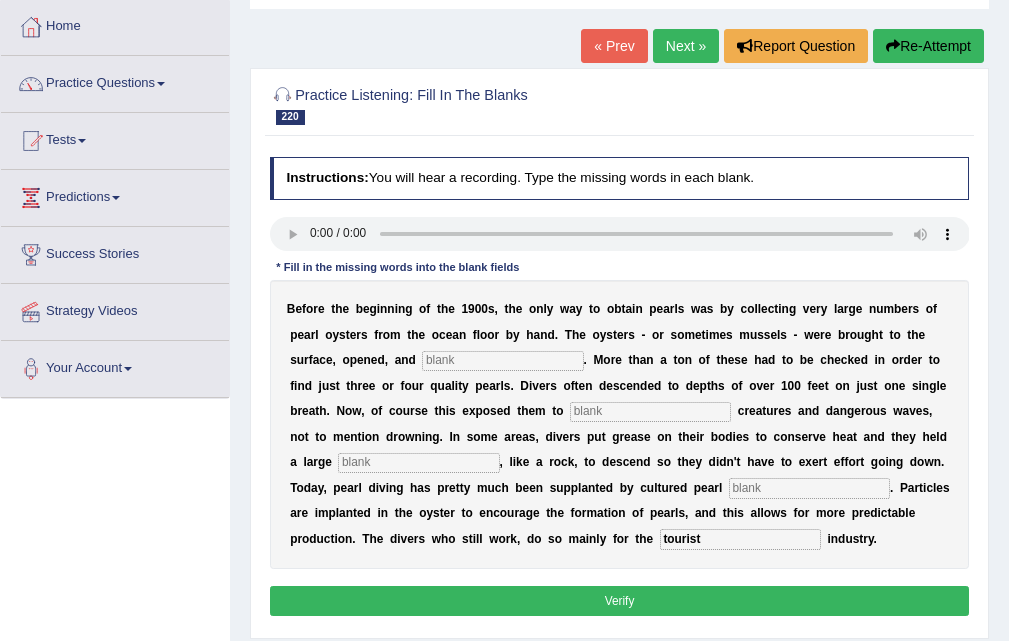 type on "tourist" 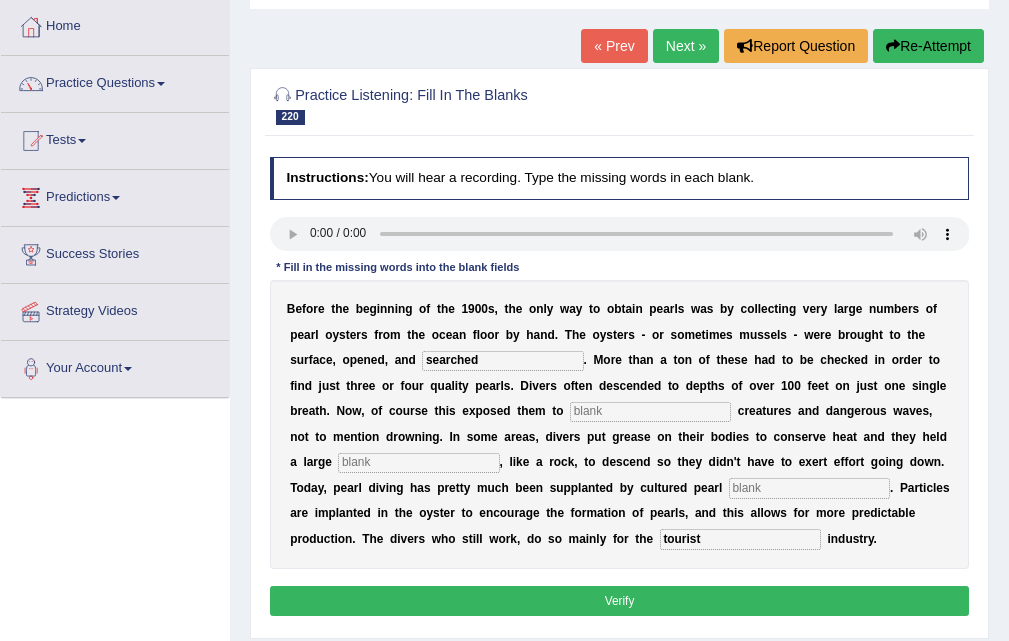 type on "searched" 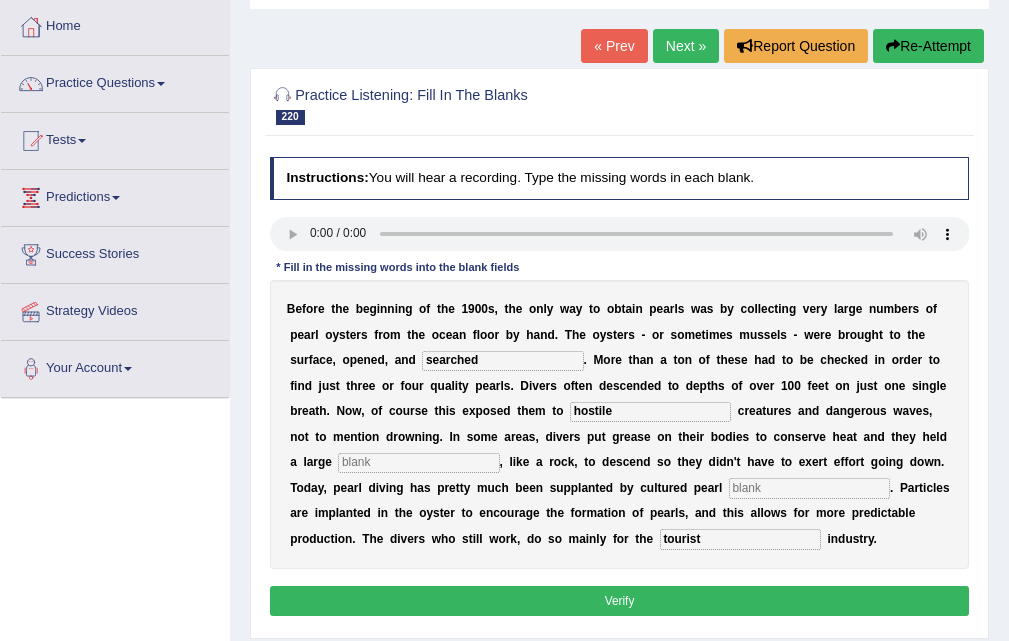 type on "hostile" 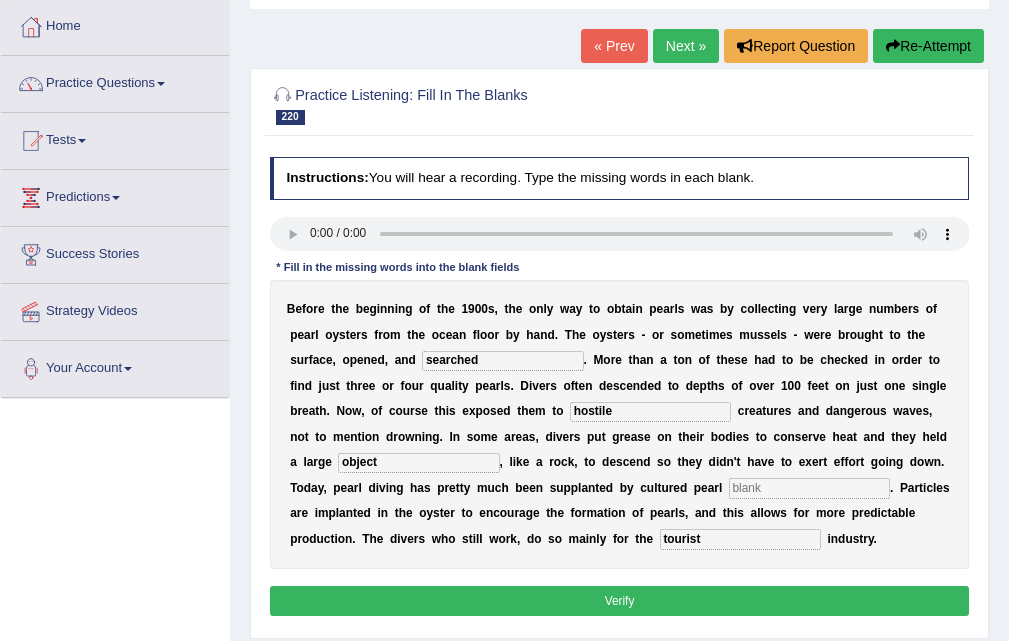 type on "object" 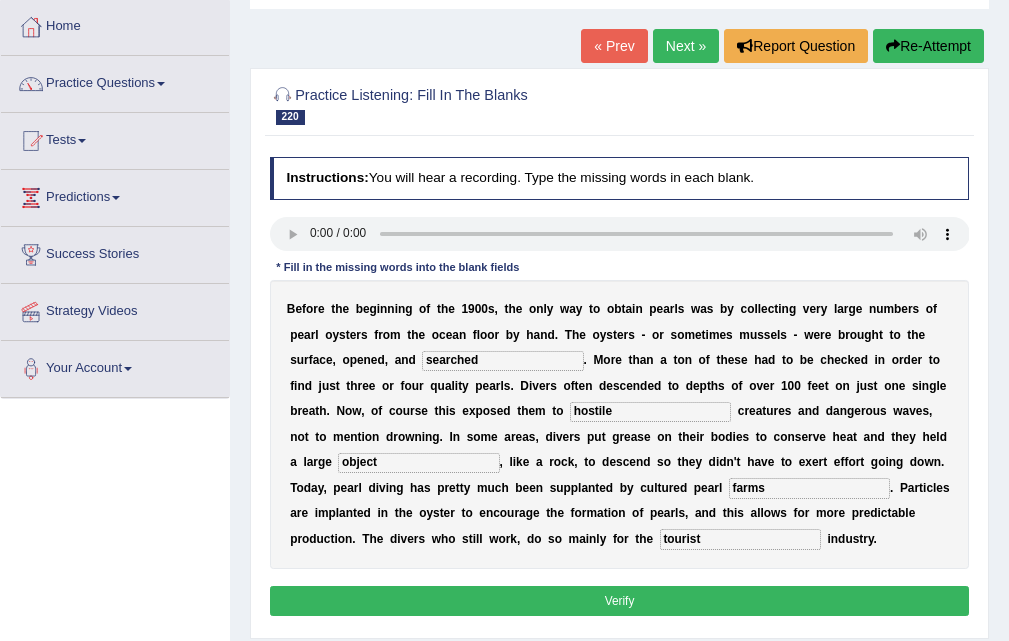 type on "farms" 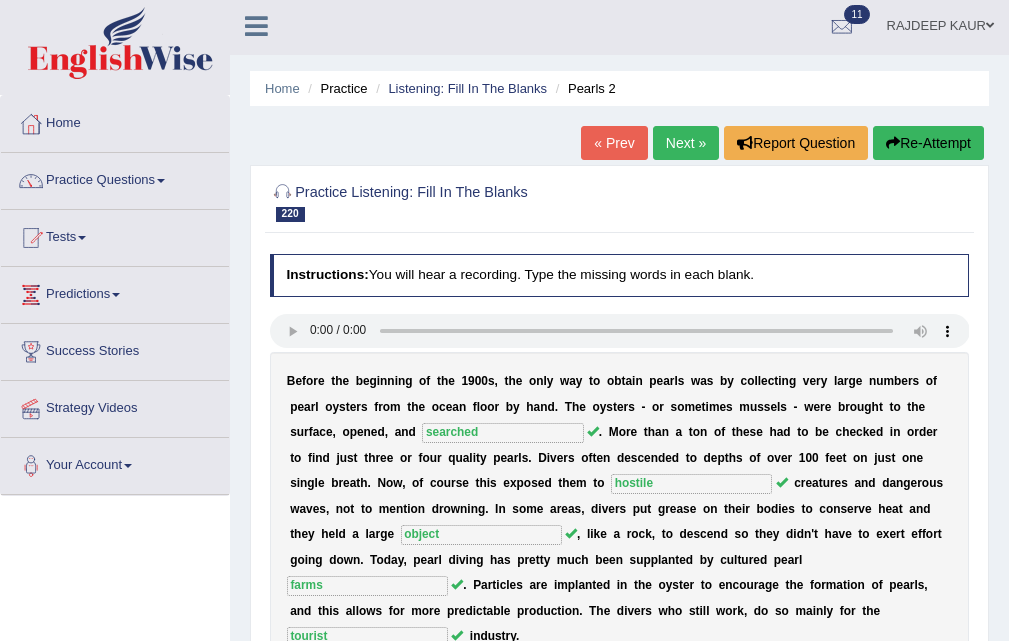 scroll, scrollTop: 0, scrollLeft: 0, axis: both 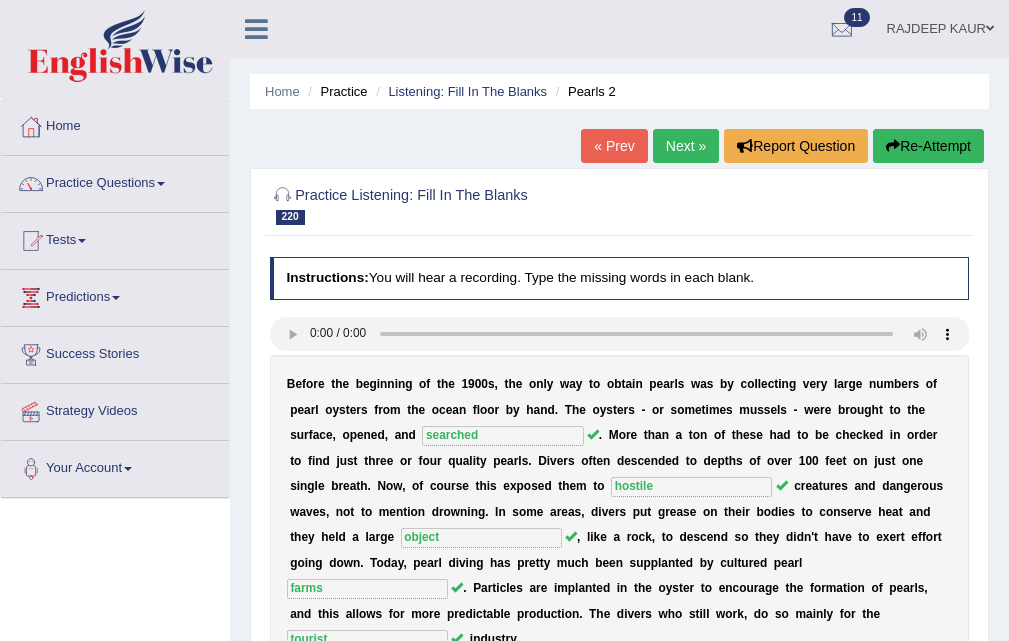 click on "« Prev" at bounding box center [614, 146] 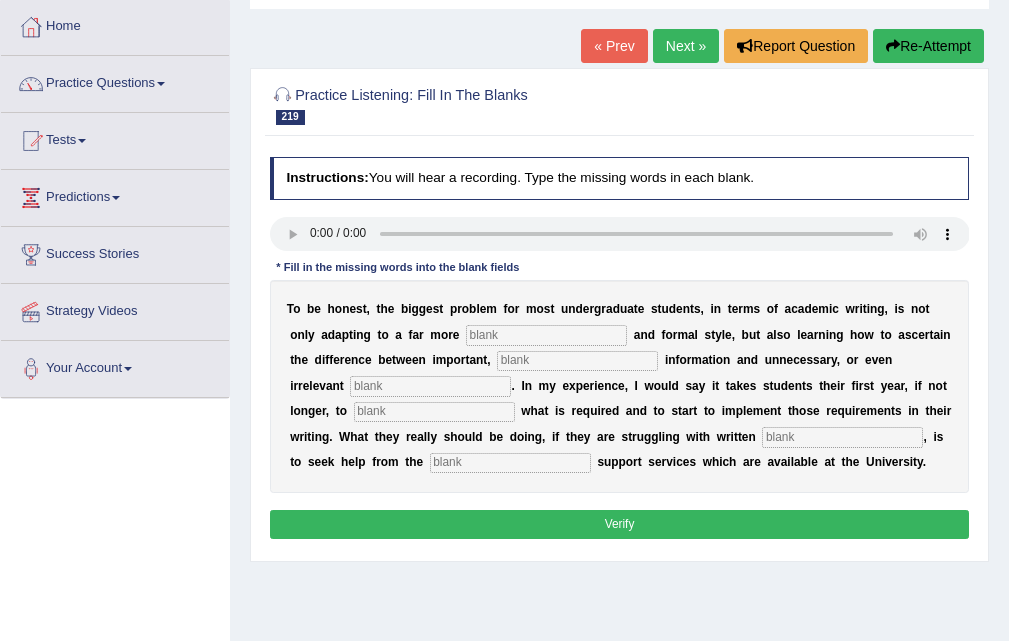 scroll, scrollTop: 100, scrollLeft: 0, axis: vertical 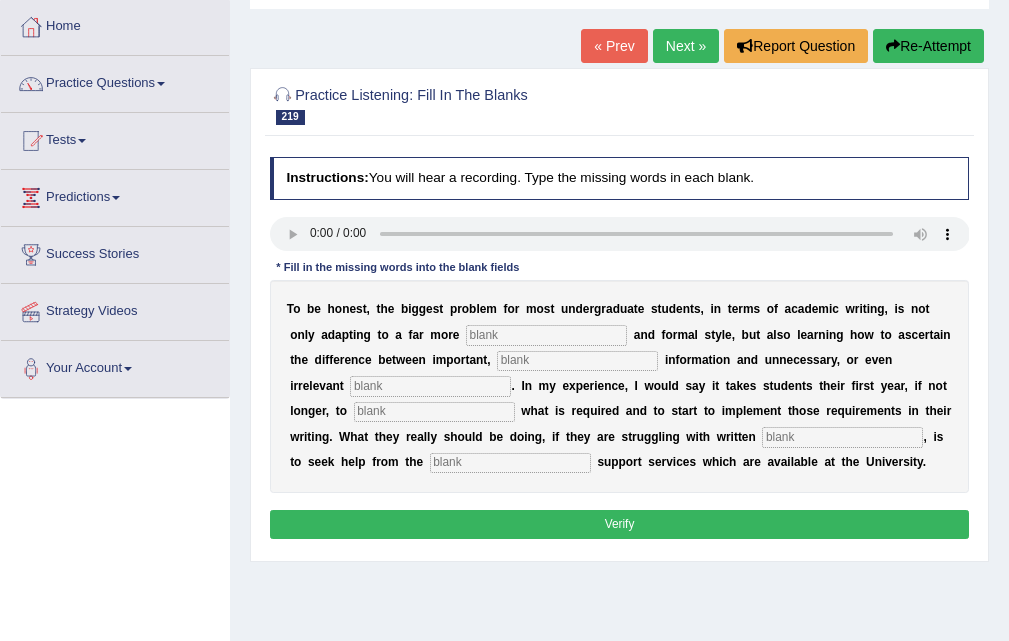 click at bounding box center (546, 335) 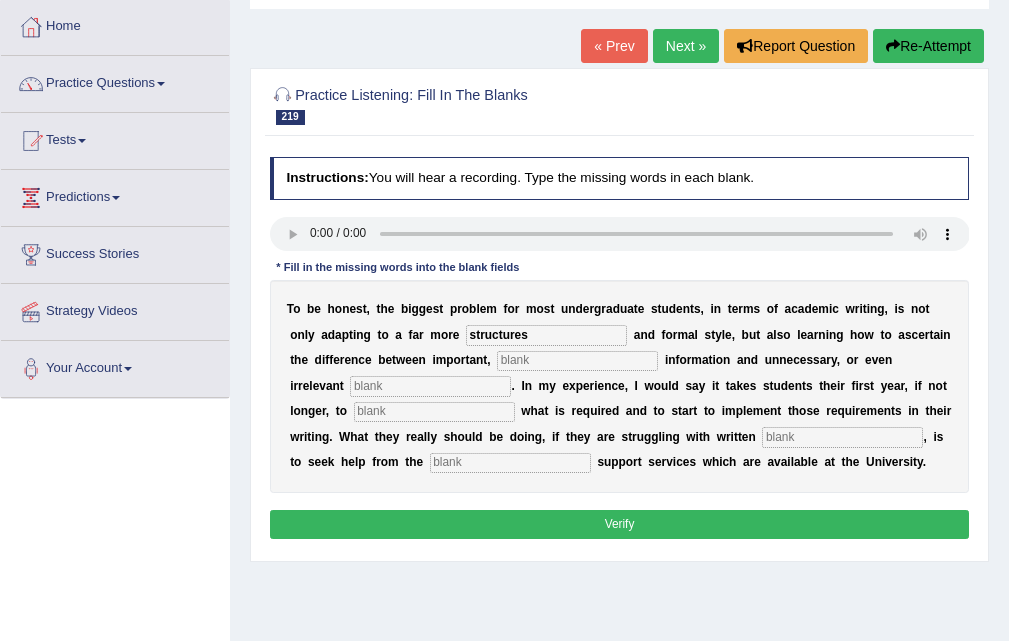 type on "structures" 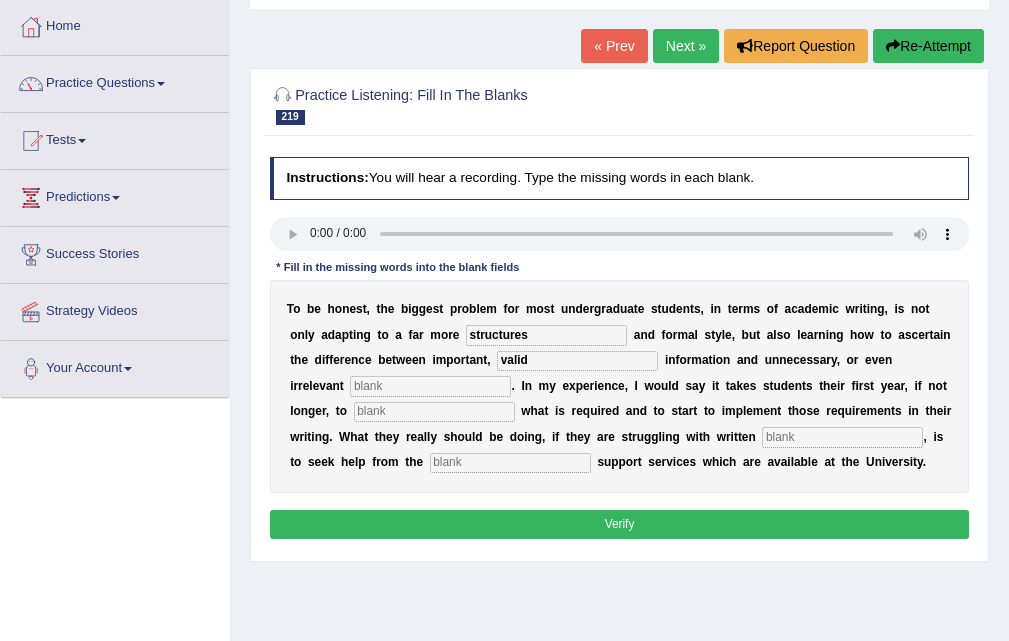 type on "valid" 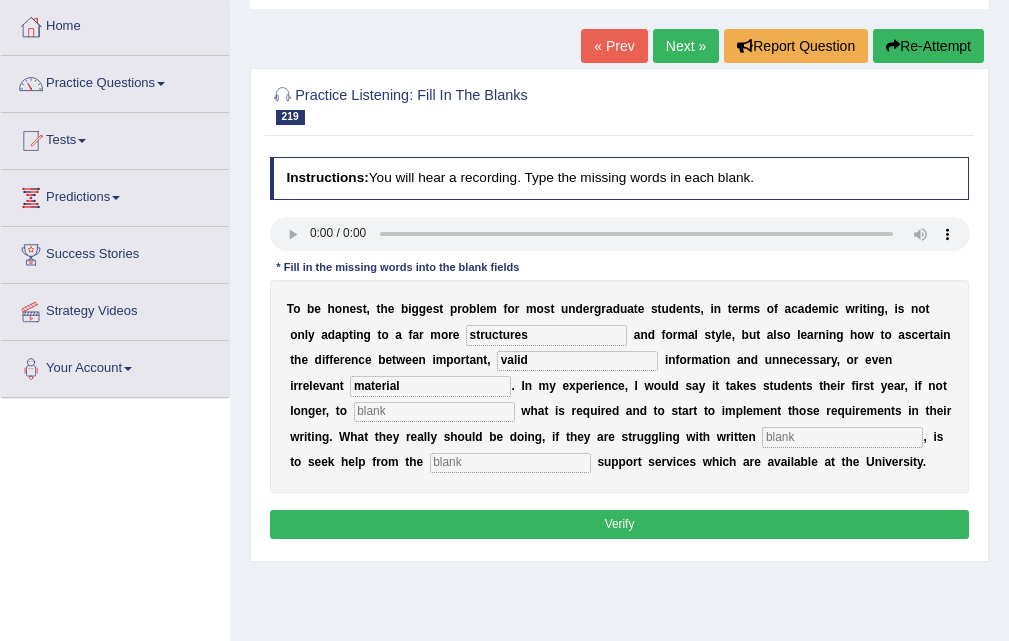type on "material" 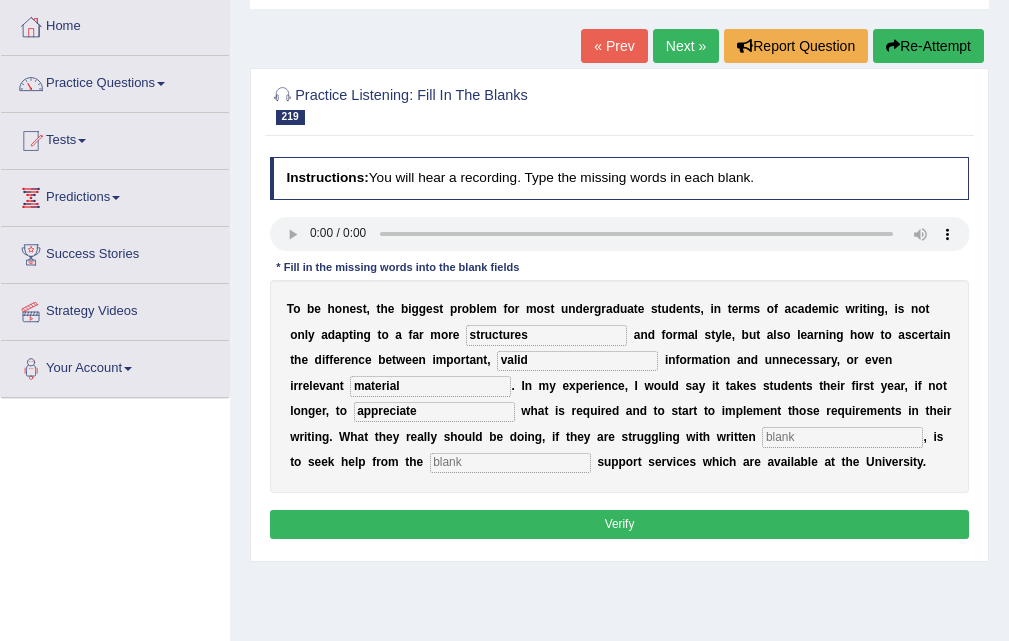 type on "appreciate" 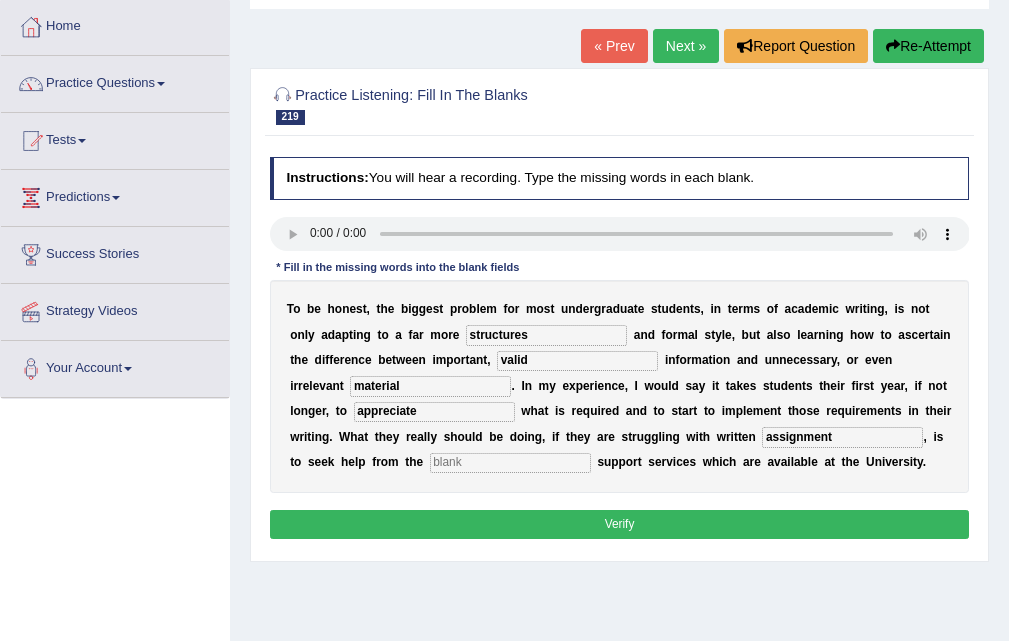 type on "assignment" 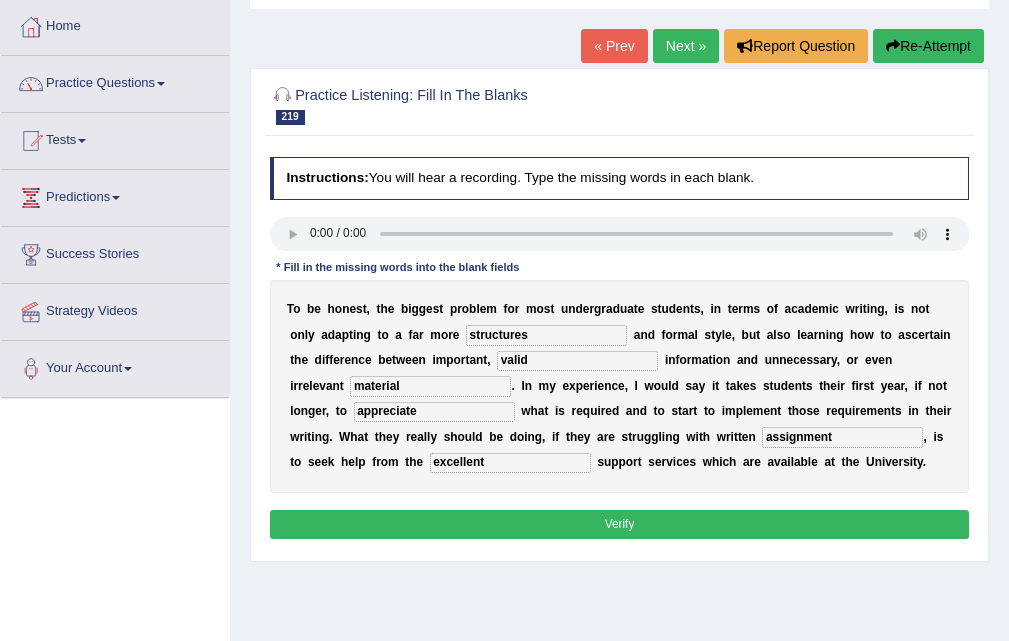 type on "excellent" 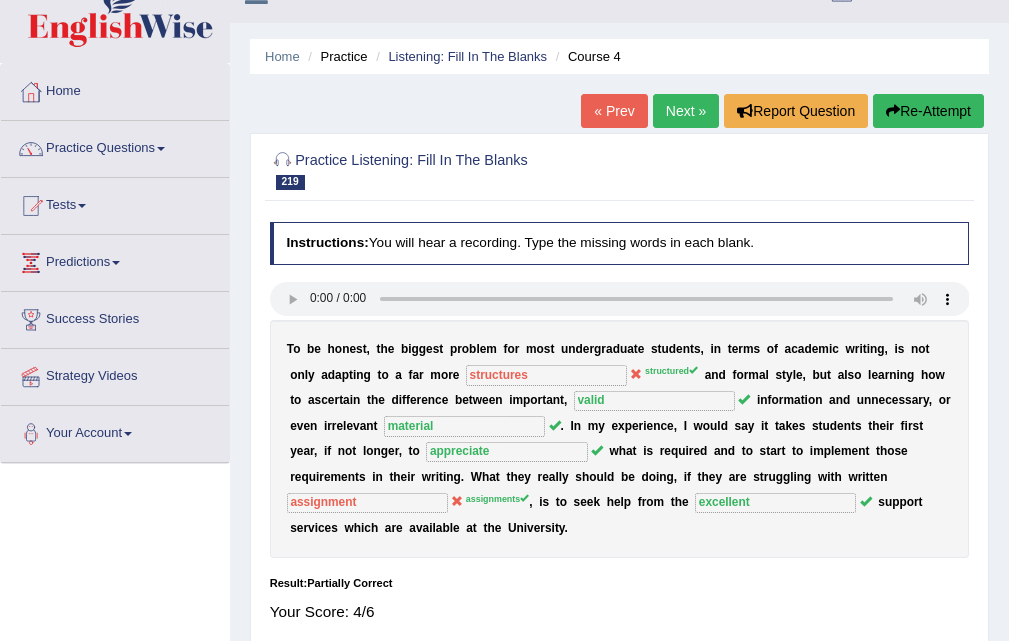 scroll, scrollTop: 0, scrollLeft: 0, axis: both 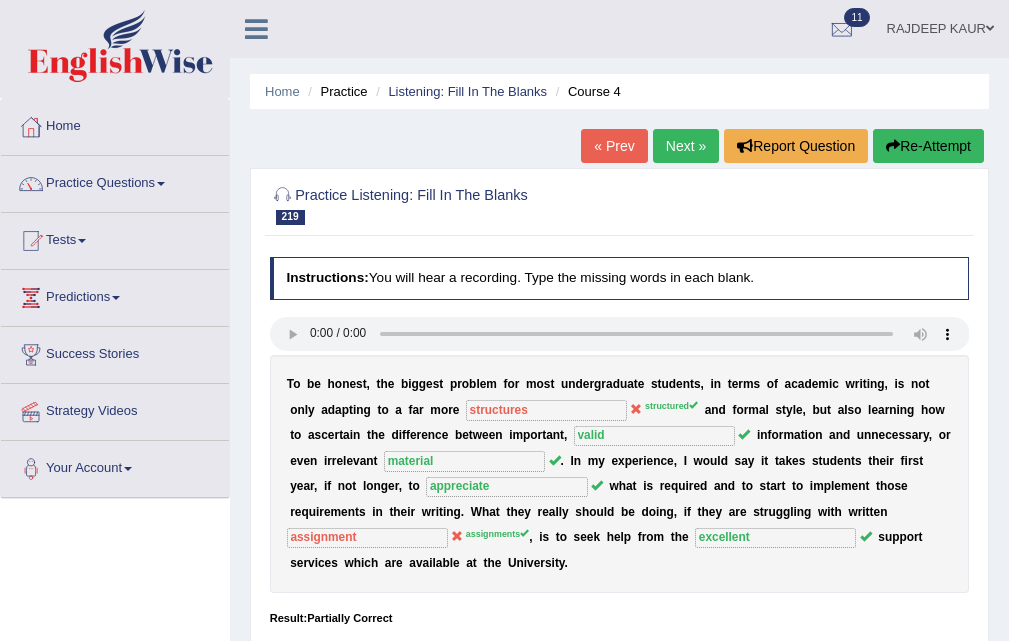 click on "« Prev" at bounding box center (614, 146) 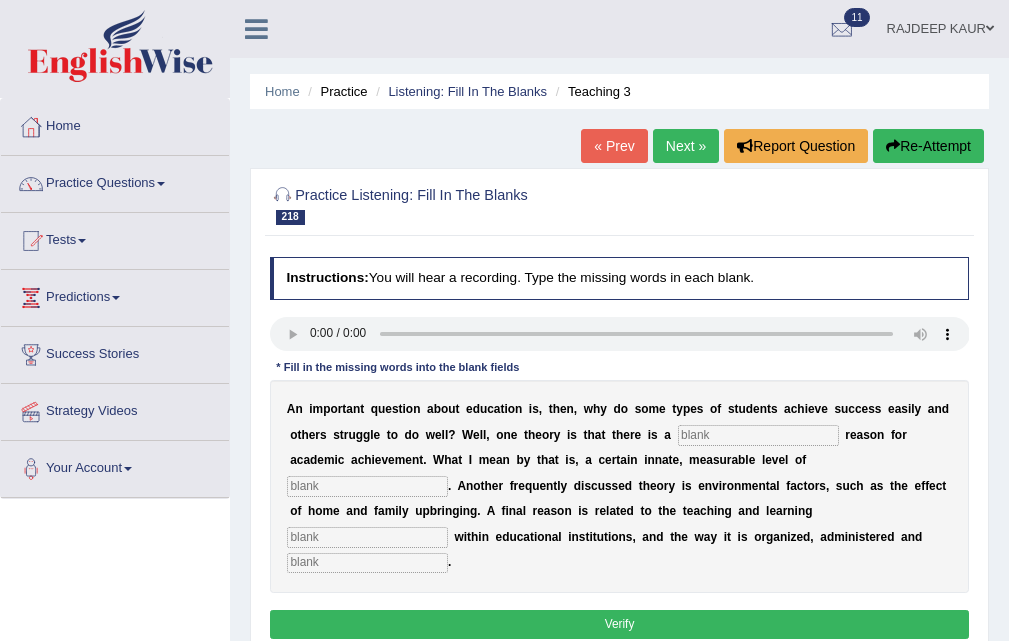scroll, scrollTop: 200, scrollLeft: 0, axis: vertical 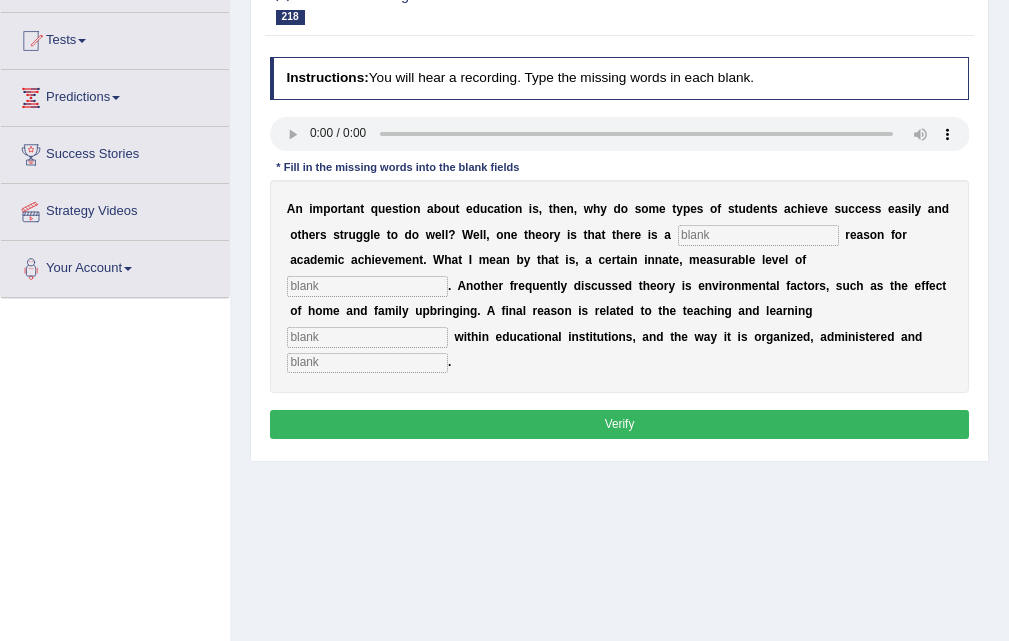 click at bounding box center [758, 235] 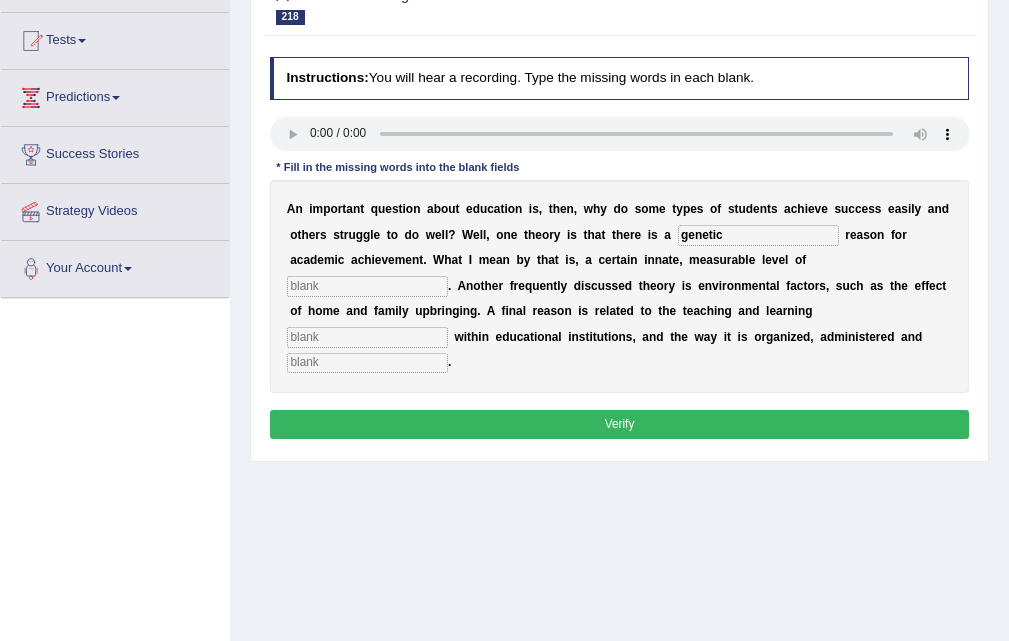 type on "genetic" 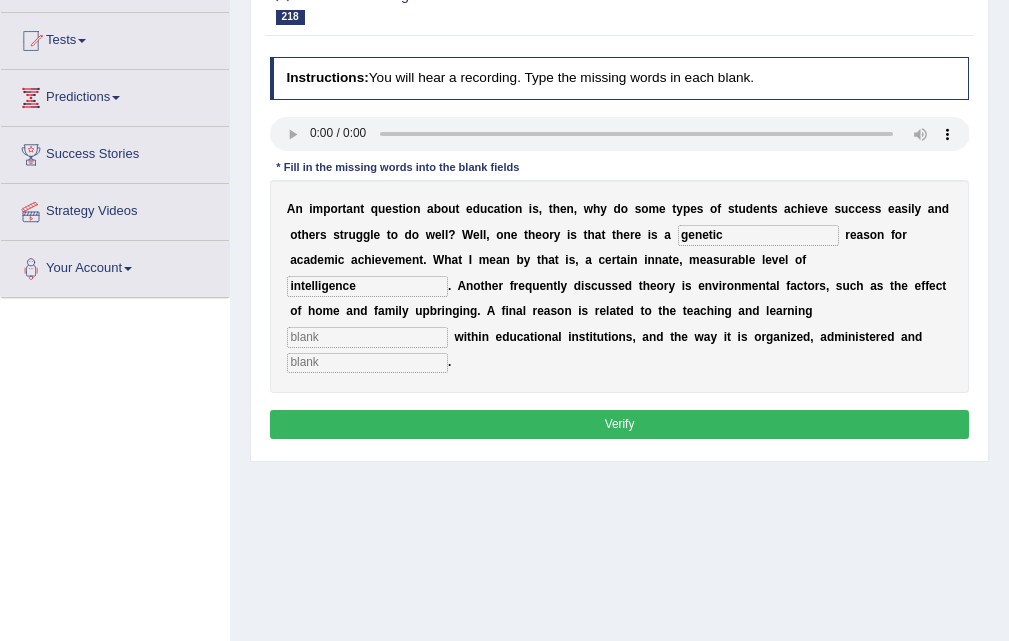 type on "intelligence" 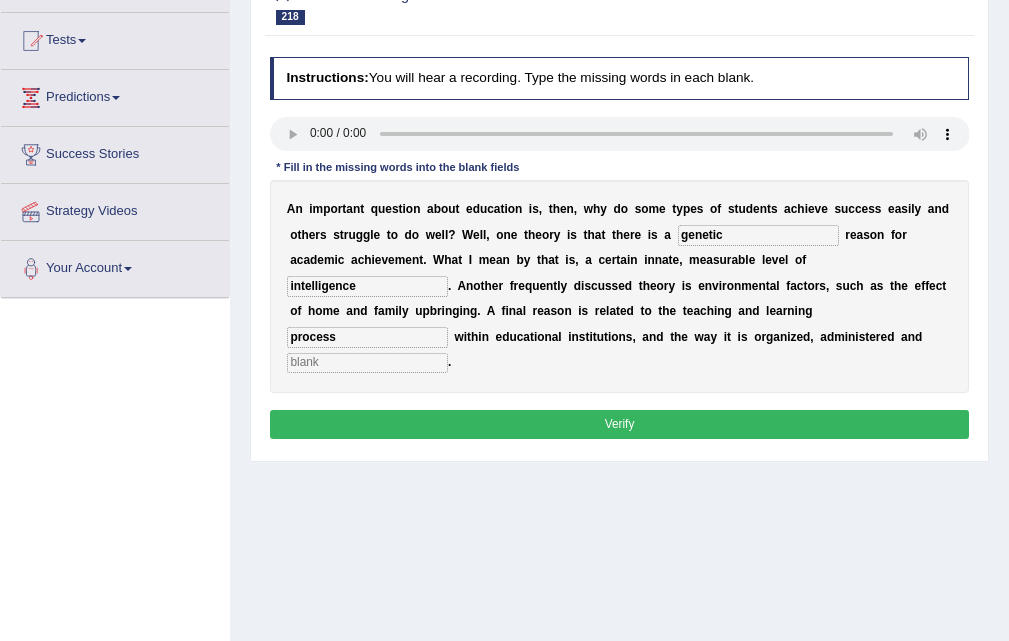 type on "process" 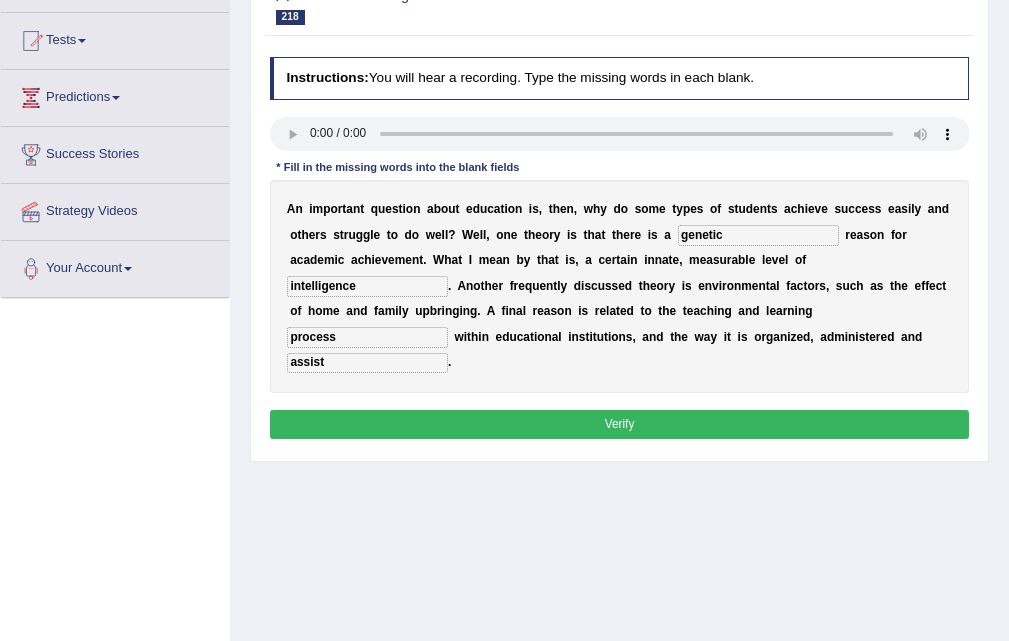 type on "assist" 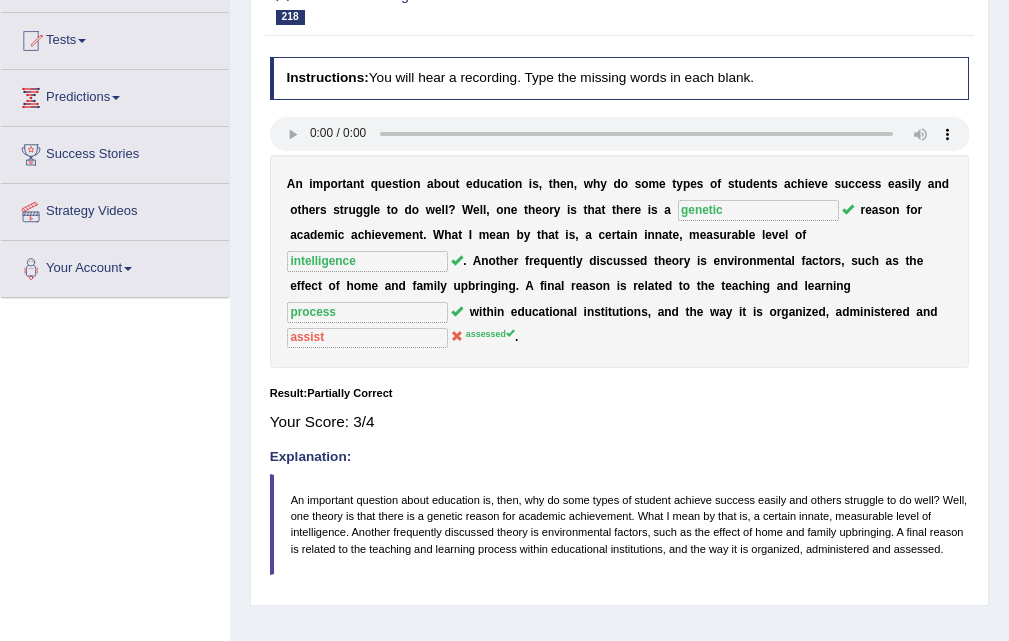 scroll, scrollTop: 0, scrollLeft: 0, axis: both 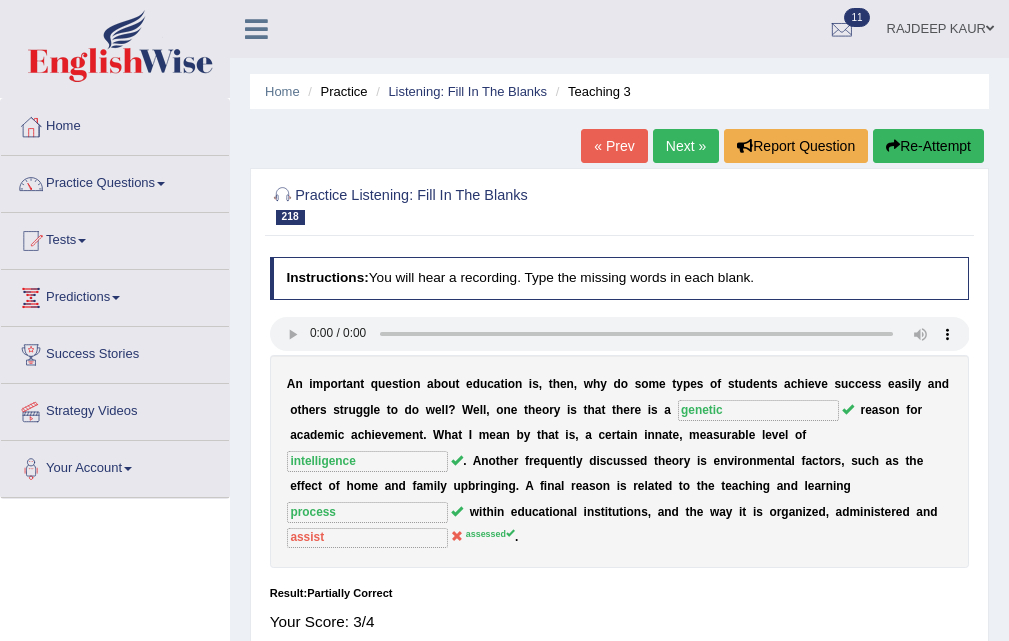 click on "« Prev" at bounding box center (614, 146) 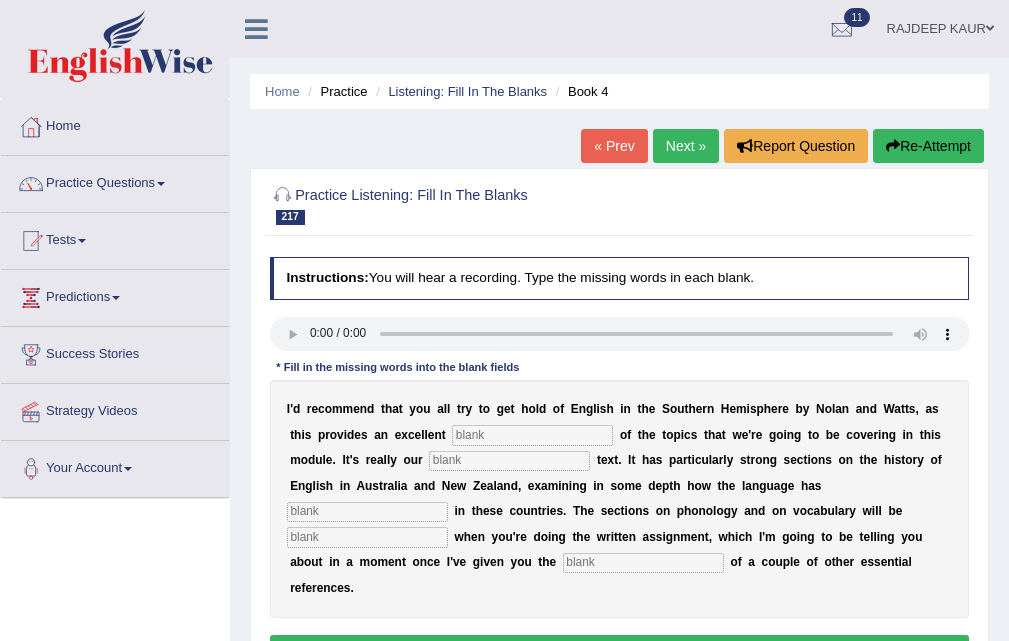 scroll, scrollTop: 0, scrollLeft: 0, axis: both 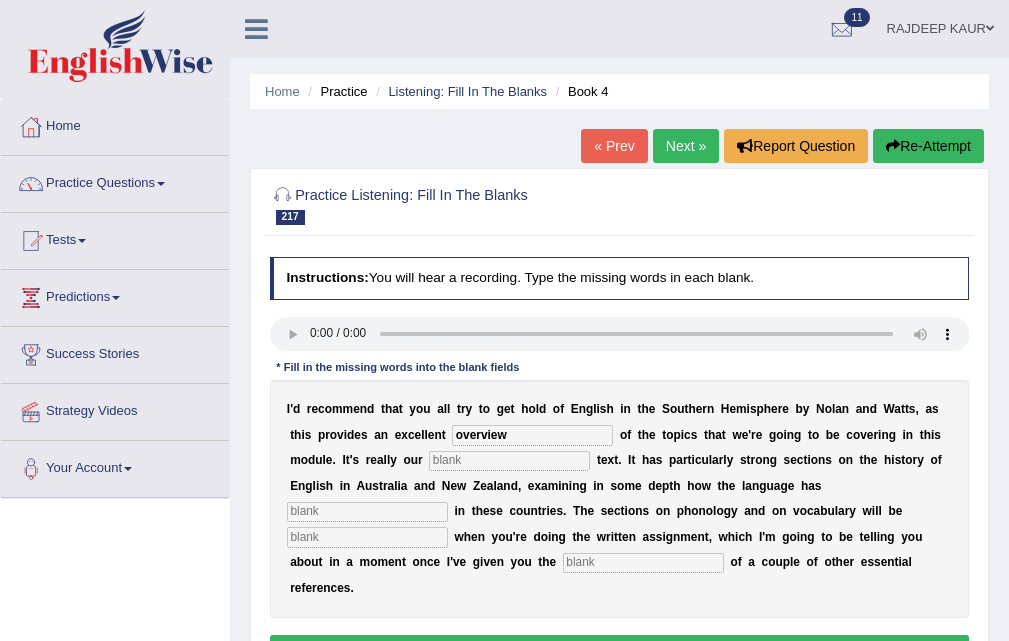 type on "overview" 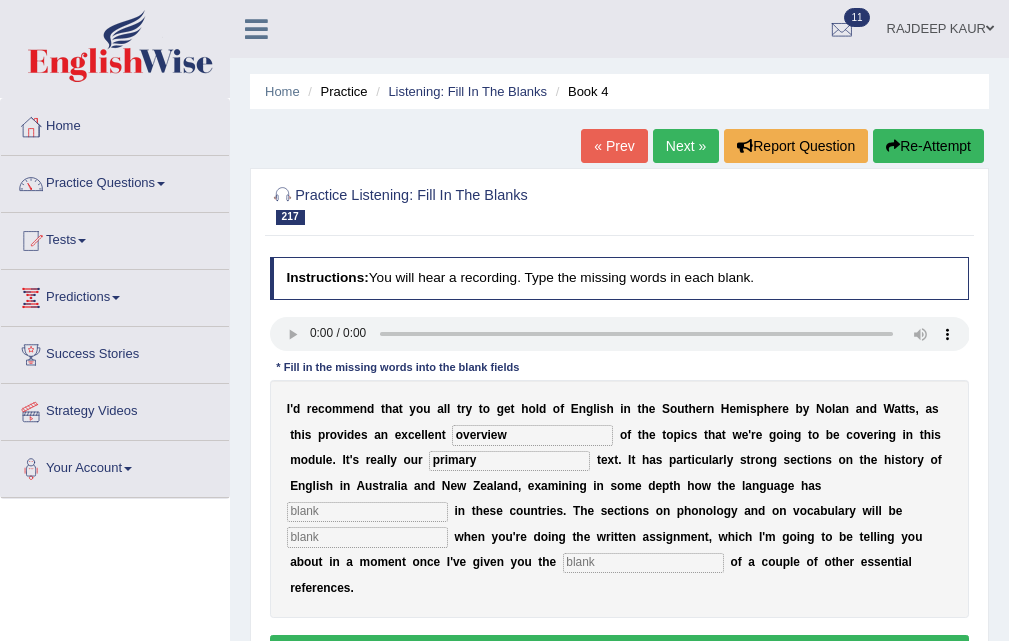 type on "primary" 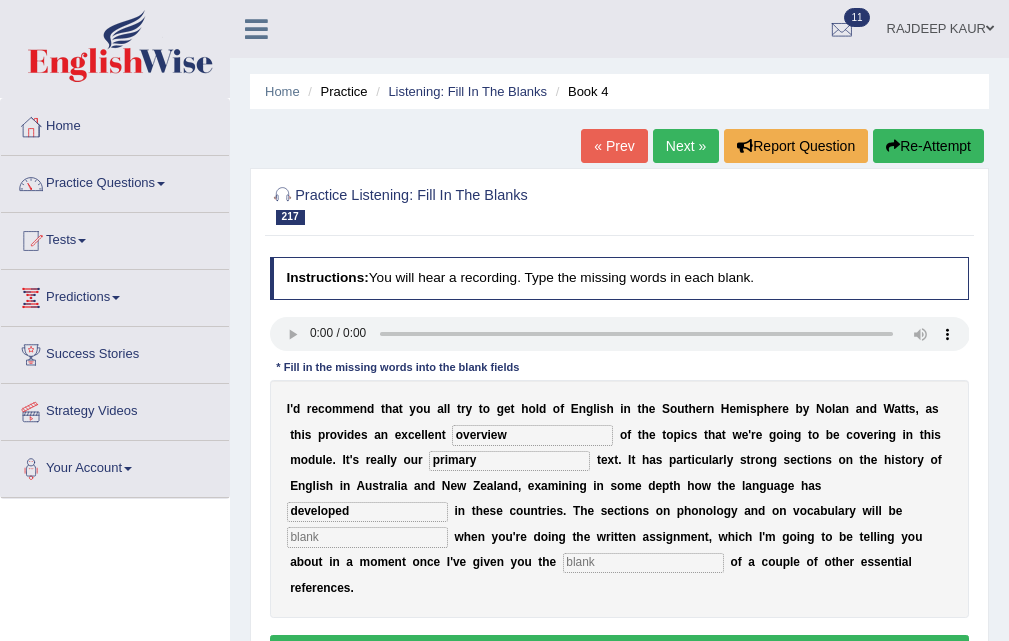 type on "developed" 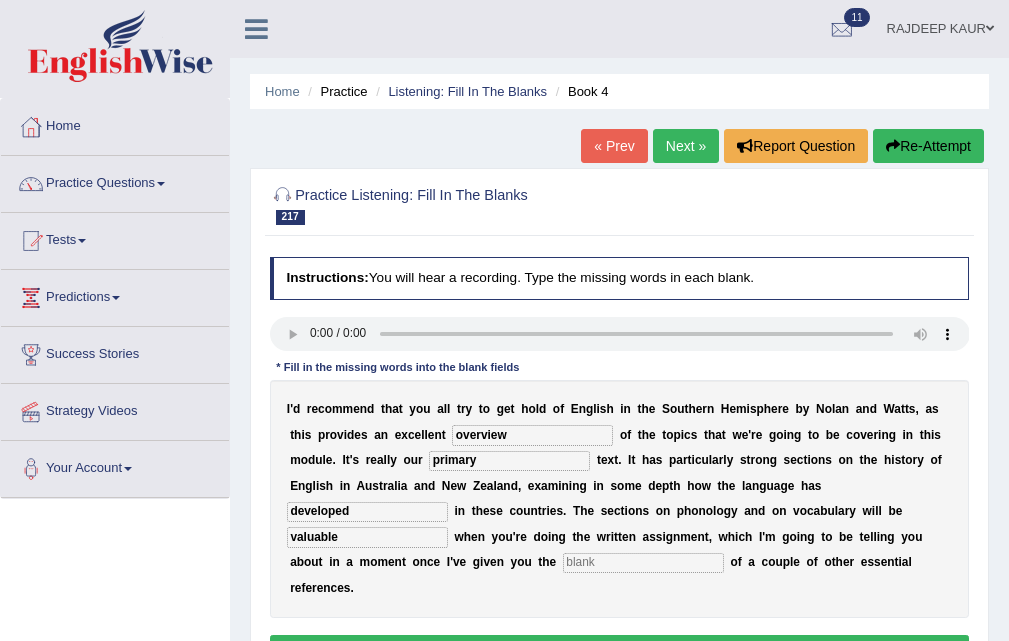 type on "valuable" 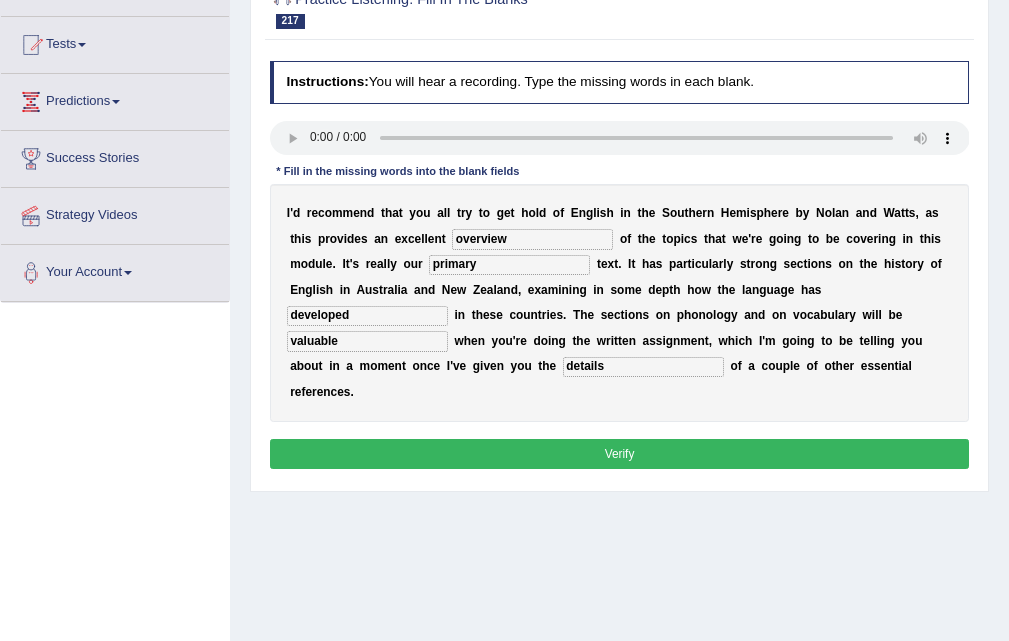 scroll, scrollTop: 200, scrollLeft: 0, axis: vertical 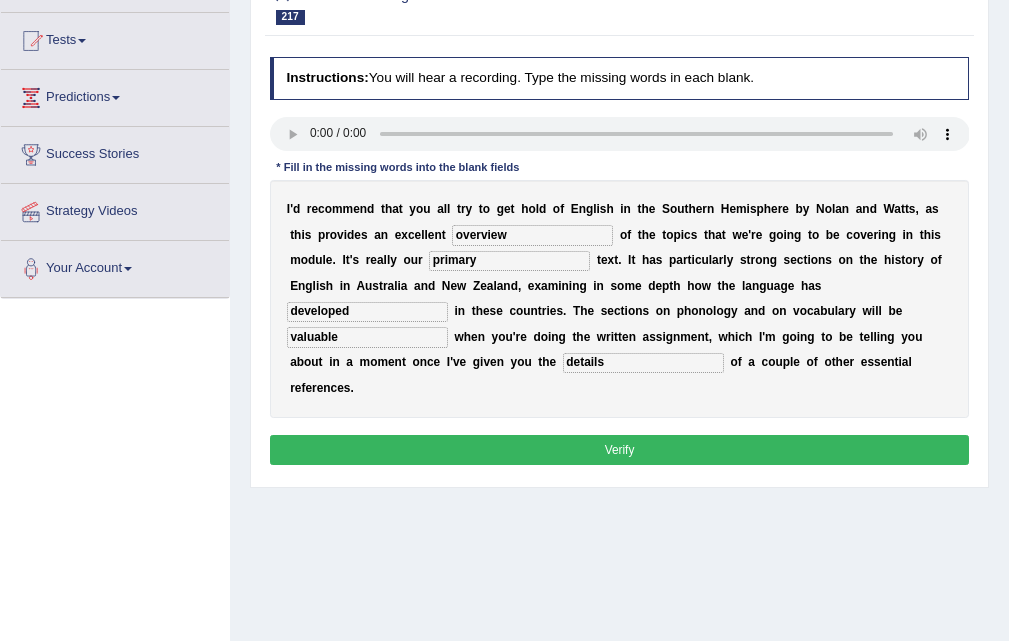 type on "details" 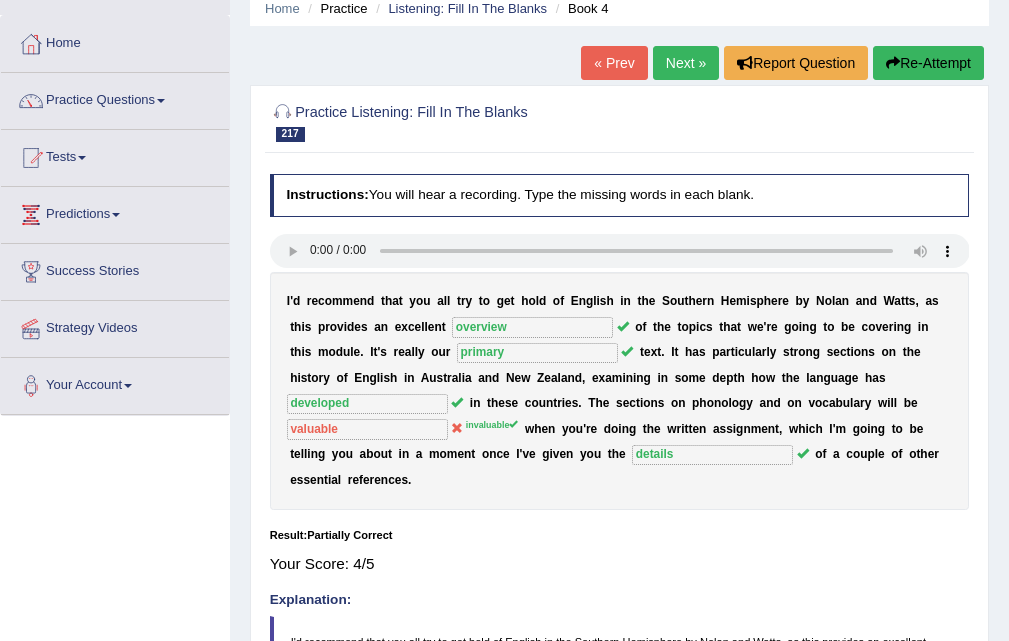 scroll, scrollTop: 0, scrollLeft: 0, axis: both 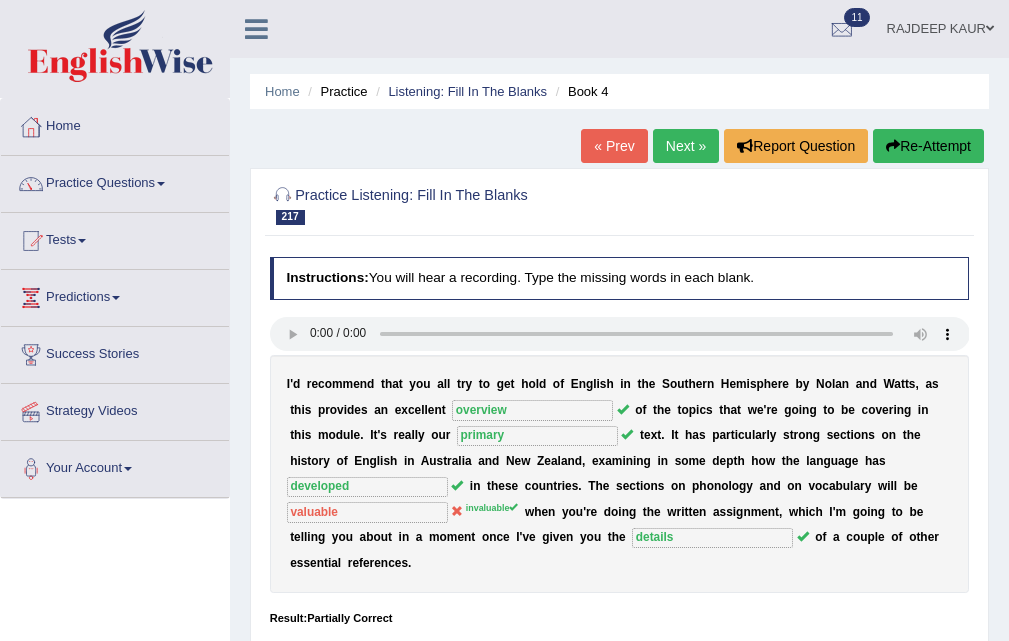 click on "« Prev" at bounding box center [614, 146] 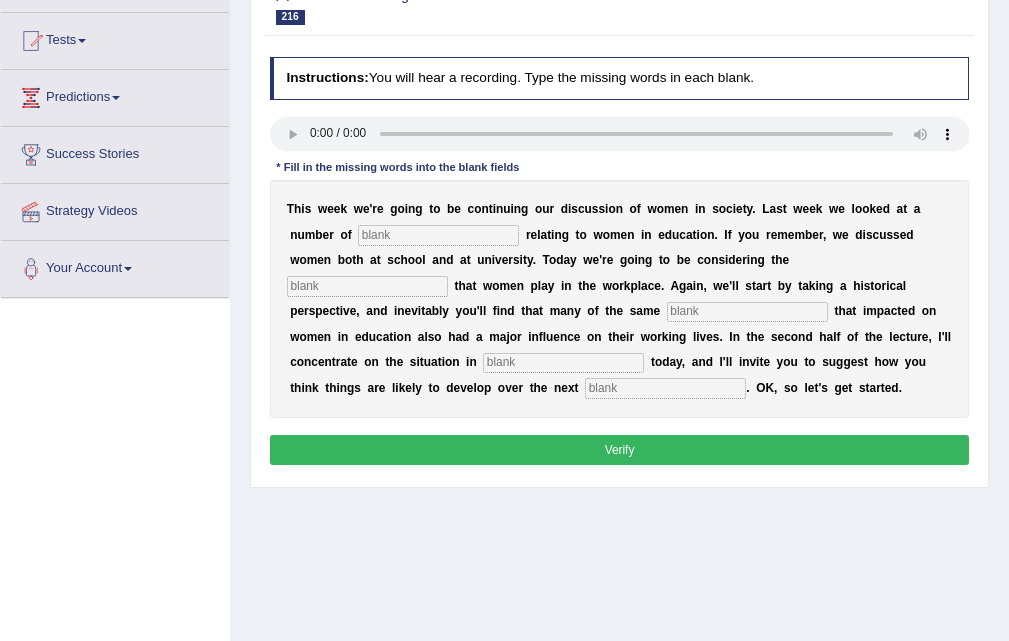 scroll, scrollTop: 0, scrollLeft: 0, axis: both 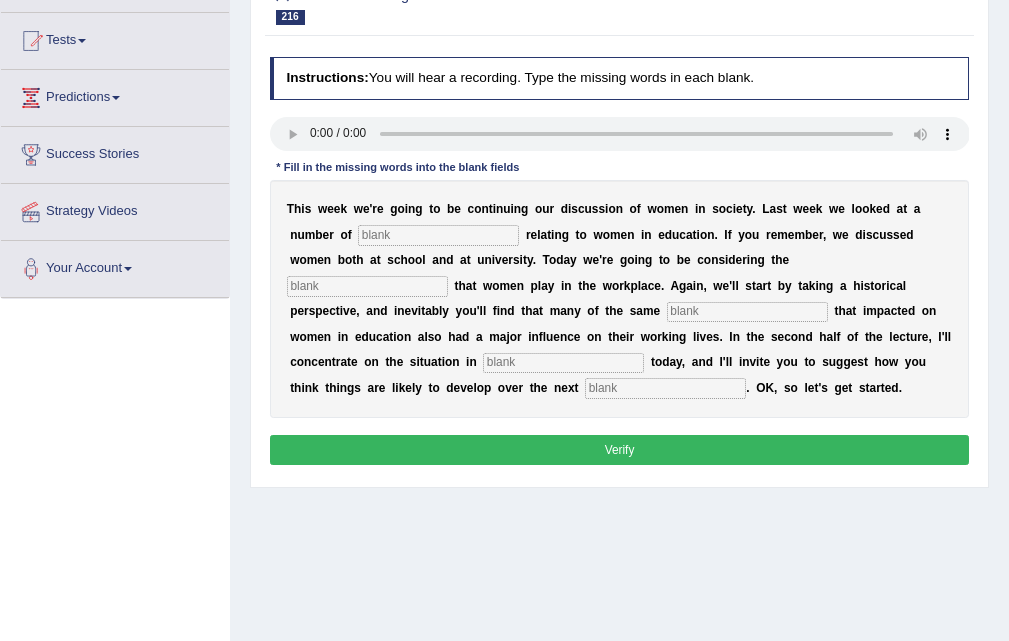 click at bounding box center (438, 235) 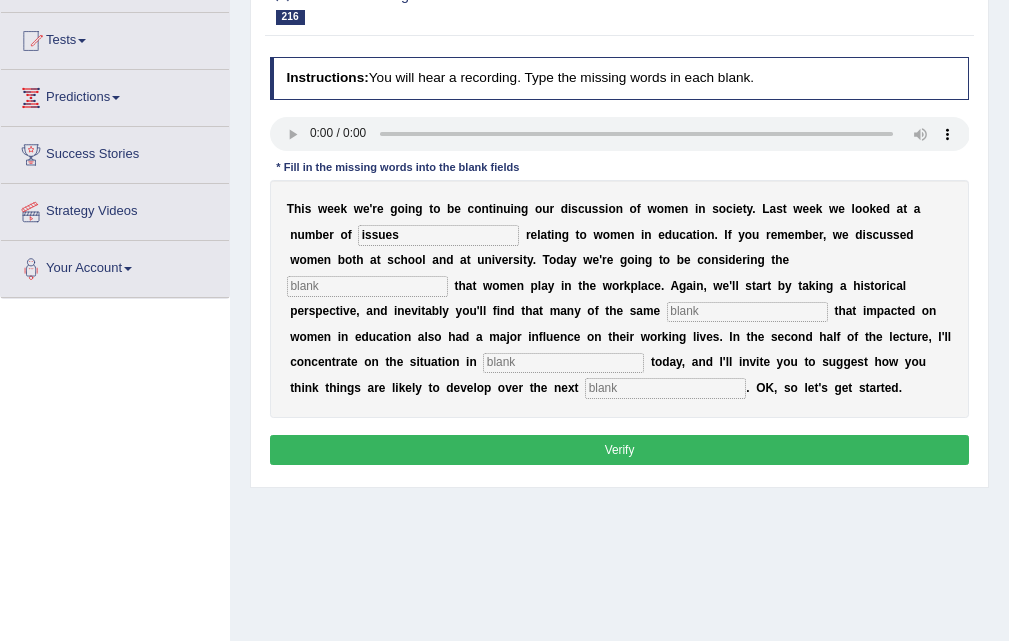 type on "issues" 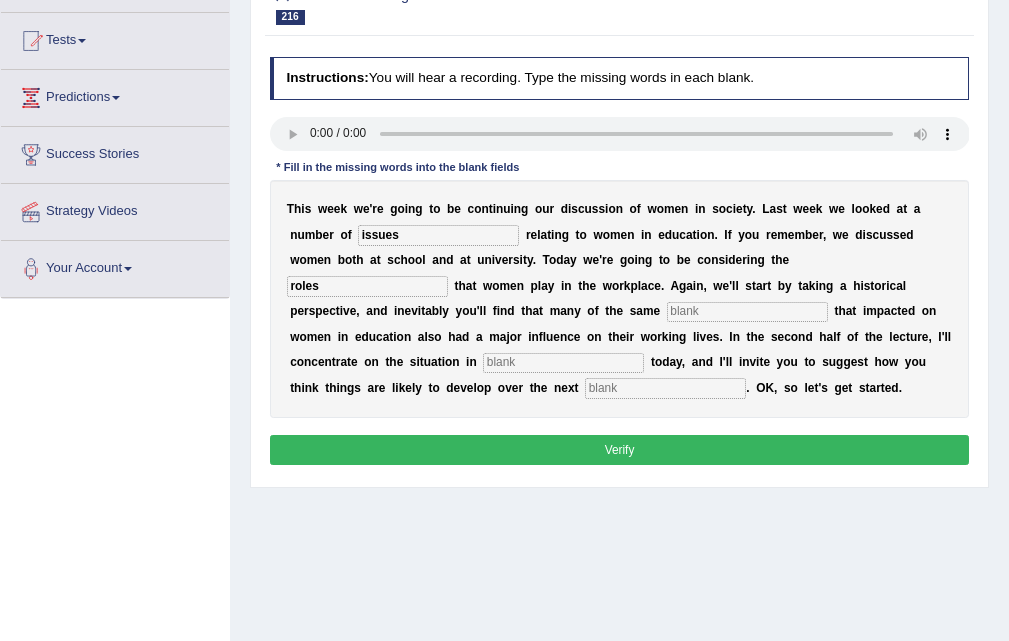 type on "roles" 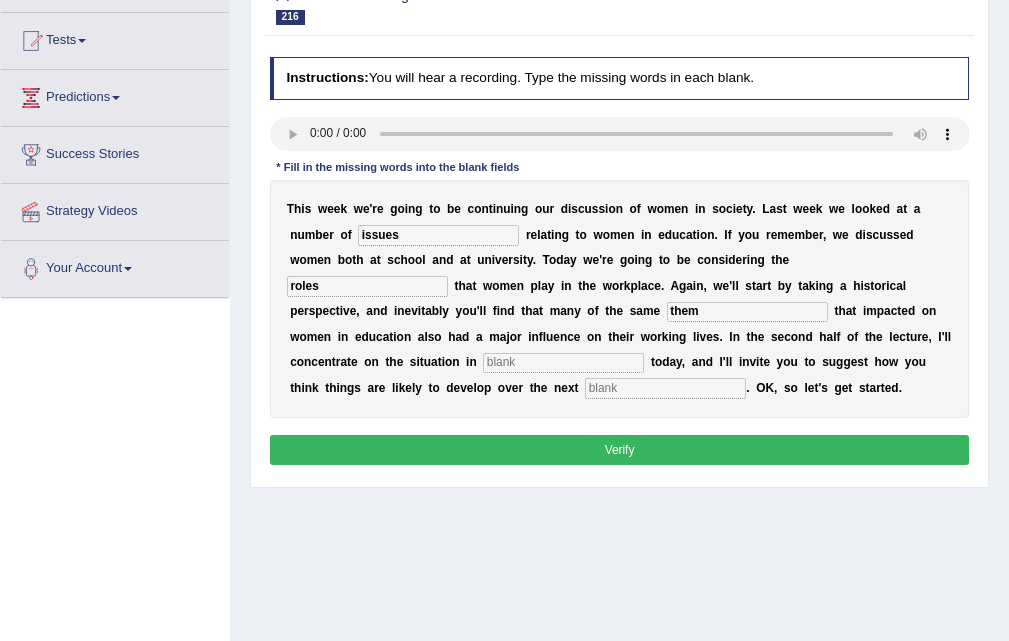 type on "them" 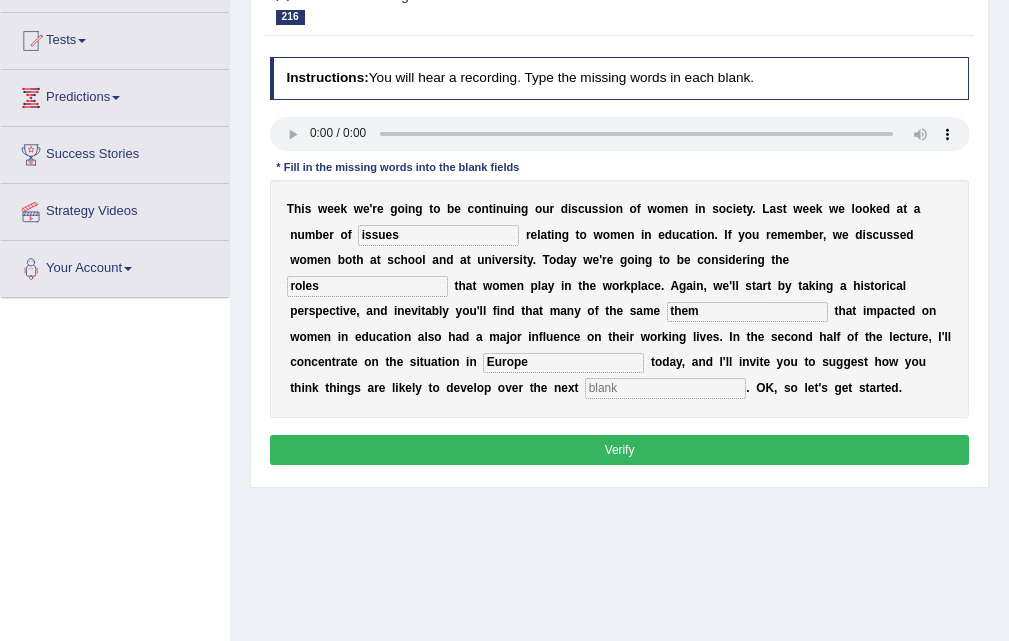 type on "Europe" 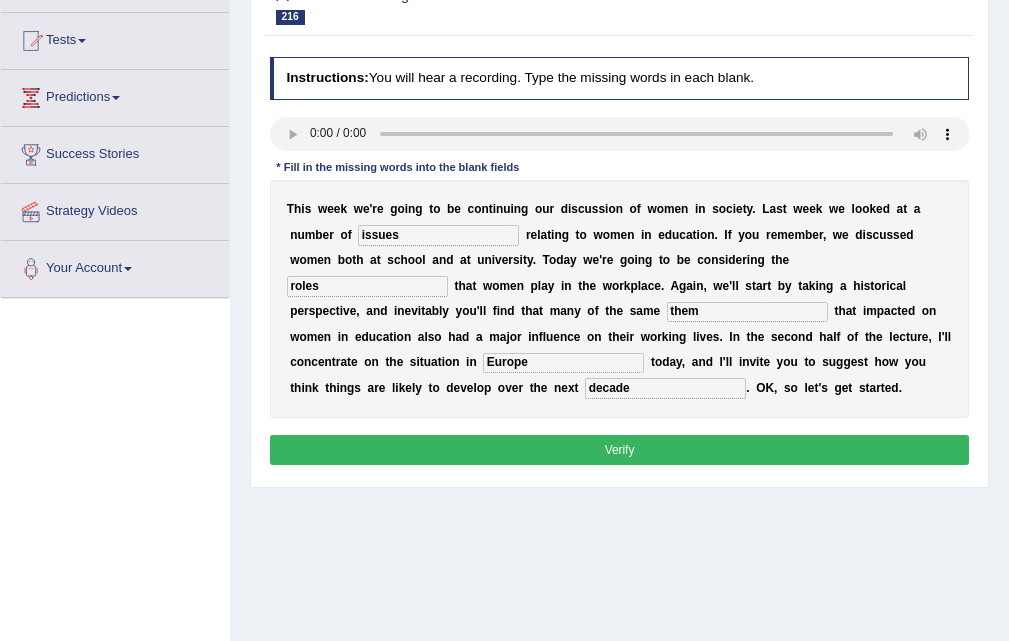type on "decade" 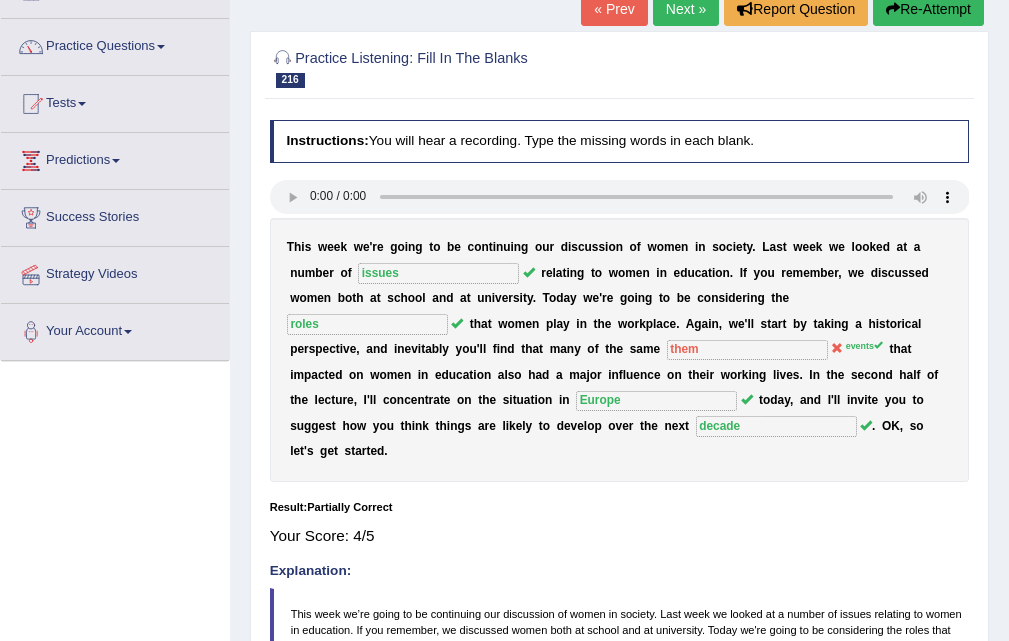 scroll, scrollTop: 0, scrollLeft: 0, axis: both 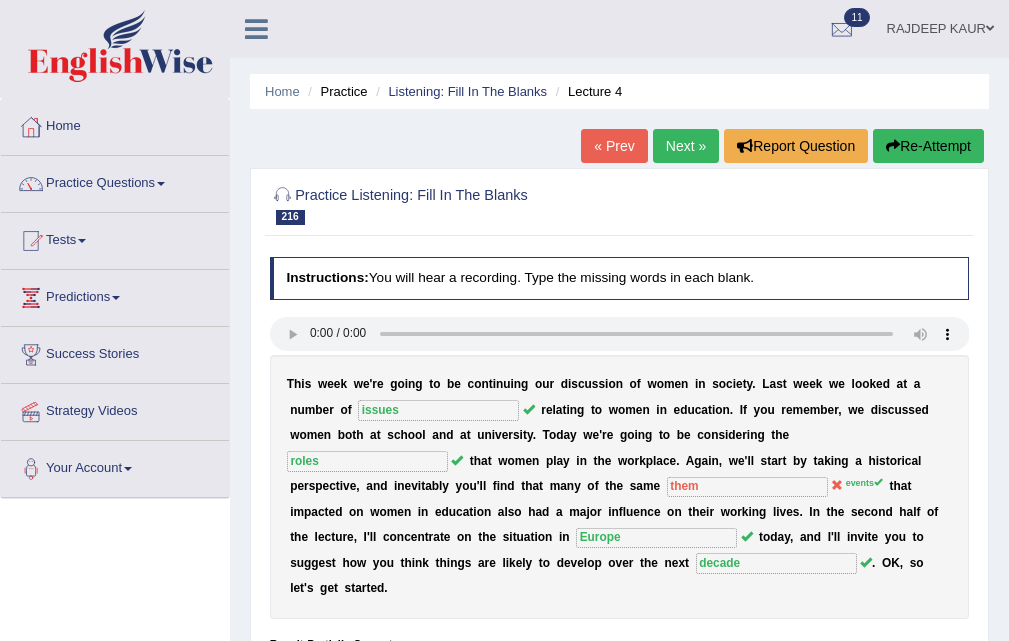 click on "« Prev" at bounding box center (614, 146) 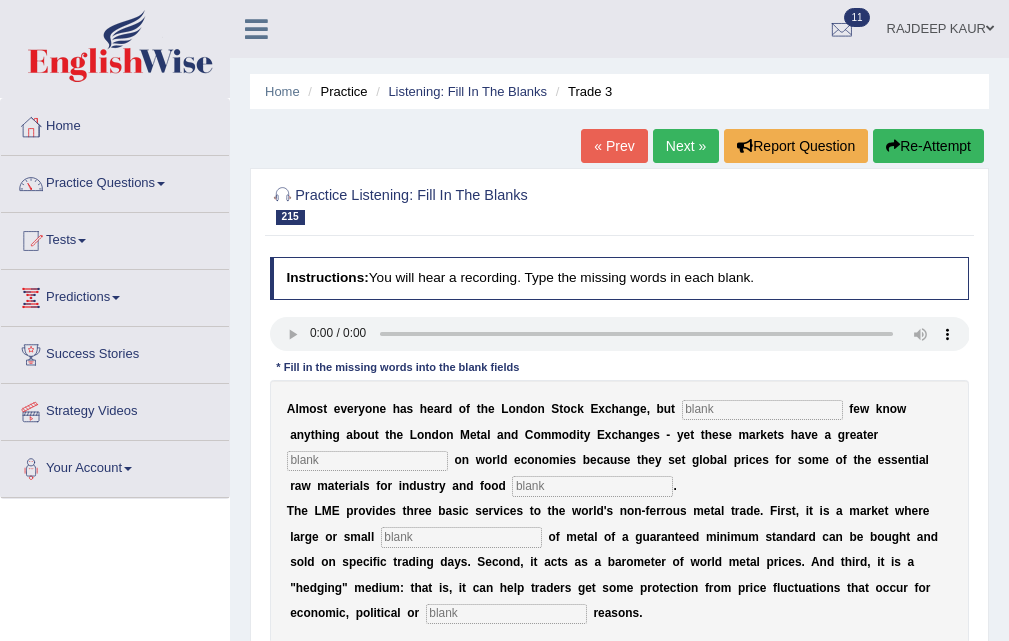 scroll, scrollTop: 0, scrollLeft: 0, axis: both 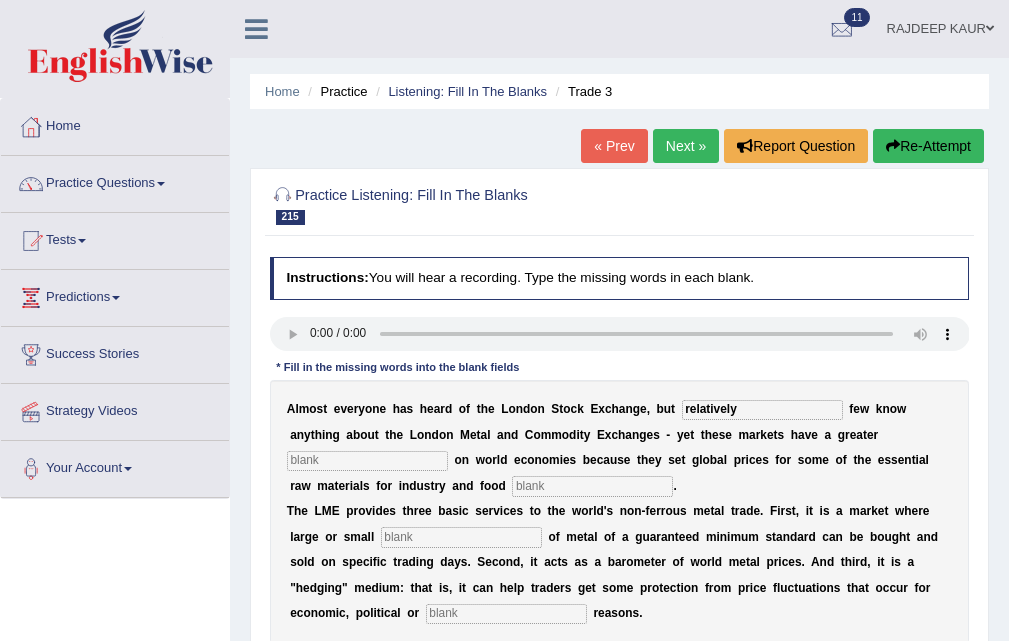 type on "relatively" 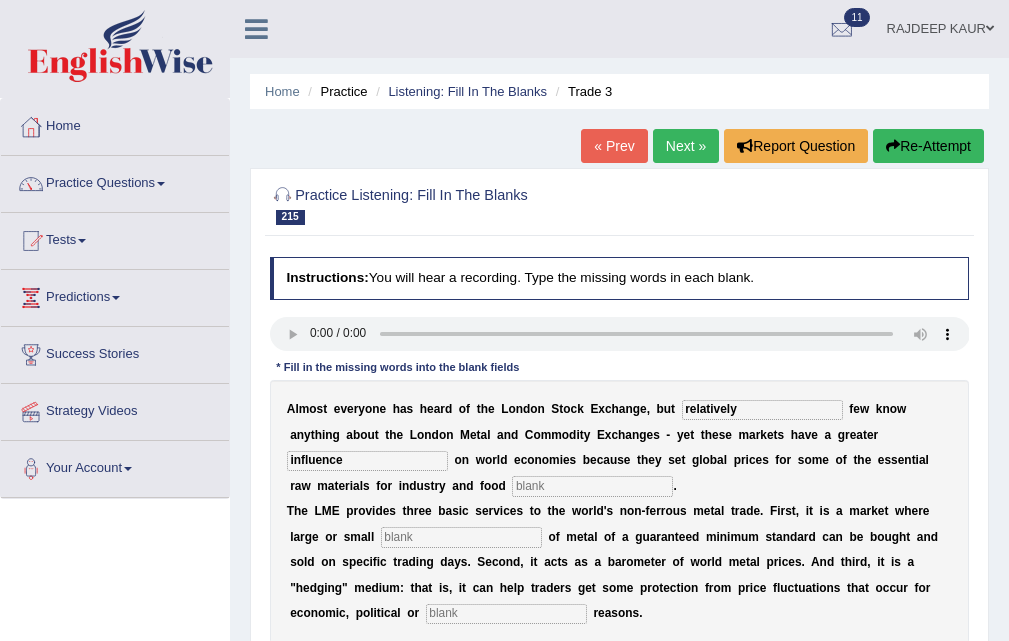 type on "influence" 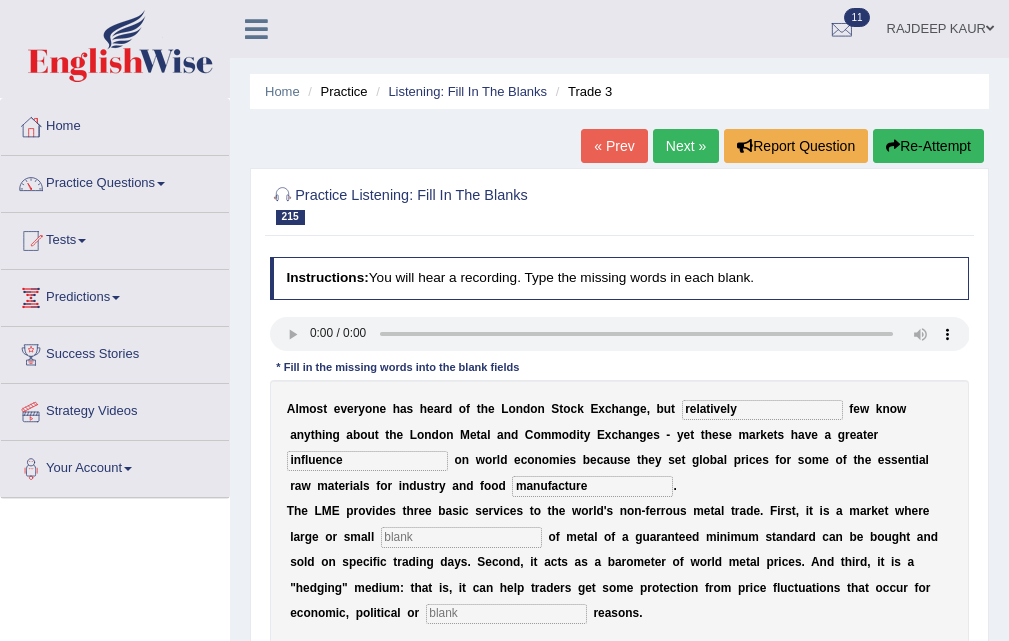 type on "manufacture" 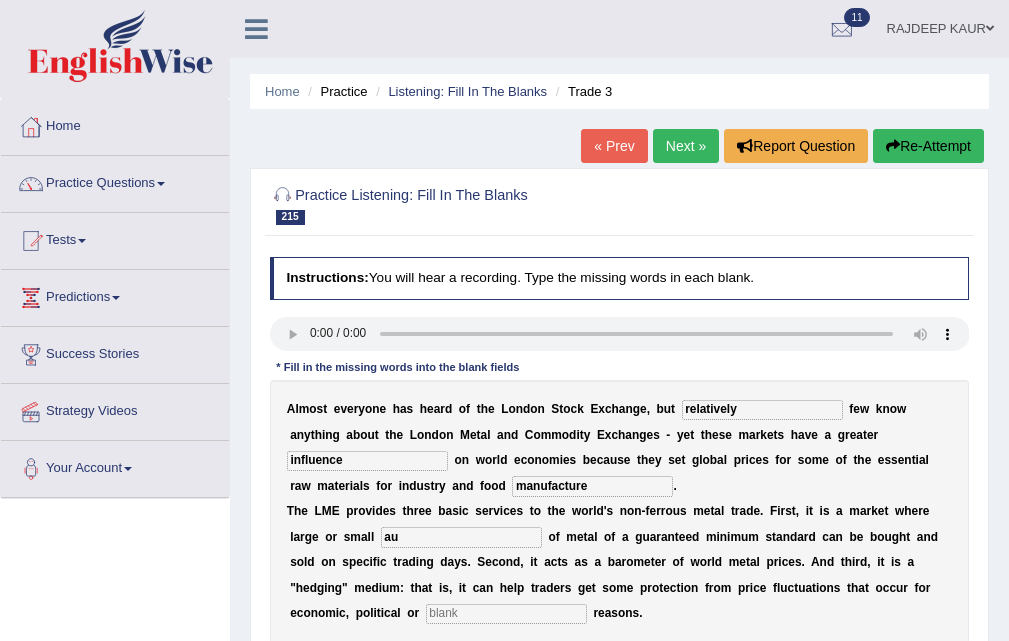 type on "a" 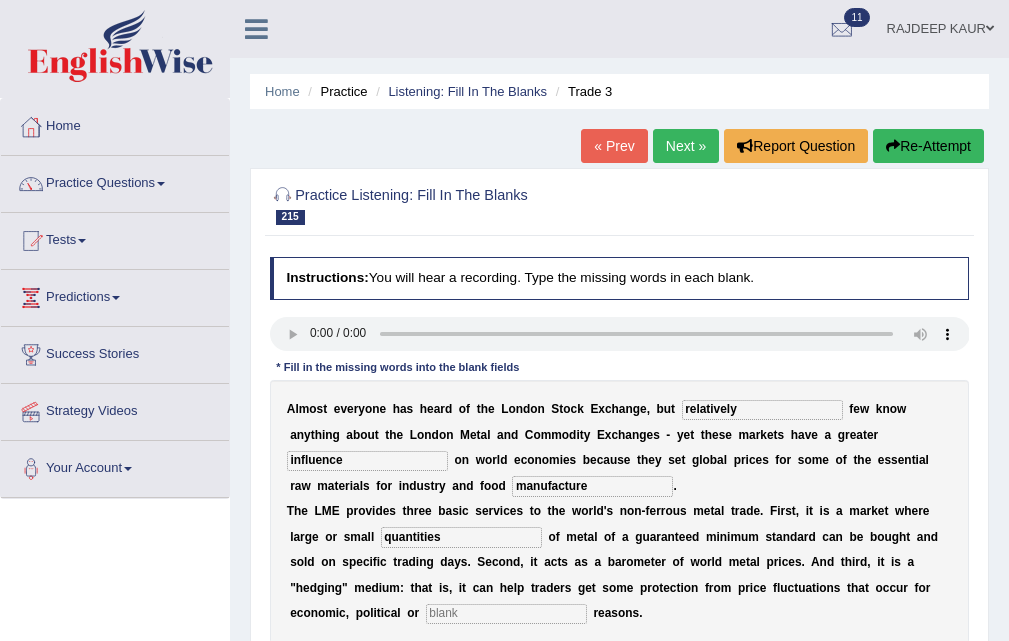 type on "quantities" 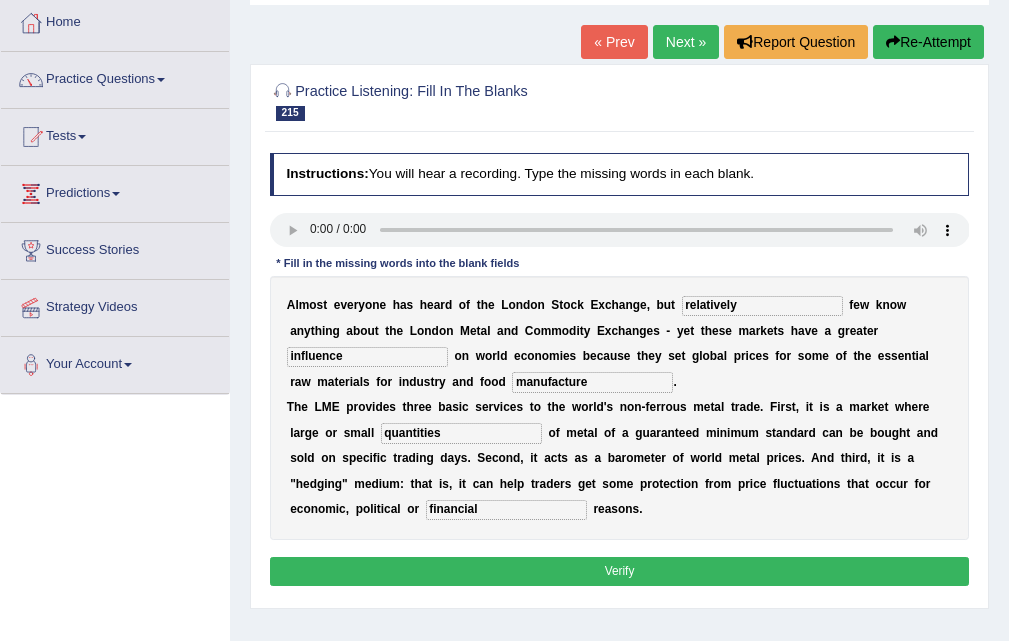 scroll, scrollTop: 200, scrollLeft: 0, axis: vertical 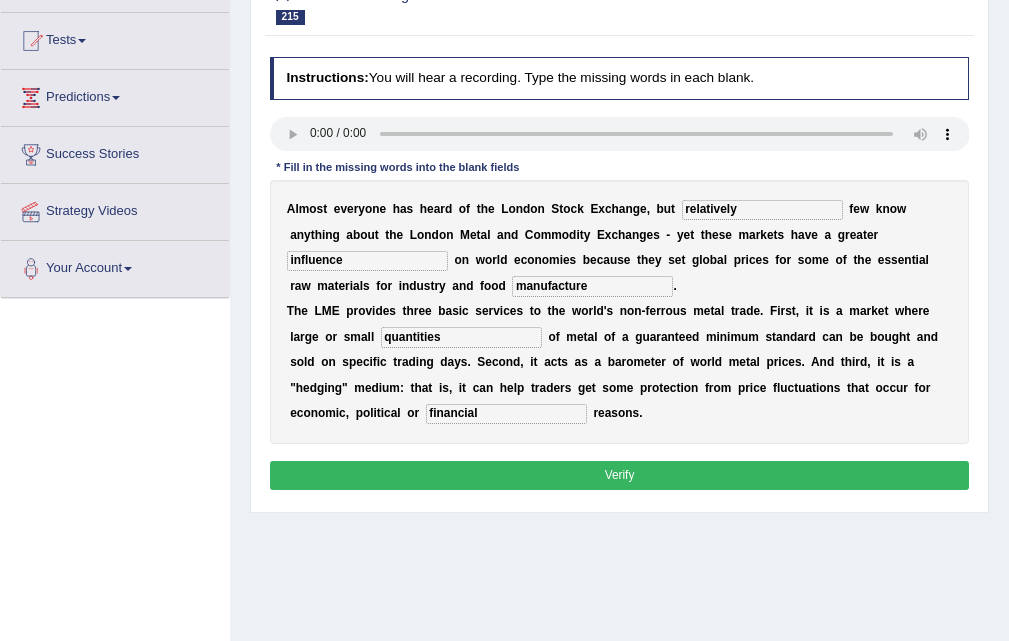 type on "financial" 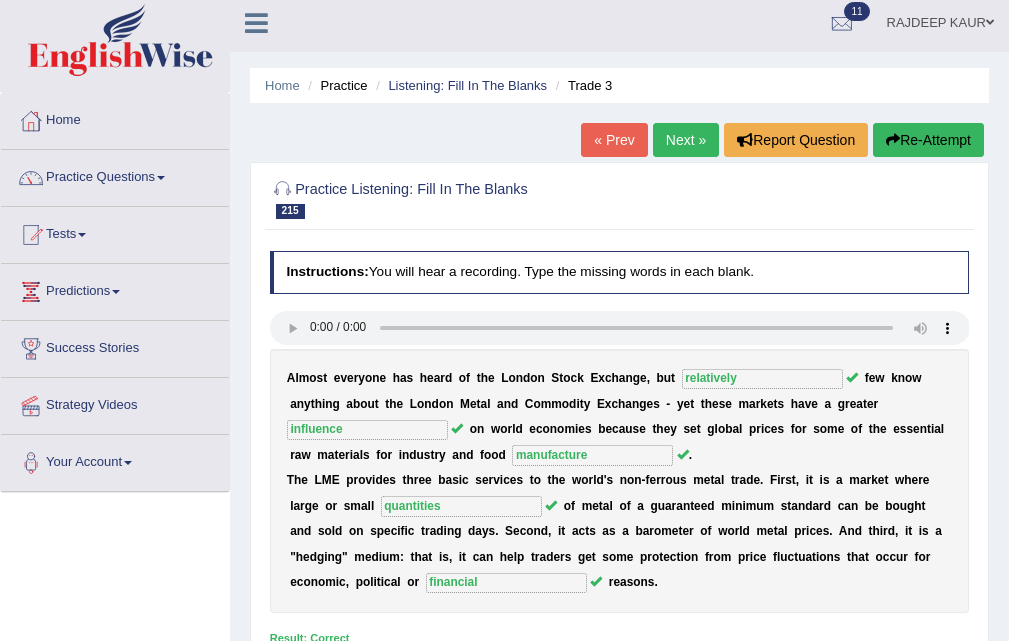 scroll, scrollTop: 0, scrollLeft: 0, axis: both 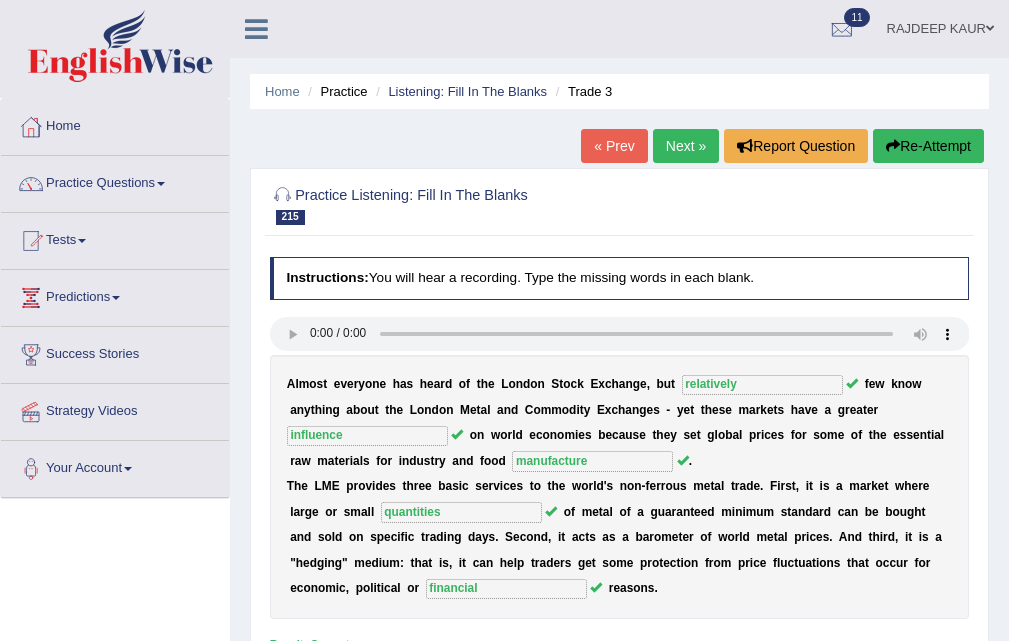 click on "« Prev" at bounding box center (614, 146) 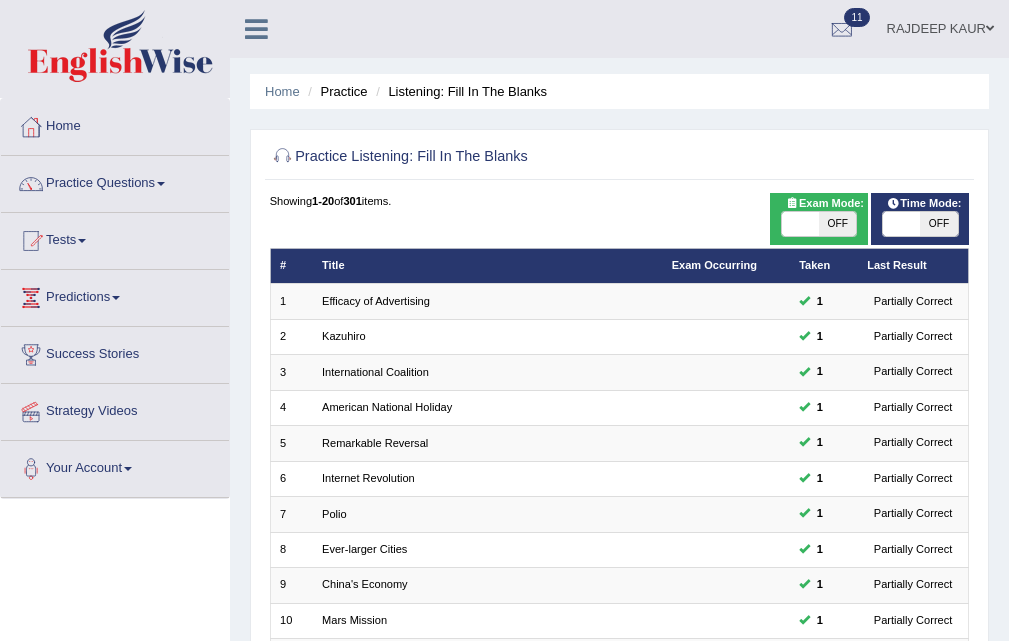 scroll, scrollTop: 514, scrollLeft: 0, axis: vertical 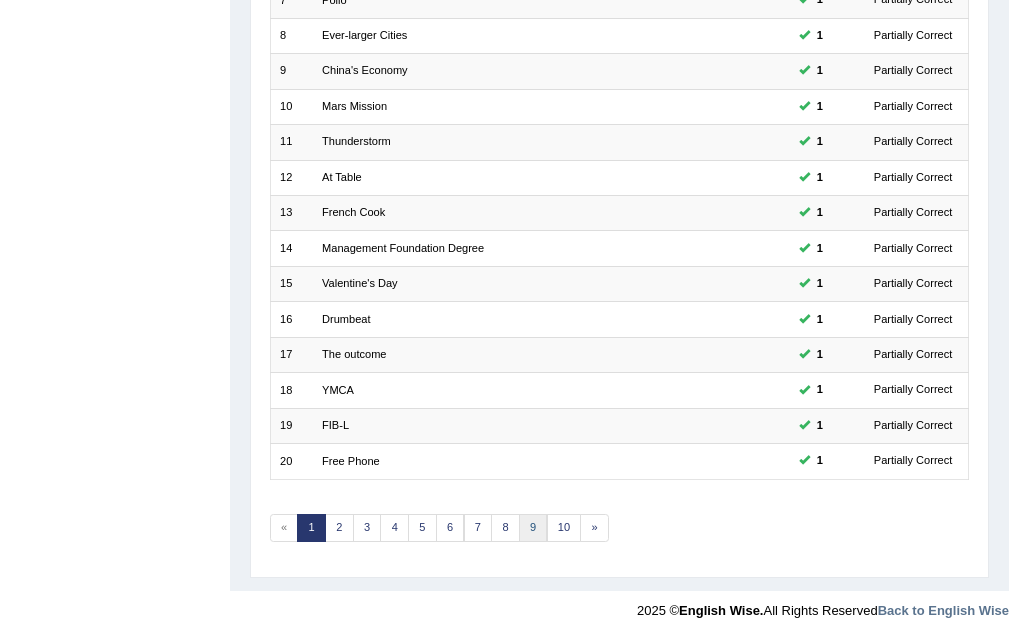 click on "9" at bounding box center [533, 528] 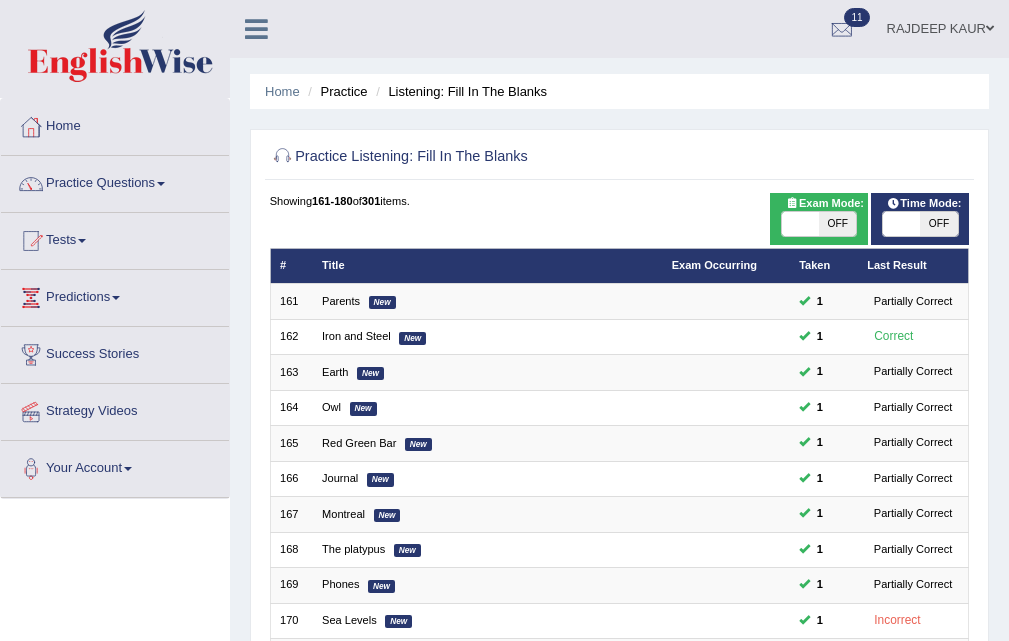 scroll, scrollTop: 514, scrollLeft: 0, axis: vertical 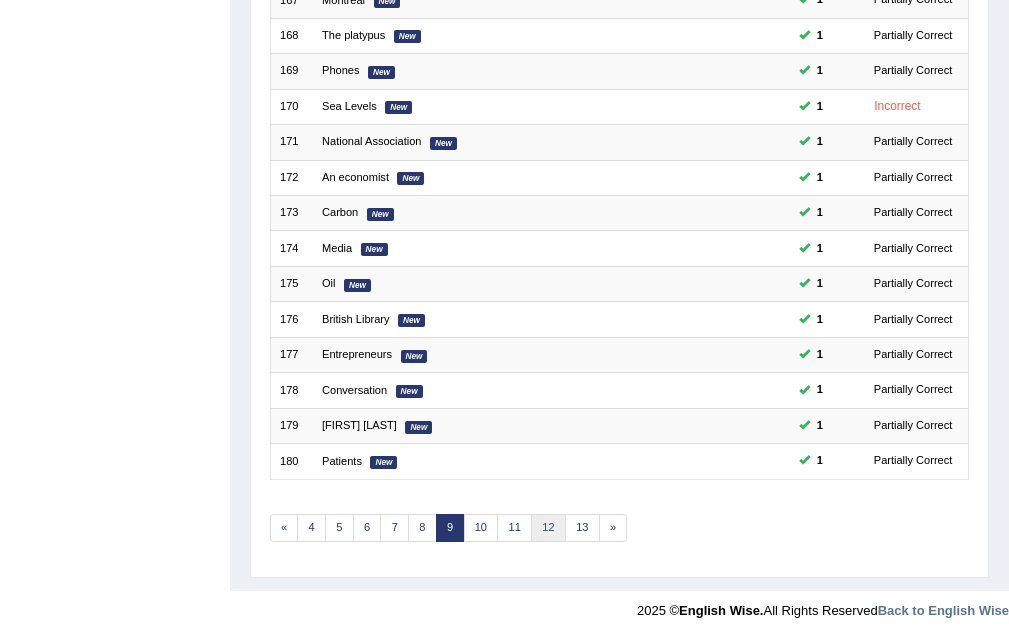 click on "12" at bounding box center [548, 528] 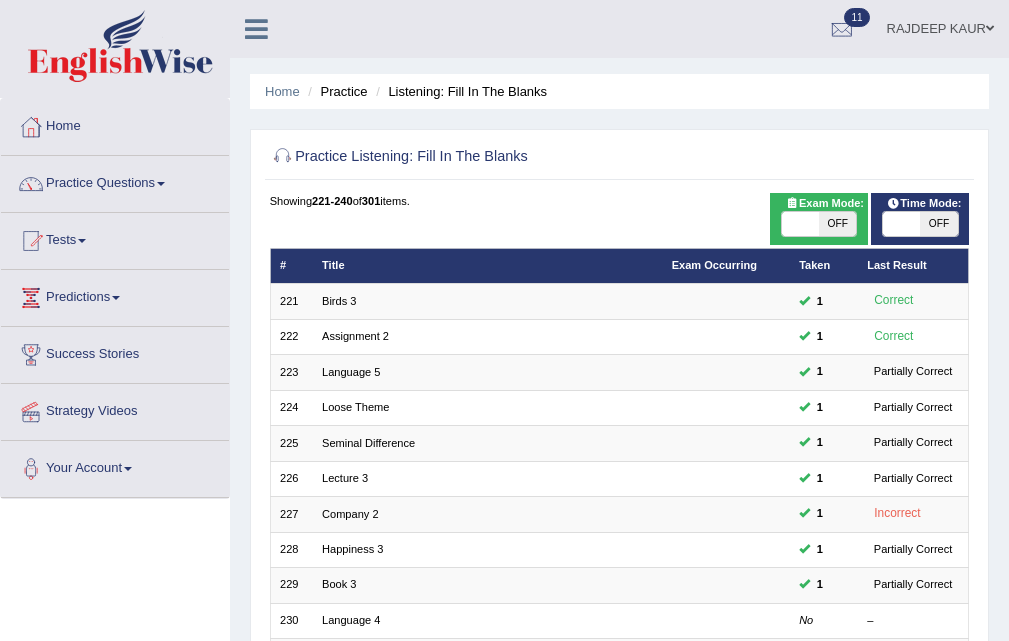 scroll, scrollTop: 300, scrollLeft: 0, axis: vertical 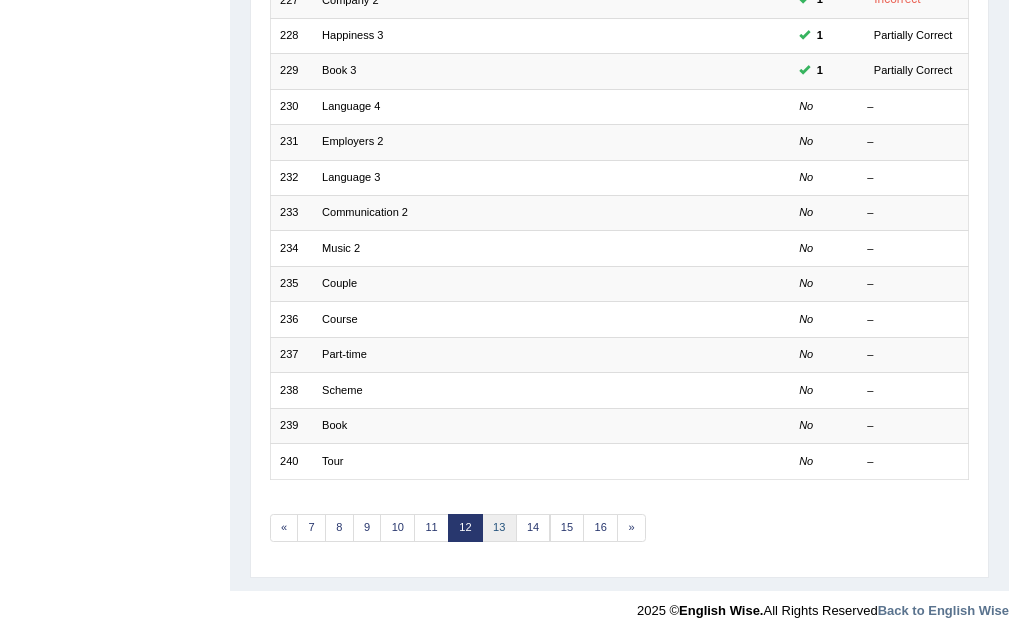 click on "13" at bounding box center (499, 528) 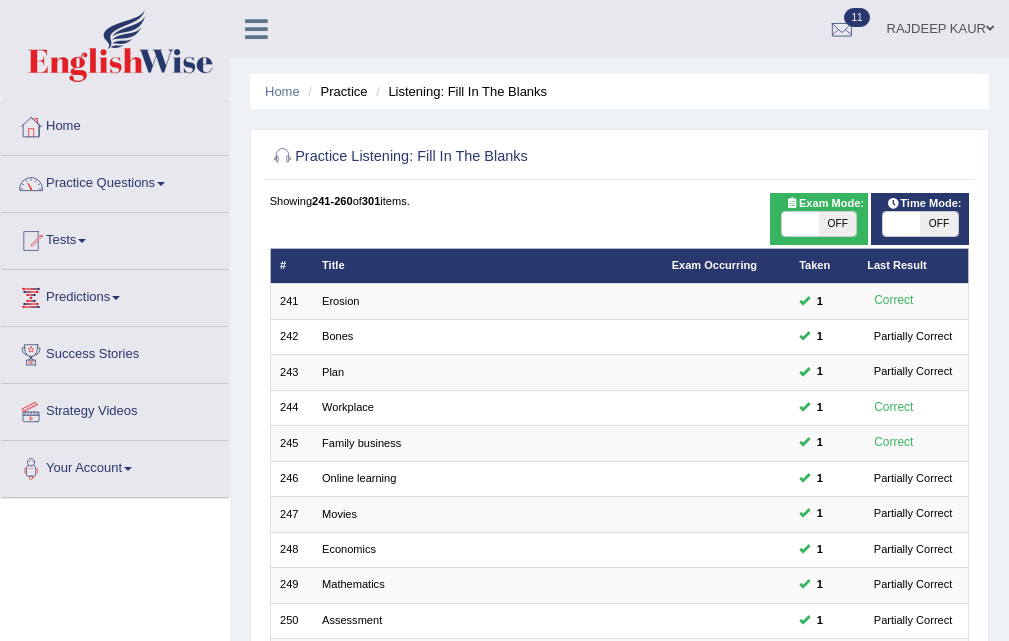 scroll, scrollTop: 514, scrollLeft: 0, axis: vertical 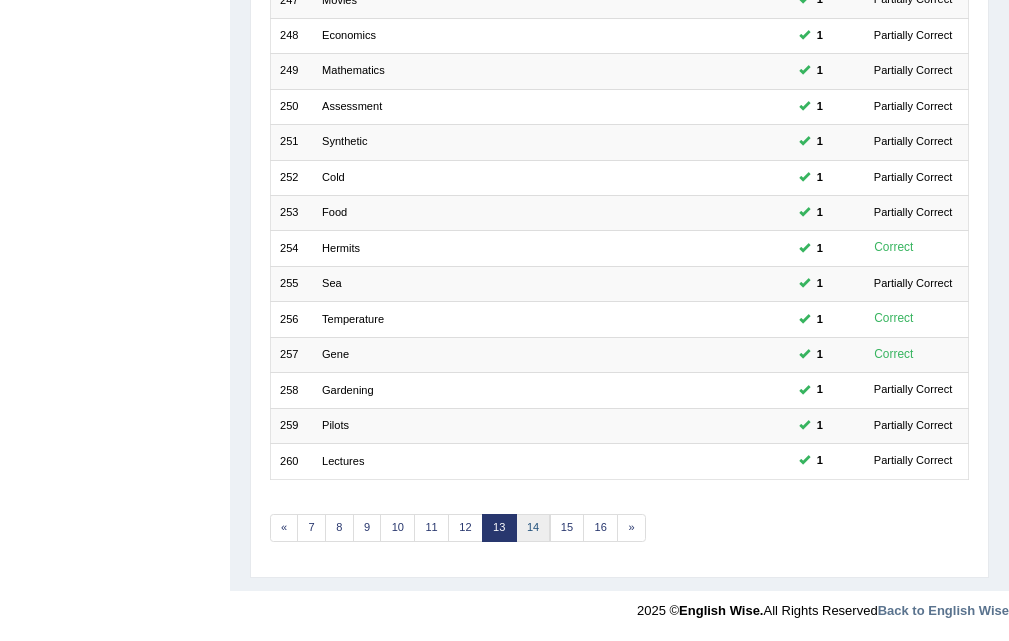 click on "14" at bounding box center [533, 528] 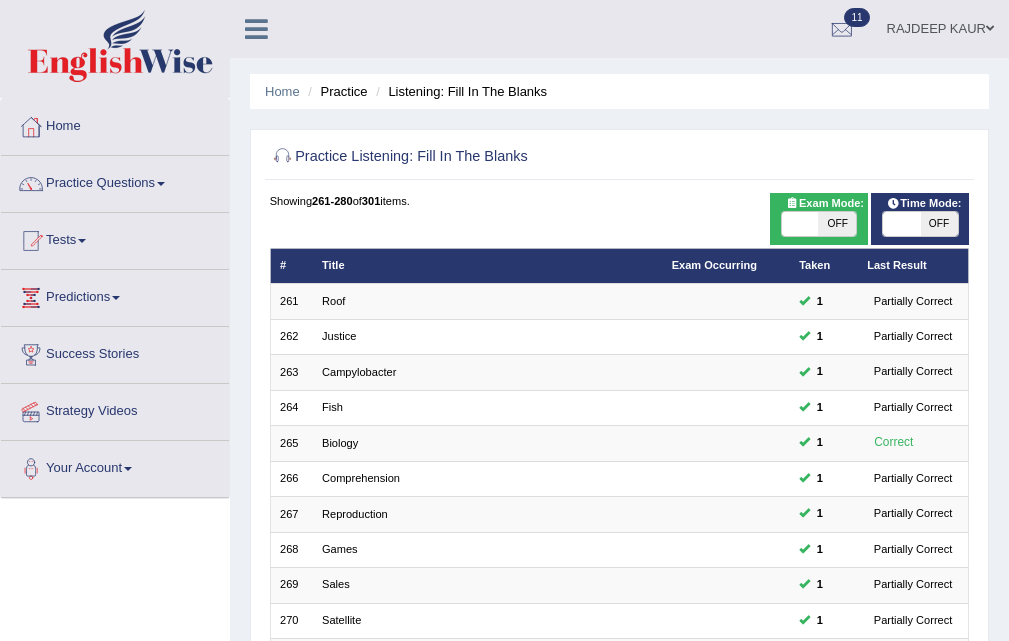 scroll, scrollTop: 514, scrollLeft: 0, axis: vertical 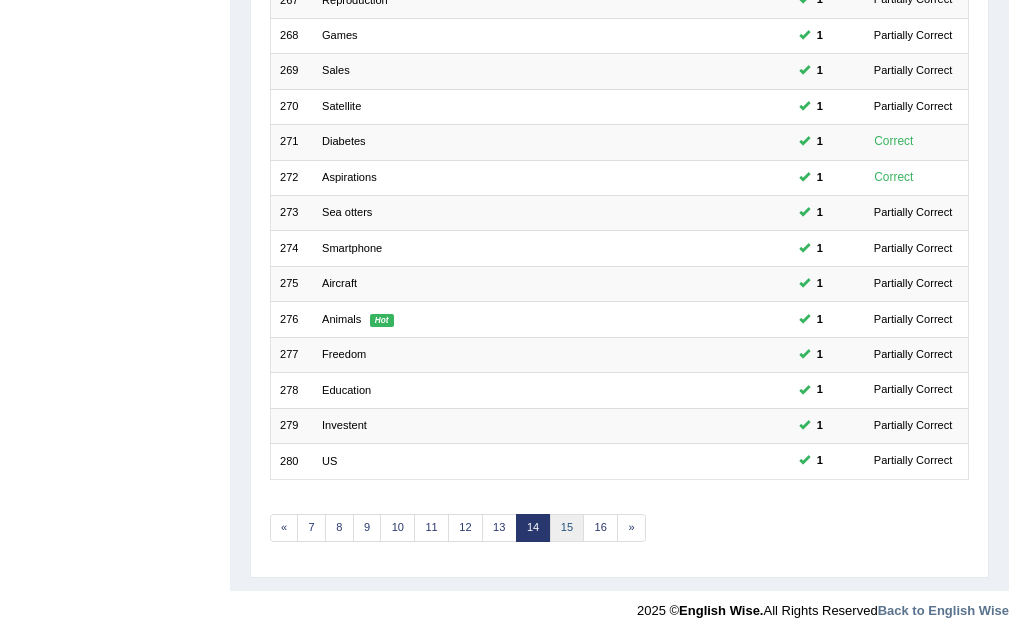 click on "15" at bounding box center (567, 528) 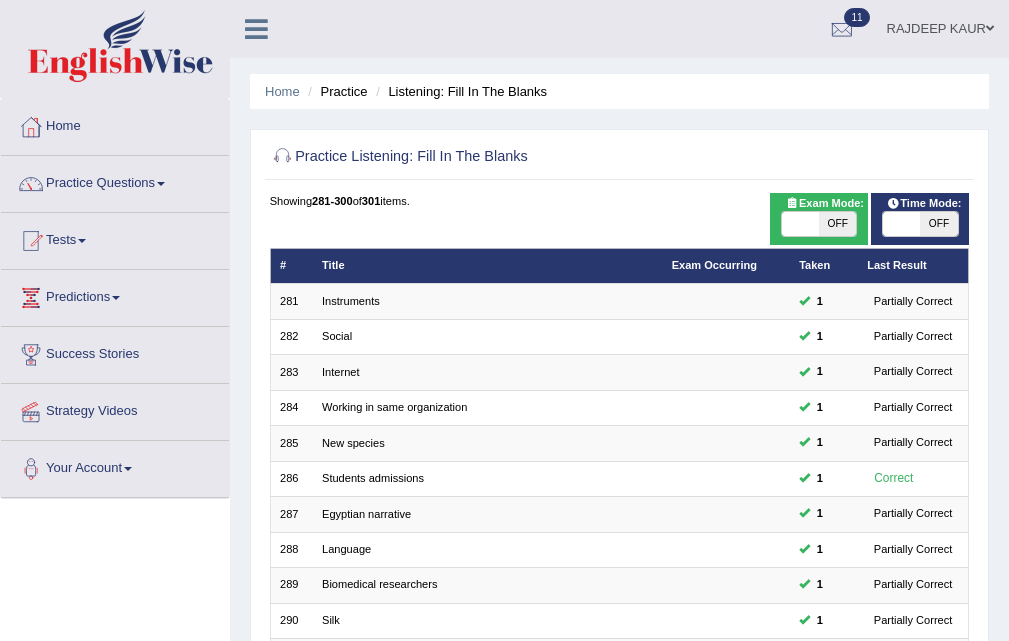 scroll, scrollTop: 500, scrollLeft: 0, axis: vertical 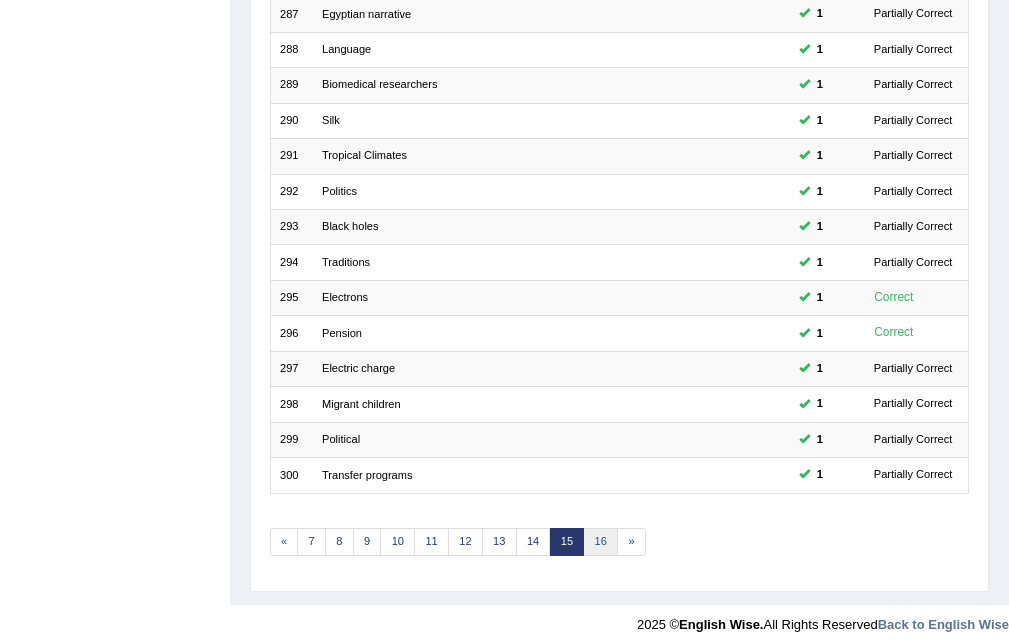 click on "16" at bounding box center (600, 542) 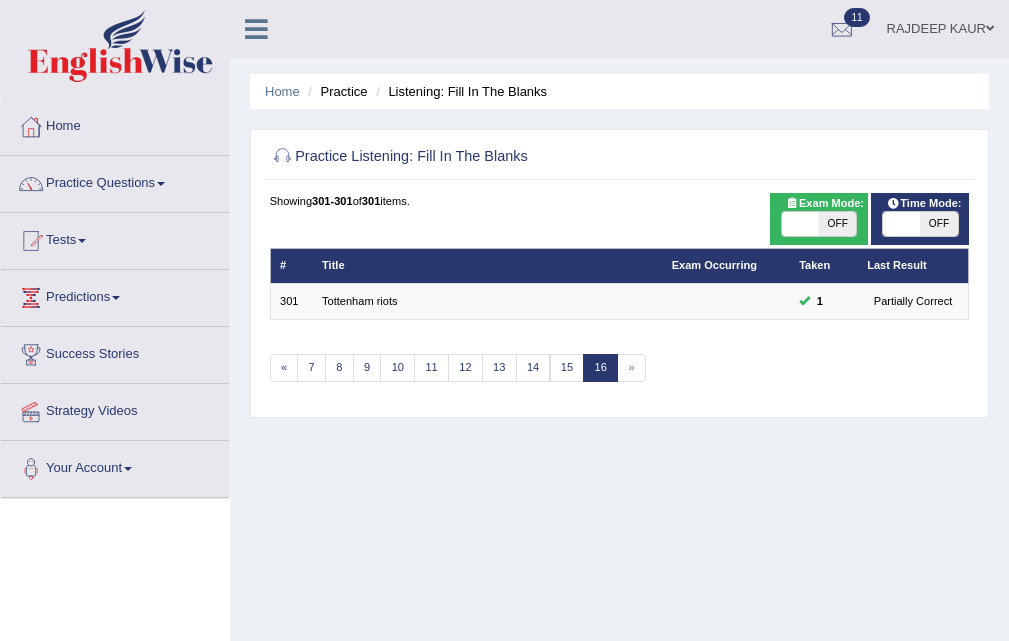 scroll, scrollTop: 0, scrollLeft: 0, axis: both 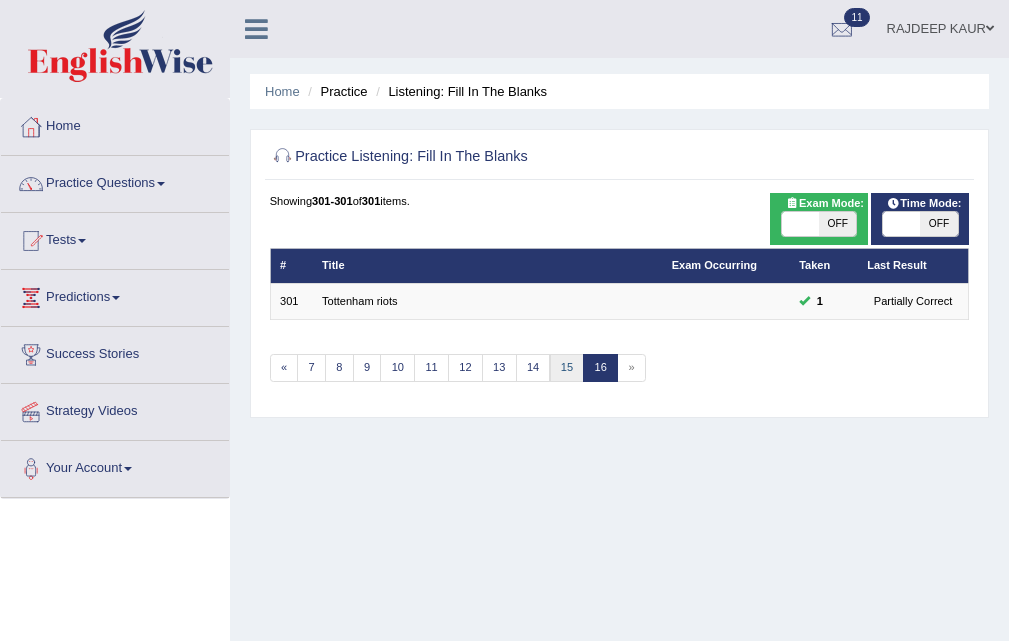 click on "15" at bounding box center [567, 368] 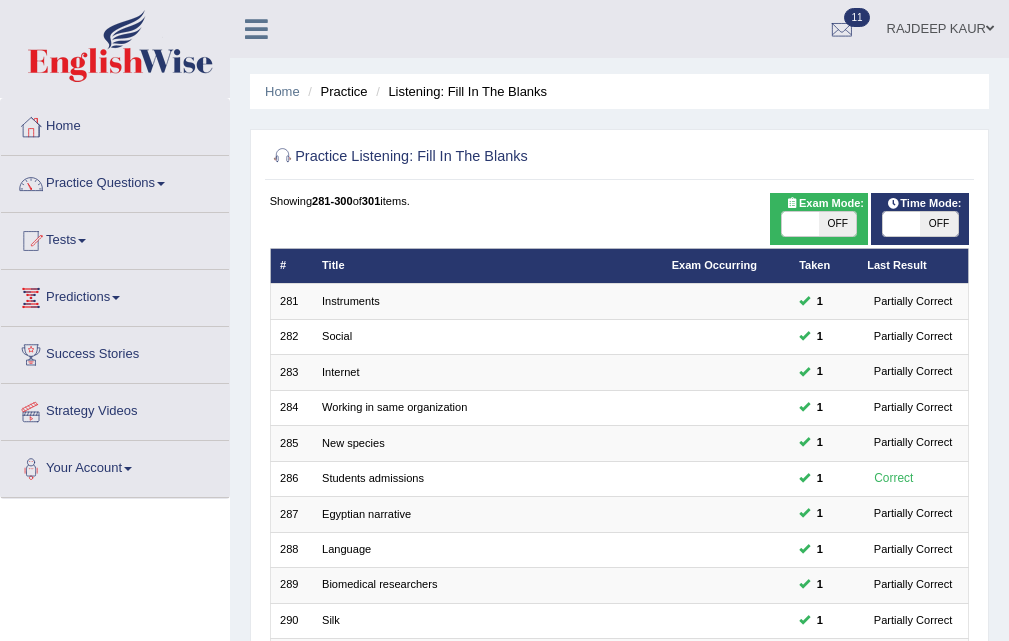 scroll, scrollTop: 514, scrollLeft: 0, axis: vertical 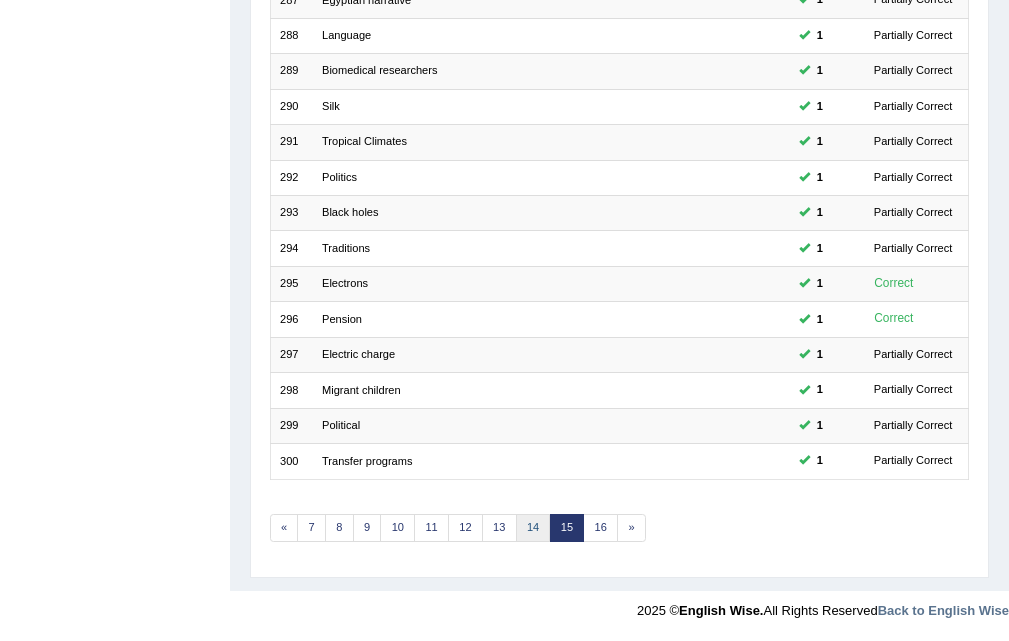 click on "14" at bounding box center (533, 528) 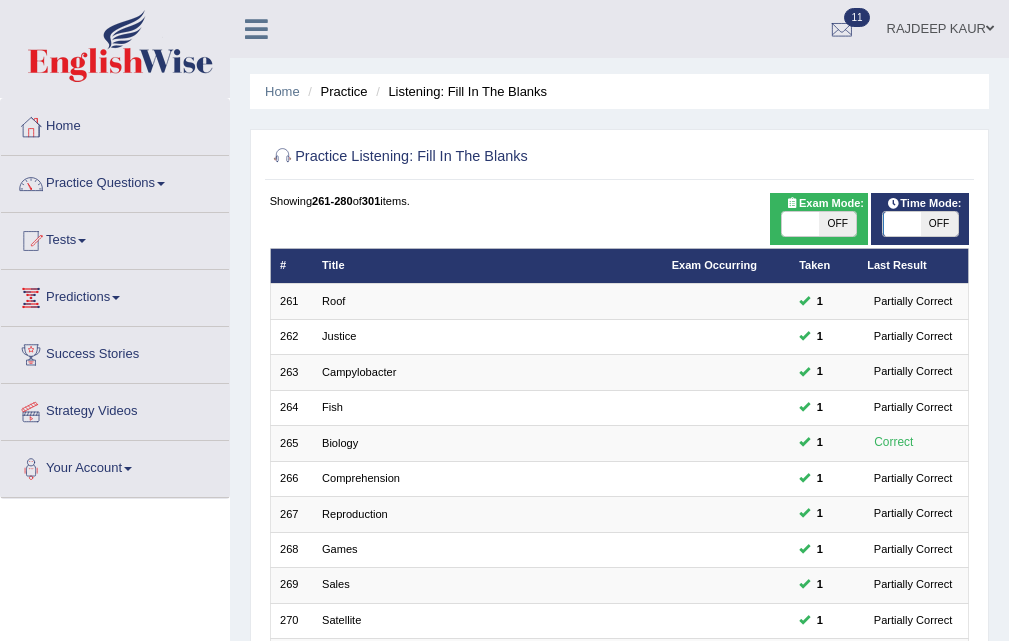 scroll, scrollTop: 400, scrollLeft: 0, axis: vertical 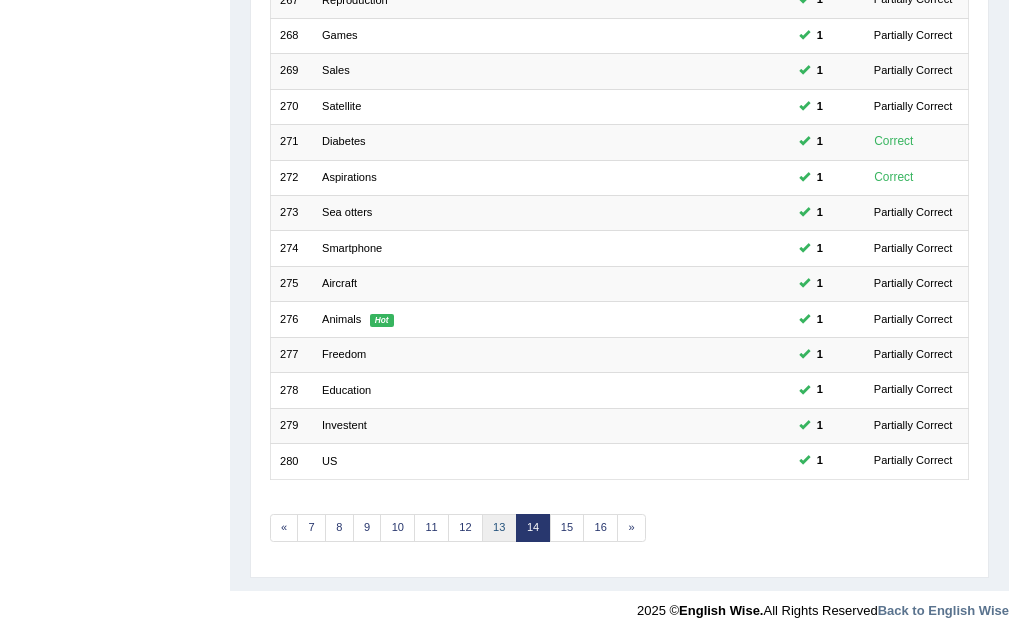 click on "13" at bounding box center (499, 528) 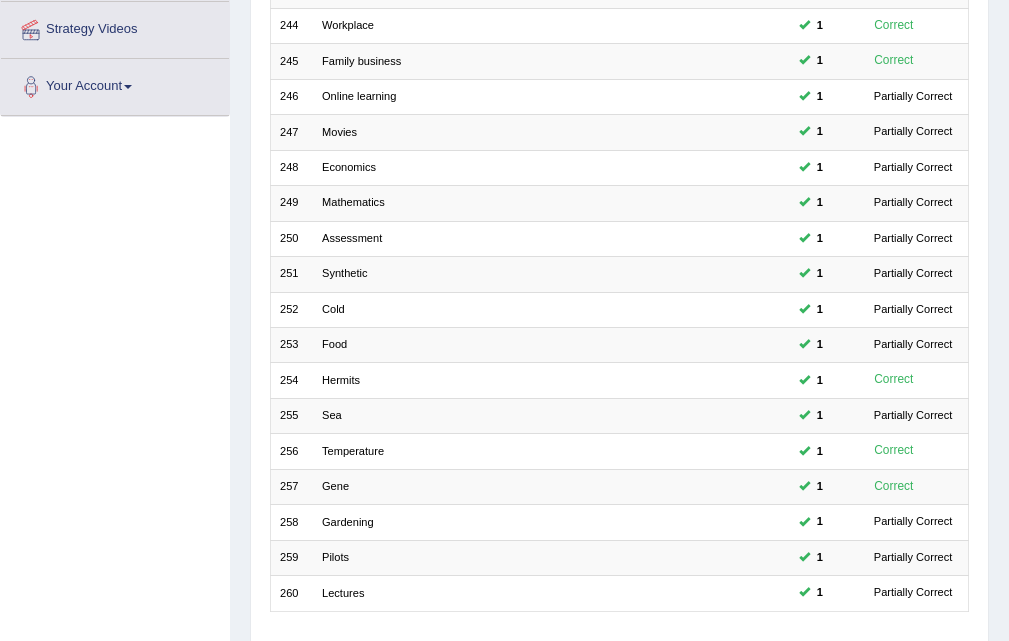 scroll, scrollTop: 500, scrollLeft: 0, axis: vertical 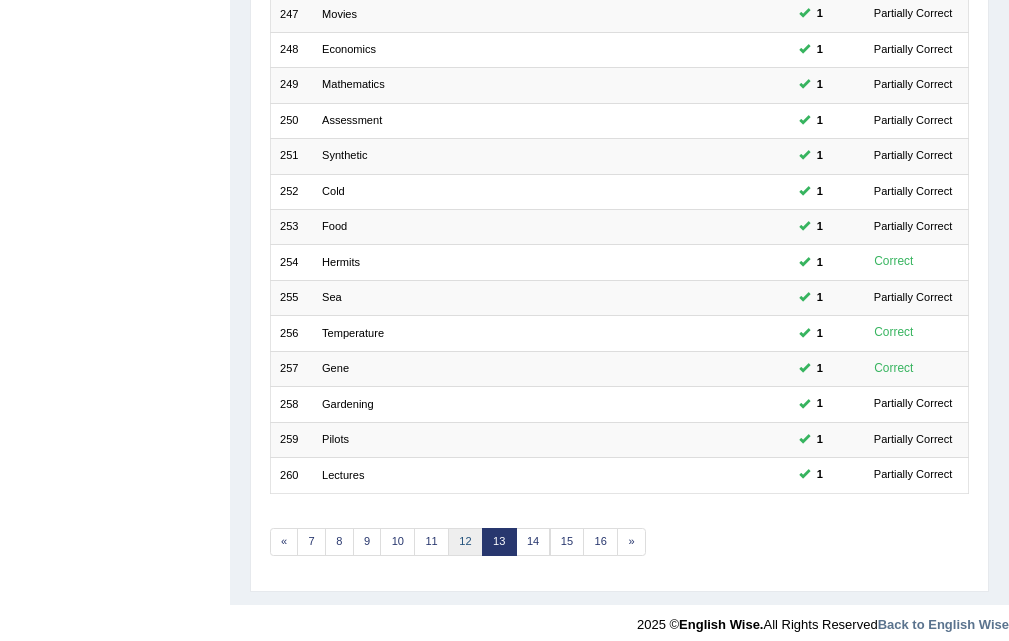 click on "12" at bounding box center [465, 542] 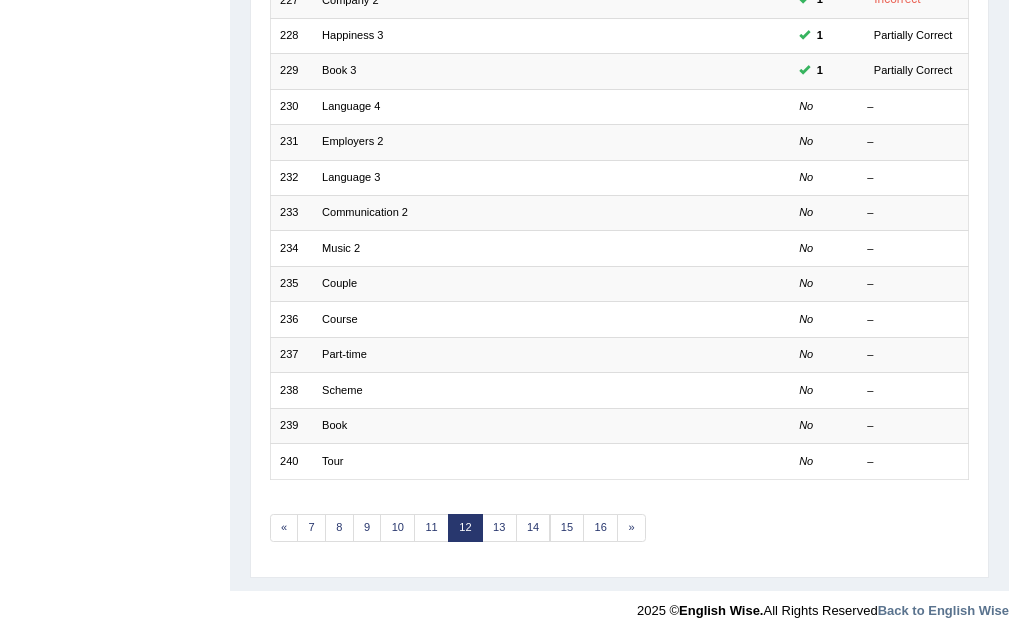 scroll, scrollTop: 0, scrollLeft: 0, axis: both 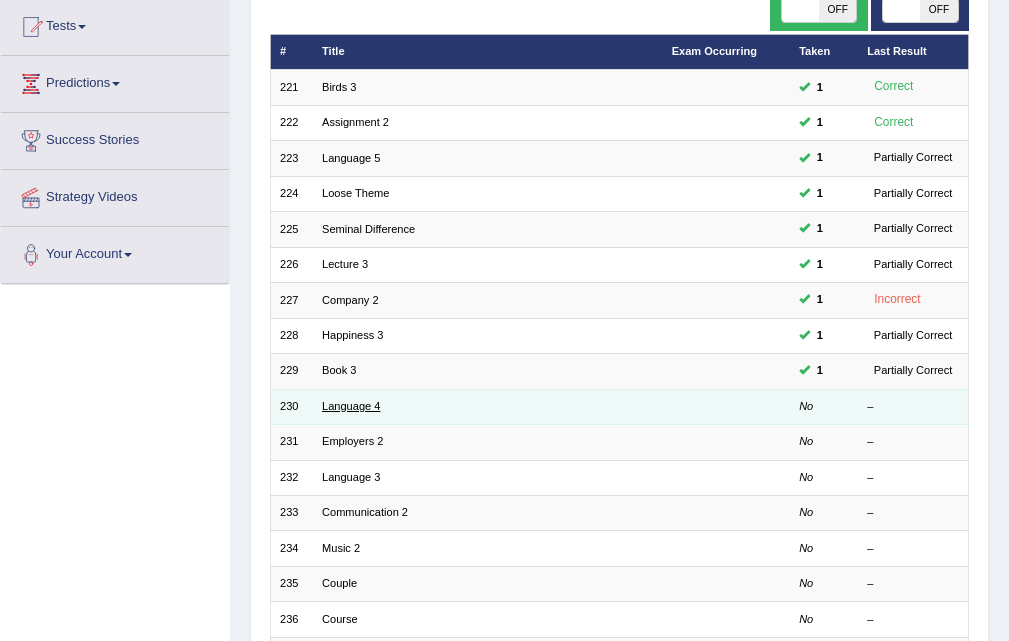 click on "Language 4" at bounding box center [351, 406] 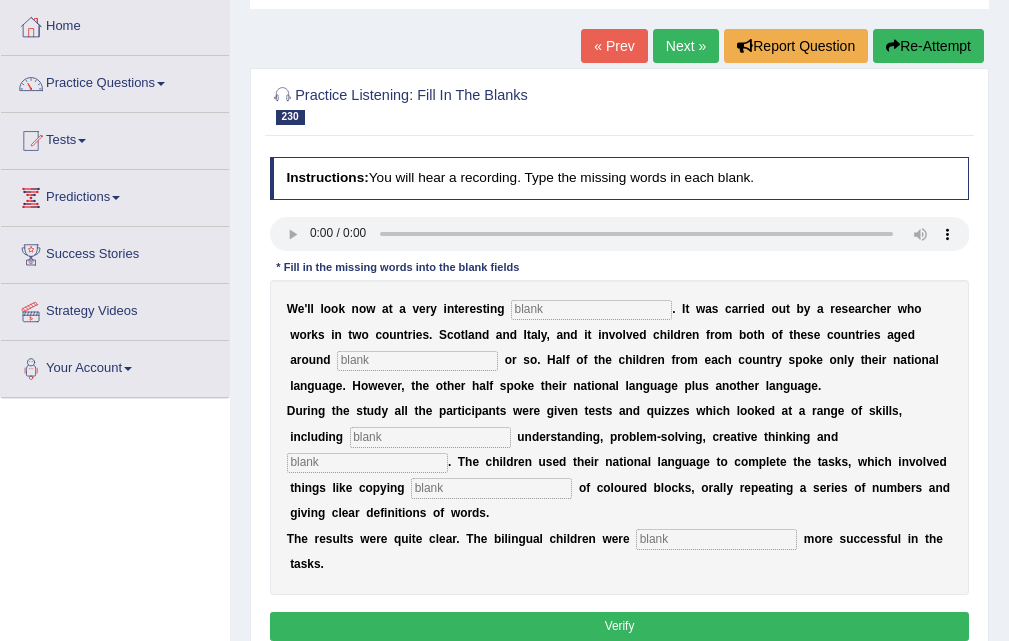 scroll, scrollTop: 100, scrollLeft: 0, axis: vertical 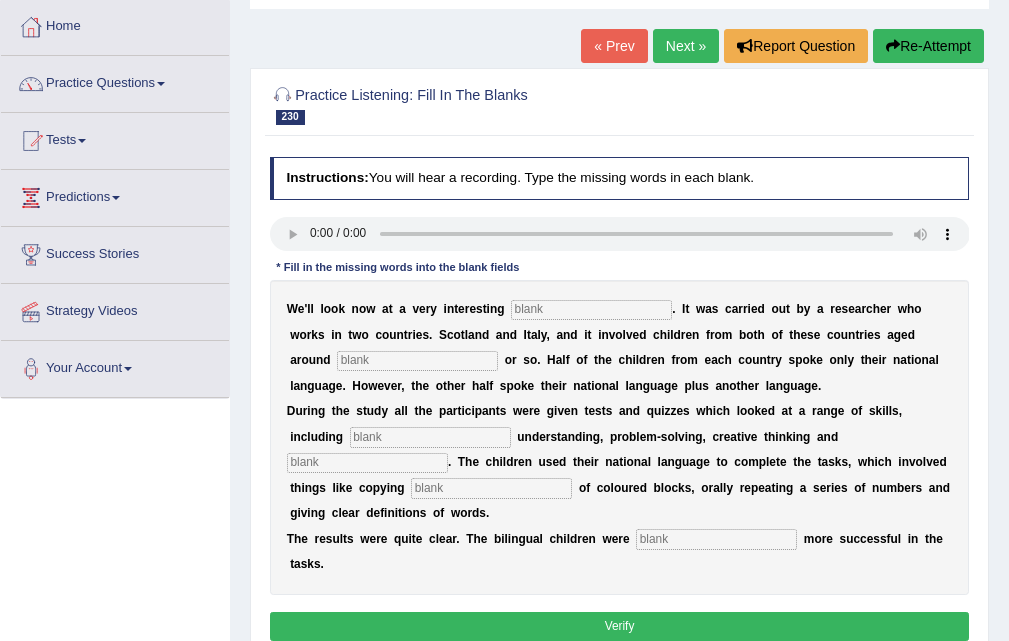 click at bounding box center [591, 310] 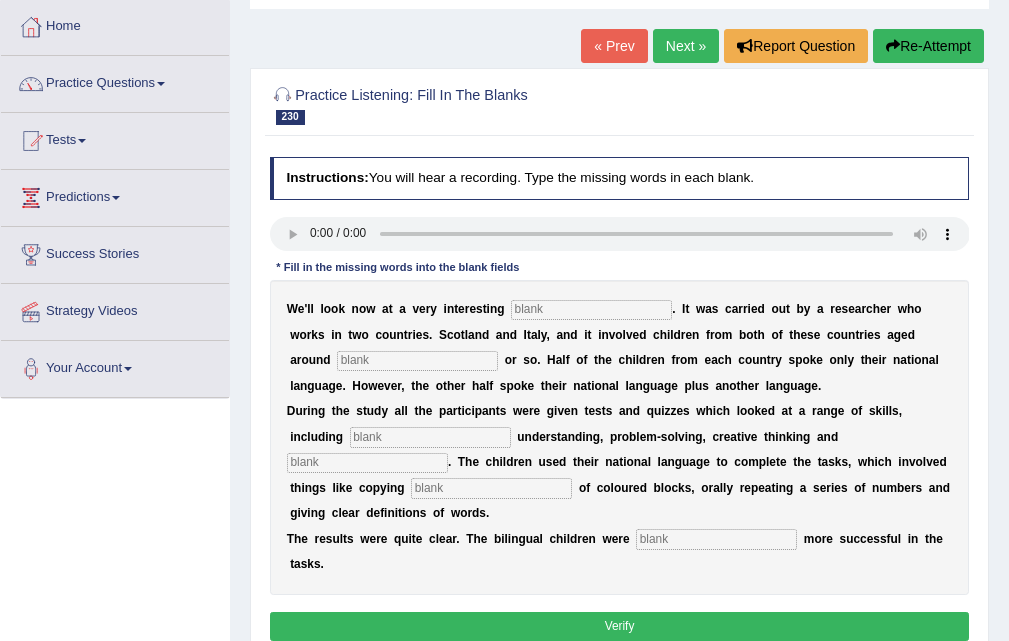 type 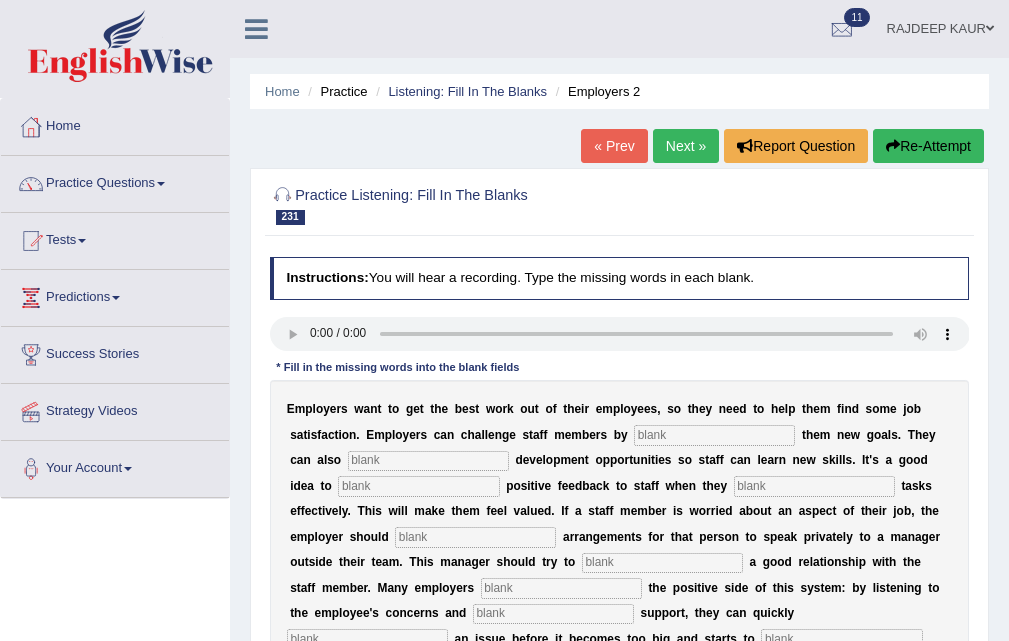 scroll, scrollTop: 100, scrollLeft: 0, axis: vertical 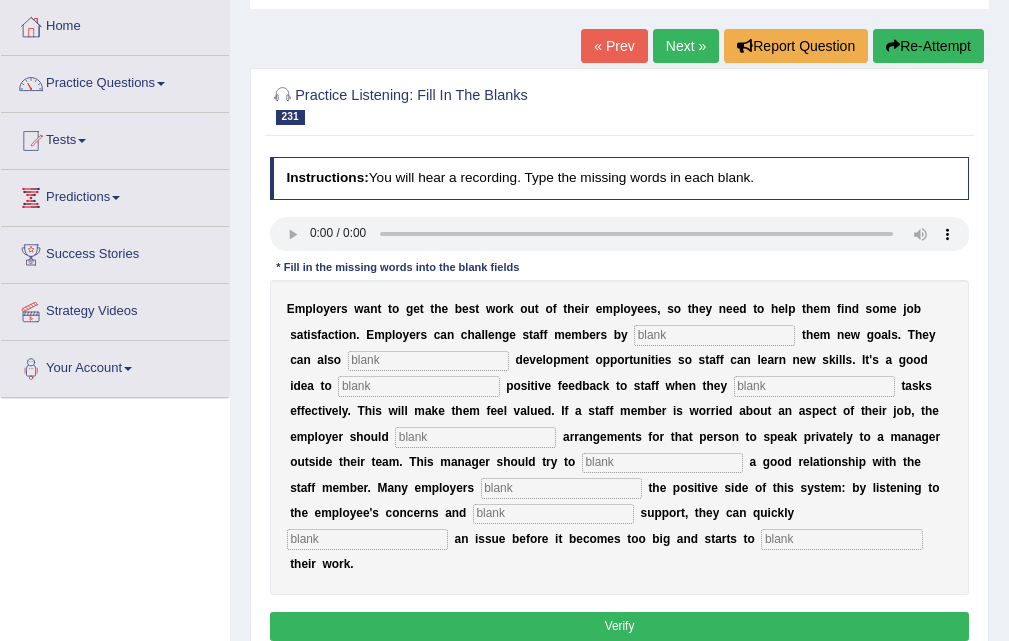 click at bounding box center (714, 335) 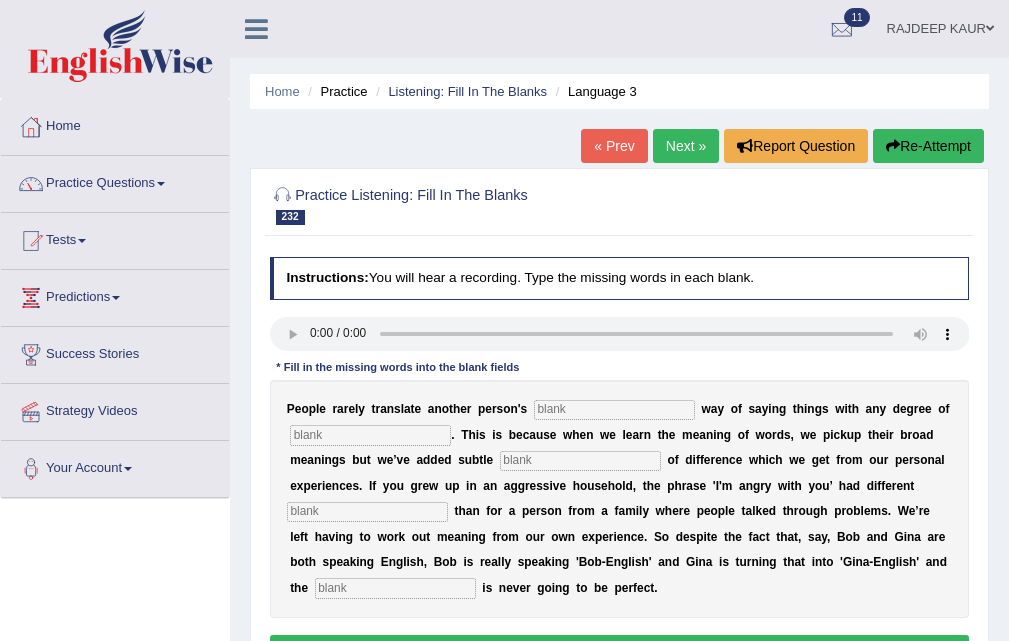 scroll, scrollTop: 100, scrollLeft: 0, axis: vertical 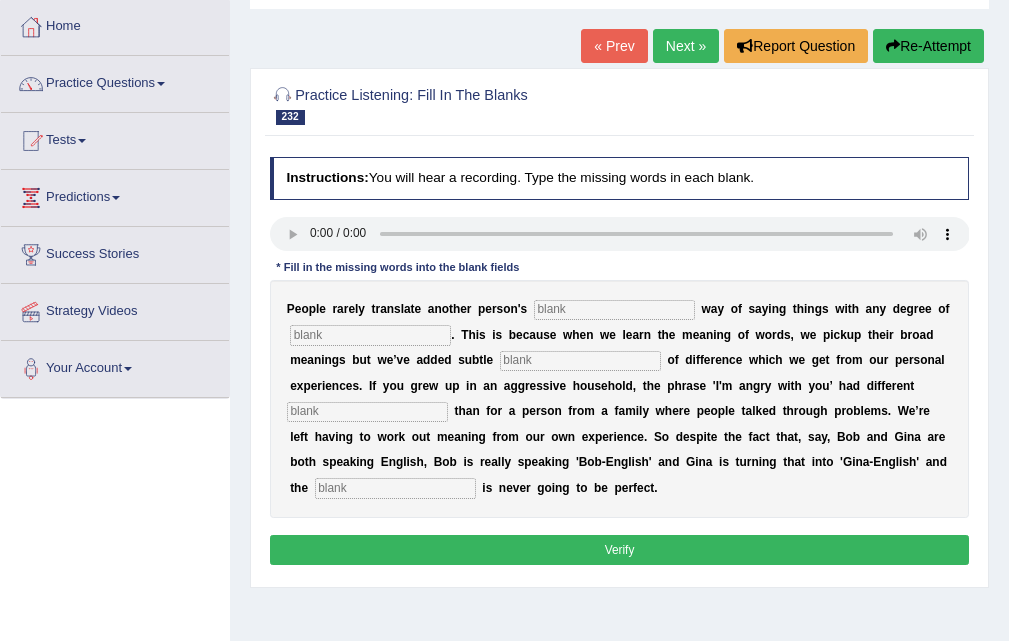 click at bounding box center (614, 310) 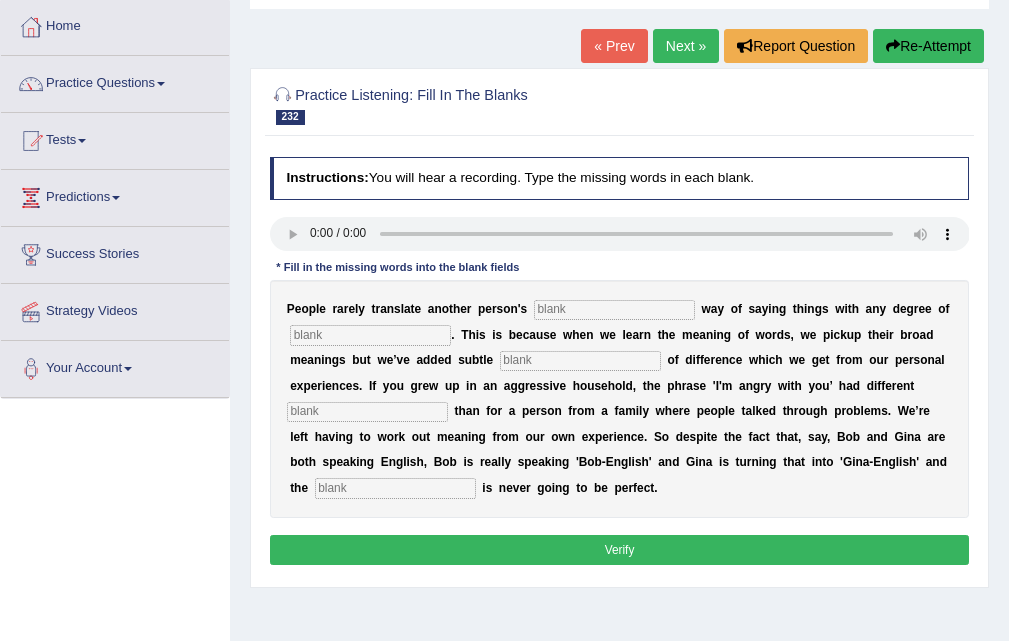 type 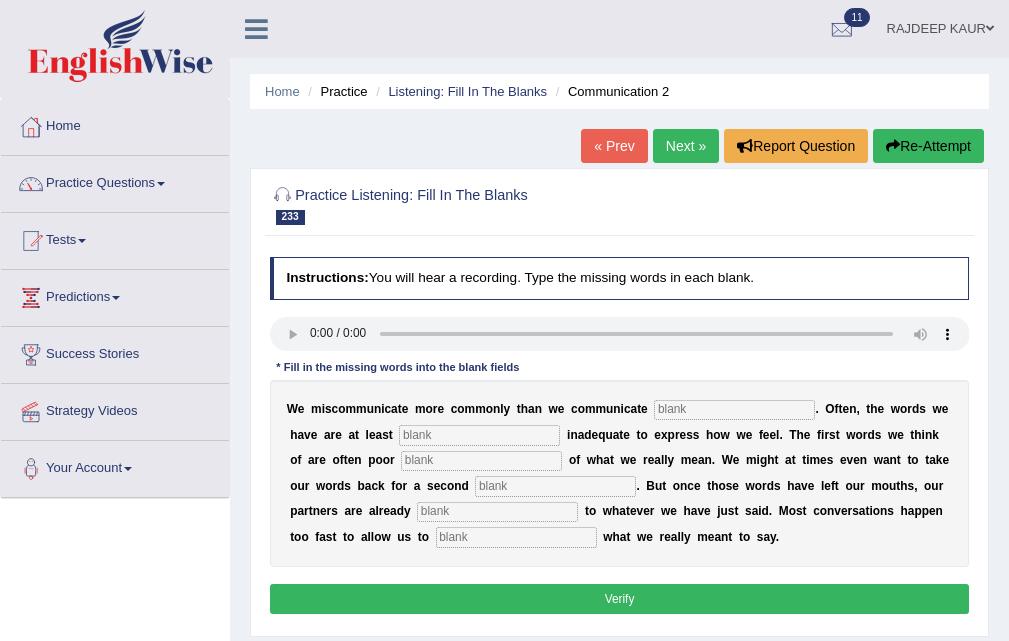 scroll, scrollTop: 0, scrollLeft: 0, axis: both 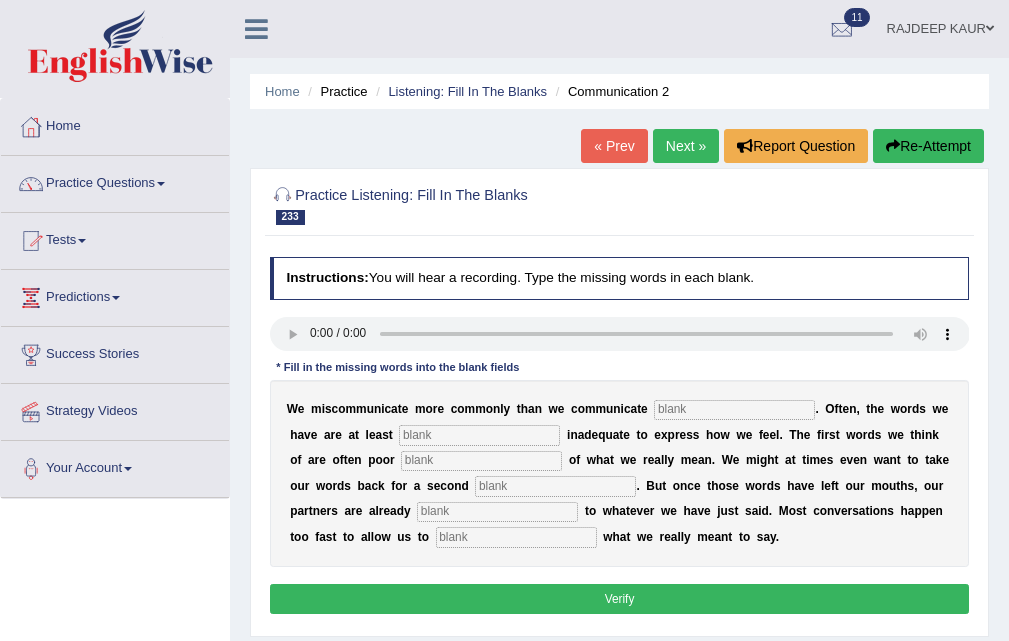 click at bounding box center (734, 410) 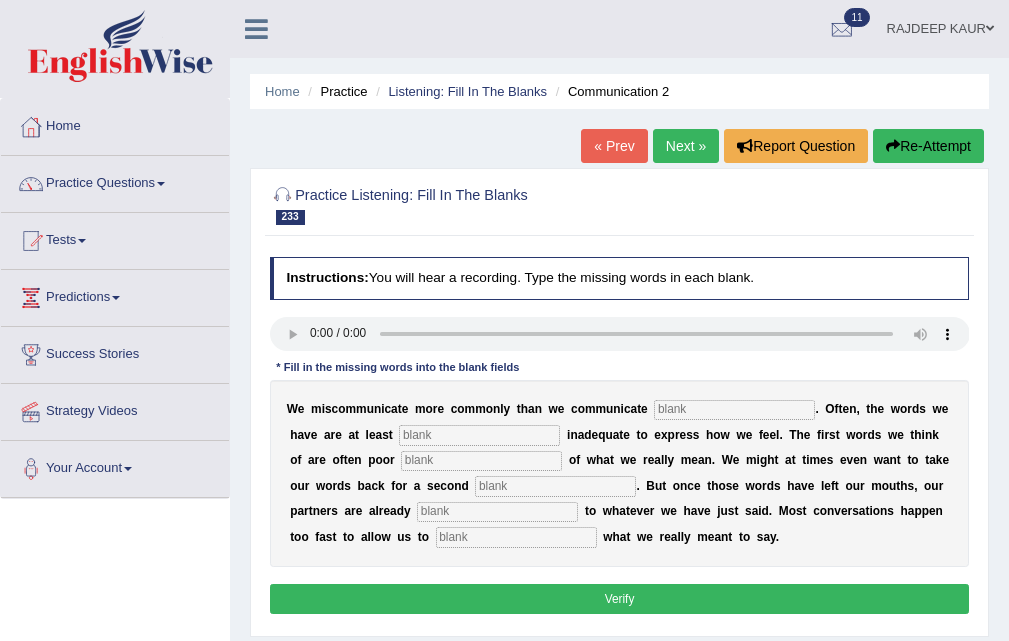 type 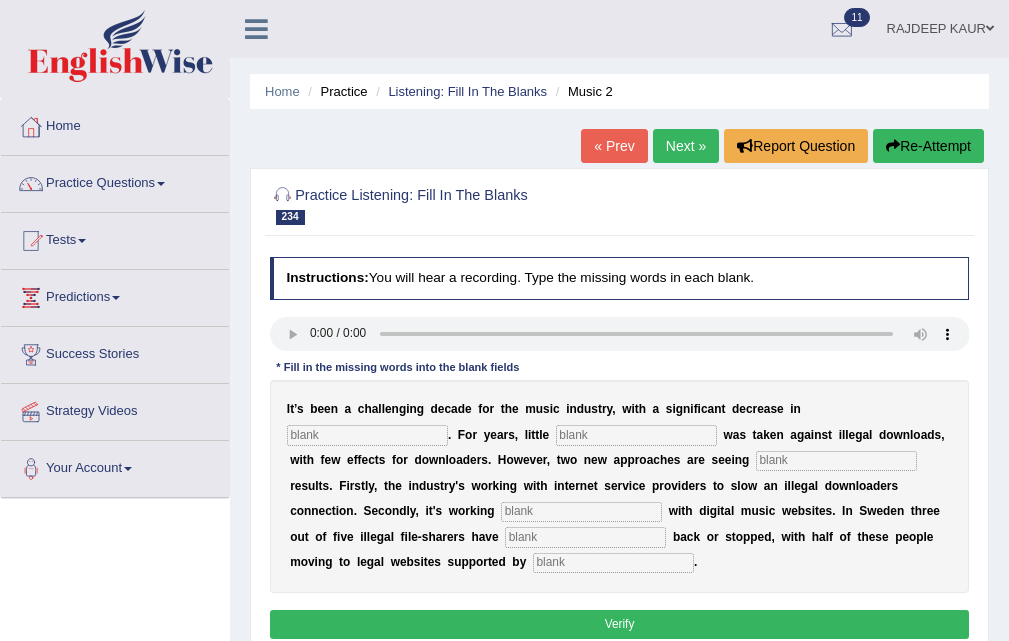 scroll, scrollTop: 0, scrollLeft: 0, axis: both 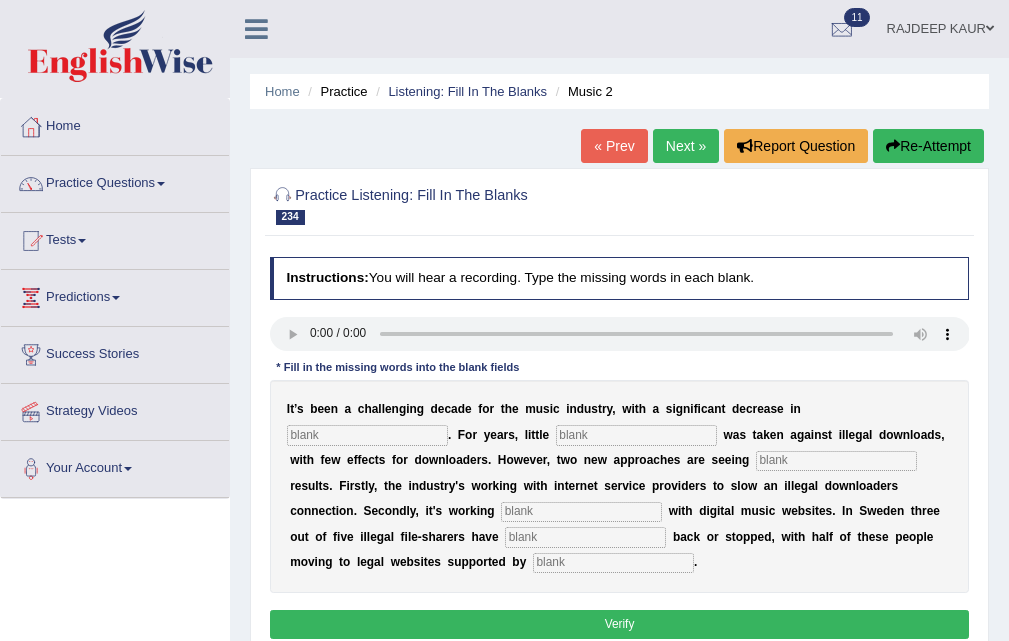 click at bounding box center [367, 435] 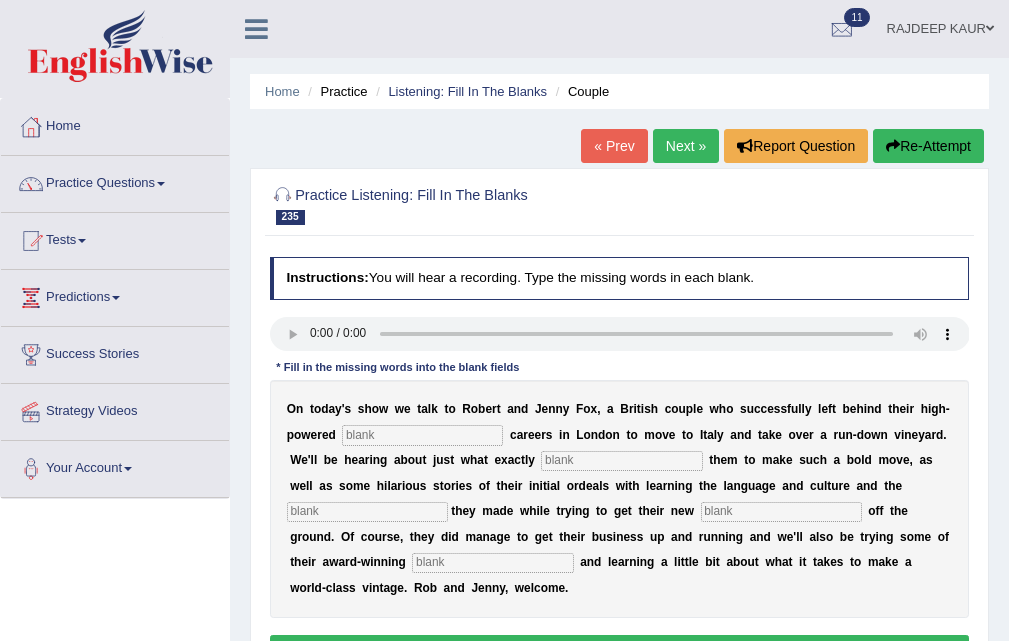 scroll, scrollTop: 0, scrollLeft: 0, axis: both 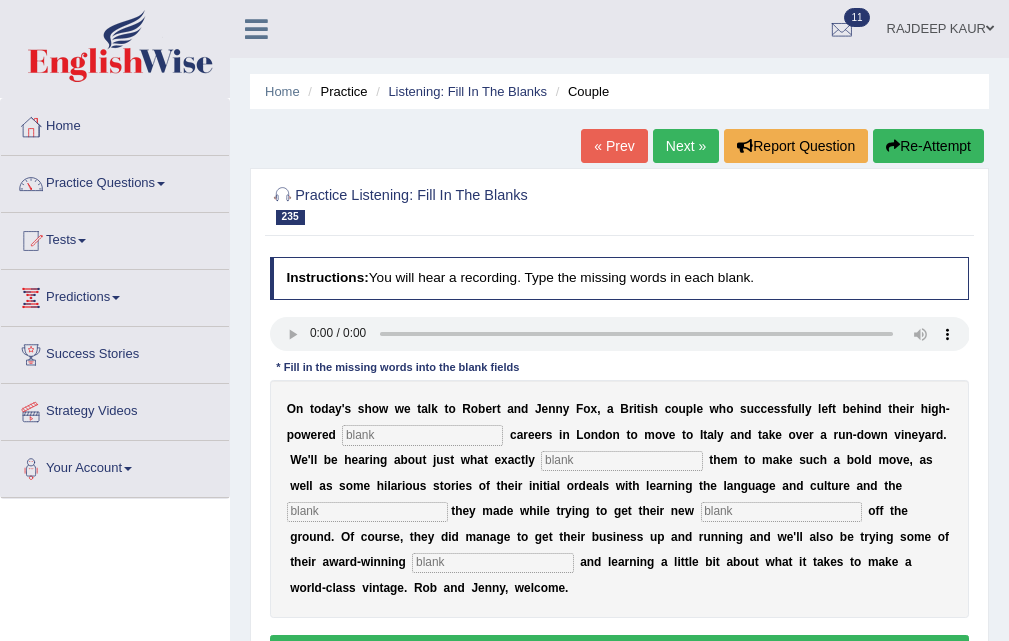 type 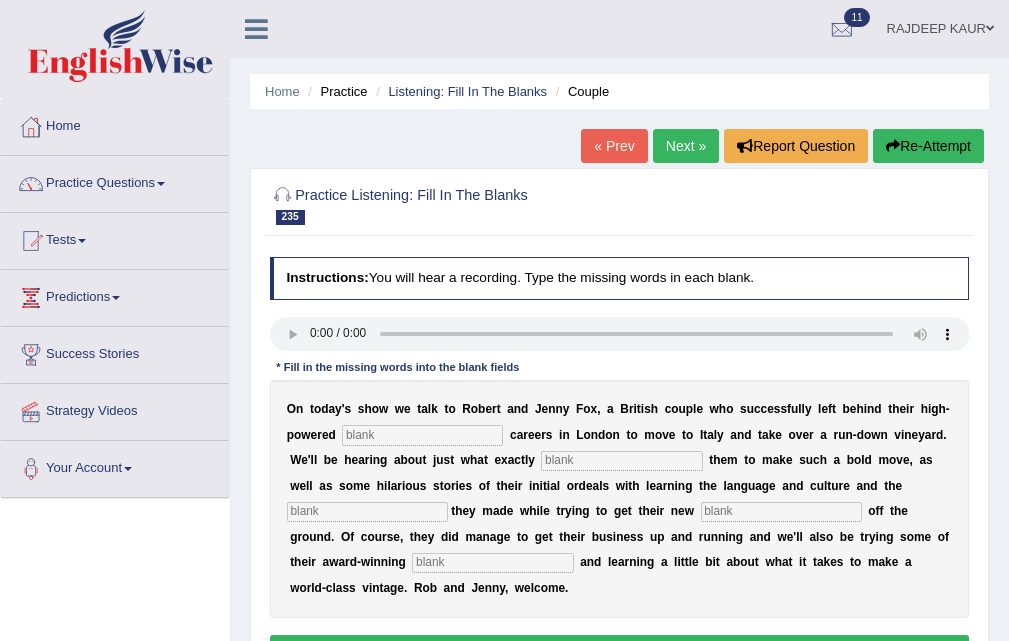 click on "Next »" at bounding box center (686, 146) 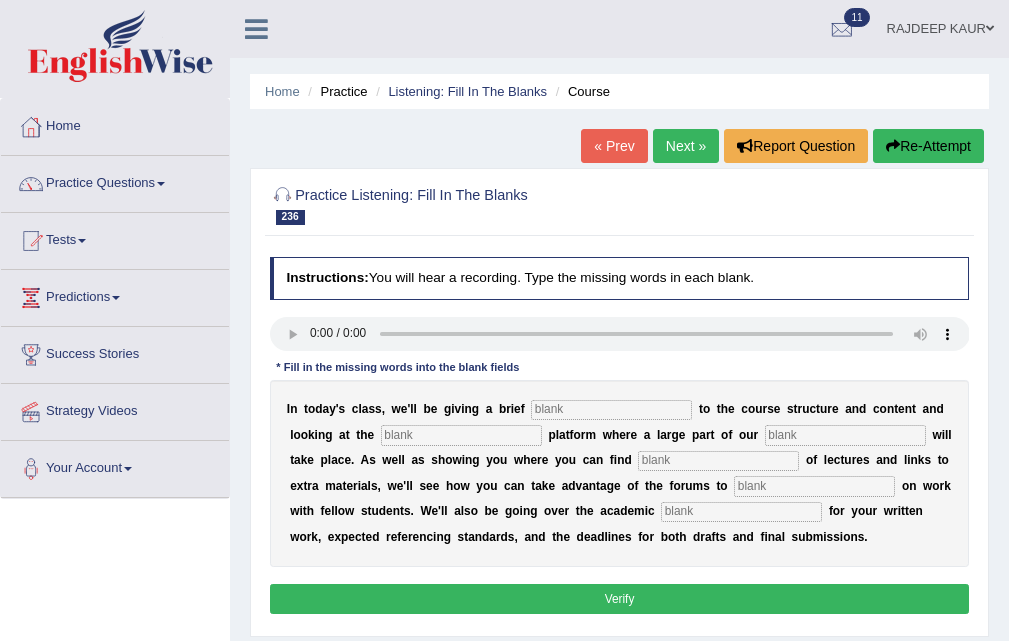 scroll, scrollTop: 0, scrollLeft: 0, axis: both 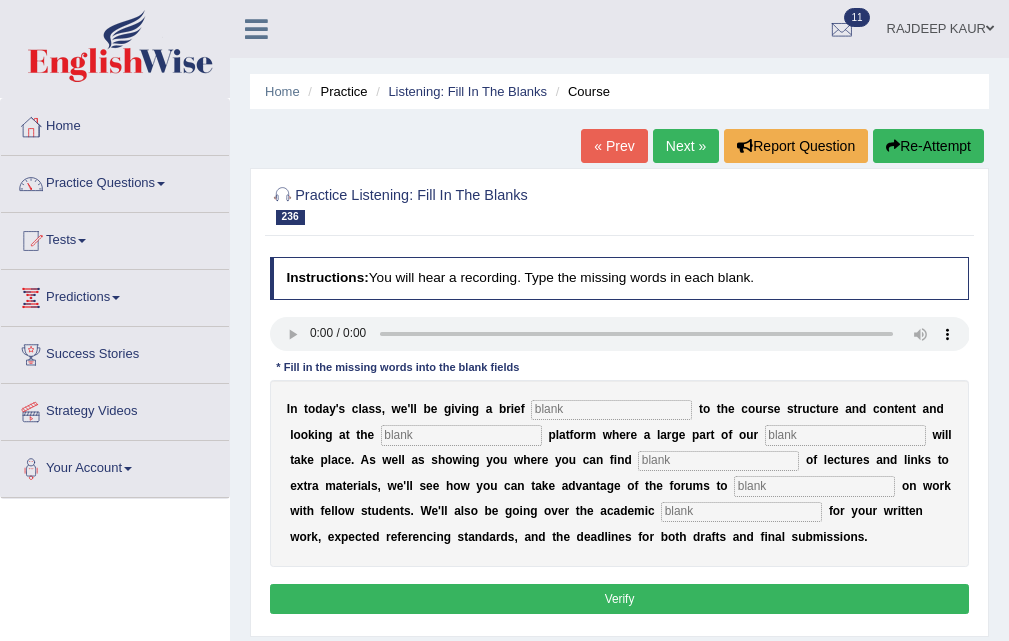 type 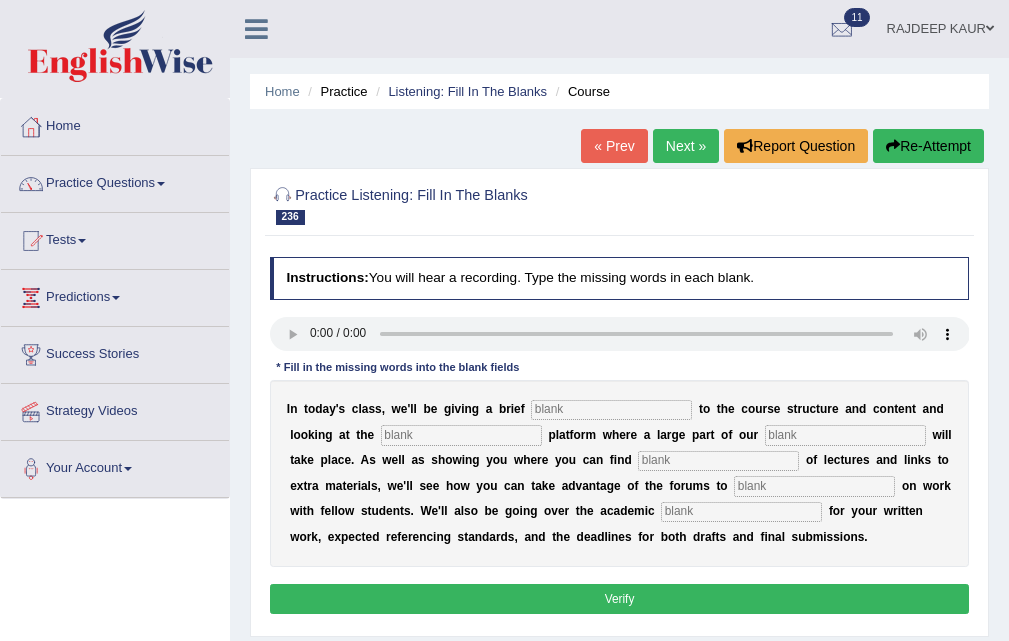 click on "Next »" 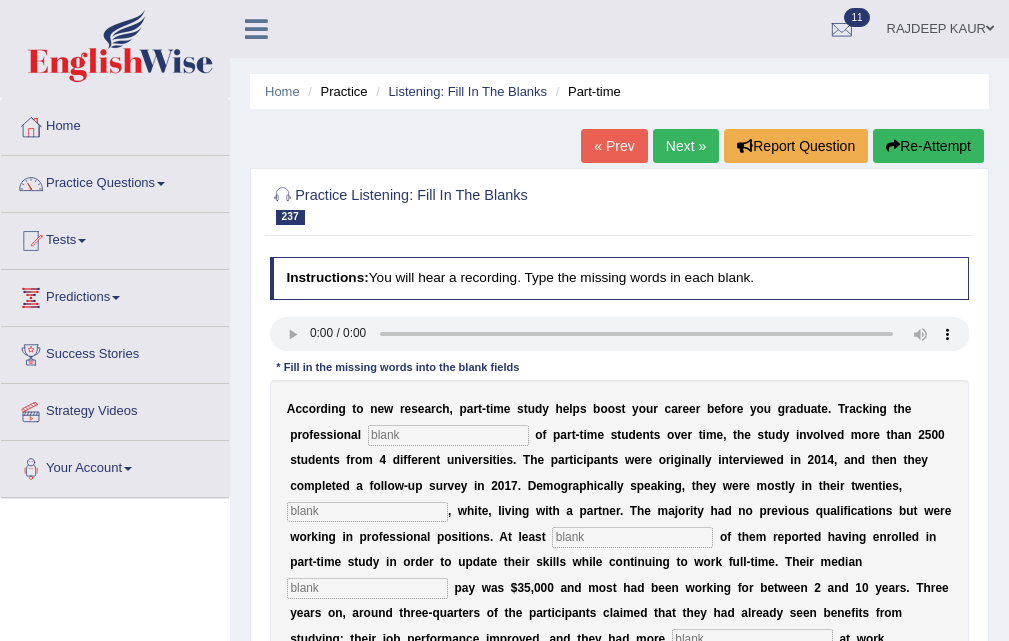 scroll, scrollTop: 0, scrollLeft: 0, axis: both 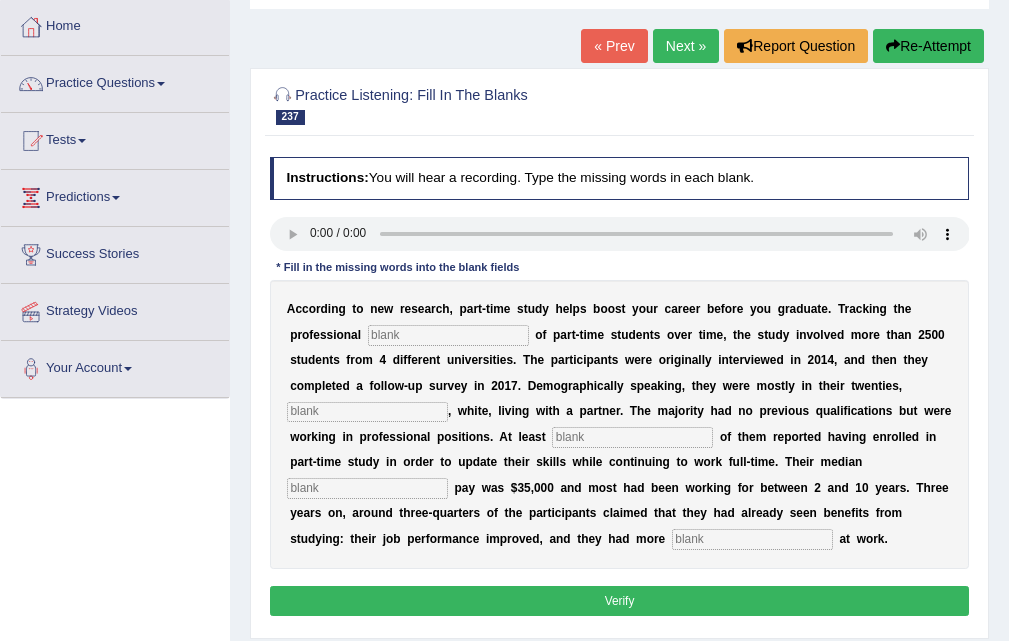 type 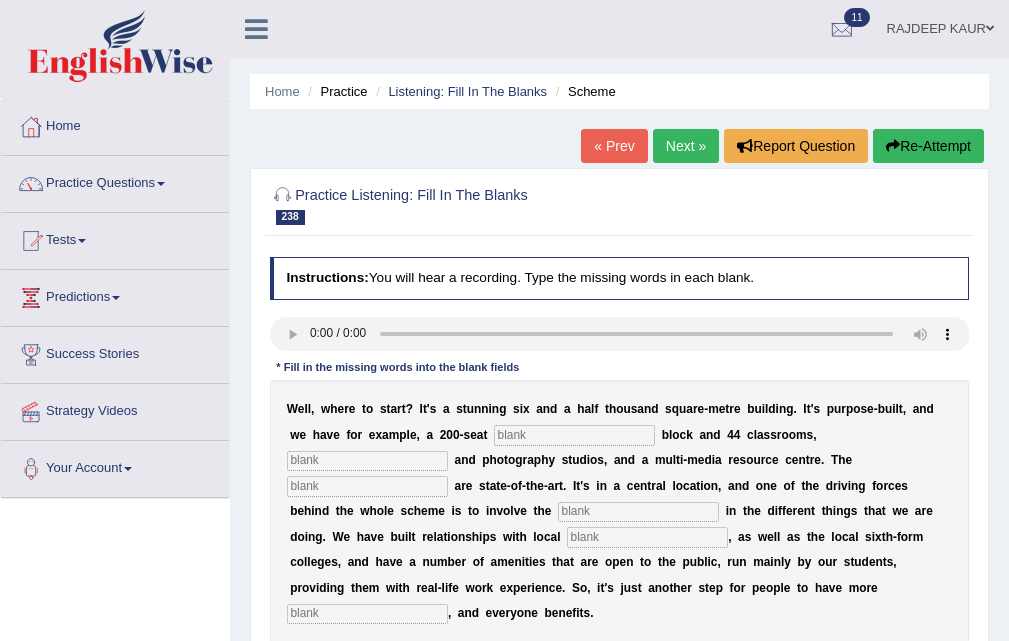 scroll, scrollTop: 0, scrollLeft: 0, axis: both 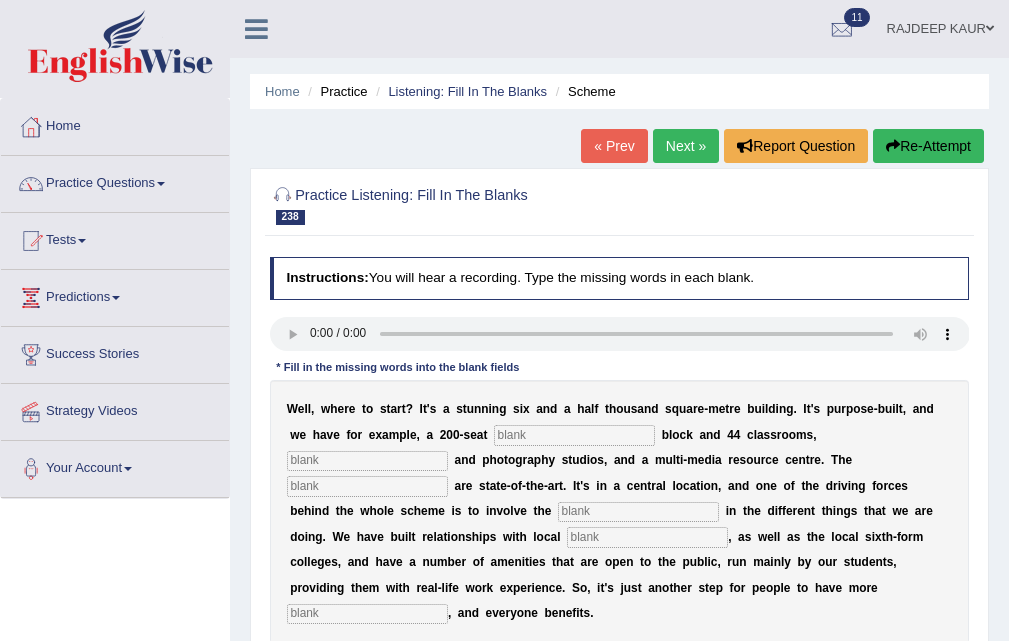 click at bounding box center [574, 435] 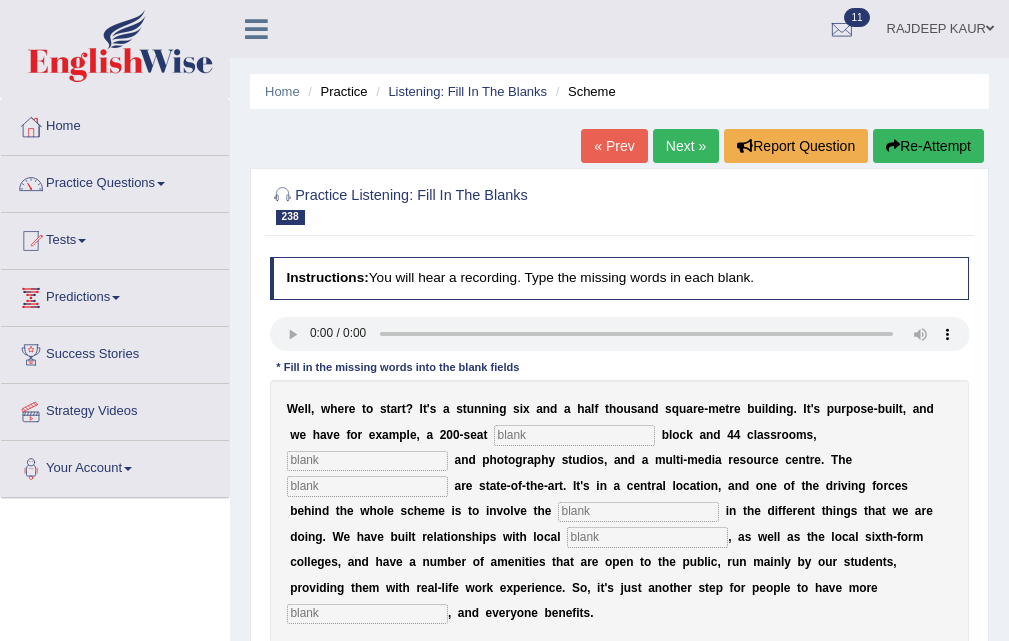 type 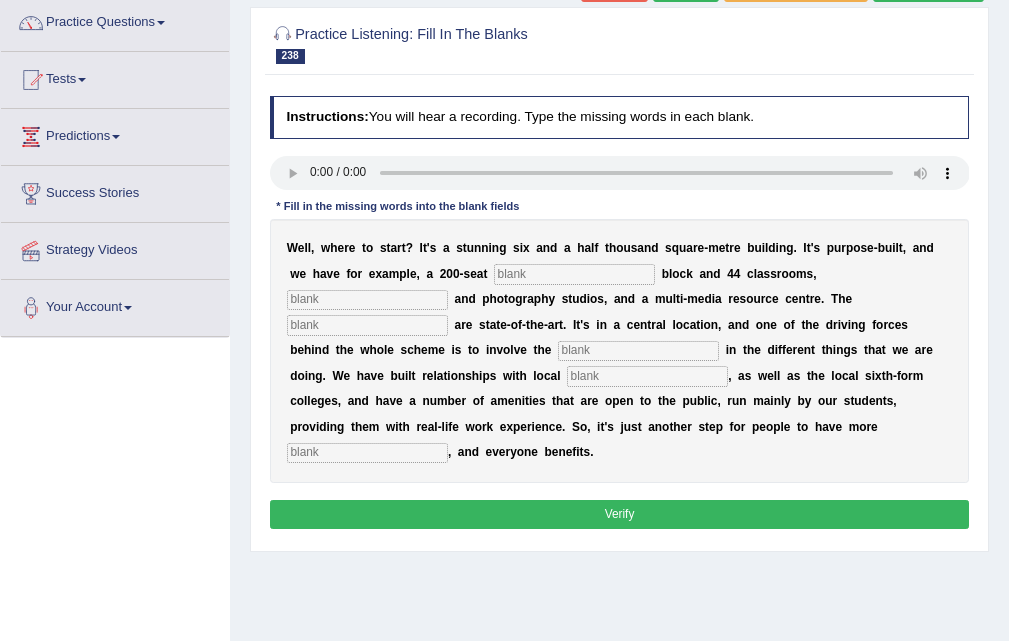 scroll, scrollTop: 0, scrollLeft: 0, axis: both 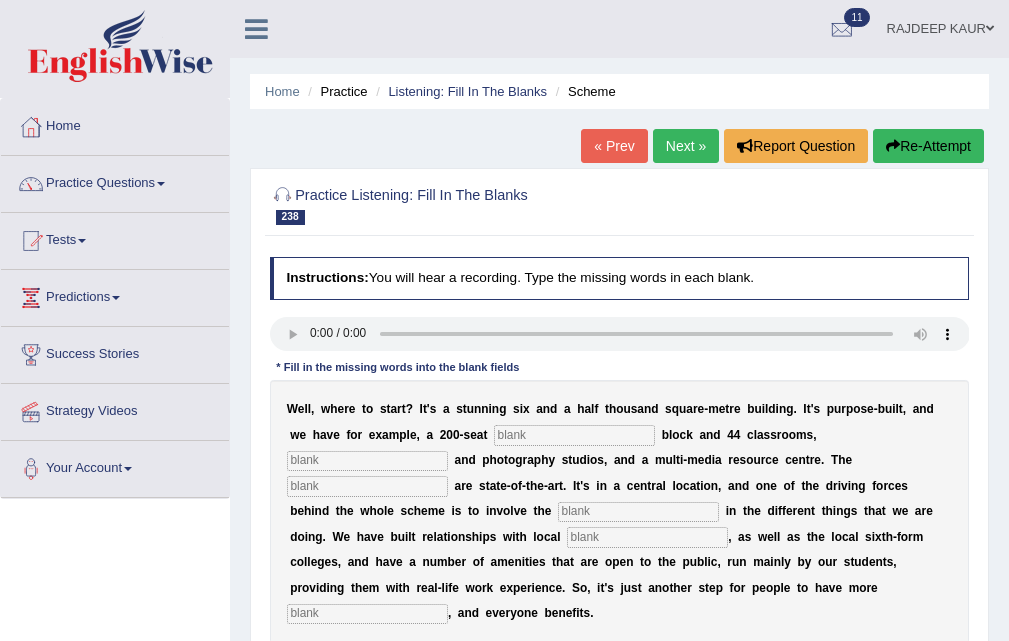click on "Next »" at bounding box center [686, 146] 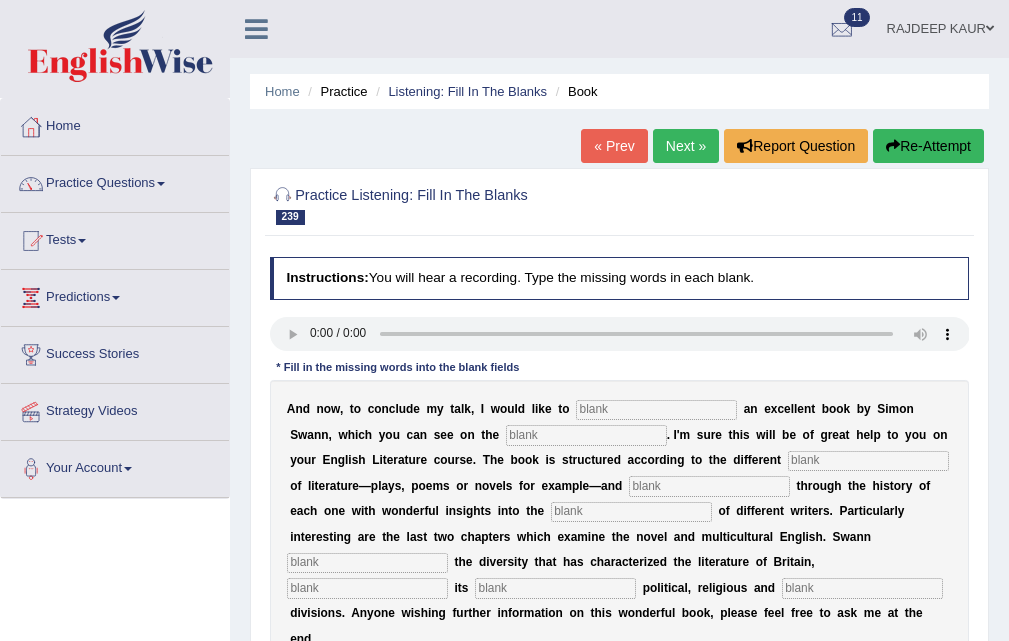 scroll, scrollTop: 0, scrollLeft: 0, axis: both 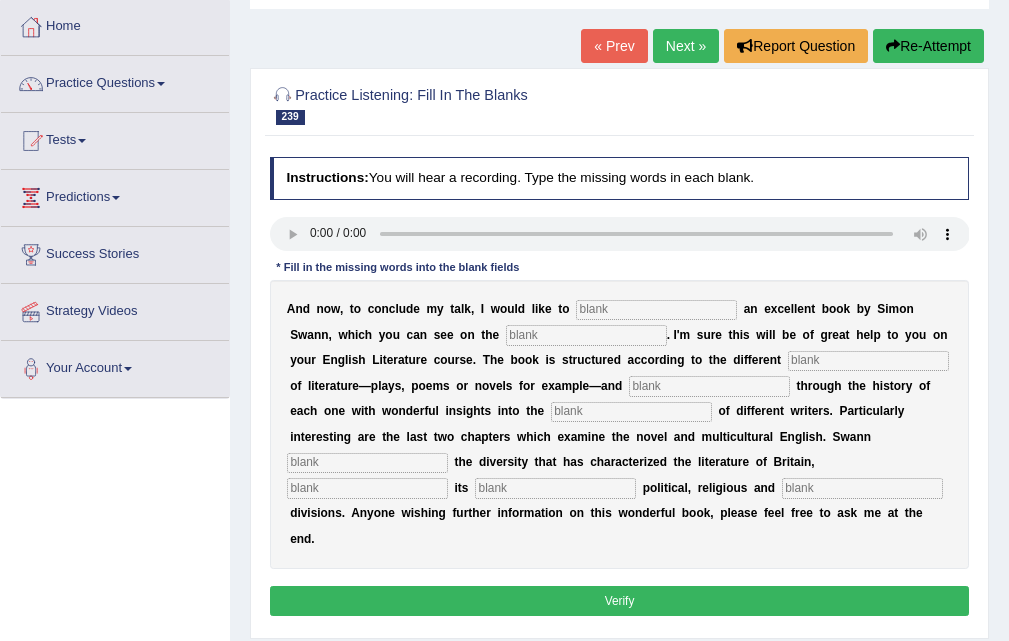 click at bounding box center (656, 310) 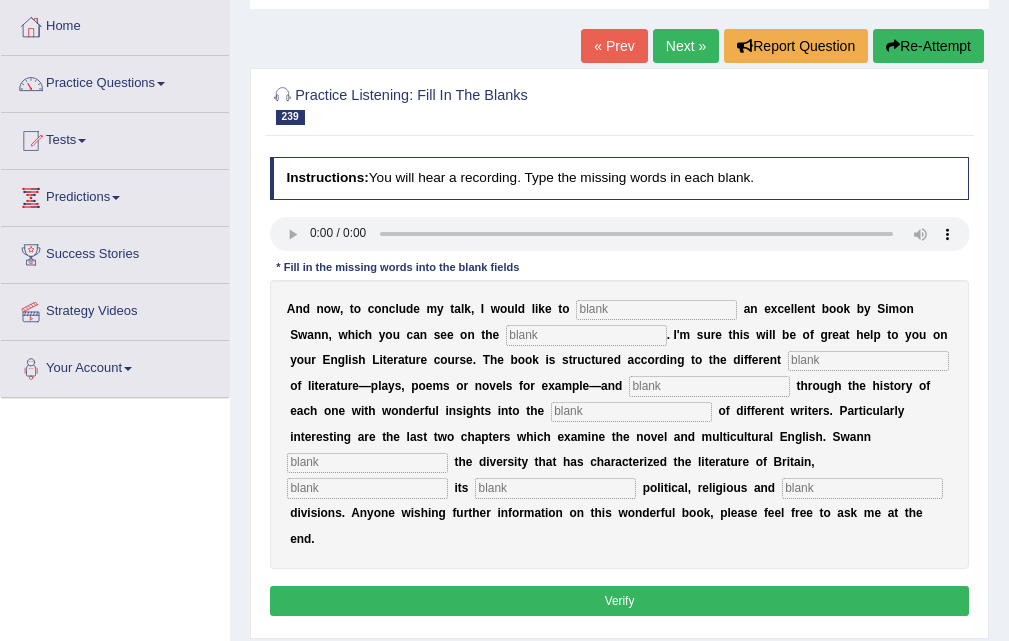 type 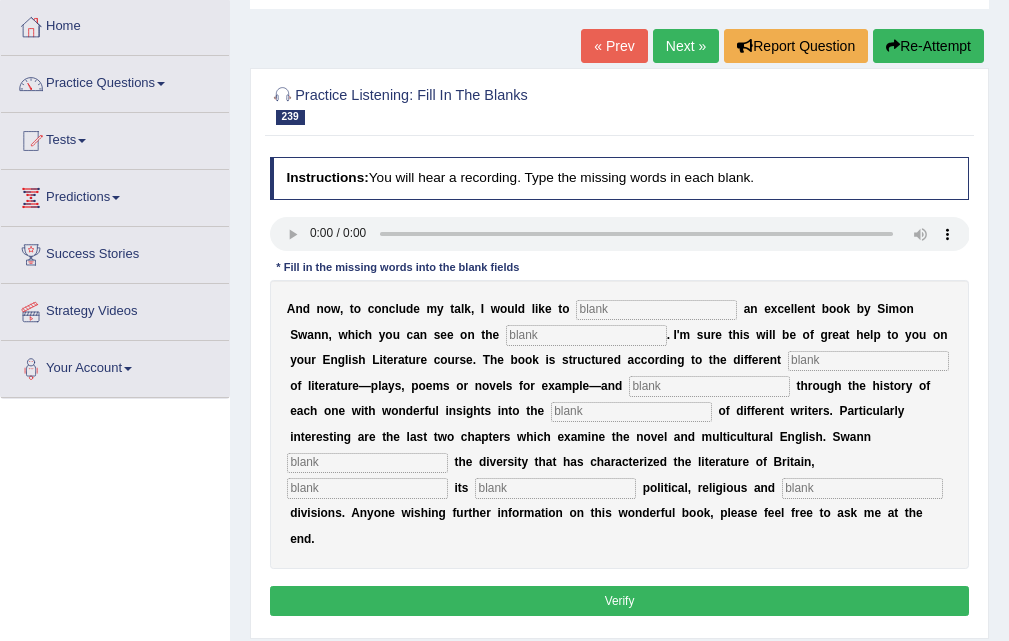 scroll, scrollTop: 0, scrollLeft: 0, axis: both 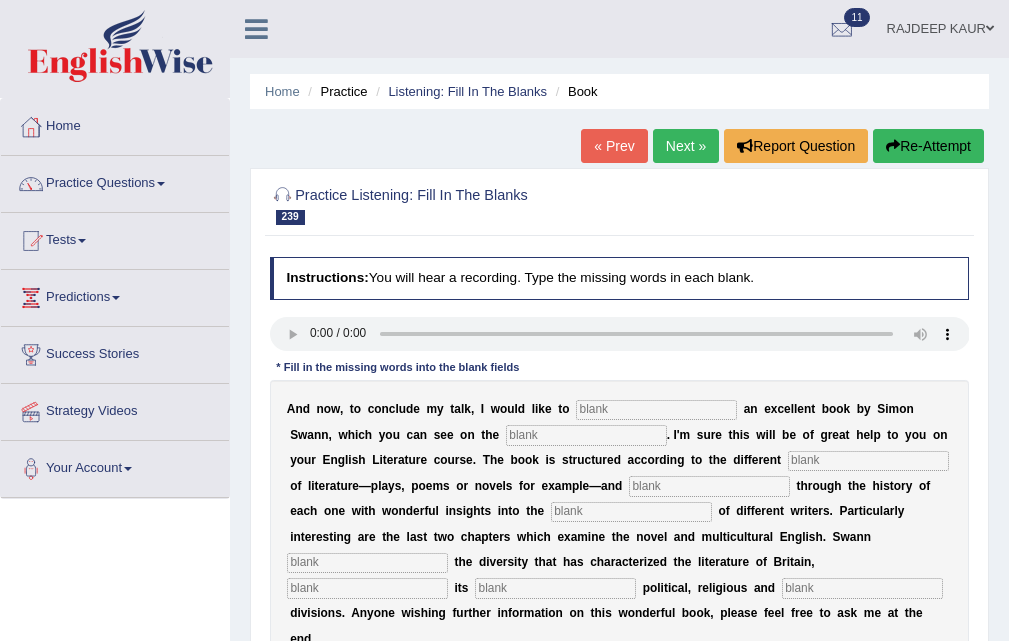 click on "Next »" at bounding box center [686, 146] 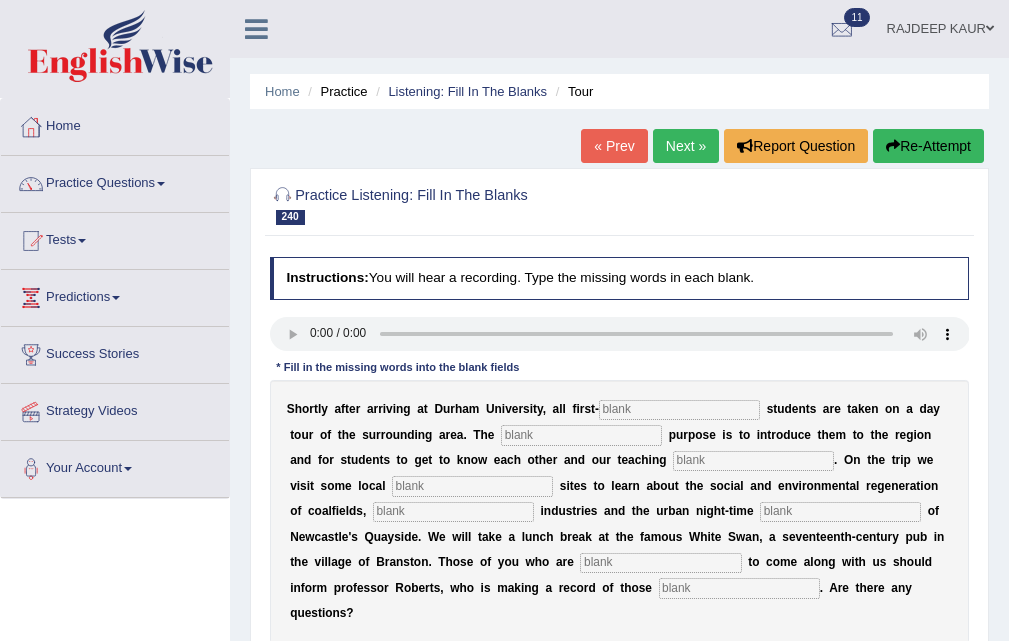 scroll, scrollTop: 100, scrollLeft: 0, axis: vertical 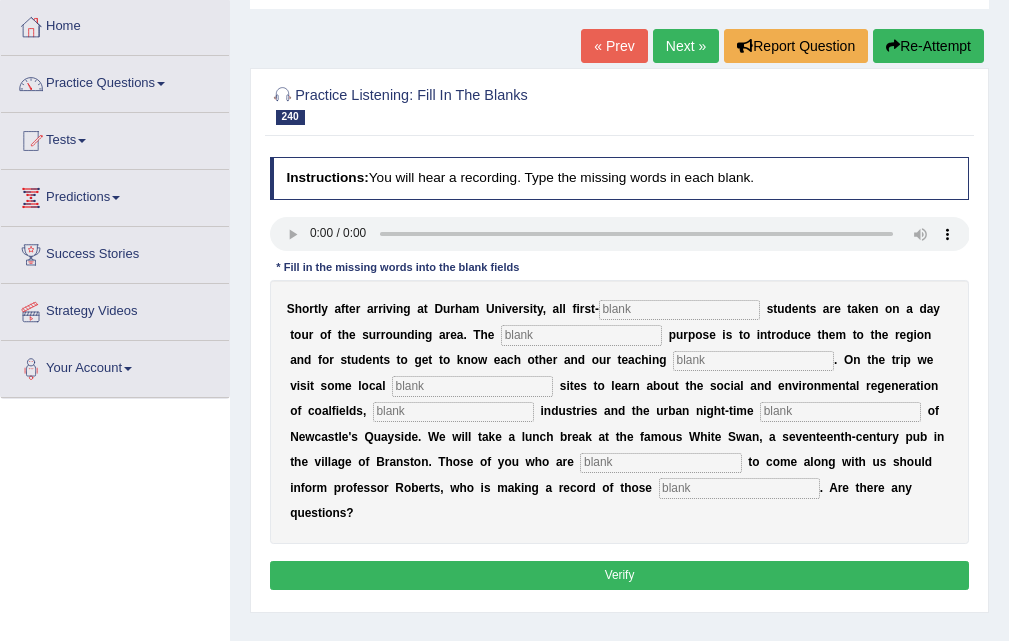 click at bounding box center [679, 310] 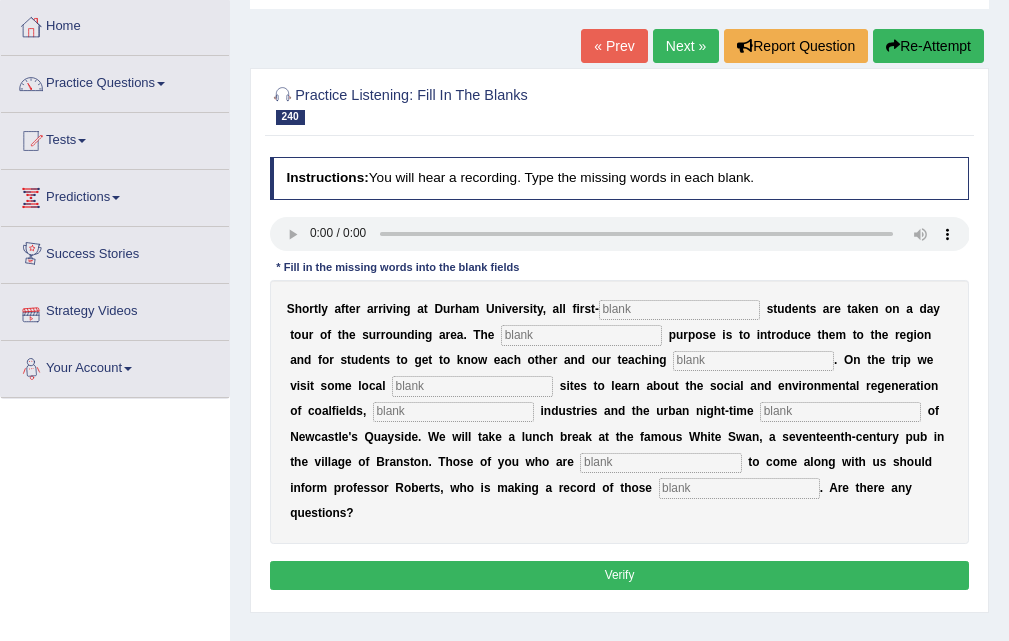 type 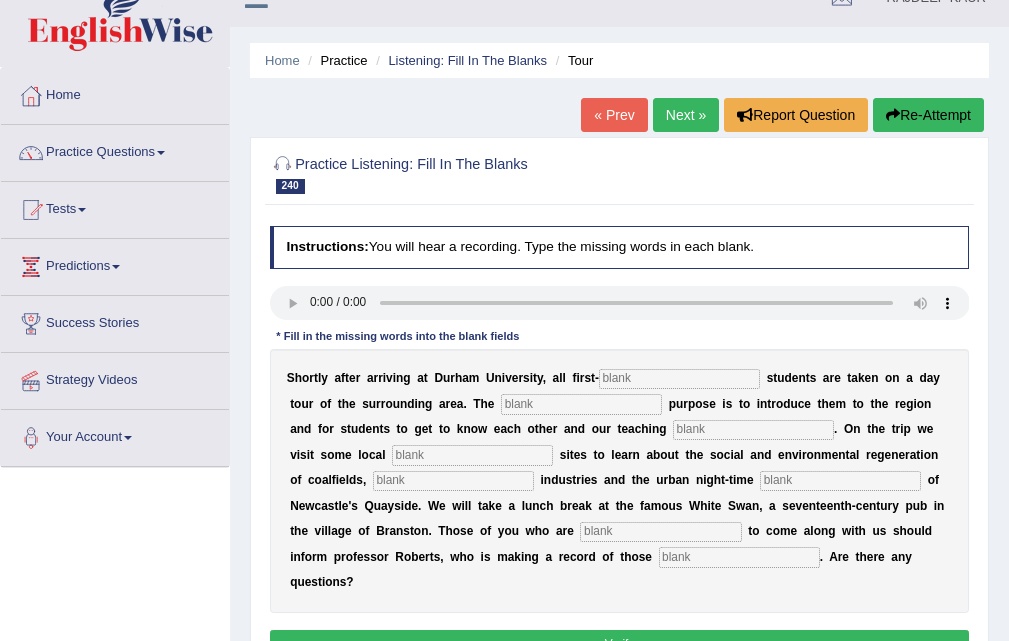 scroll, scrollTop: 0, scrollLeft: 0, axis: both 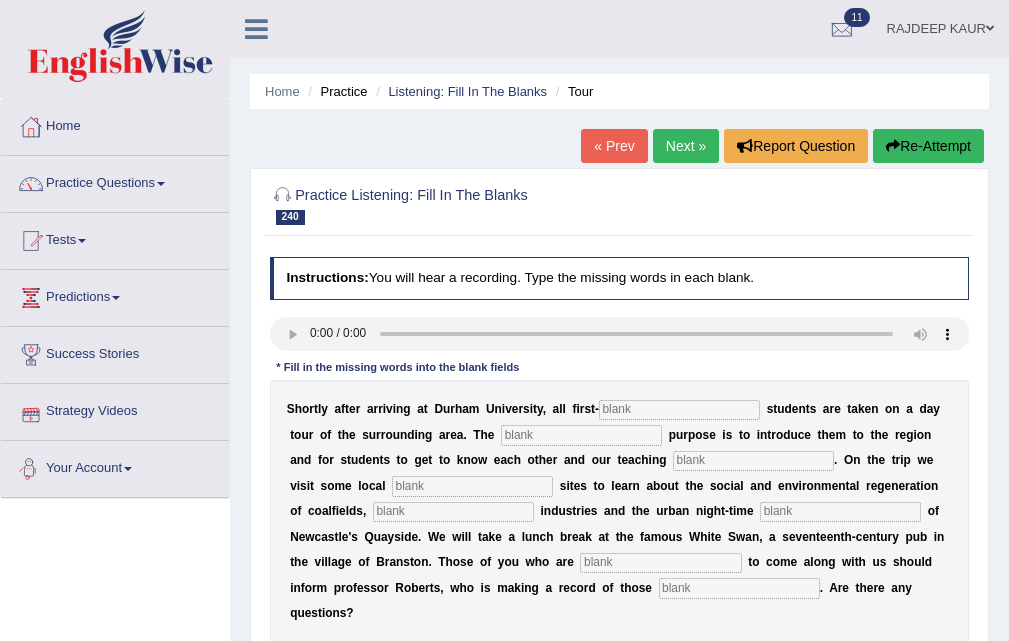 click on "Next »" at bounding box center (686, 146) 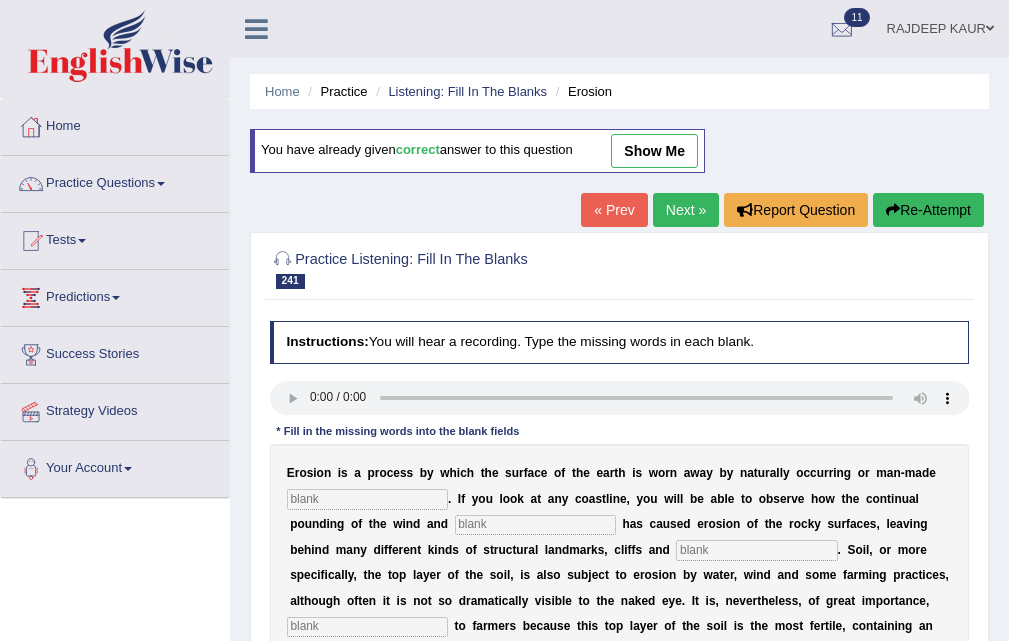 scroll, scrollTop: 0, scrollLeft: 0, axis: both 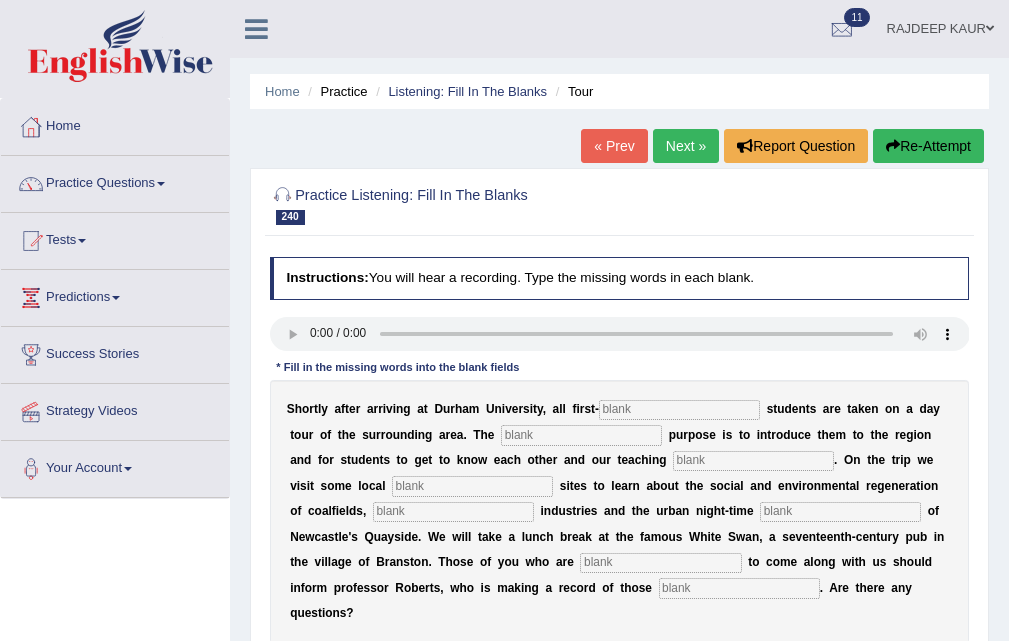 click on "« Prev" at bounding box center (614, 146) 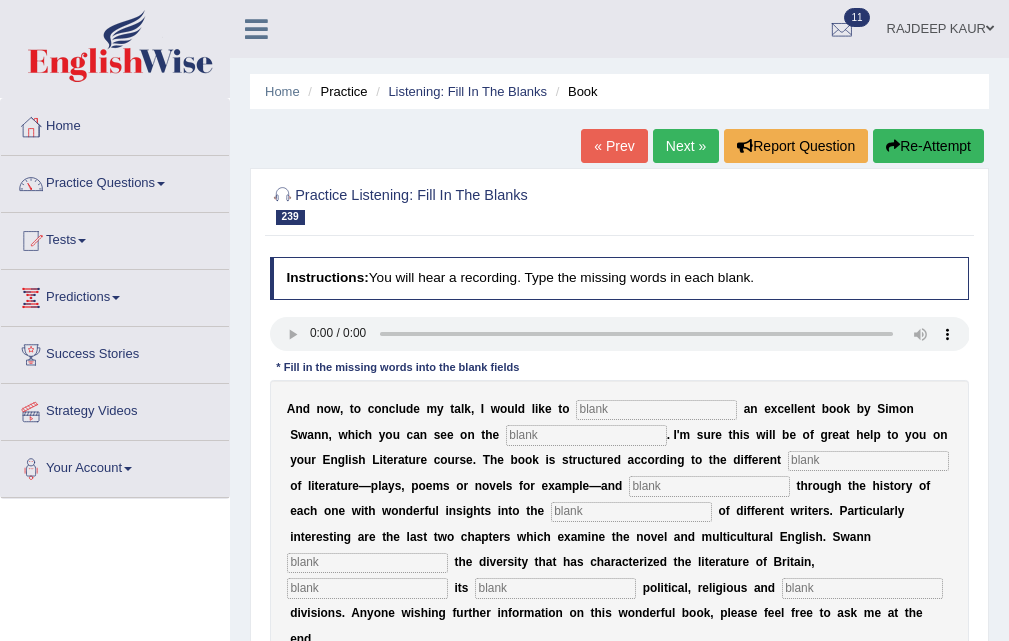 scroll, scrollTop: 0, scrollLeft: 0, axis: both 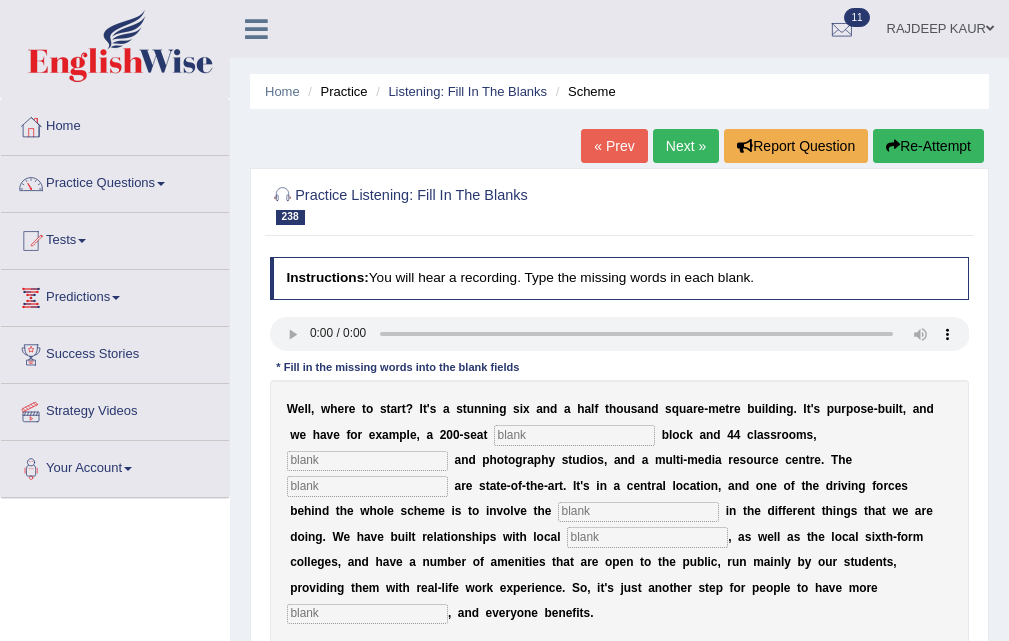 click on "« Prev" at bounding box center (614, 146) 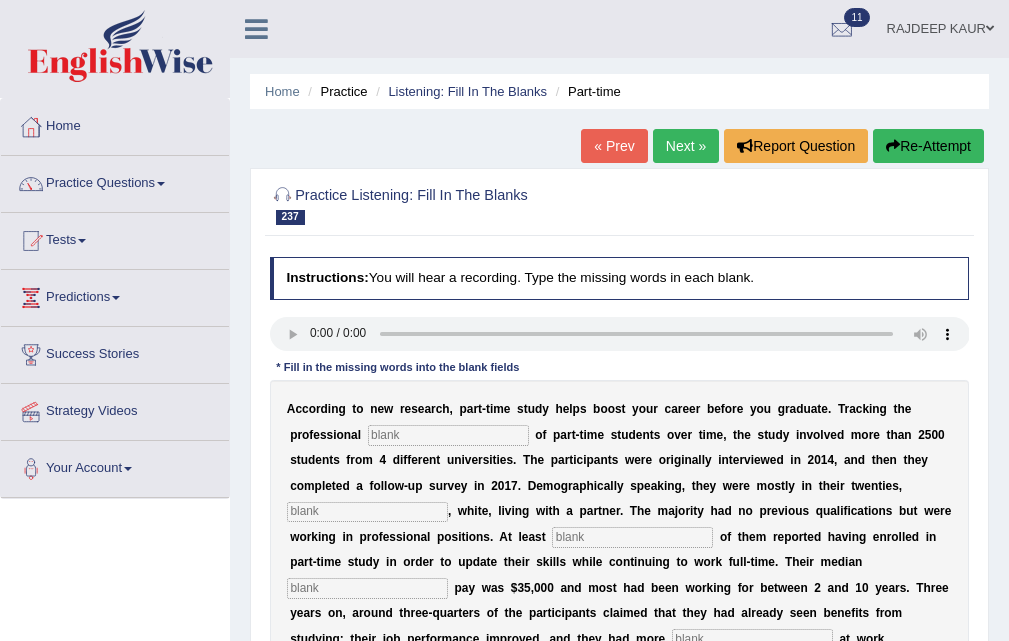 click on "« Prev" at bounding box center (614, 146) 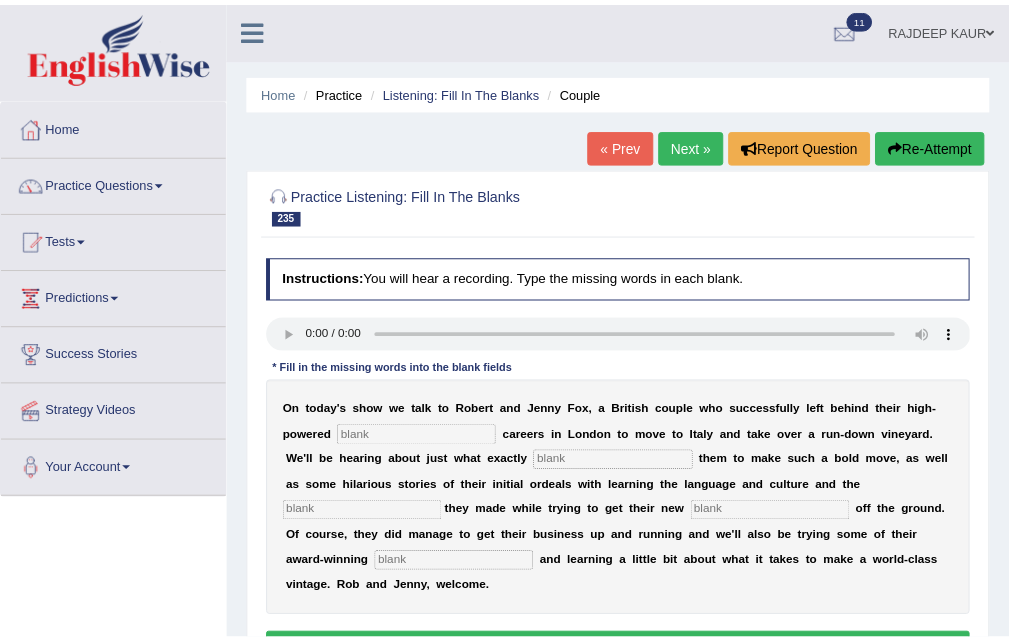 scroll, scrollTop: 0, scrollLeft: 0, axis: both 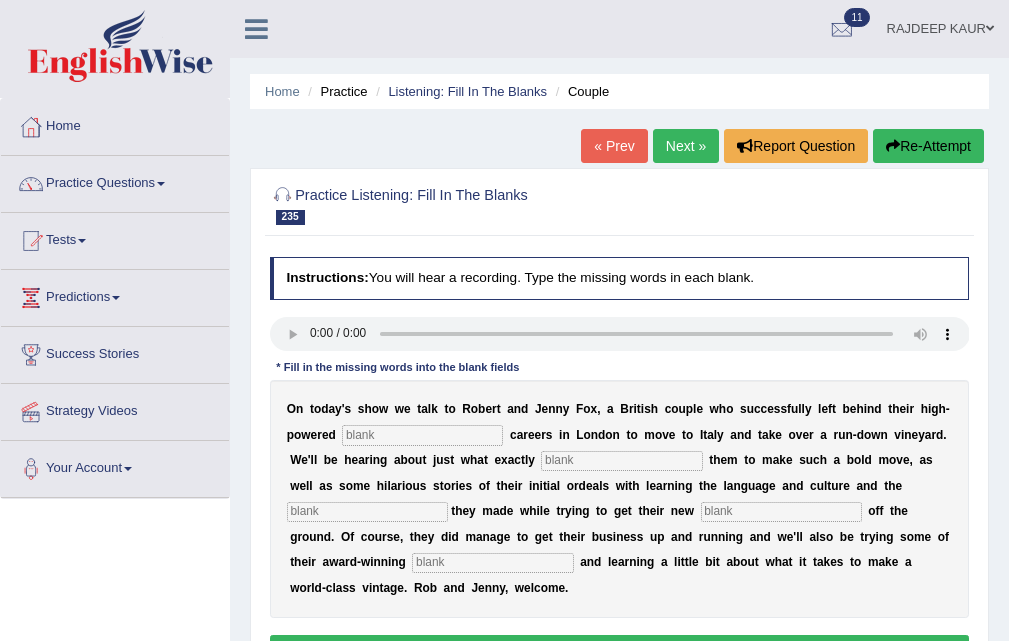click on "« Prev" at bounding box center (614, 146) 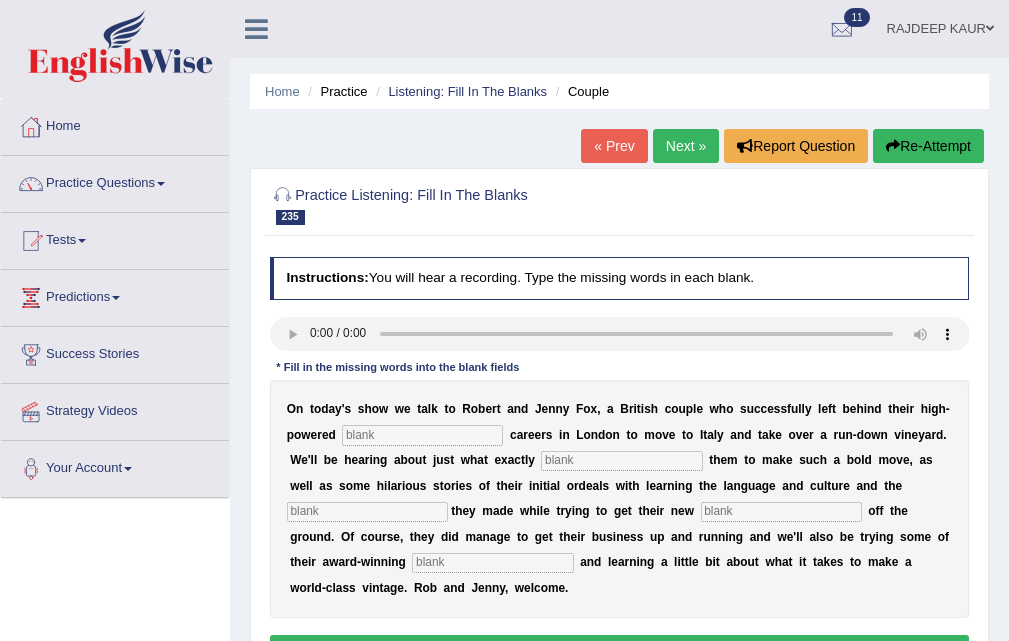 scroll, scrollTop: 0, scrollLeft: 0, axis: both 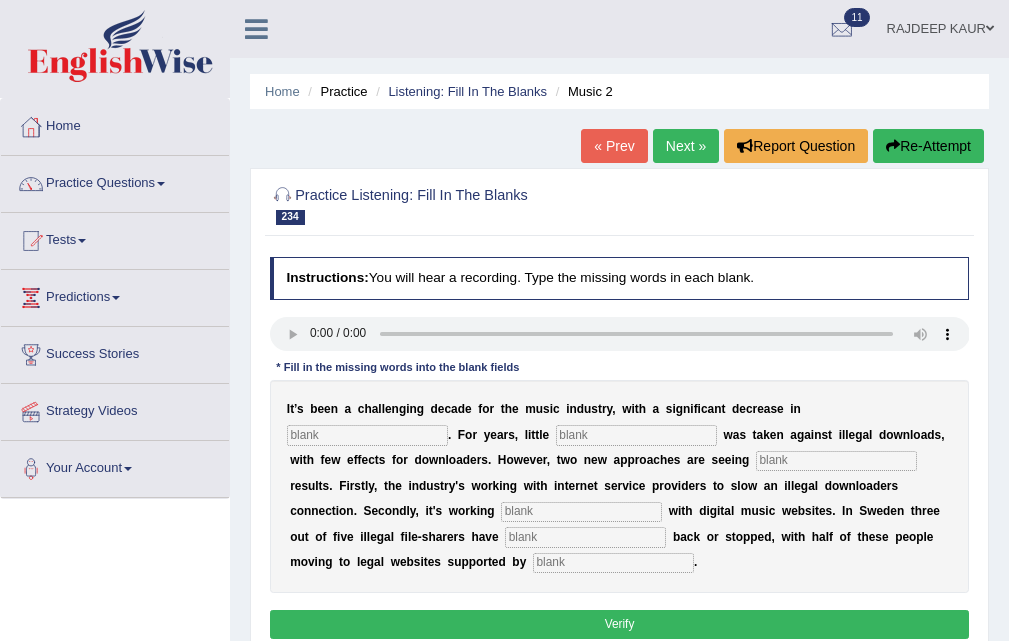 click on "« Prev" at bounding box center [614, 146] 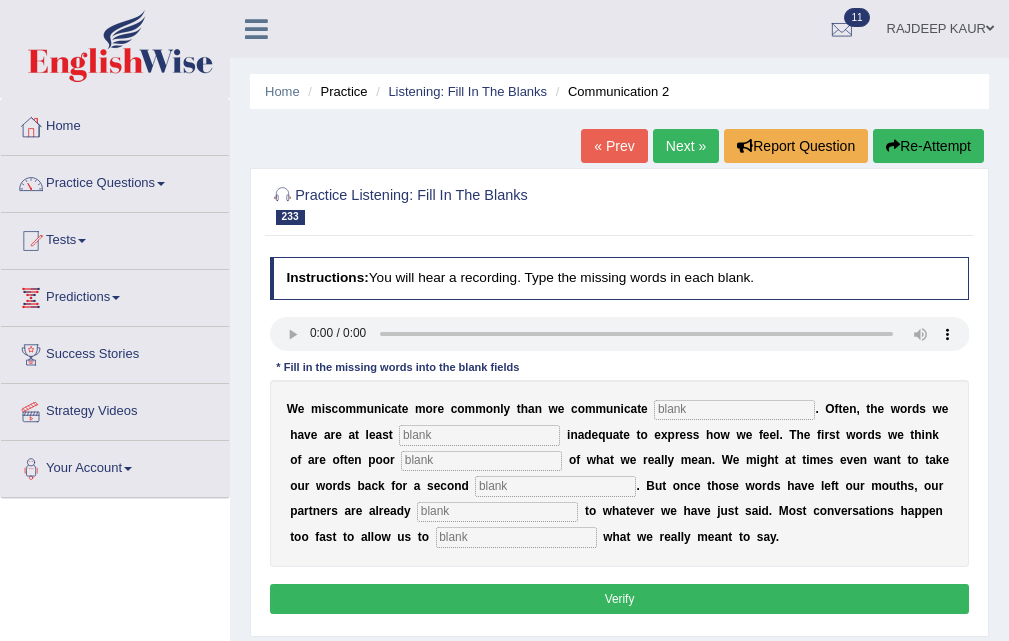 scroll, scrollTop: 0, scrollLeft: 0, axis: both 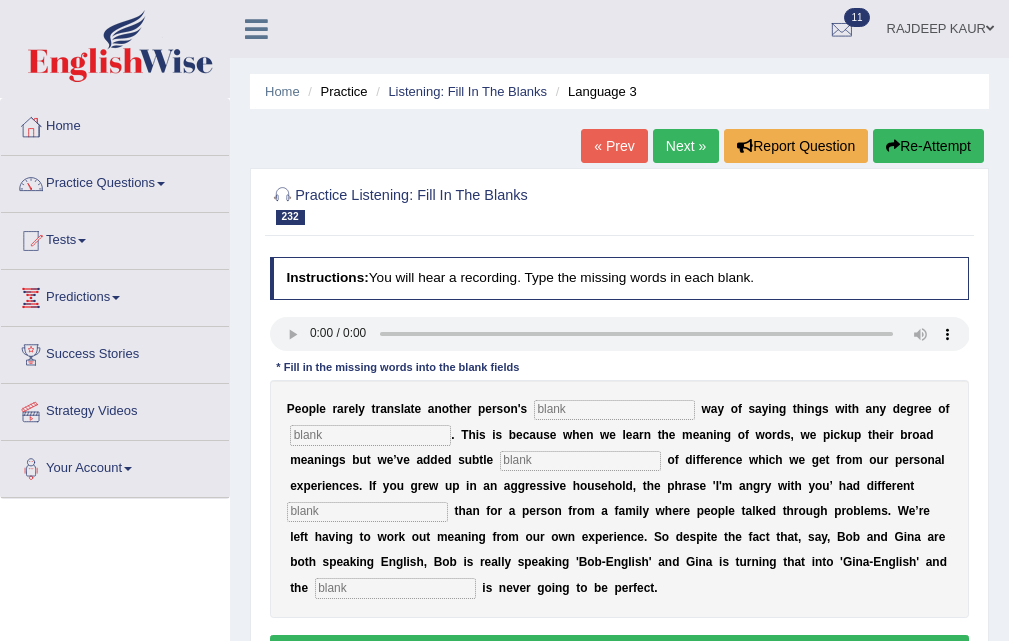 click on "« Prev" at bounding box center (614, 146) 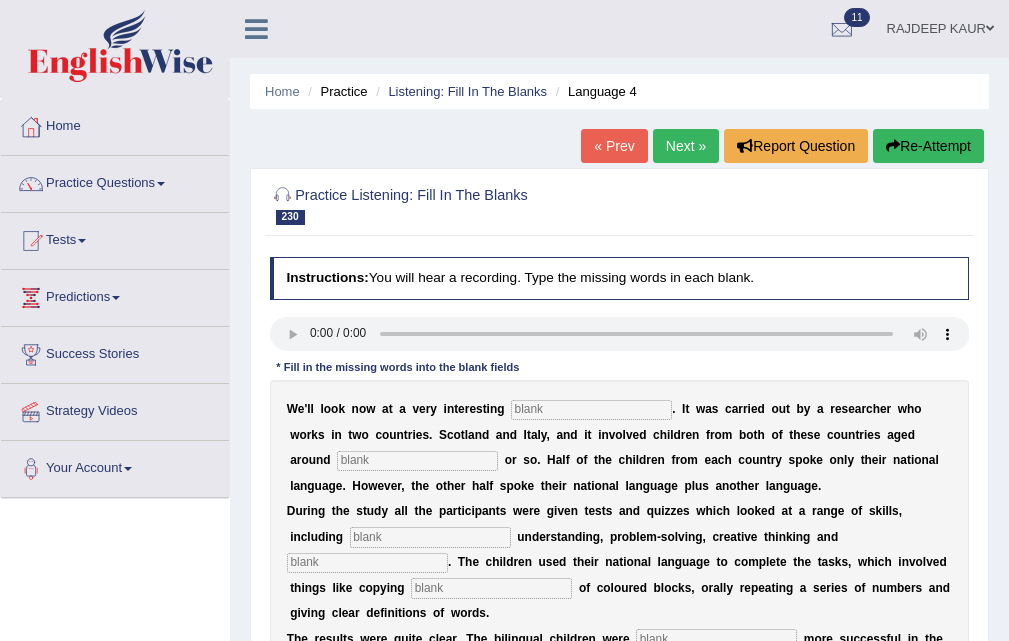 scroll, scrollTop: 0, scrollLeft: 0, axis: both 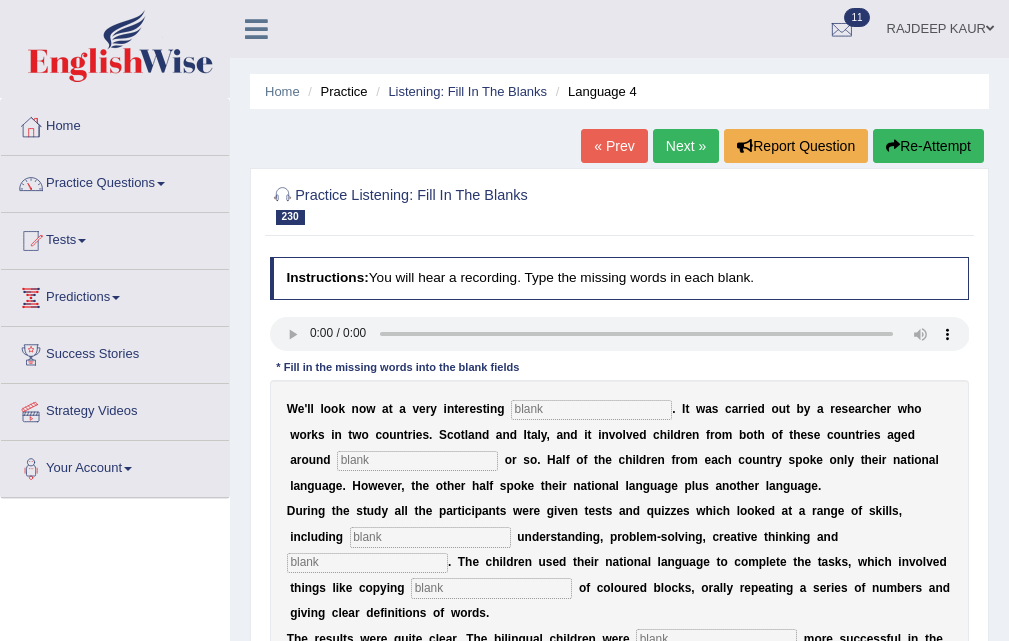 click on "W e ' l l    l o o k    n o w    a t    a    v e r y    i n t e r e s t i n g    .    I t    w a s    c a r r i e d    o u t    b y    a    r e s e a r c h e r    w h o    w o r k s    i n    t w o    c o u n t r i e s .    S c o t l a n d    a n d    I t a l y ,    a n d    i t    i n v o l v e d    c h i l d r e n    f r o m    b o t h    o f    t h e s e    c o u n t r i e s    a g e d    a r o u n d       o r    s o .    H a l f    o f    t h e    c h i l d r e n    f r o m    e a c h    c o u n t r y    s p o k e    o n l y    t h e i r    n a t i o n a l    l a n g u a g e .    H o w e v e r ,    t h e    o t h e r    h a l f    s p o k e    t h e i r    n a t i o n a l    l a n g u a g e    p l u s    a n o t h e r    l a n g u a g e . D u r i n g    t h e    s t u d y    a l l    t h e    p a r t i c i p a n t s    w e r e    g i v e n    t e s t s    a n d    q u i z z e s    w h i c h    l o o k e d    a t    a    r a n g e o" at bounding box center [620, 537] 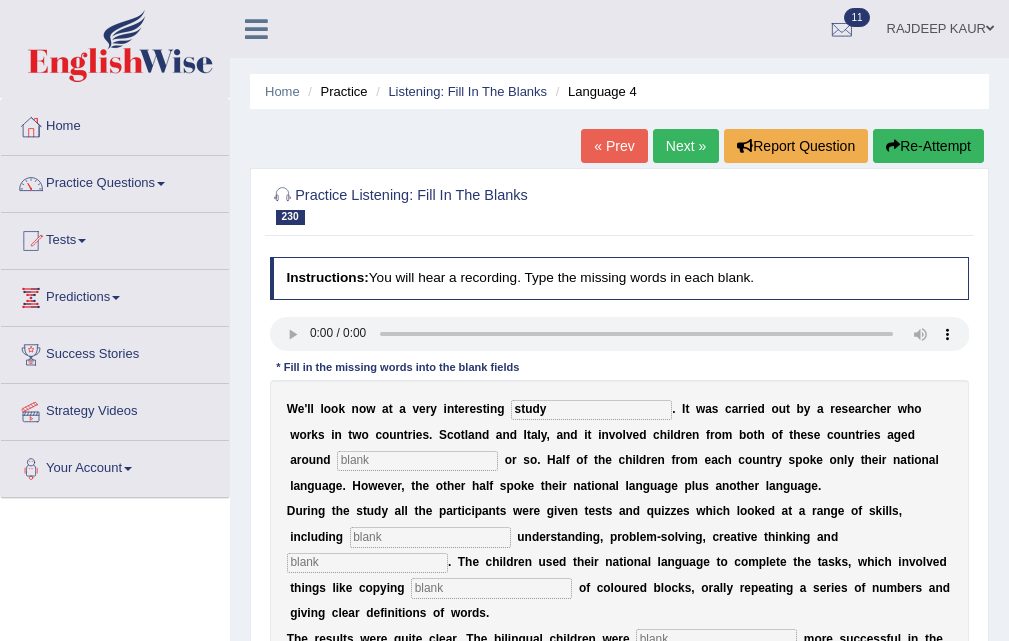 type on "study" 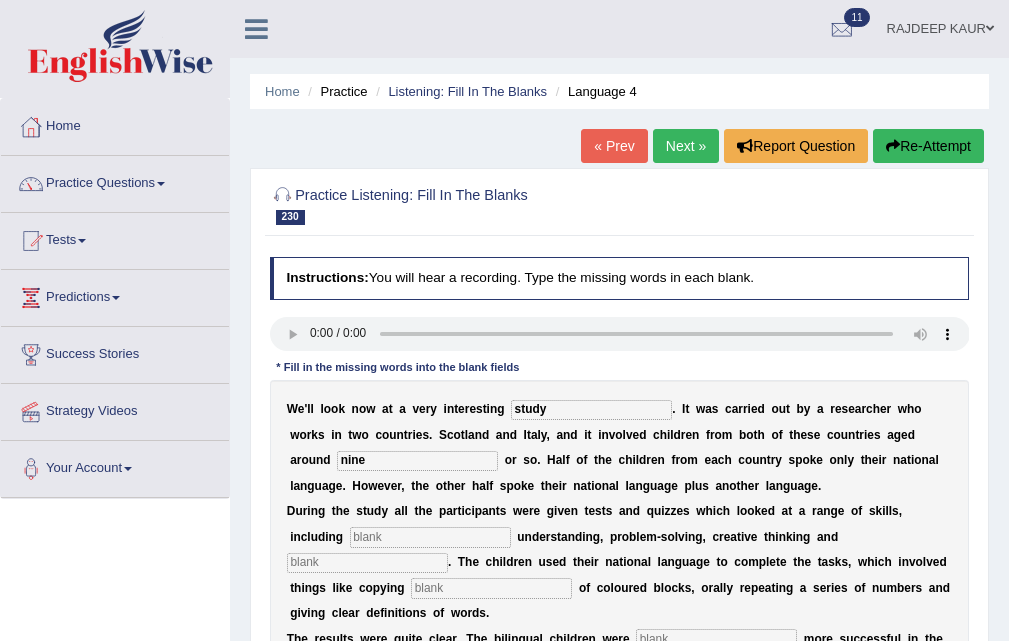 type on "nine" 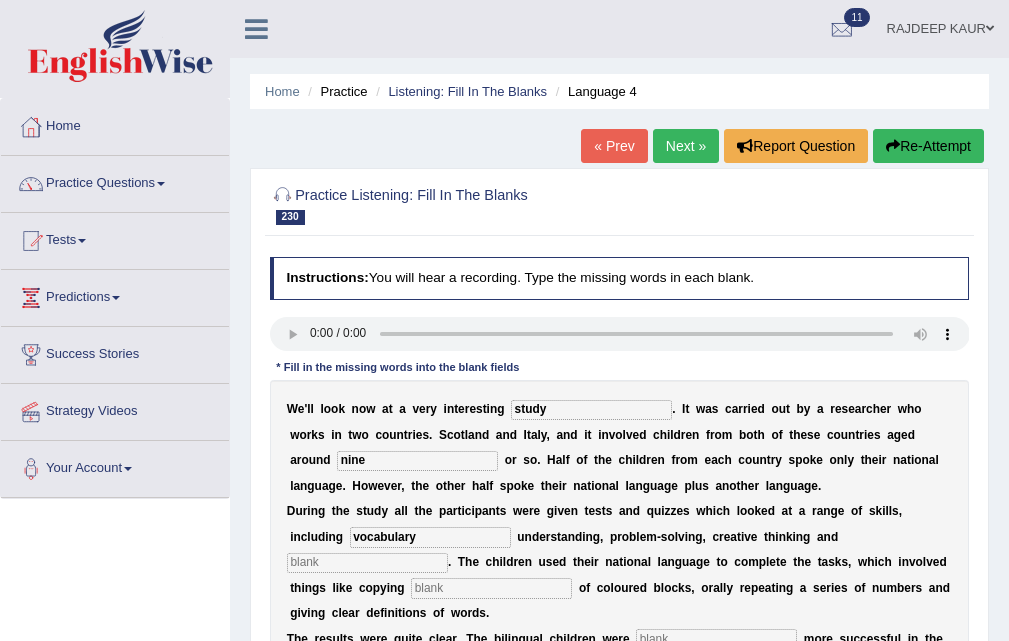 type on "vocabulary" 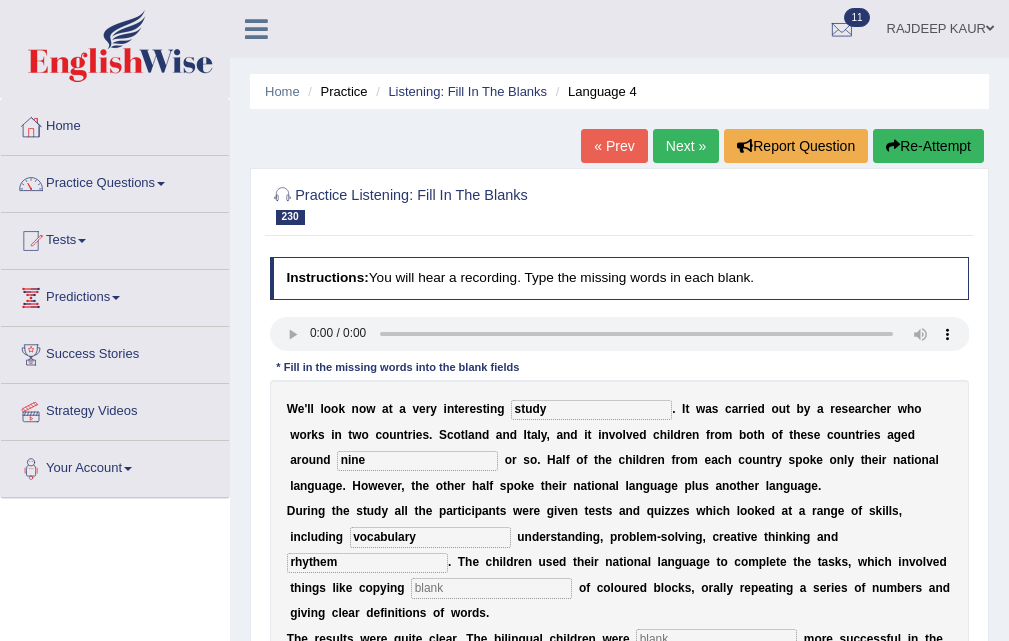 type on "rhythem" 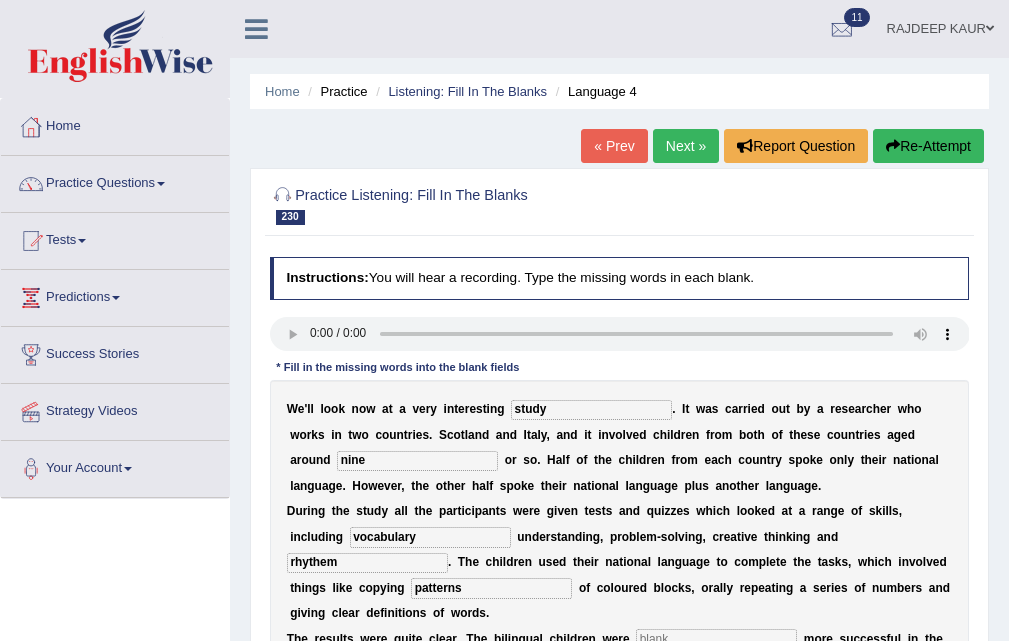 type on "patterns" 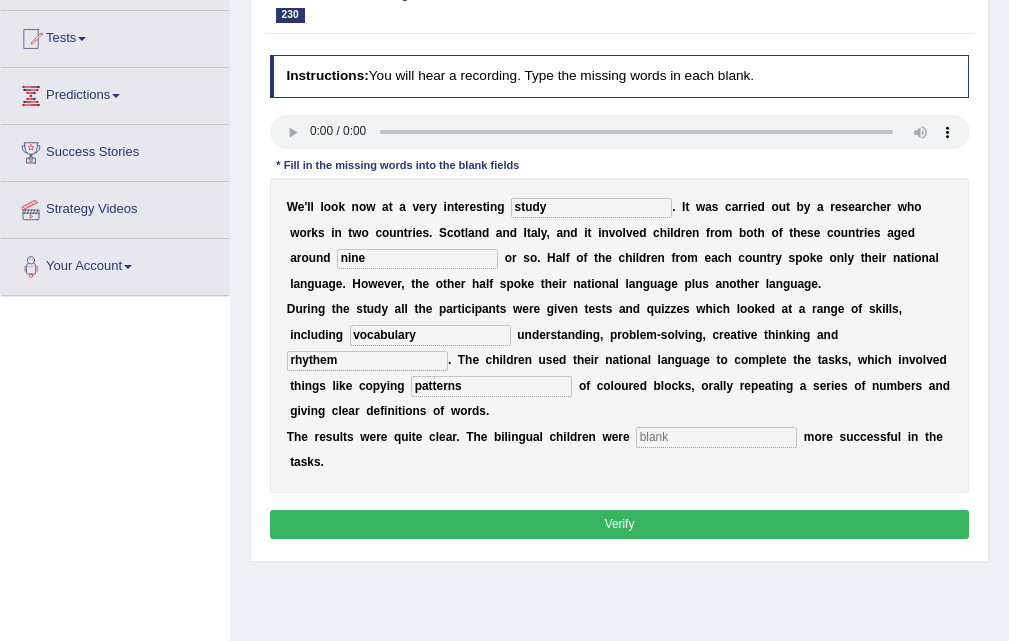 scroll, scrollTop: 209, scrollLeft: 0, axis: vertical 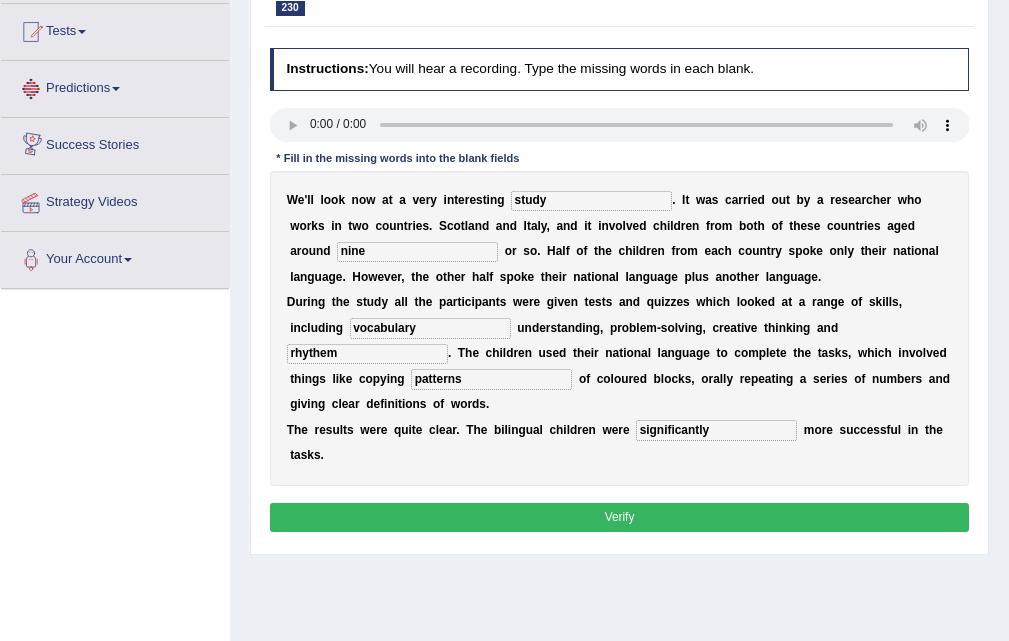type on "significantly" 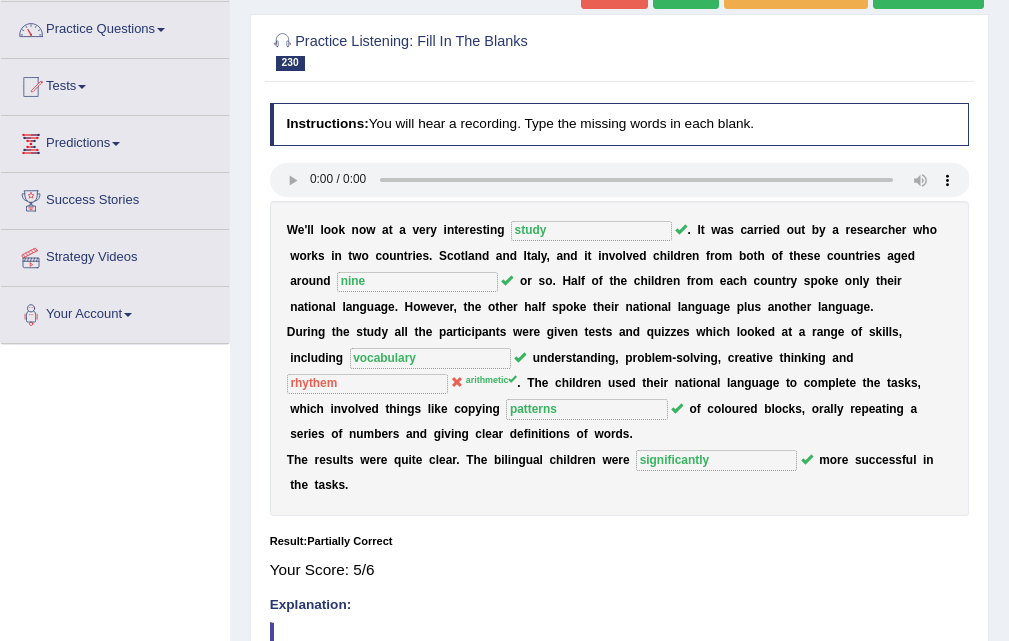 scroll, scrollTop: 109, scrollLeft: 0, axis: vertical 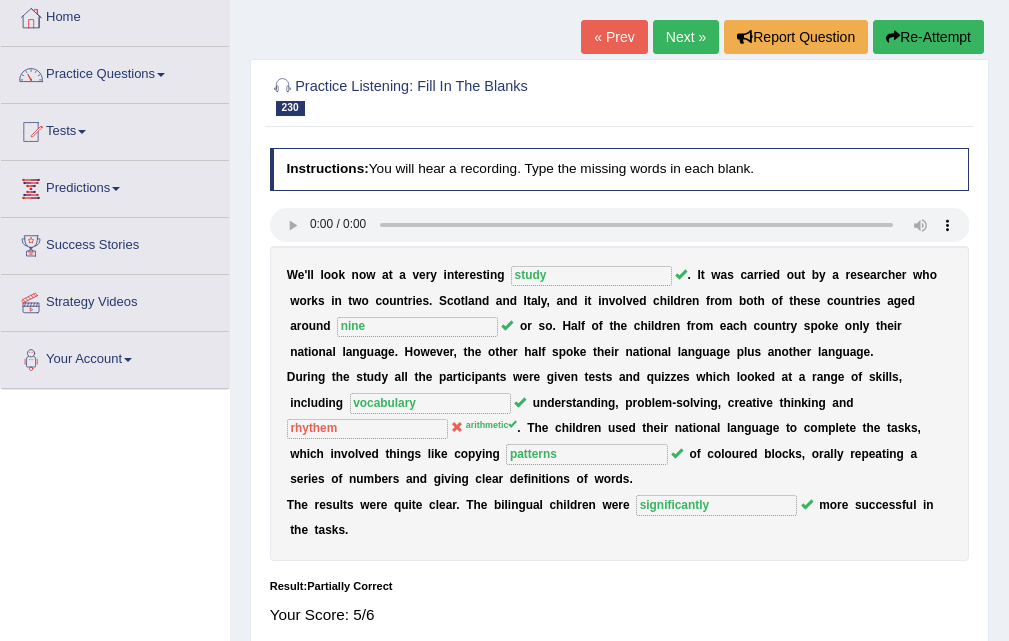 click on "Next »" at bounding box center [686, 37] 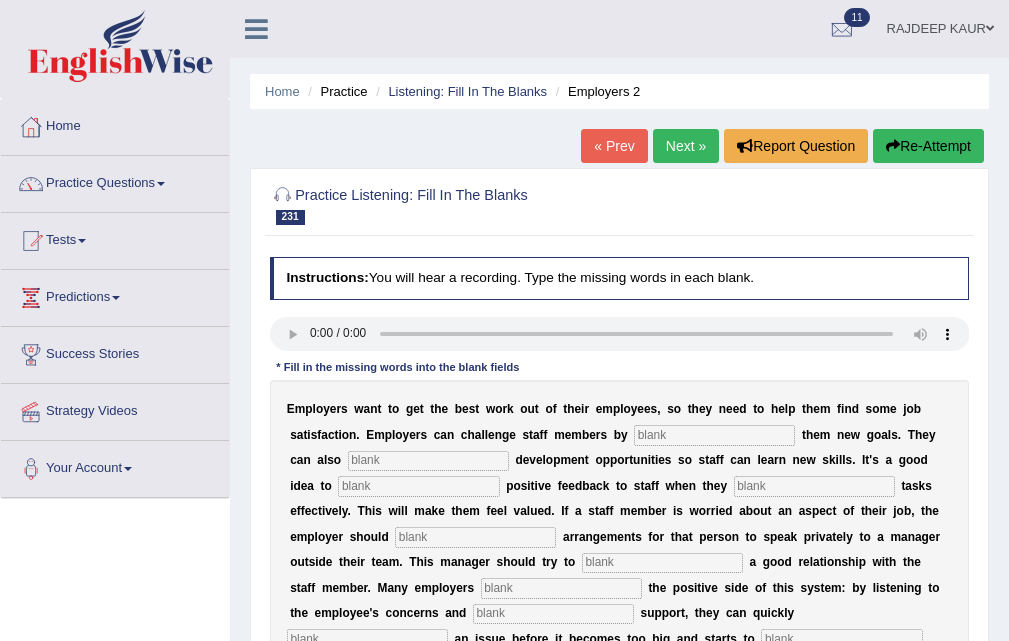 scroll, scrollTop: 0, scrollLeft: 0, axis: both 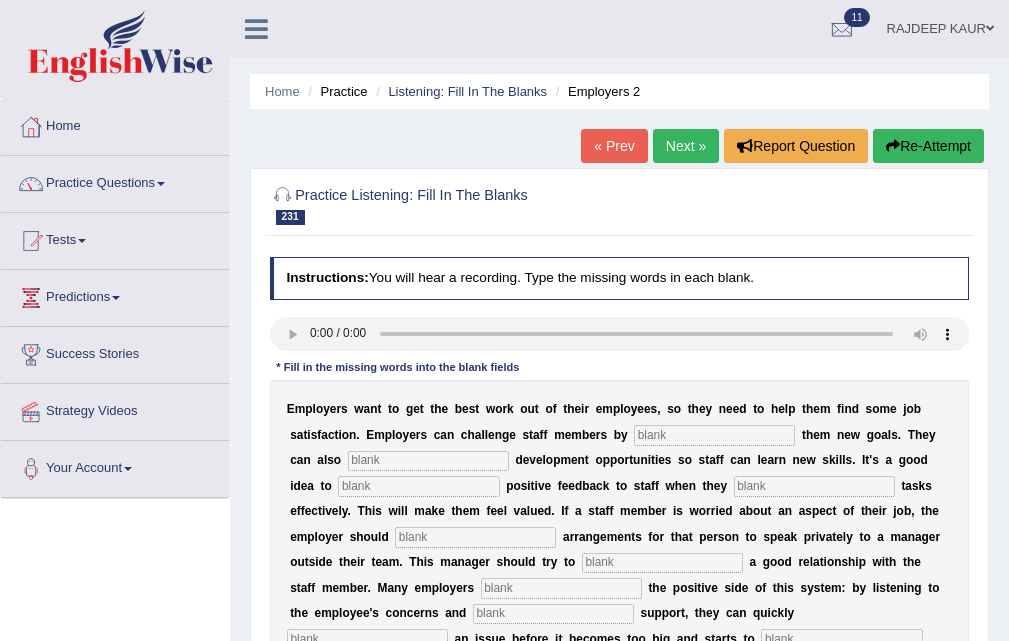 click at bounding box center (714, 435) 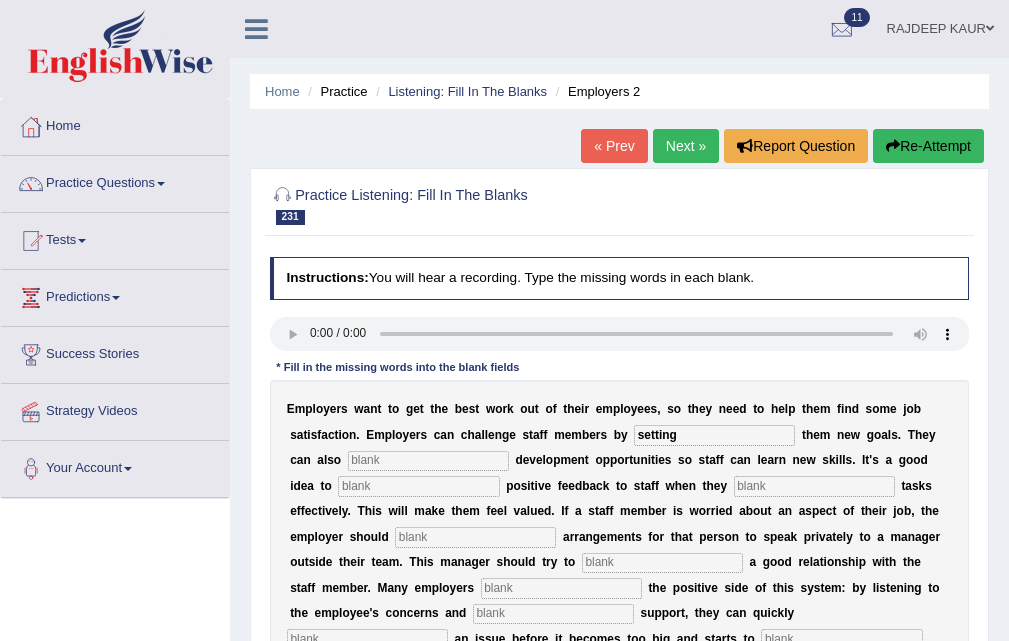type on "setting" 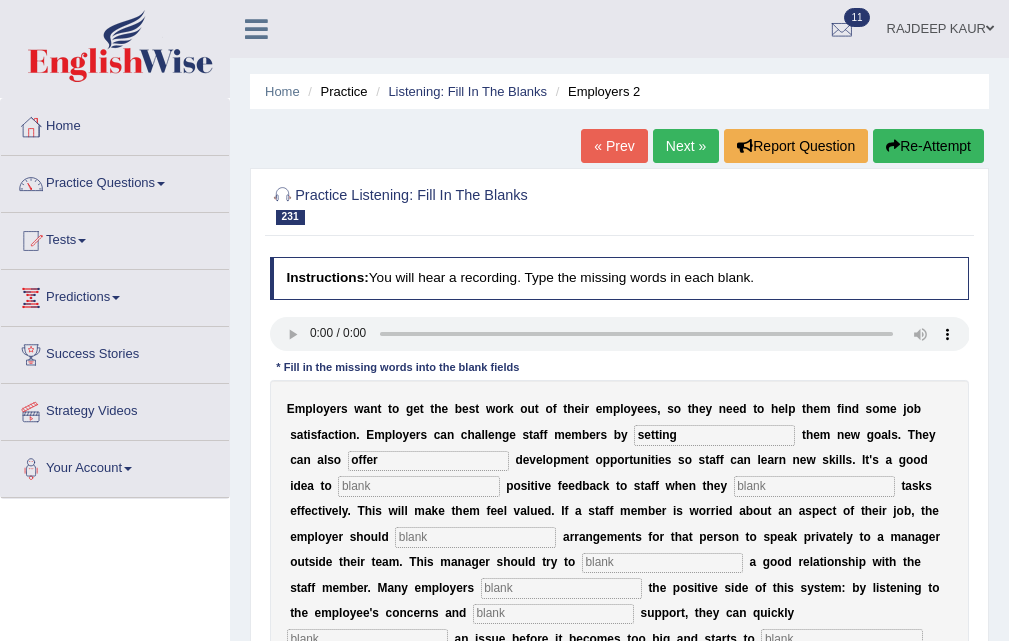 type on "offer" 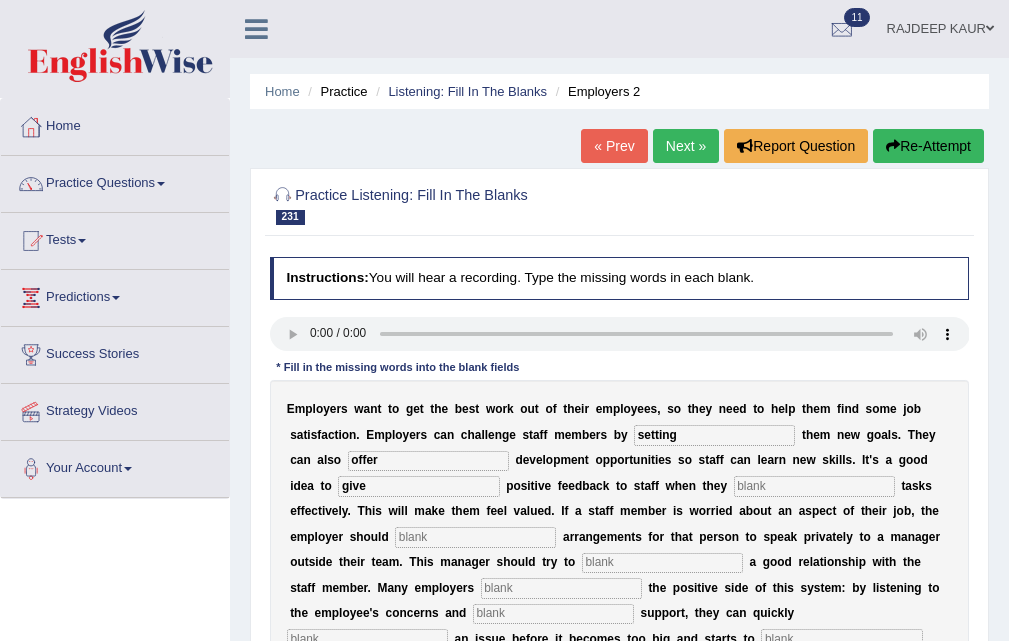 type on "give" 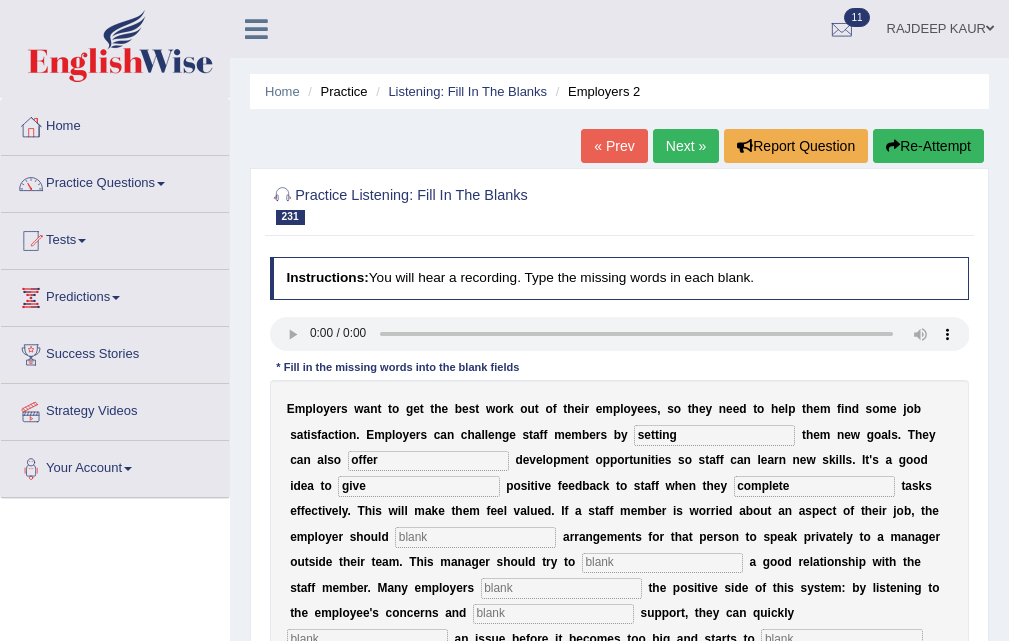 type on "complete" 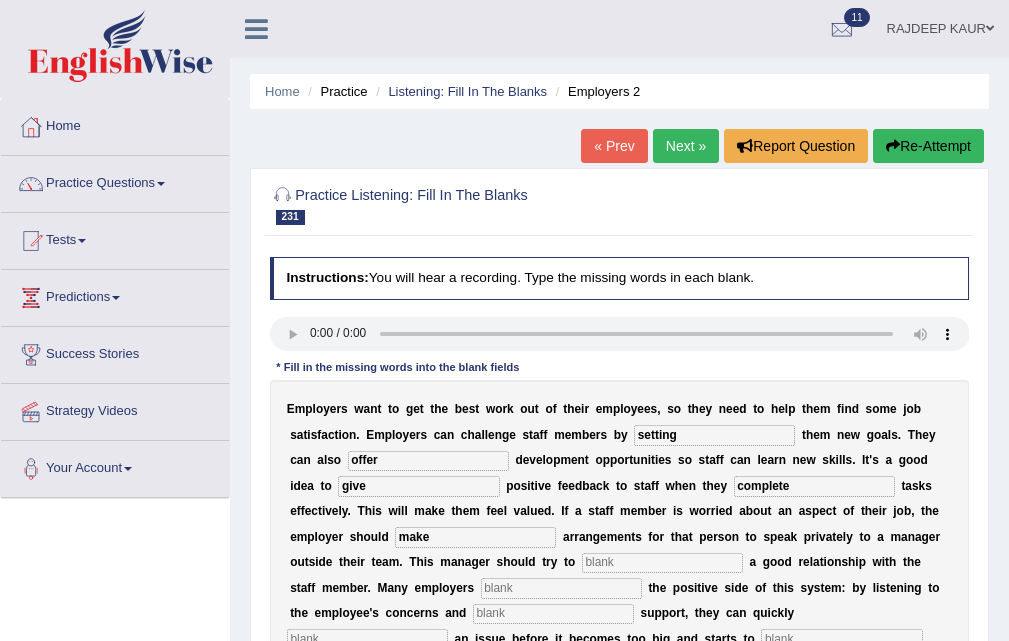type on "make" 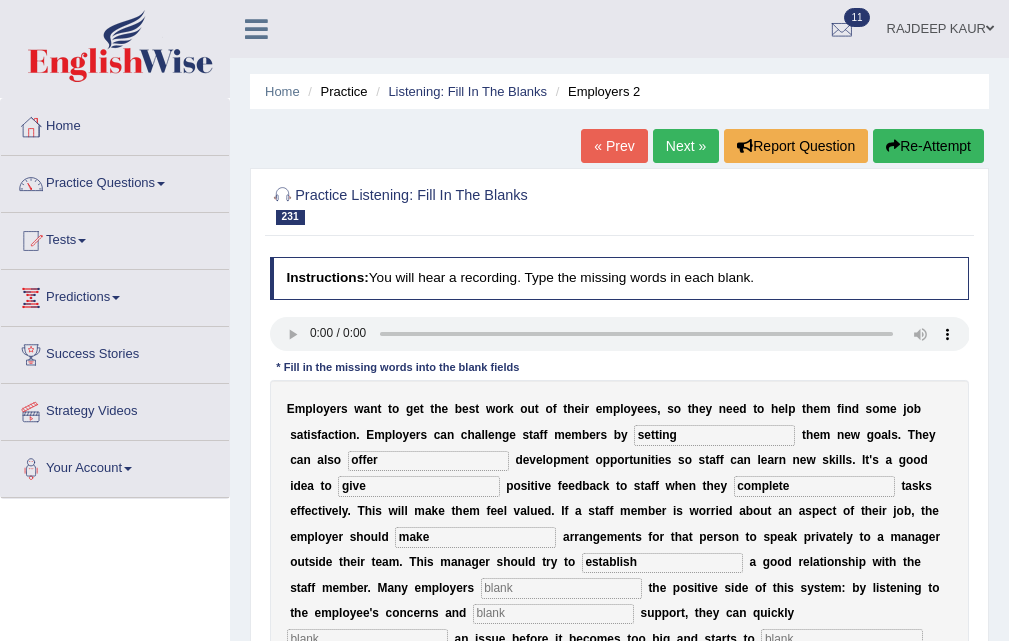 type on "establish" 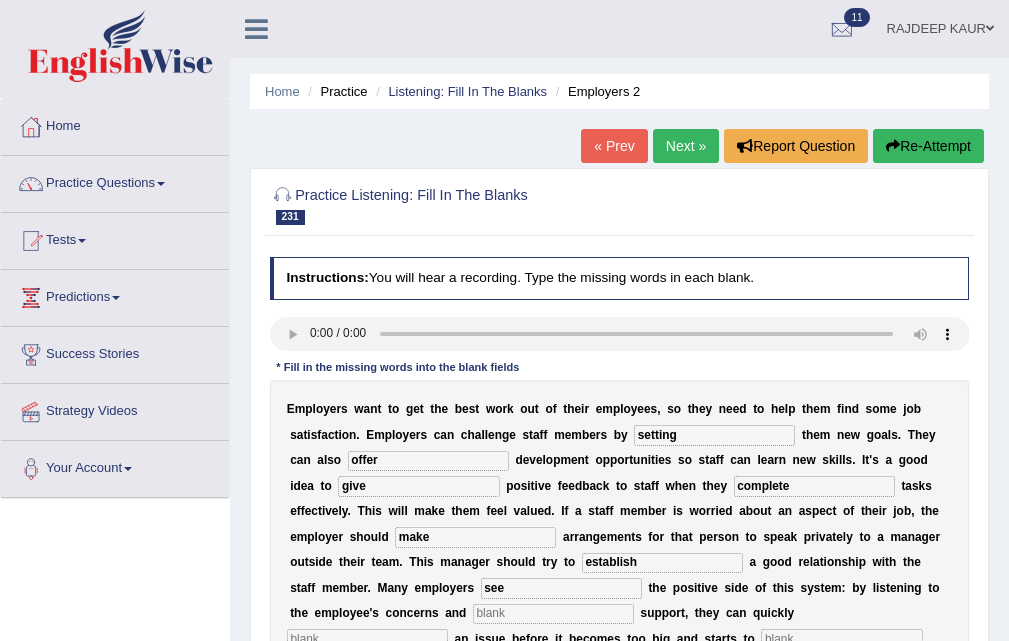 type on "see" 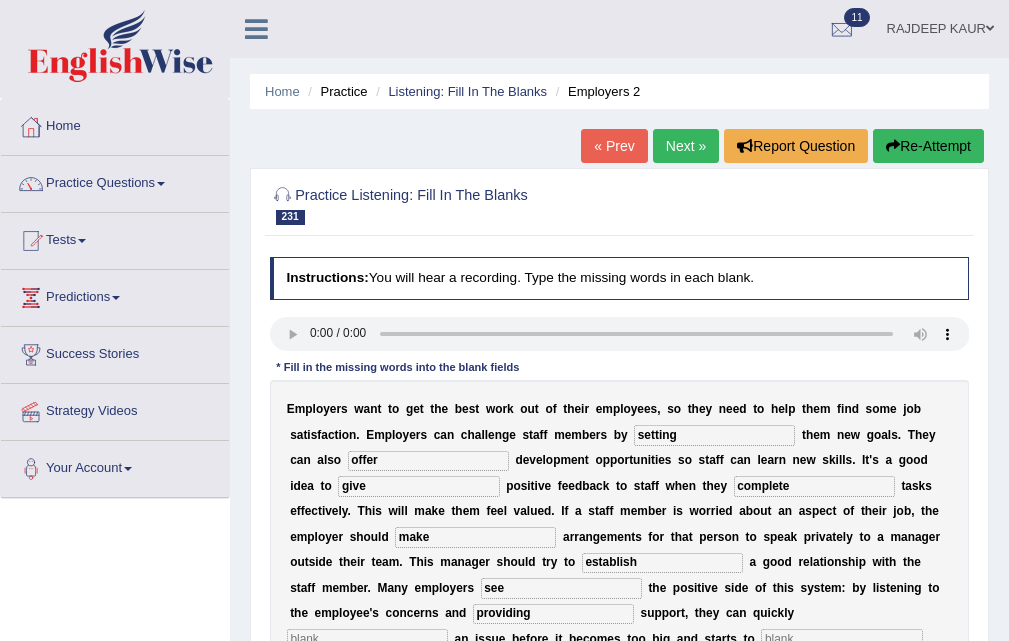 type on "providing" 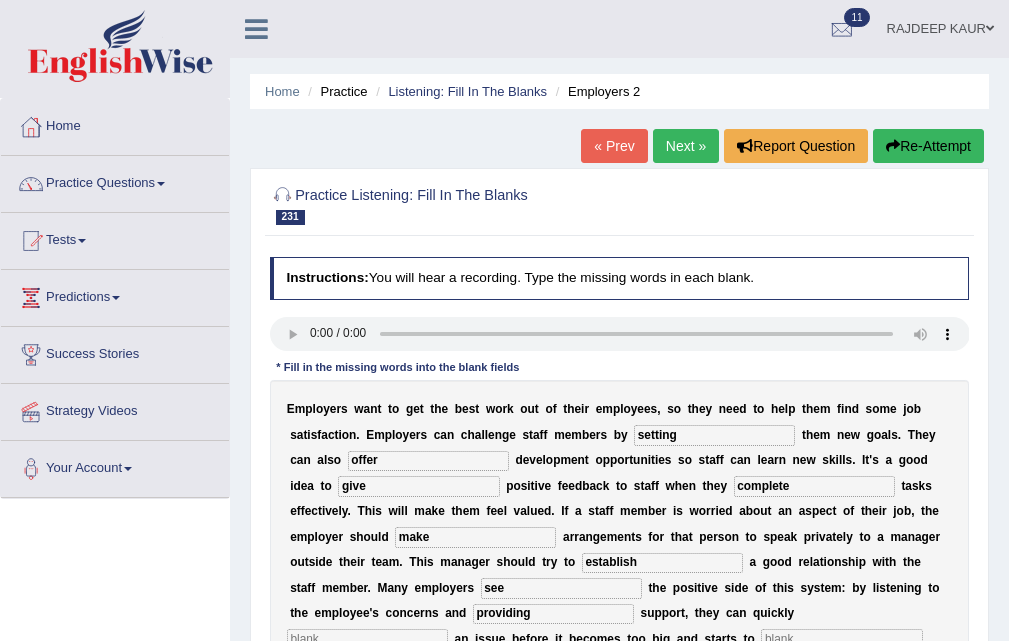 scroll, scrollTop: 9, scrollLeft: 0, axis: vertical 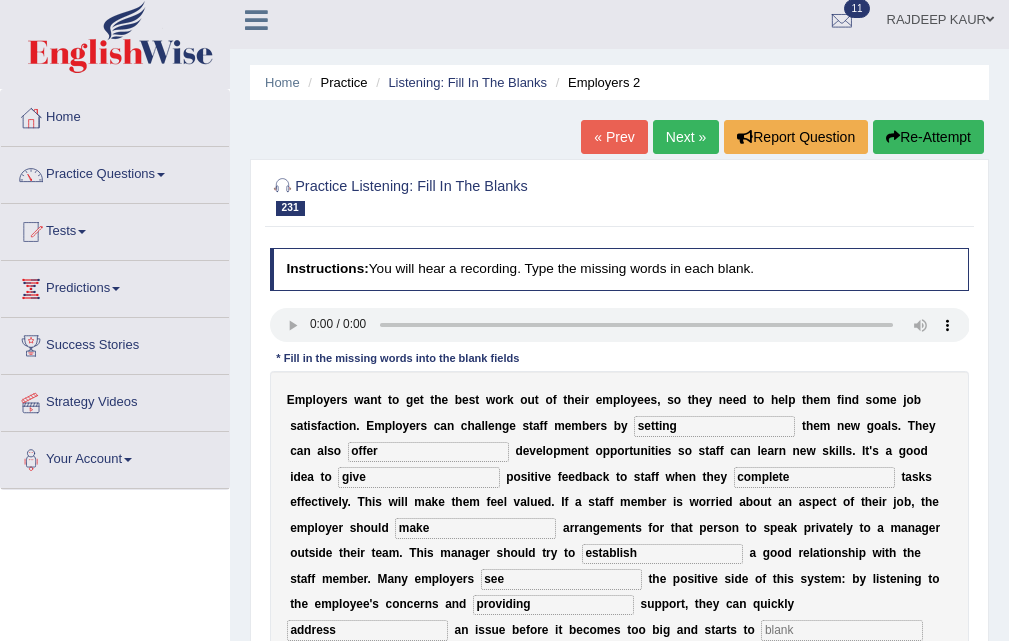 type on "address" 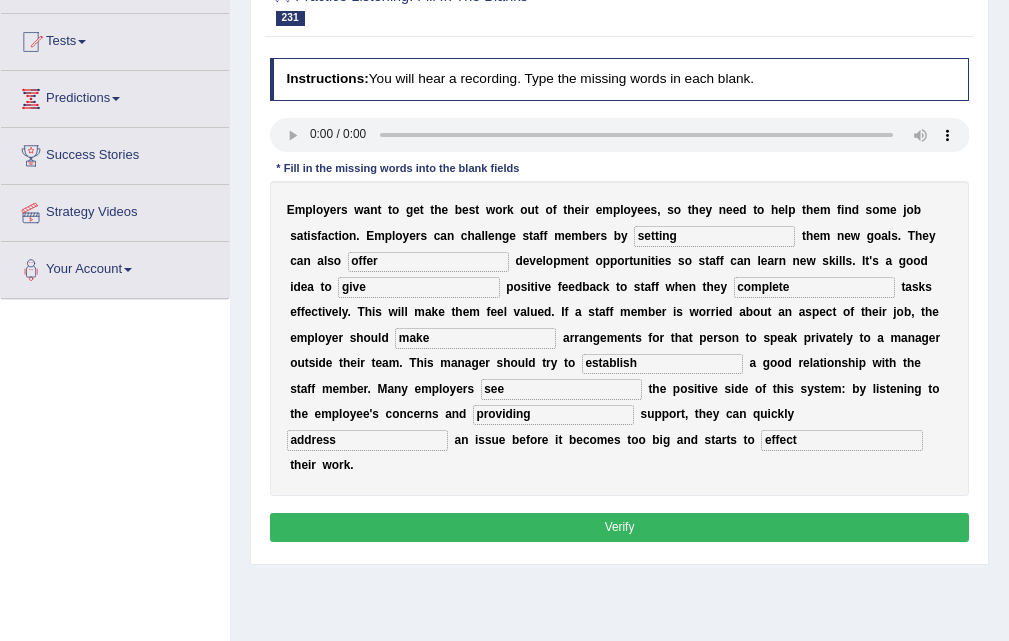 scroll, scrollTop: 200, scrollLeft: 0, axis: vertical 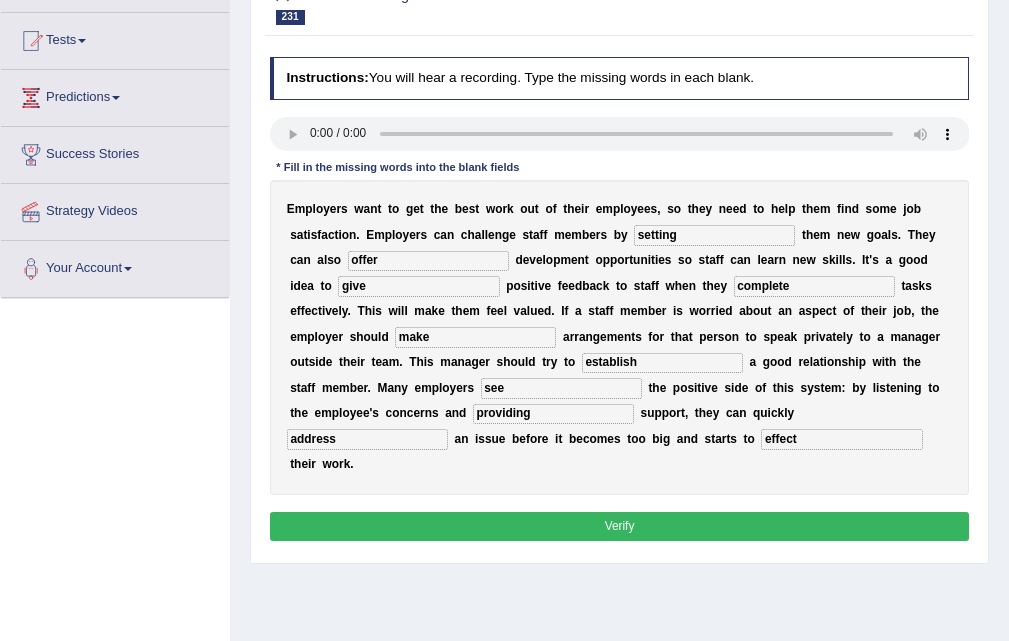type on "effect" 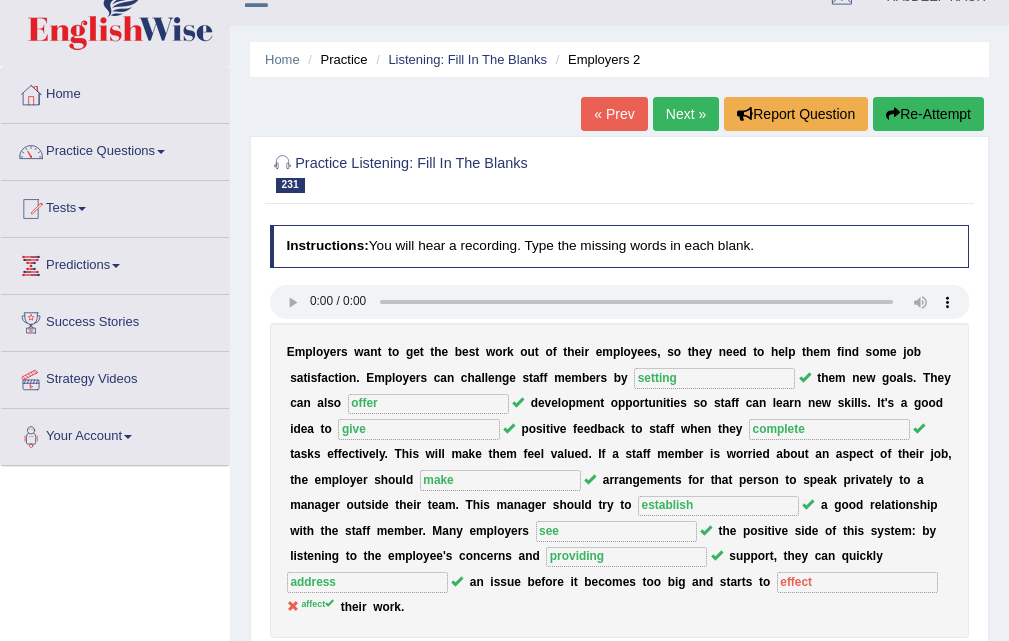 scroll, scrollTop: 0, scrollLeft: 0, axis: both 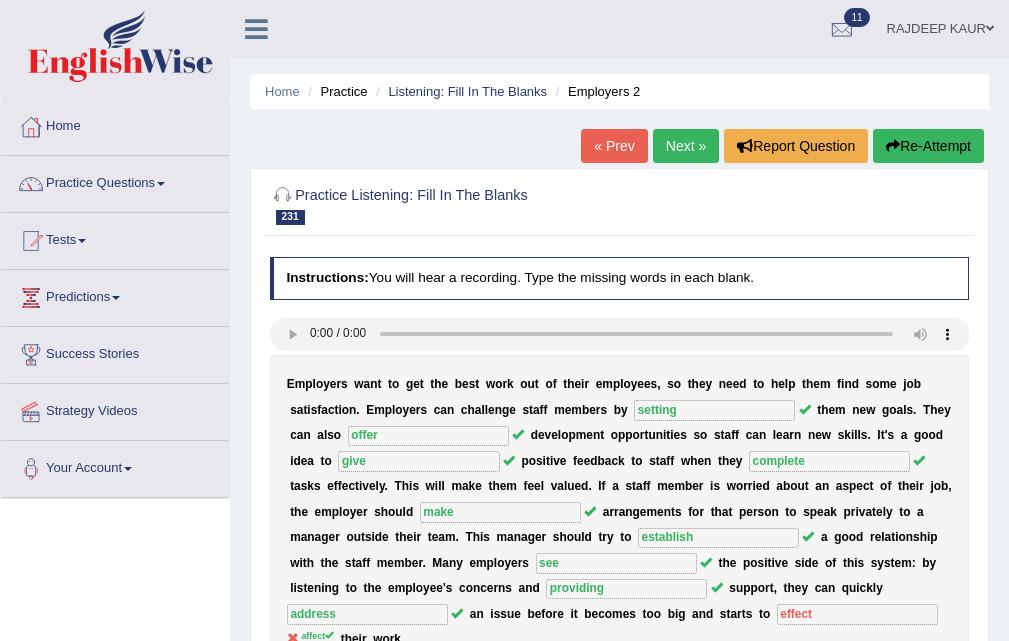 click on "Next »" at bounding box center (686, 146) 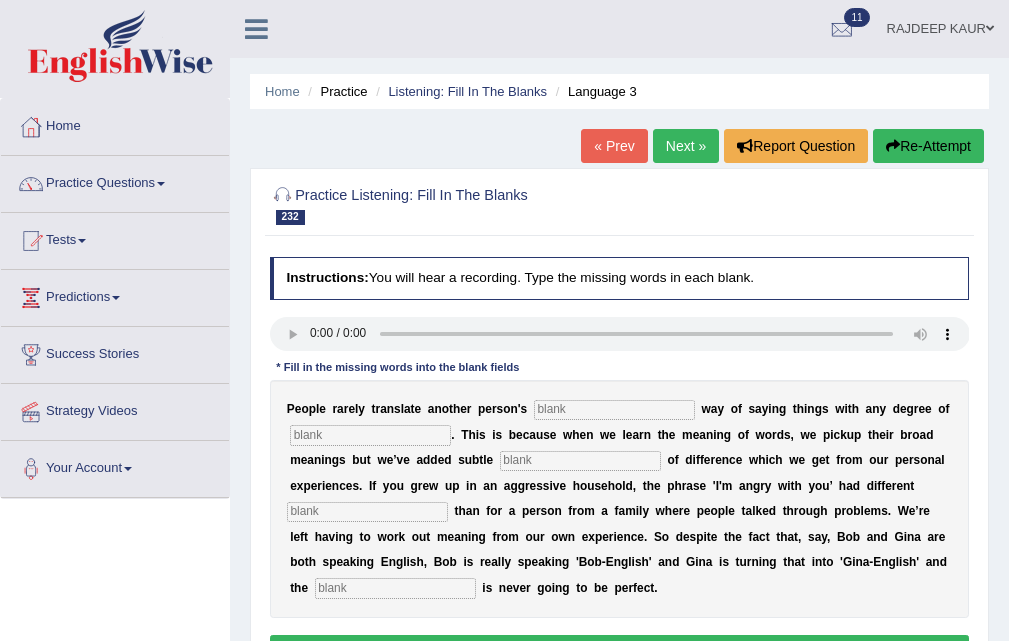 scroll, scrollTop: 200, scrollLeft: 0, axis: vertical 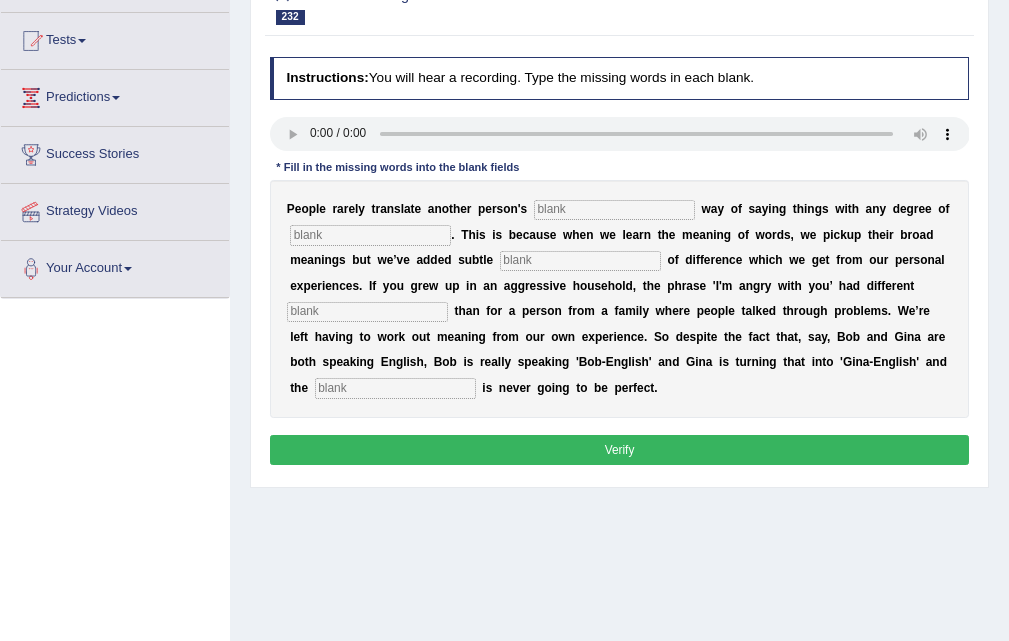 click at bounding box center [614, 210] 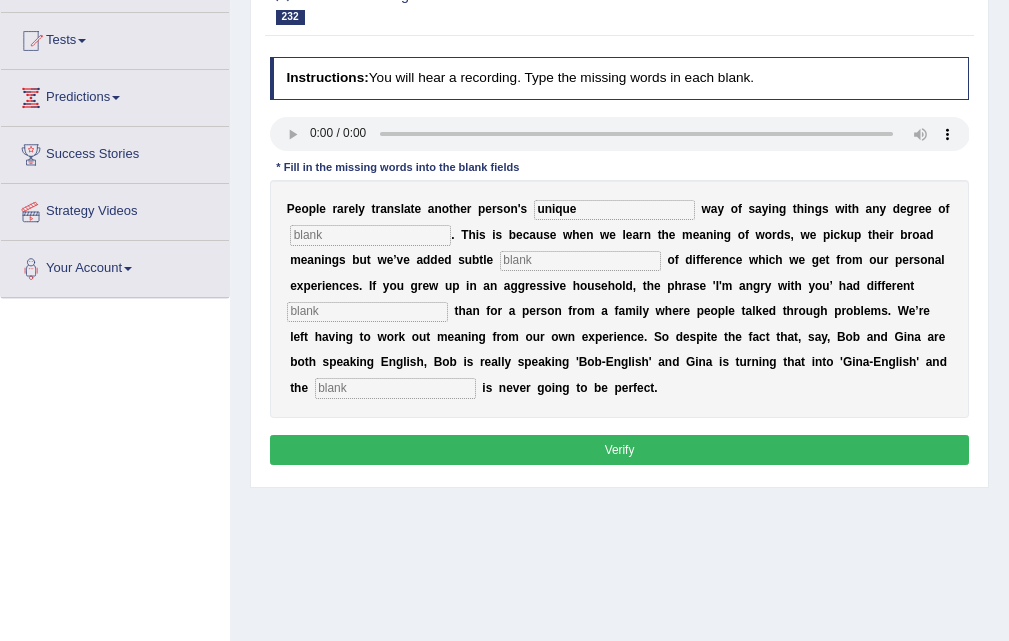 type on "unique" 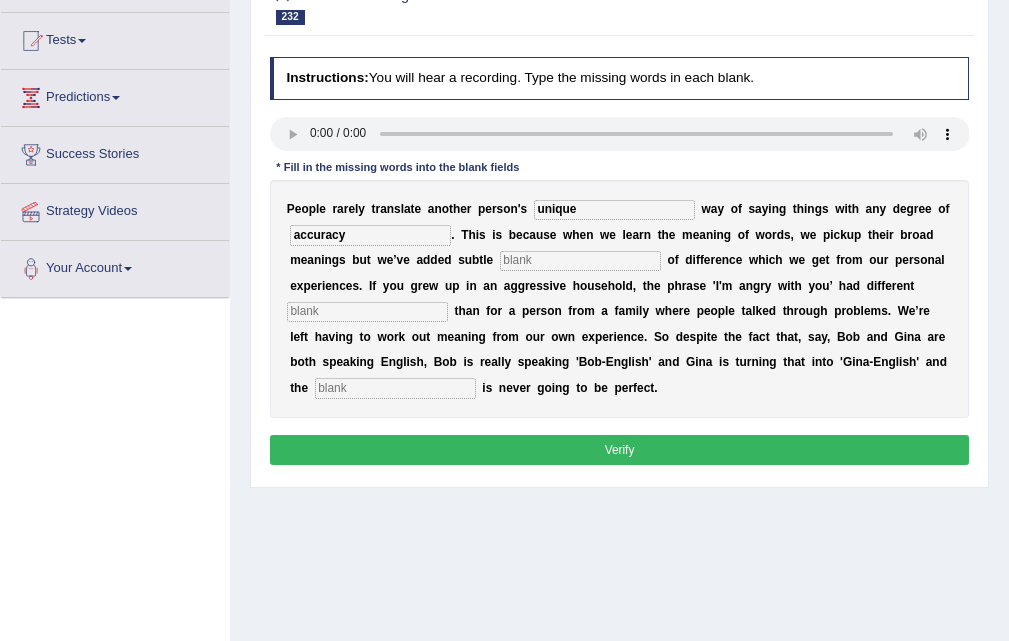 type on "accuracy" 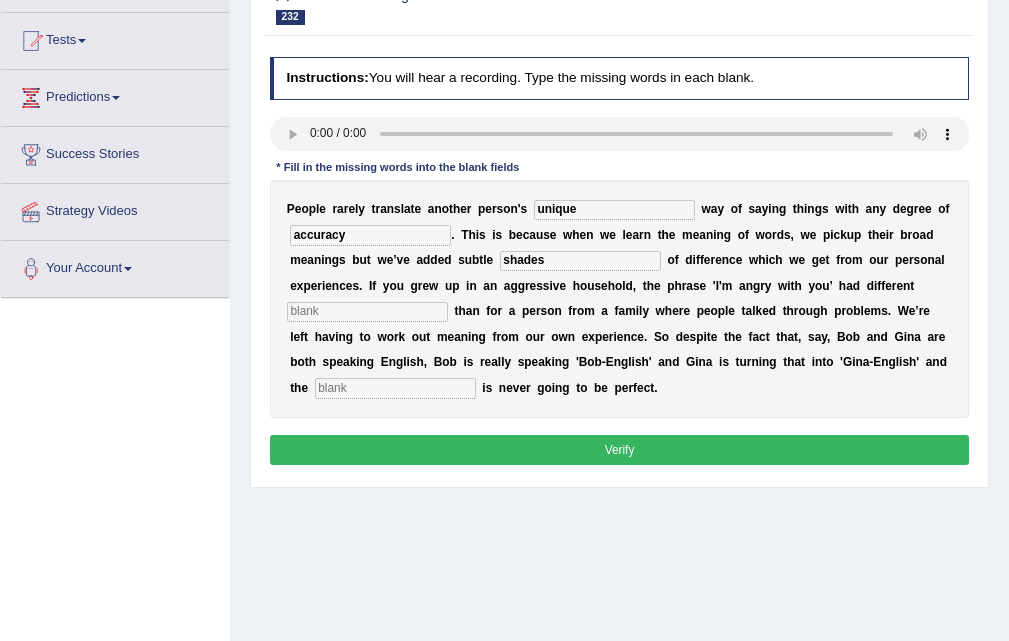 type on "shades" 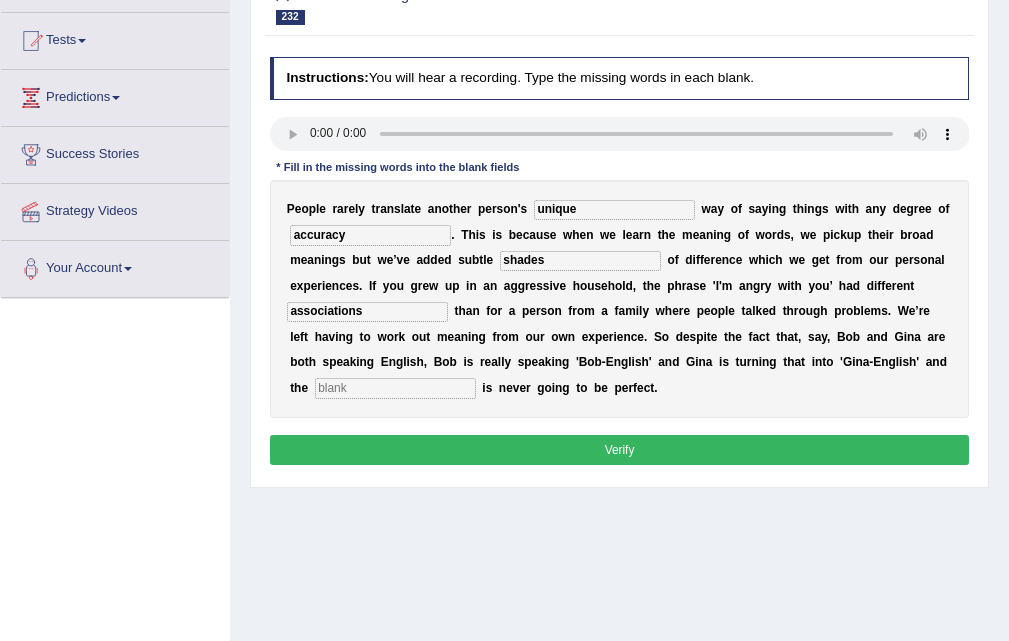 type on "associations" 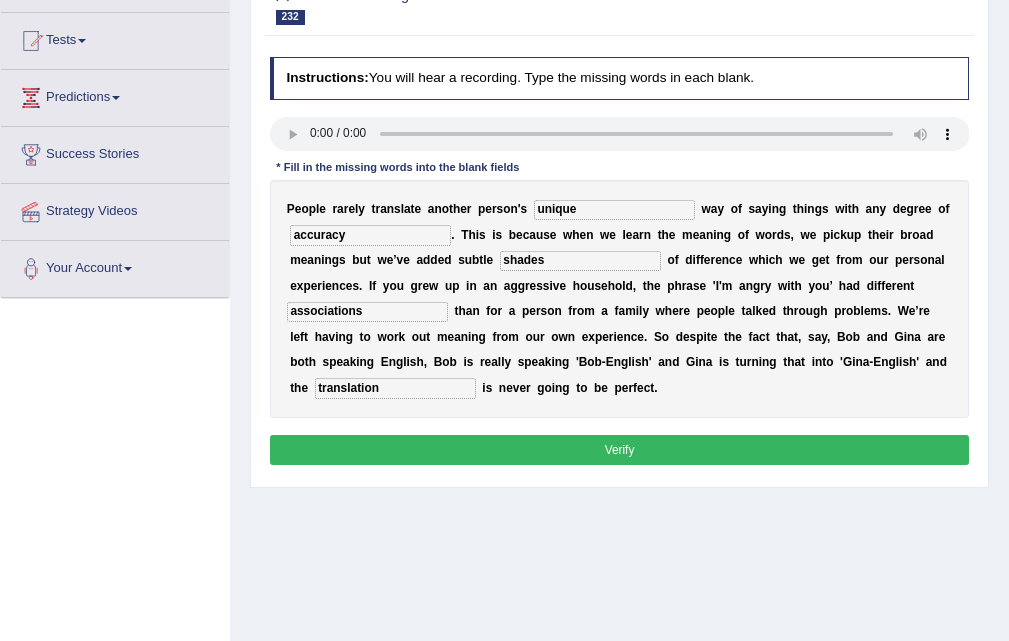 type on "translation" 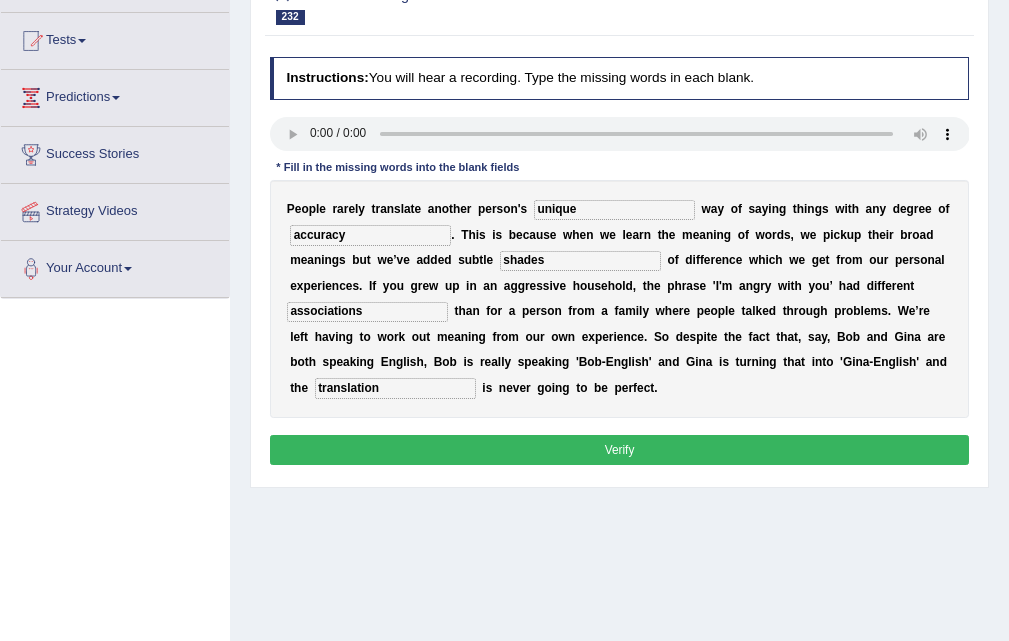 click on "Instructions:  You will hear a recording. Type the missing words in each blank.
* Fill in the missing words into the blank fields P e o p l e    r a r e l y    t r a n s l a t e    a n o t h e r    p e r s o n ' s    unique    w a y    o f    s a y i n g    t h i n g s    w i t h    a n y    d e g r e e    o f    accuracy .    T h i s    i s    b e c a u s e    w h e n    w e    l e a r n    t h e    m e a n i n g    o f    w o r d s ,    w e    p i c k u p    t h e i r    b r o a d    m e a n i n g s    b u t    w e ’ v e    a d d e d    s u b t l e    shades    o f    d i f f e r e n c e    w h i c h    w e    g e t    f r o m    o u r    p e r s o n a l    e x p e r i e n c e s .    I f    y o u    g r e w    u p    i n    a n    a g g r e s s i v e    h o u s e h o l d ,    t h e    p h r a s e    ' I ' m    a n g r y    w i t h    y o u ’    h a d    d i f f e r e n t    associations    t h a n    f o r    a    p e r s o n" at bounding box center (619, 263) 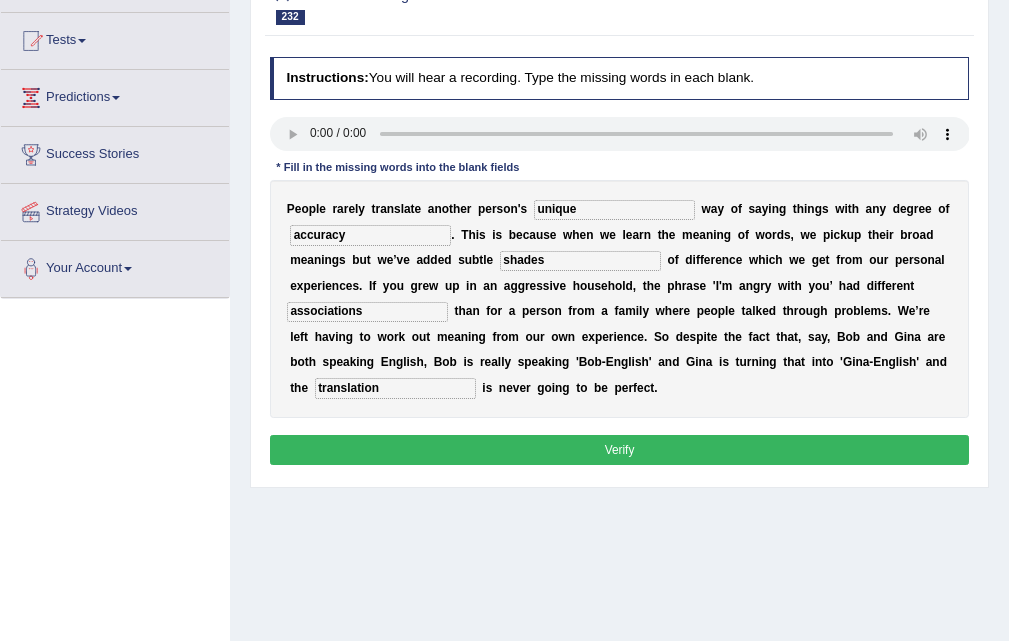 click on "Verify" at bounding box center [620, 449] 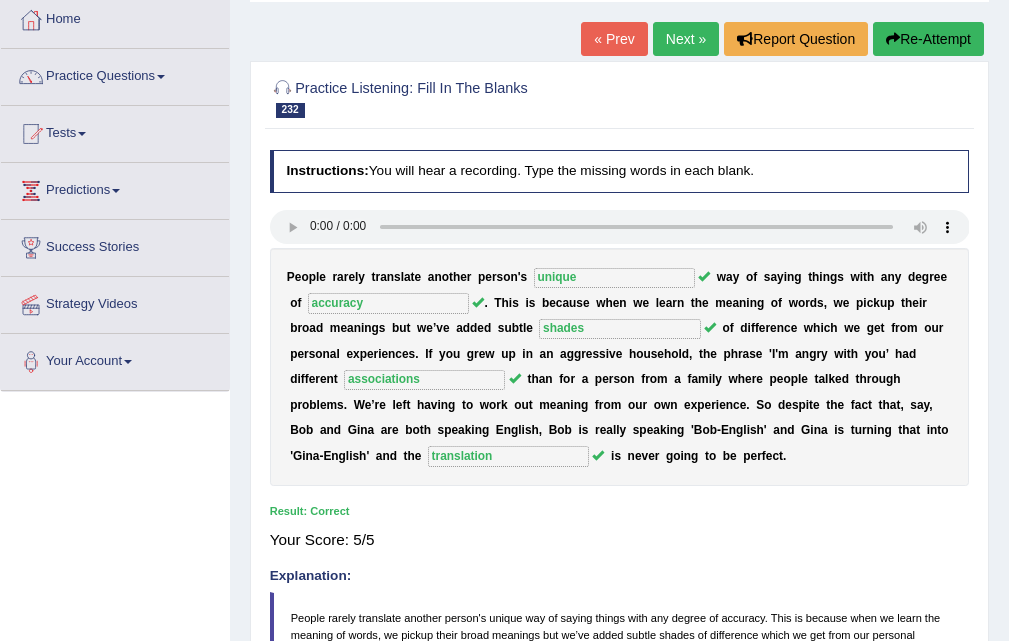 scroll, scrollTop: 0, scrollLeft: 0, axis: both 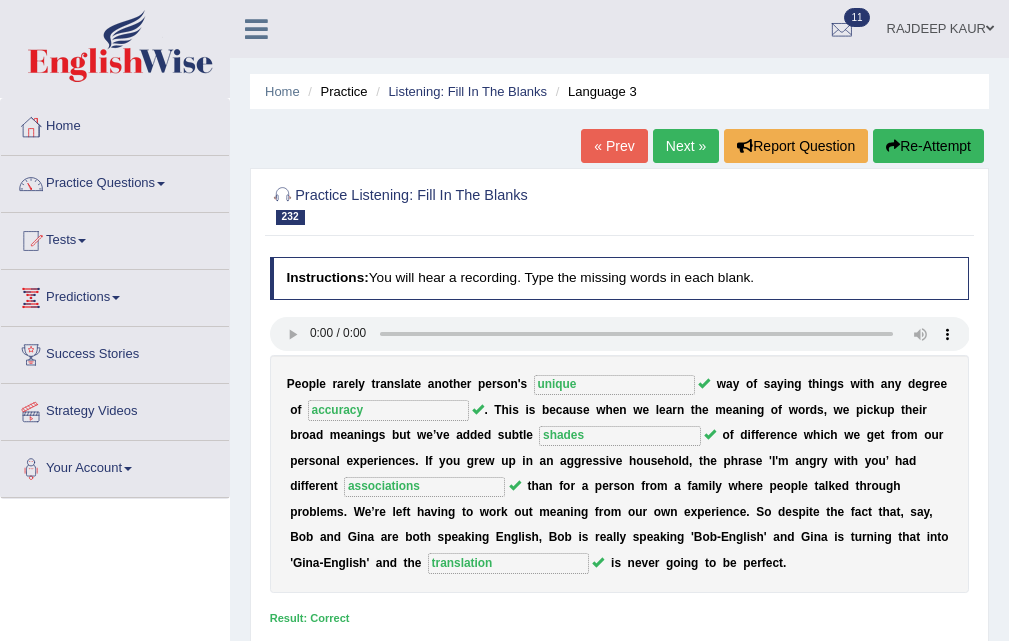 click on "Next »" at bounding box center (686, 146) 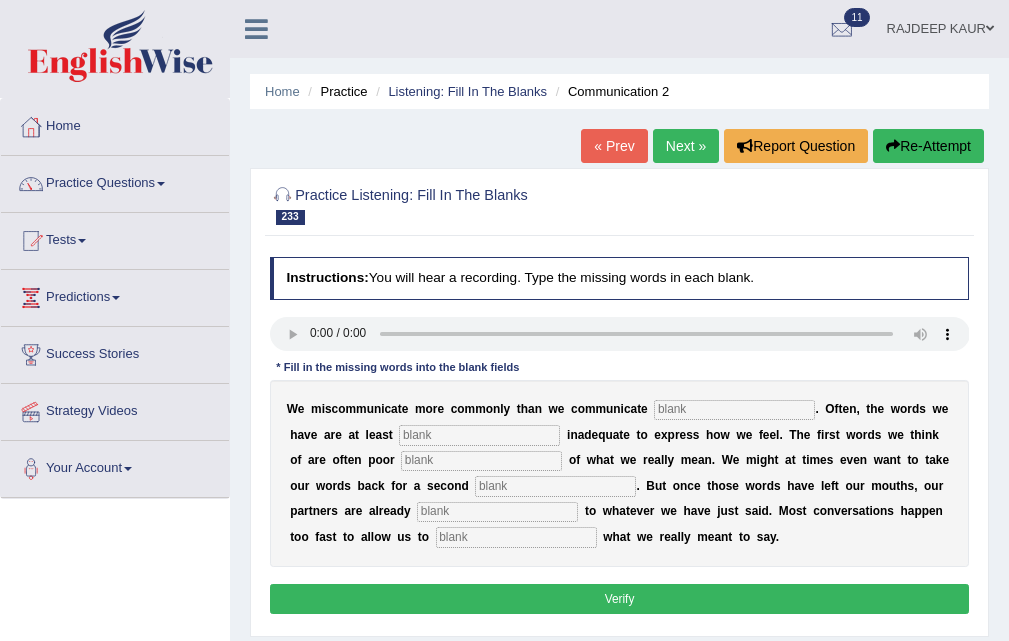 scroll, scrollTop: 100, scrollLeft: 0, axis: vertical 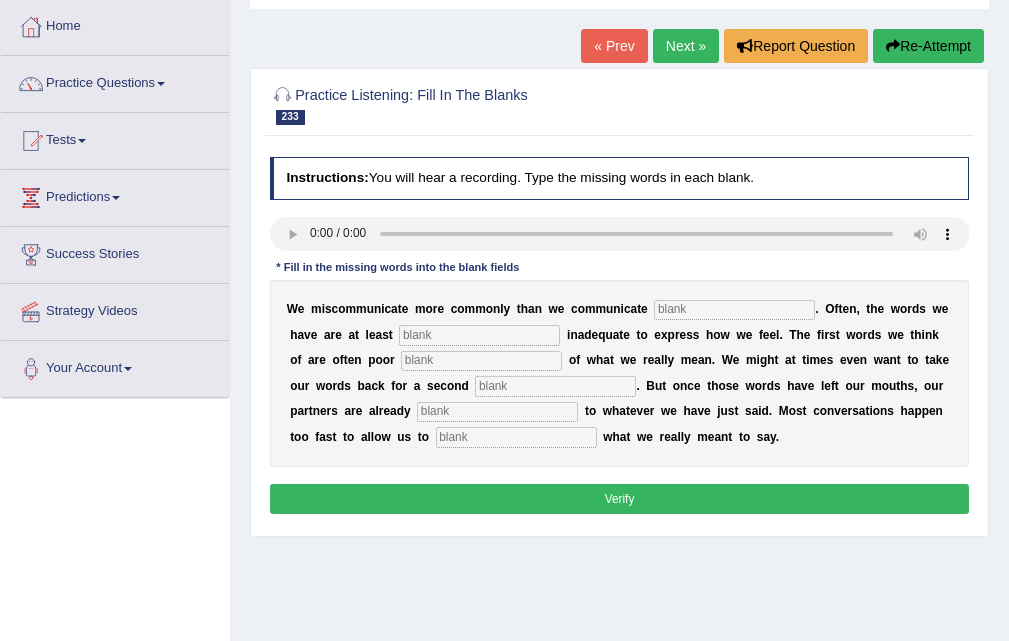 click at bounding box center [734, 310] 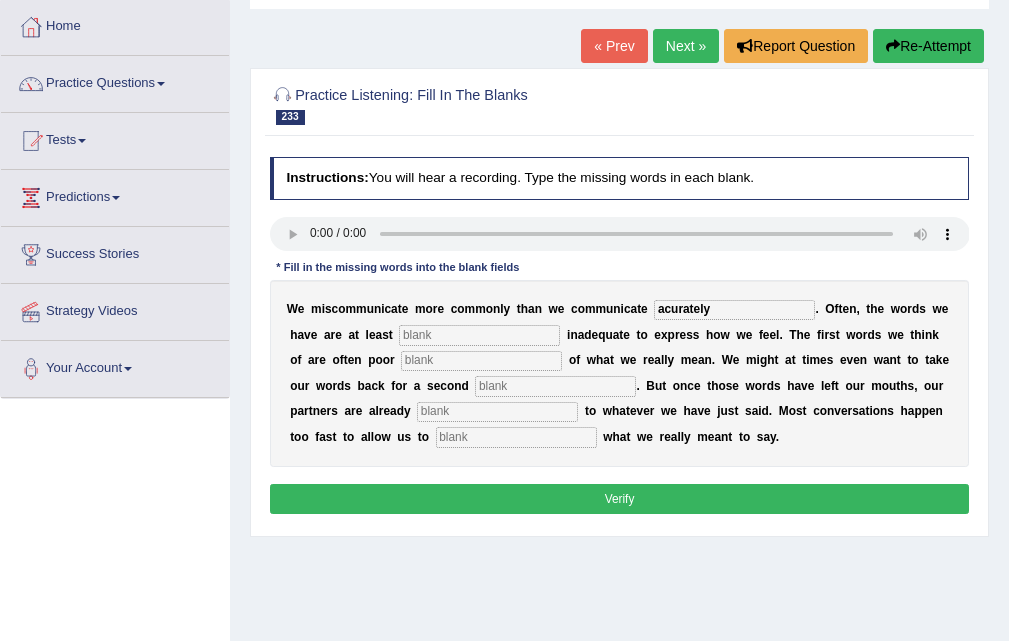 type on "acurately" 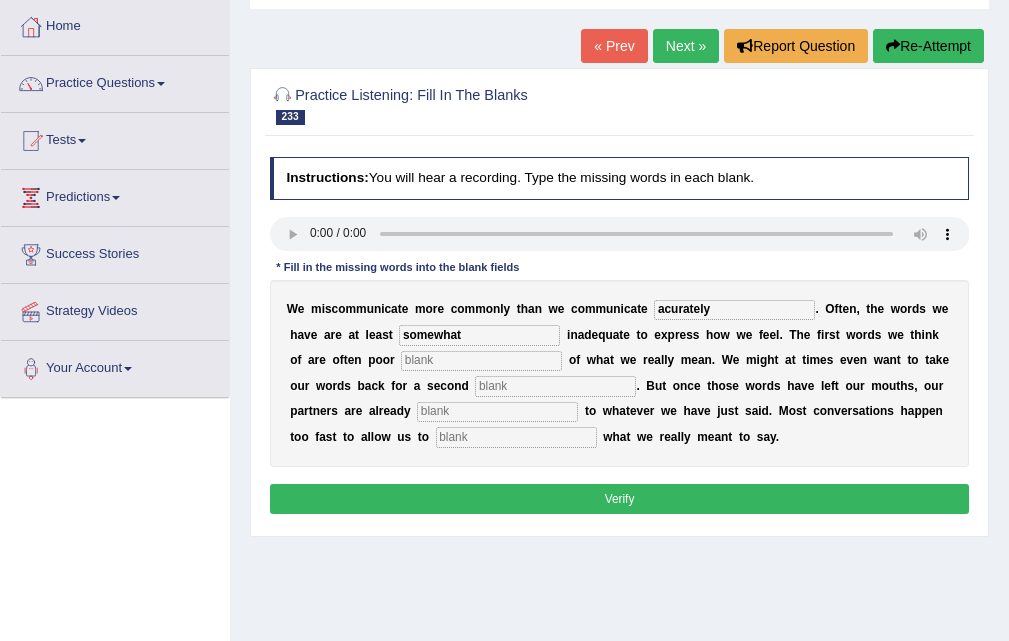 type on "somewhat" 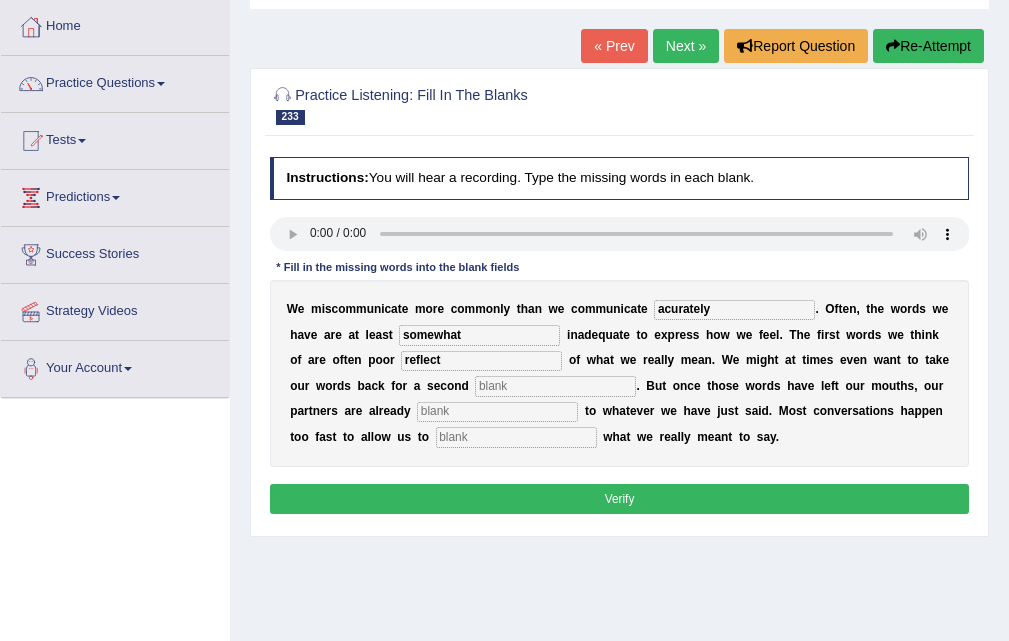 type on "reflect" 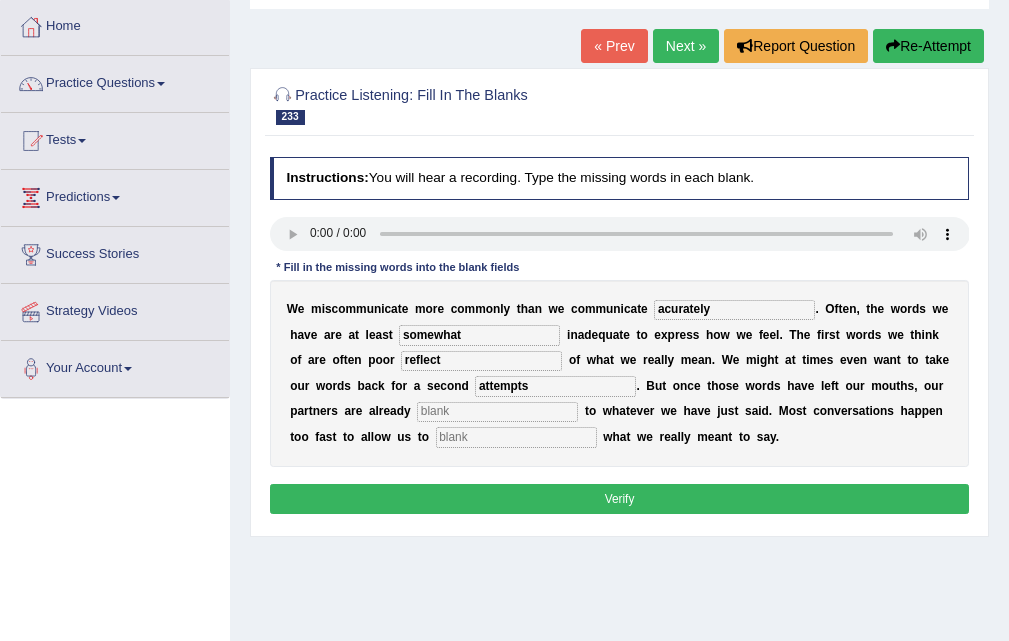 type on "attempts" 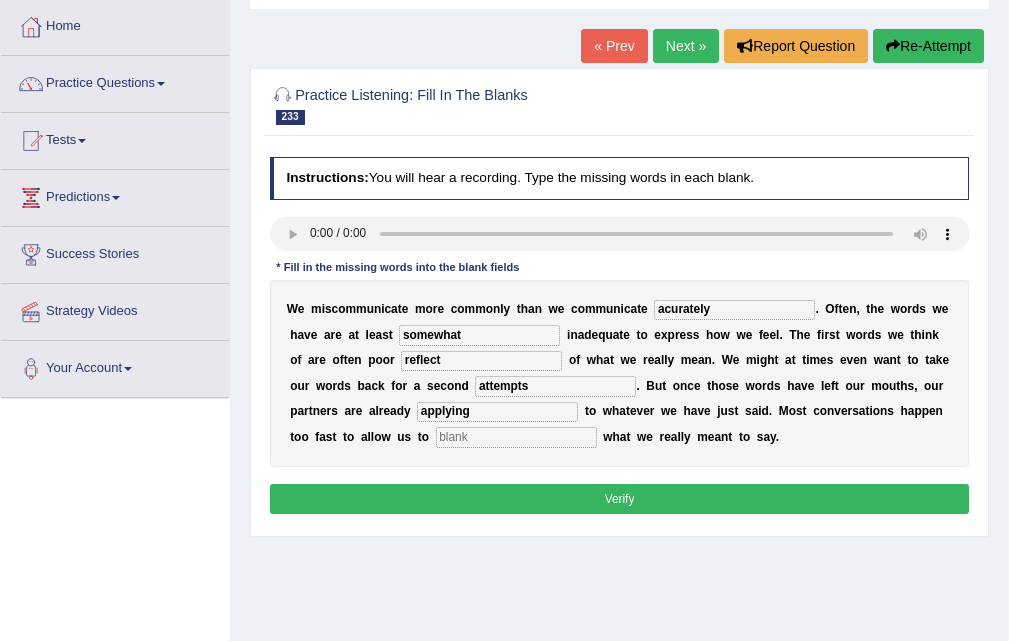 type on "applying" 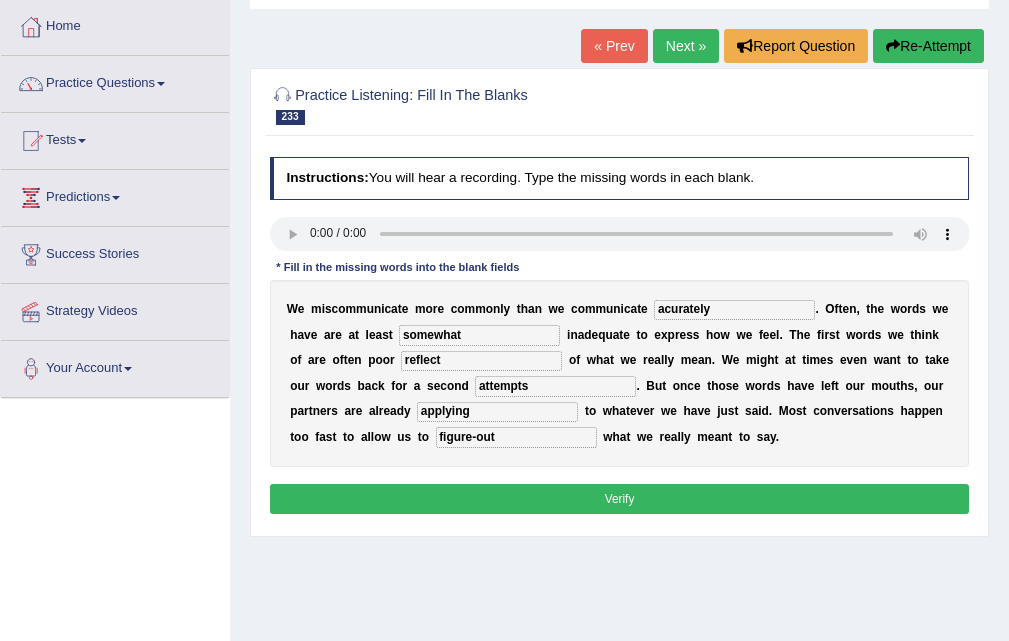 type on "figure-out" 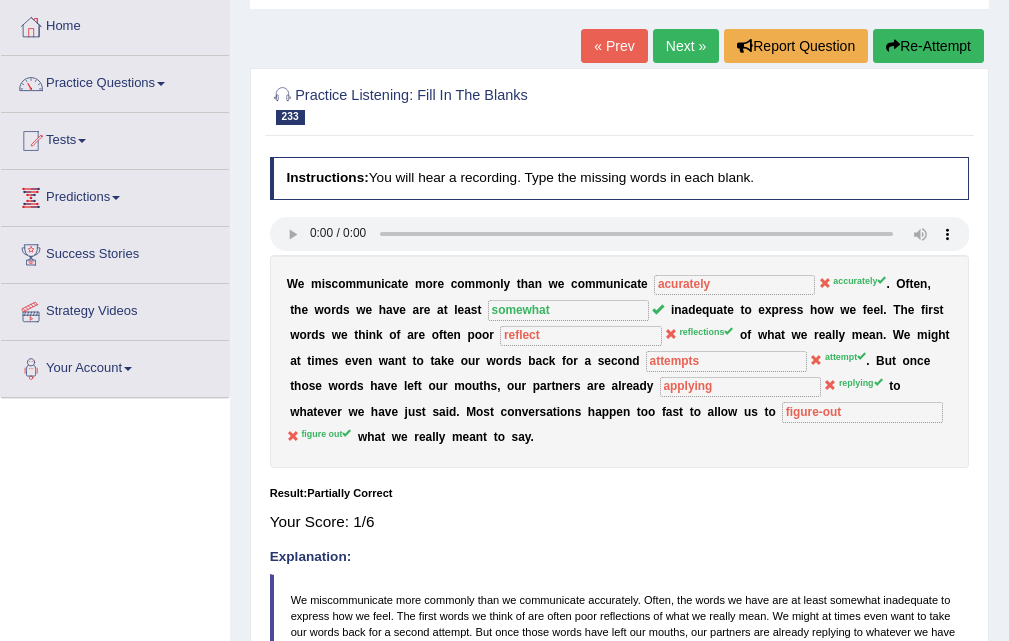 click on "Next »" at bounding box center [686, 46] 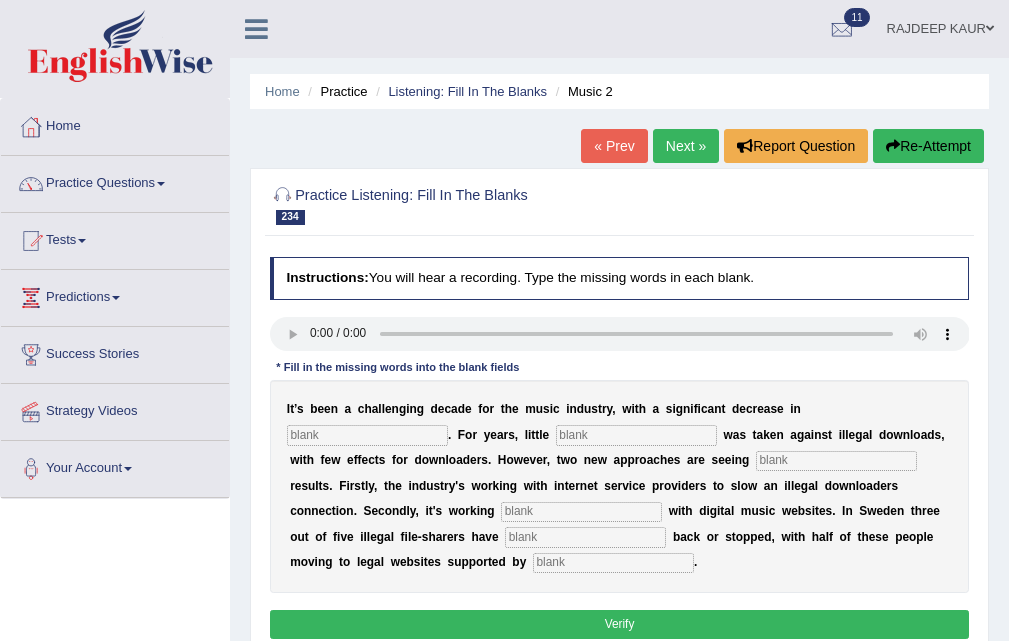 scroll, scrollTop: 100, scrollLeft: 0, axis: vertical 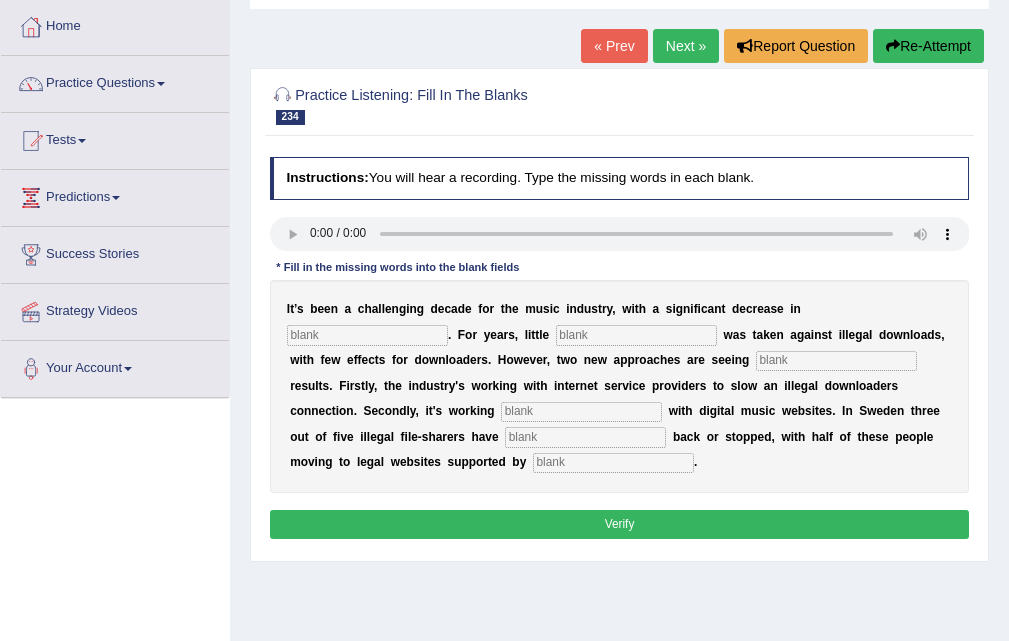 click at bounding box center [367, 335] 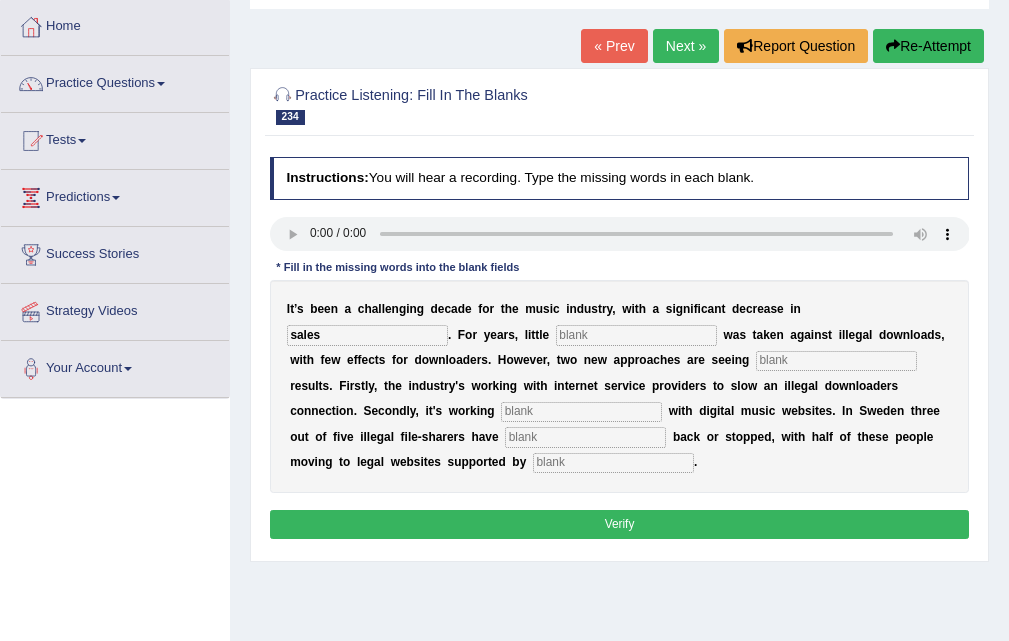 type on "sales" 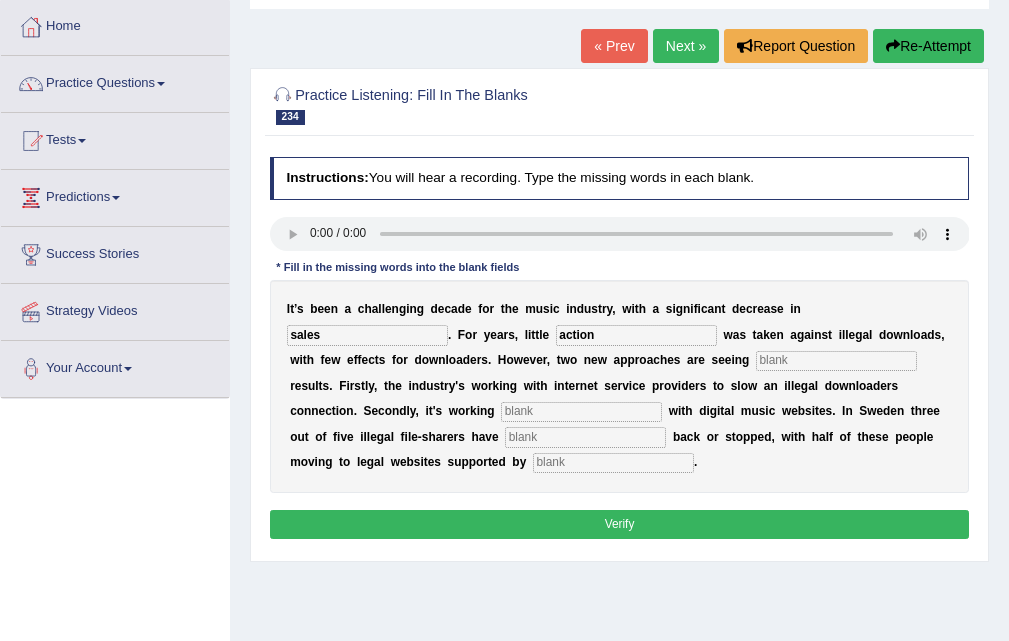 type on "action" 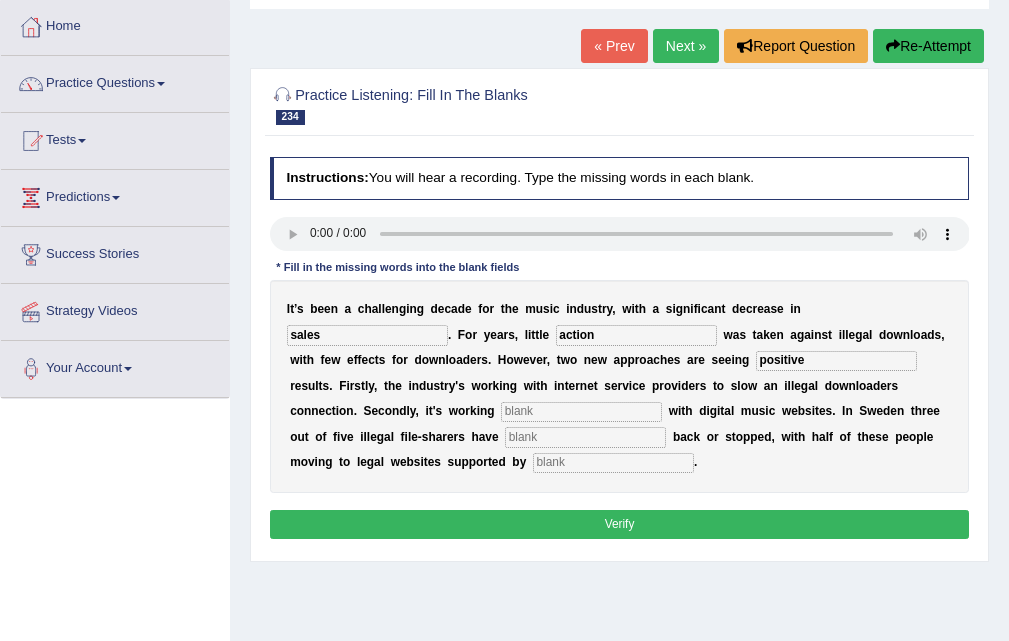 type on "positive" 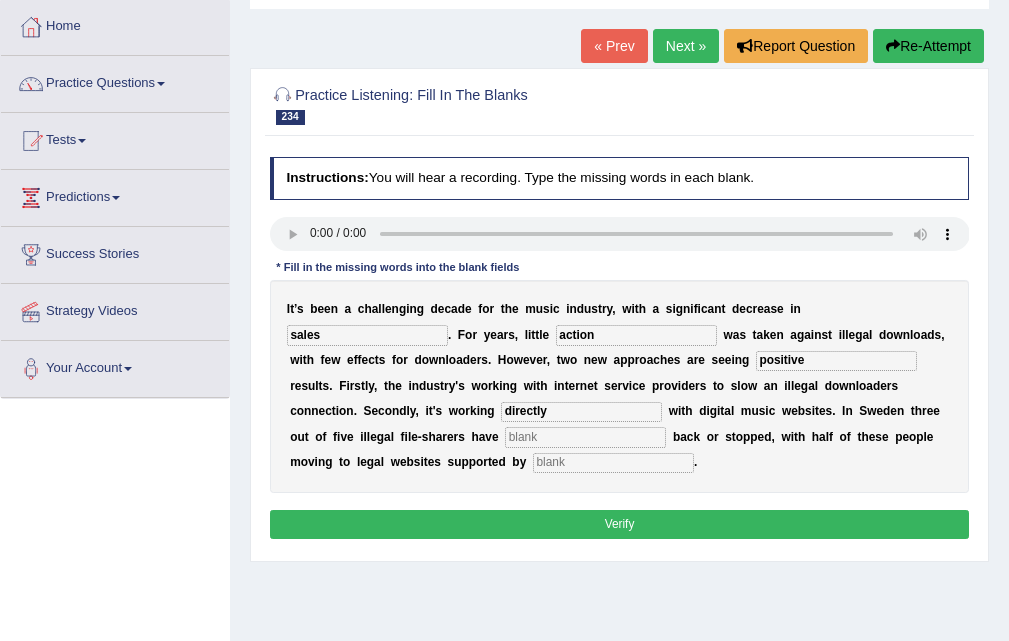 type on "directly" 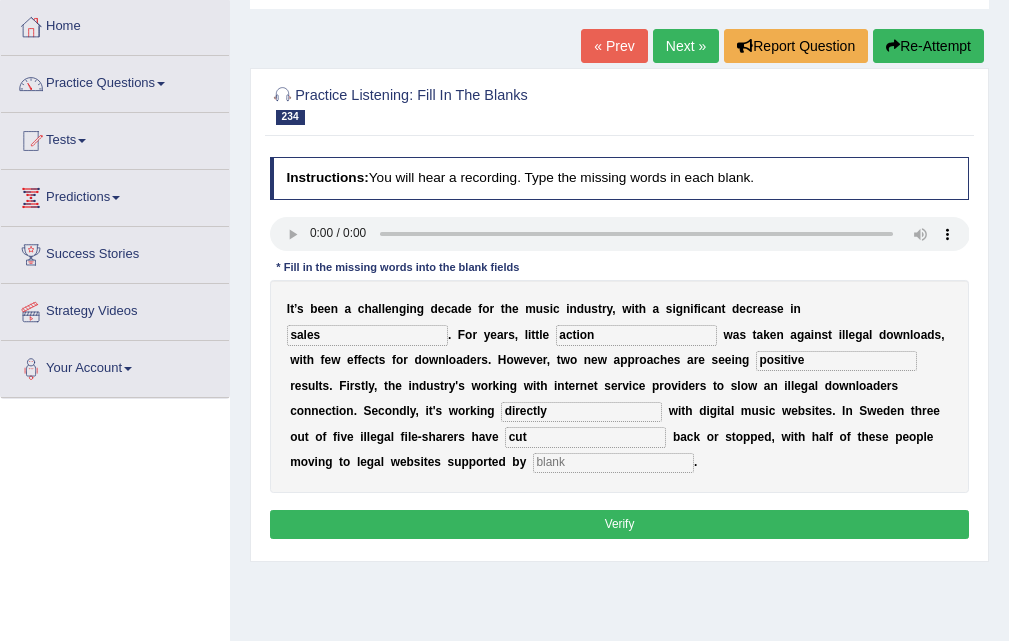 type on "cut" 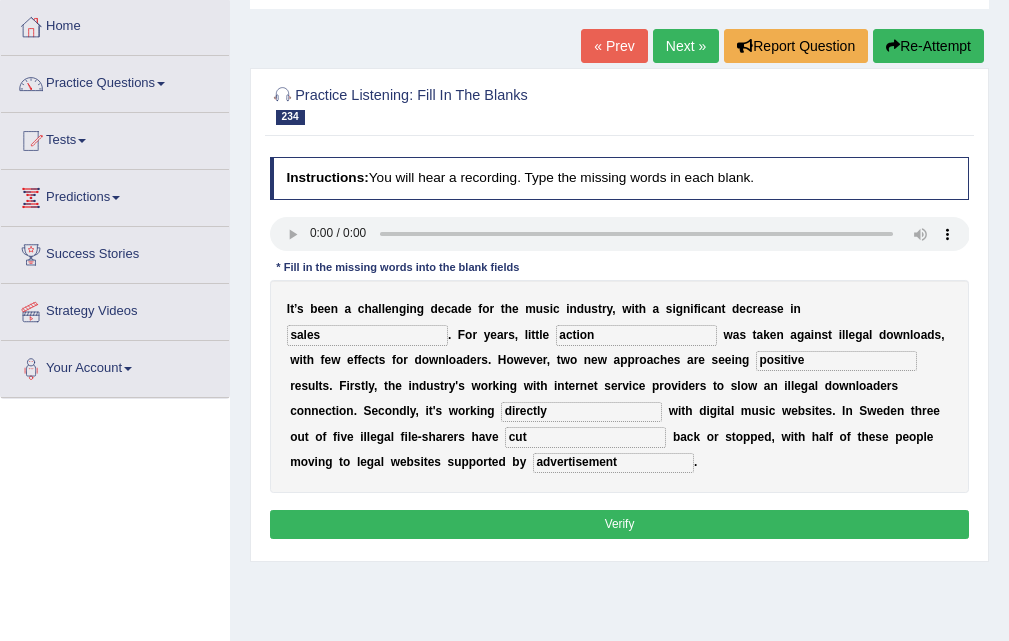 type on "advertisement" 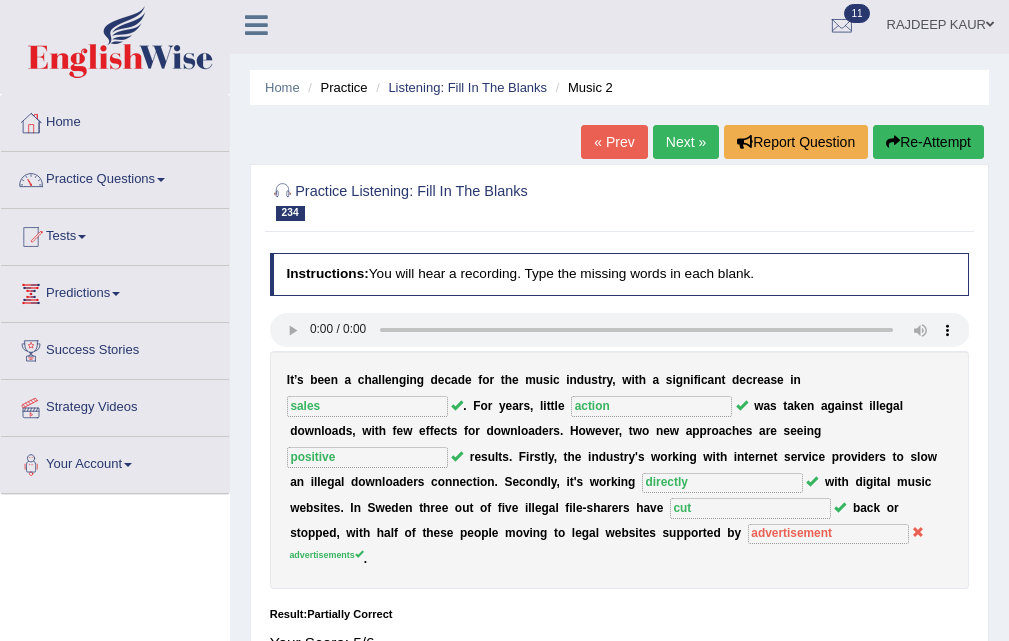 scroll, scrollTop: 0, scrollLeft: 0, axis: both 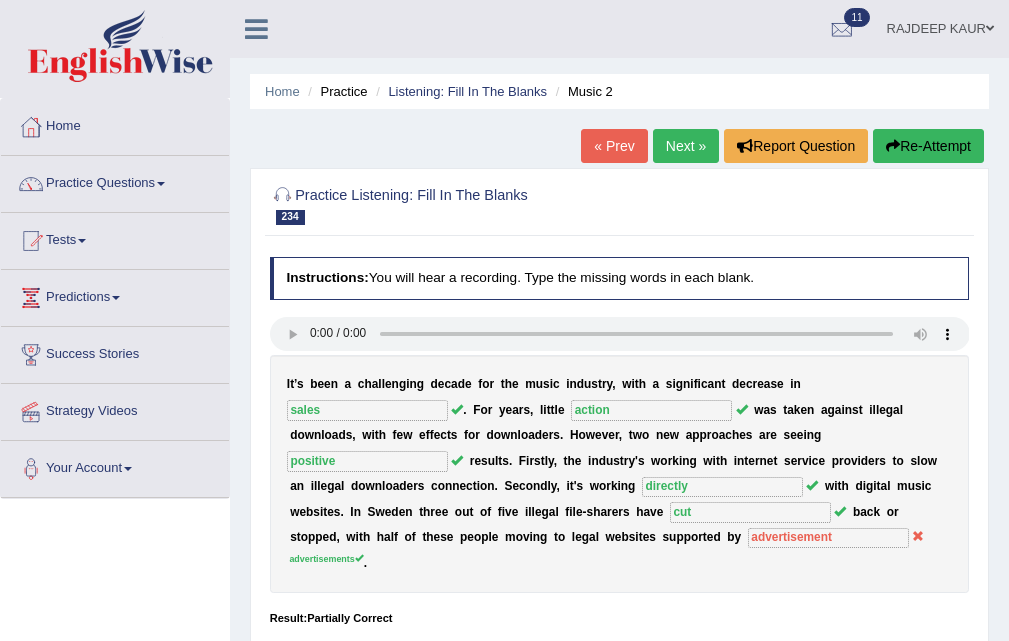 click on "Next »" at bounding box center [686, 146] 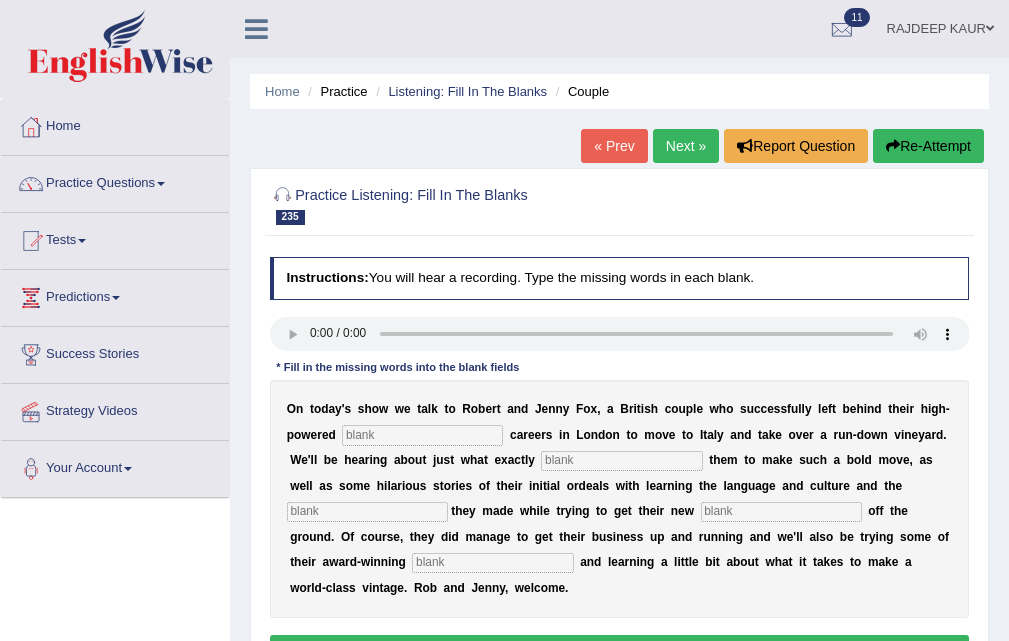 scroll, scrollTop: 200, scrollLeft: 0, axis: vertical 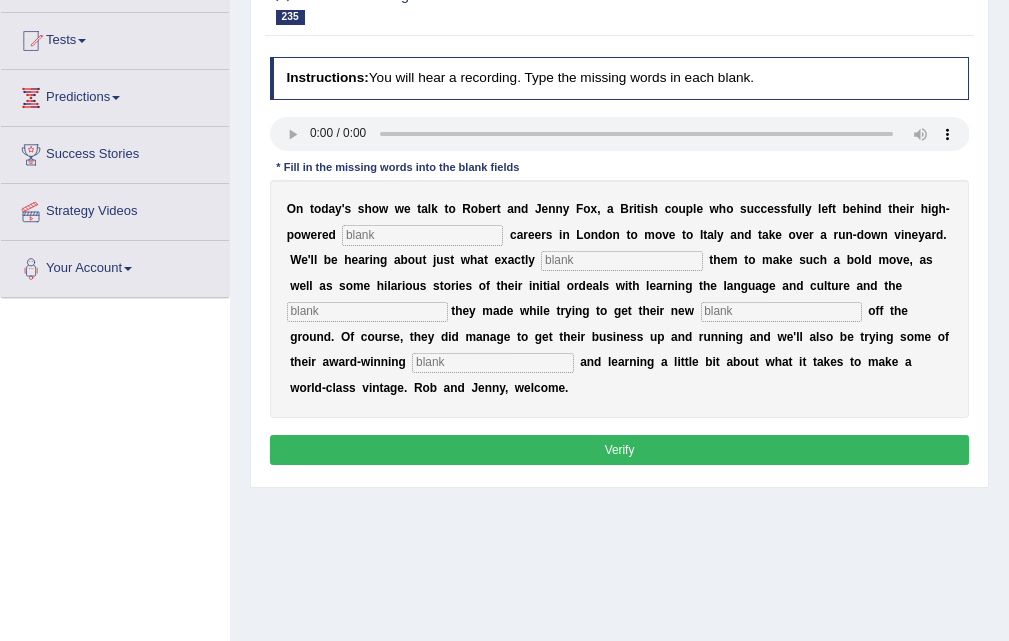 click at bounding box center [422, 235] 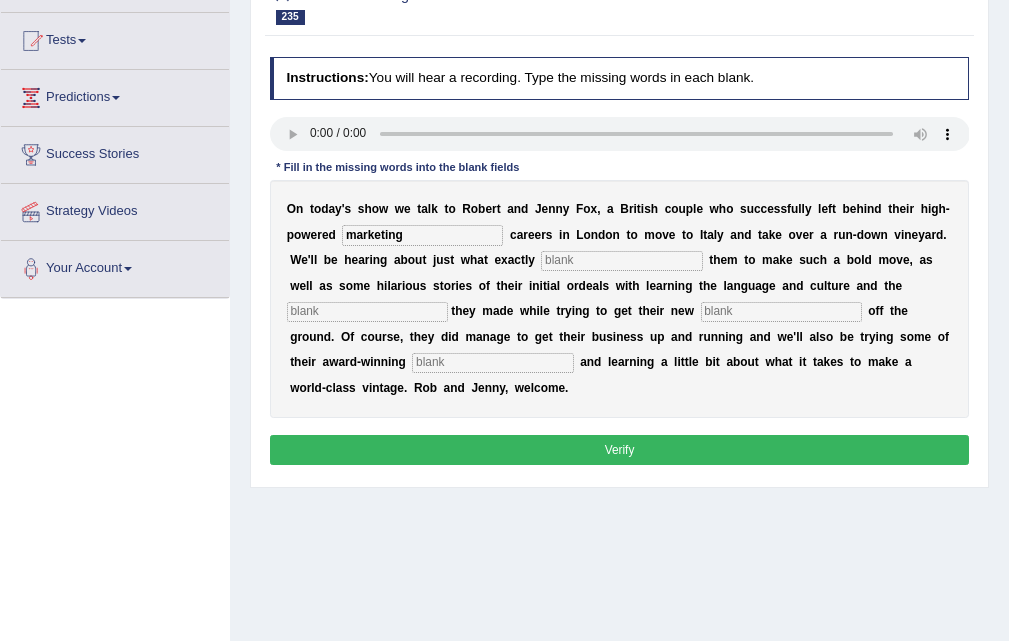 type on "marketing" 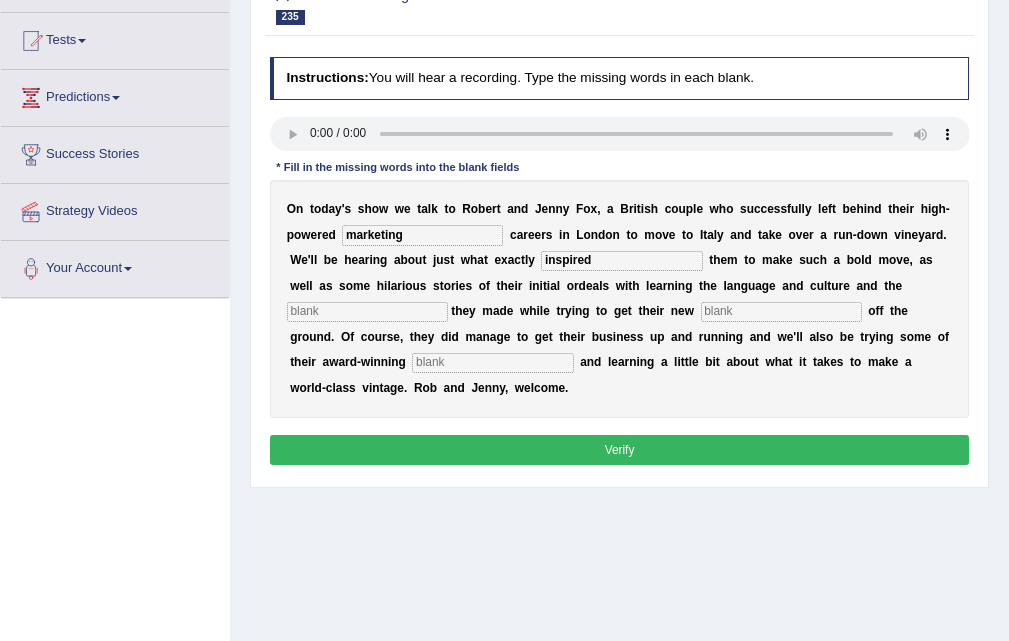 type on "inspired" 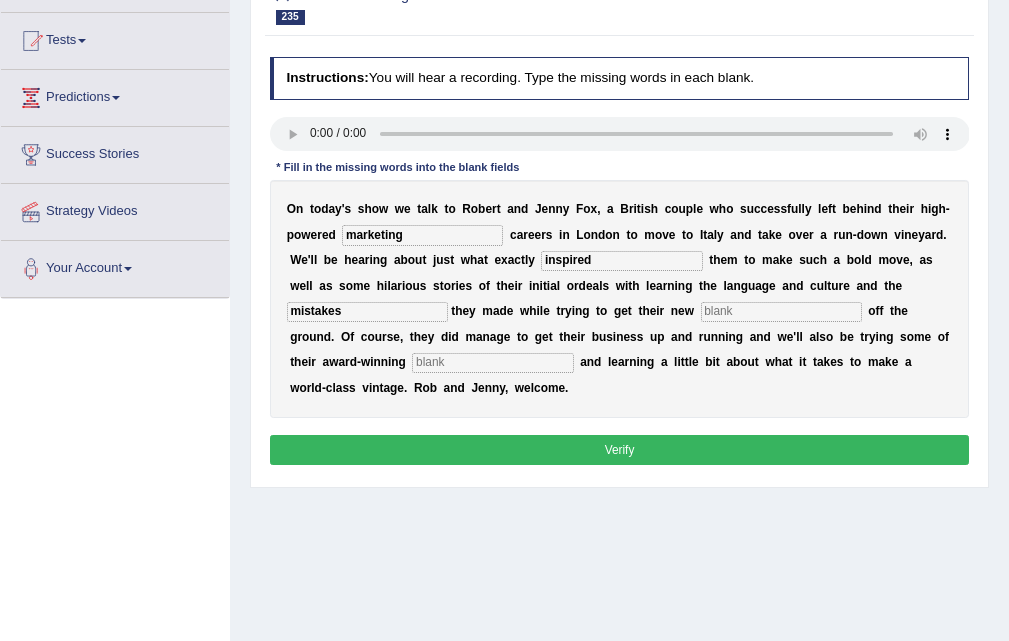 type on "mistakes" 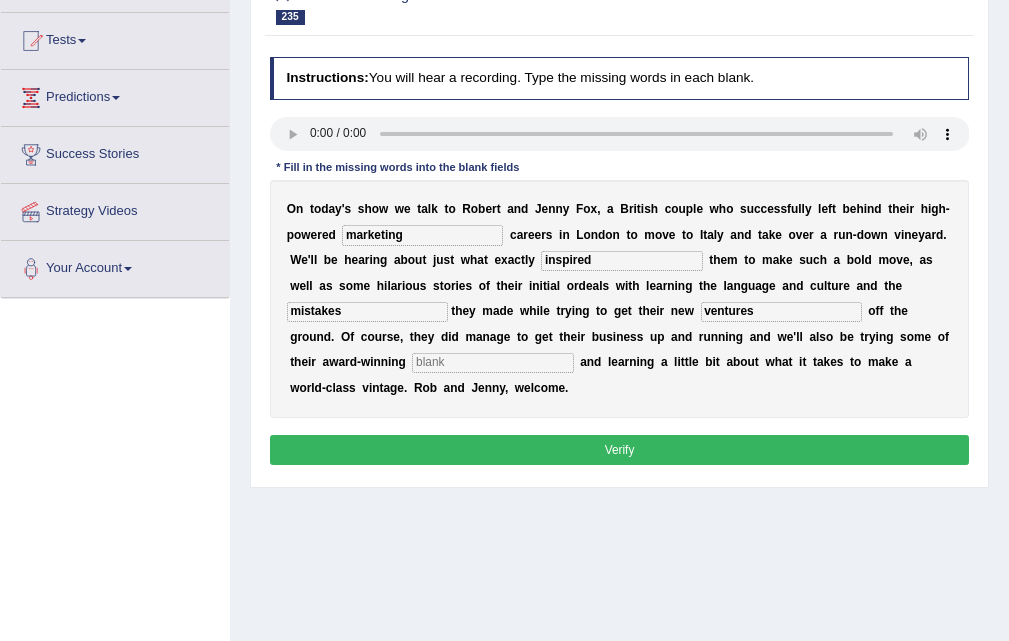type on "ventures" 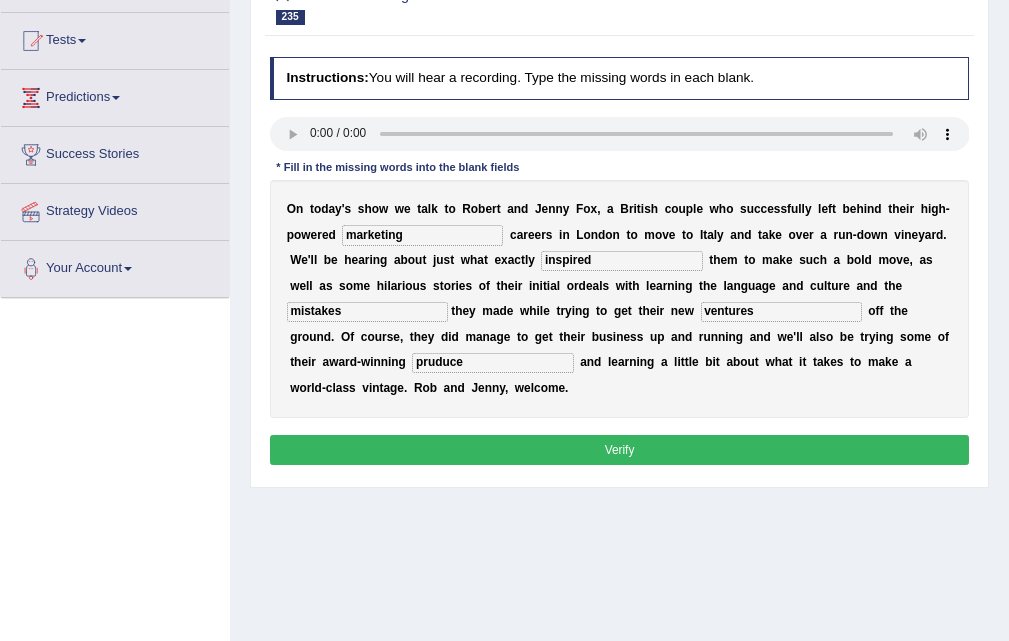 type on "pruduce" 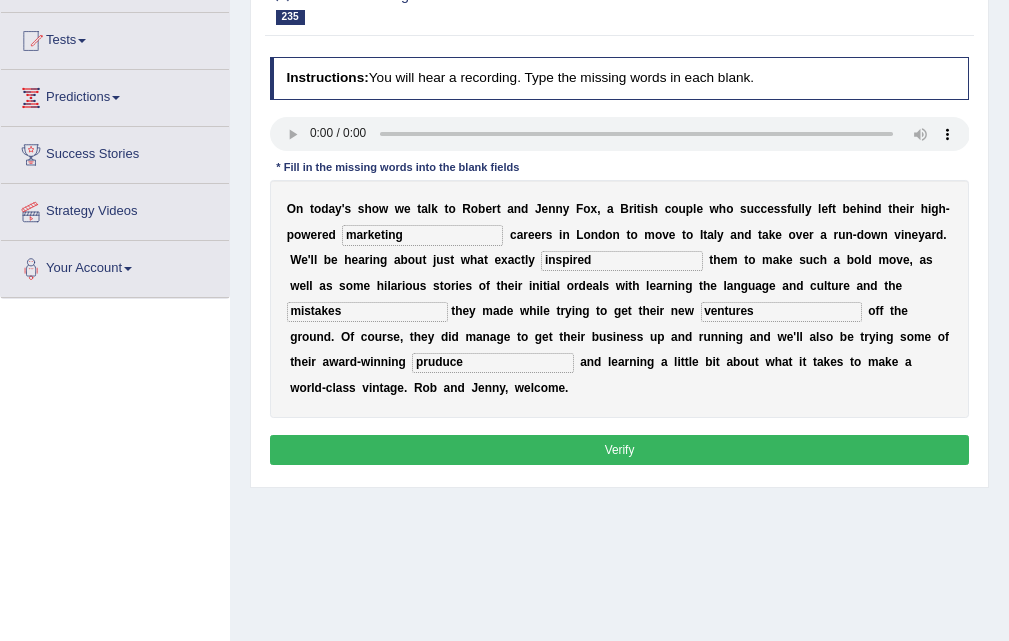 click on "Verify" at bounding box center (620, 449) 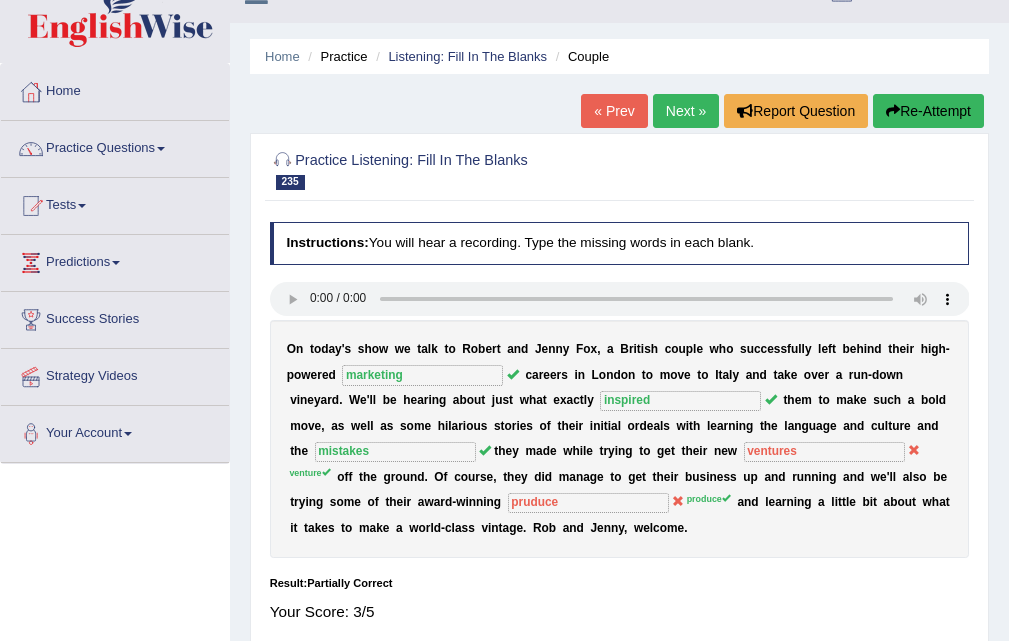 scroll, scrollTop: 0, scrollLeft: 0, axis: both 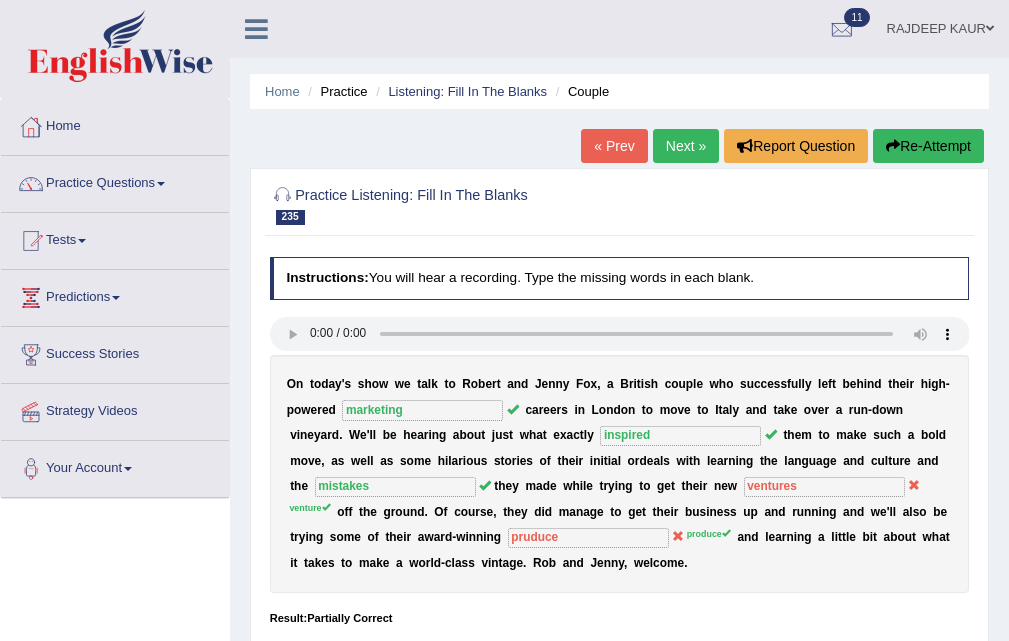 click on "Next »" at bounding box center (686, 146) 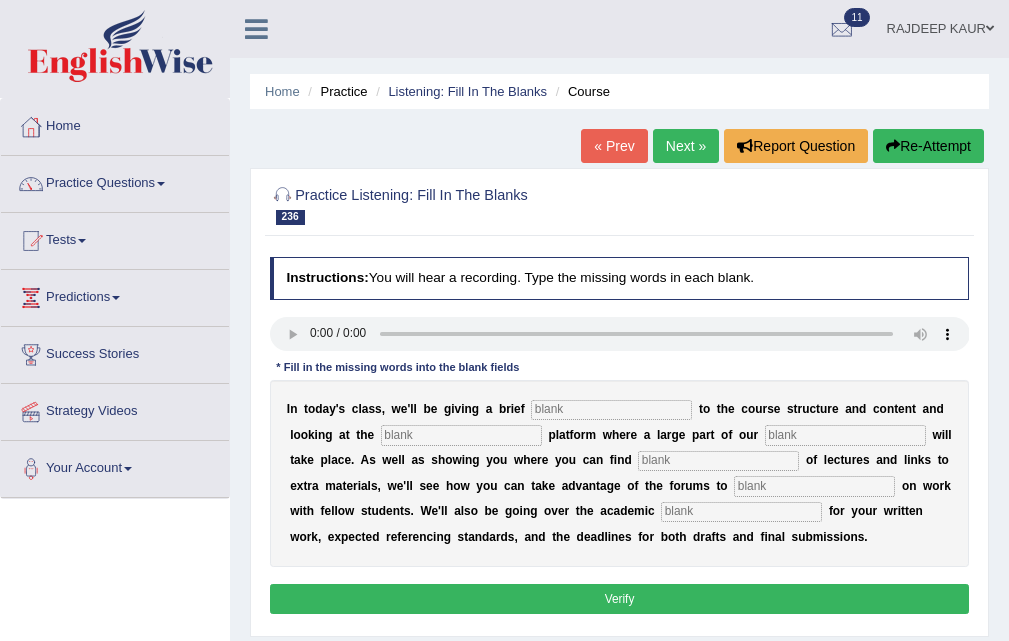scroll, scrollTop: 0, scrollLeft: 0, axis: both 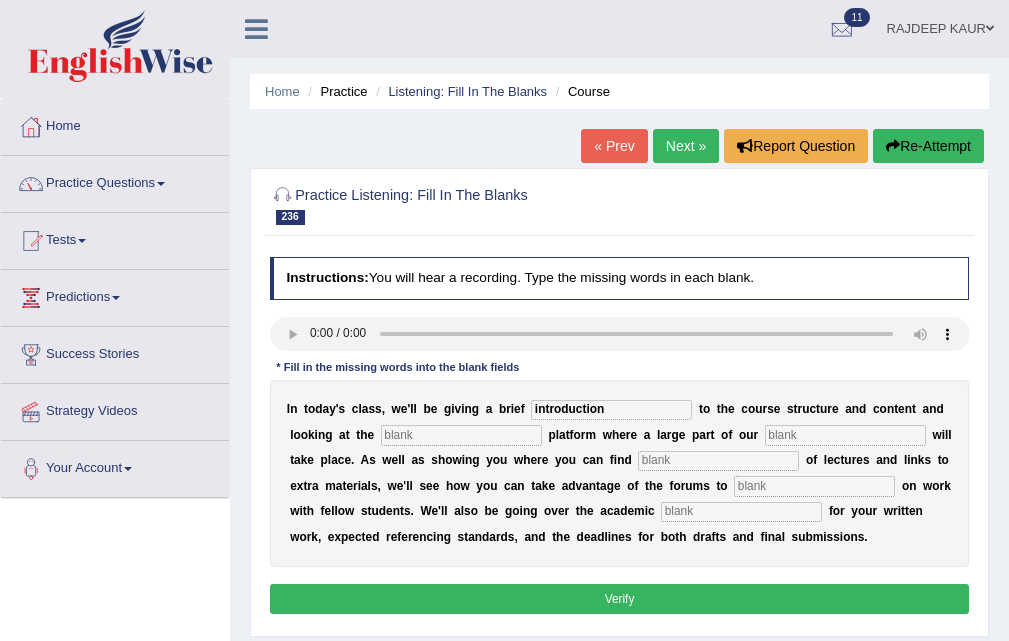 type on "introduction" 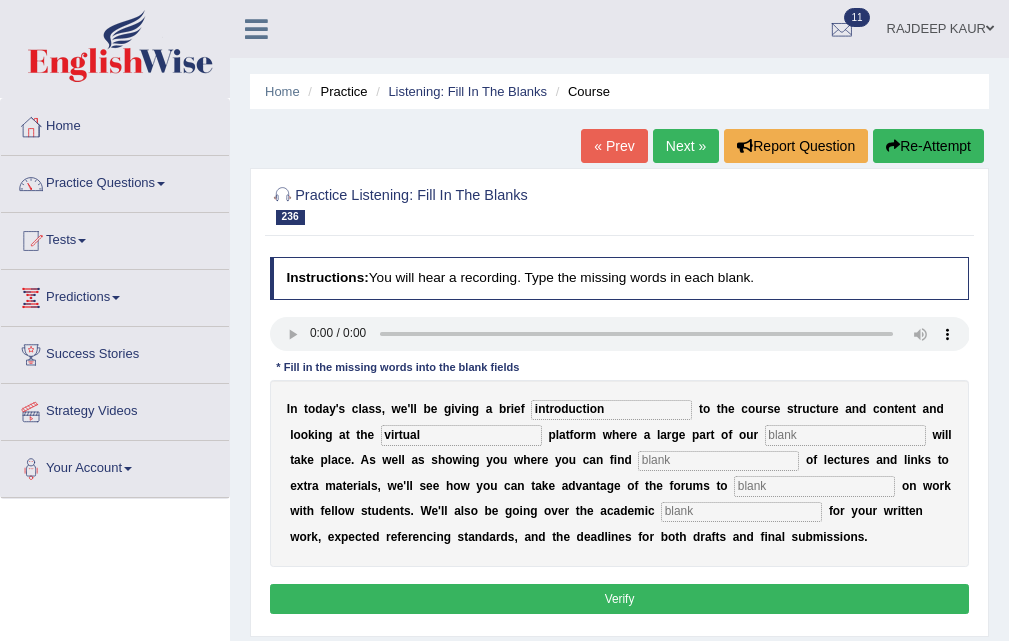 type on "virtual" 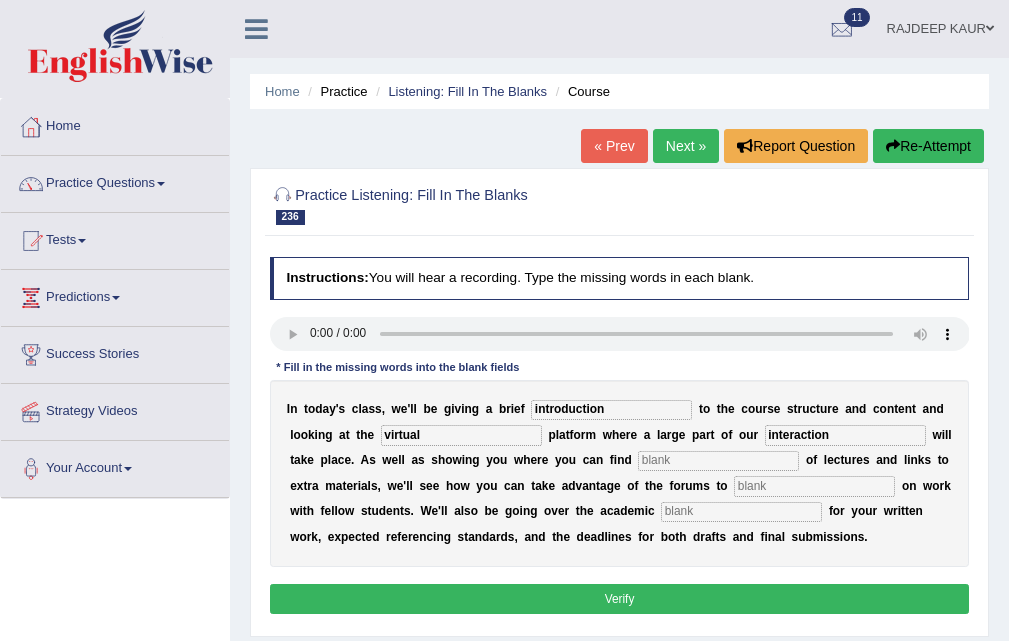 type on "interaction" 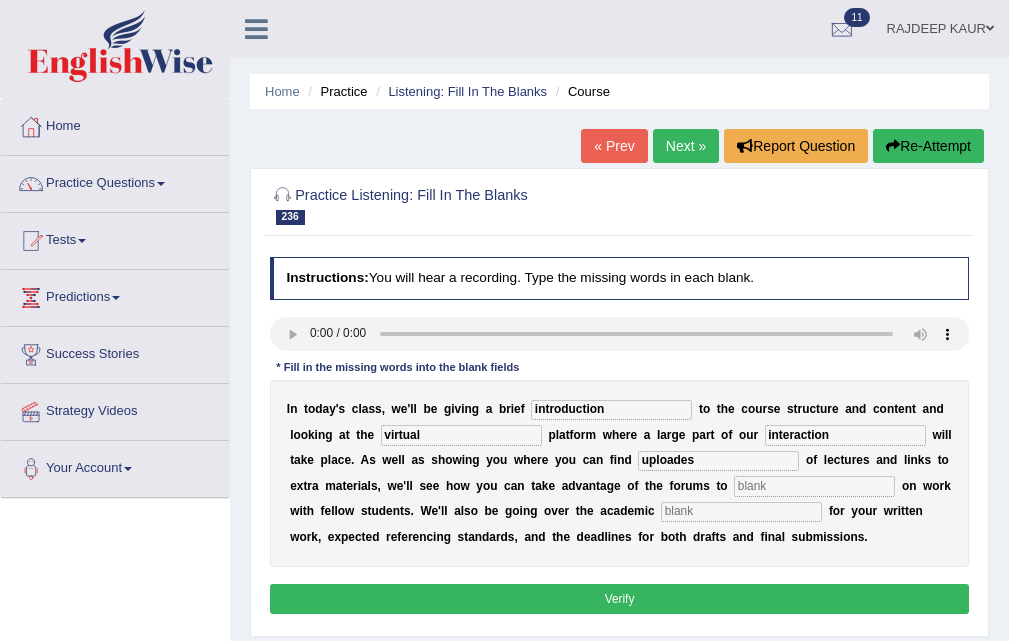 type on "uploades" 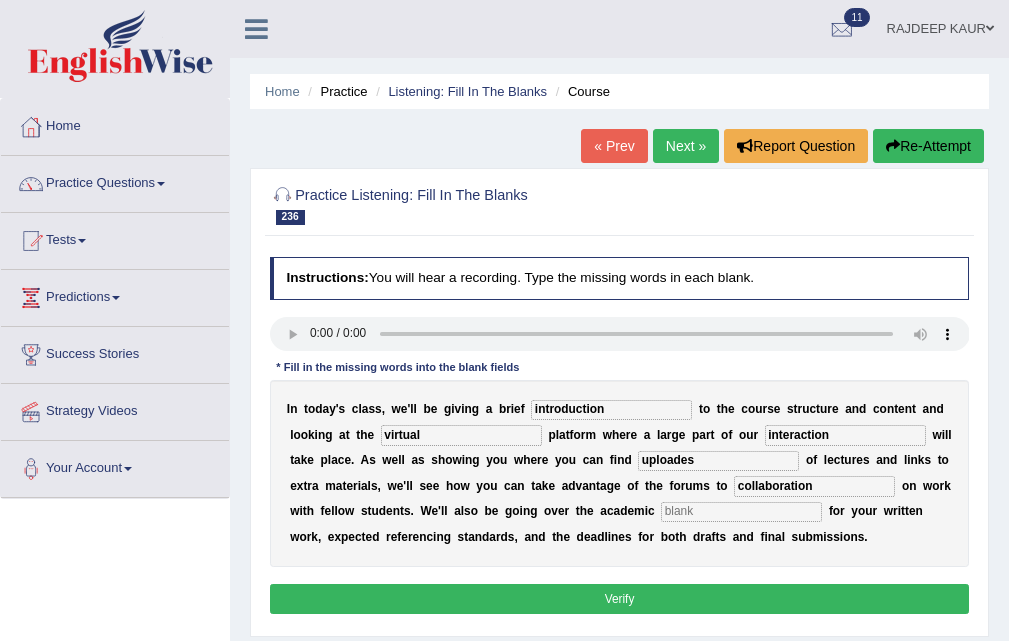 type on "collaboration" 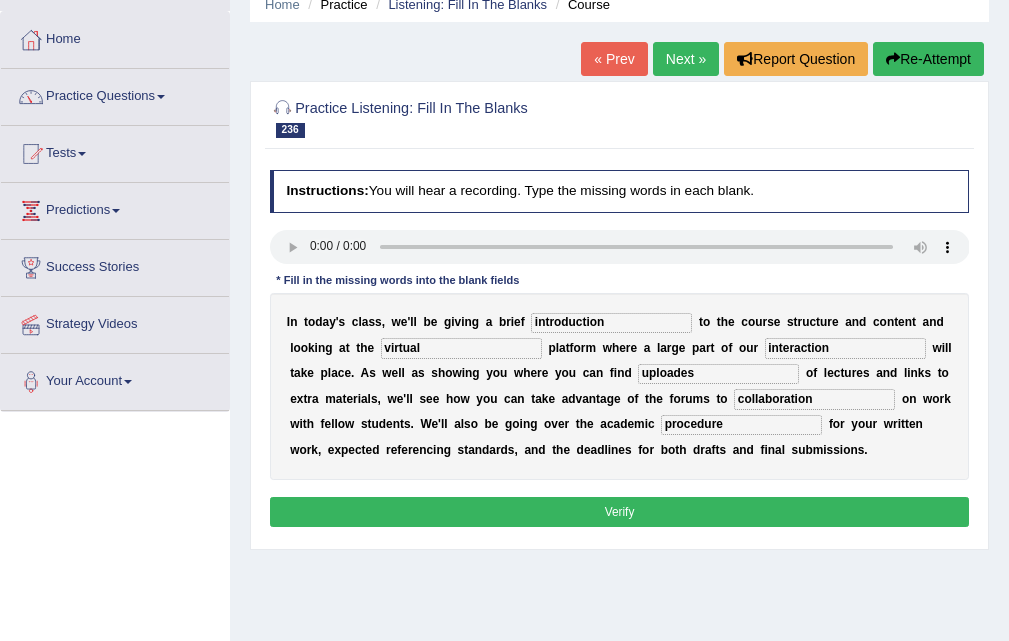 scroll, scrollTop: 200, scrollLeft: 0, axis: vertical 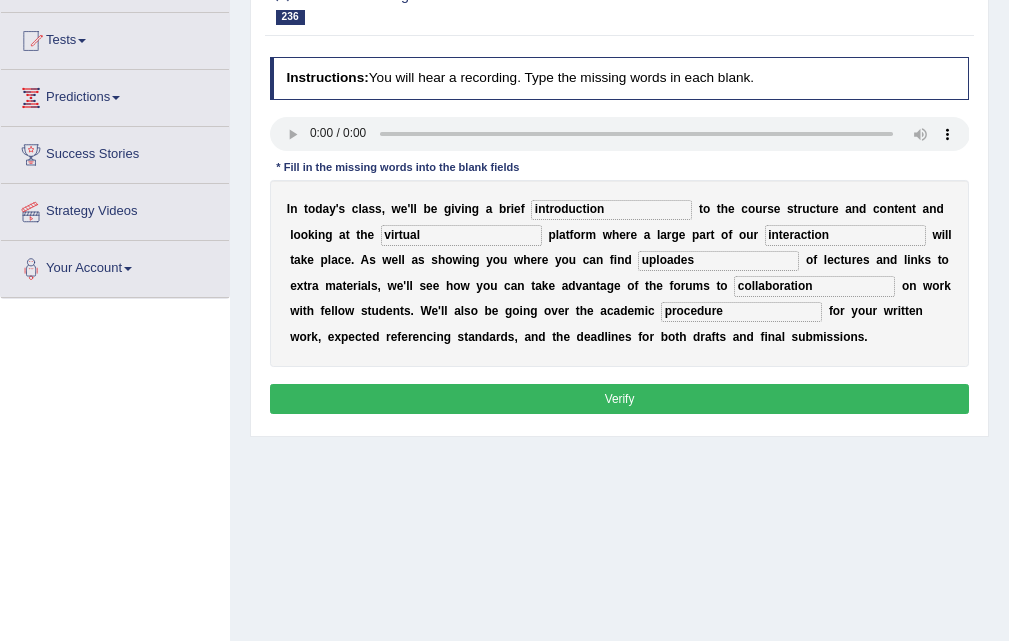 type on "procedure" 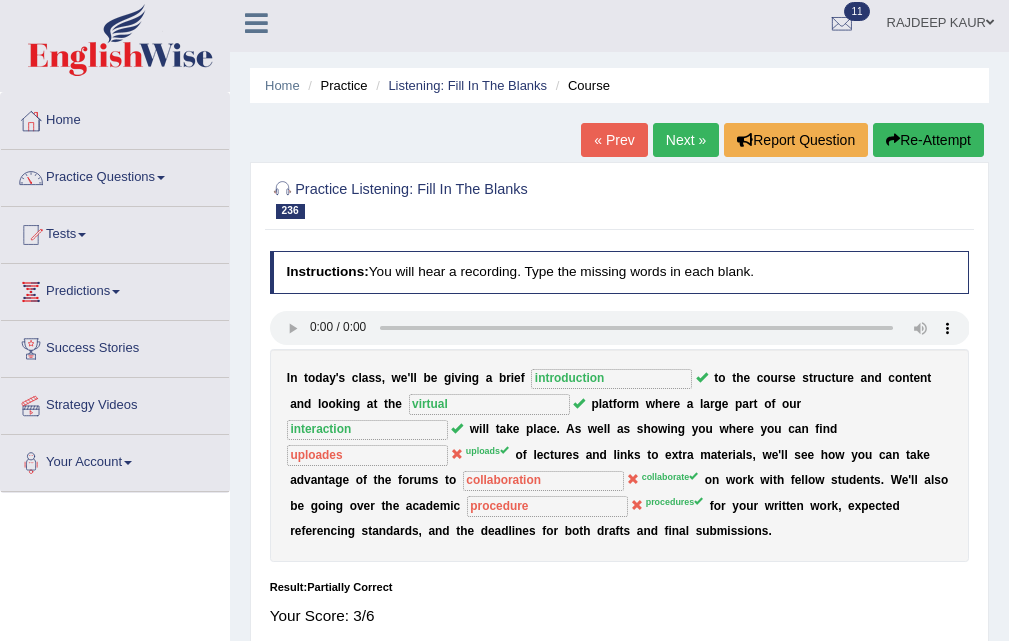 scroll, scrollTop: 0, scrollLeft: 0, axis: both 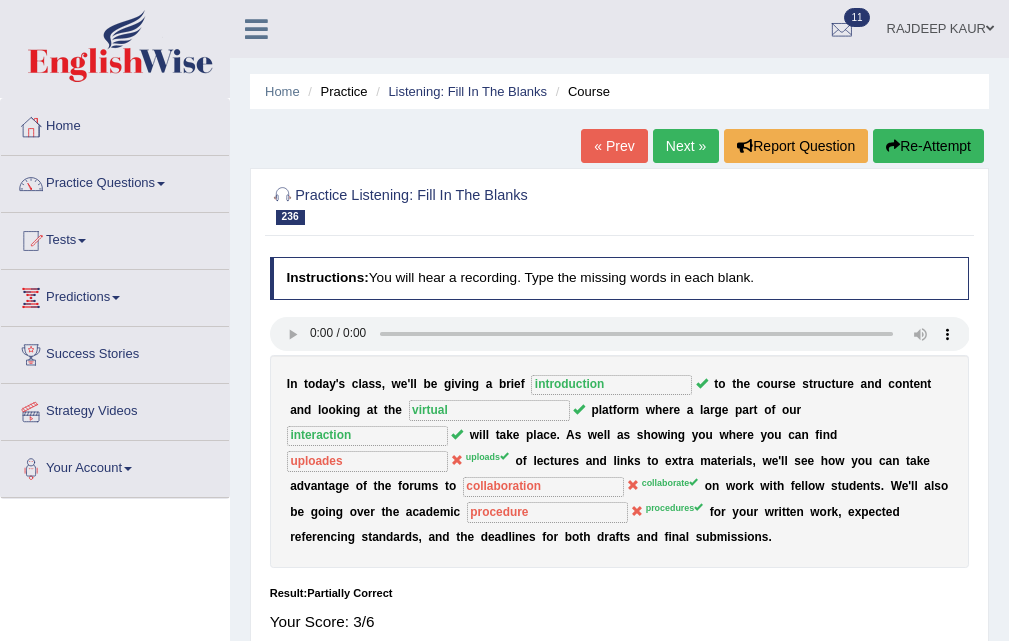 click on "Next »" at bounding box center (686, 146) 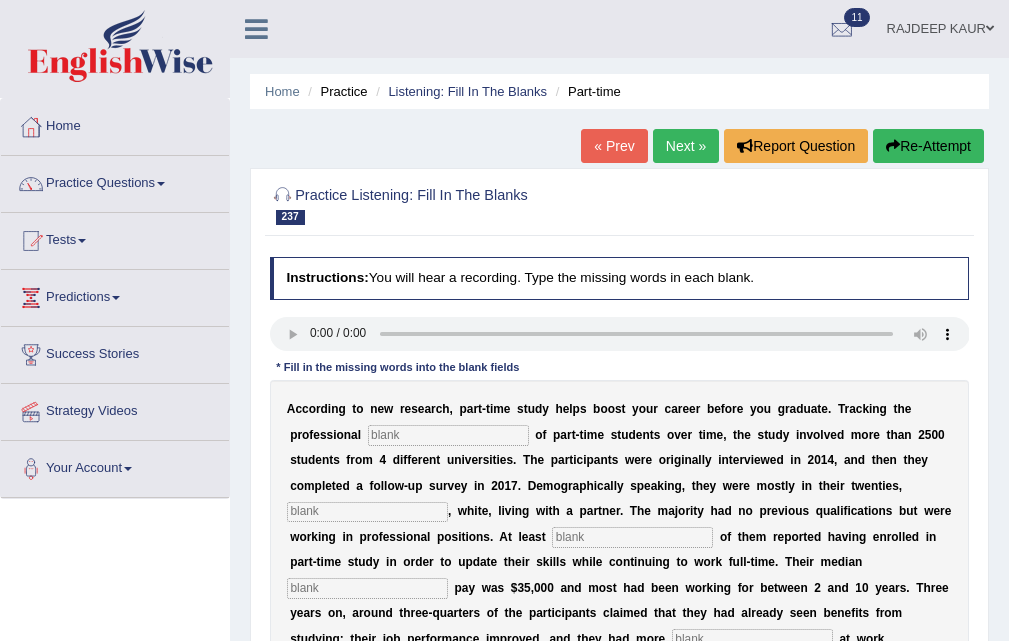 scroll, scrollTop: 100, scrollLeft: 0, axis: vertical 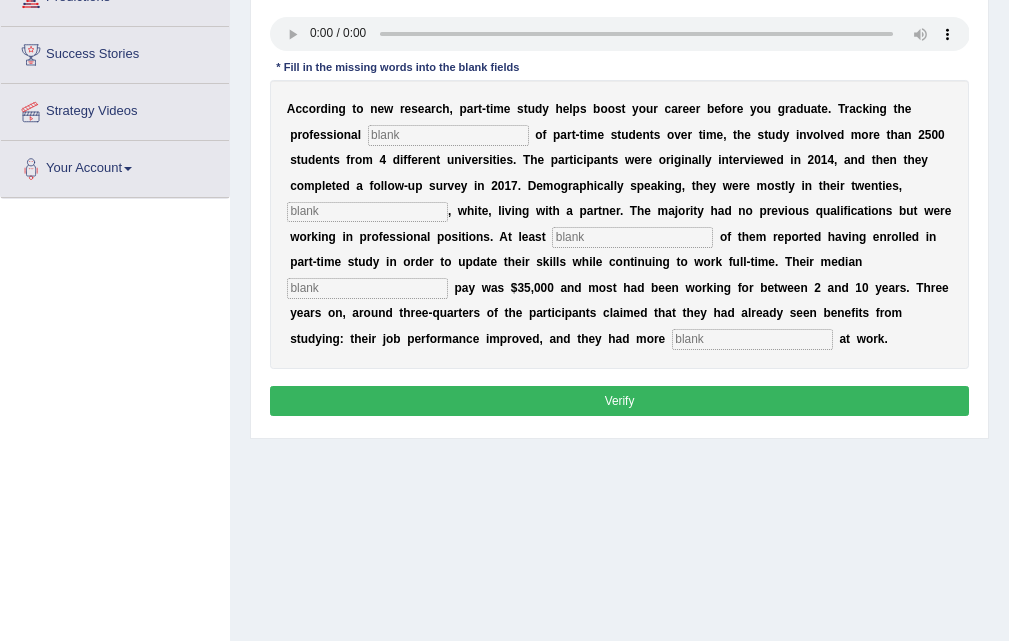 click at bounding box center [448, 135] 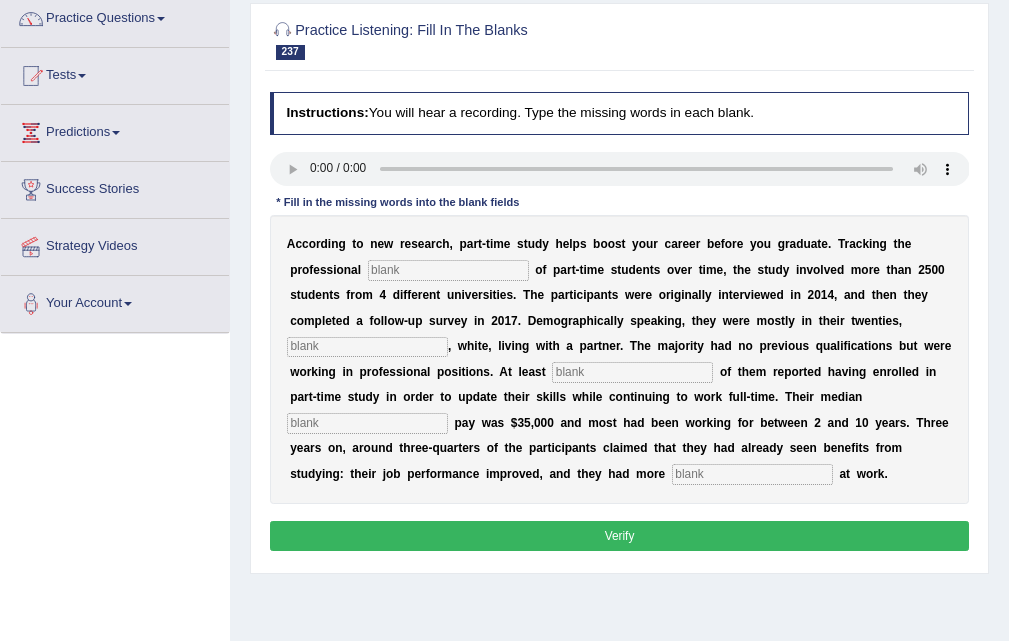 scroll, scrollTop: 200, scrollLeft: 0, axis: vertical 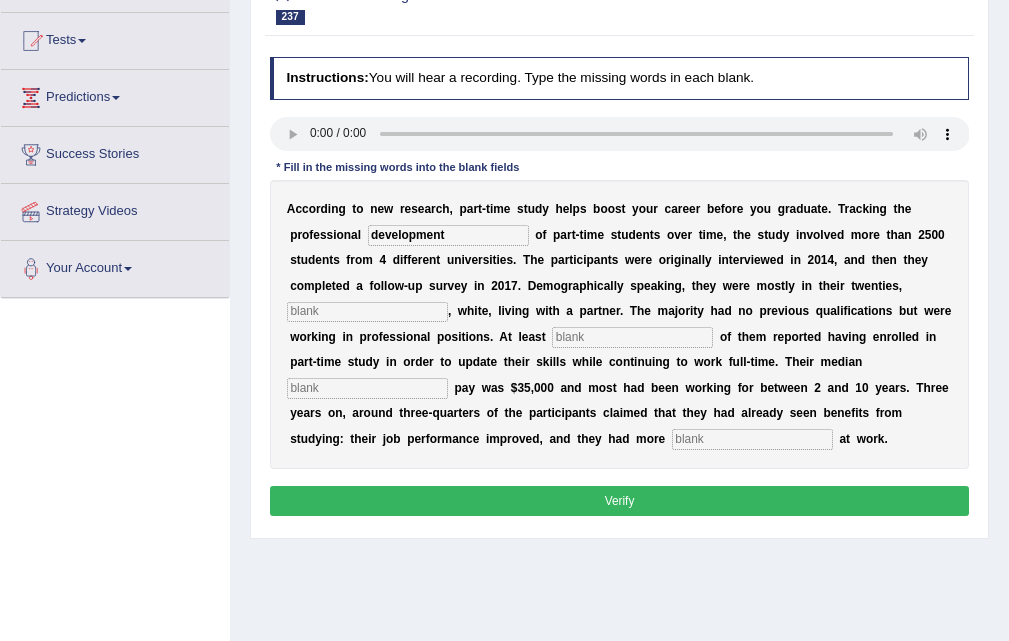 type on "development" 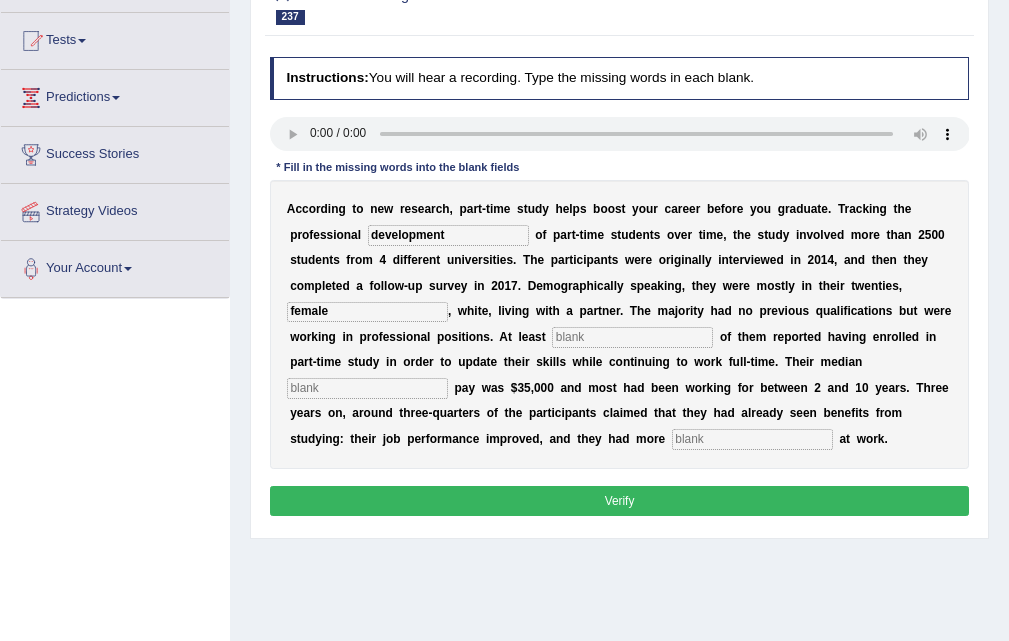 type on "female" 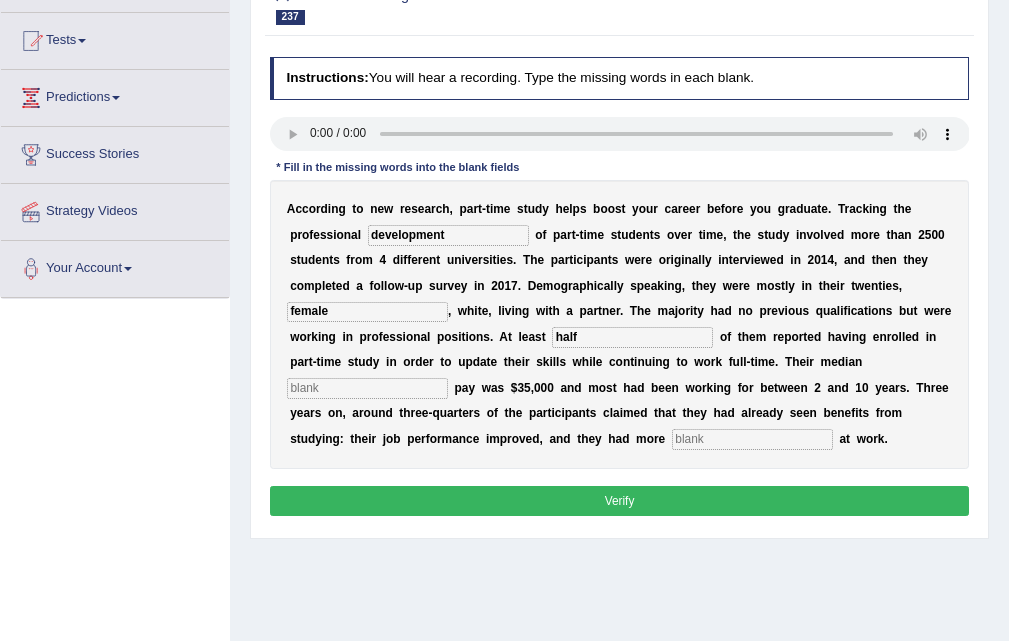 type on "half" 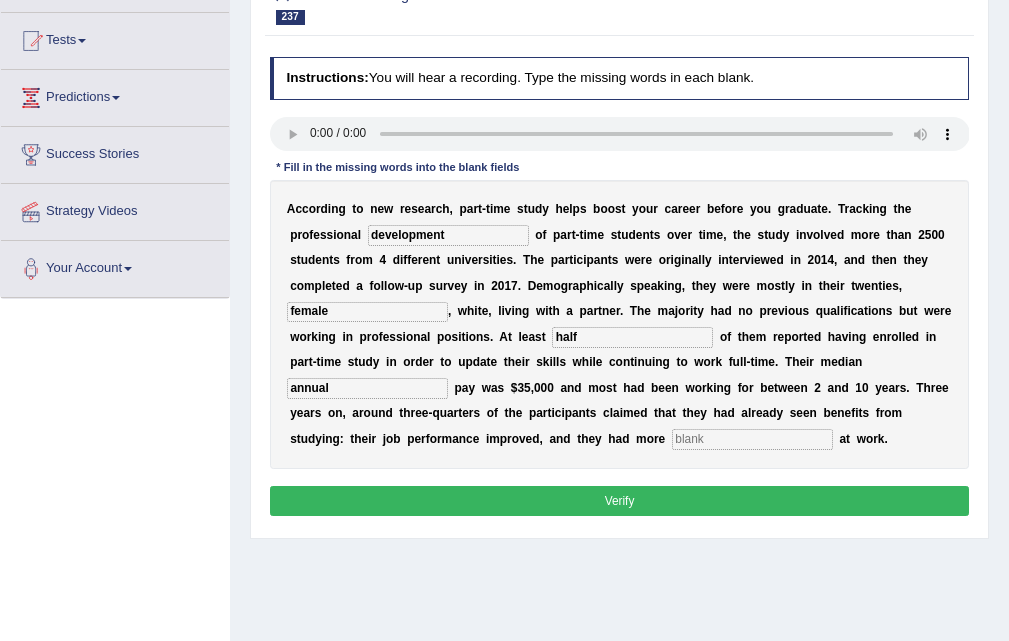 type on "annual" 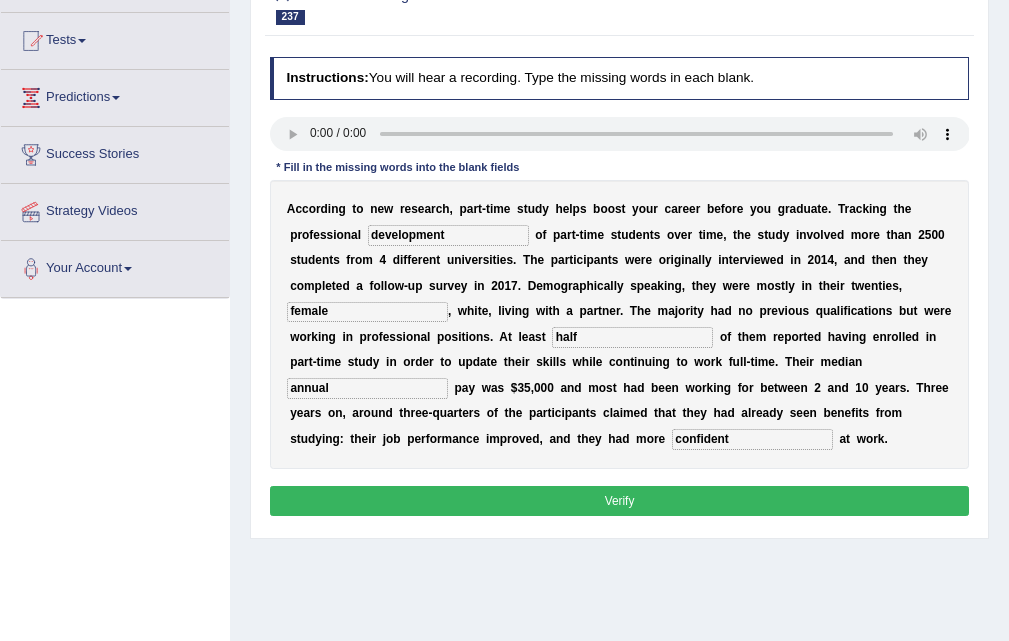 type on "confident" 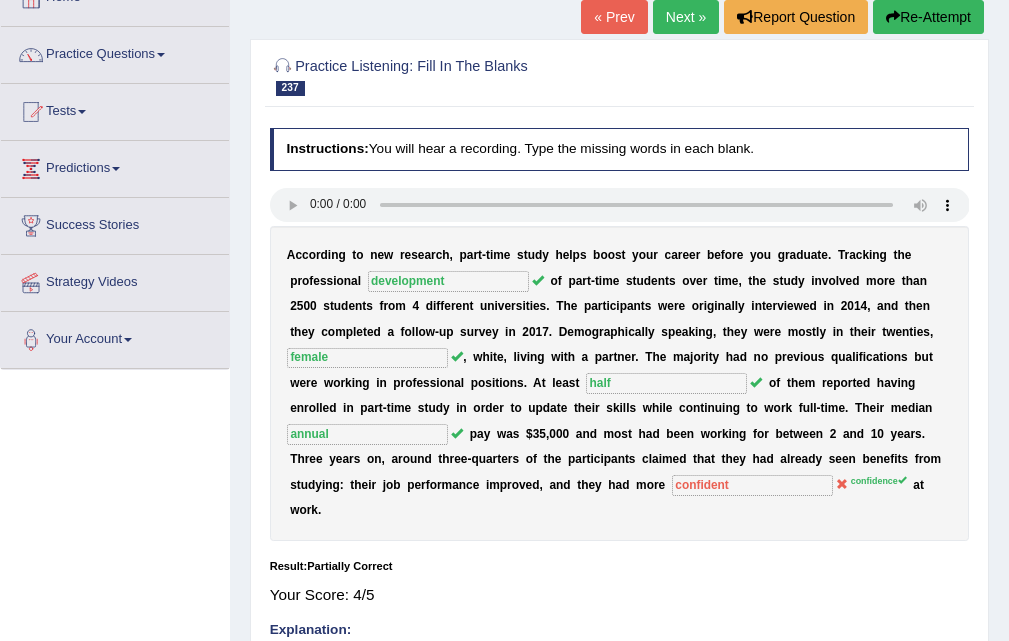scroll, scrollTop: 0, scrollLeft: 0, axis: both 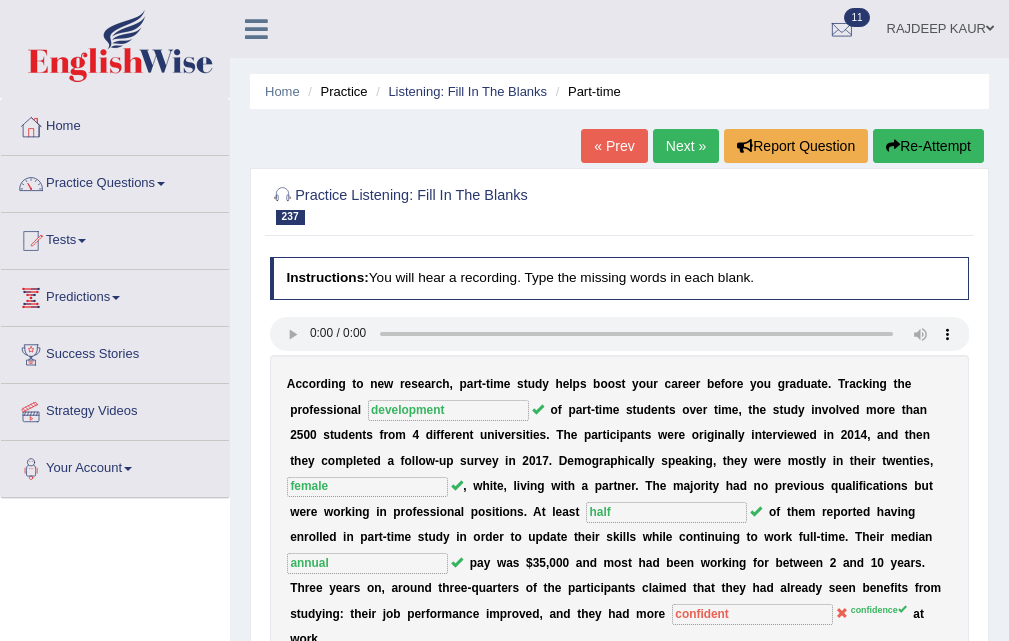 click on "Next »" at bounding box center [686, 146] 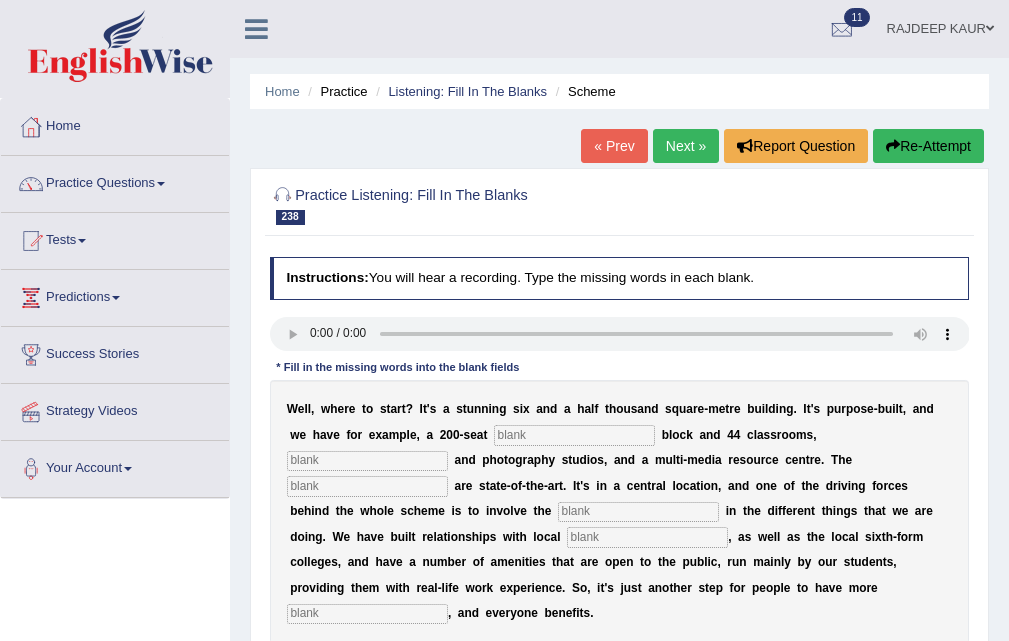 scroll, scrollTop: 200, scrollLeft: 0, axis: vertical 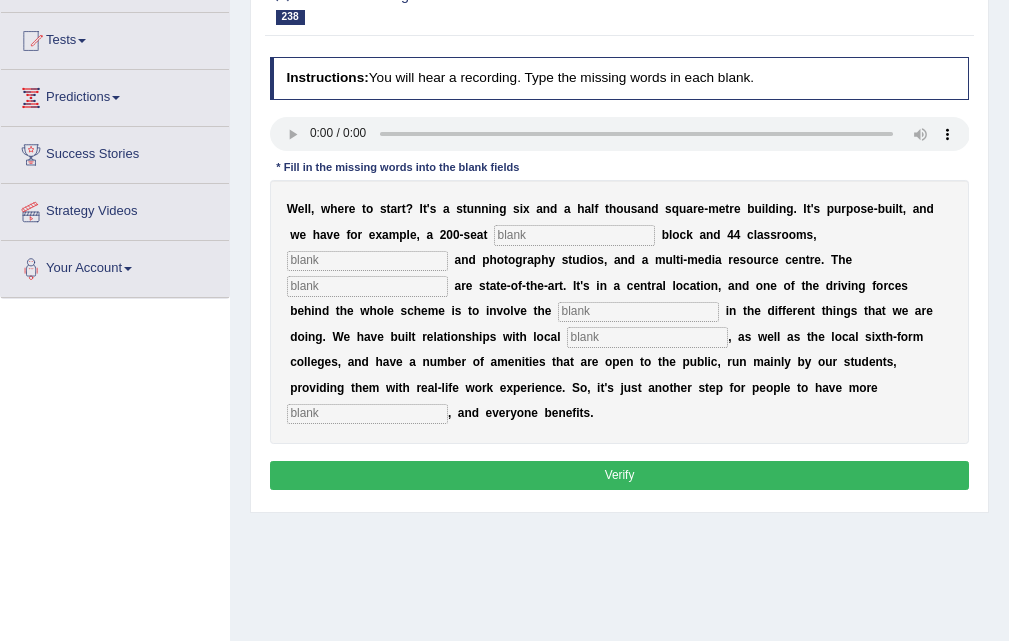 click at bounding box center [574, 235] 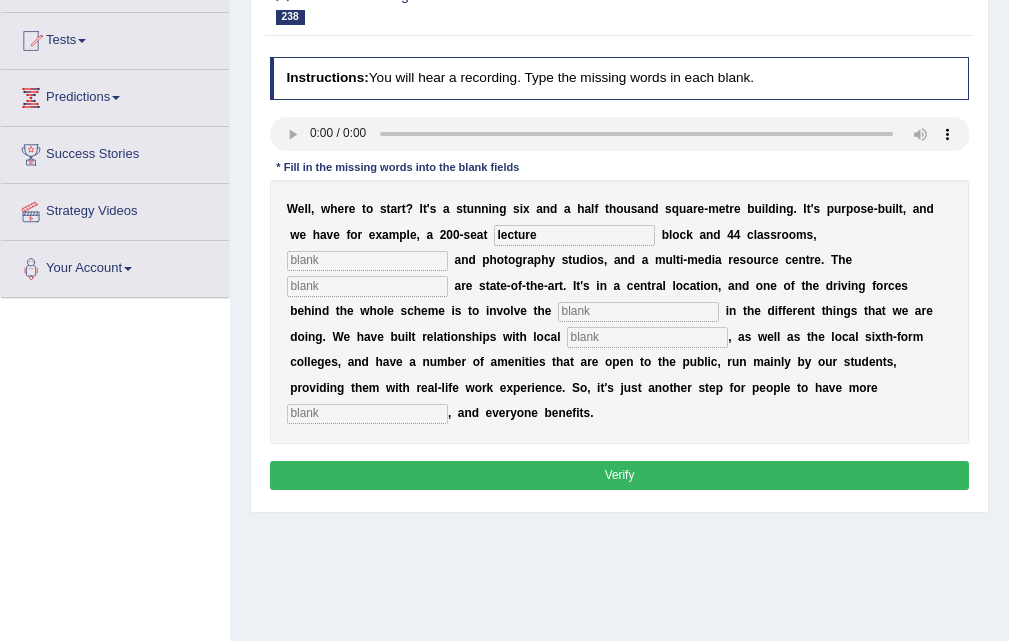 type on "lecture" 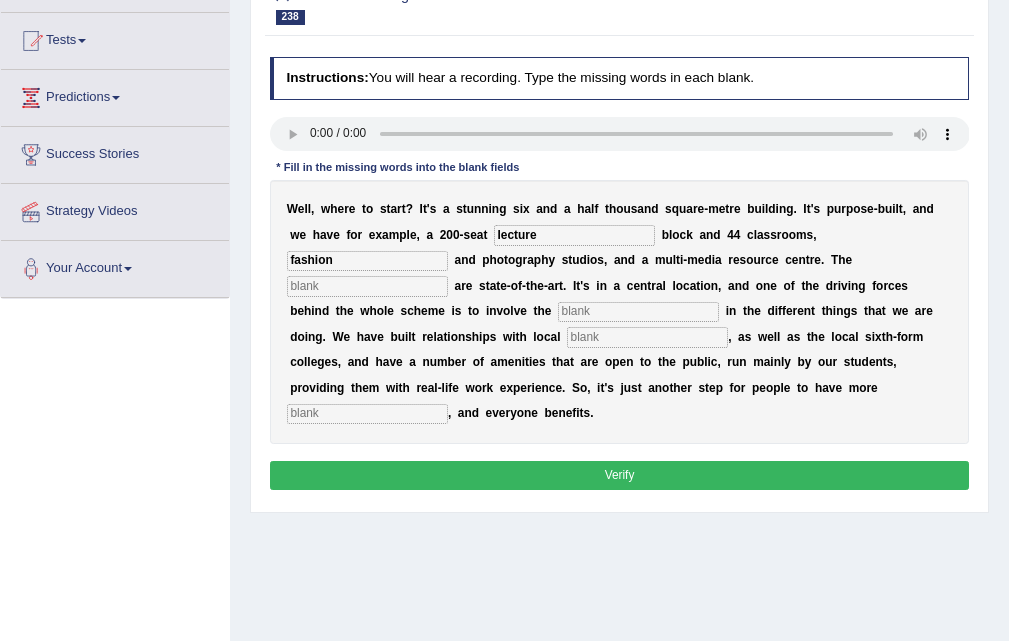 type on "fashion" 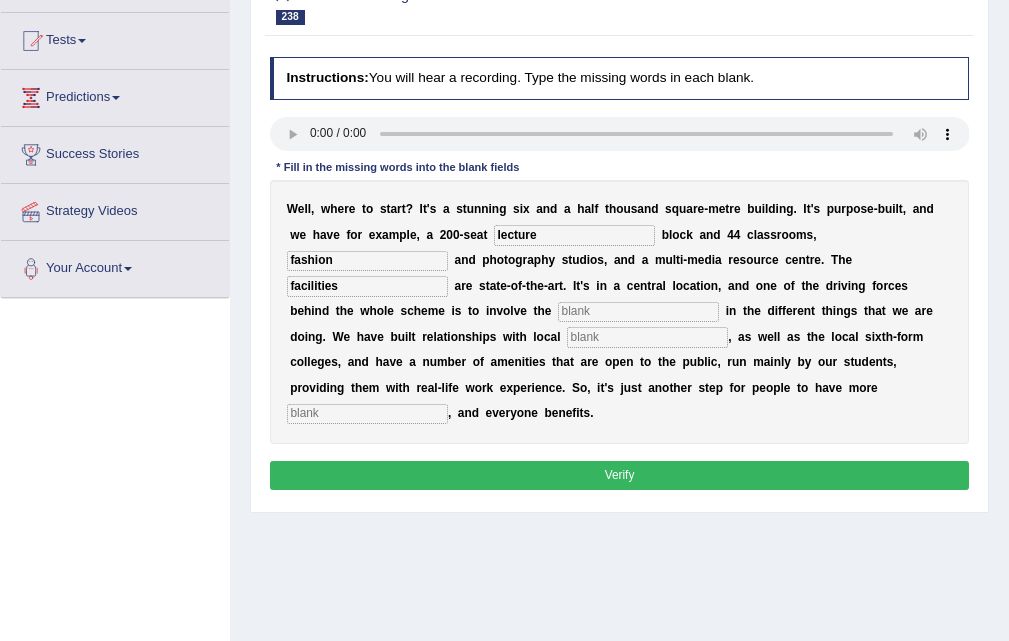 type on "facilities" 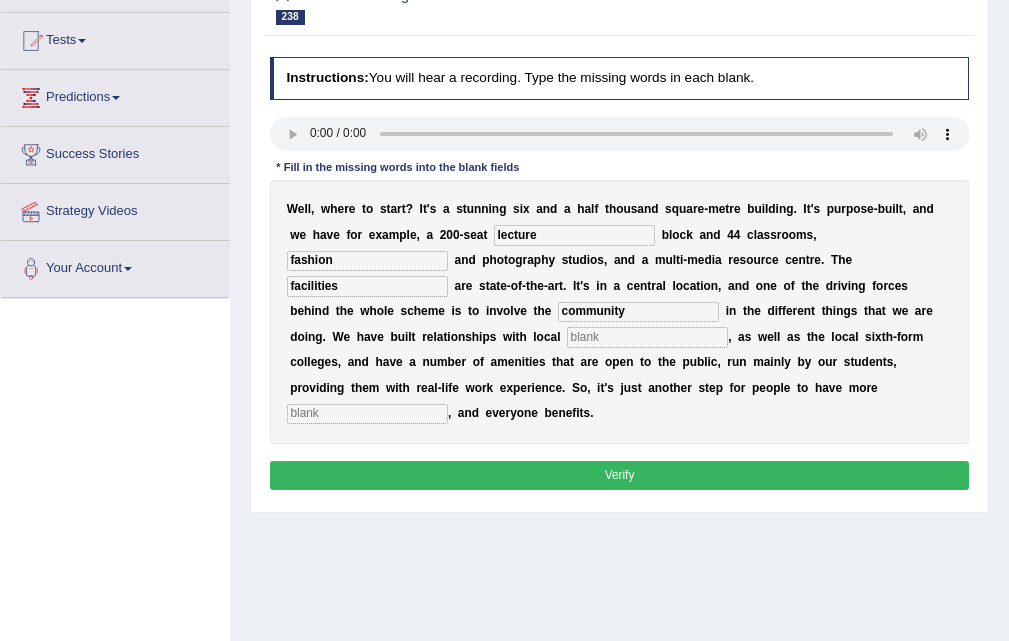 type on "community" 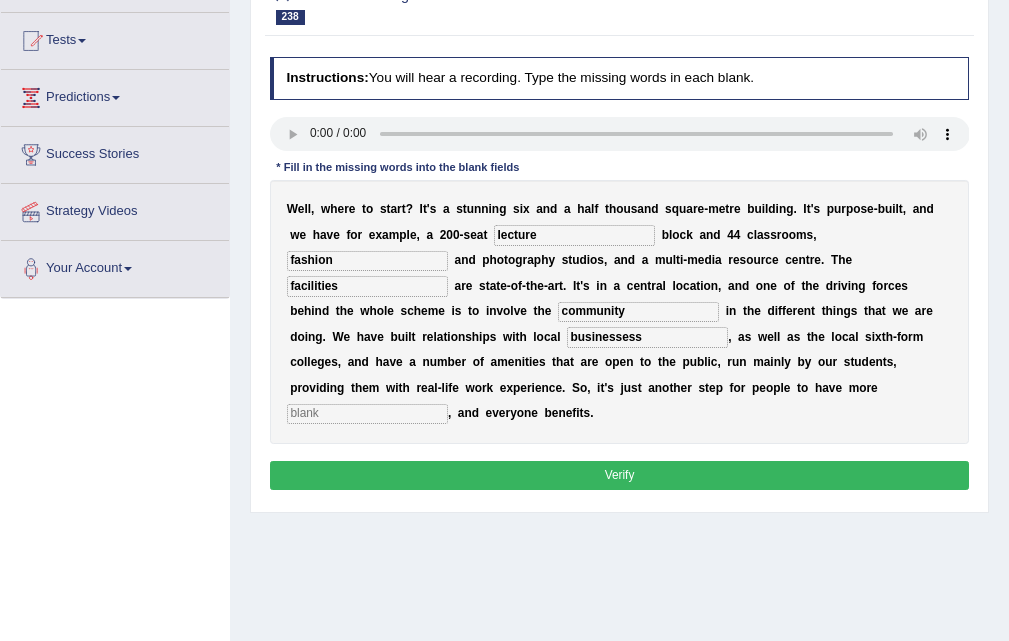 type on "businessess" 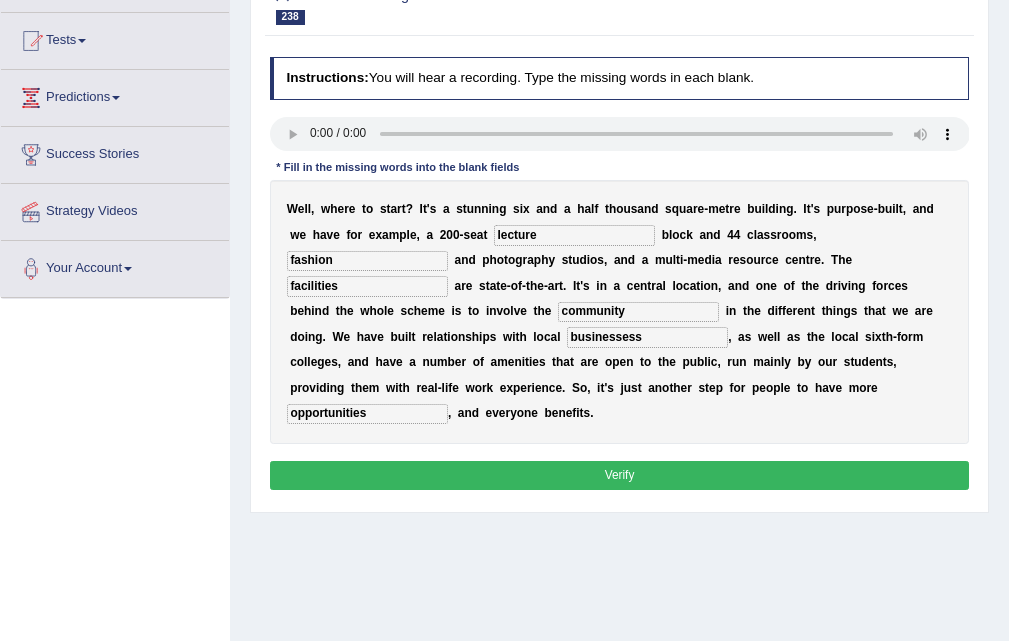 type on "opportunities" 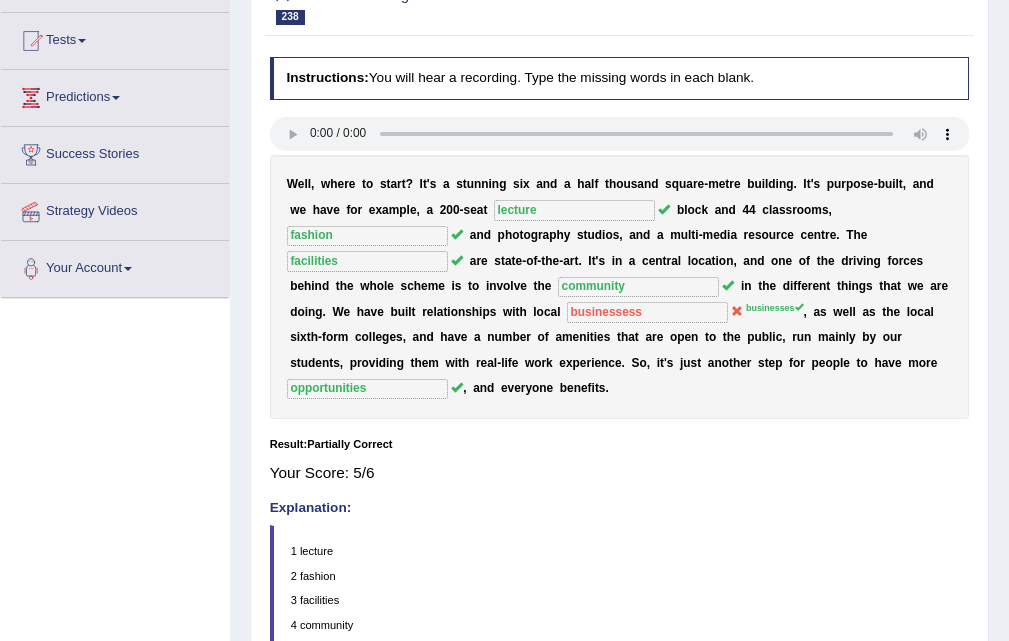 scroll, scrollTop: 0, scrollLeft: 0, axis: both 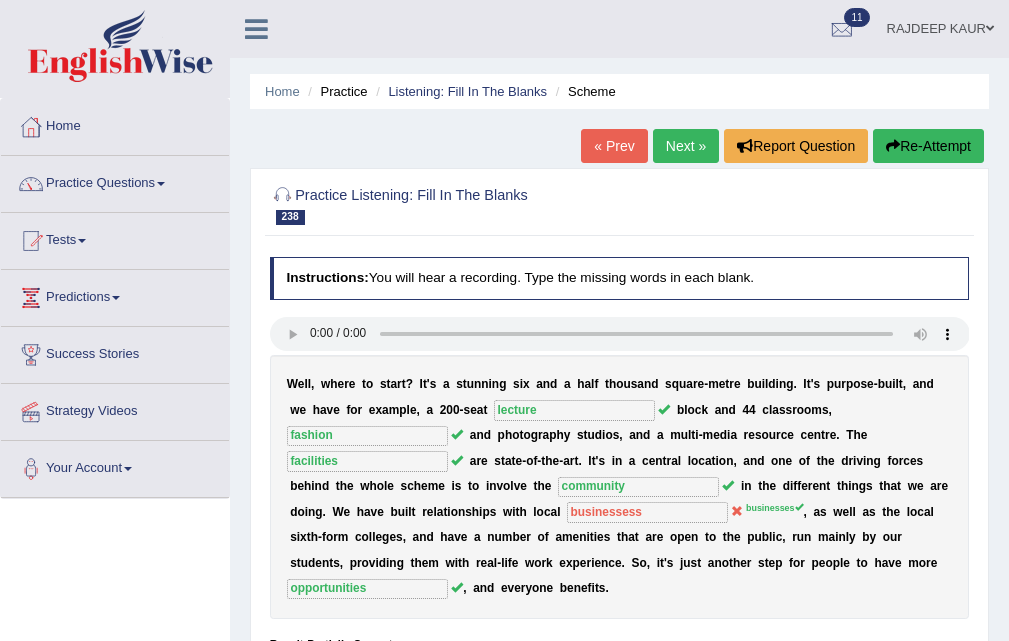 click on "Next »" at bounding box center [686, 146] 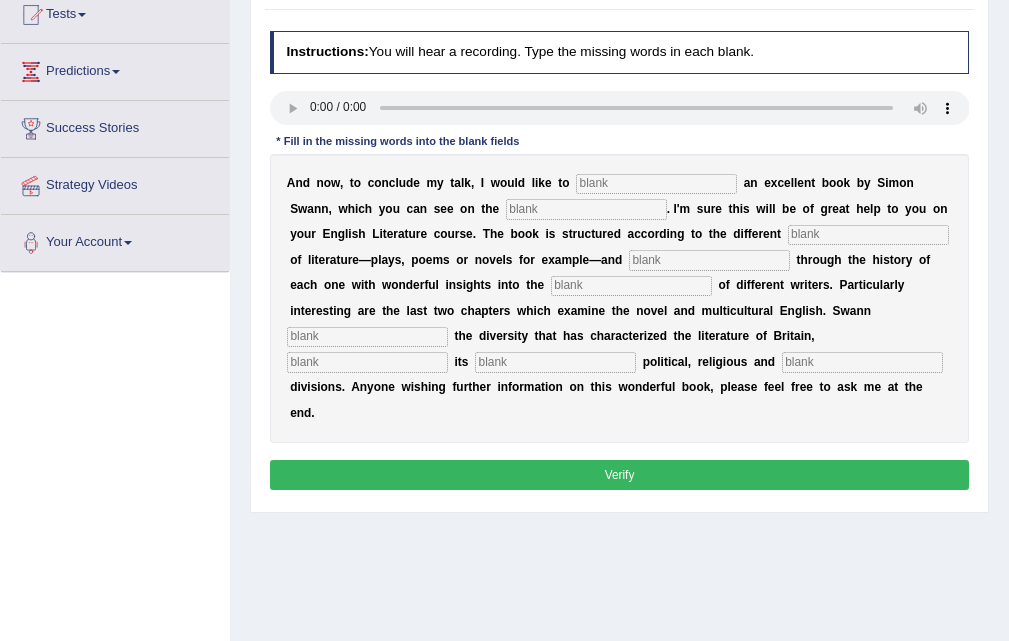 scroll, scrollTop: 0, scrollLeft: 0, axis: both 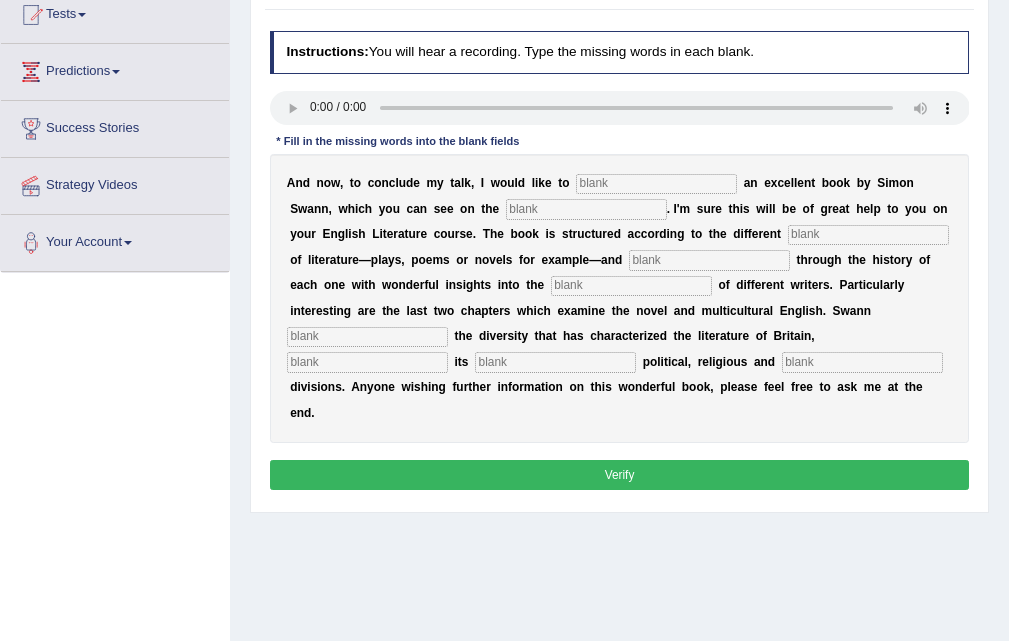click at bounding box center (656, 184) 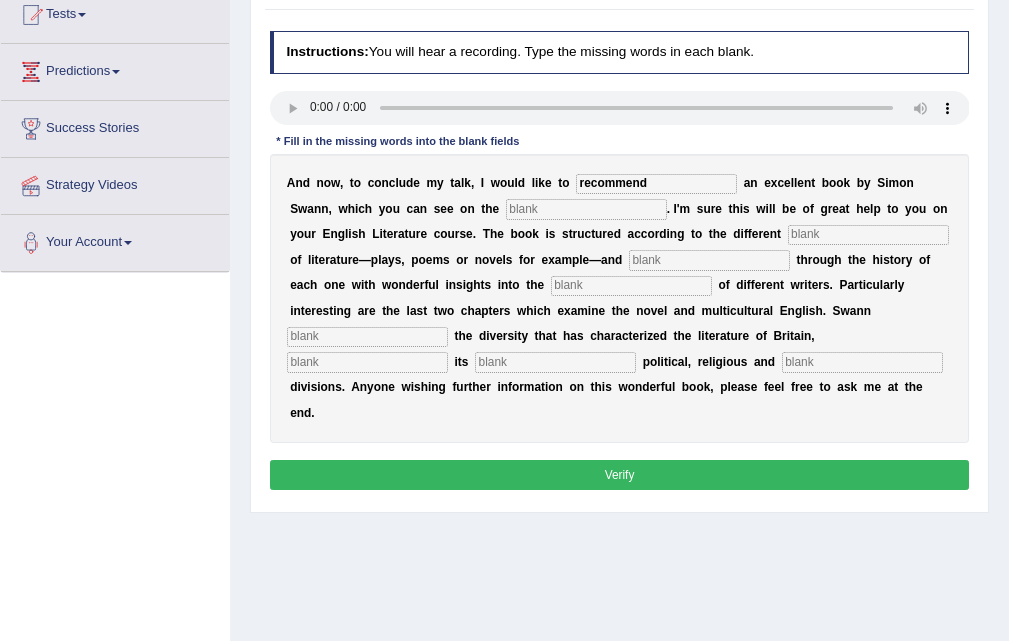 type on "recommend" 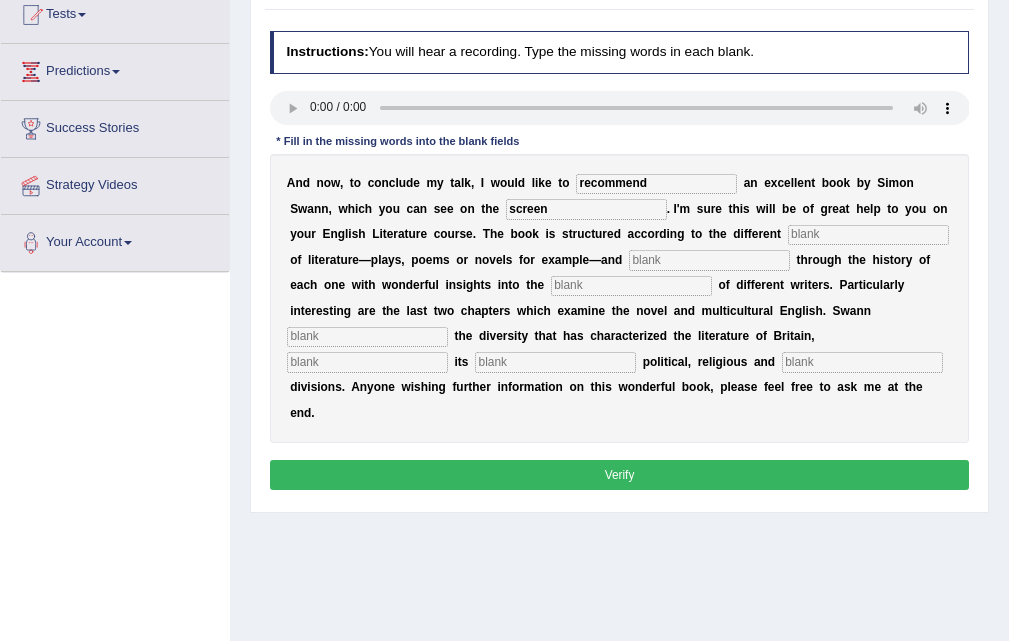 type on "screen" 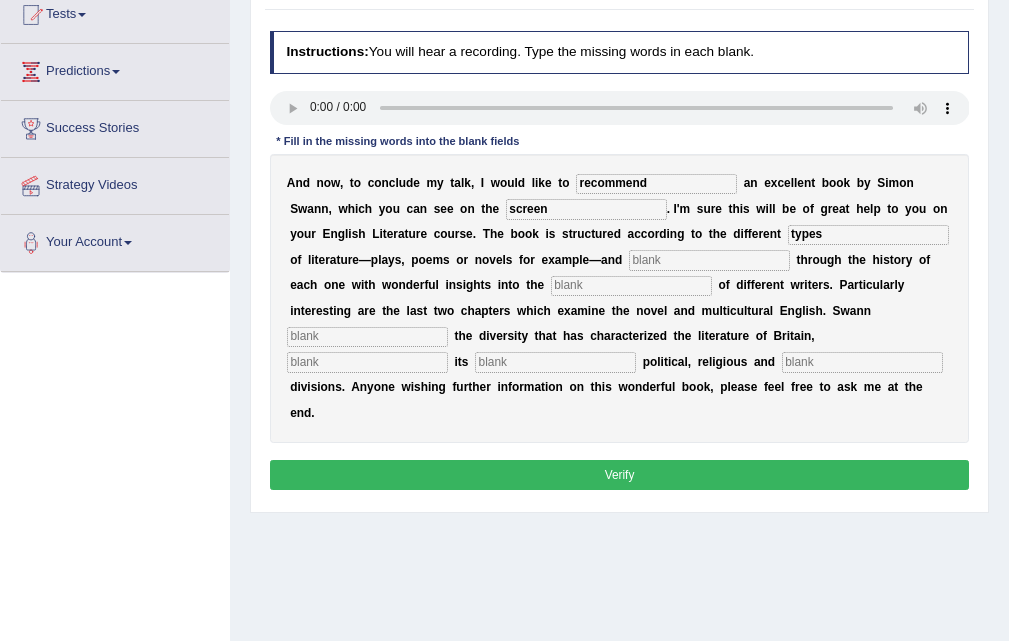 type on "types" 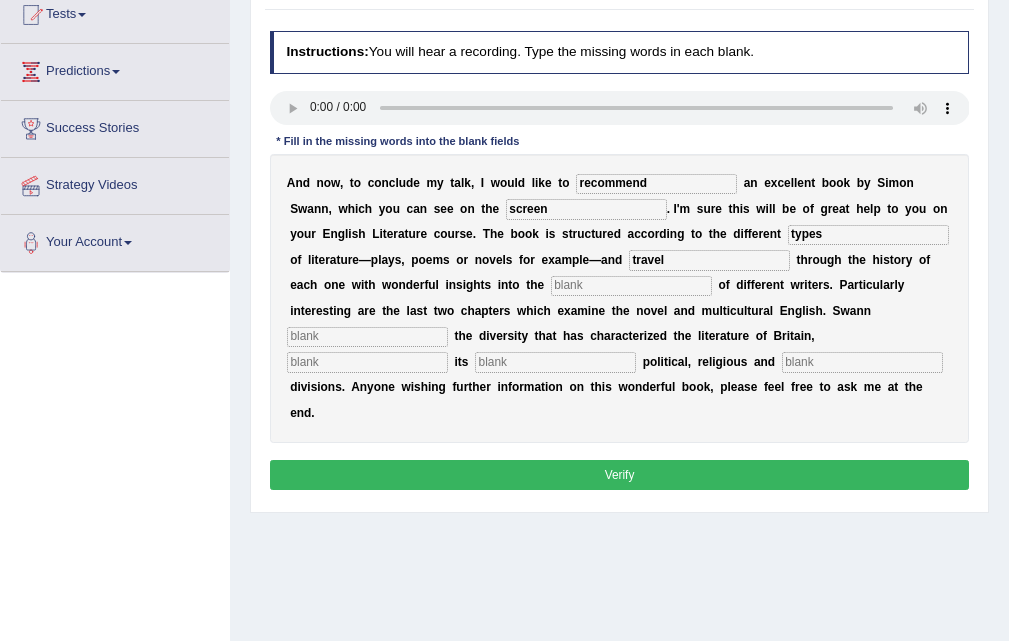 type on "travel" 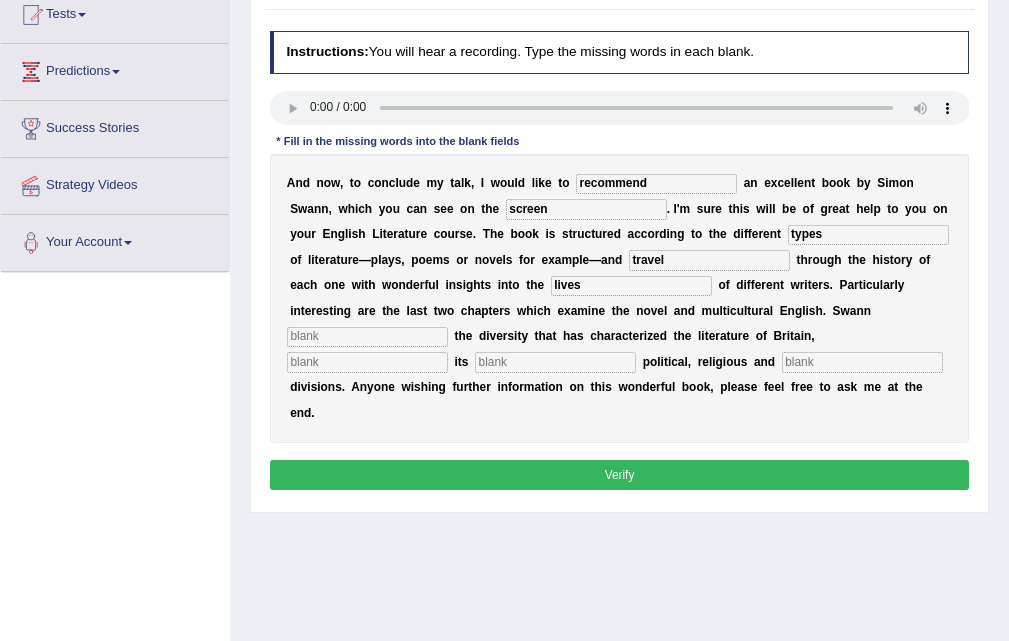 type on "lives" 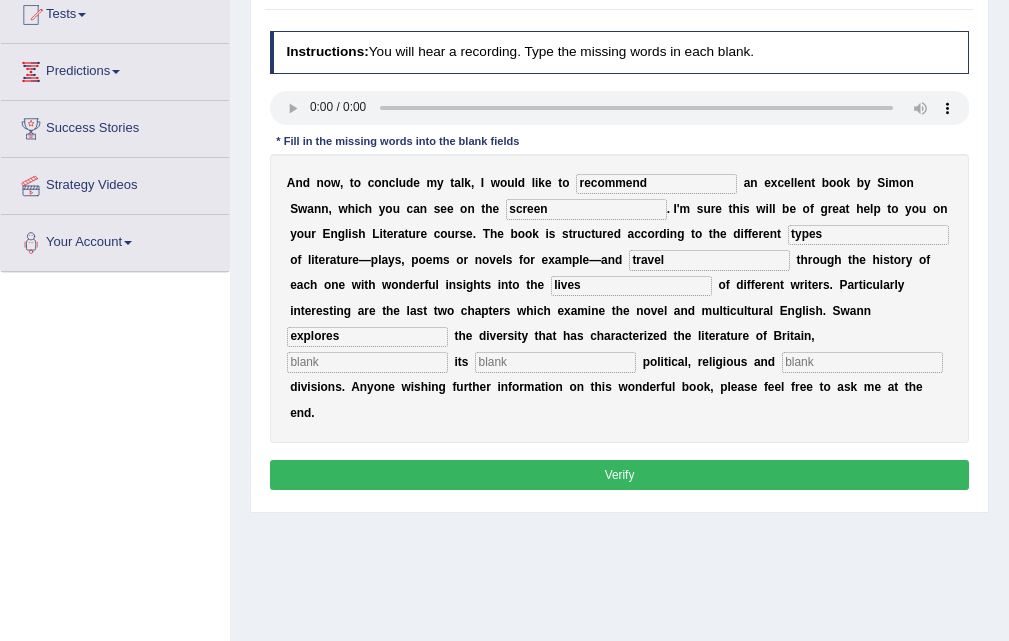 type on "explores" 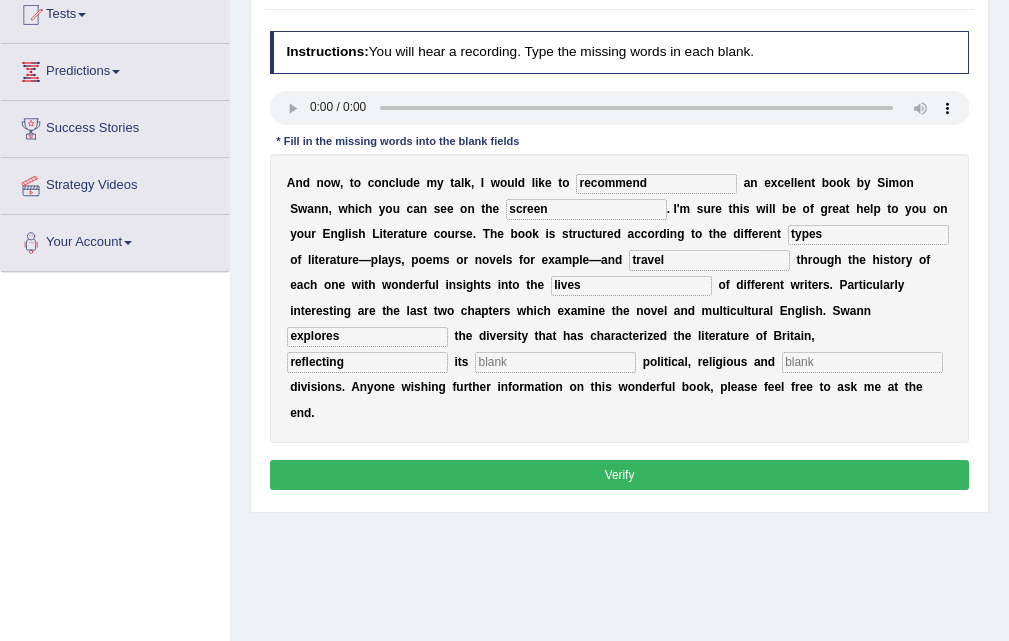 type on "reflecting" 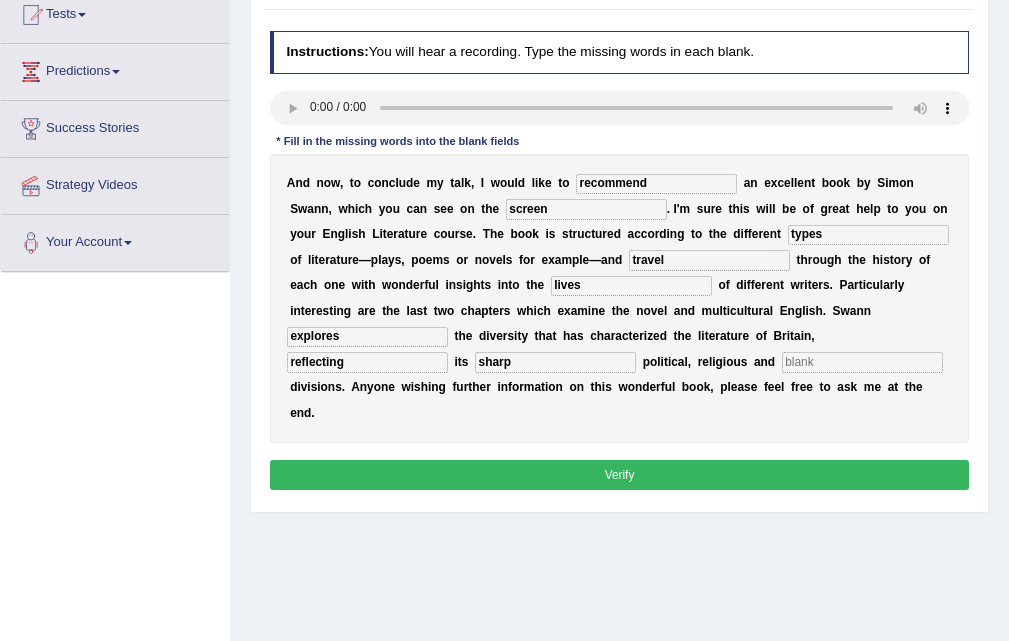 type on "sharp" 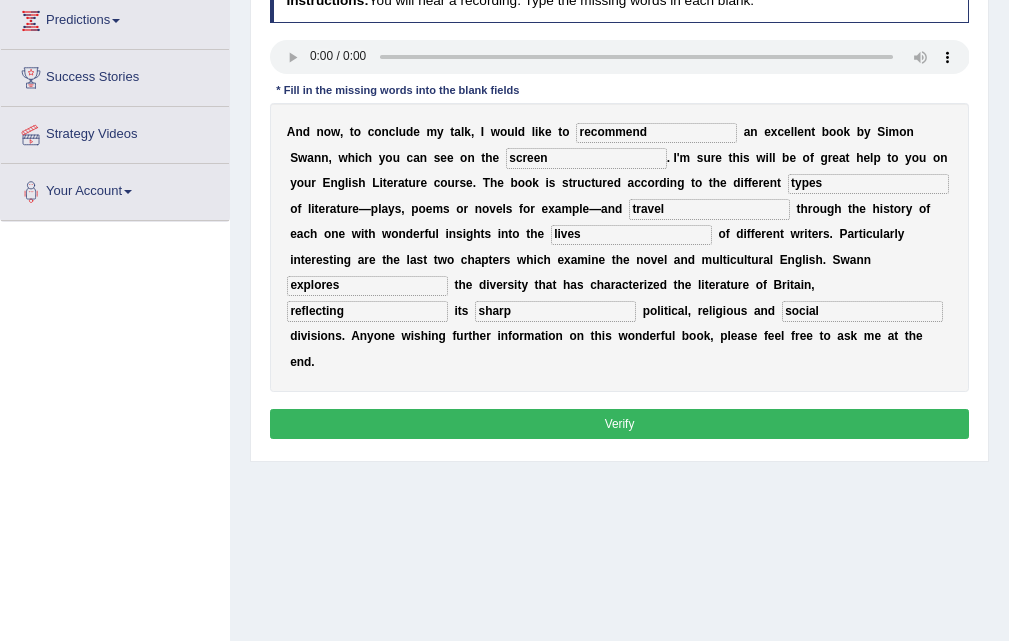 scroll, scrollTop: 326, scrollLeft: 0, axis: vertical 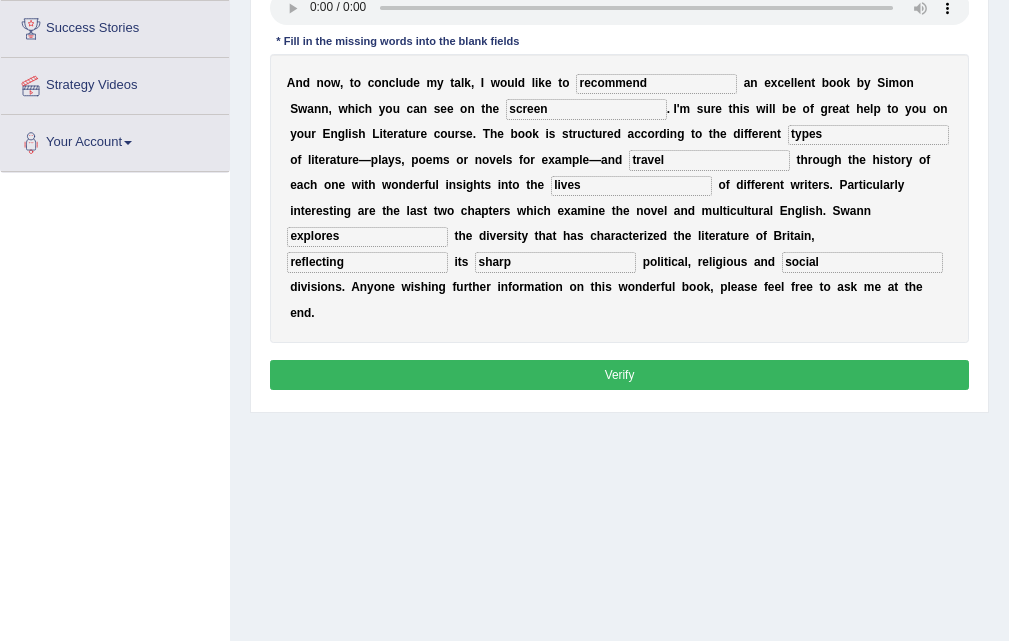 type on "social" 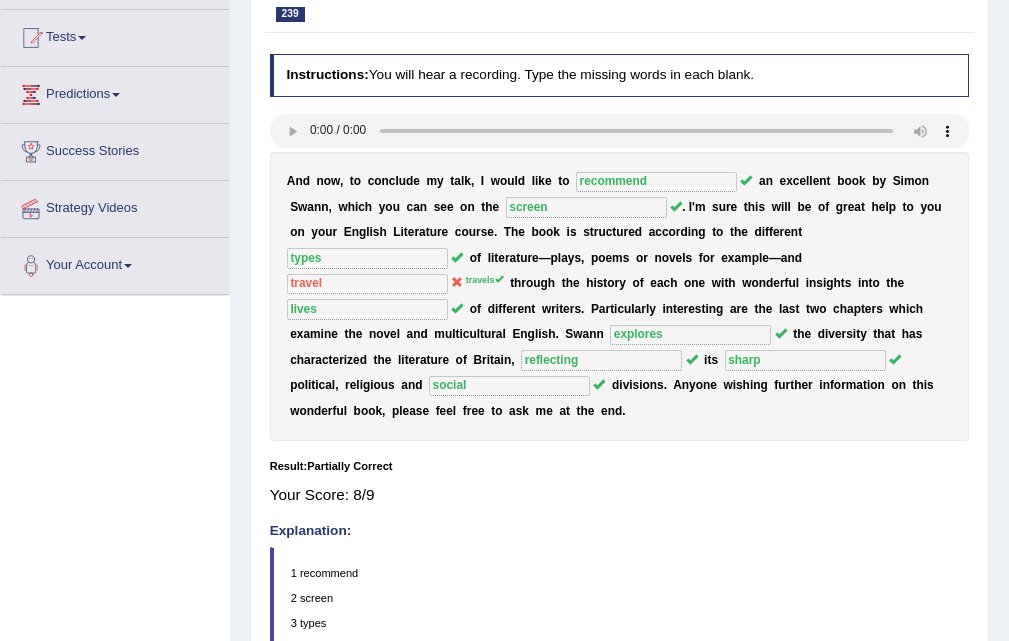scroll, scrollTop: 0, scrollLeft: 0, axis: both 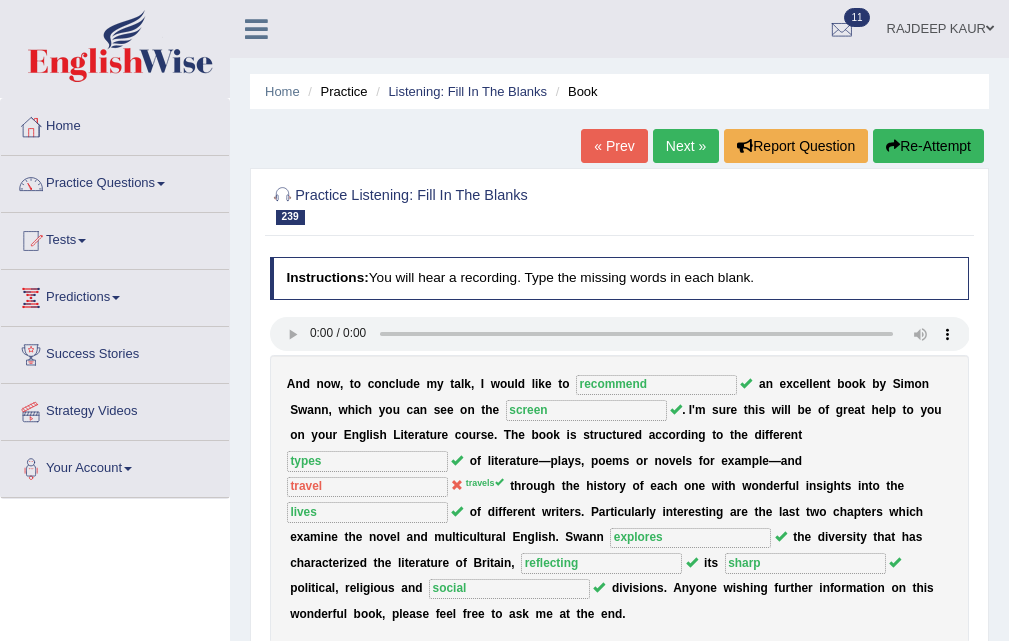 click on "Next »" at bounding box center [686, 146] 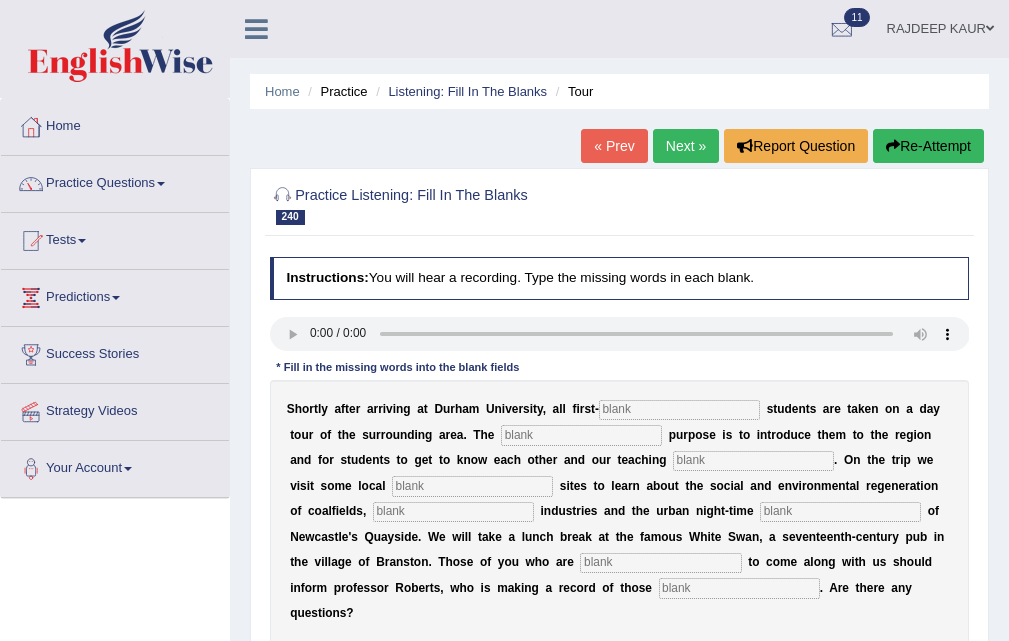 scroll, scrollTop: 0, scrollLeft: 0, axis: both 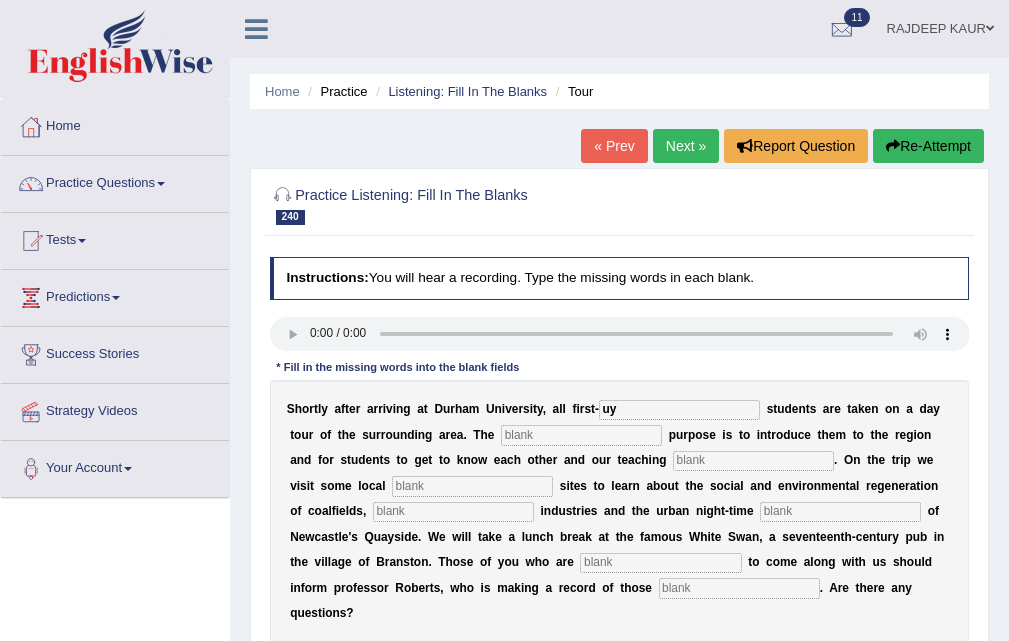 type on "u" 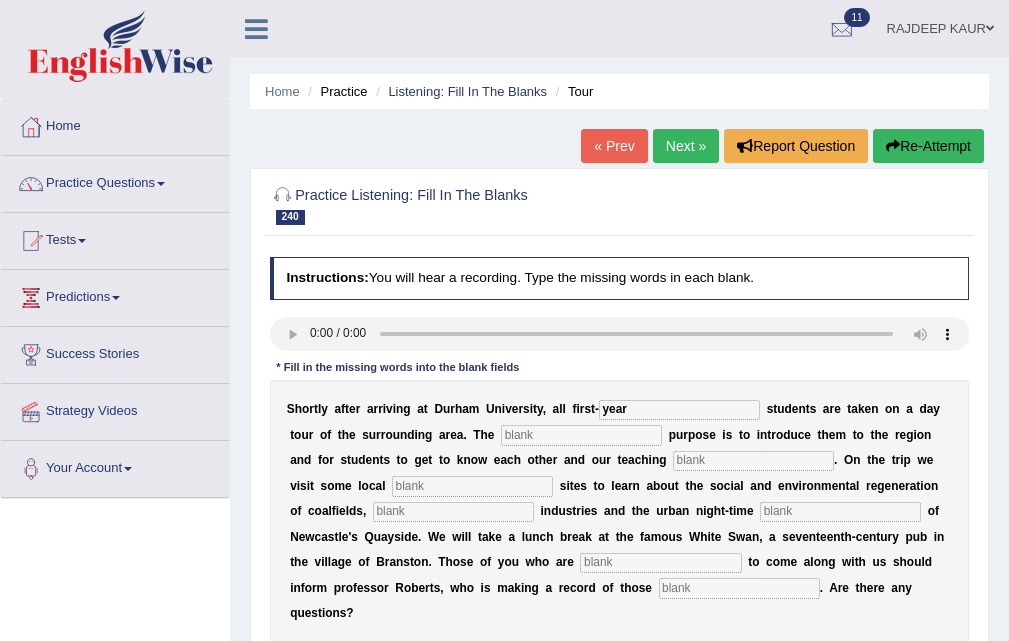 type on "year" 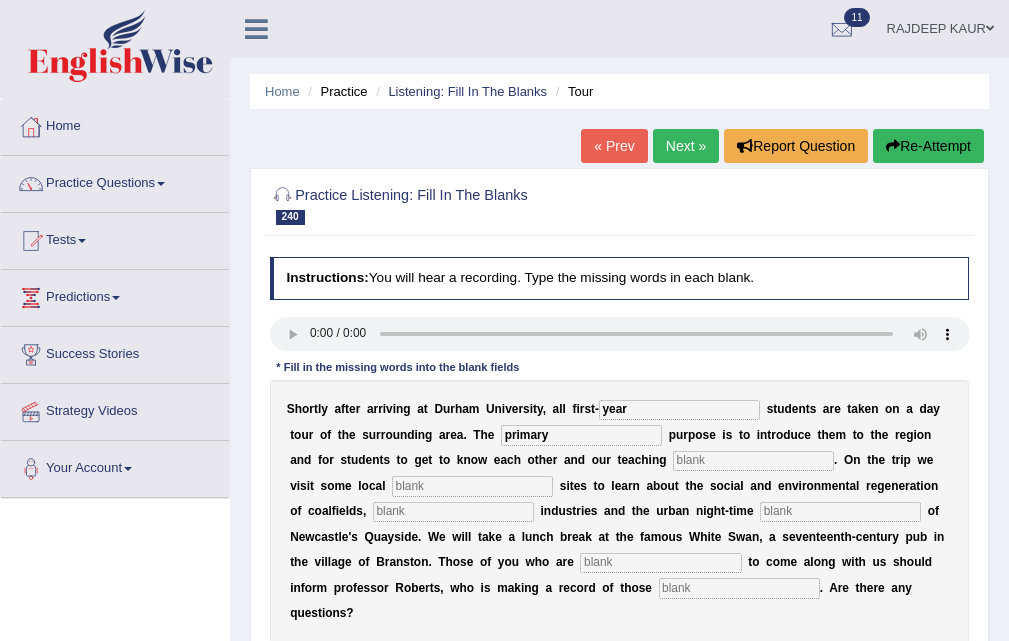 type on "primary" 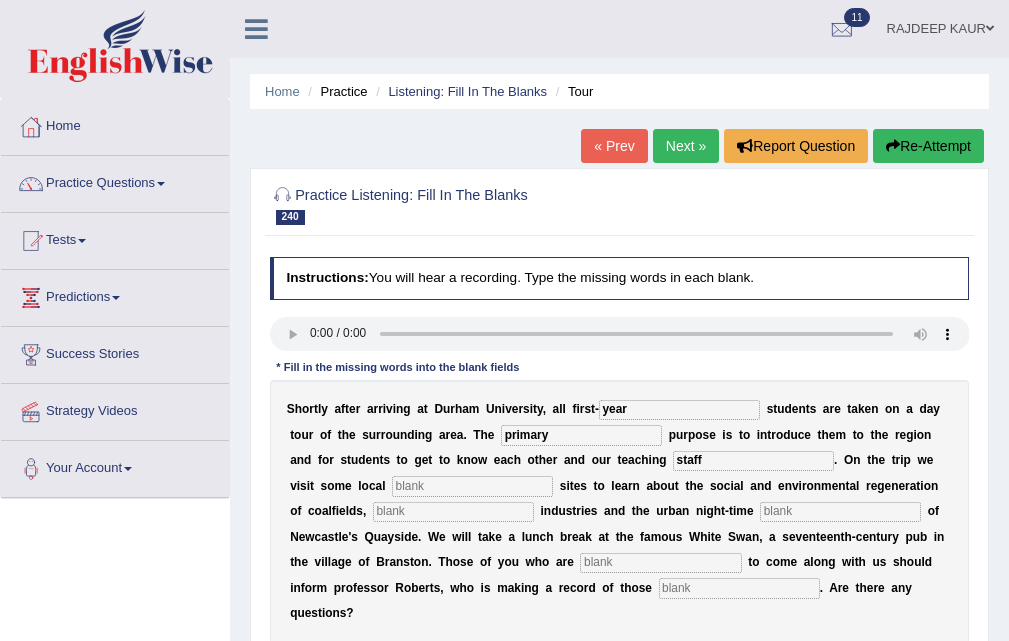 type on "staff" 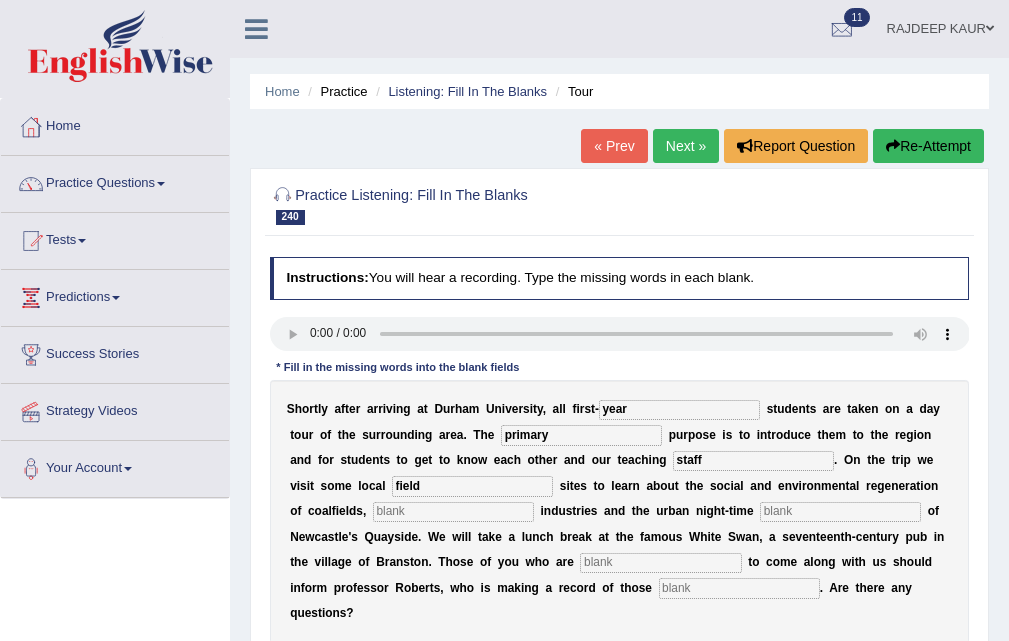 type on "field" 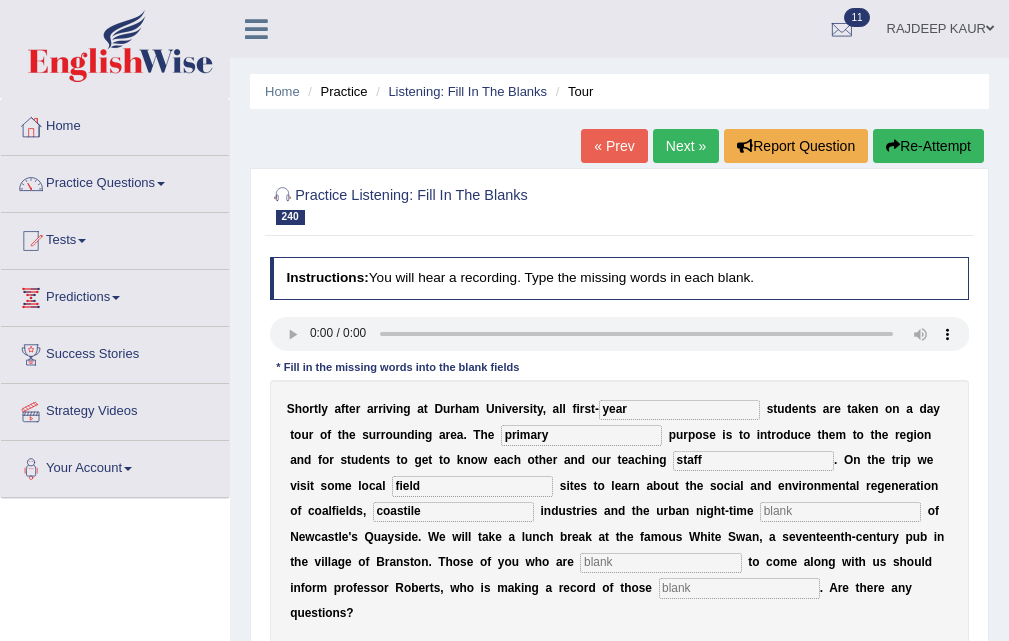 type on "coastile" 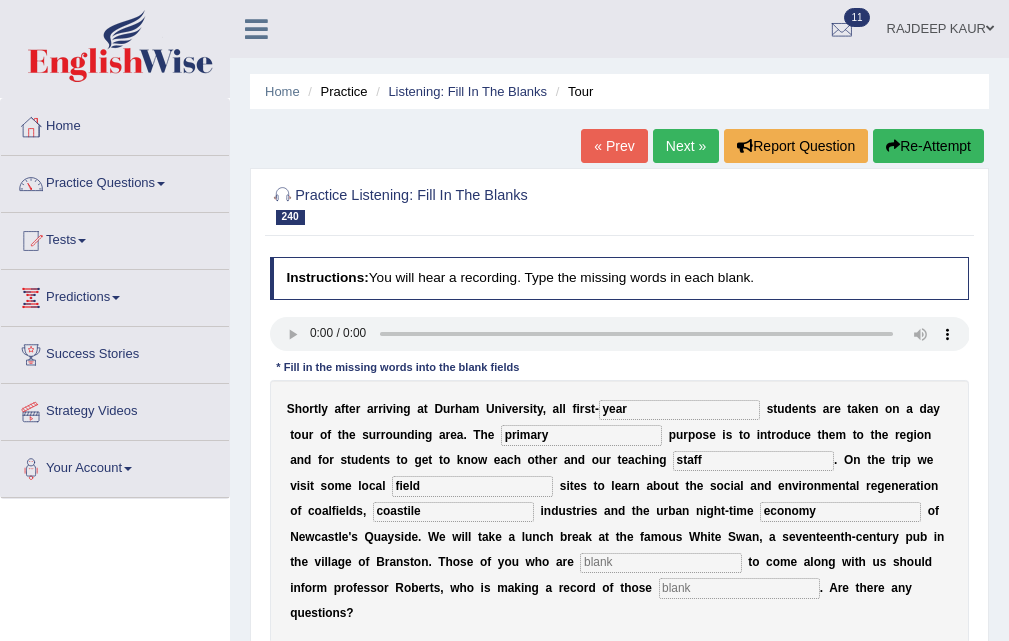 type on "economy" 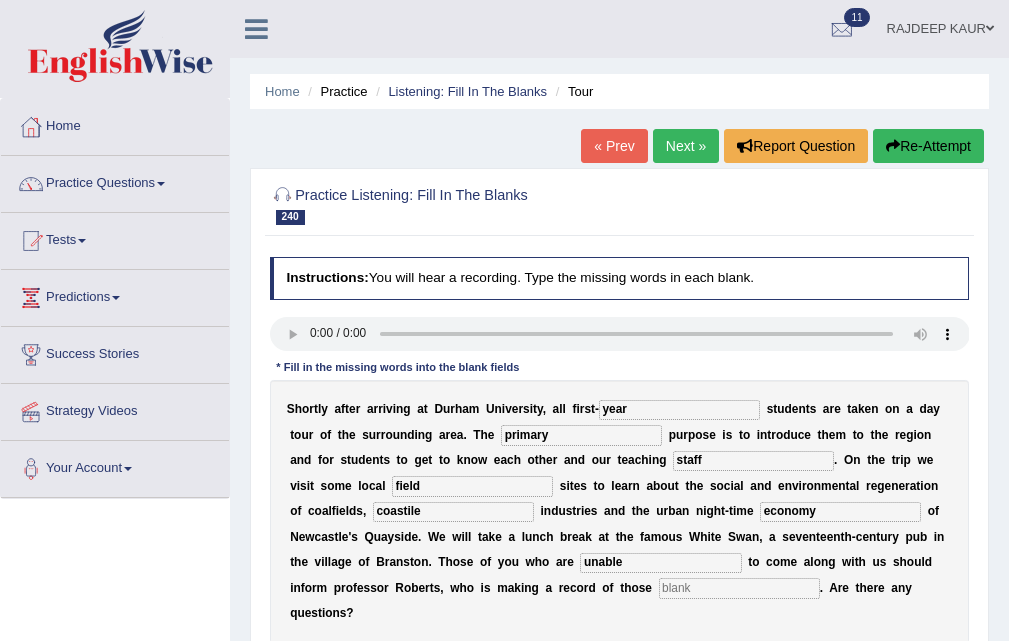 type on "unable" 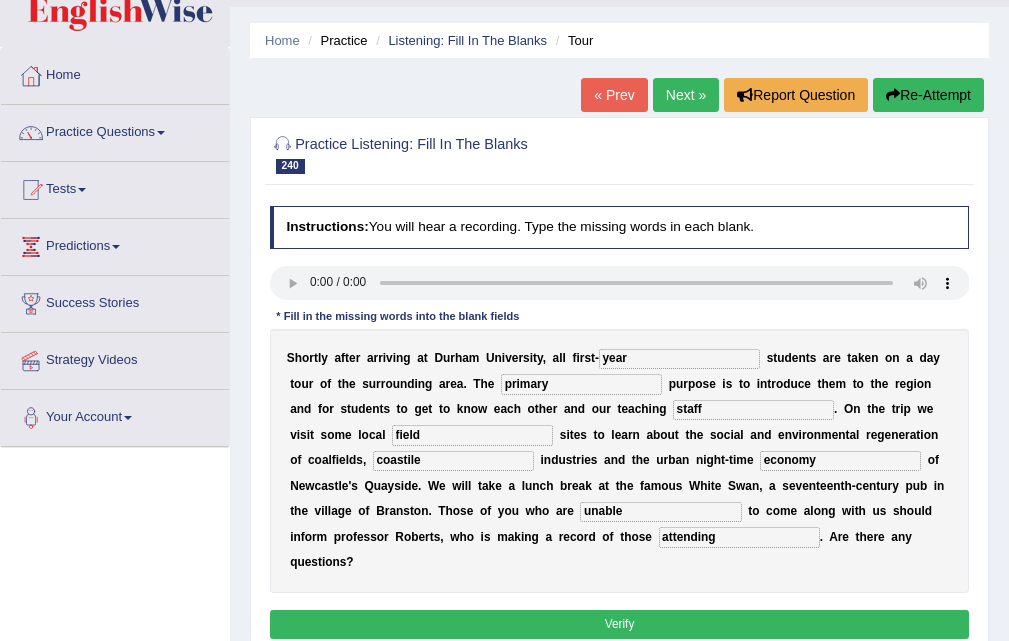 scroll, scrollTop: 100, scrollLeft: 0, axis: vertical 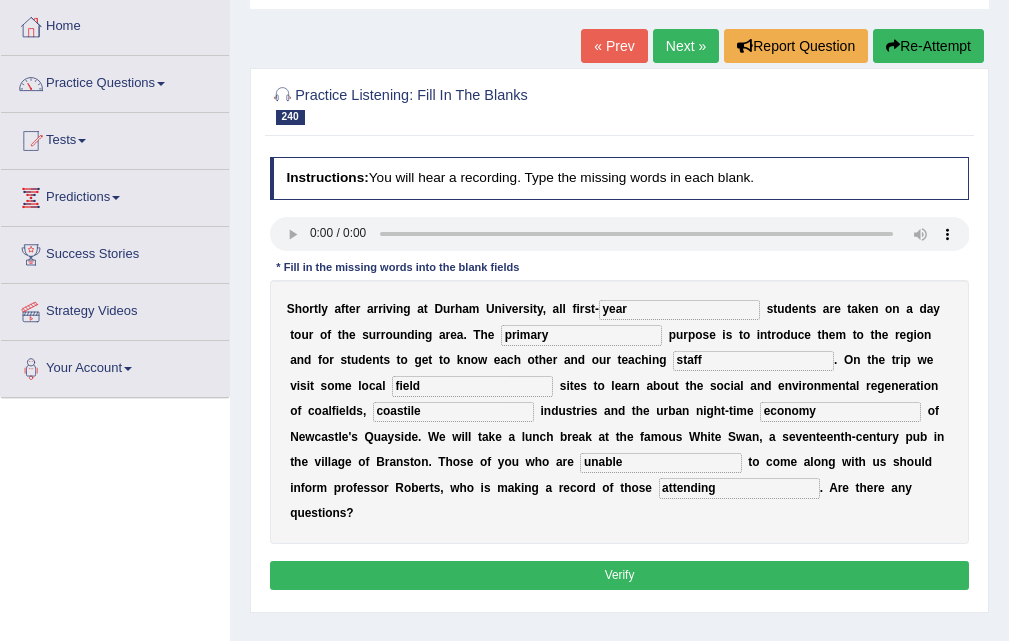 type on "attending" 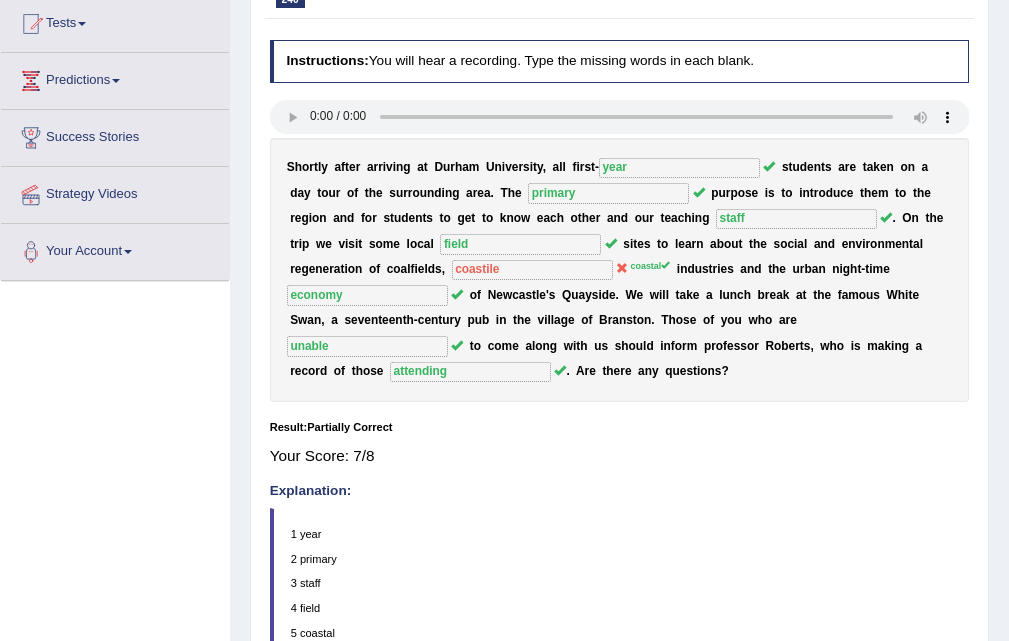 scroll, scrollTop: 0, scrollLeft: 0, axis: both 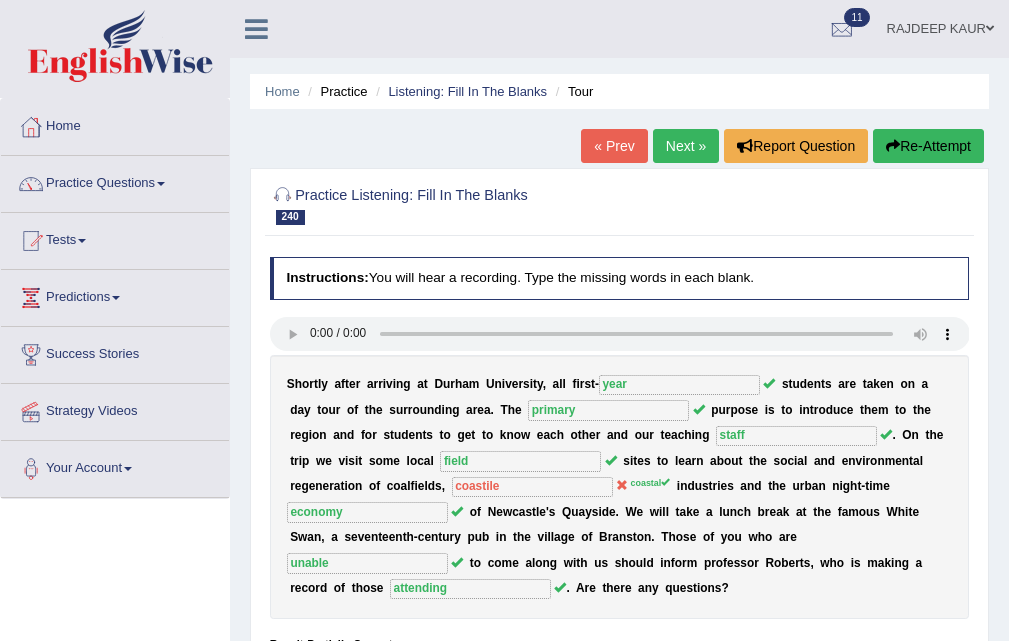 click on "Next »" at bounding box center (686, 146) 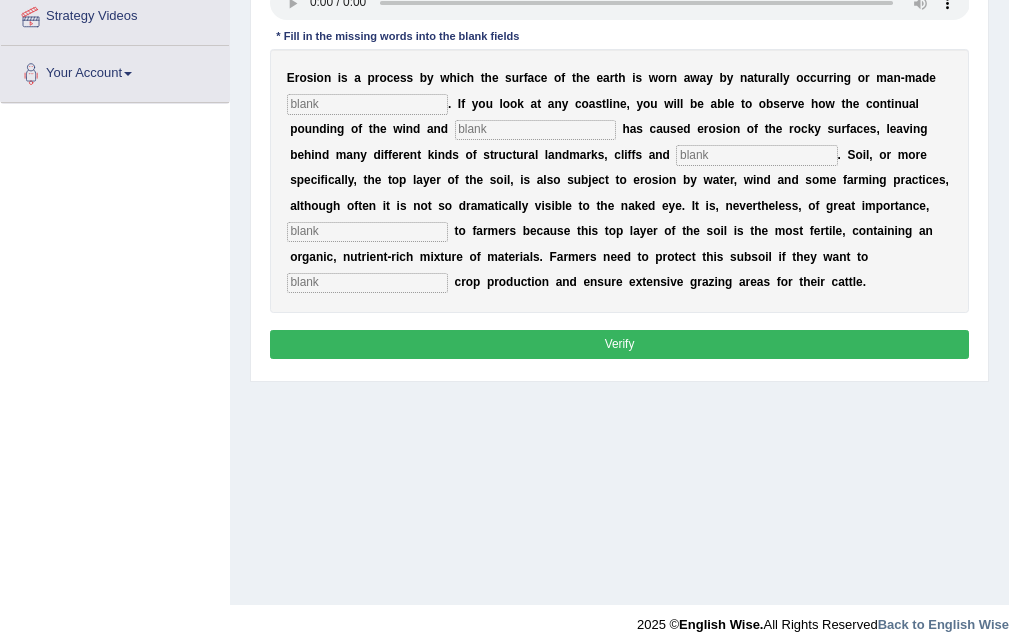 scroll, scrollTop: 400, scrollLeft: 0, axis: vertical 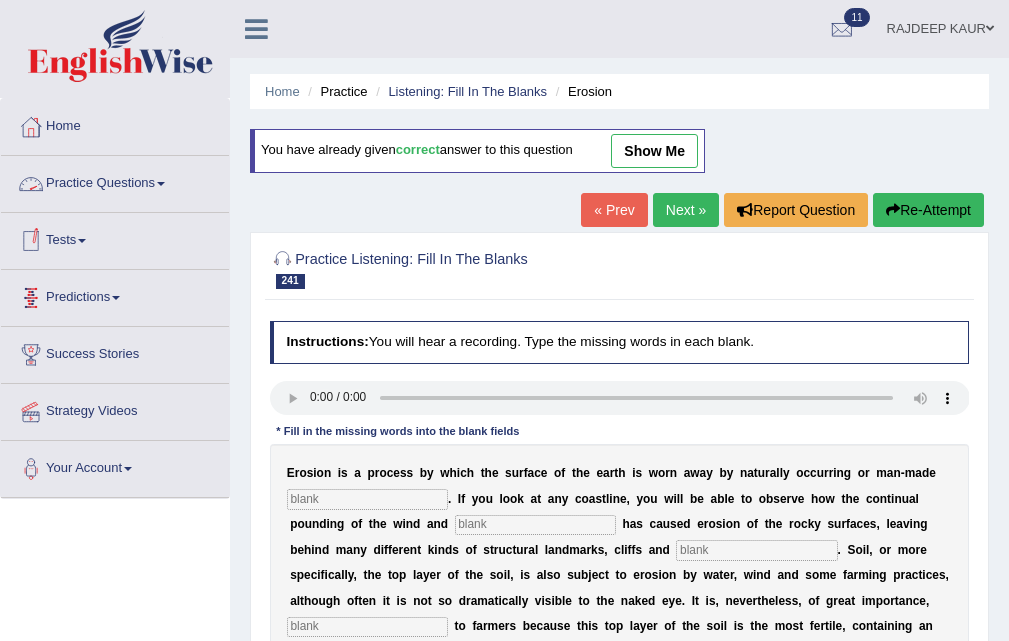 click on "Practice Questions" at bounding box center [115, 181] 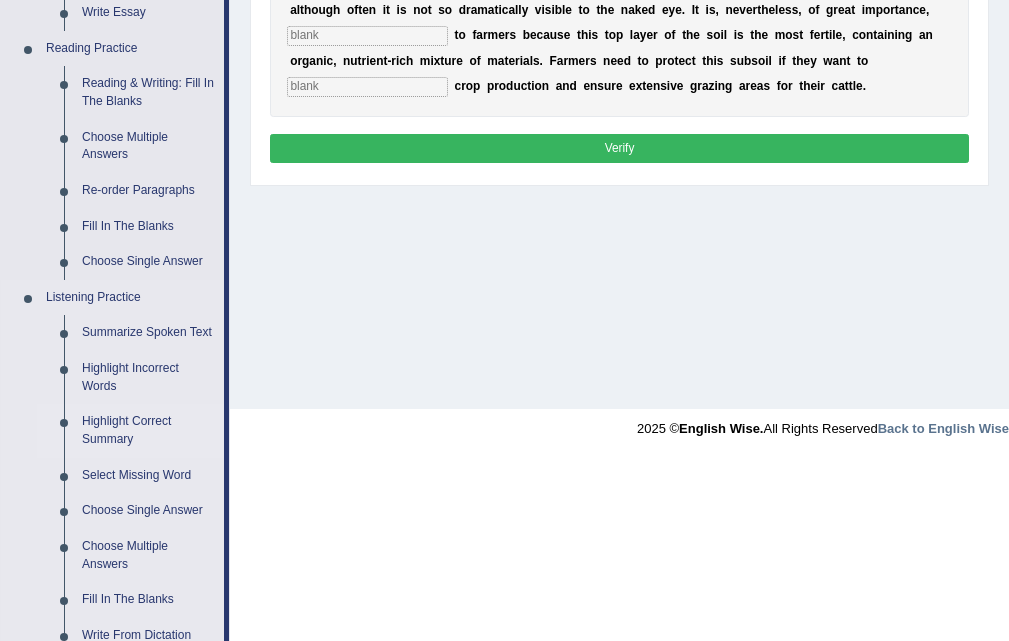 scroll, scrollTop: 626, scrollLeft: 0, axis: vertical 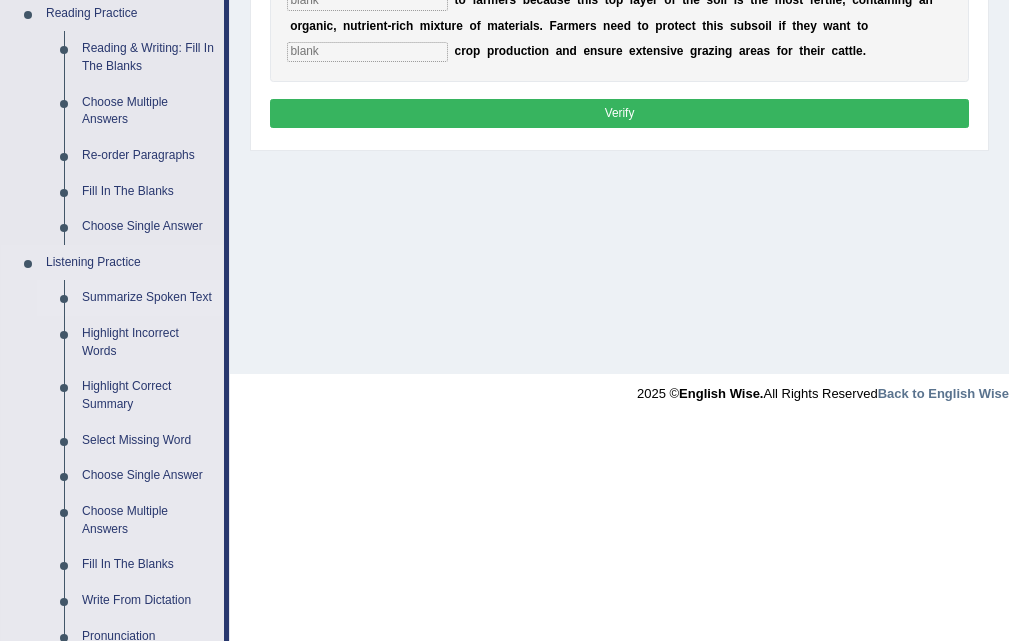 click on "Summarize Spoken Text" at bounding box center (148, 298) 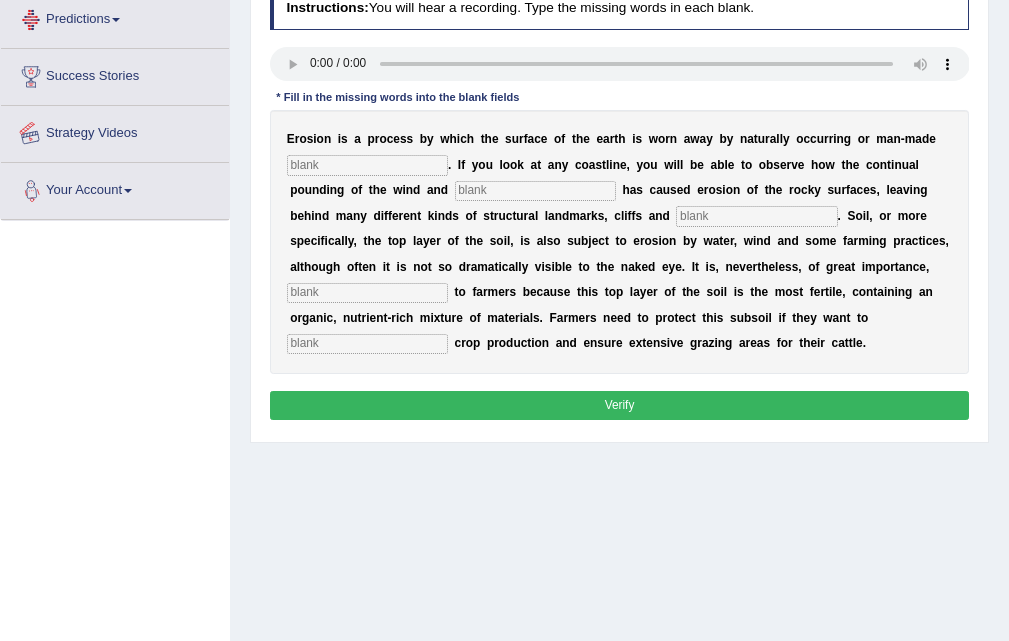 scroll, scrollTop: 358, scrollLeft: 0, axis: vertical 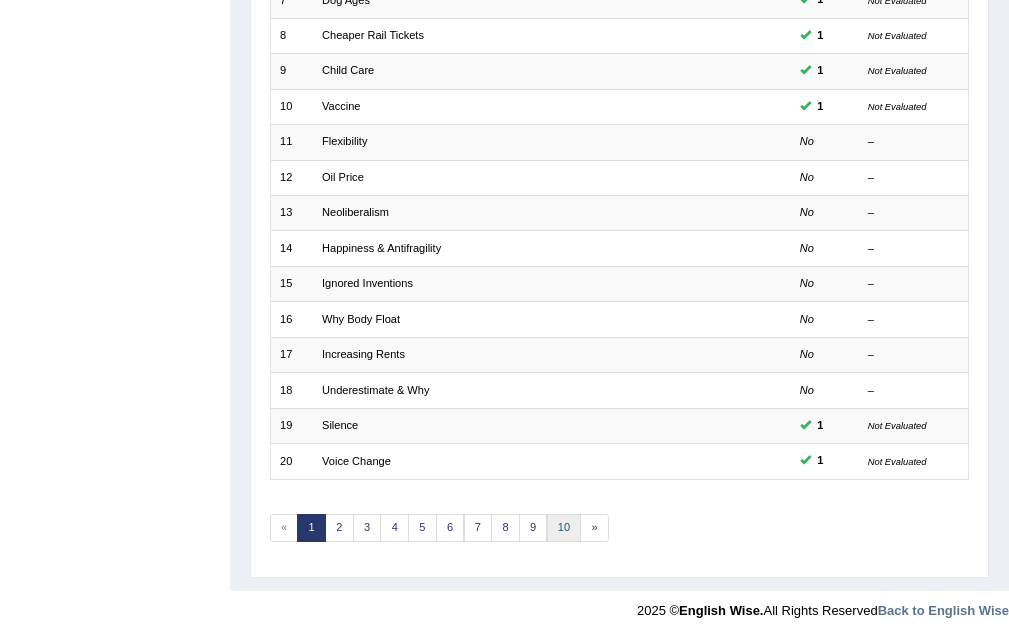 click on "10" at bounding box center [564, 528] 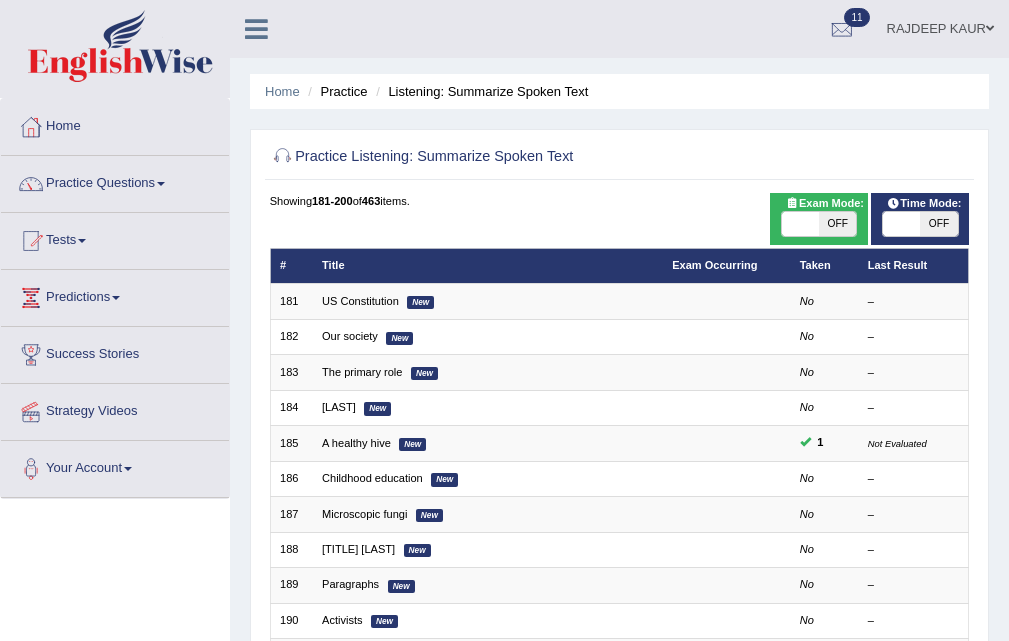 scroll, scrollTop: 507, scrollLeft: 0, axis: vertical 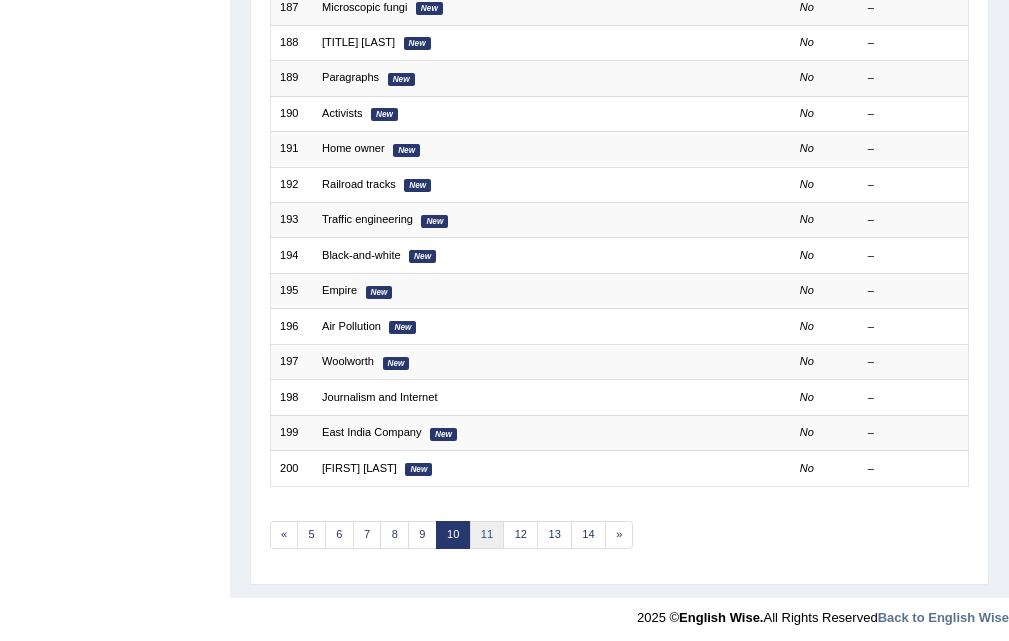 click on "11" at bounding box center [487, 535] 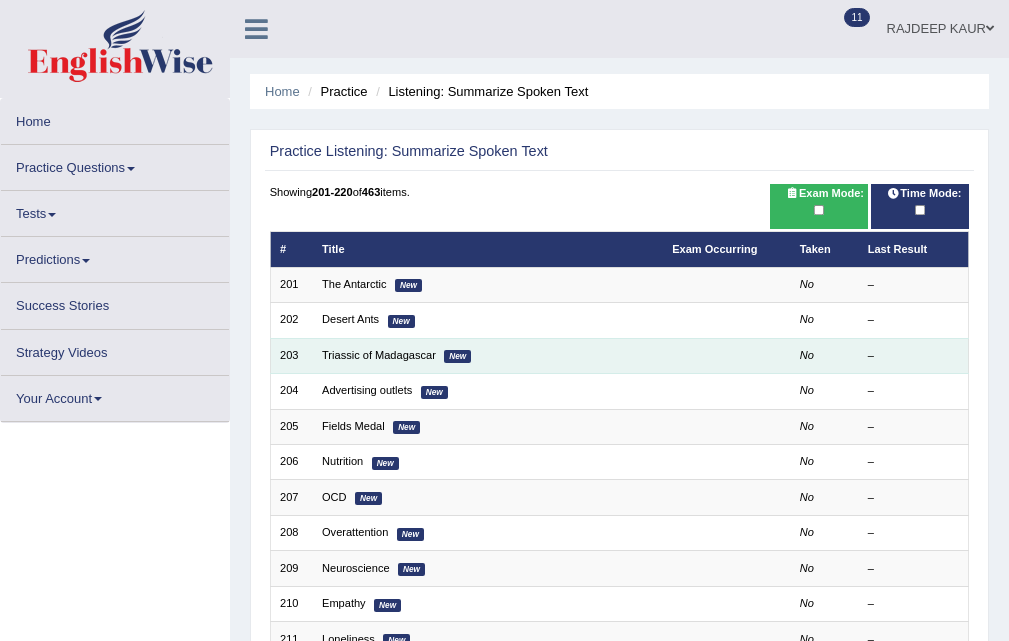 scroll, scrollTop: 0, scrollLeft: 0, axis: both 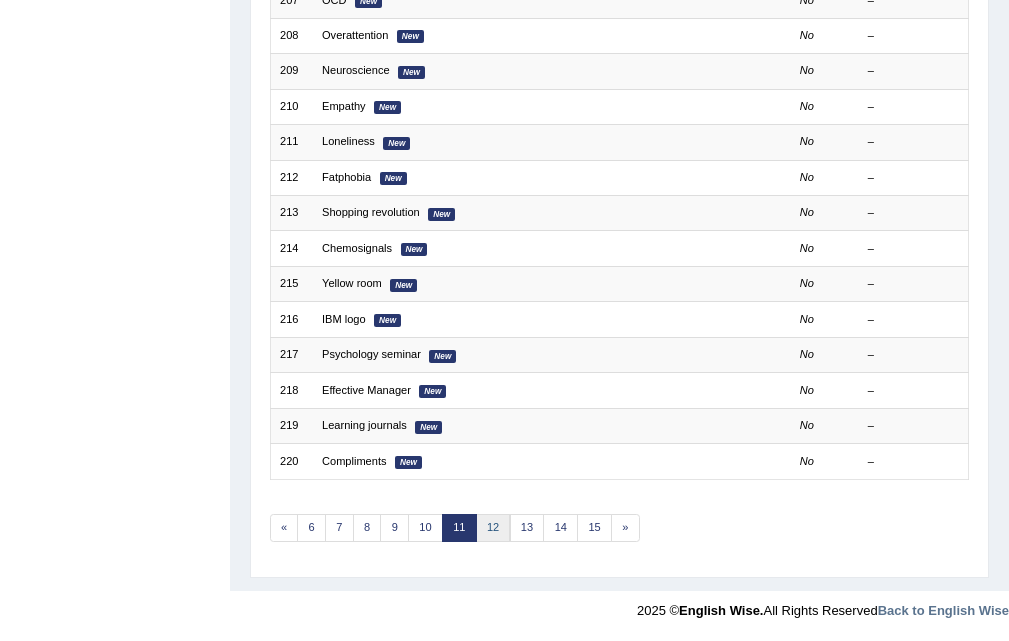 click on "12" at bounding box center (493, 528) 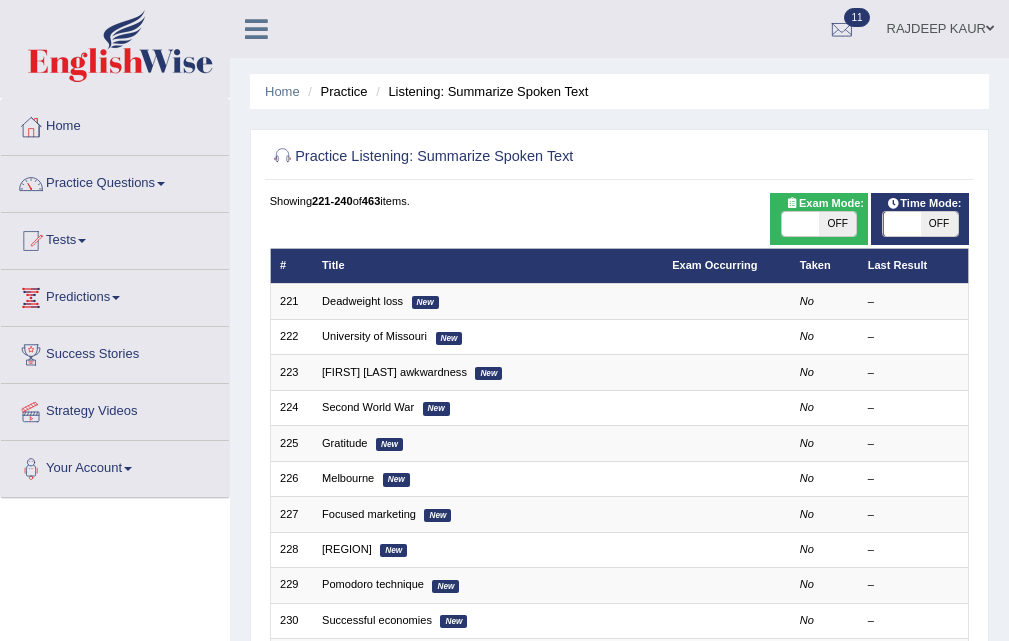 scroll, scrollTop: 76, scrollLeft: 0, axis: vertical 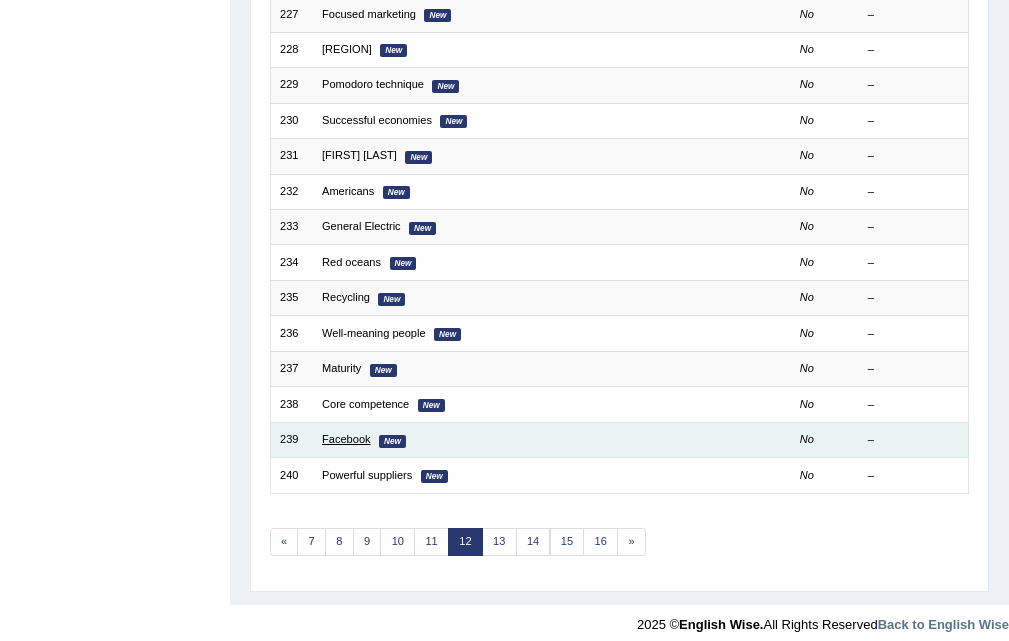click on "Facebook" at bounding box center (346, 439) 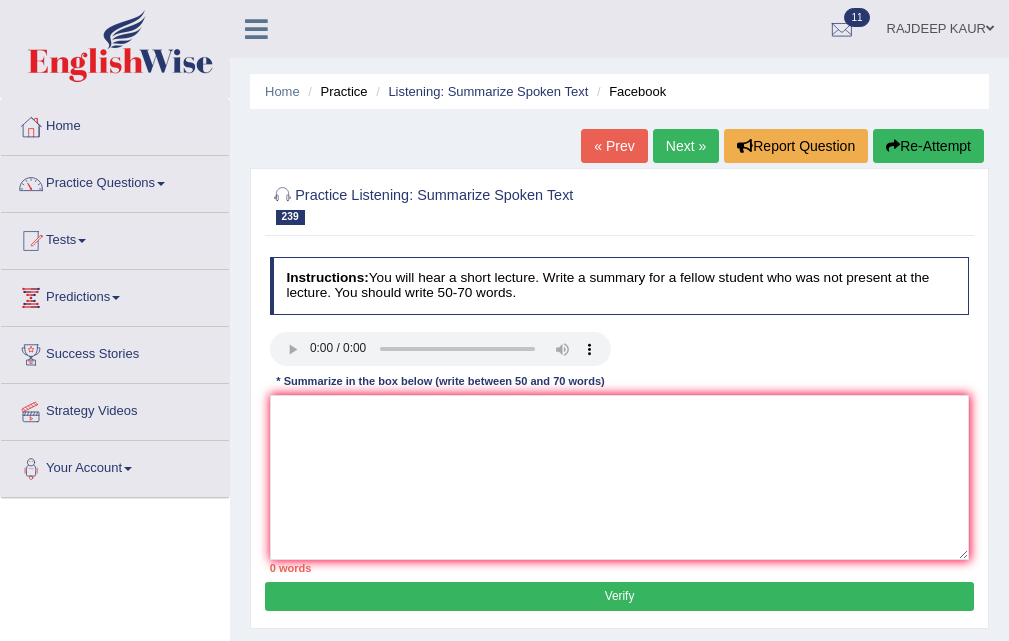 scroll, scrollTop: 200, scrollLeft: 0, axis: vertical 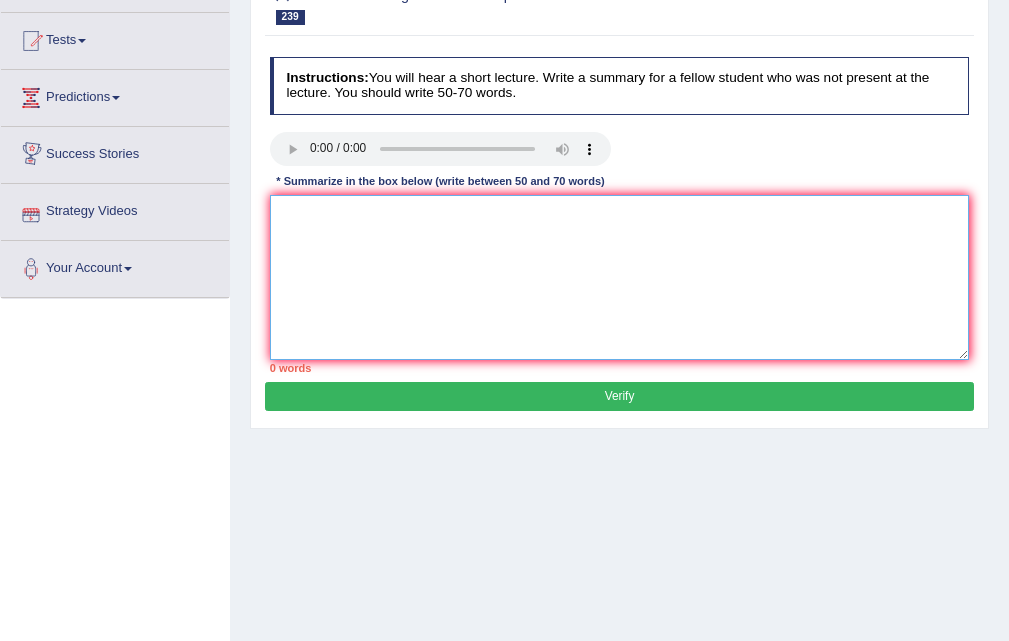 click at bounding box center [620, 277] 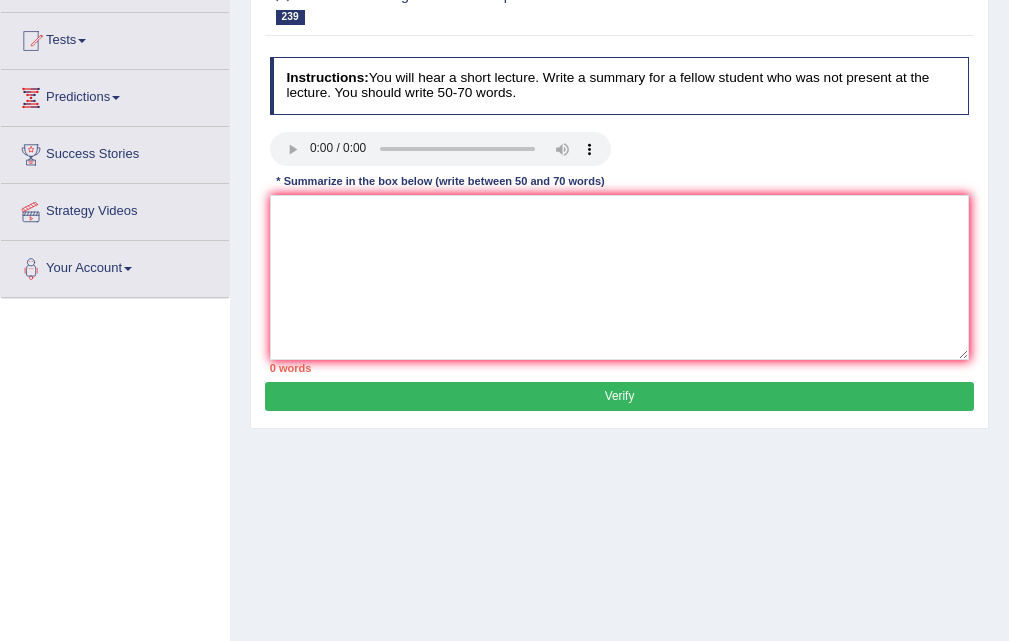 type 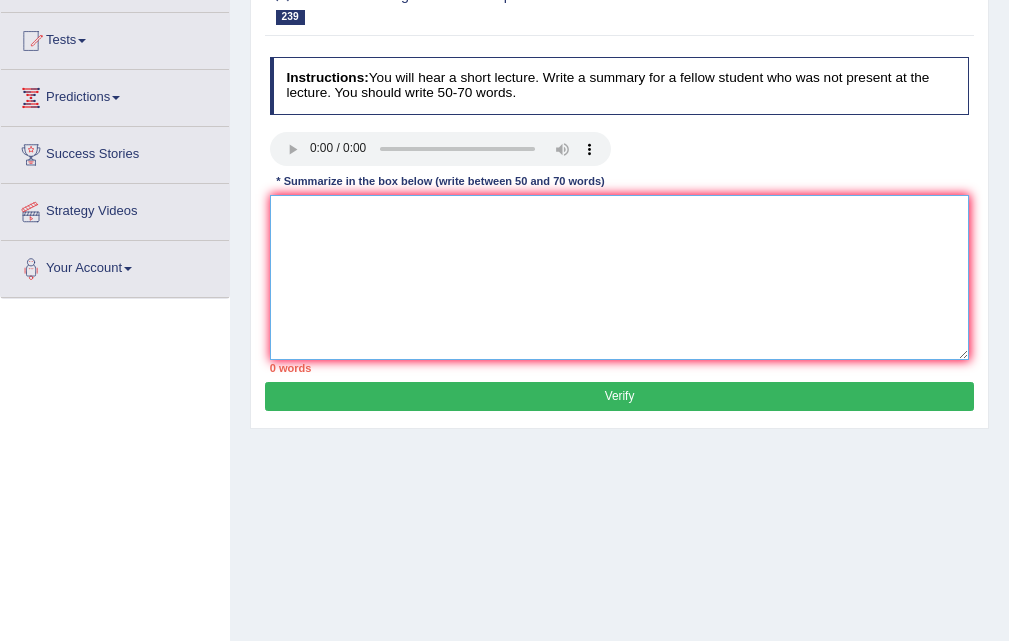 click at bounding box center (620, 277) 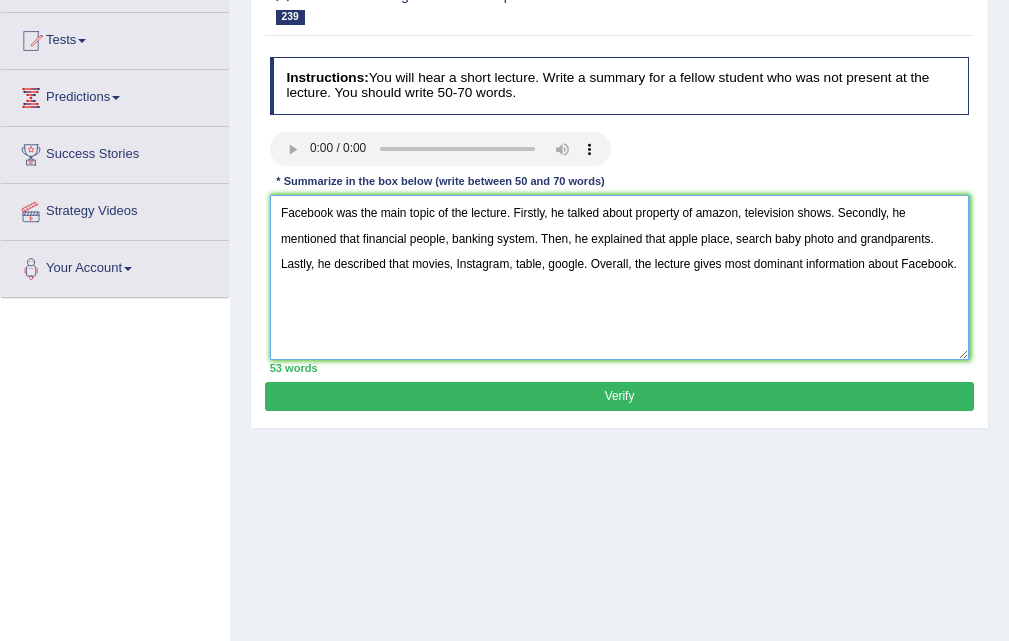 click on "Facebook was the main topic of the lecture. Firstly, he talked about property of amazon, television shows. Secondly, he mentioned that financial people, banking system. Then, he explained that apple place, search baby photo and grandparents. Lastly, he described that movies, Instagram, table, google. Overall, the lecture gives most dominant information about Facebook." at bounding box center (620, 277) 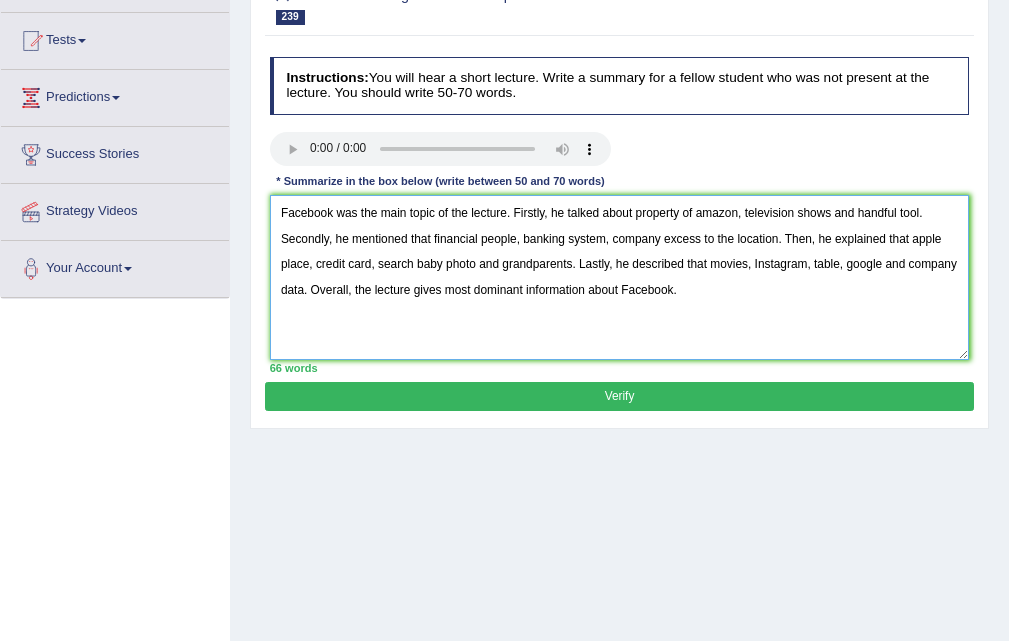 type on "Facebook was the main topic of the lecture. Firstly, he talked about property of amazon, television shows and handful tool. Secondly, he mentioned that financial people, banking system, company excess to the location. Then, he explained that apple place, credit card, search baby photo and grandparents. Lastly, he described that movies, Instagram, table, google and company data. Overall, the lecture gives most dominant information about Facebook." 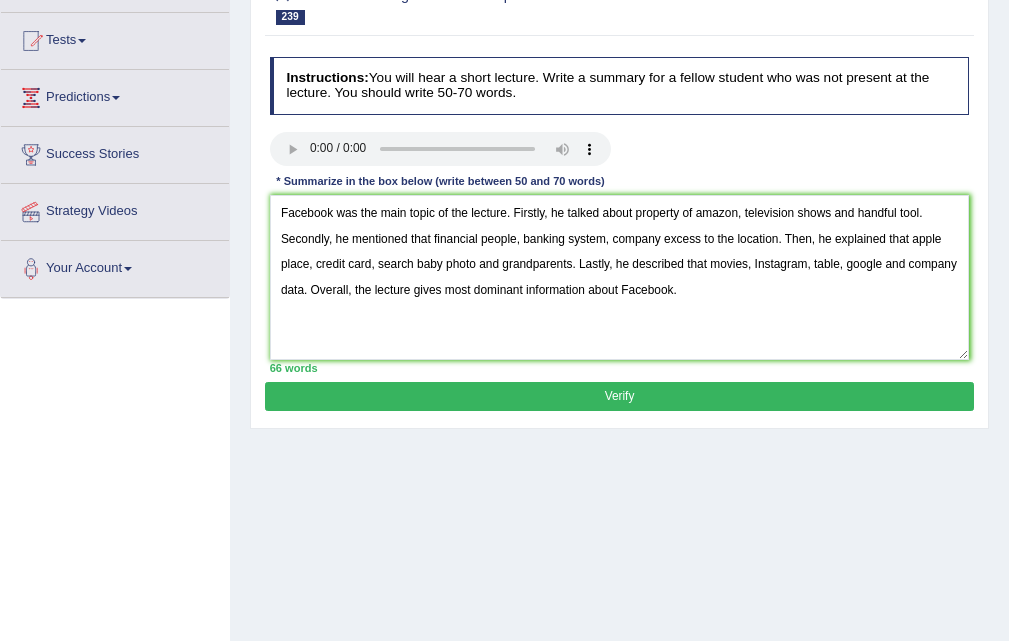 click on "Verify" at bounding box center (619, 396) 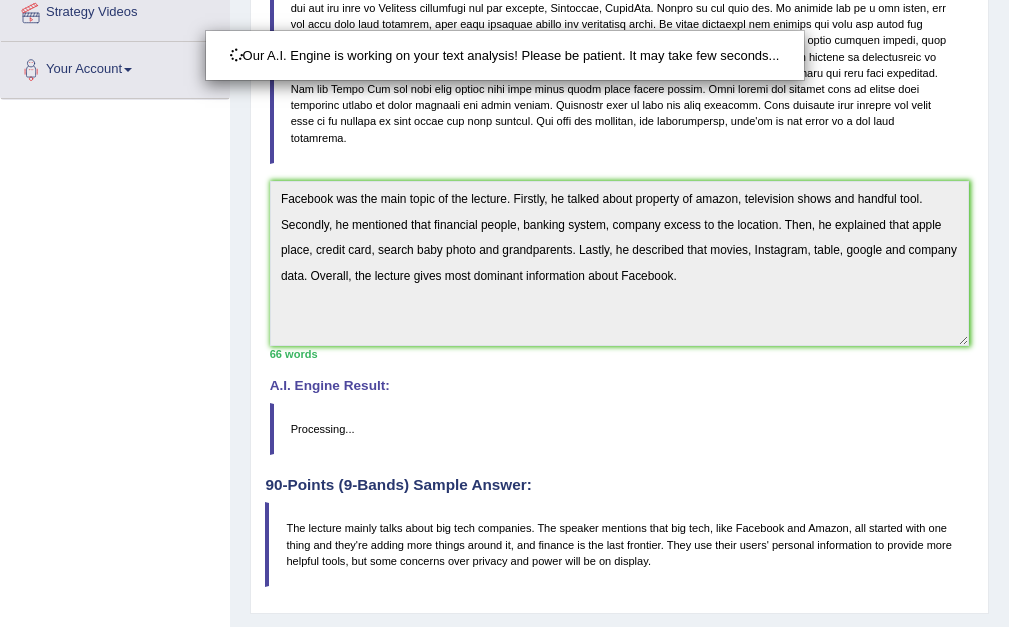 scroll, scrollTop: 411, scrollLeft: 0, axis: vertical 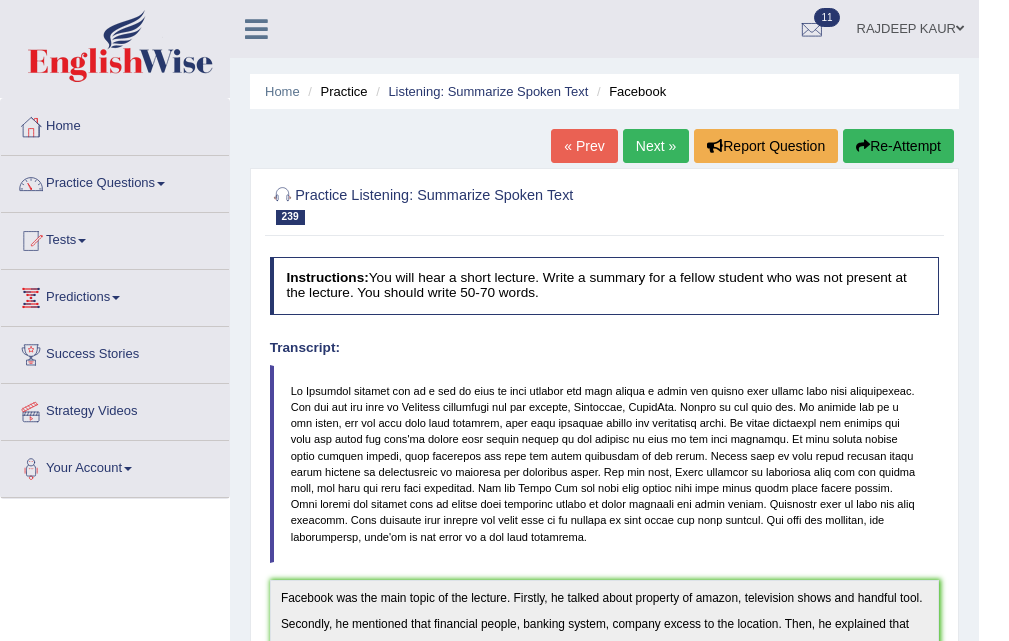 click on "Next »" at bounding box center [656, 146] 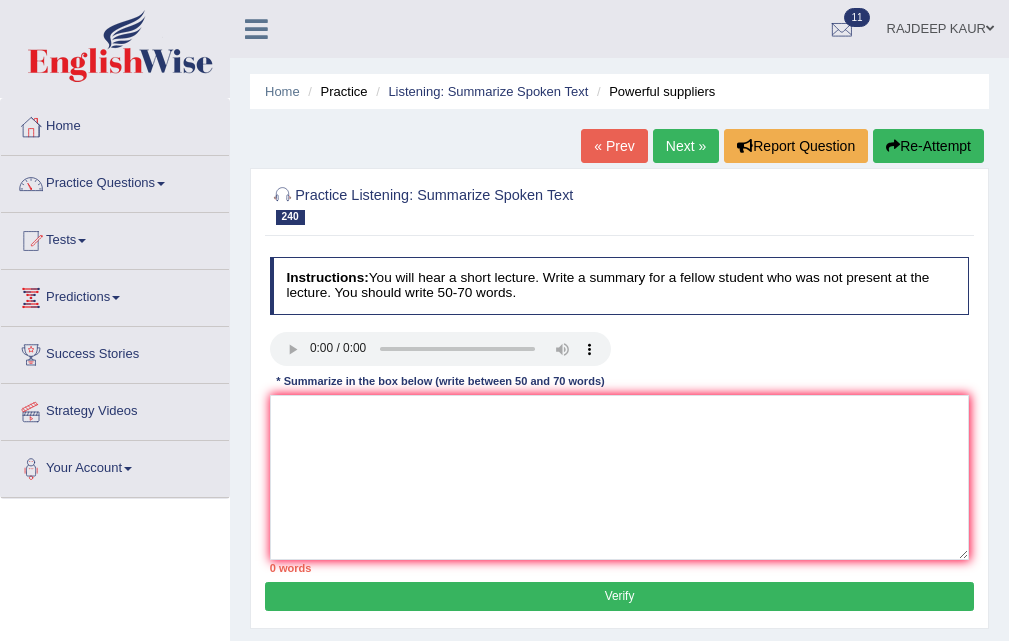 scroll, scrollTop: 0, scrollLeft: 0, axis: both 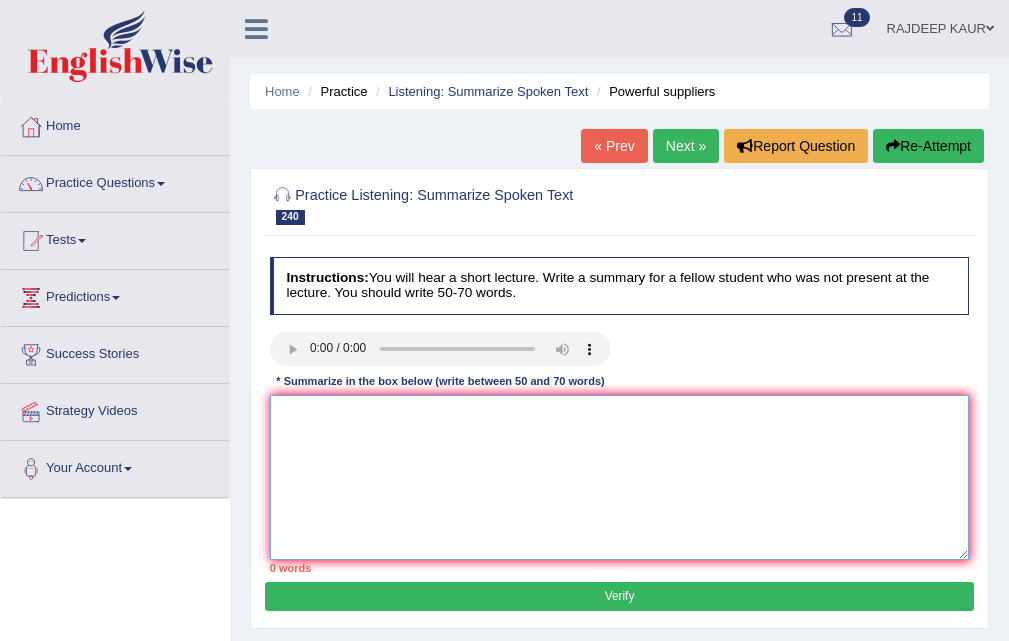 click at bounding box center (620, 477) 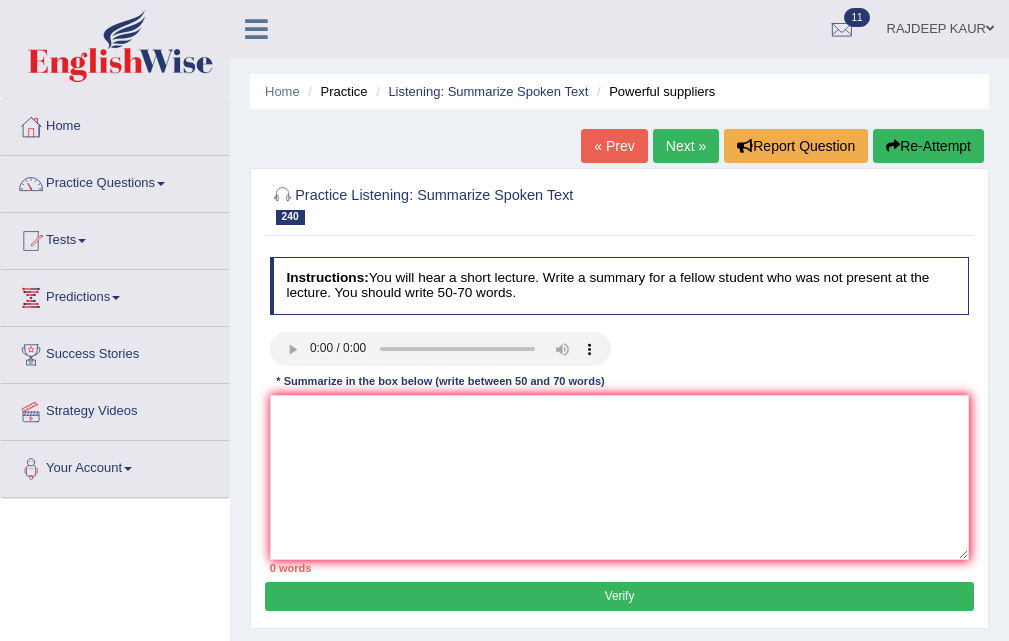 click on "Next »" at bounding box center (686, 146) 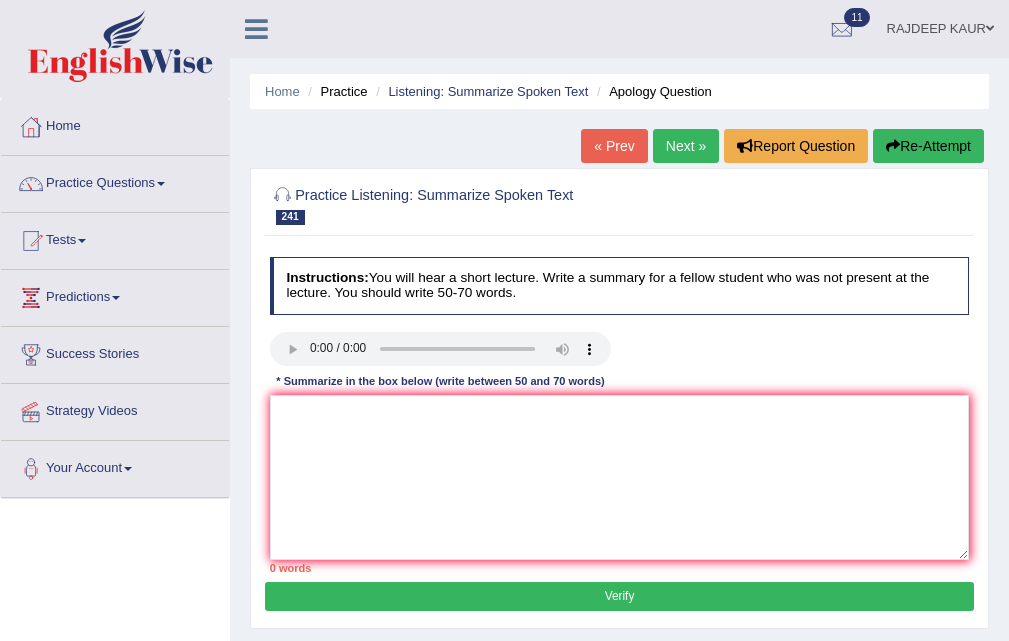scroll, scrollTop: 0, scrollLeft: 0, axis: both 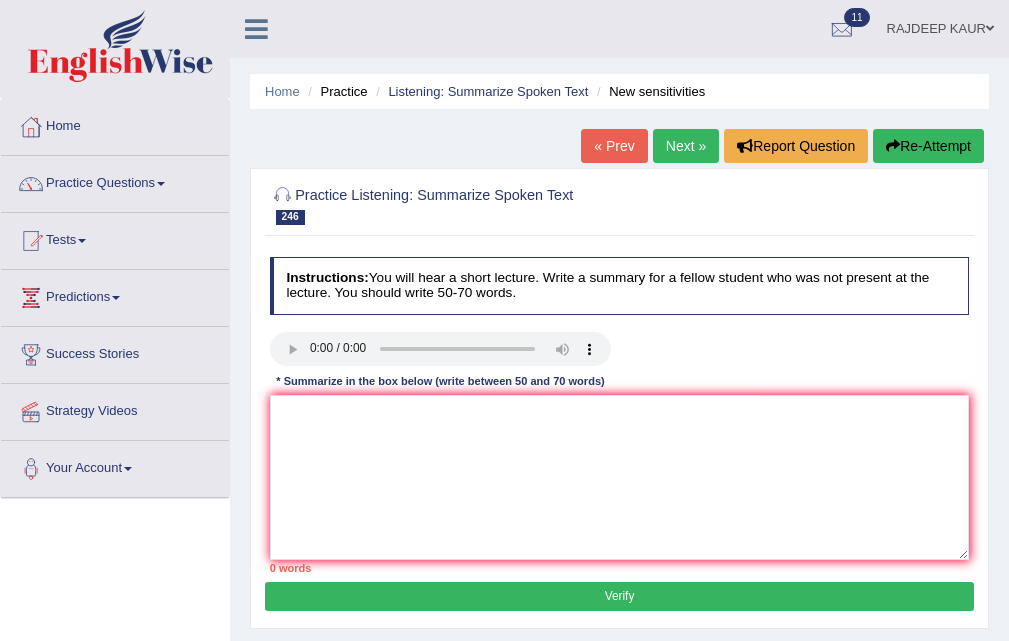 click on "Next »" at bounding box center (686, 146) 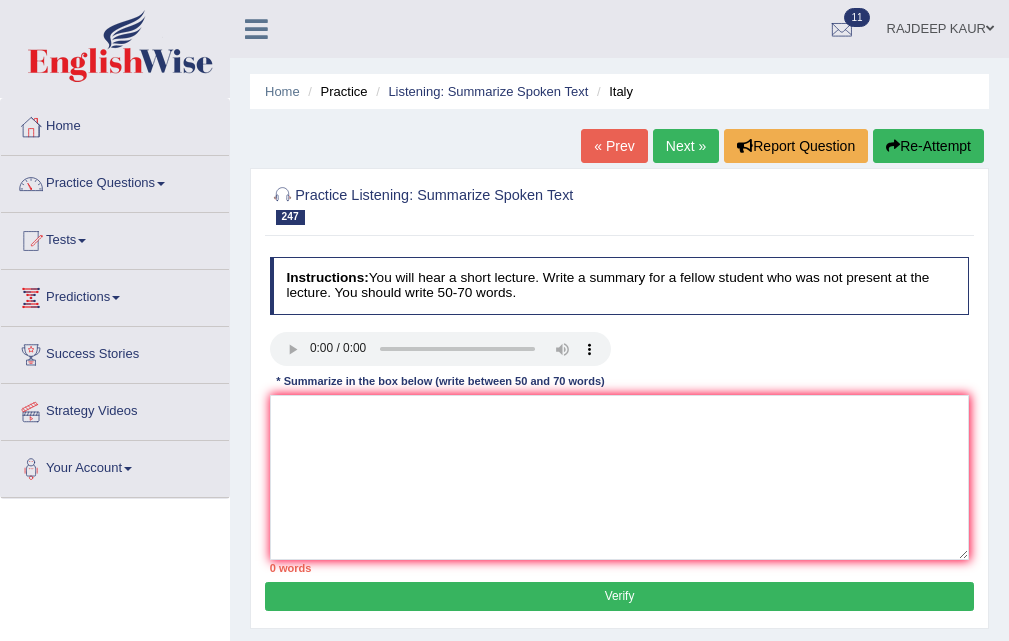 scroll, scrollTop: 0, scrollLeft: 0, axis: both 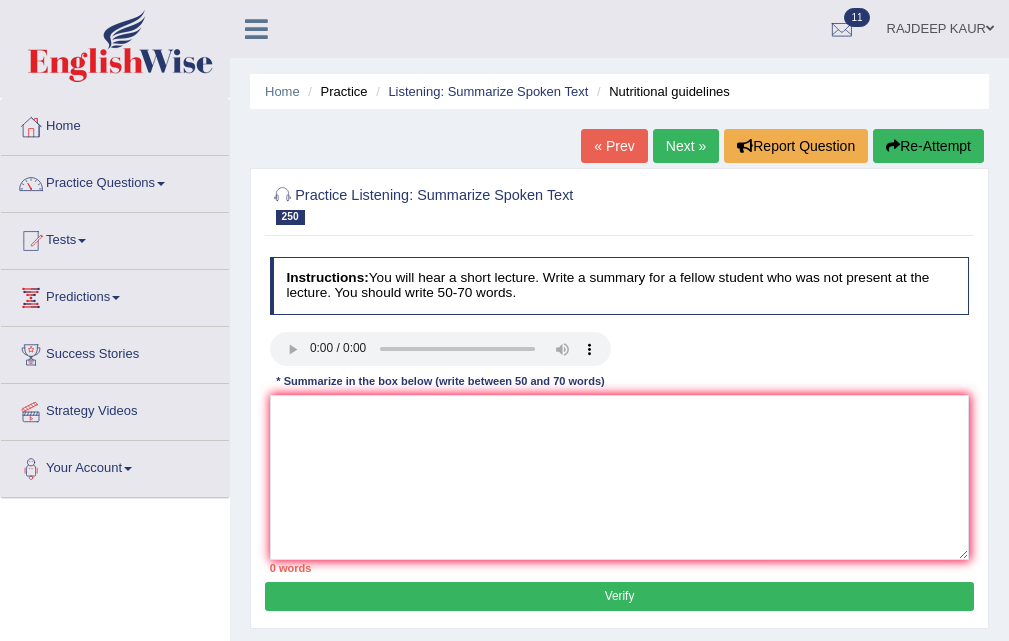 click on "Next »" at bounding box center (686, 146) 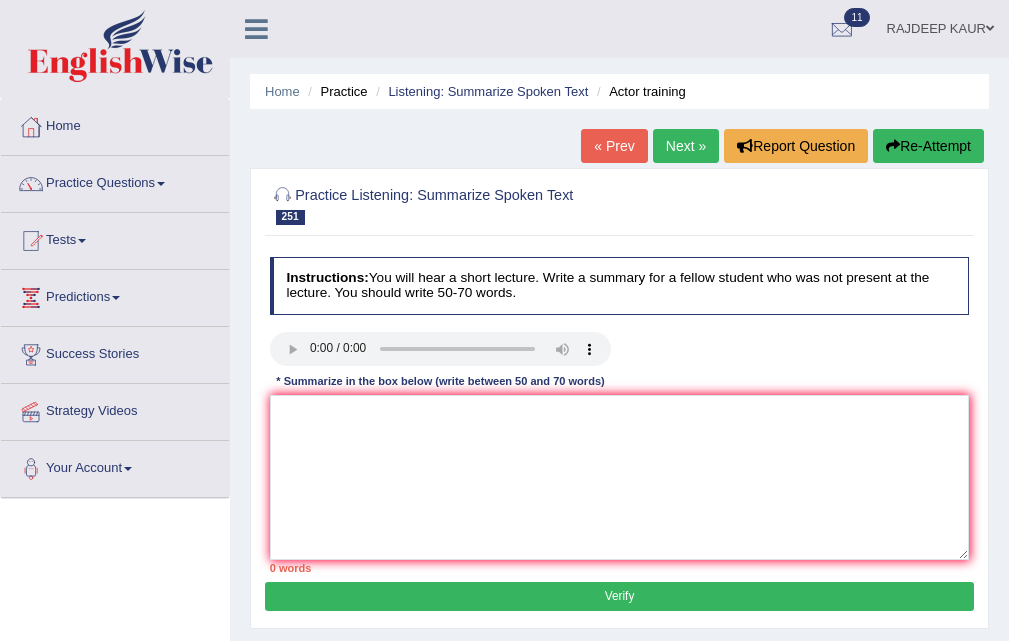 scroll, scrollTop: 0, scrollLeft: 0, axis: both 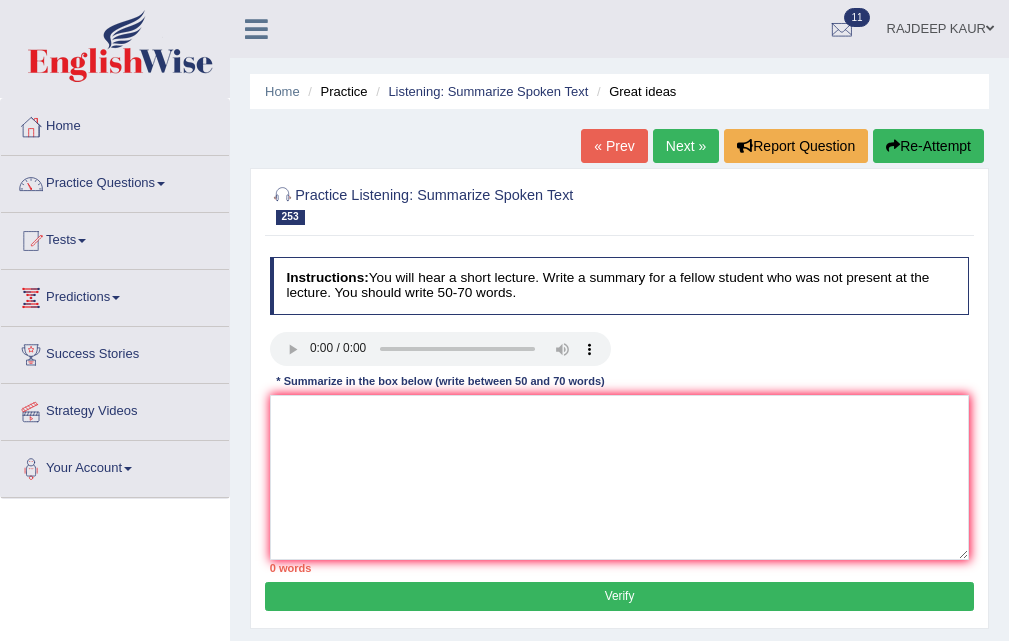 click on "Next »" at bounding box center [686, 146] 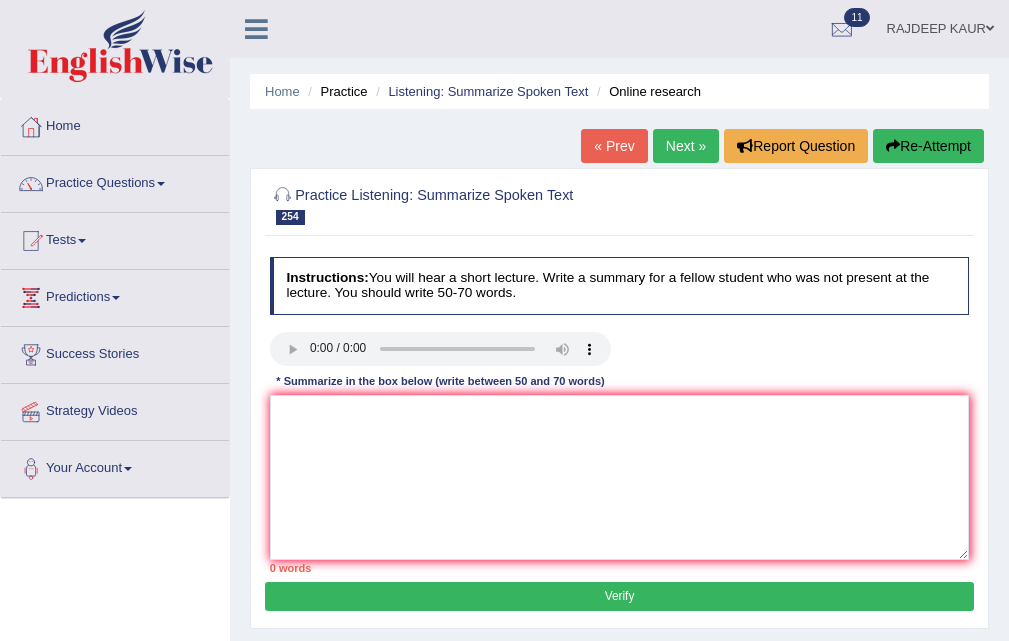scroll, scrollTop: 0, scrollLeft: 0, axis: both 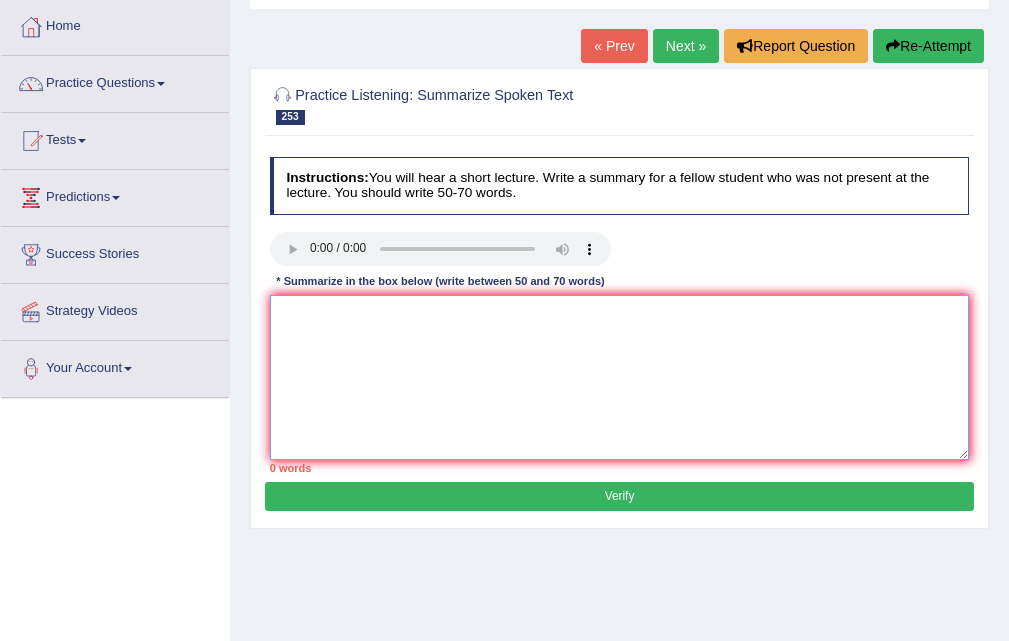 click at bounding box center [620, 377] 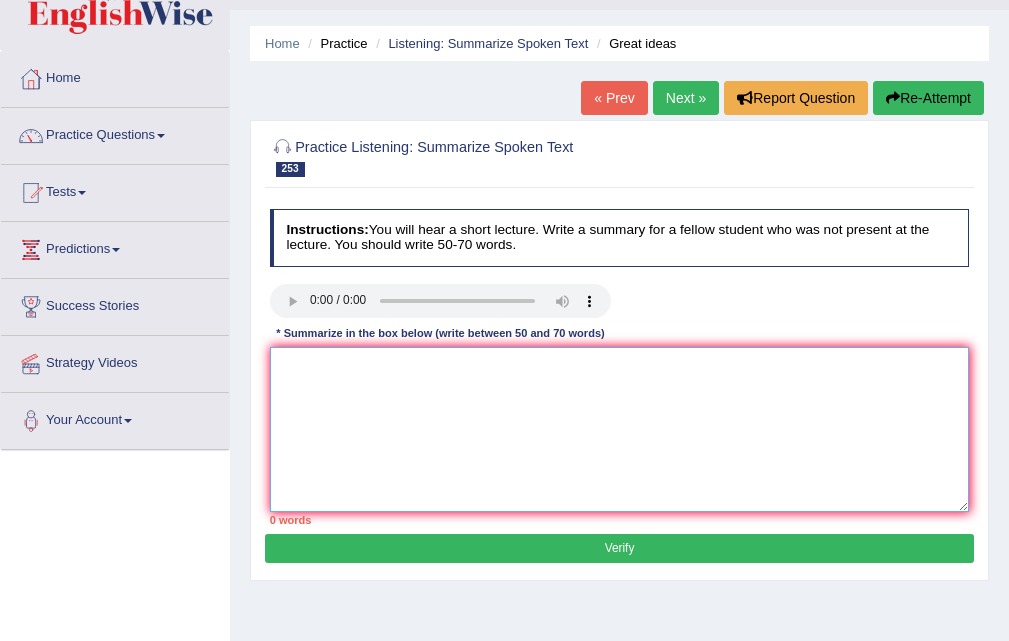 scroll, scrollTop: 0, scrollLeft: 0, axis: both 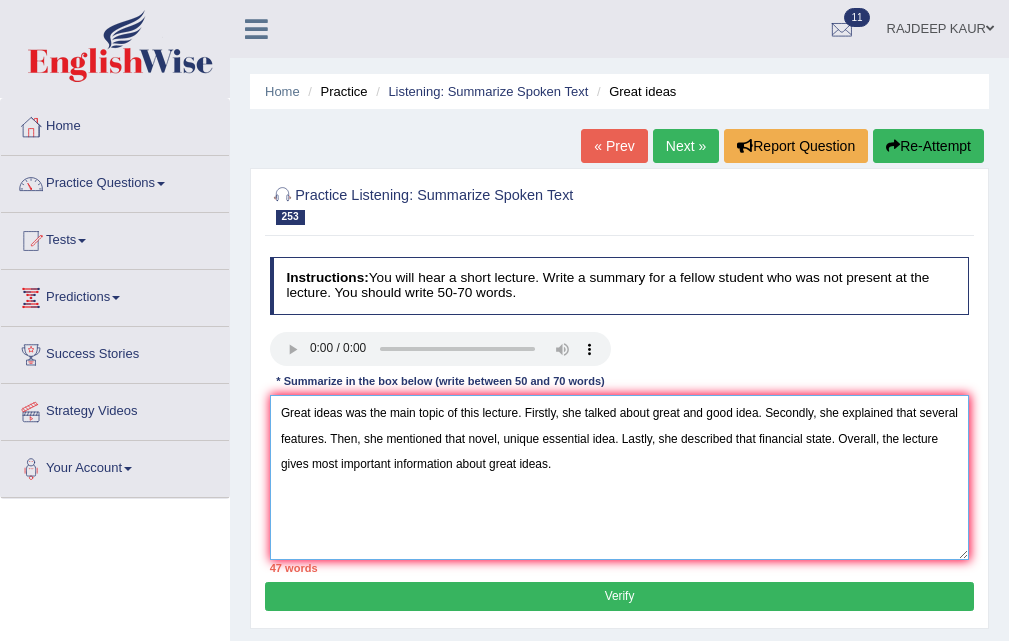 click on "Great ideas was the main topic of this lecture. Firstly, she talked about great and good idea. Secondly, she explained that several features. Then, she mentioned that novel, unique essential idea. Lastly, she described that financial state. Overall, the lecture gives most important information about great ideas." at bounding box center [620, 477] 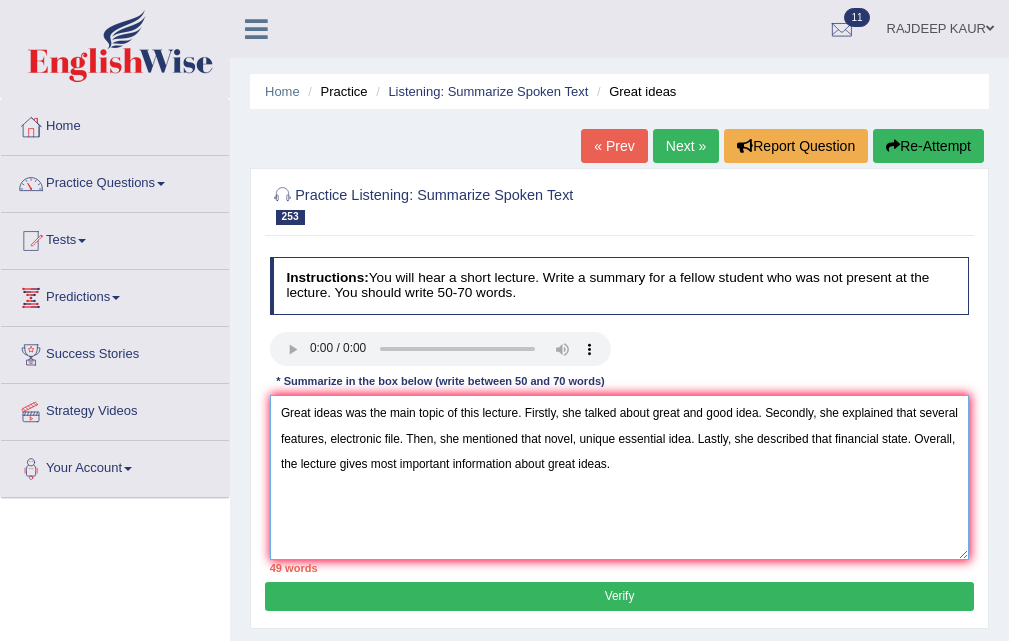click on "Great ideas was the main topic of this lecture. Firstly, she talked about great and good idea. Secondly, she explained that several features, electronic file. Then, she mentioned that novel, unique essential idea. Lastly, she described that financial state. Overall, the lecture gives most important information about great ideas." at bounding box center (620, 477) 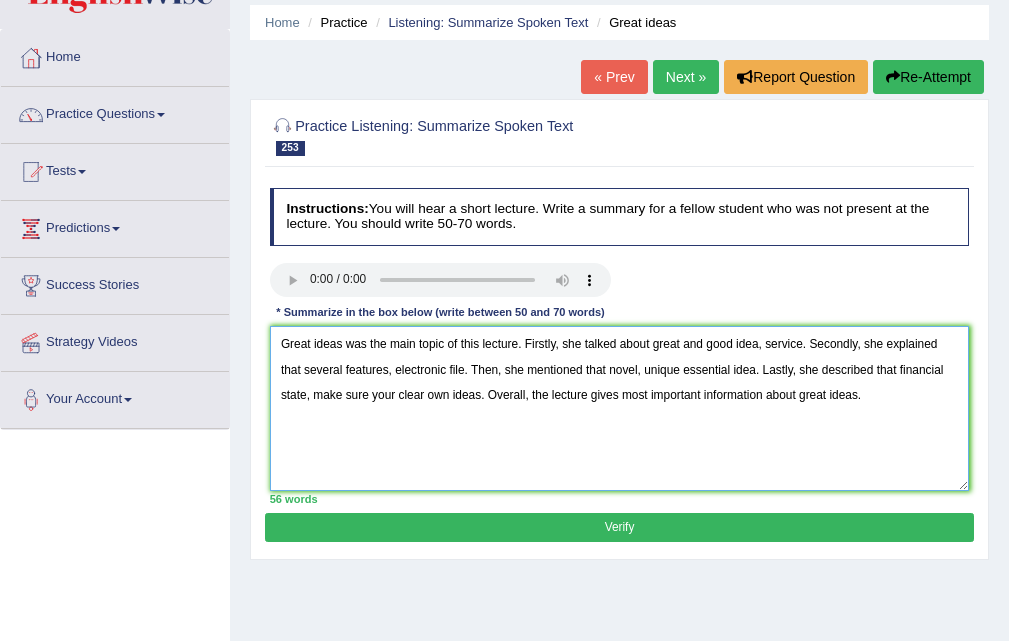 scroll, scrollTop: 100, scrollLeft: 0, axis: vertical 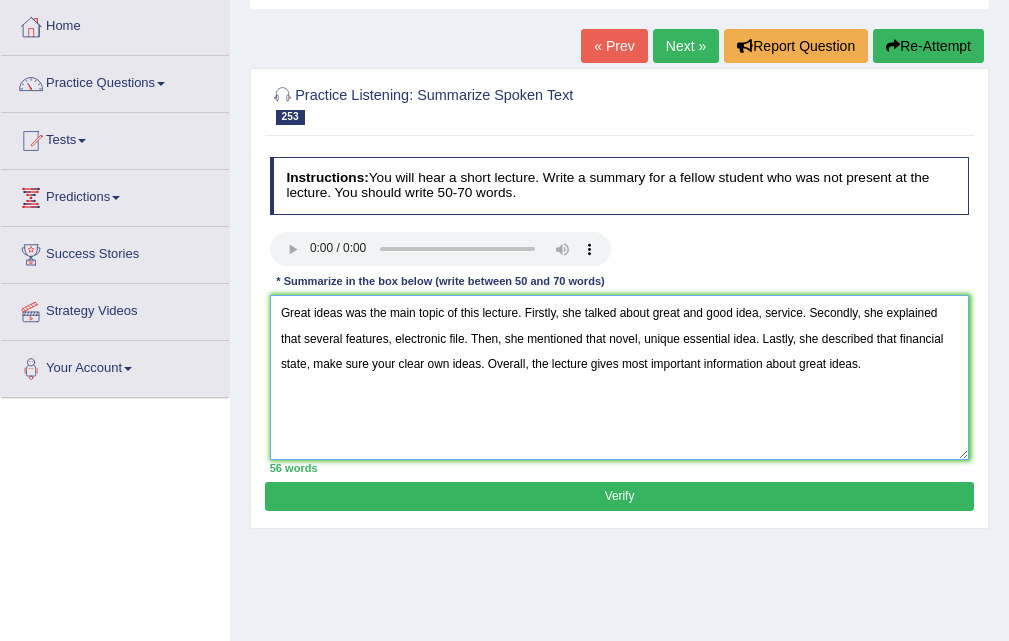 type on "Great ideas was the main topic of this lecture. Firstly, she talked about great and good idea, service. Secondly, she explained that several features, electronic file. Then, she mentioned that novel, unique essential idea. Lastly, she described that financial state, make sure your clear own ideas. Overall, the lecture gives most important information about great ideas." 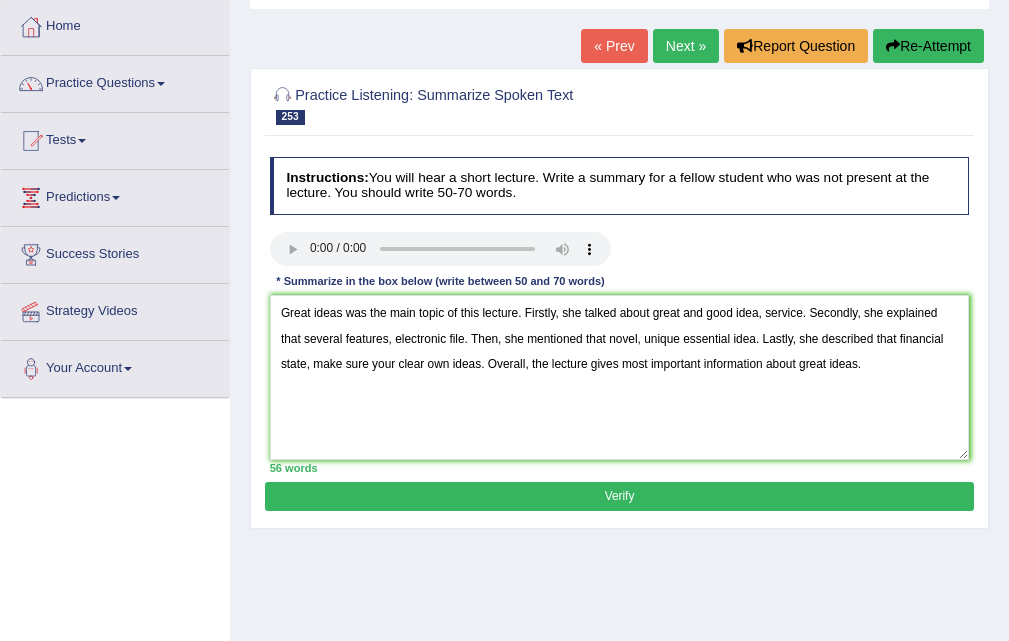click on "Verify" at bounding box center (619, 496) 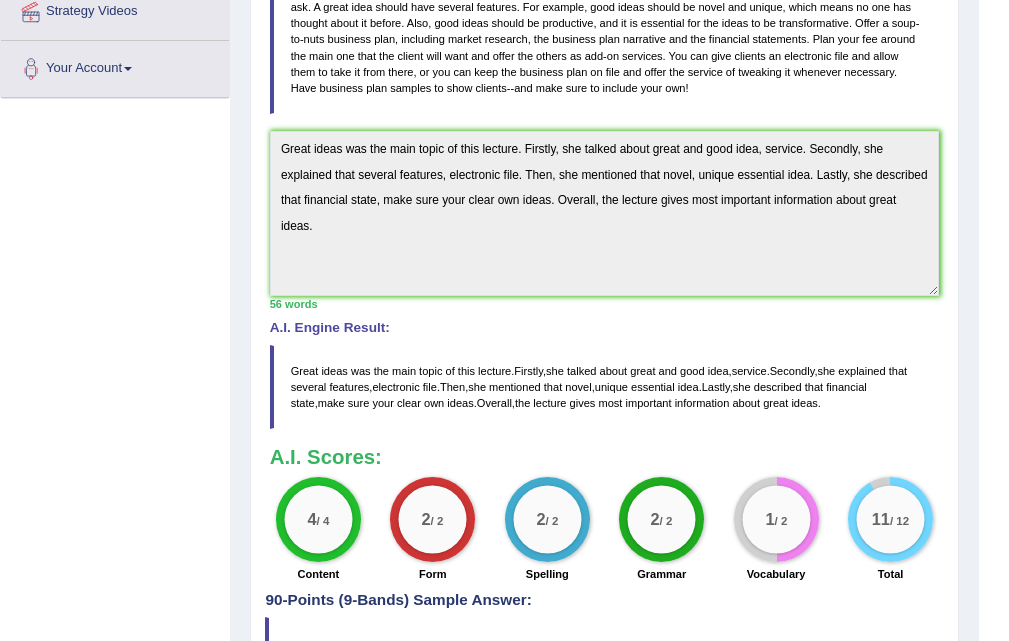 scroll, scrollTop: 0, scrollLeft: 0, axis: both 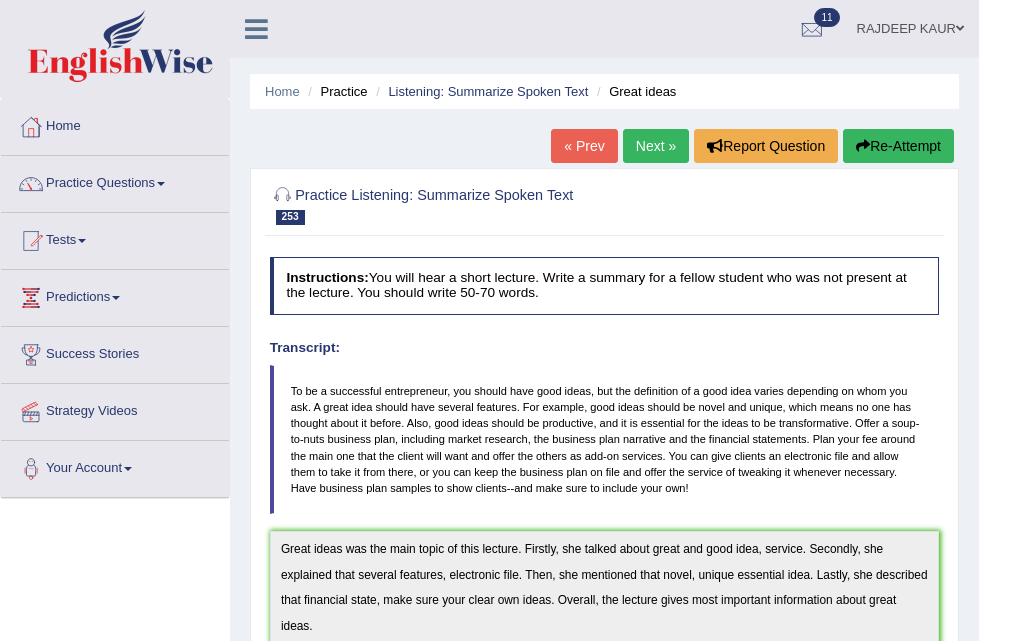 click on "Next »" at bounding box center (656, 146) 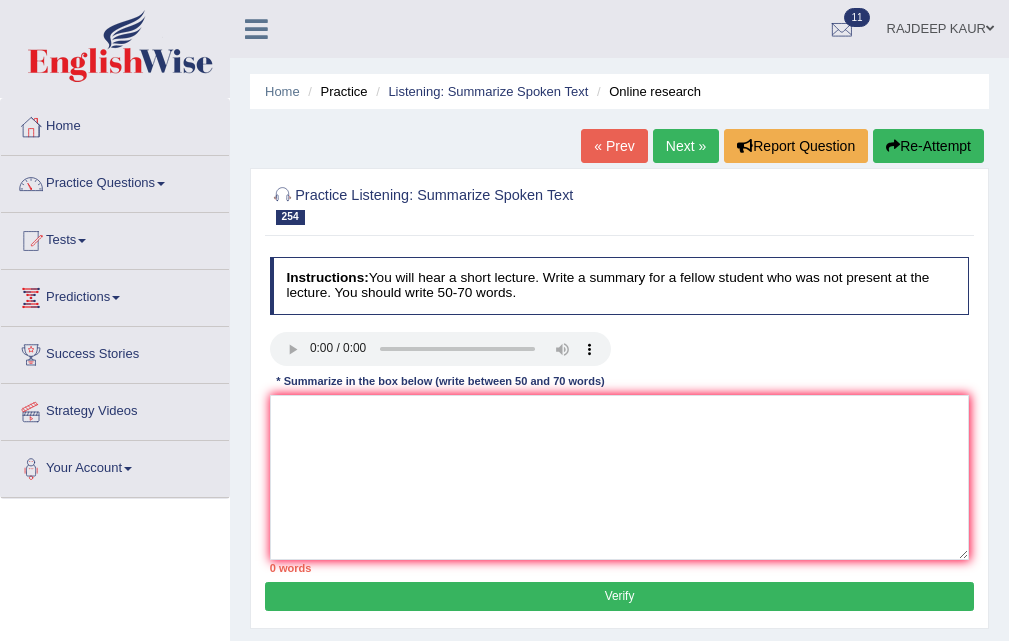 scroll, scrollTop: 51, scrollLeft: 0, axis: vertical 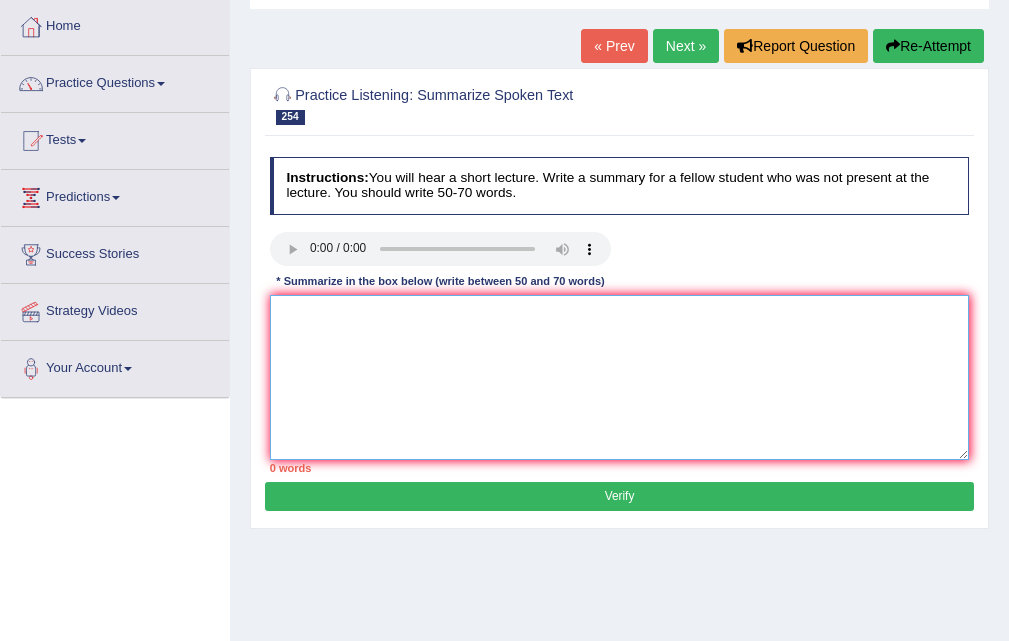 click at bounding box center [620, 377] 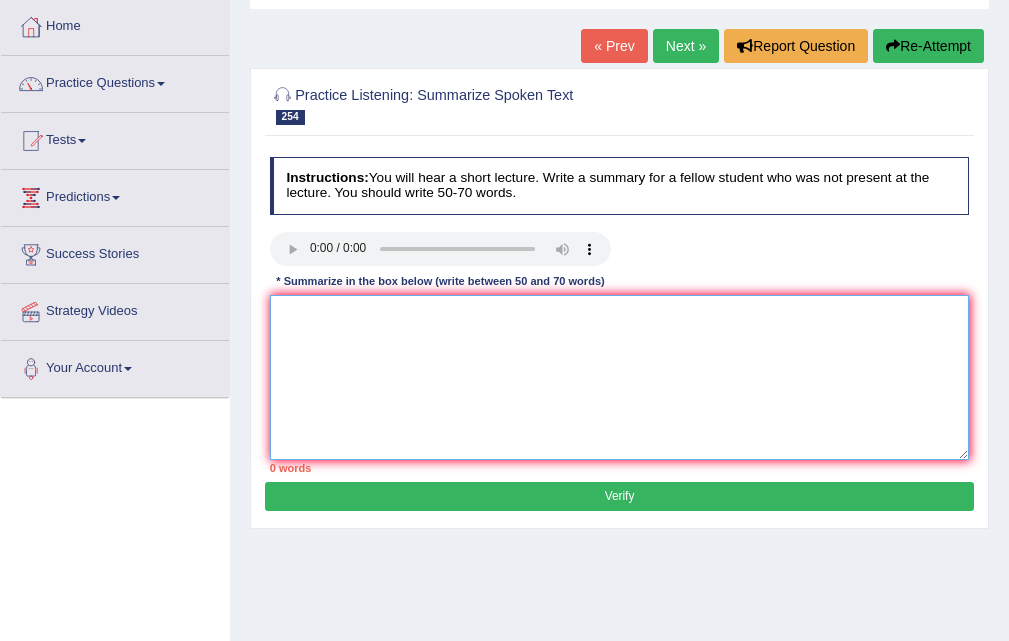 type 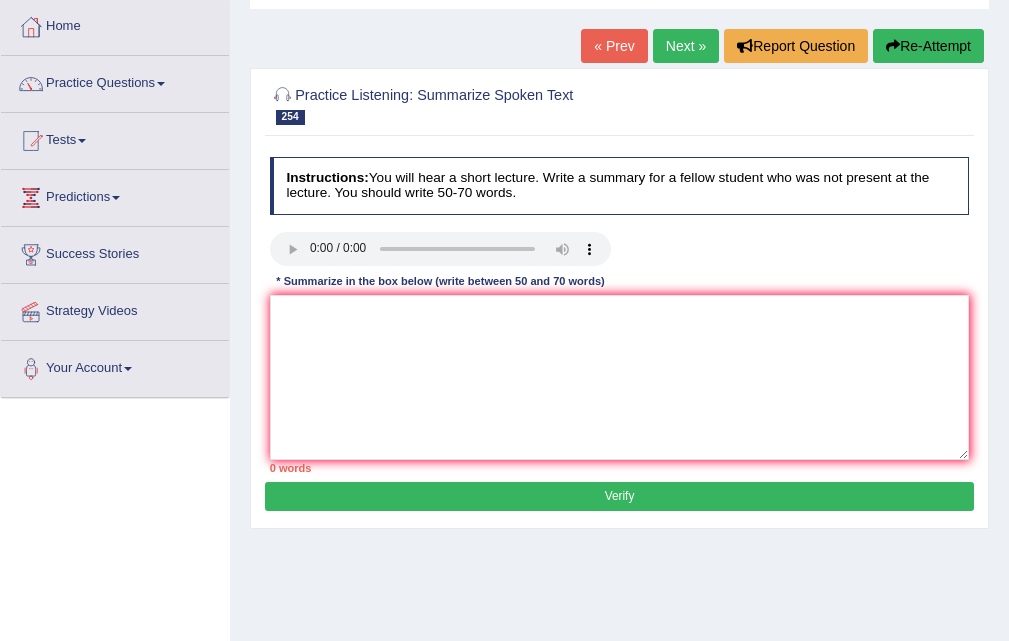 click on "Next »" at bounding box center (686, 46) 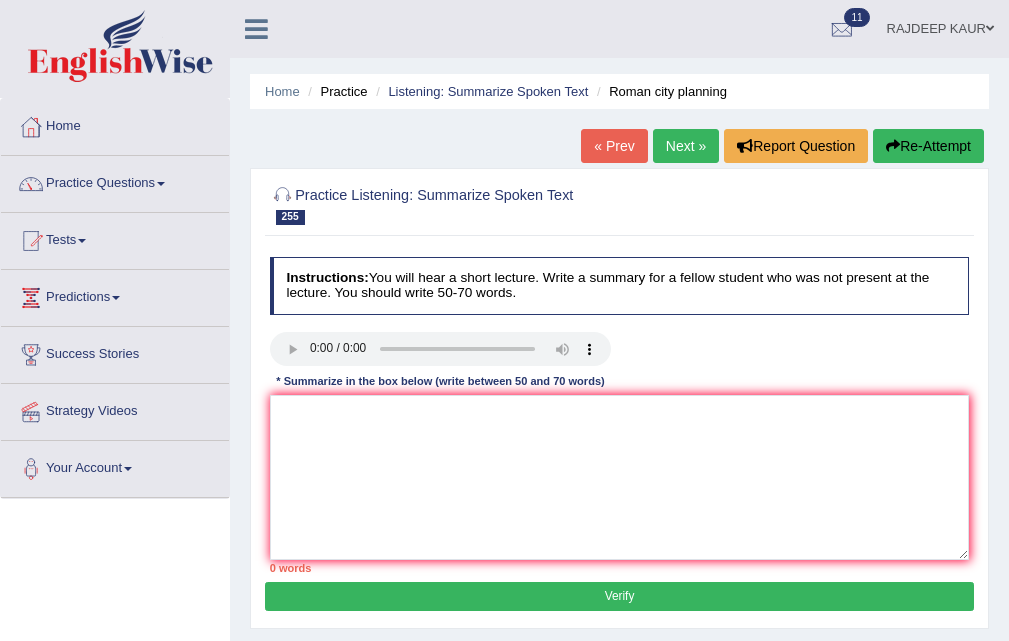 scroll, scrollTop: 0, scrollLeft: 0, axis: both 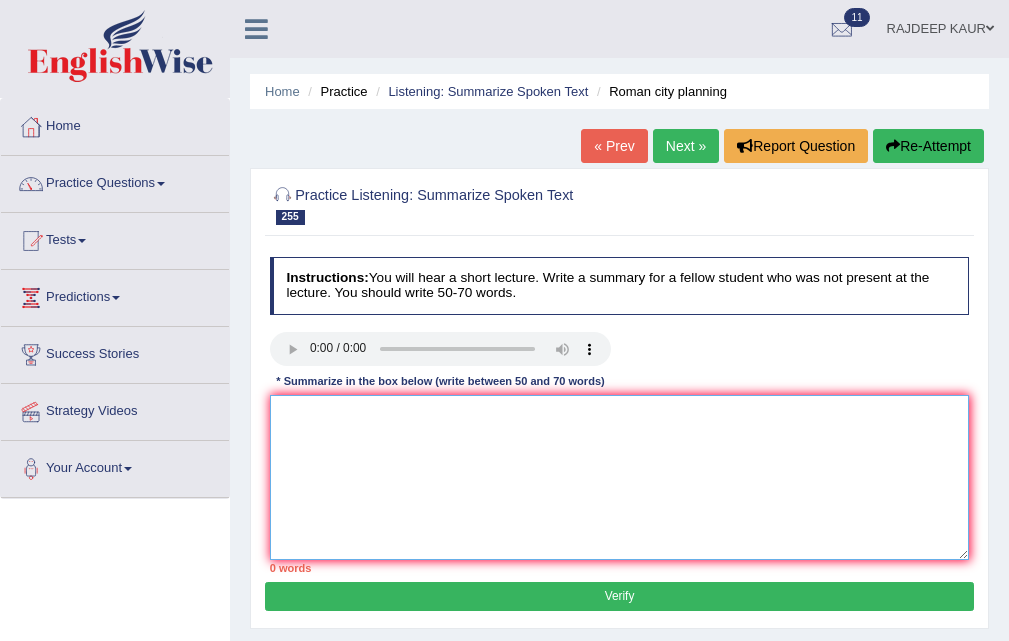click at bounding box center (620, 477) 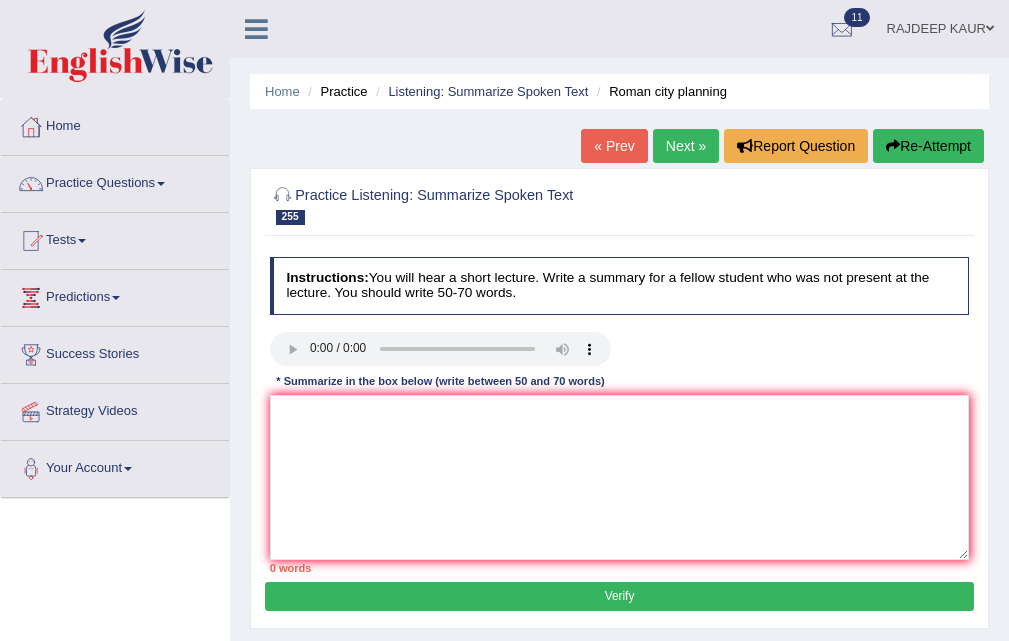 type 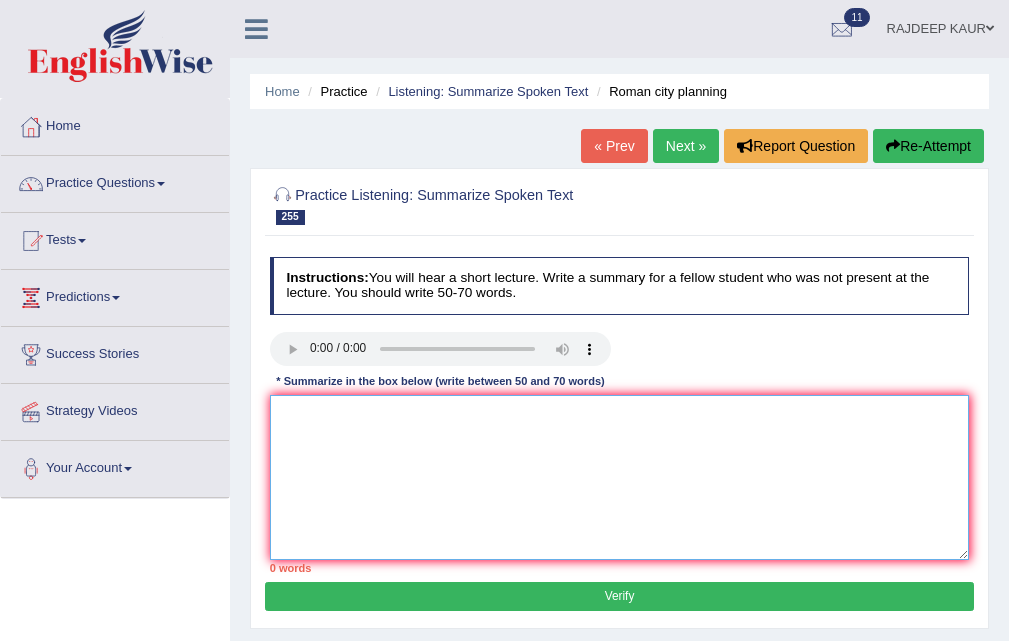 click at bounding box center [620, 477] 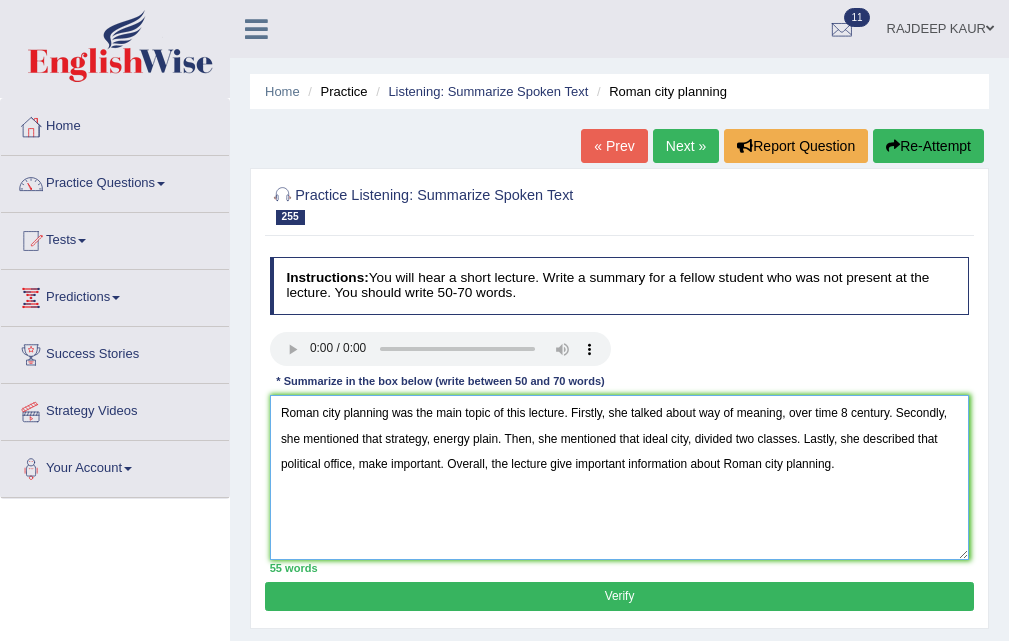 click on "Roman city planning was the main topic of this lecture. Firstly, she talked about way of meaning, over time 8 century. Secondly, she mentioned that strategy, energy plain. Then, she mentioned that ideal city, divided two classes. Lastly, she described that political office, make important. Overall, the lecture give important information about Roman city planning." at bounding box center [620, 477] 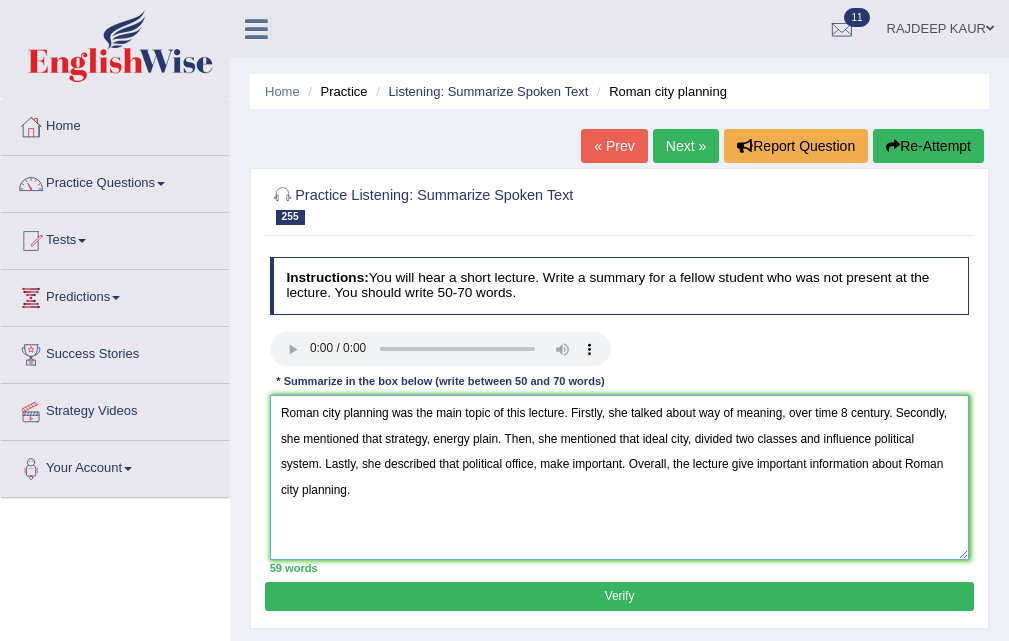 click on "Roman city planning was the main topic of this lecture. Firstly, she talked about way of meaning, over time 8 century. Secondly, she mentioned that strategy, energy plain. Then, she mentioned that ideal city, divided two classes and influence political system. Lastly, she described that political office, make important. Overall, the lecture give important information about Roman city planning." at bounding box center (620, 477) 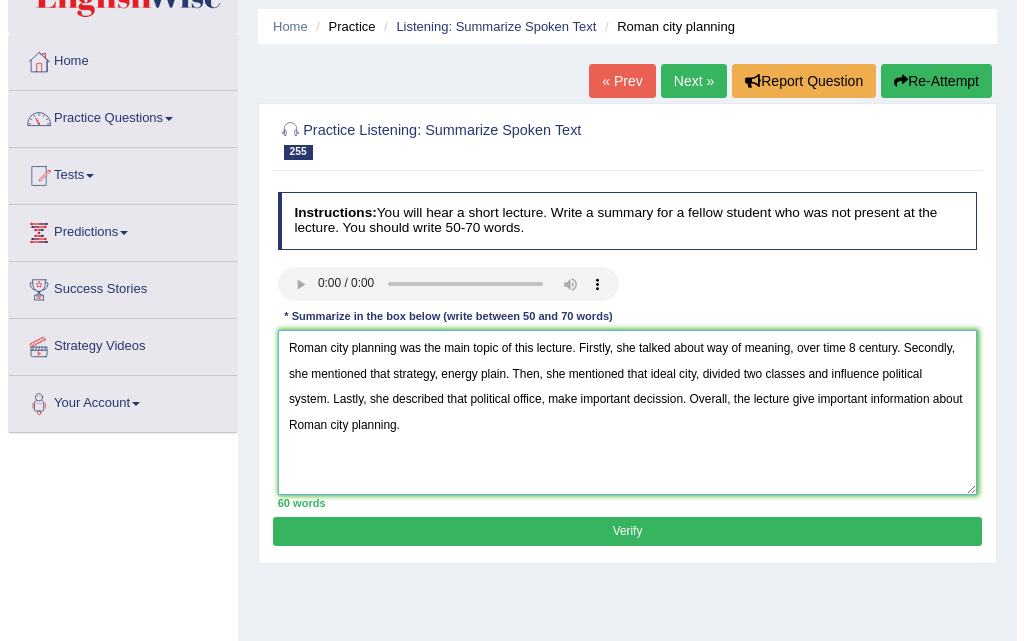scroll, scrollTop: 100, scrollLeft: 0, axis: vertical 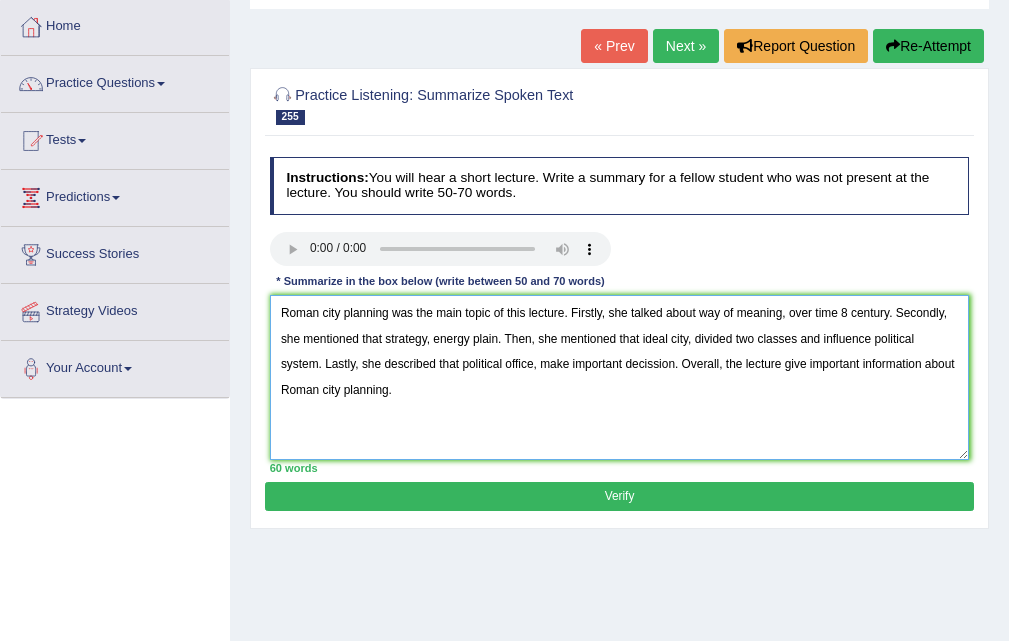 type on "Roman city planning was the main topic of this lecture. Firstly, she talked about way of meaning, over time 8 century. Secondly, she mentioned that strategy, energy plain. Then, she mentioned that ideal city, divided two classes and influence political system. Lastly, she described that political office, make important decission. Overall, the lecture give important information about Roman city planning." 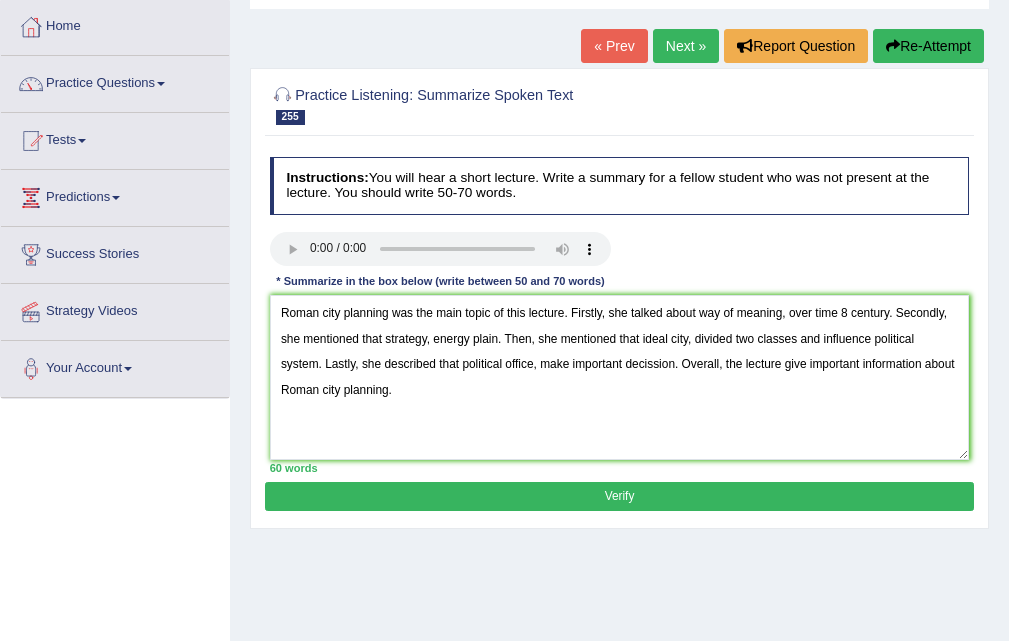 click on "Verify" at bounding box center (619, 496) 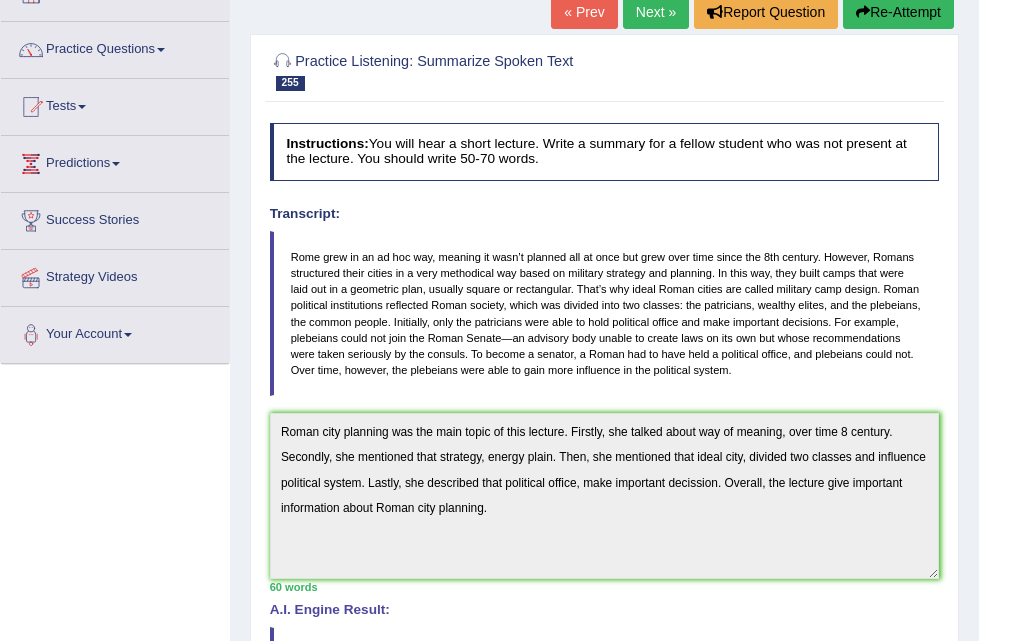 scroll, scrollTop: 0, scrollLeft: 0, axis: both 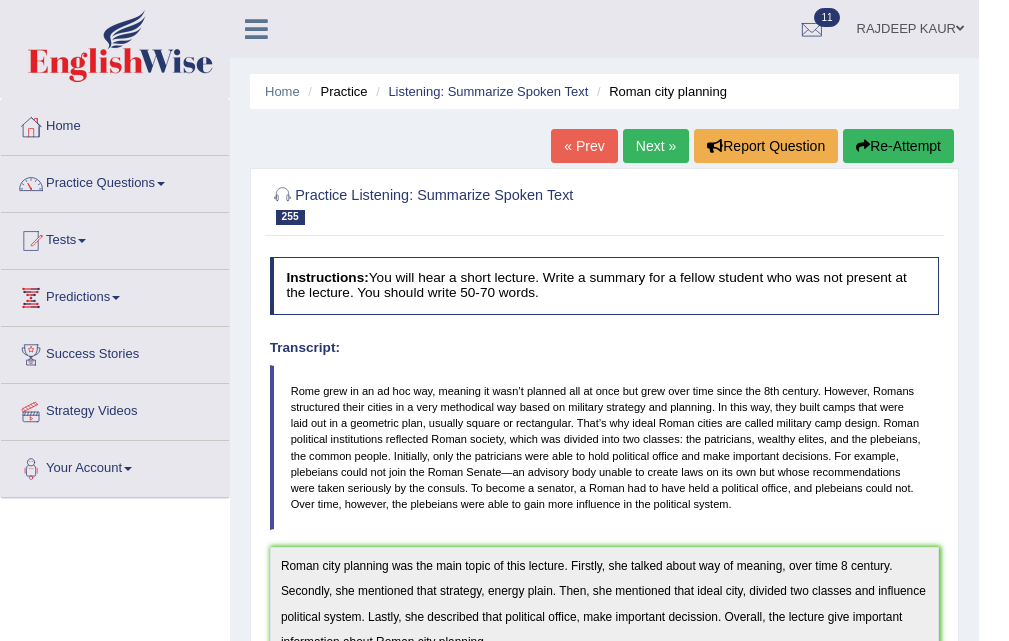 click on "« Prev" at bounding box center (584, 146) 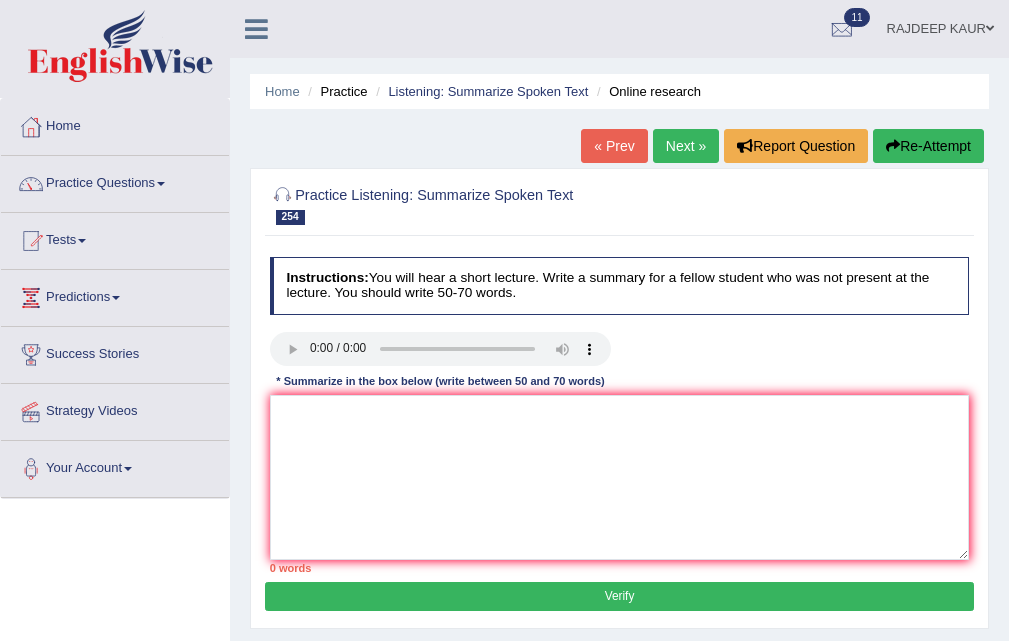 scroll, scrollTop: 0, scrollLeft: 0, axis: both 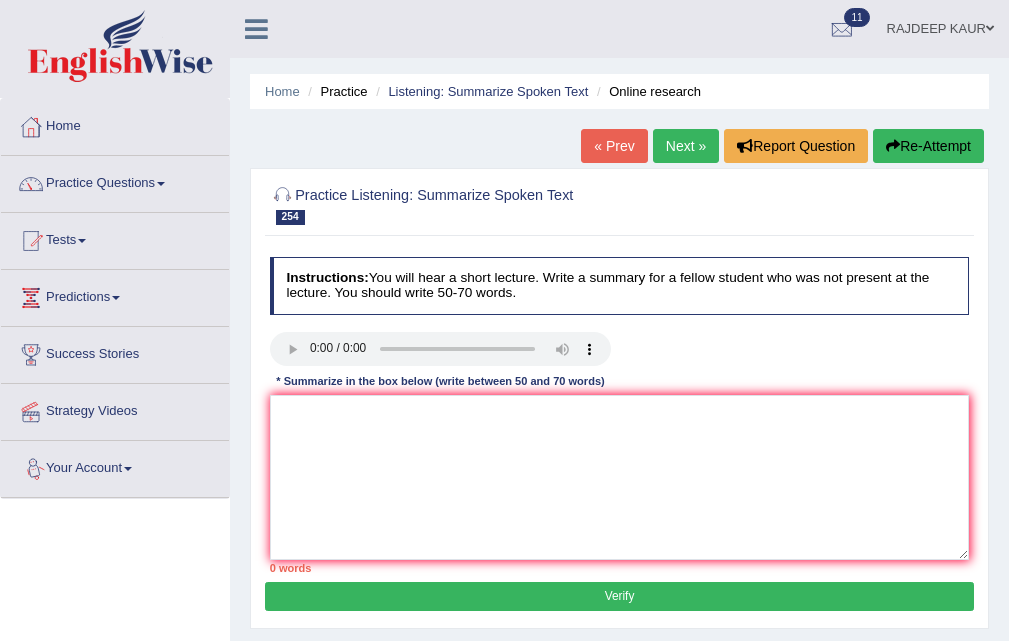 click on "Instructions:  You will hear a short lecture. Write a summary for a fellow student who was not present at the lecture. You should write 50-70 words.
Transcript: Recorded Answer: * Summarize in the box below (write between 50 and 70 words) 0 words Written Keywords: A.I. Engine Result: Processing..." at bounding box center [619, 415] 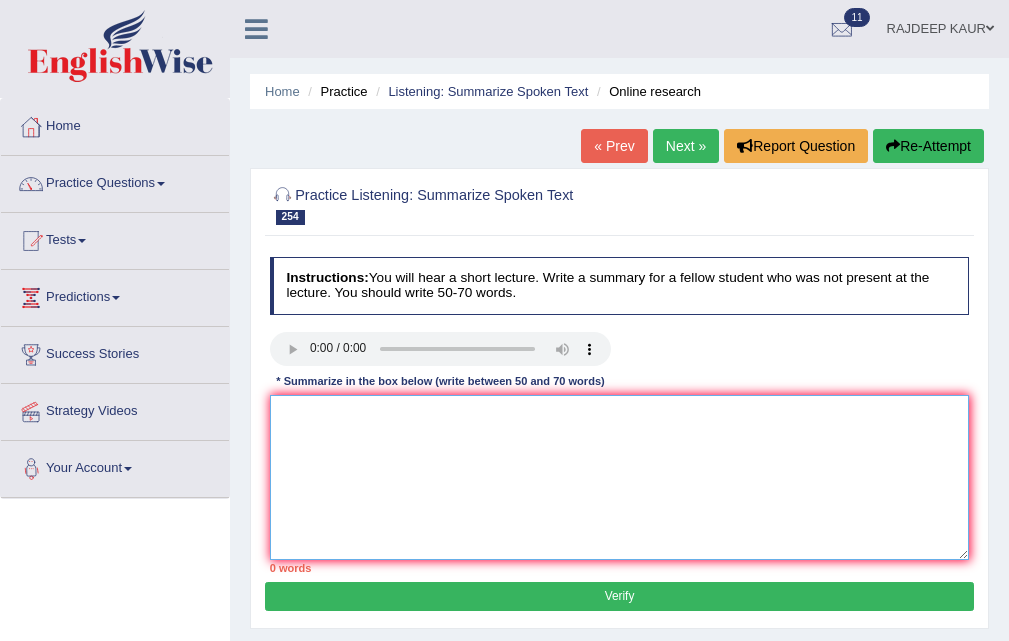click at bounding box center (620, 477) 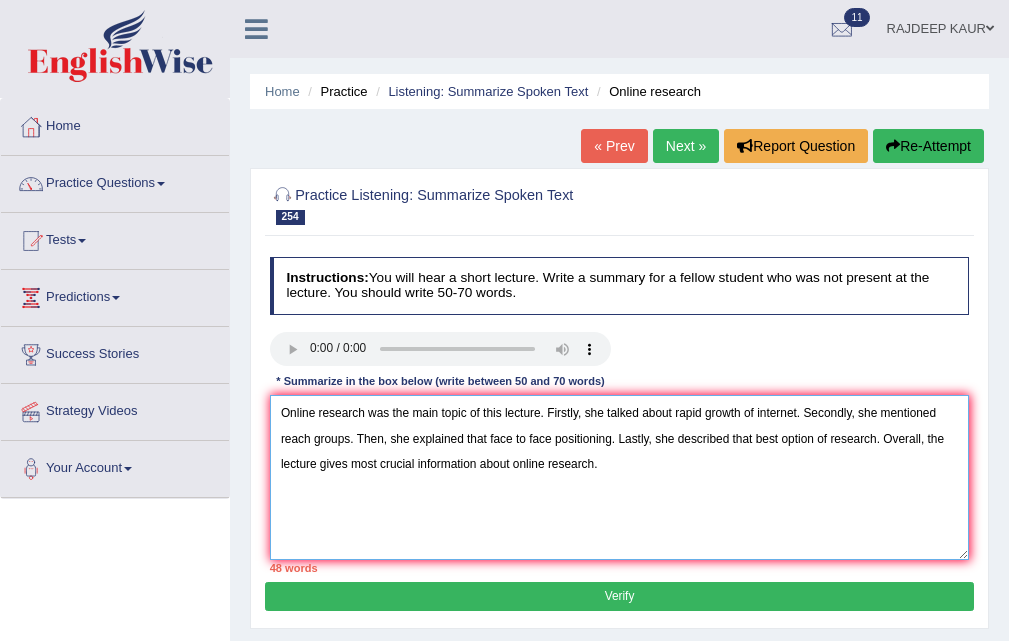 click on "Online research was the main topic of this lecture. Firstly, she talked about rapid growth of internet. Secondly, she mentioned reach groups. Then, she explained that face to face positioning. Lastly, she described that best option of research. Overall, the lecture gives most crucial information about online research." at bounding box center (620, 477) 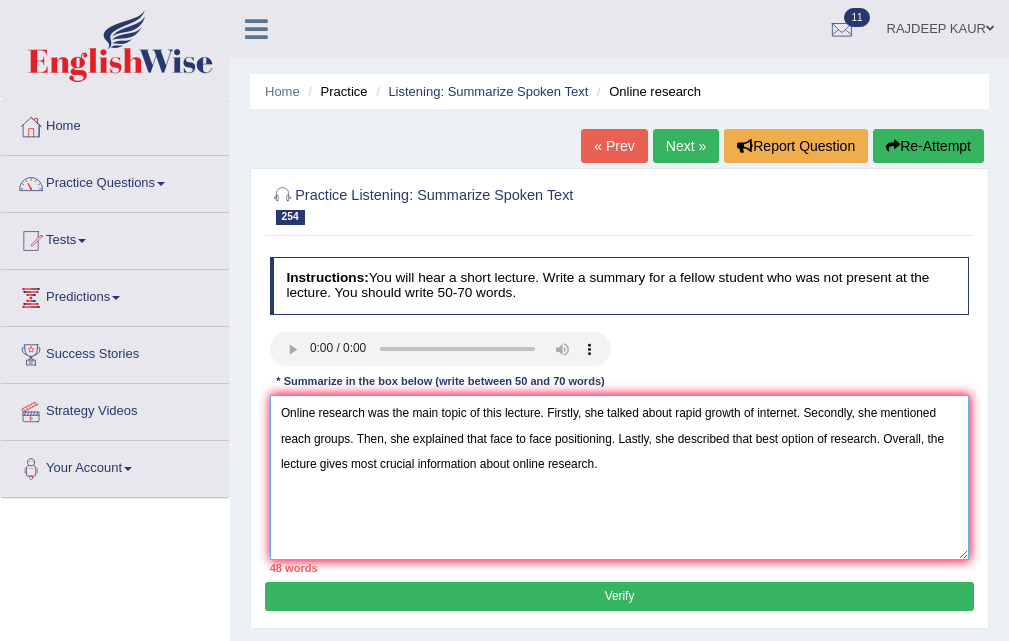click on "Online research was the main topic of this lecture. Firstly, she talked about rapid growth of internet. Secondly, she mentioned reach groups. Then, she explained that face to face positioning. Lastly, she described that best option of research. Overall, the lecture gives most crucial information about online research." at bounding box center (620, 477) 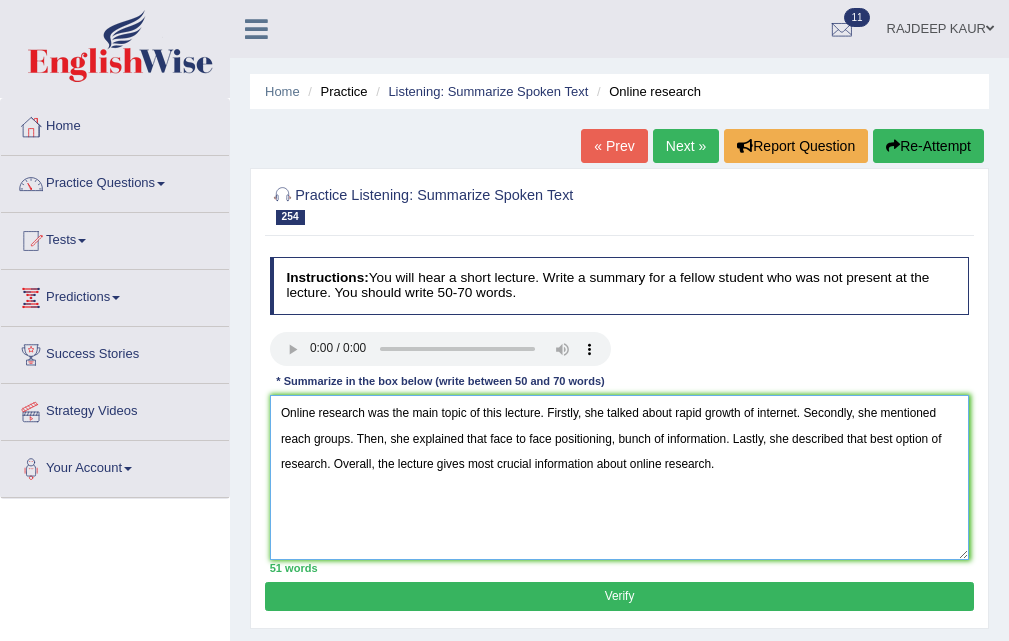 click on "Online research was the main topic of this lecture. Firstly, she talked about rapid growth of internet. Secondly, she mentioned reach groups. Then, she explained that face to face positioning, bunch of information. Lastly, she described that best option of research. Overall, the lecture gives most crucial information about online research." at bounding box center (620, 477) 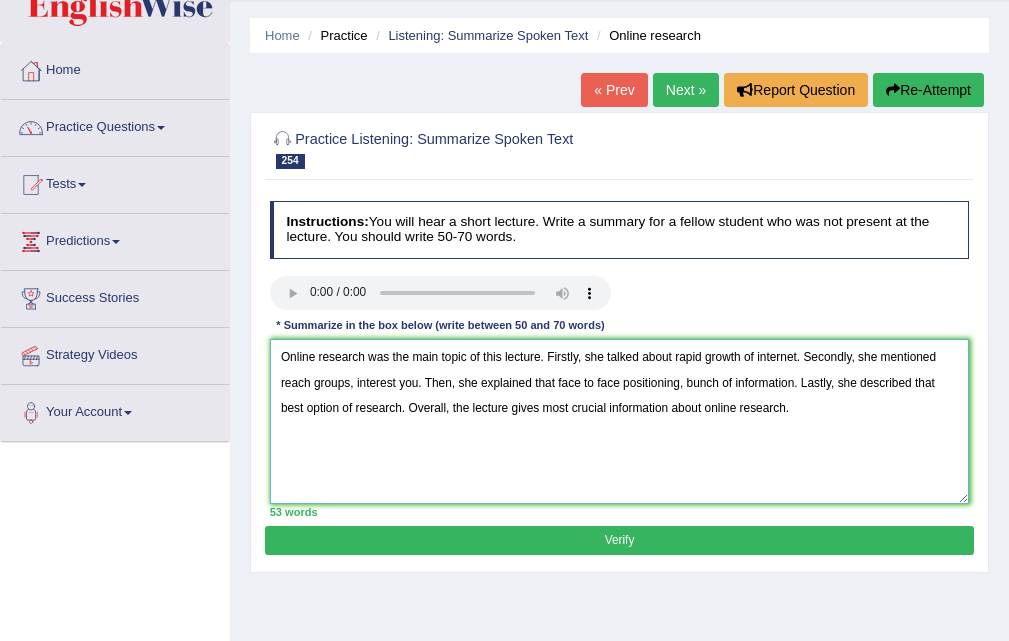 scroll, scrollTop: 100, scrollLeft: 0, axis: vertical 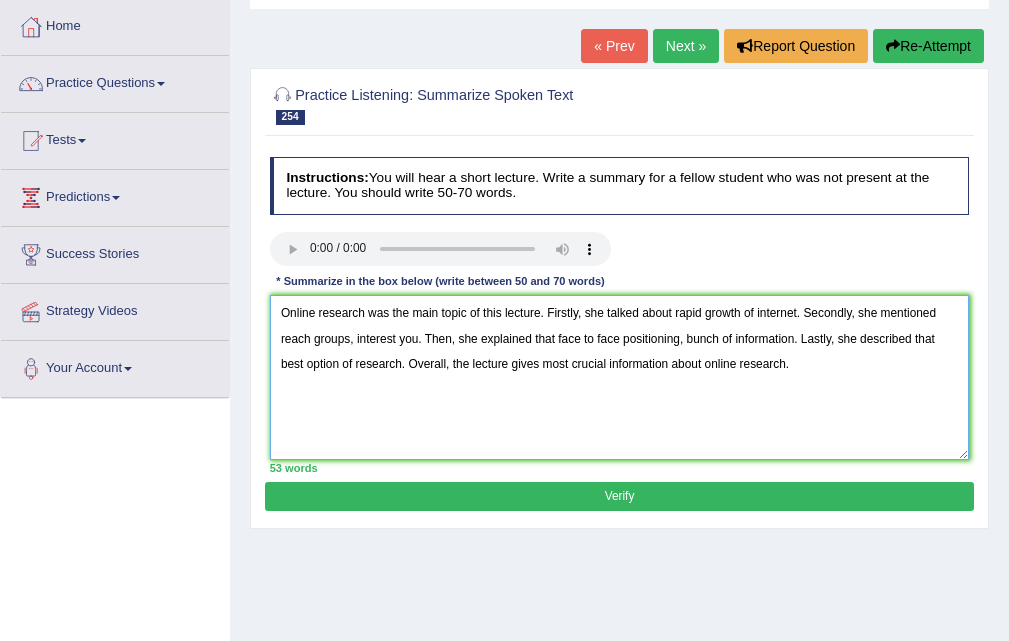 type on "Online research was the main topic of this lecture. Firstly, she talked about rapid growth of internet. Secondly, she mentioned reach groups, interest you. Then, she explained that face to face positioning, bunch of information. Lastly, she described that best option of research. Overall, the lecture gives most crucial information about online research." 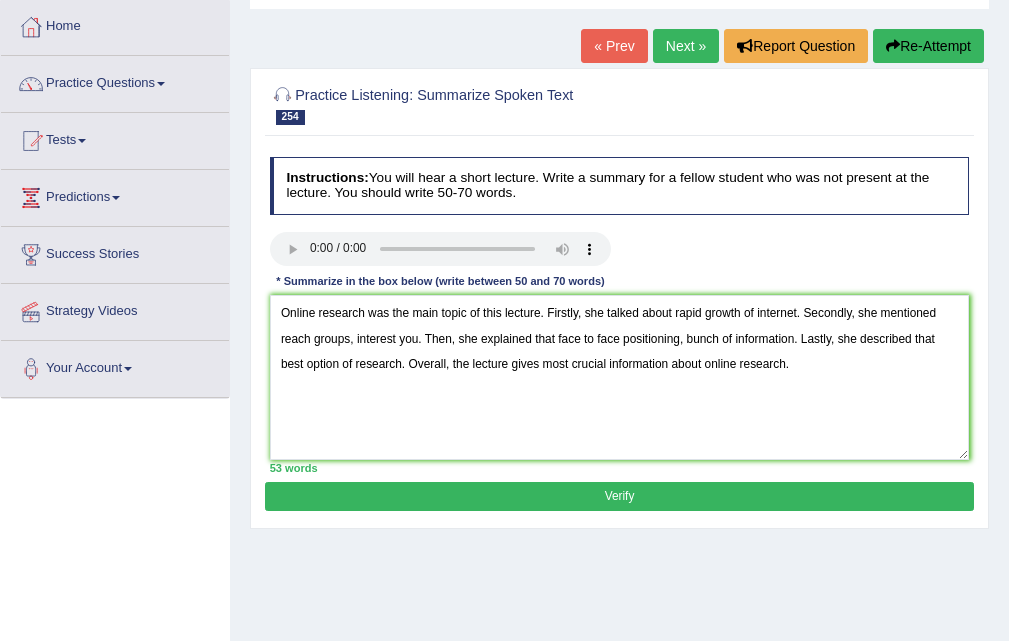 click on "Verify" at bounding box center (619, 496) 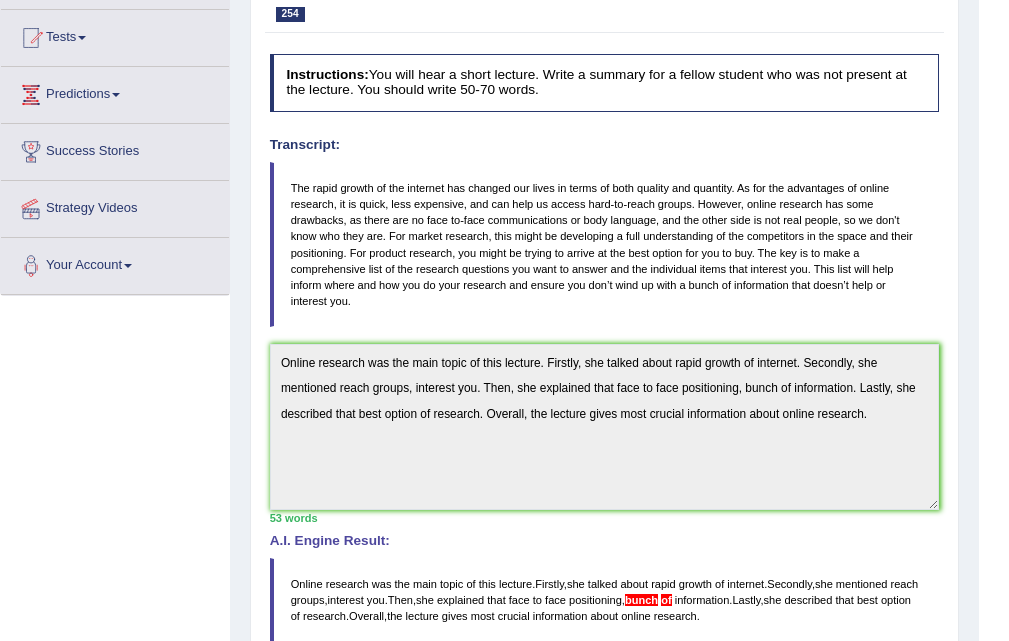 scroll, scrollTop: 0, scrollLeft: 0, axis: both 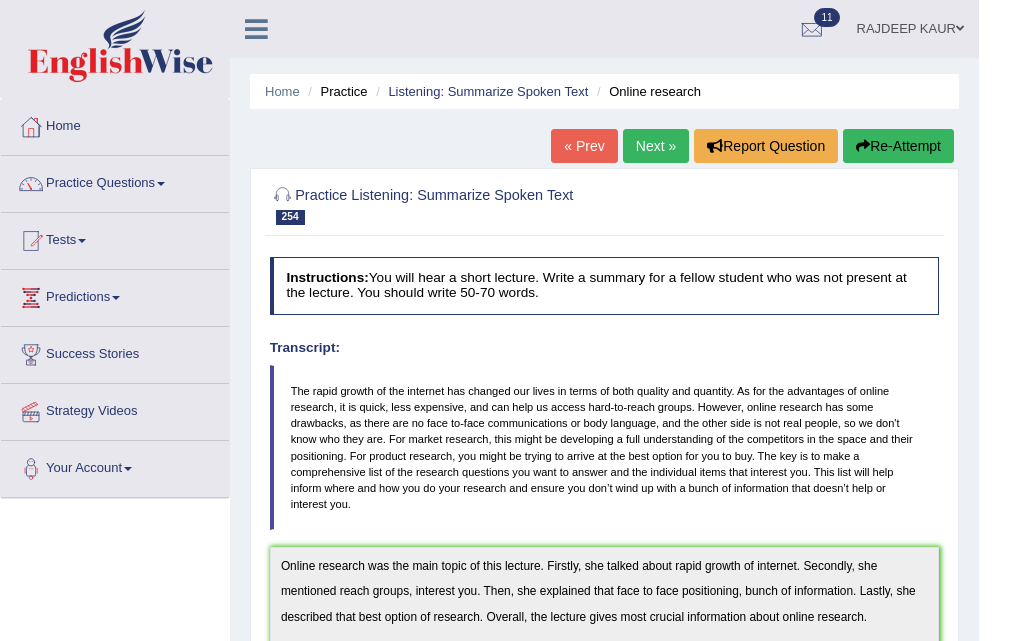 click on "Home
Practice
Listening: Summarize Spoken Text
Online research
« Prev Next »  Report Question  Re-Attempt
Practice Listening: Summarize Spoken Text
254
Online research
Instructions:  You will hear a short lecture. Write a summary for a fellow student who was not present at the lecture. You should write 50-70 words.
Transcript: Recorded Answer: * Summarize in the box below (write between 50 and 70 words) Online research was the main topic of this lecture. Firstly, she talked about rapid growth of internet. Secondly, she mentioned reach groups, interest you. Then, she explained that face to face positioning, bunch of information. Lastly, she described that best option of research. Overall, the lecture gives most crucial information about online research. 53 words Written Keywords: — A.I. Engine Result: Online     was" at bounding box center [604, 563] 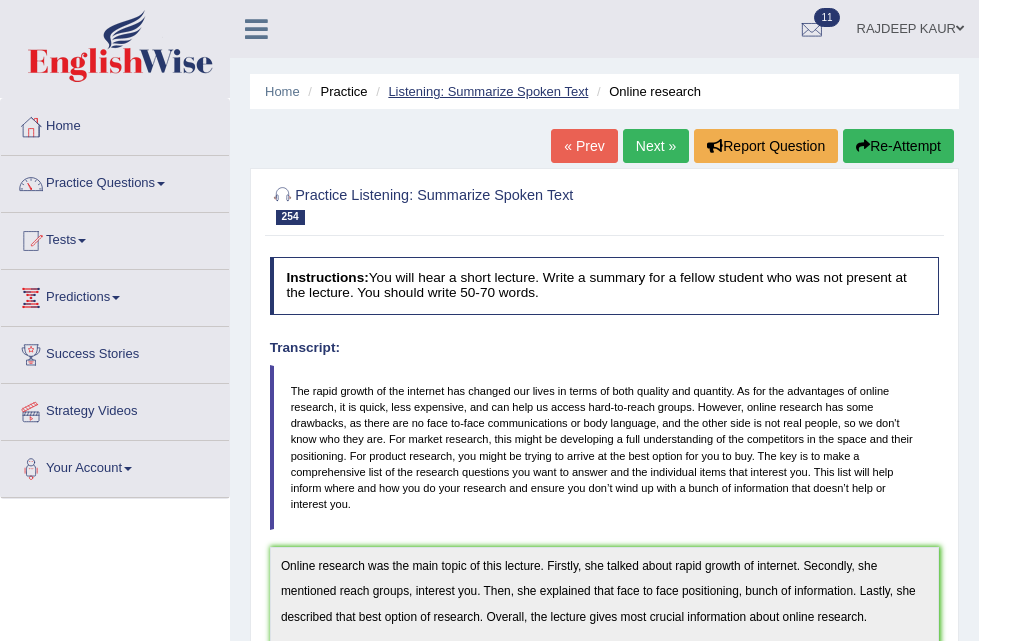 click on "Home
Practice
Listening: Summarize Spoken Text
Online research" at bounding box center (604, 91) 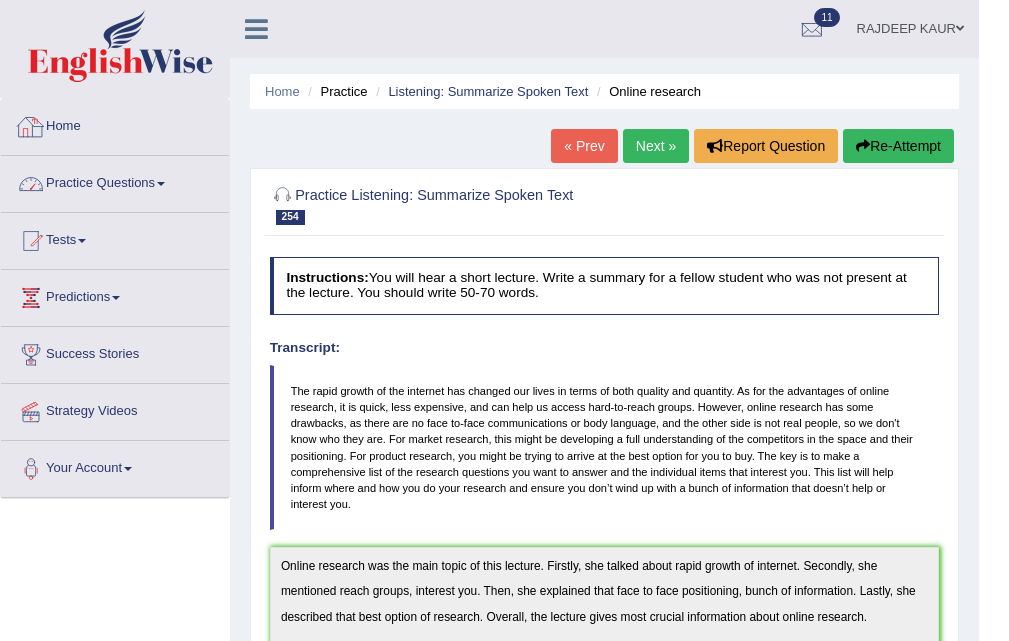 click on "Practice Questions" at bounding box center (115, 181) 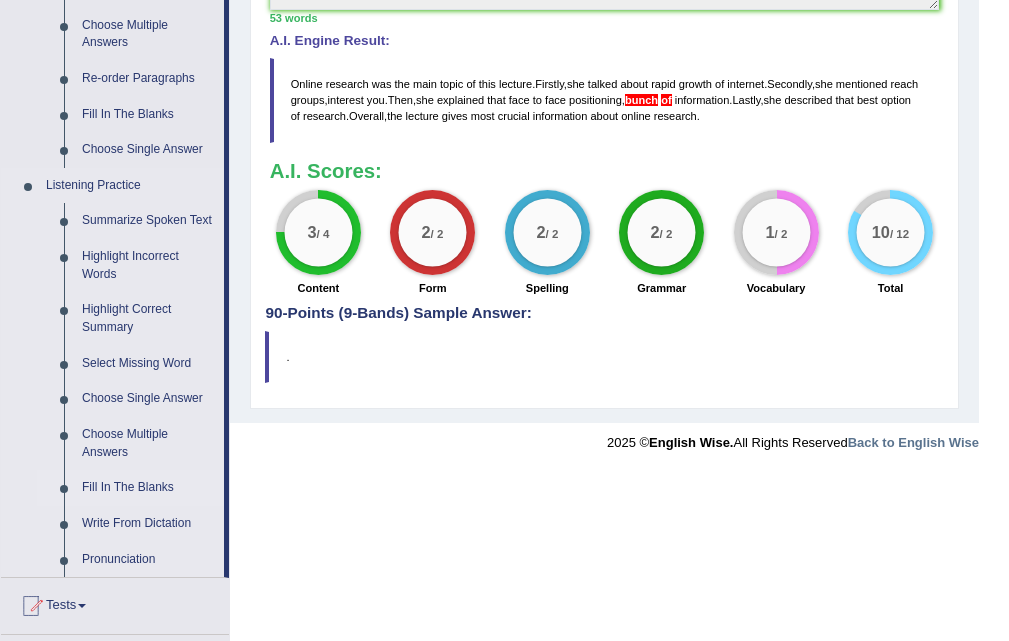 scroll, scrollTop: 800, scrollLeft: 0, axis: vertical 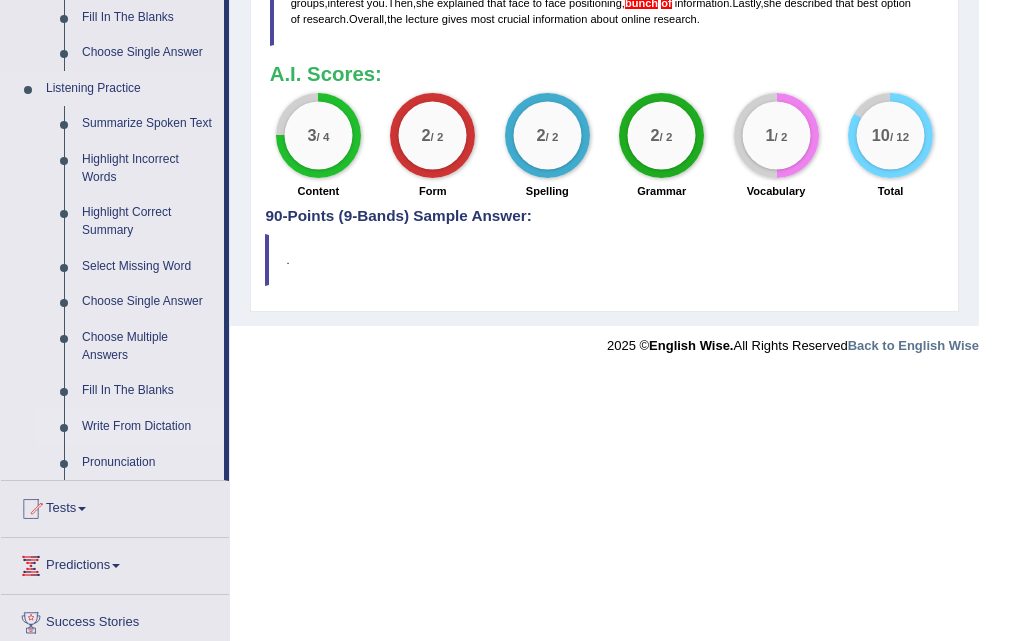 click on "Write From Dictation" at bounding box center (148, 427) 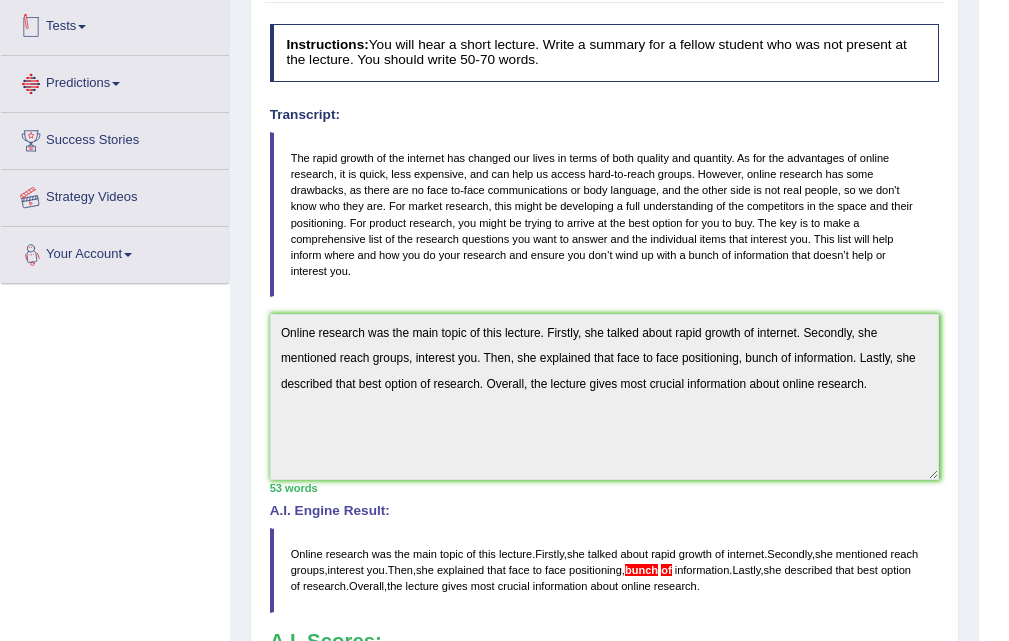 scroll, scrollTop: 277, scrollLeft: 0, axis: vertical 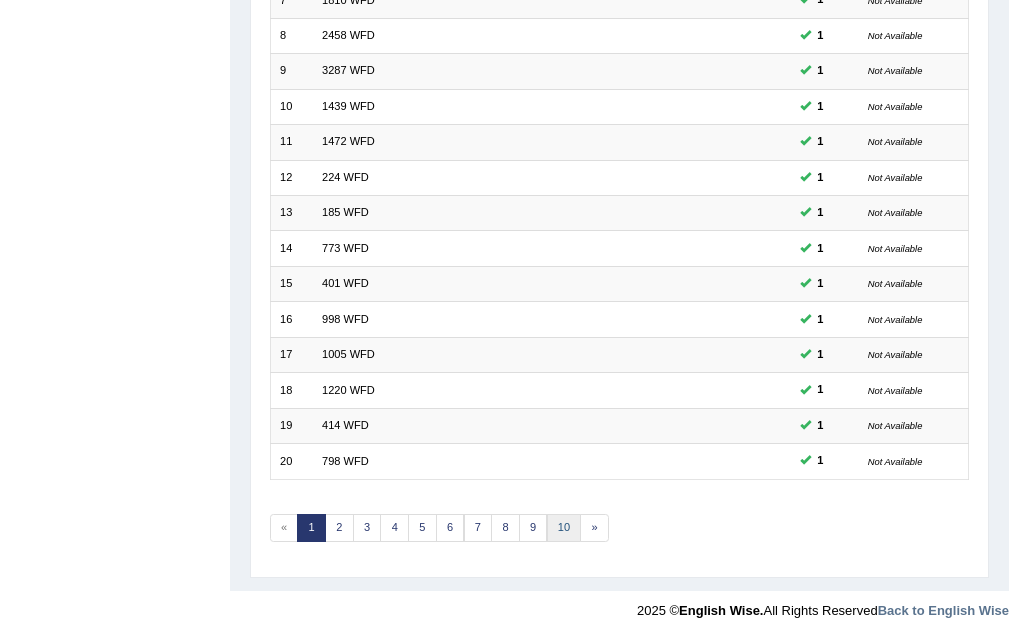 click on "10" at bounding box center [564, 528] 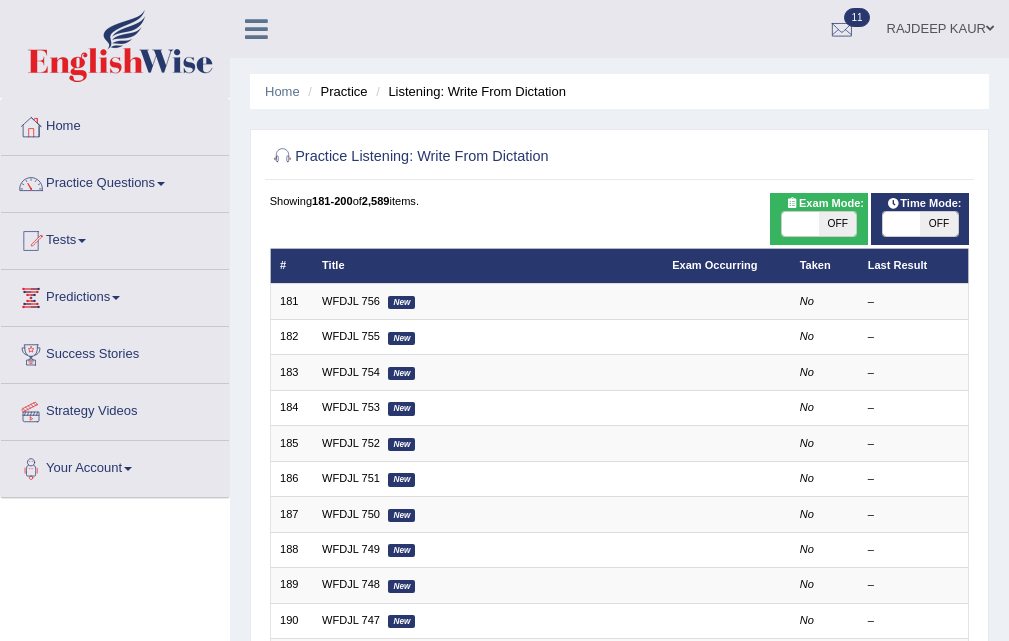 scroll, scrollTop: 37, scrollLeft: 0, axis: vertical 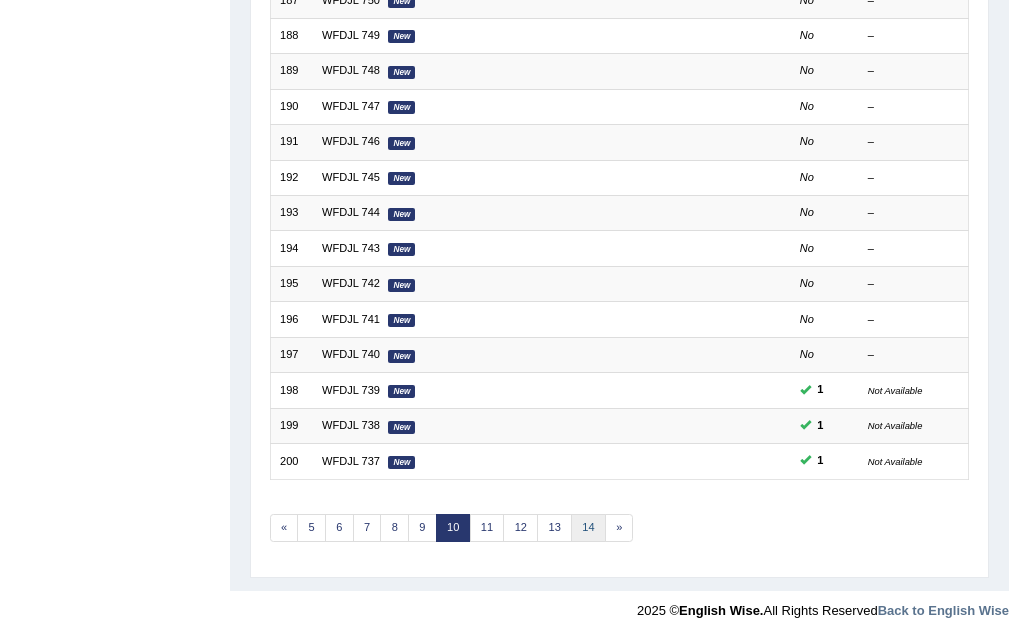 click on "14" at bounding box center (588, 528) 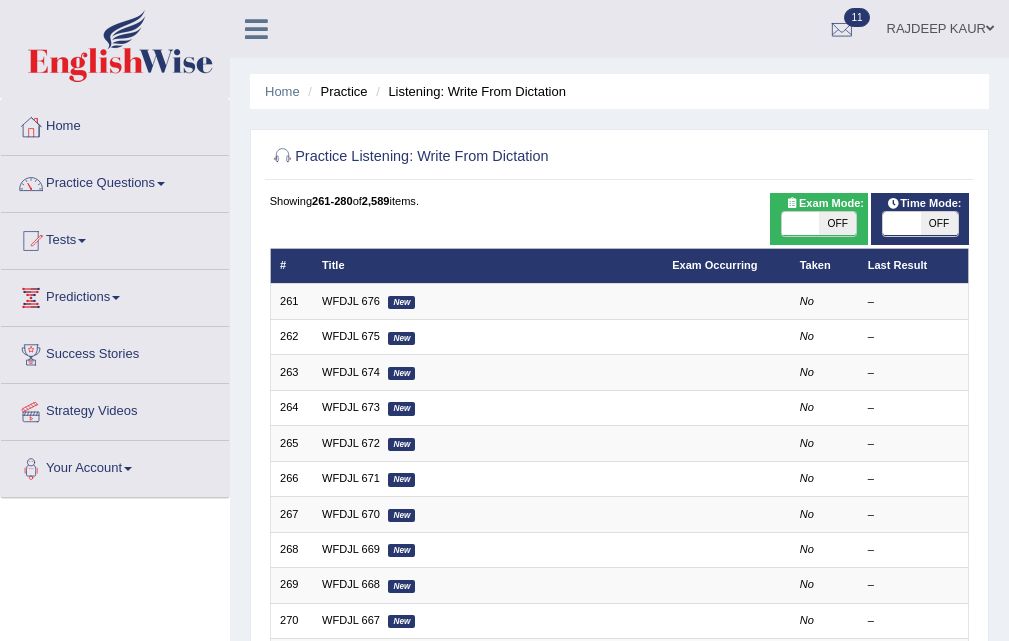 scroll, scrollTop: 514, scrollLeft: 0, axis: vertical 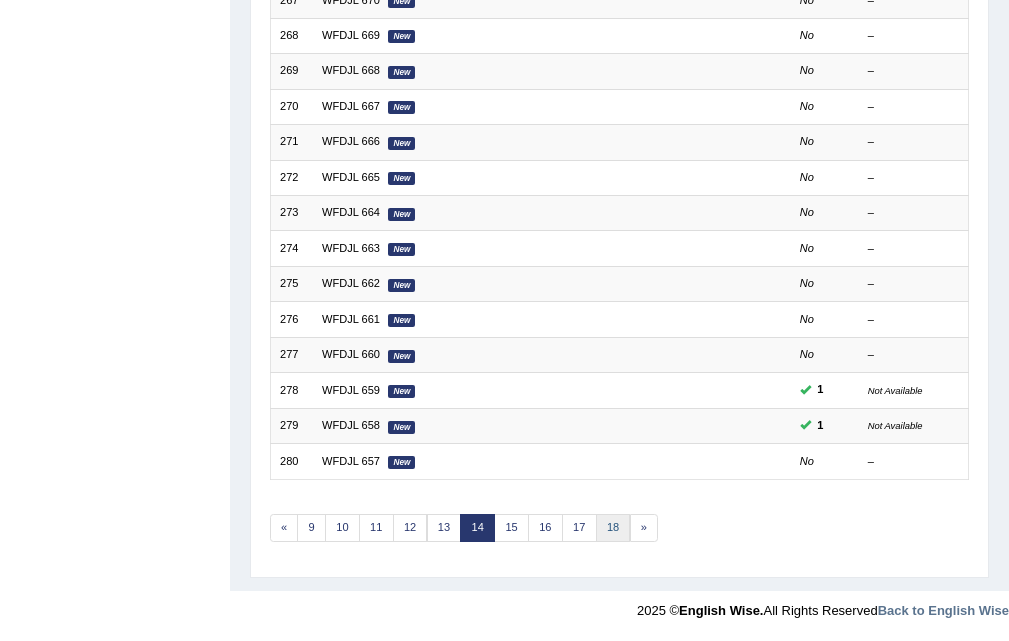 click on "18" at bounding box center [613, 528] 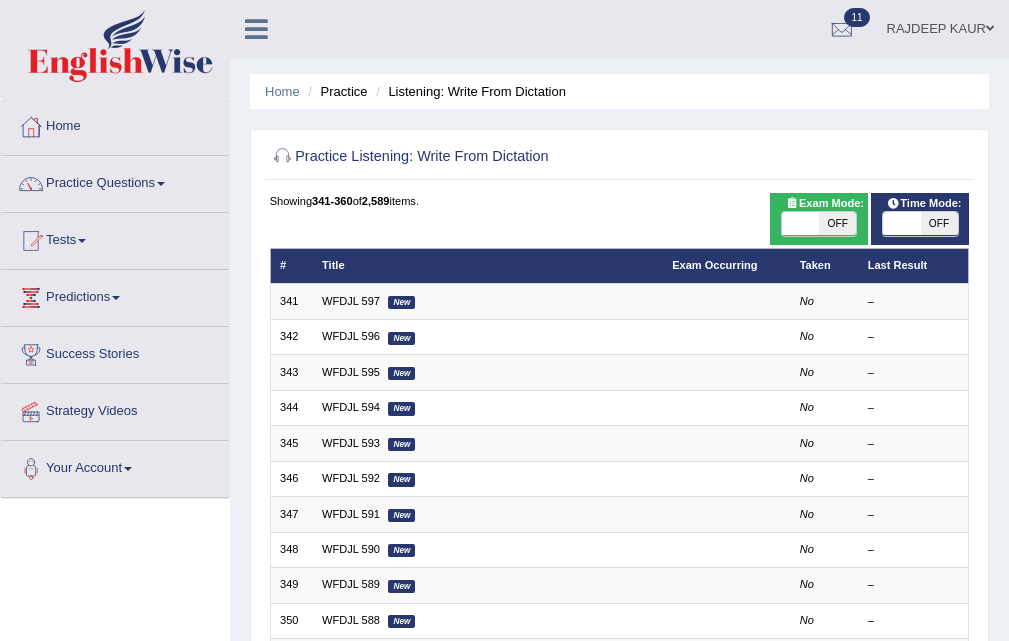 scroll, scrollTop: 500, scrollLeft: 0, axis: vertical 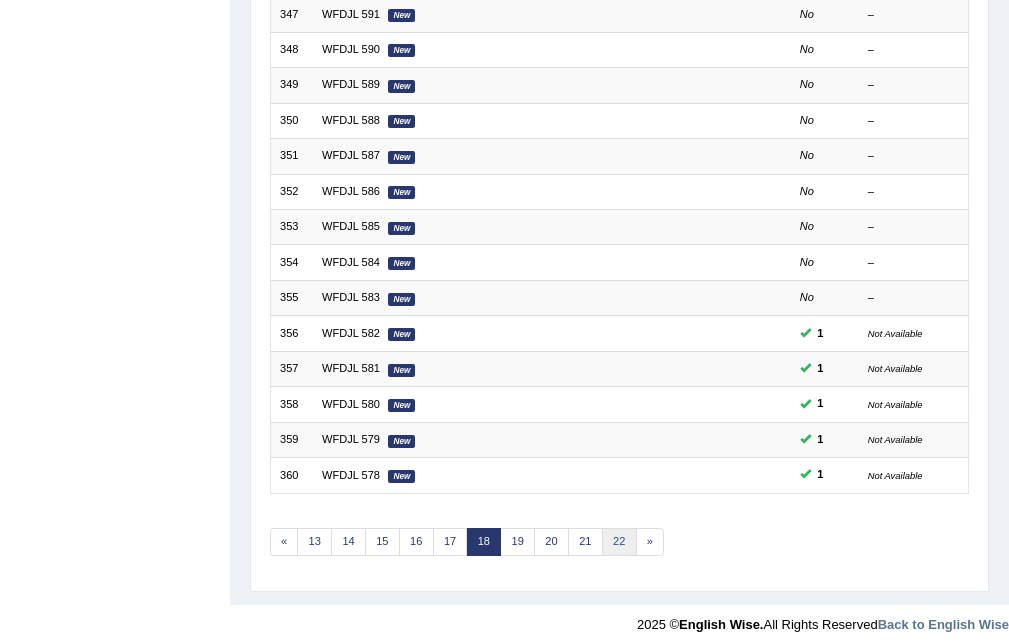 click on "22" at bounding box center [619, 542] 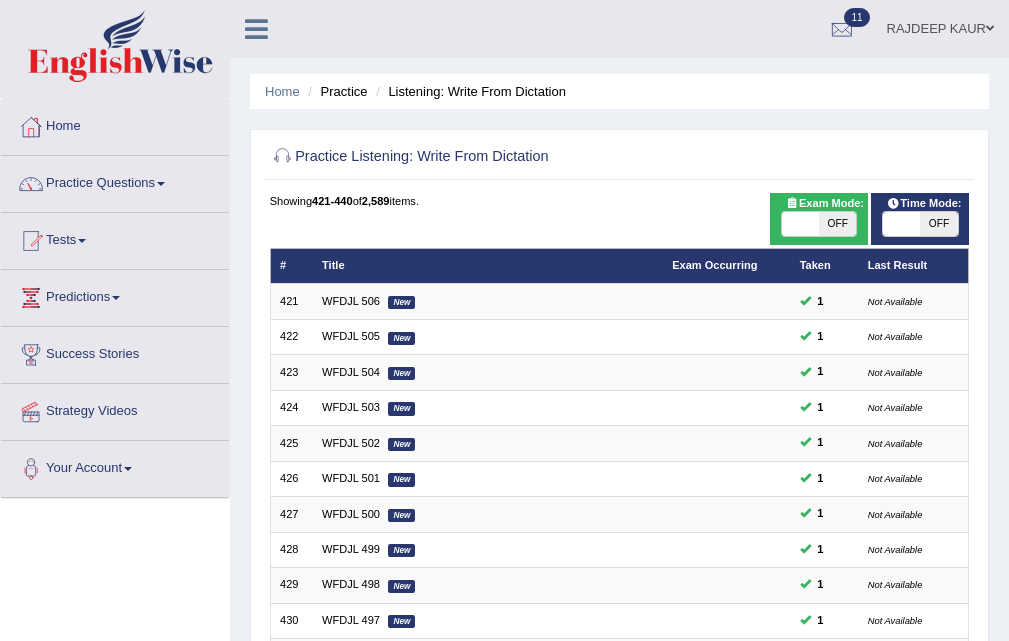 scroll, scrollTop: 500, scrollLeft: 0, axis: vertical 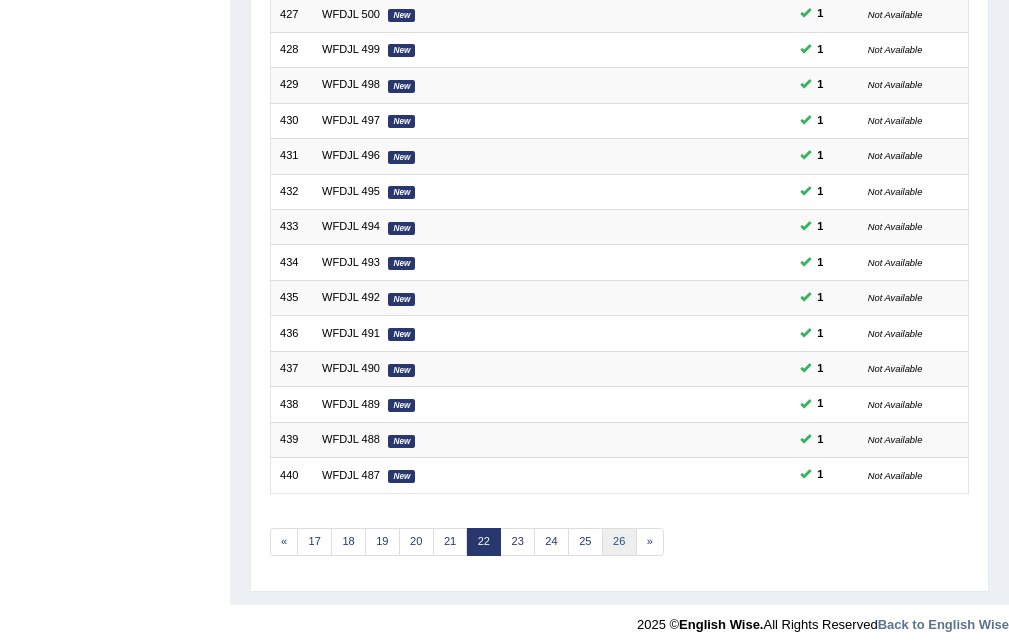 click on "26" at bounding box center [619, 542] 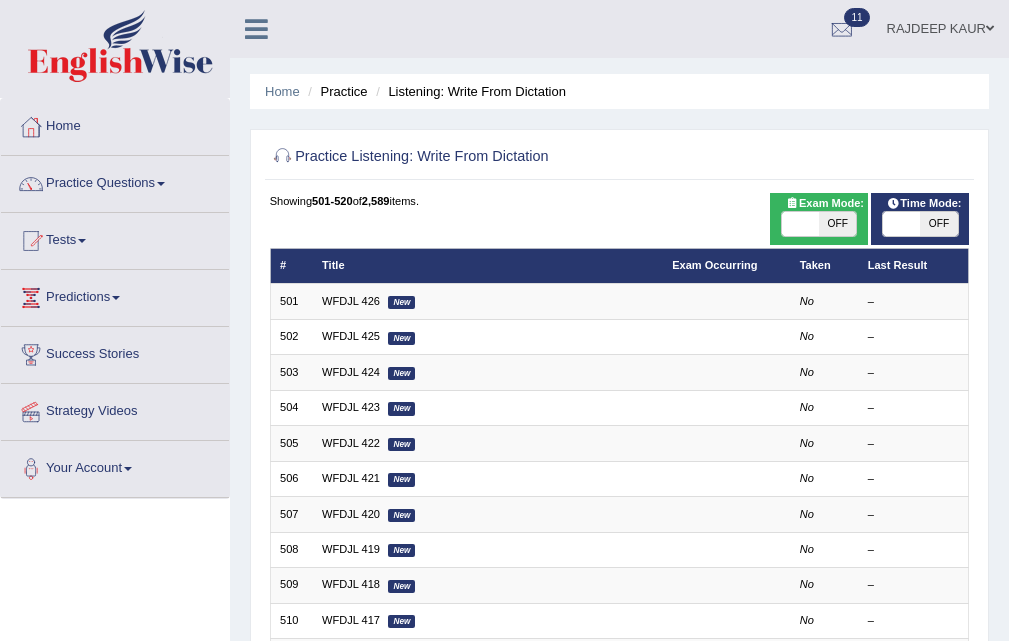 scroll, scrollTop: 514, scrollLeft: 0, axis: vertical 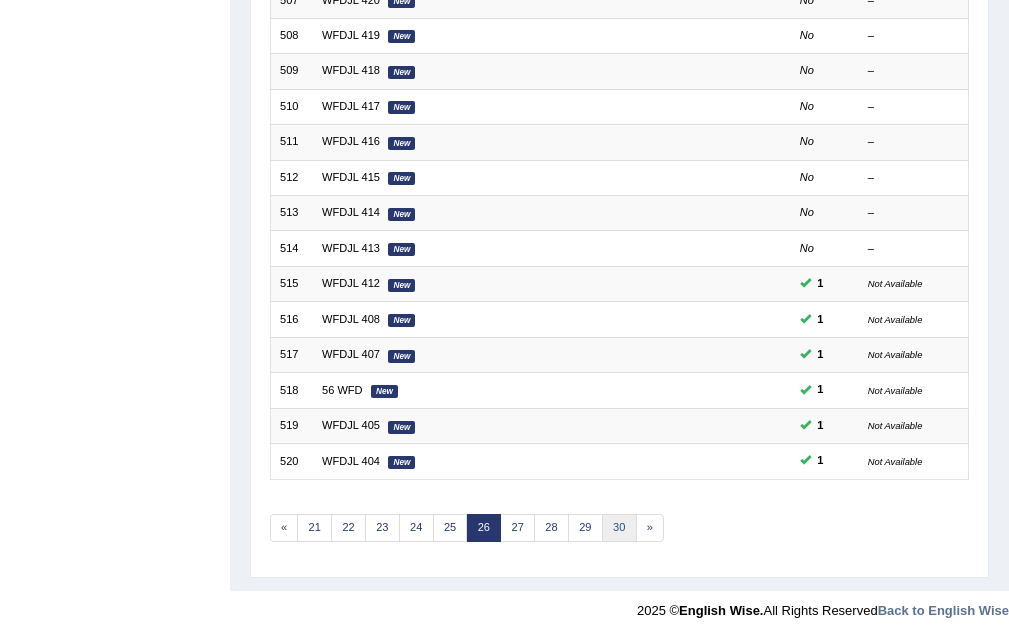 click on "30" at bounding box center (619, 528) 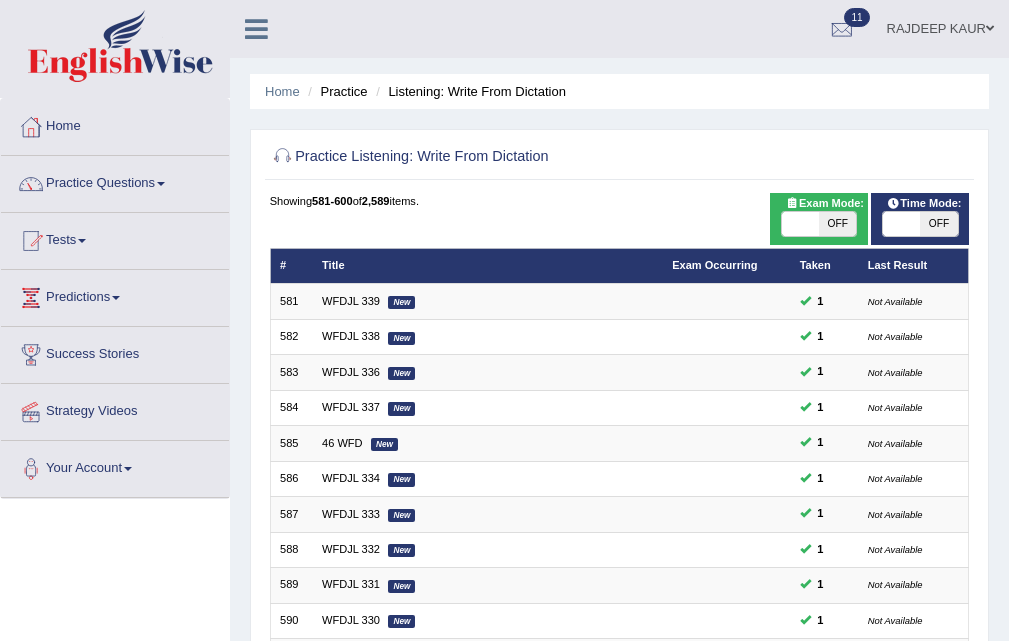 scroll, scrollTop: 514, scrollLeft: 0, axis: vertical 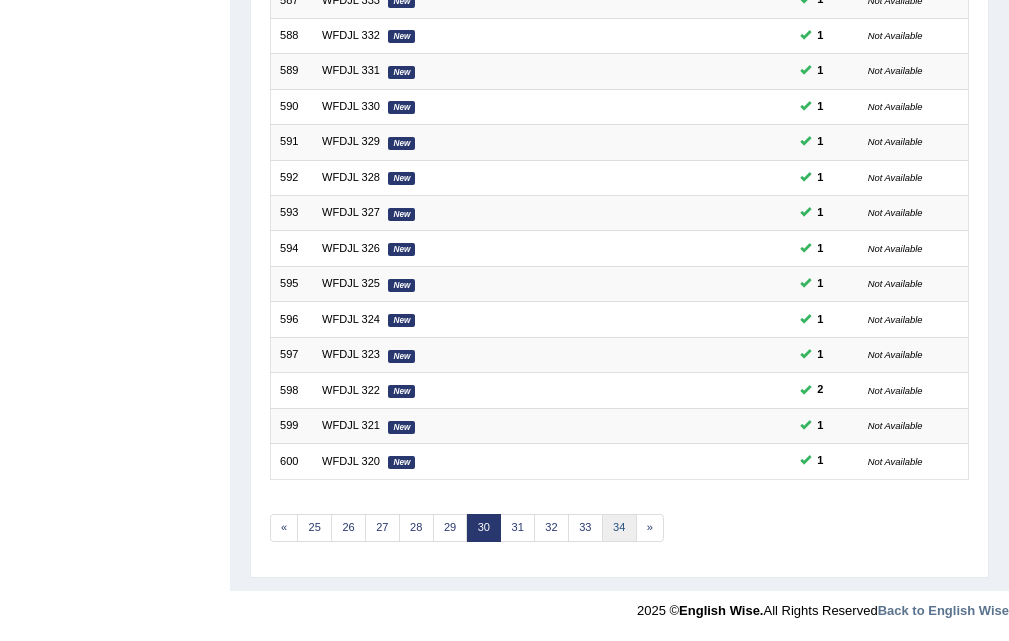 click on "34" at bounding box center [619, 528] 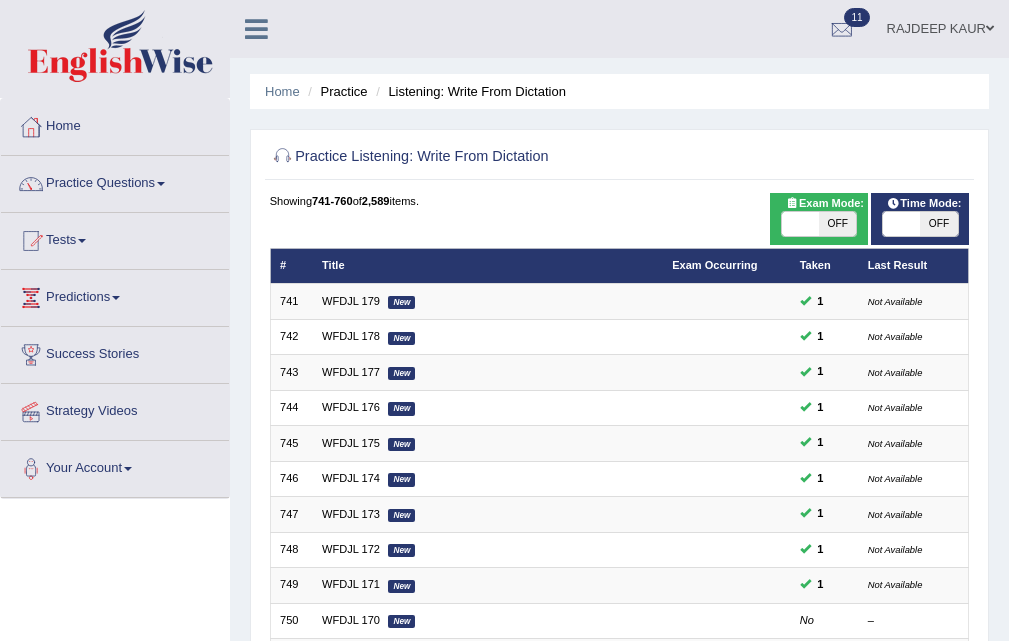 scroll, scrollTop: 514, scrollLeft: 0, axis: vertical 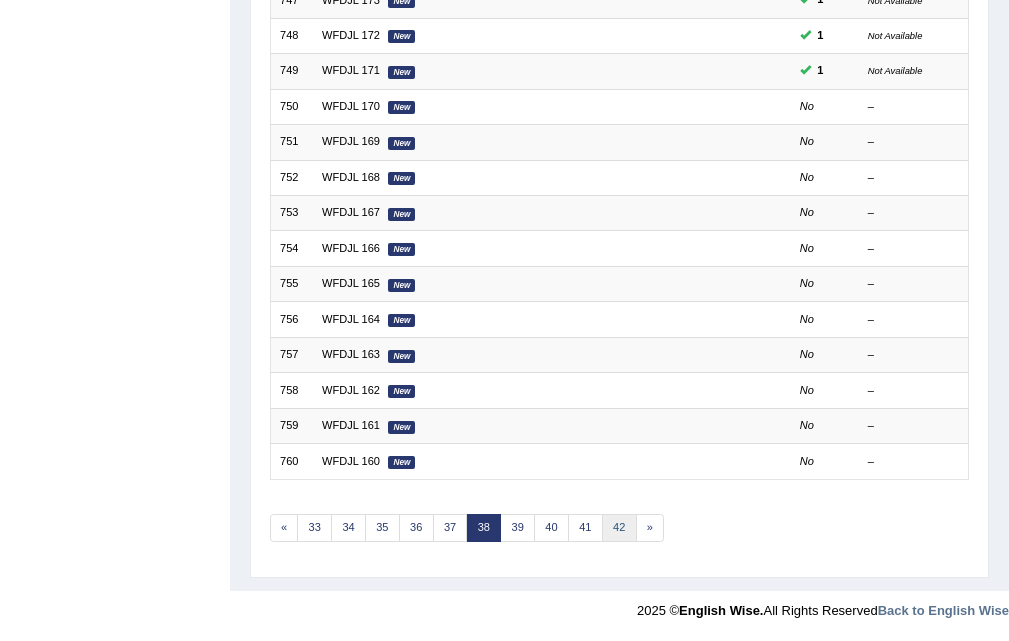 click on "42" at bounding box center (619, 528) 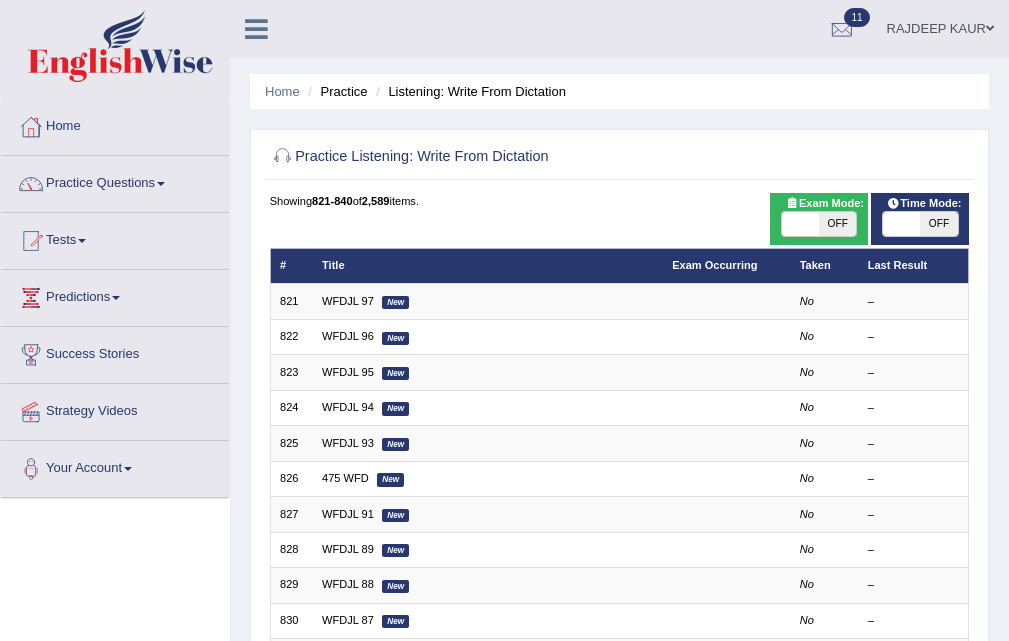 scroll, scrollTop: 514, scrollLeft: 0, axis: vertical 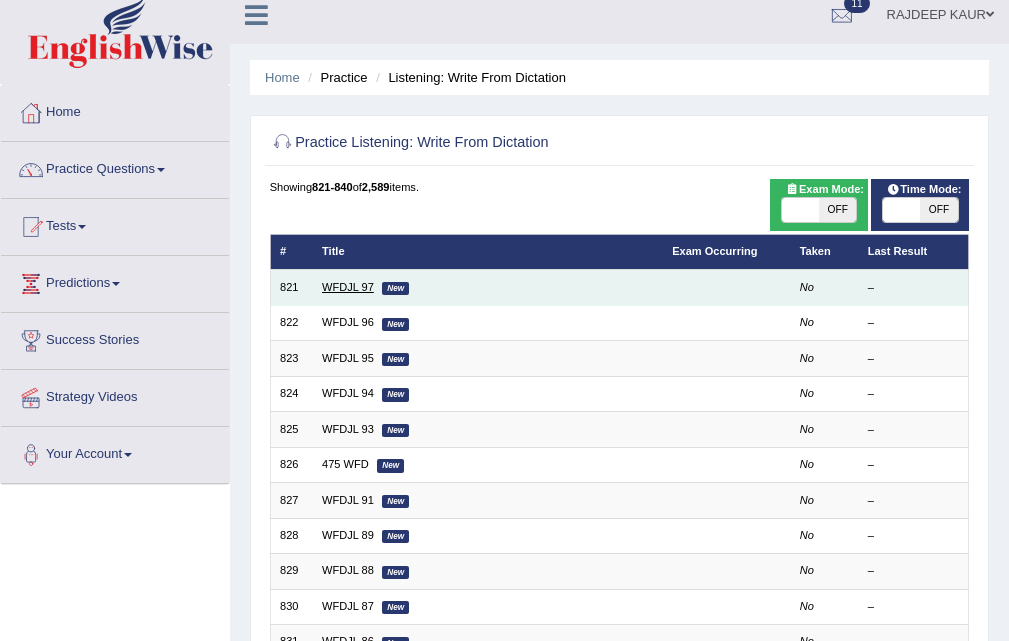 click on "WFDJL 97" at bounding box center [348, 287] 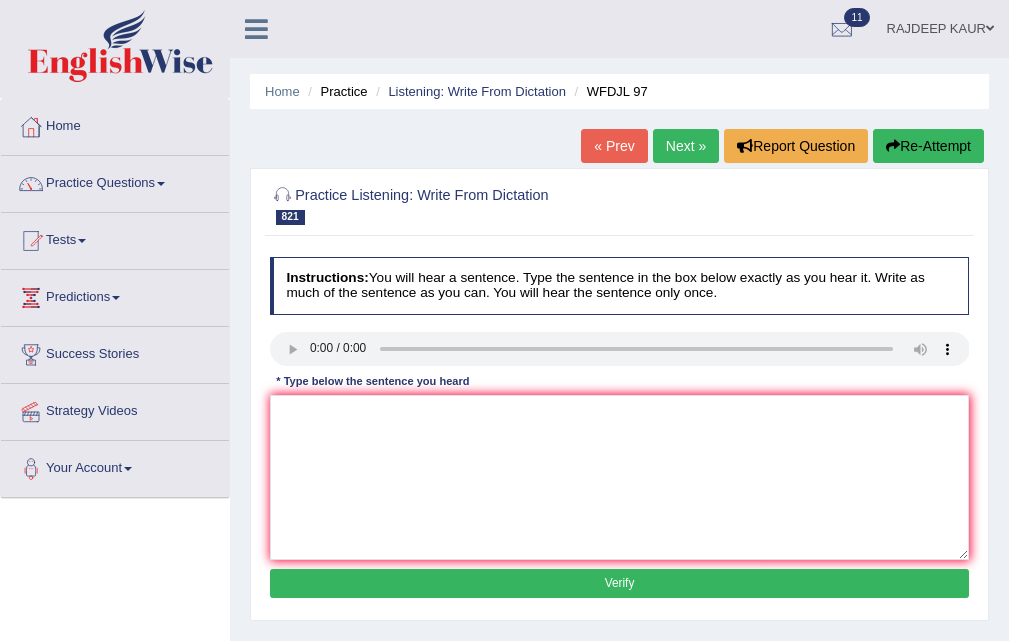 scroll, scrollTop: 0, scrollLeft: 0, axis: both 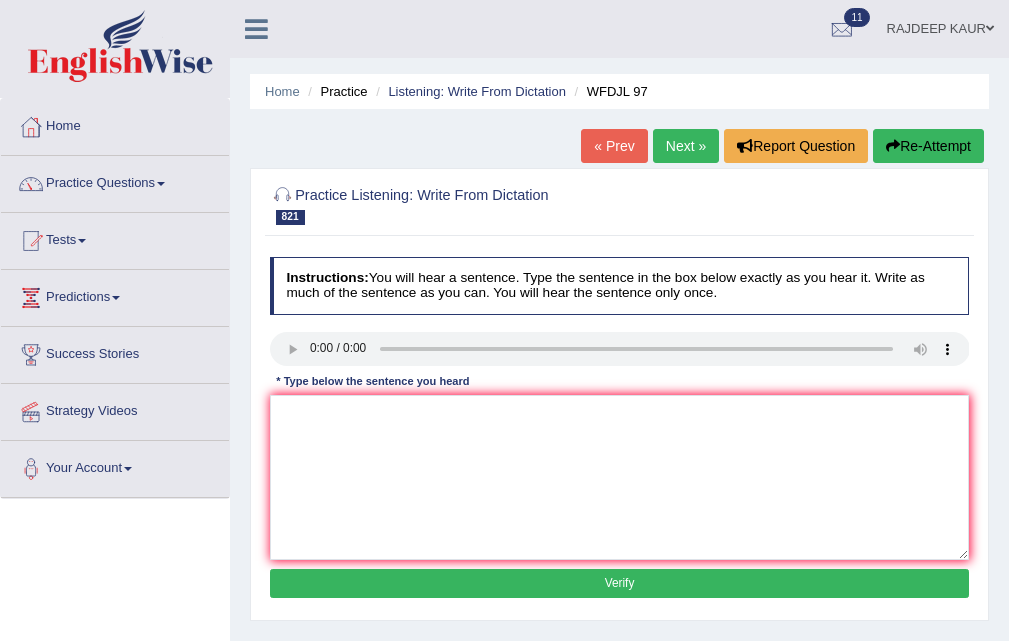 click on "* Type below the sentence you heard" at bounding box center (373, 382) 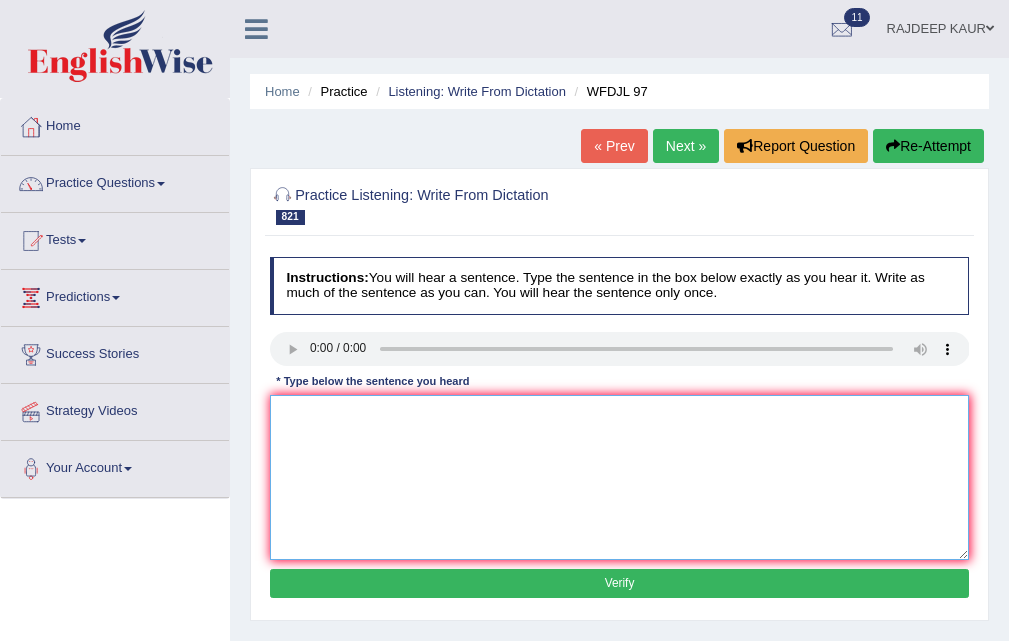 click at bounding box center [620, 477] 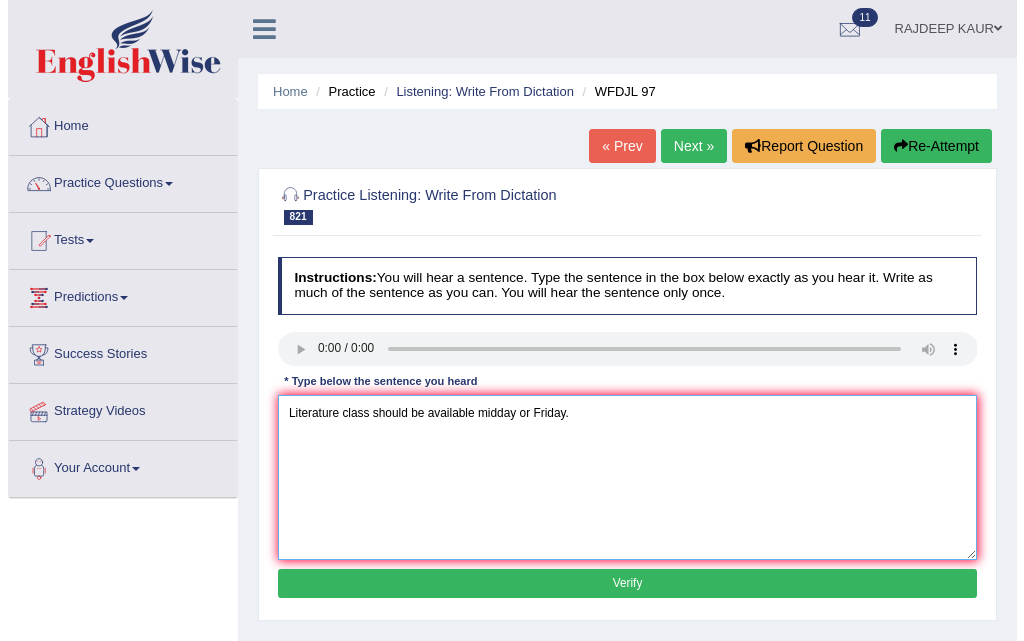 scroll, scrollTop: 100, scrollLeft: 0, axis: vertical 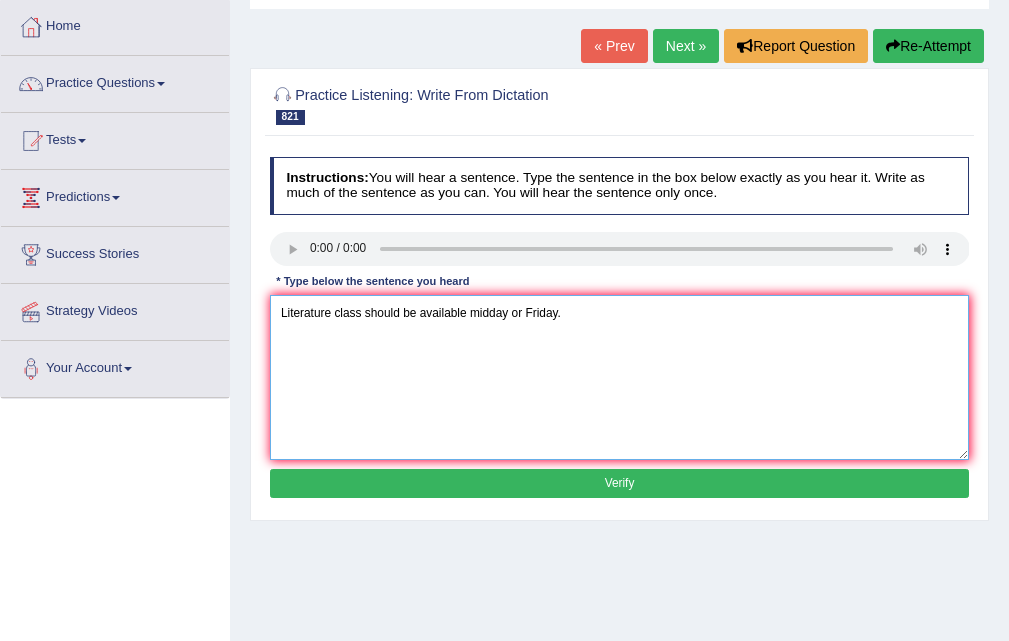 click on "Literature class should be available midday or Friday." at bounding box center (620, 377) 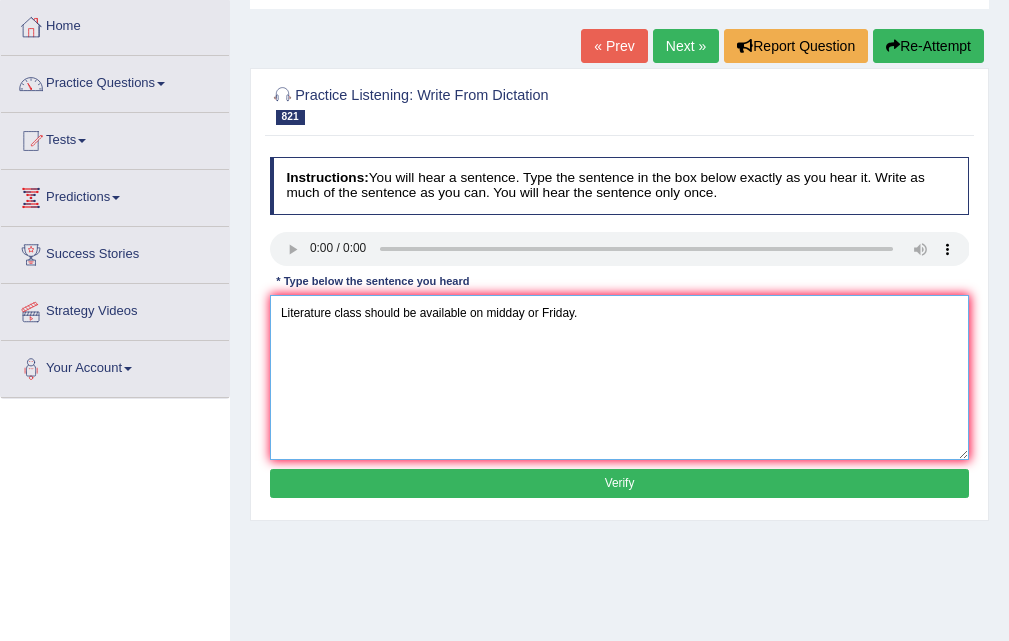 type on "Literature class should be available on midday or Friday." 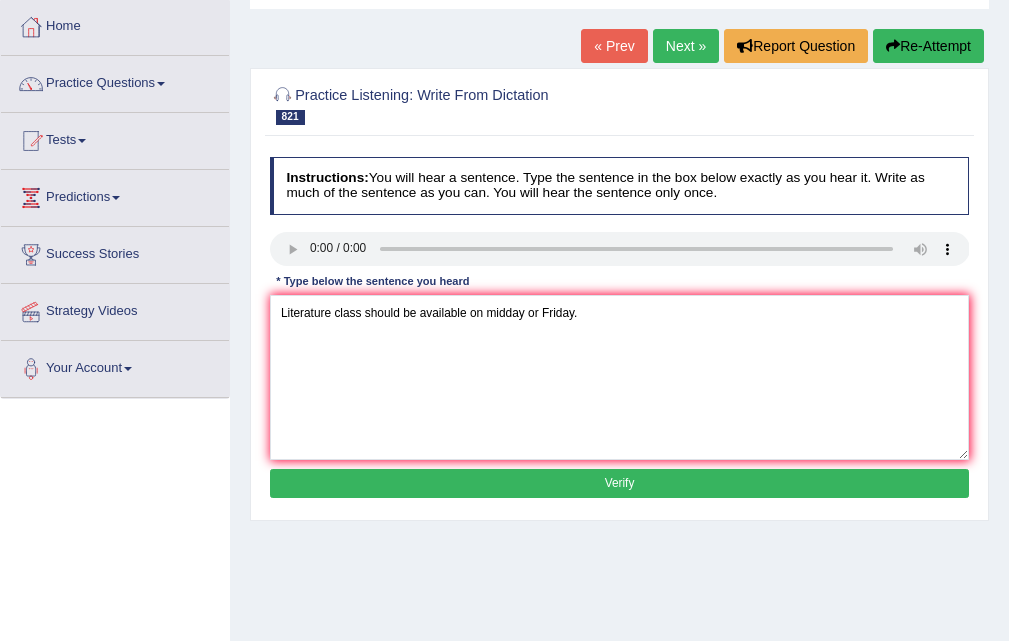 click on "Verify" at bounding box center [620, 483] 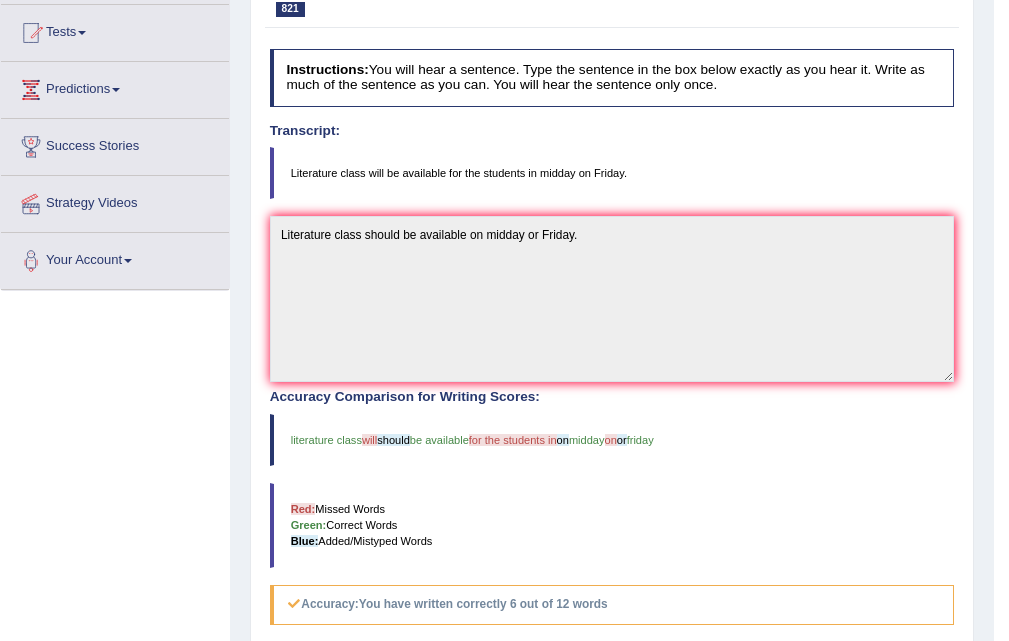 scroll, scrollTop: 0, scrollLeft: 0, axis: both 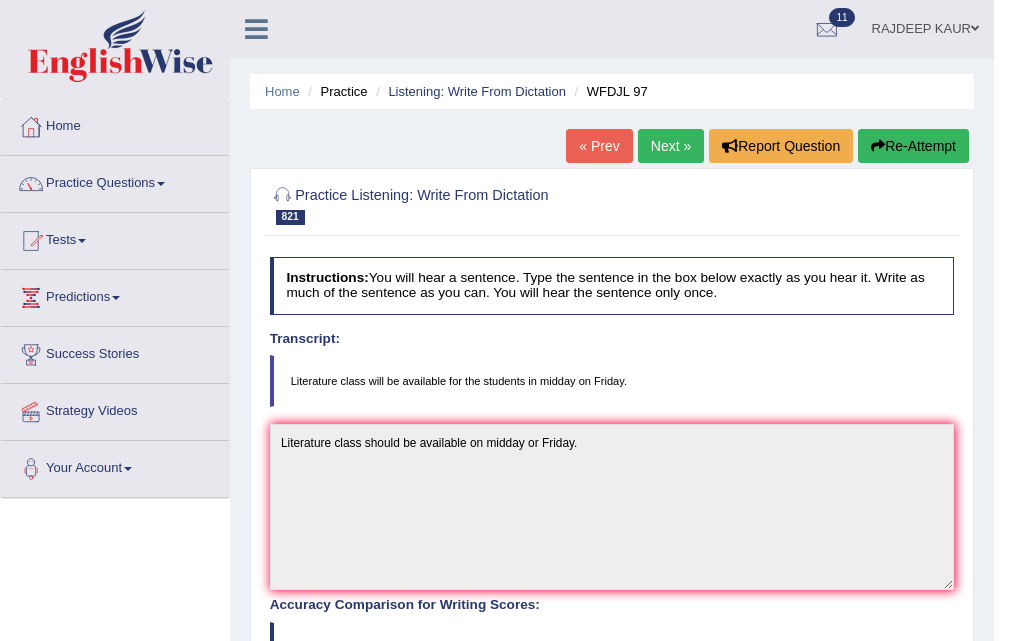 click on "Next »" at bounding box center [671, 146] 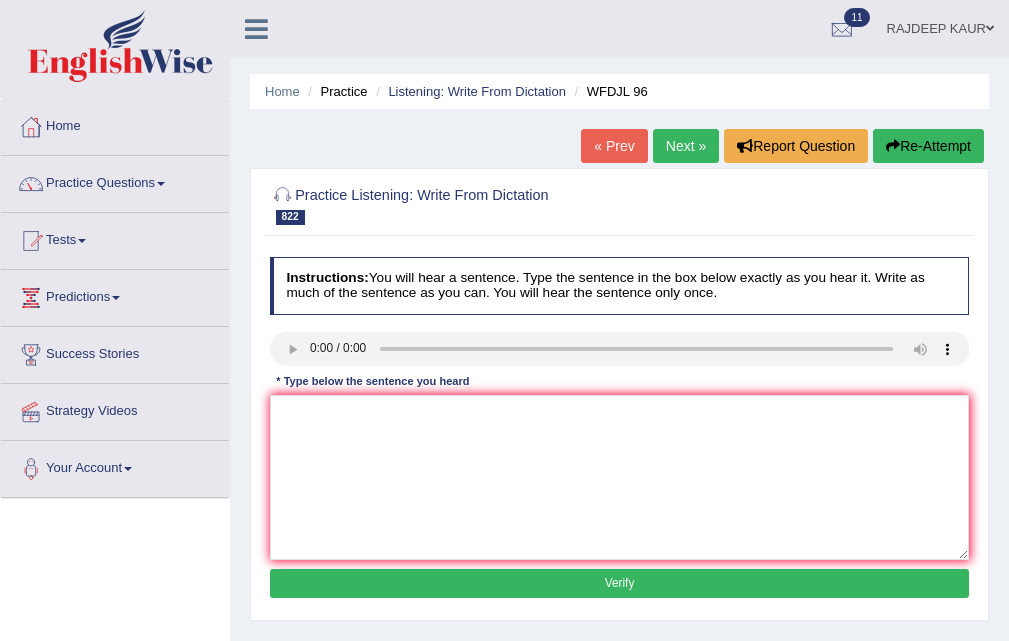 scroll, scrollTop: 0, scrollLeft: 0, axis: both 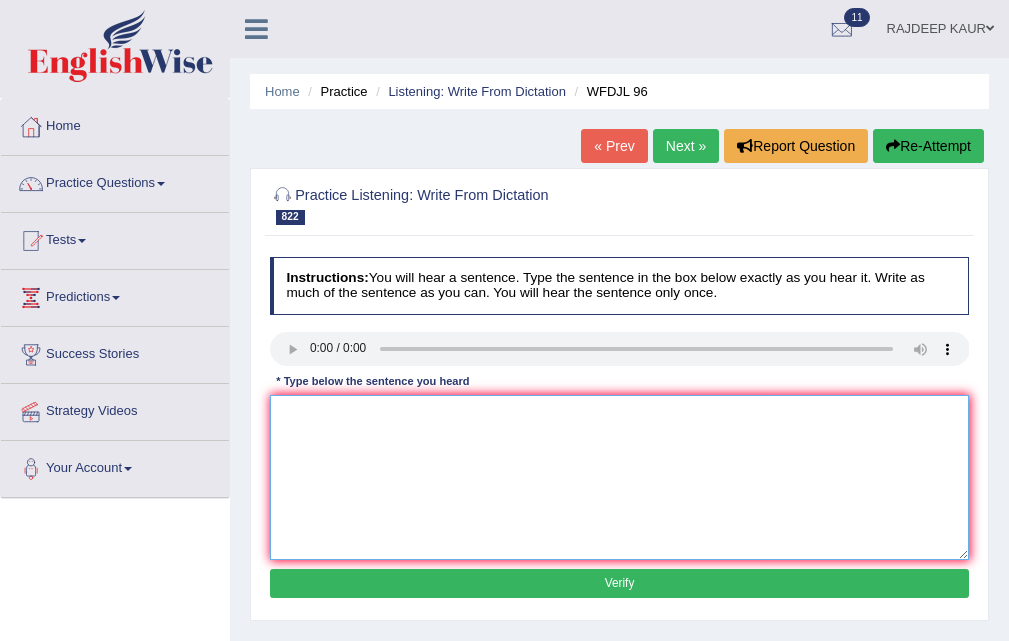 click at bounding box center (620, 477) 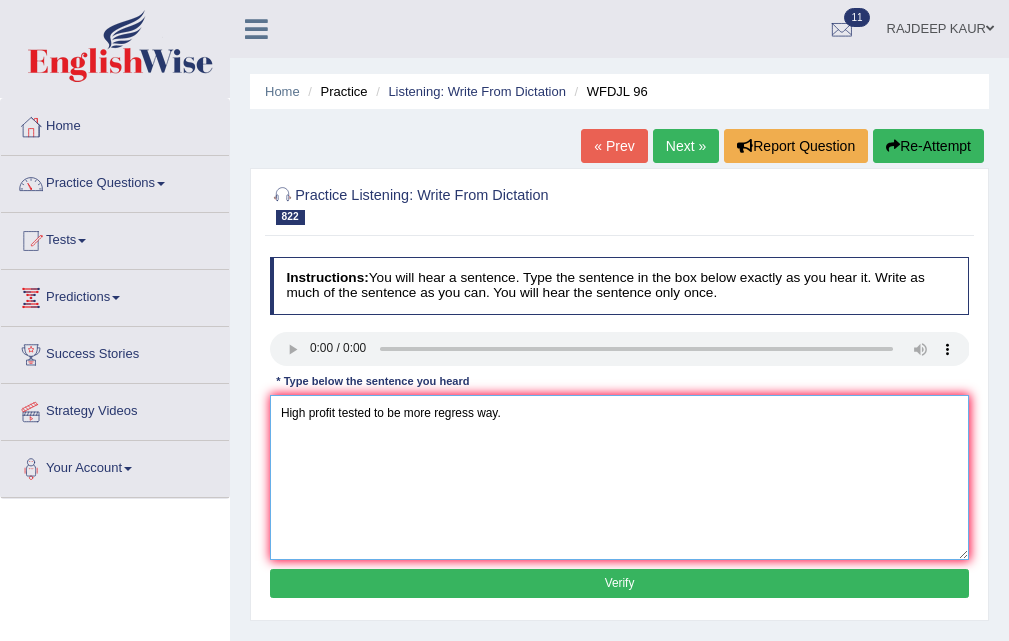 type on "High profit tested to be more regress way." 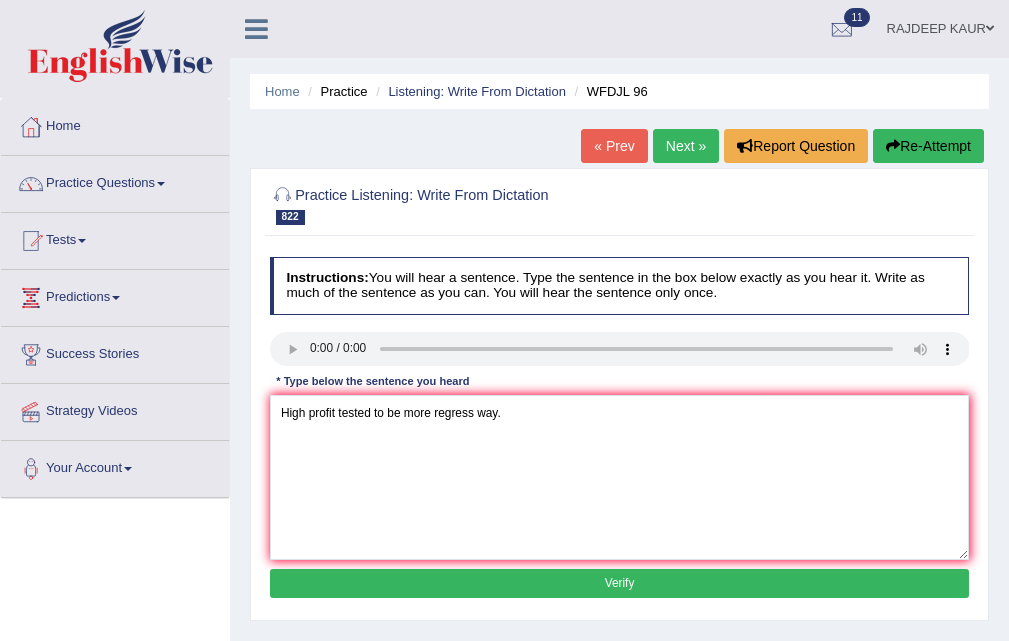click on "Verify" at bounding box center (620, 583) 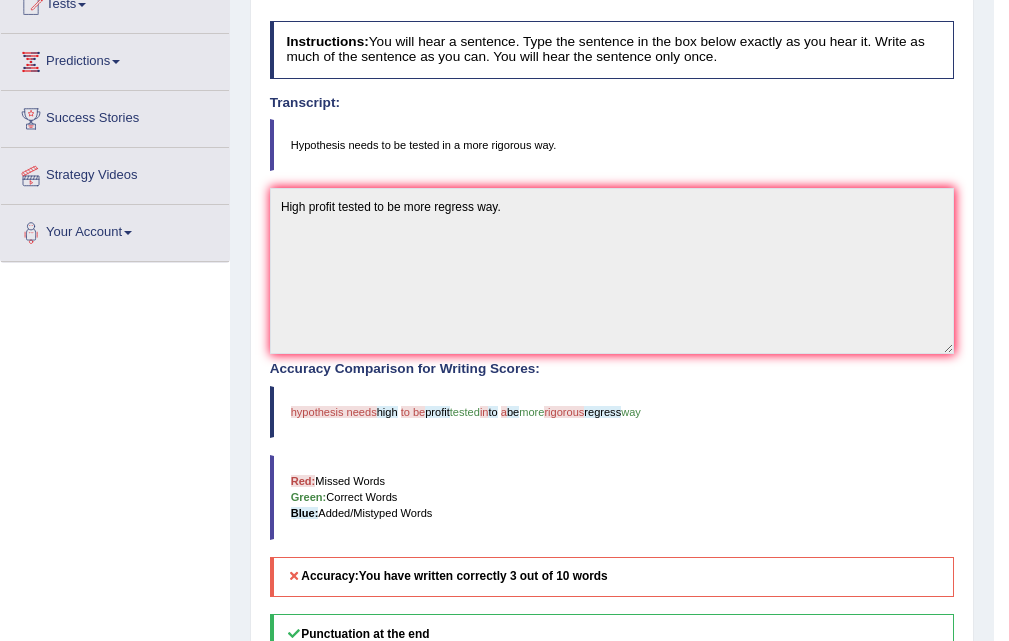 scroll, scrollTop: 95, scrollLeft: 0, axis: vertical 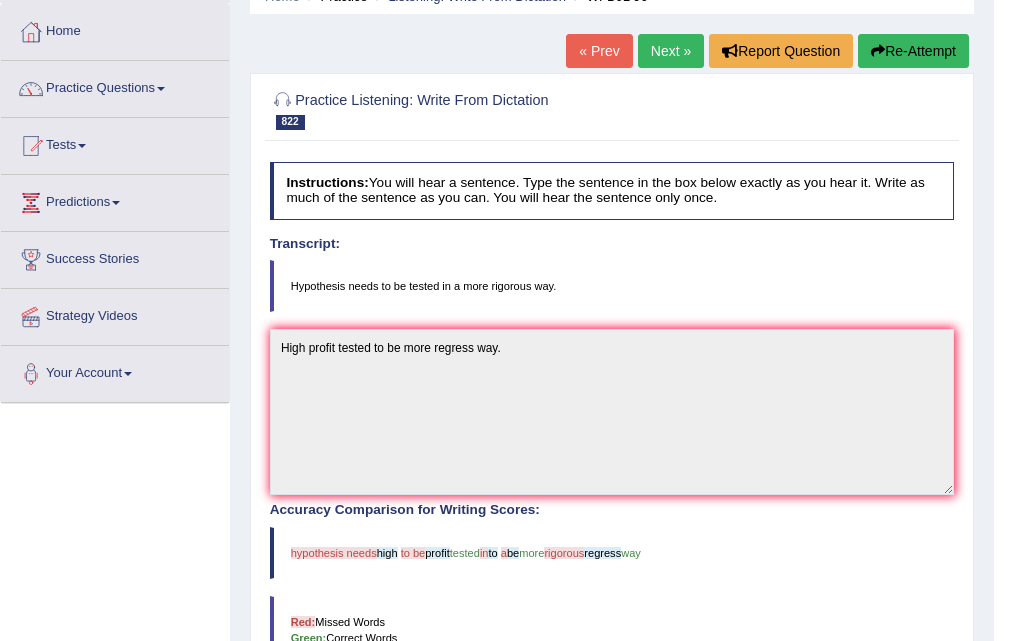 click on "Next »" at bounding box center [671, 51] 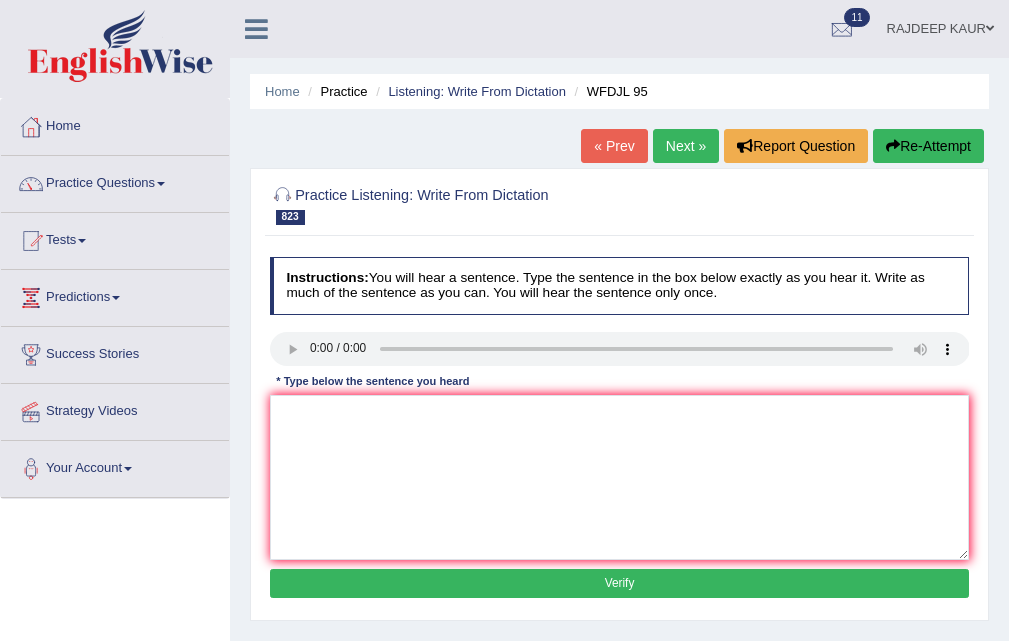 scroll, scrollTop: 0, scrollLeft: 0, axis: both 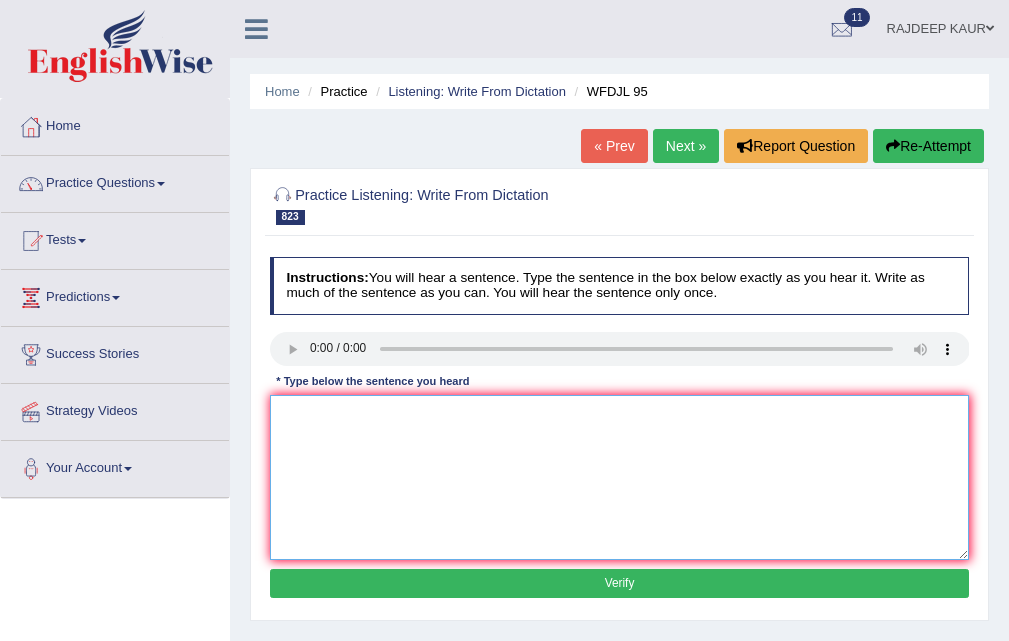 click at bounding box center (620, 477) 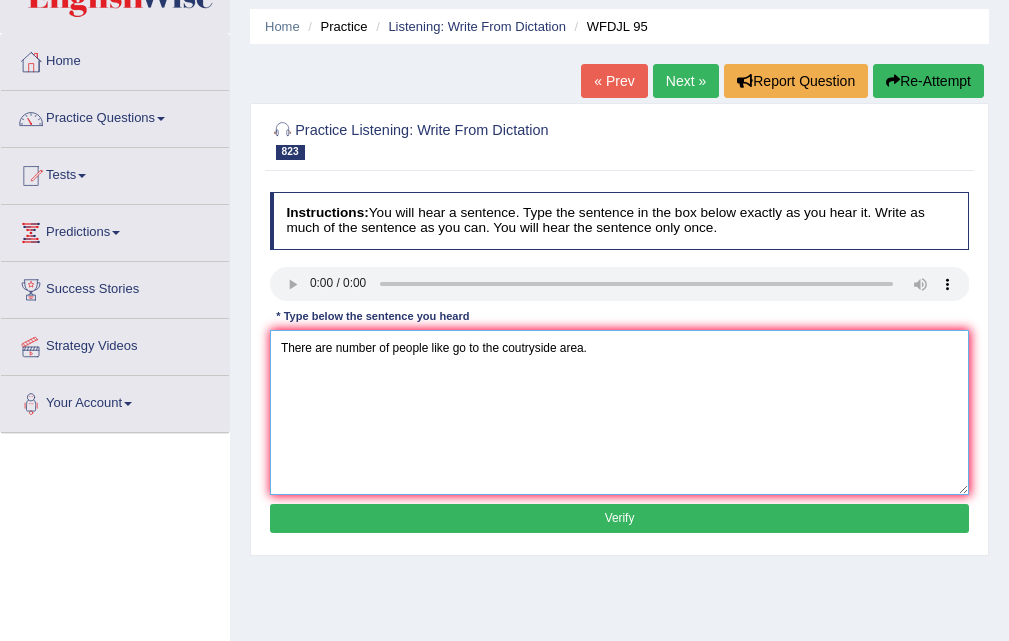 scroll, scrollTop: 100, scrollLeft: 0, axis: vertical 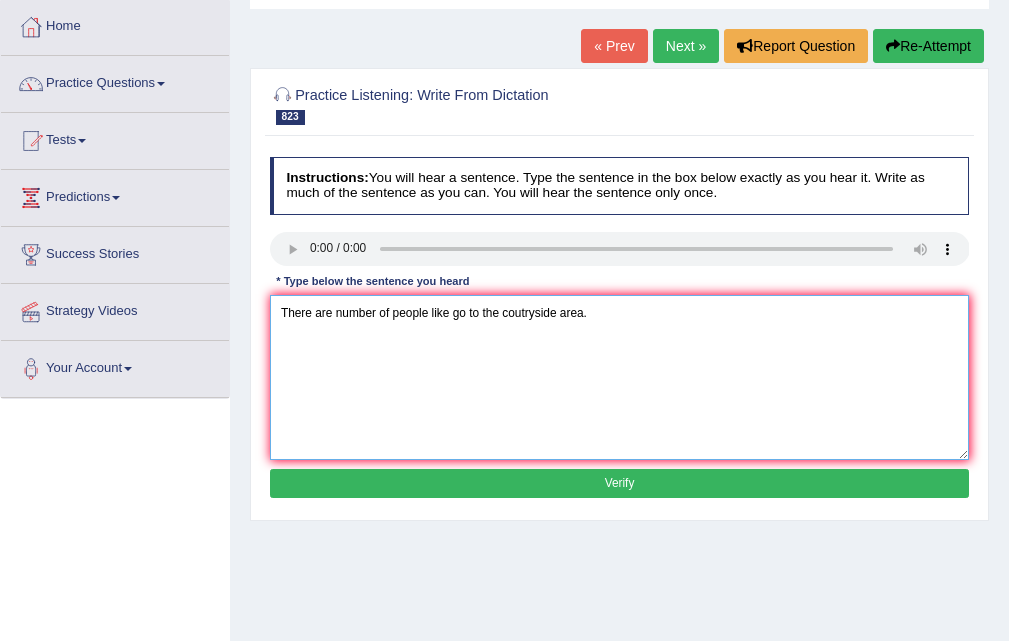 click on "There are number of people like go to the coutryside area." at bounding box center (620, 377) 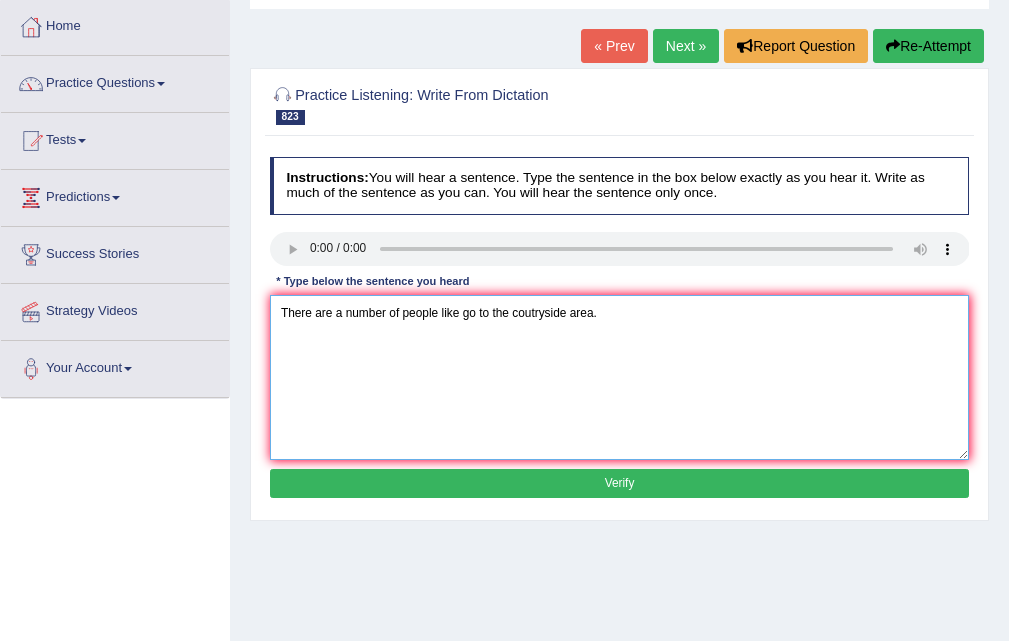 type on "There are a number of people like go to the coutryside area." 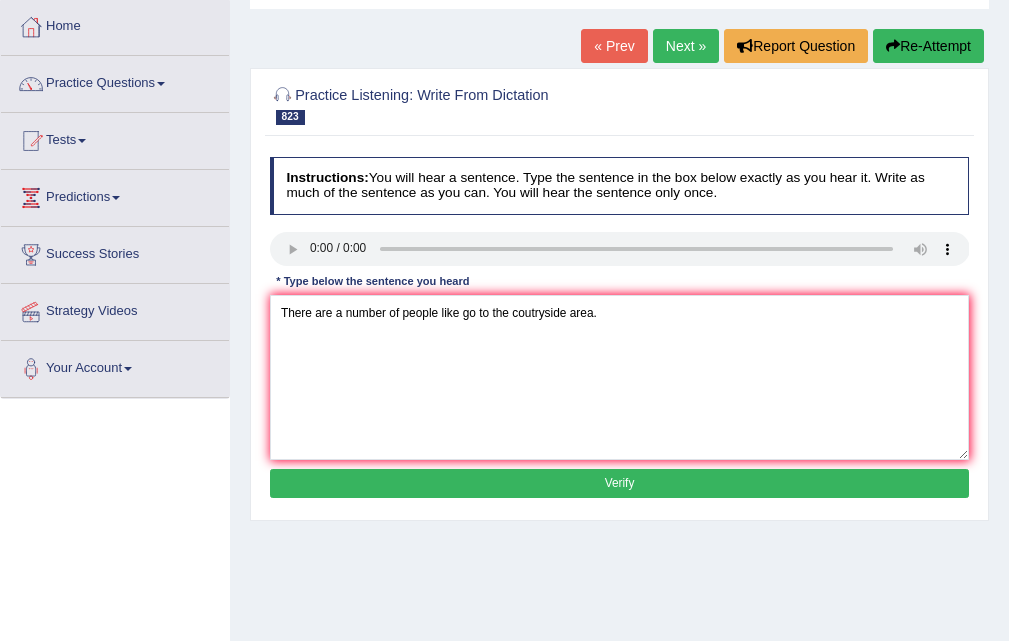 click on "Verify" at bounding box center (620, 483) 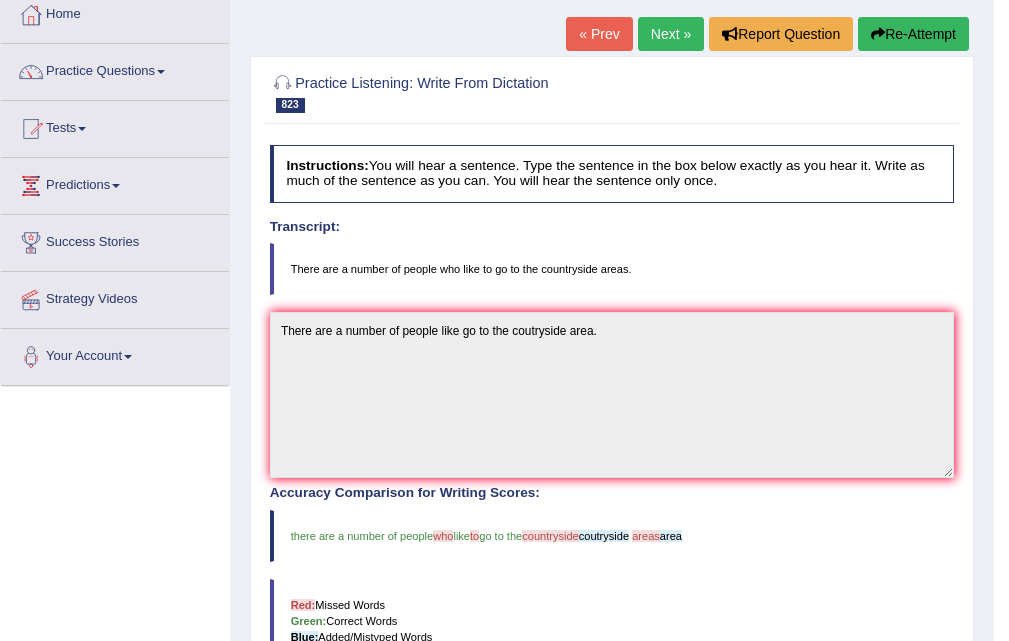 scroll, scrollTop: 0, scrollLeft: 0, axis: both 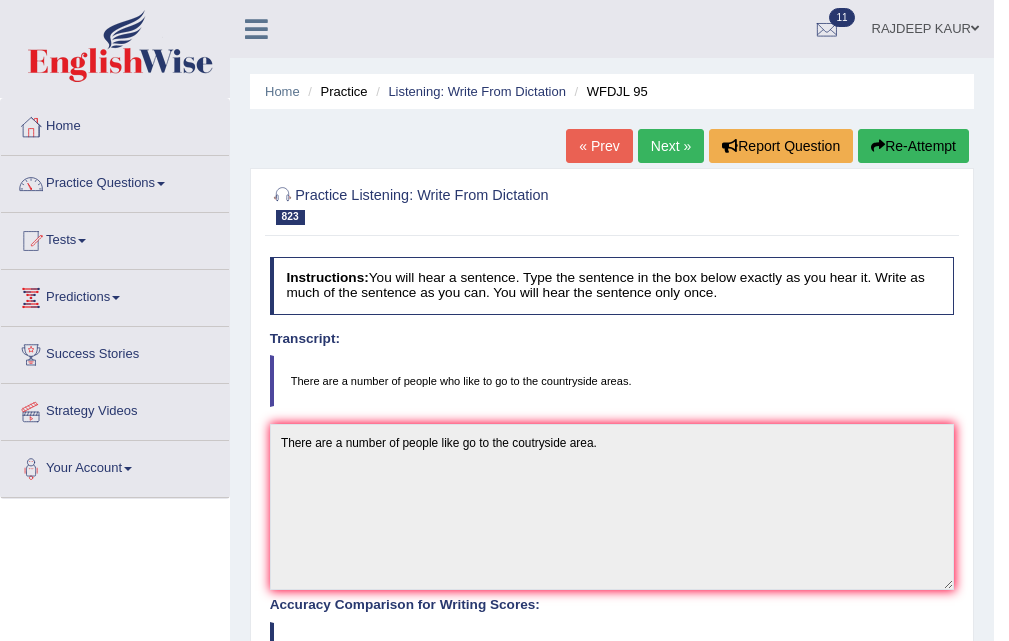 click on "Next »" at bounding box center (671, 146) 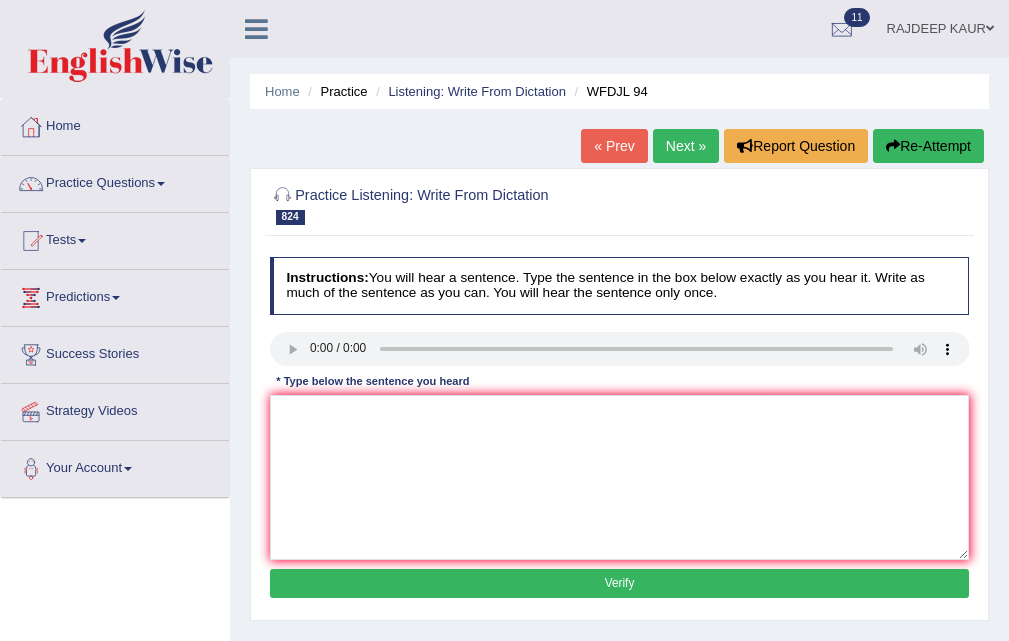 scroll, scrollTop: 0, scrollLeft: 0, axis: both 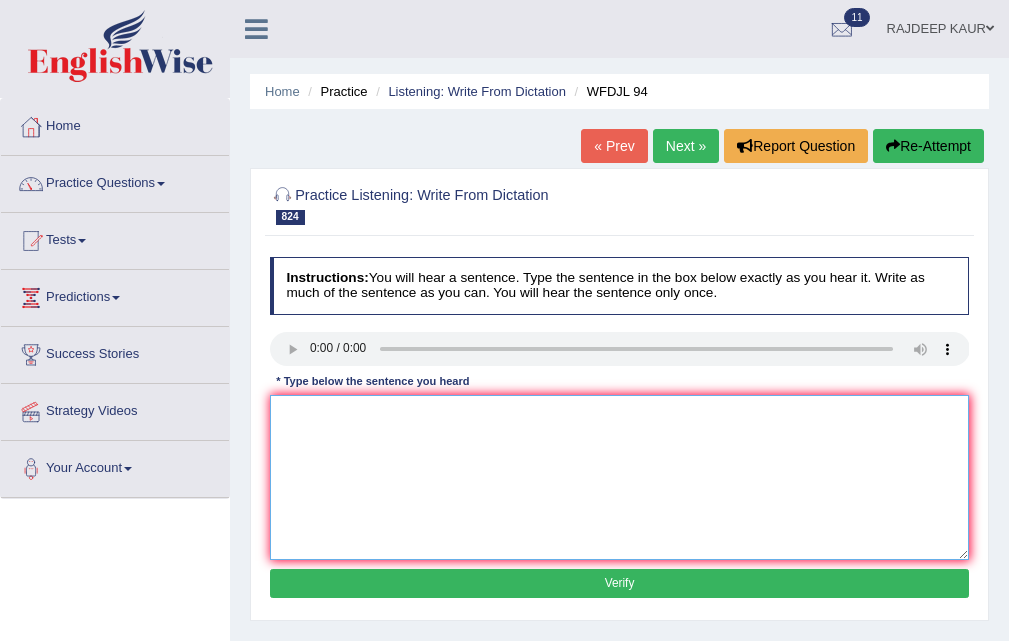 click at bounding box center (620, 477) 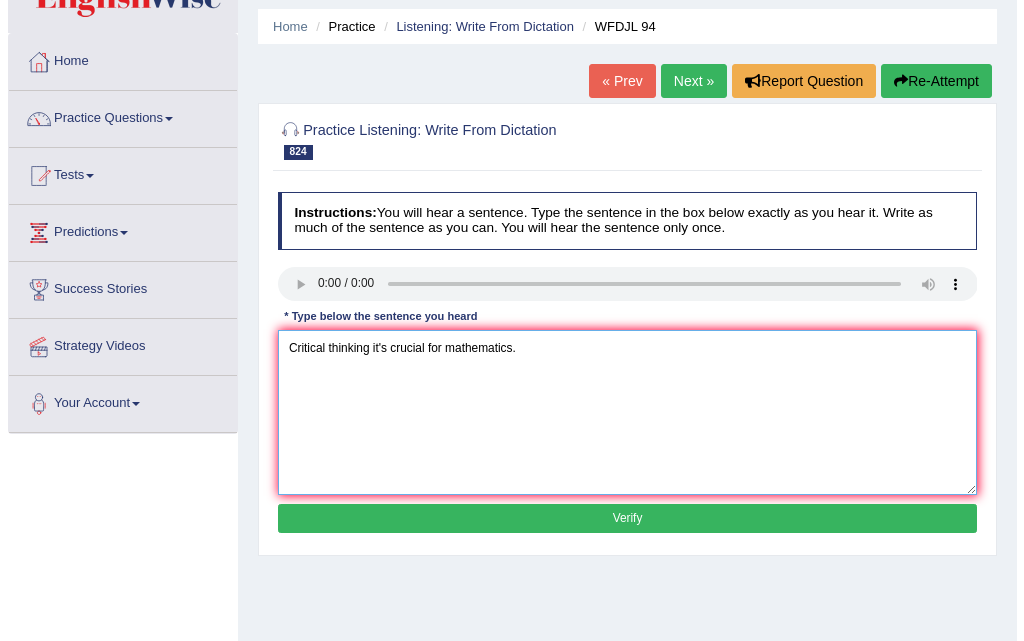 scroll, scrollTop: 100, scrollLeft: 0, axis: vertical 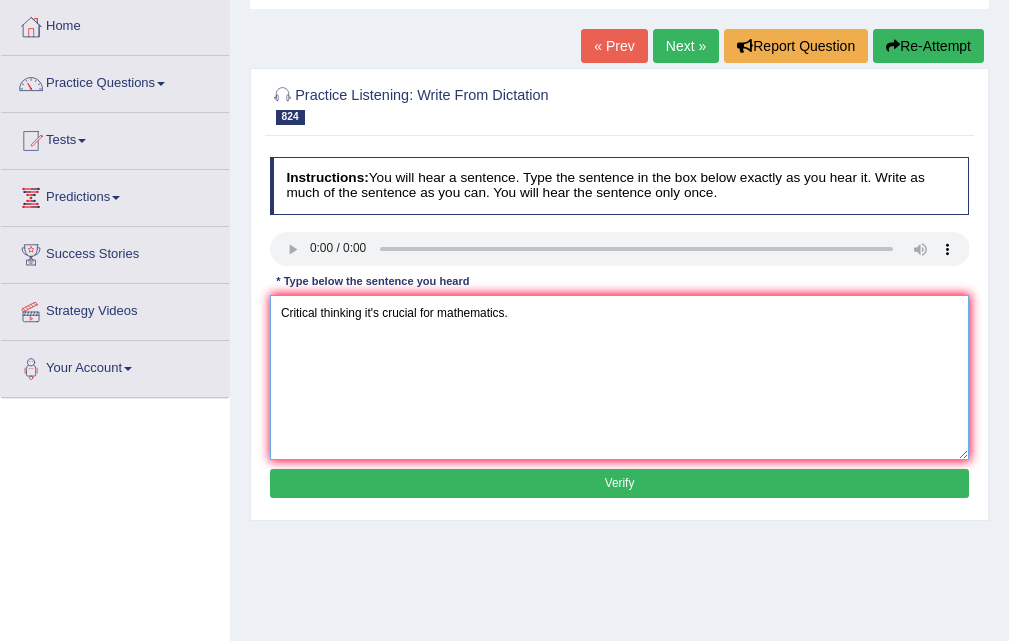 type on "Critical thinking it's crucial for mathematics." 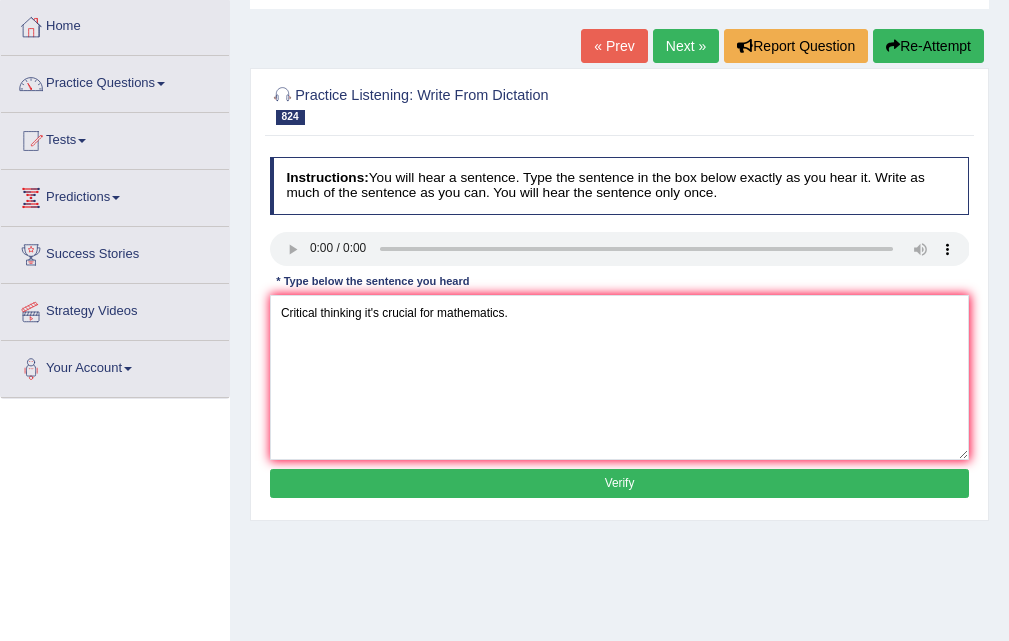 click on "Verify" at bounding box center [620, 483] 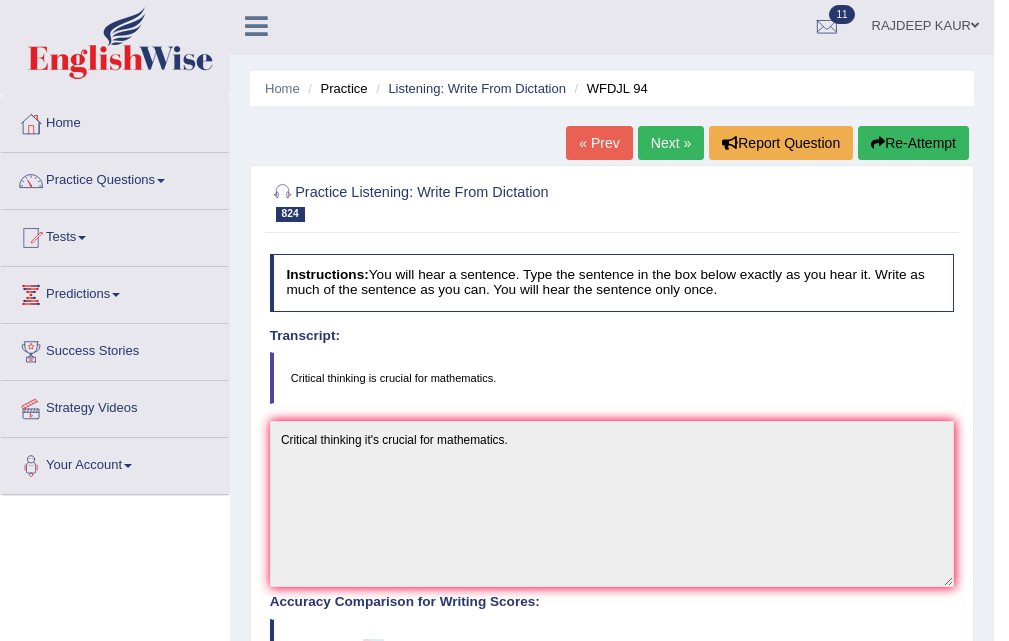 scroll, scrollTop: 0, scrollLeft: 0, axis: both 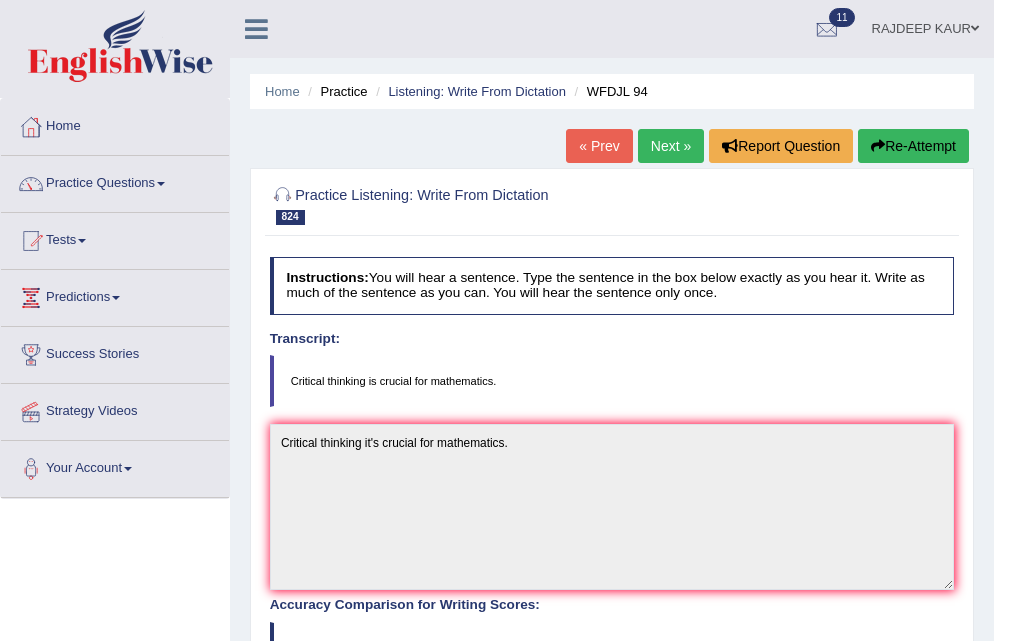 click on "Next »" at bounding box center (671, 146) 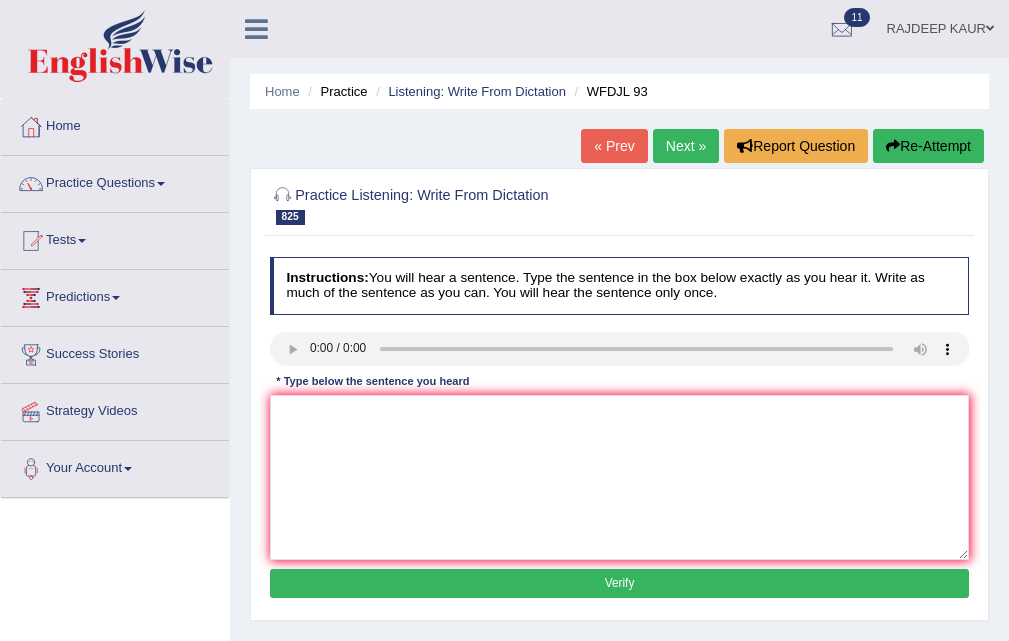 scroll, scrollTop: 0, scrollLeft: 0, axis: both 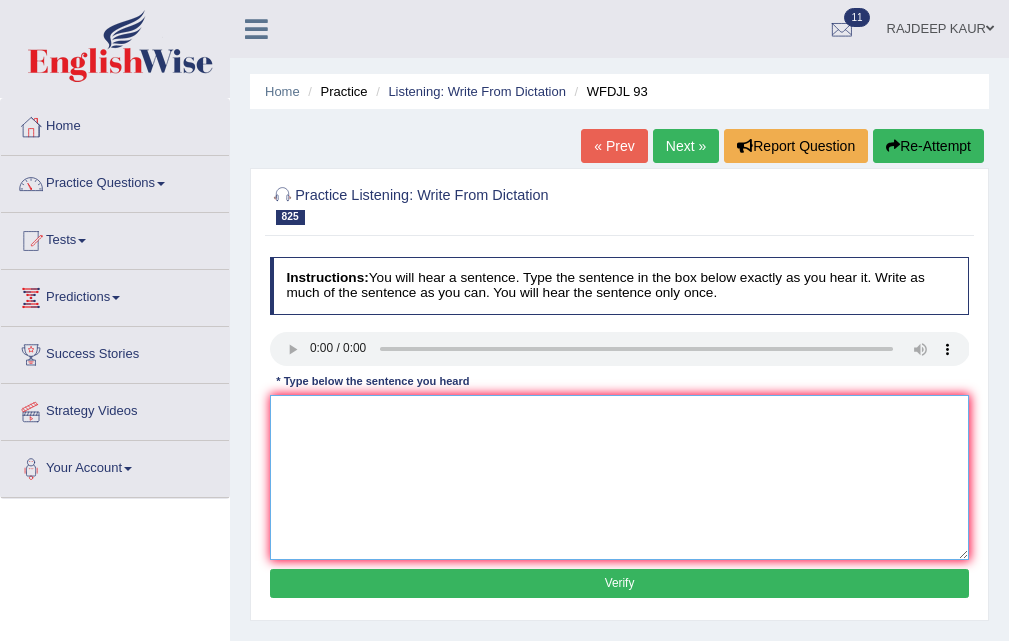 click at bounding box center (620, 477) 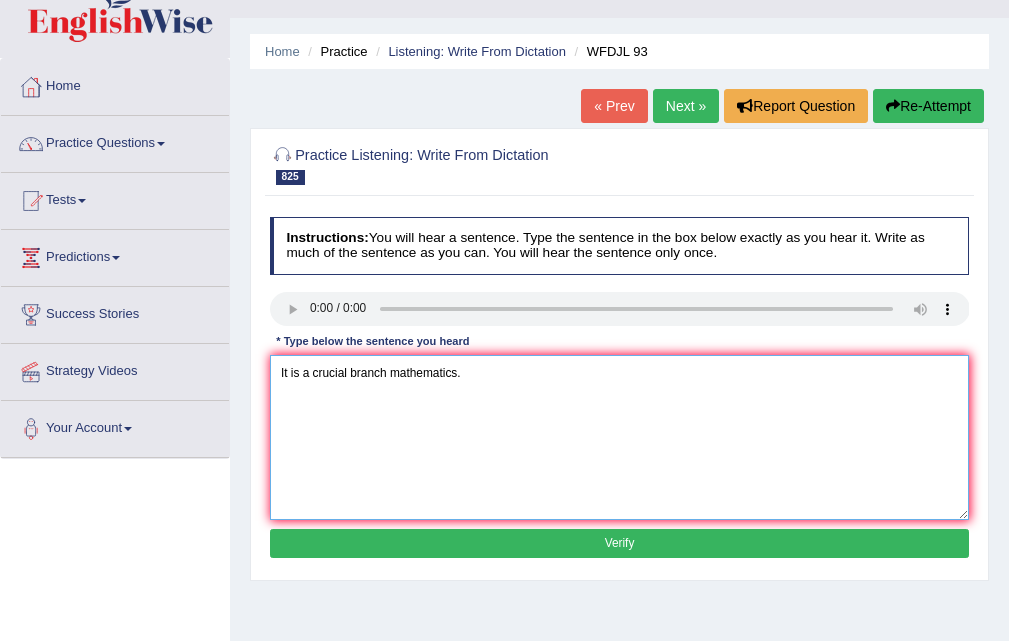 scroll, scrollTop: 100, scrollLeft: 0, axis: vertical 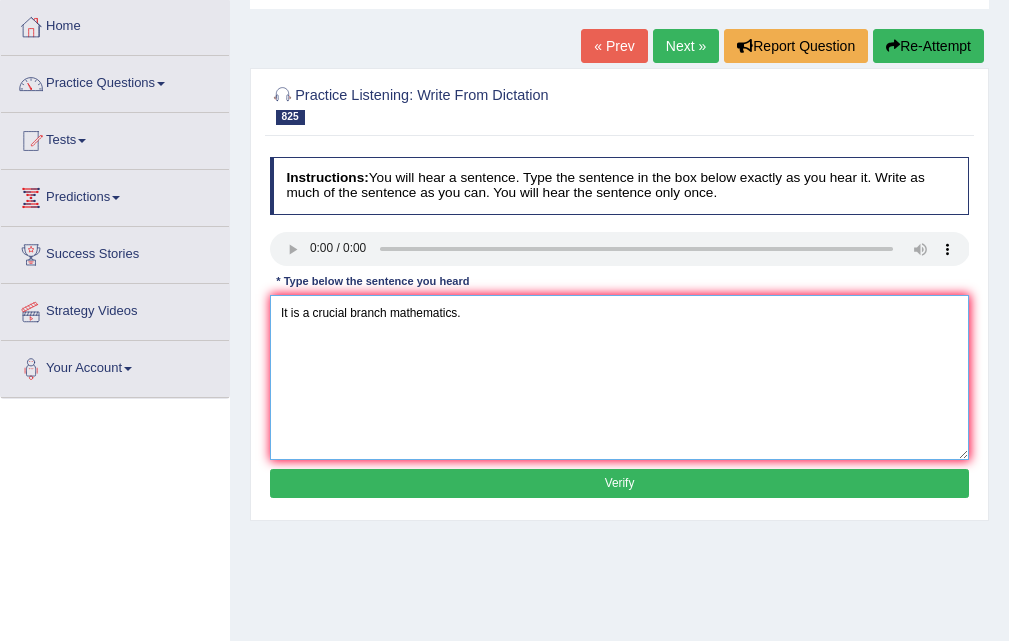 click on "It is a crucial branch mathematics." at bounding box center [620, 377] 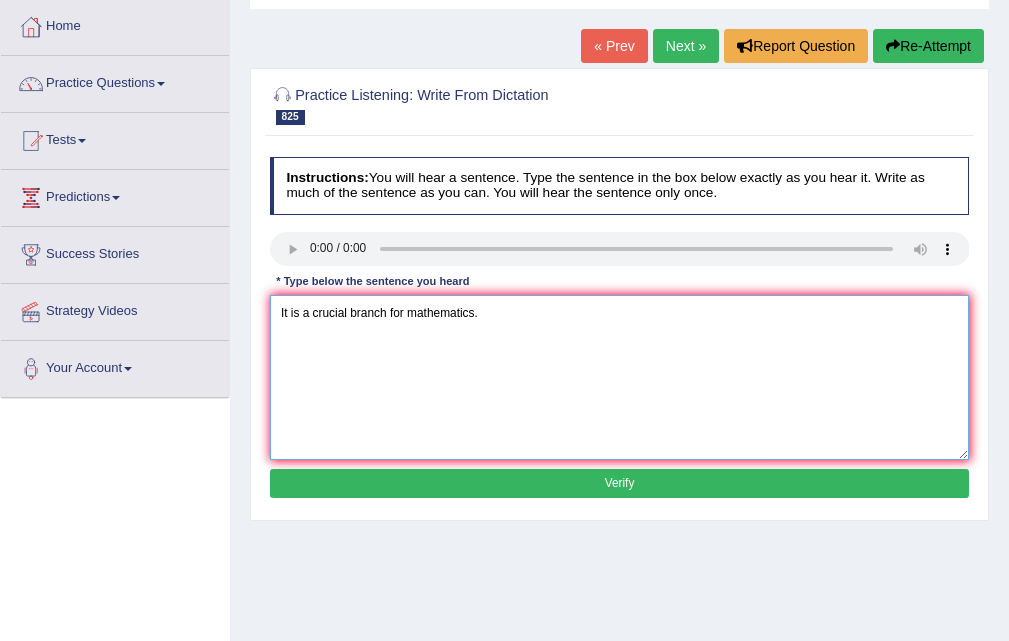 type on "It is a crucial branch for mathematics." 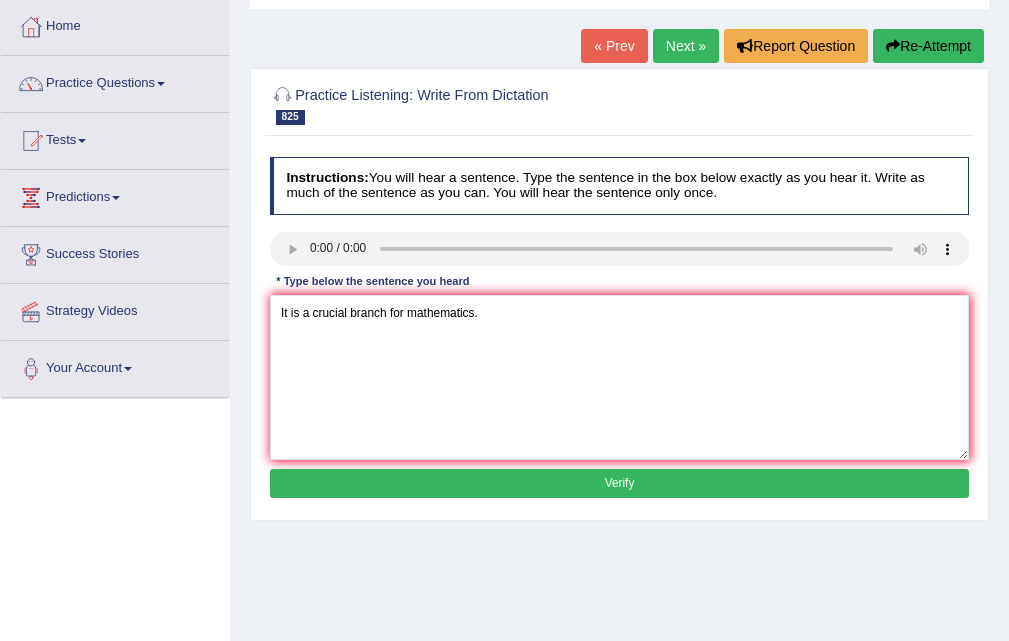 click on "Verify" at bounding box center (620, 483) 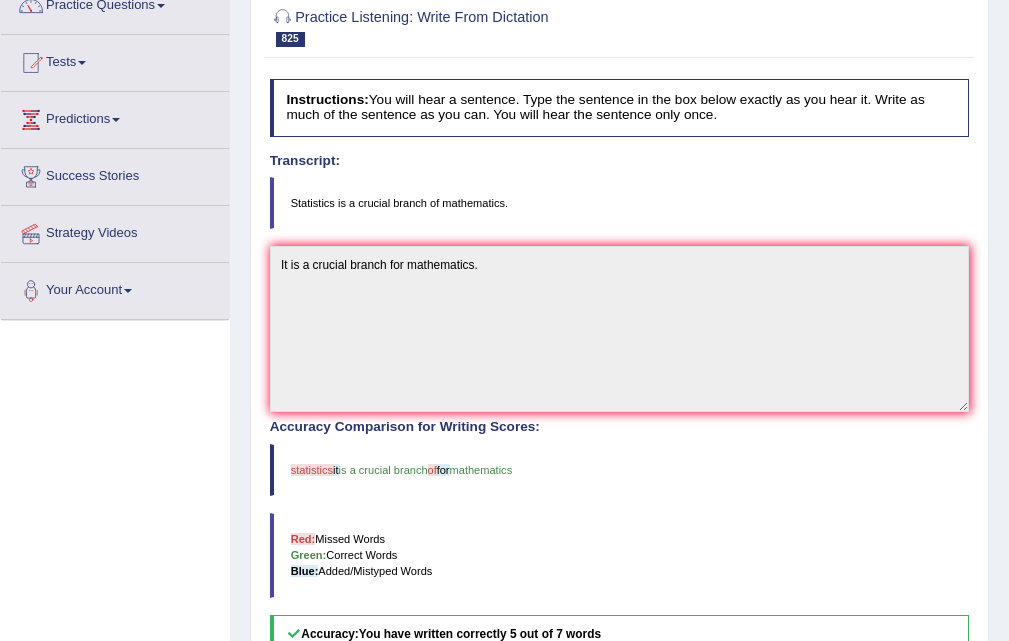 scroll, scrollTop: 0, scrollLeft: 0, axis: both 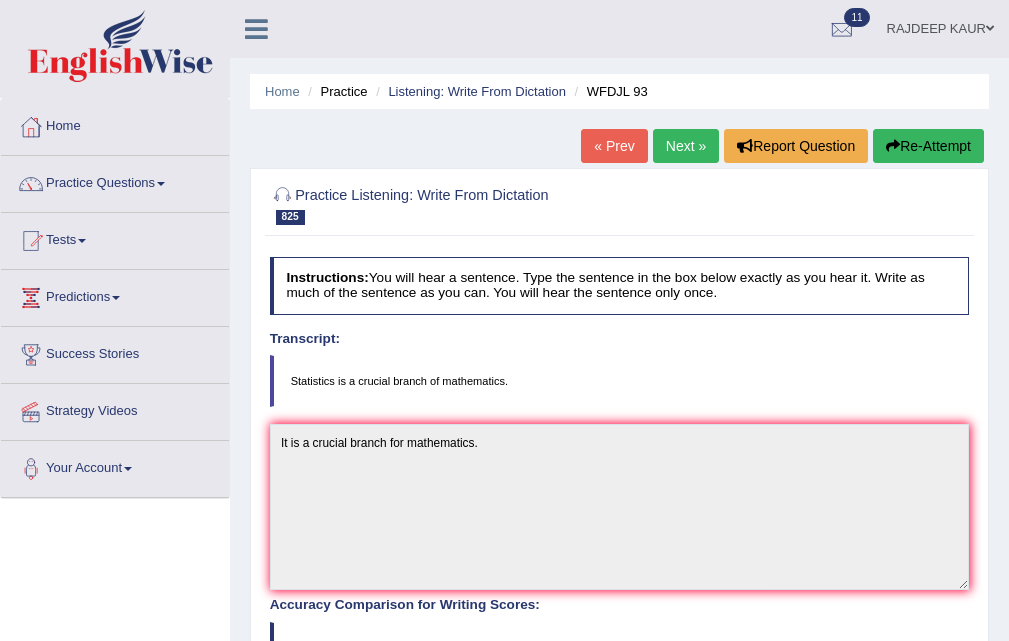 click on "Next »" at bounding box center (686, 146) 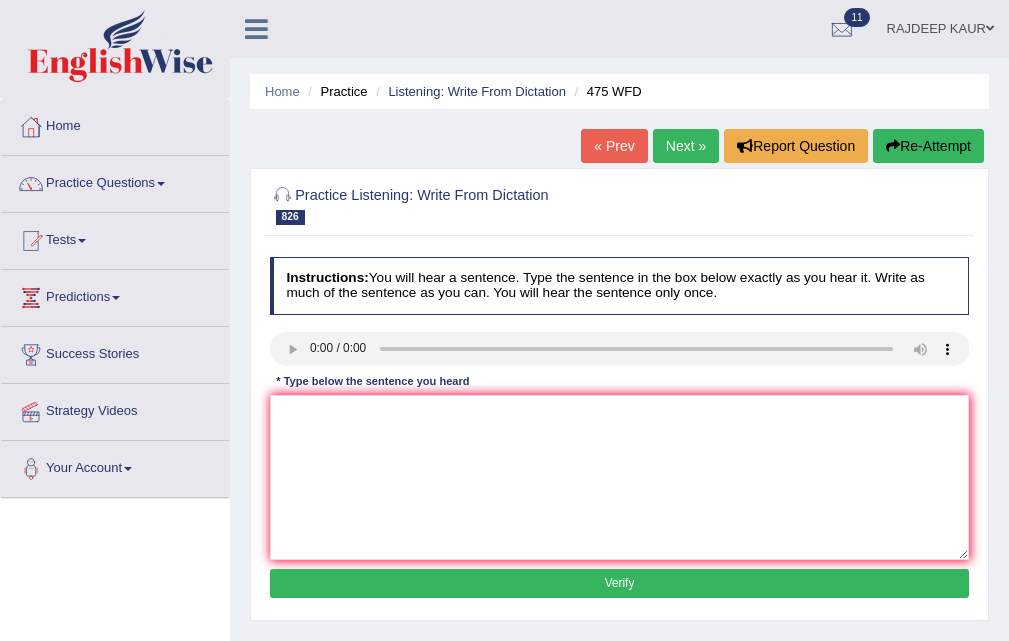 scroll, scrollTop: 0, scrollLeft: 0, axis: both 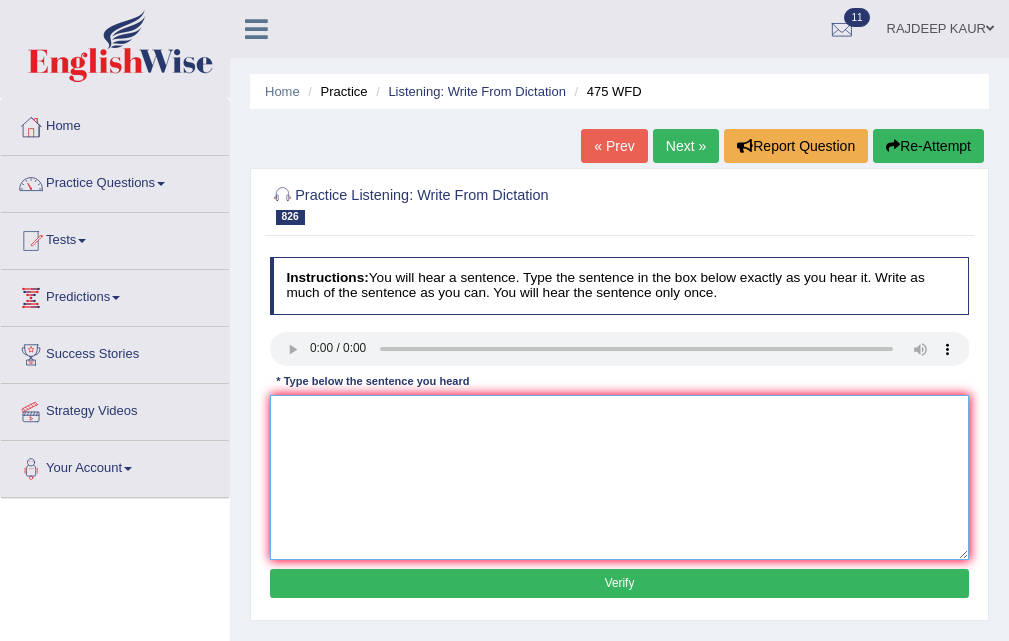 click at bounding box center (620, 477) 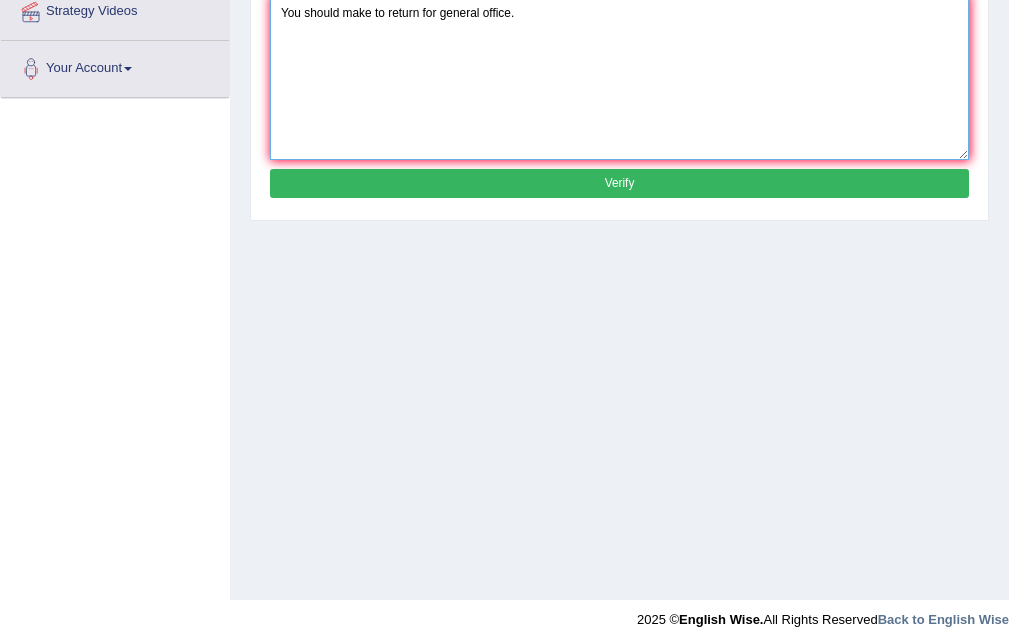 scroll, scrollTop: 200, scrollLeft: 0, axis: vertical 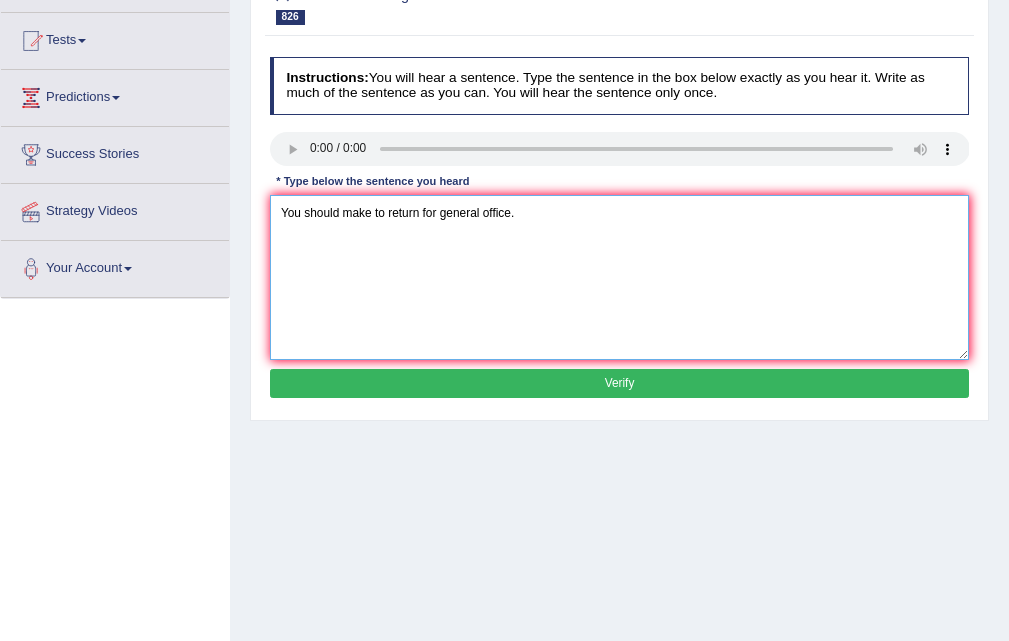 type on "You should make to return for general office." 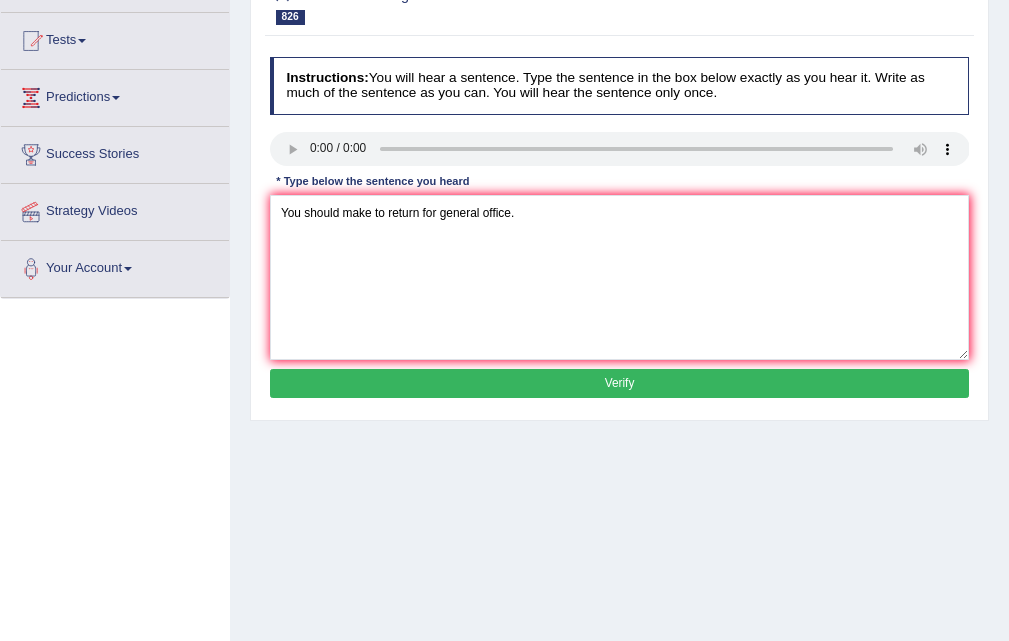 click on "Verify" at bounding box center [620, 383] 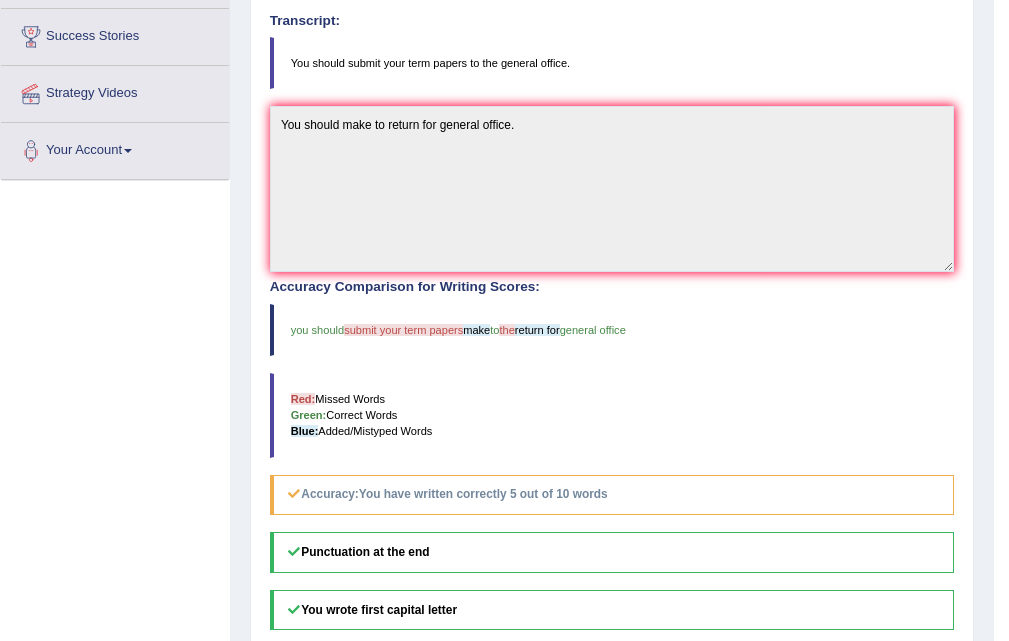 scroll, scrollTop: 0, scrollLeft: 0, axis: both 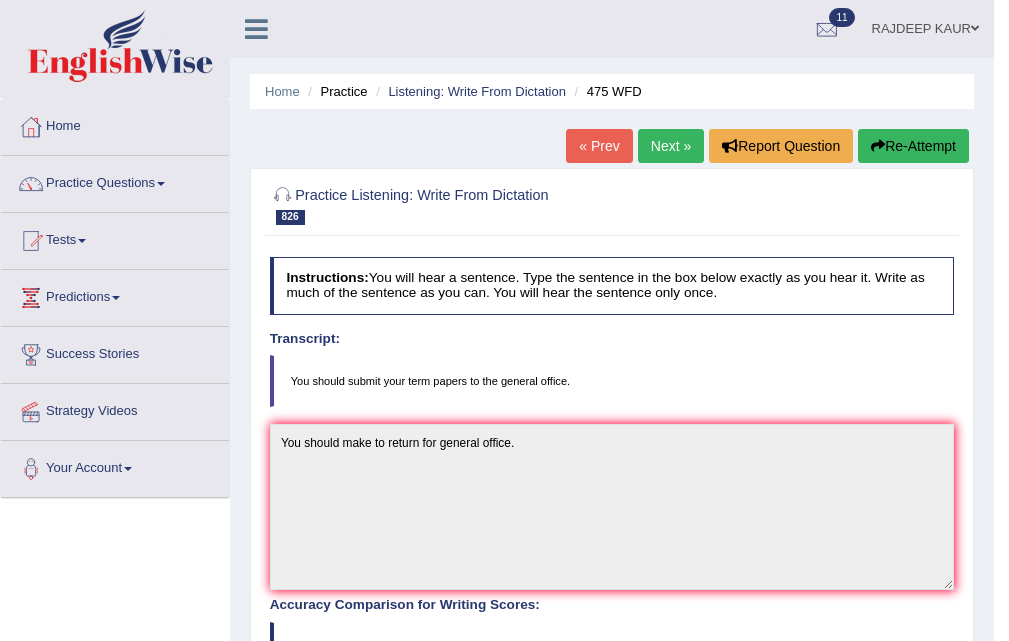 click on "Next »" at bounding box center [671, 146] 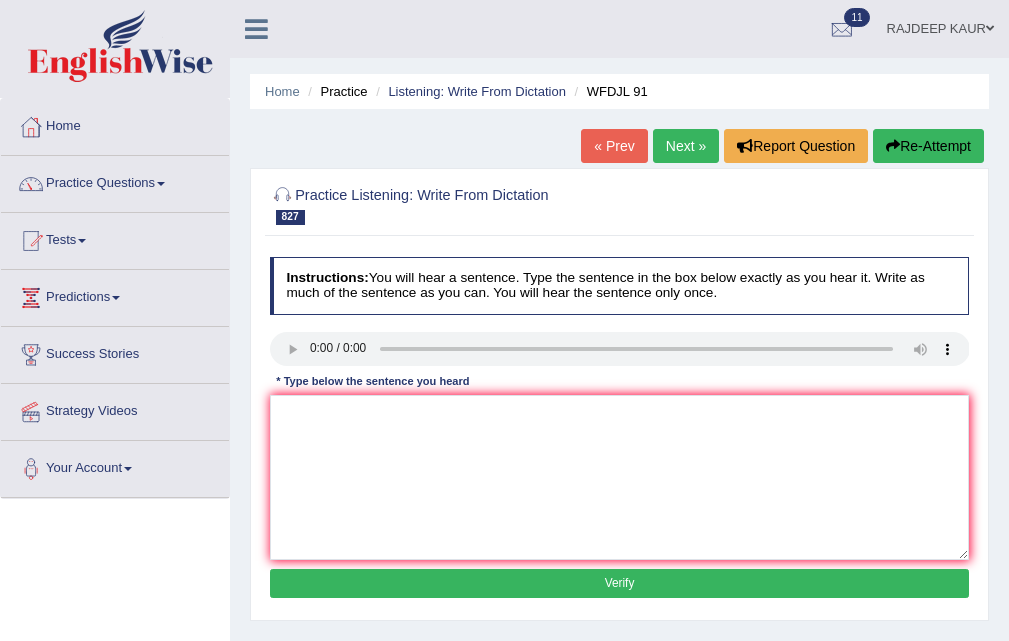scroll, scrollTop: 0, scrollLeft: 0, axis: both 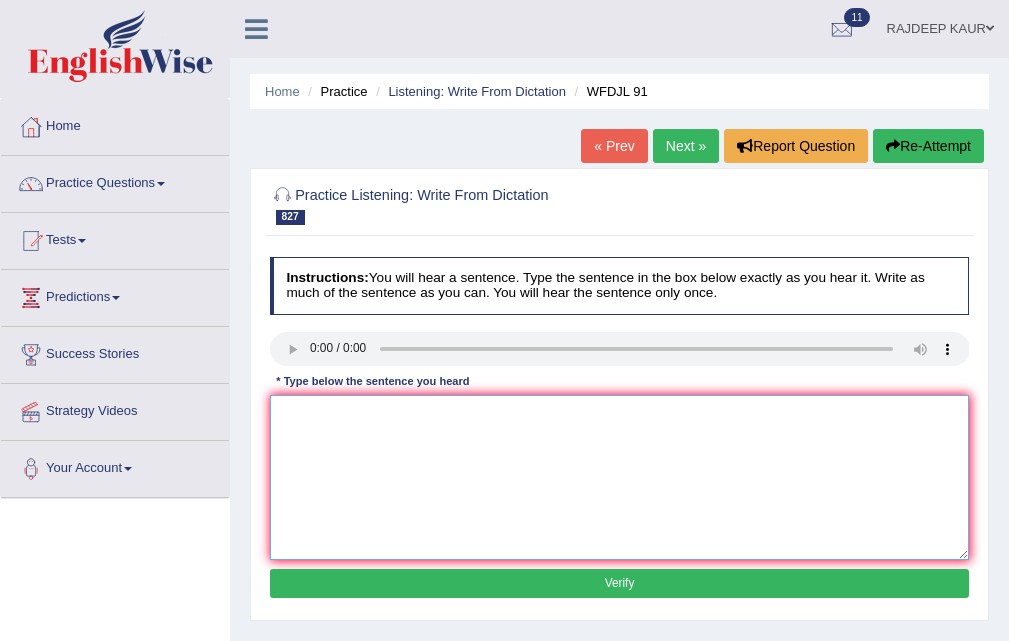 click at bounding box center [620, 477] 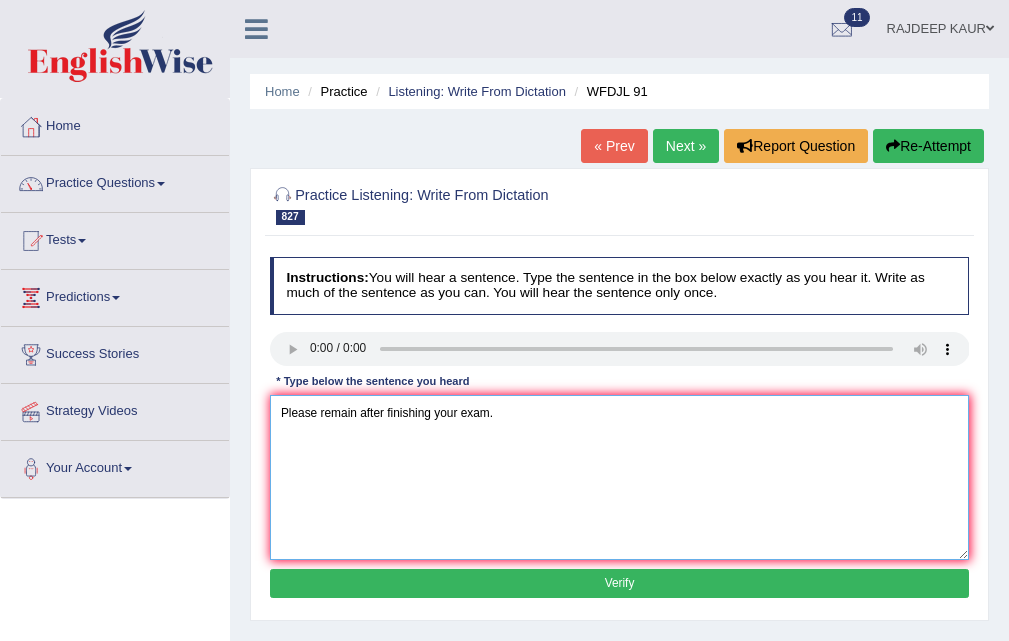 type on "Please remain after finishing your exam." 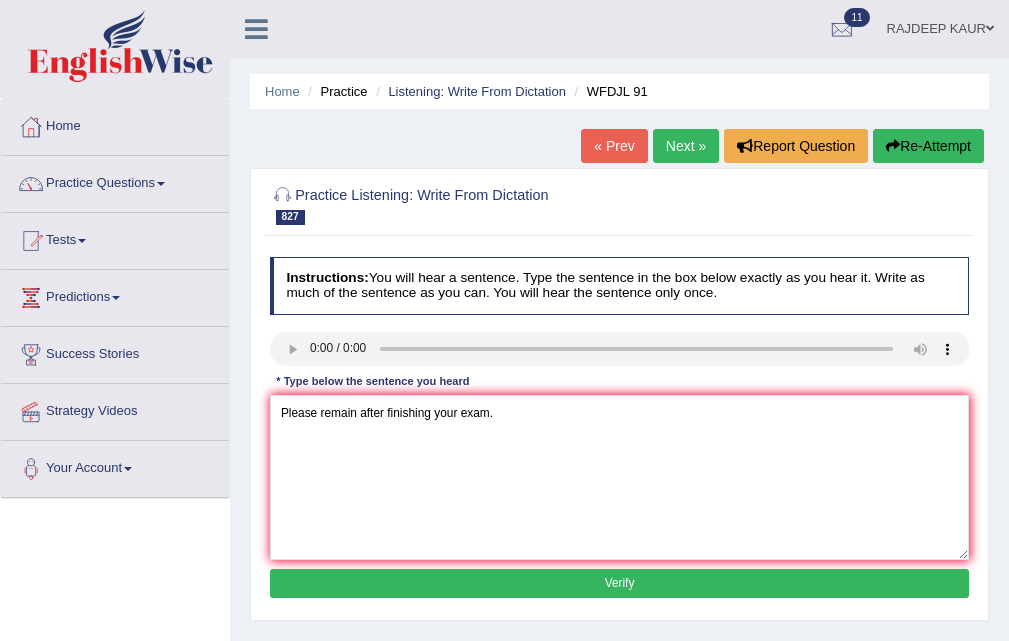 click on "Verify" at bounding box center (620, 583) 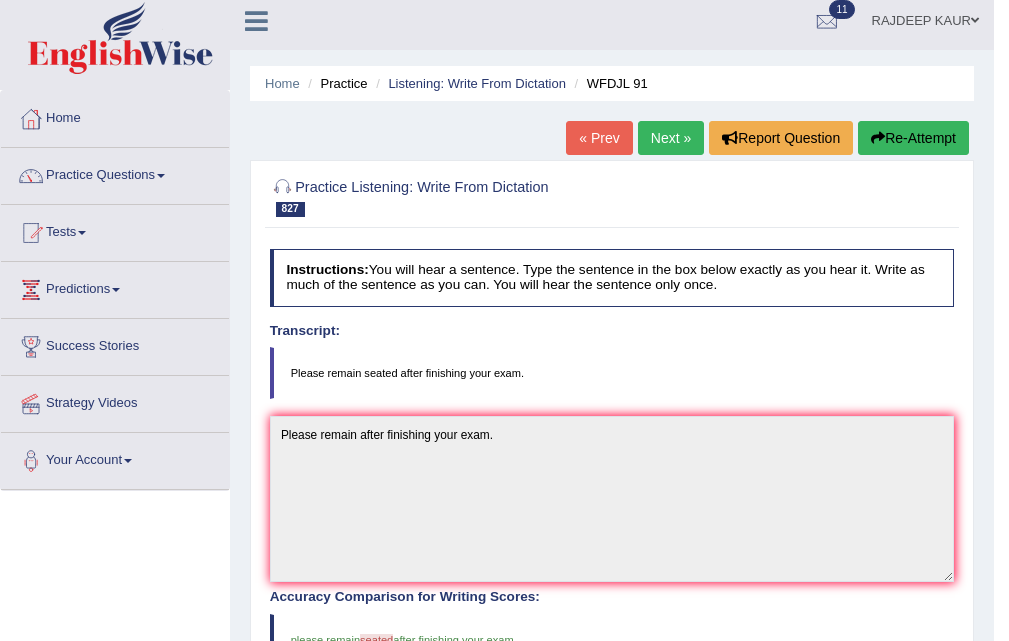 scroll, scrollTop: 0, scrollLeft: 0, axis: both 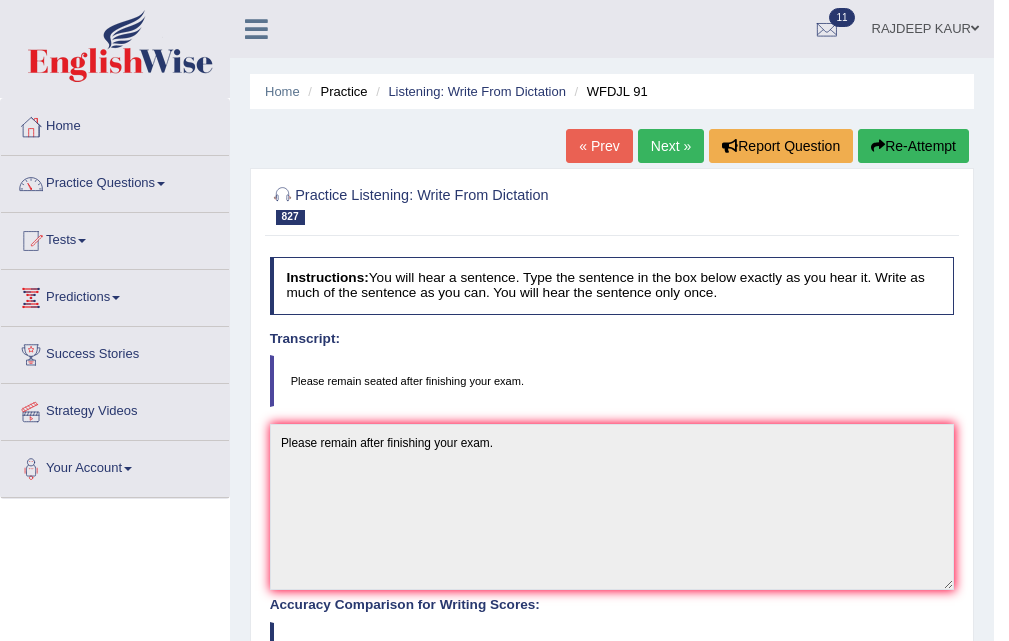 click on "Next »" at bounding box center [671, 146] 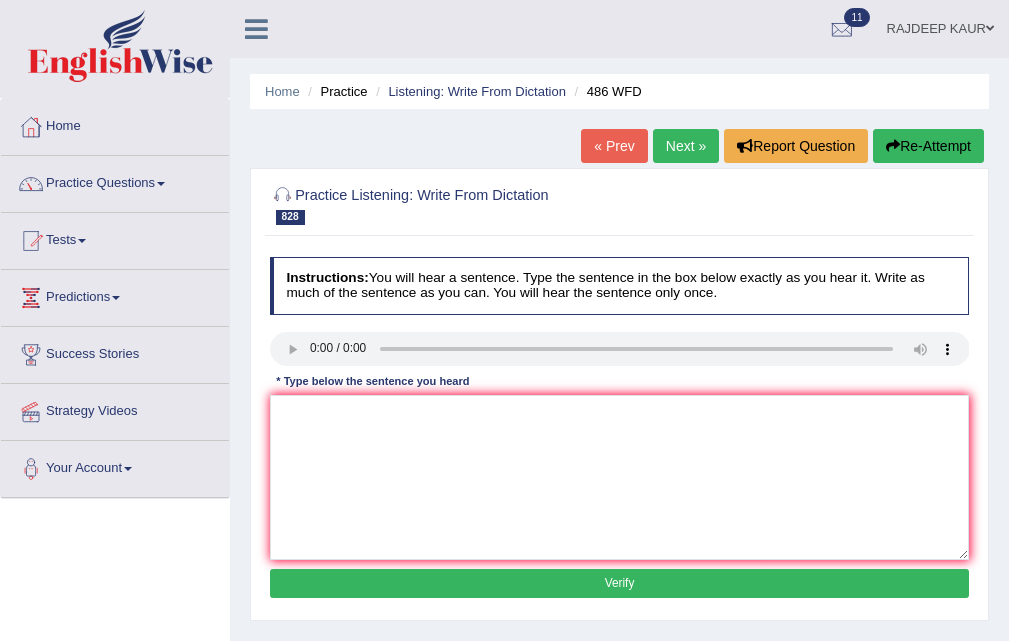 scroll, scrollTop: 0, scrollLeft: 0, axis: both 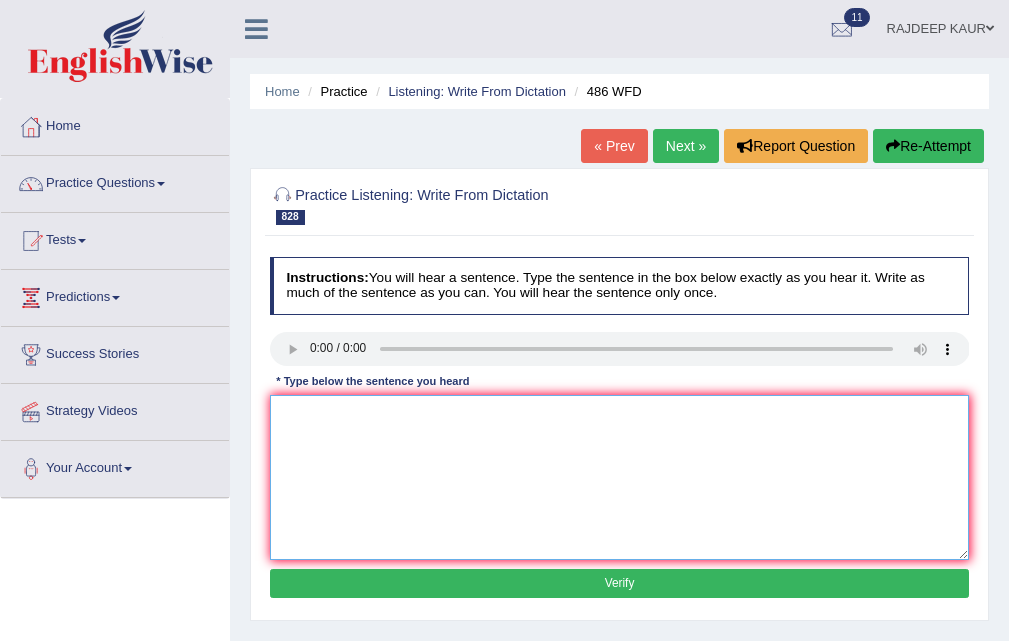 click at bounding box center (620, 477) 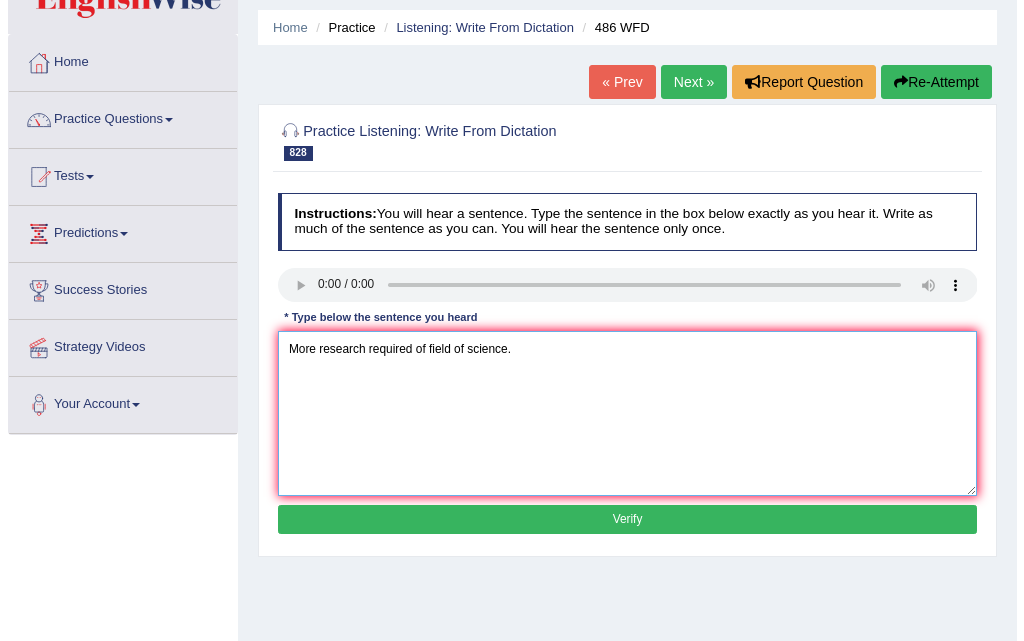scroll, scrollTop: 100, scrollLeft: 0, axis: vertical 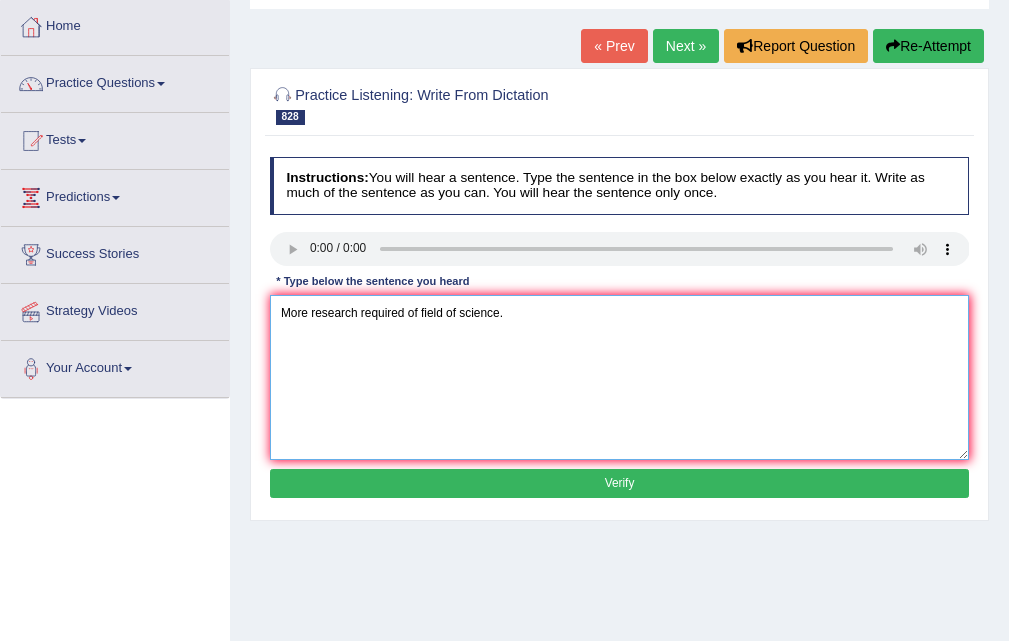 type on "More research required of field of science." 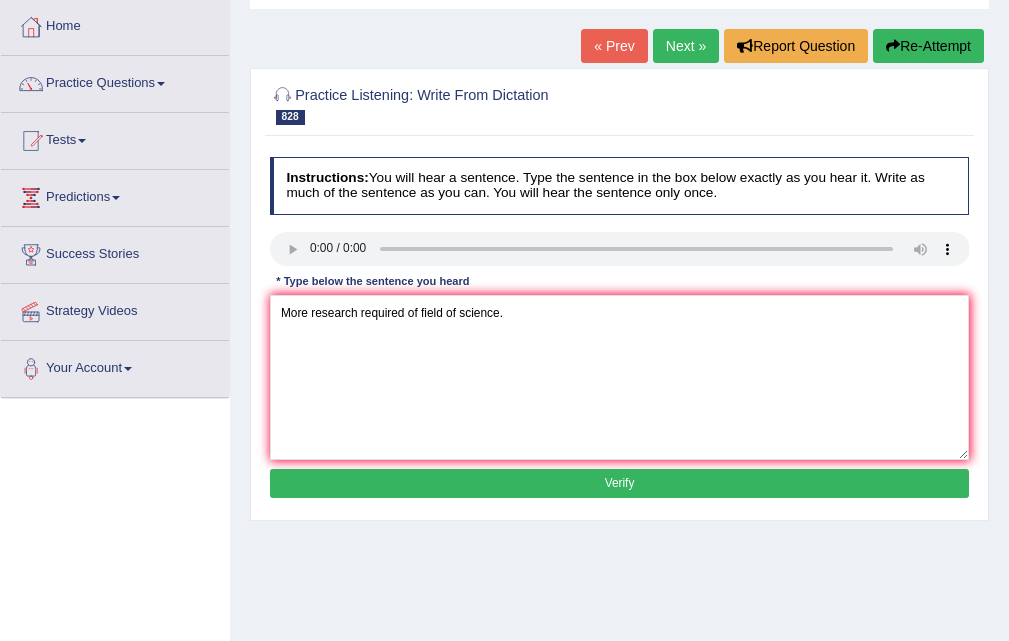 click on "Verify" at bounding box center (620, 483) 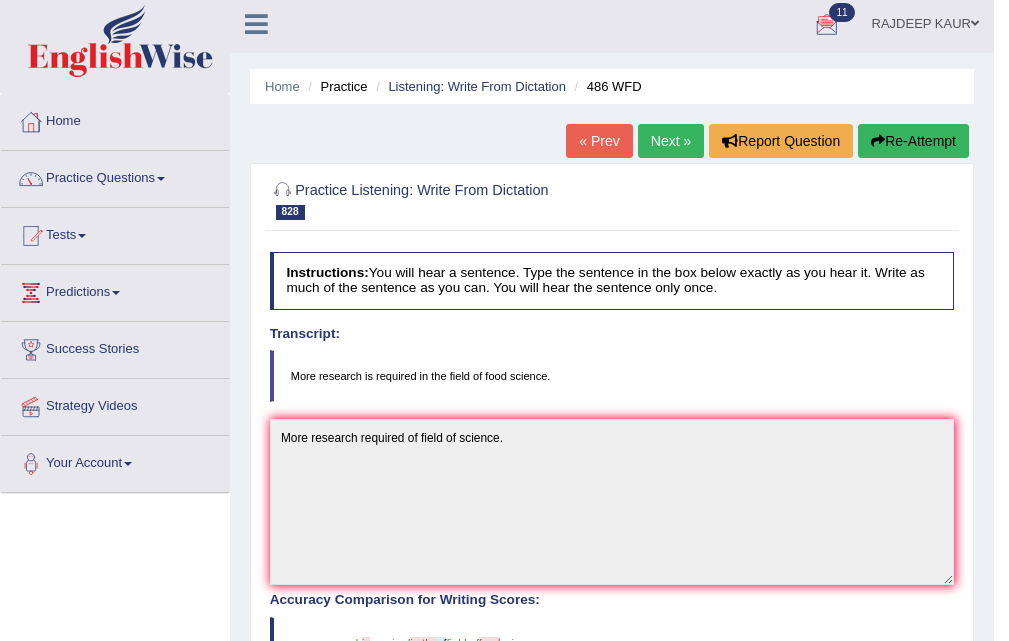 scroll, scrollTop: 0, scrollLeft: 0, axis: both 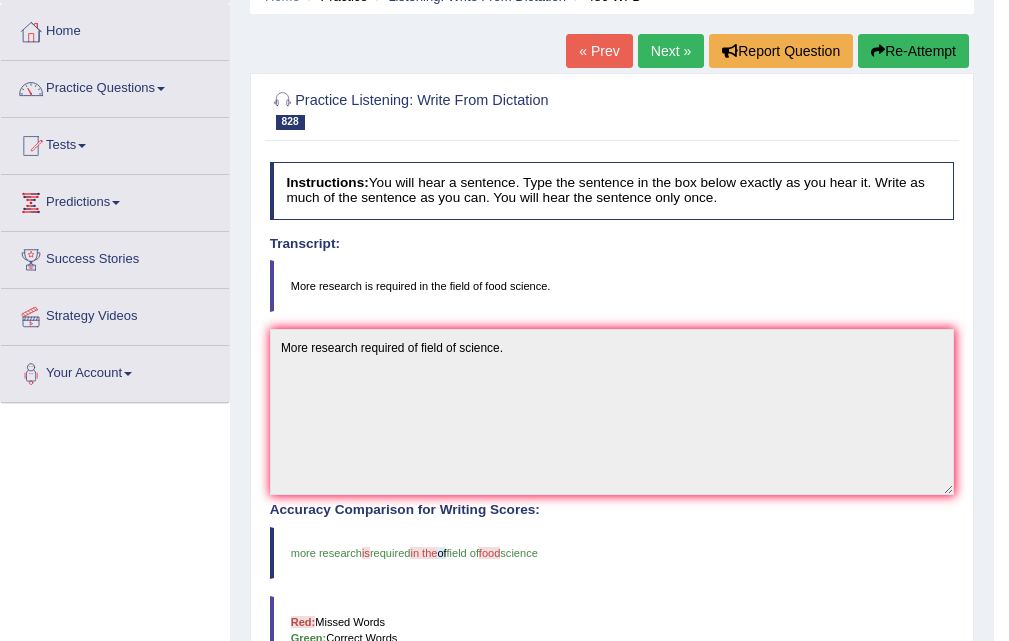 click on "Next »" at bounding box center [671, 51] 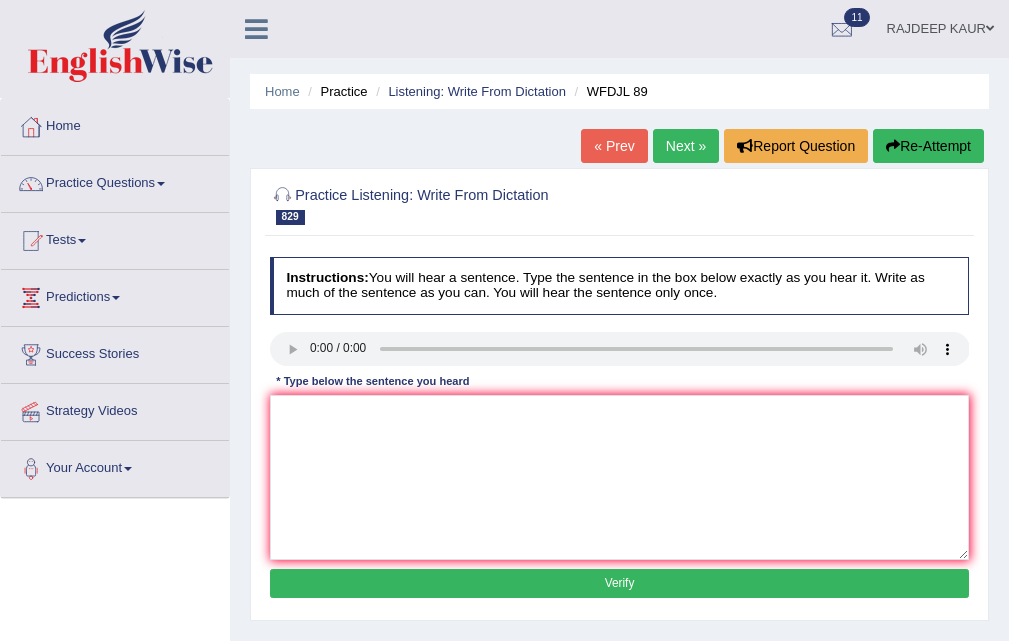 scroll, scrollTop: 0, scrollLeft: 0, axis: both 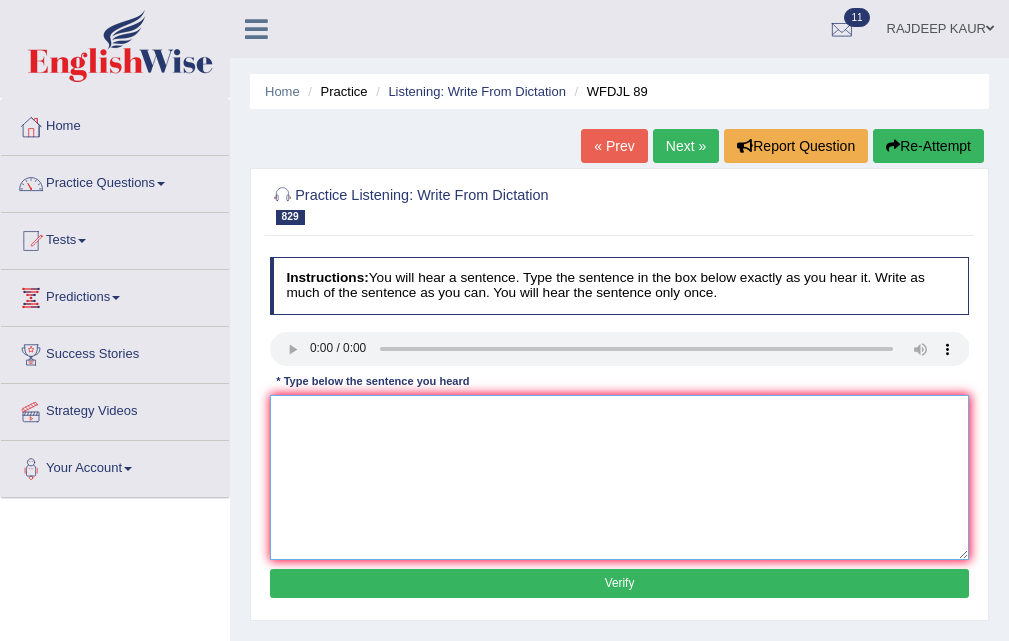 click at bounding box center (620, 477) 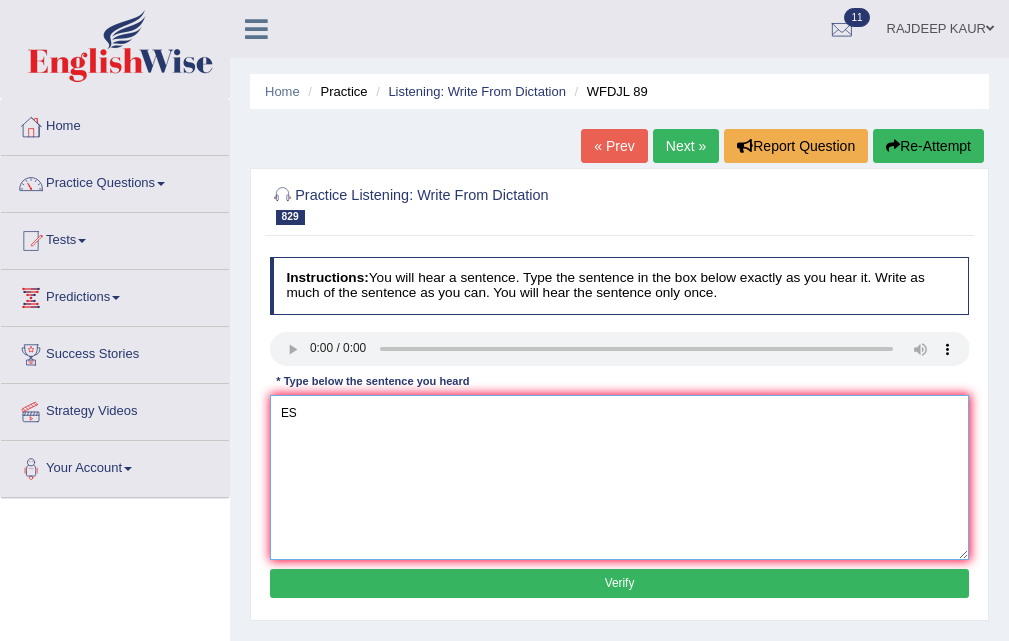 type on "E" 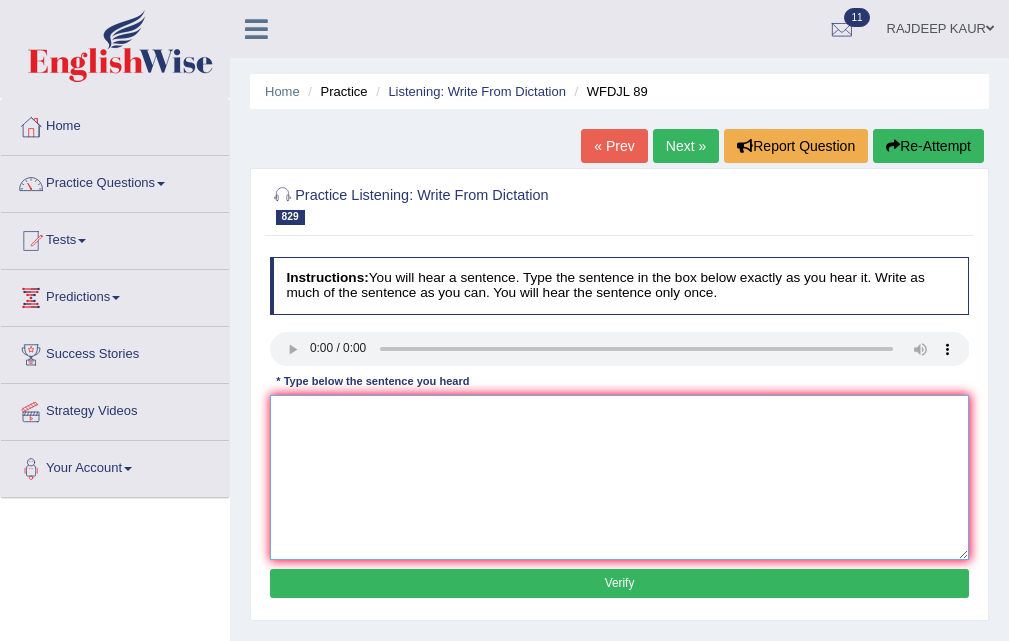 type on "d" 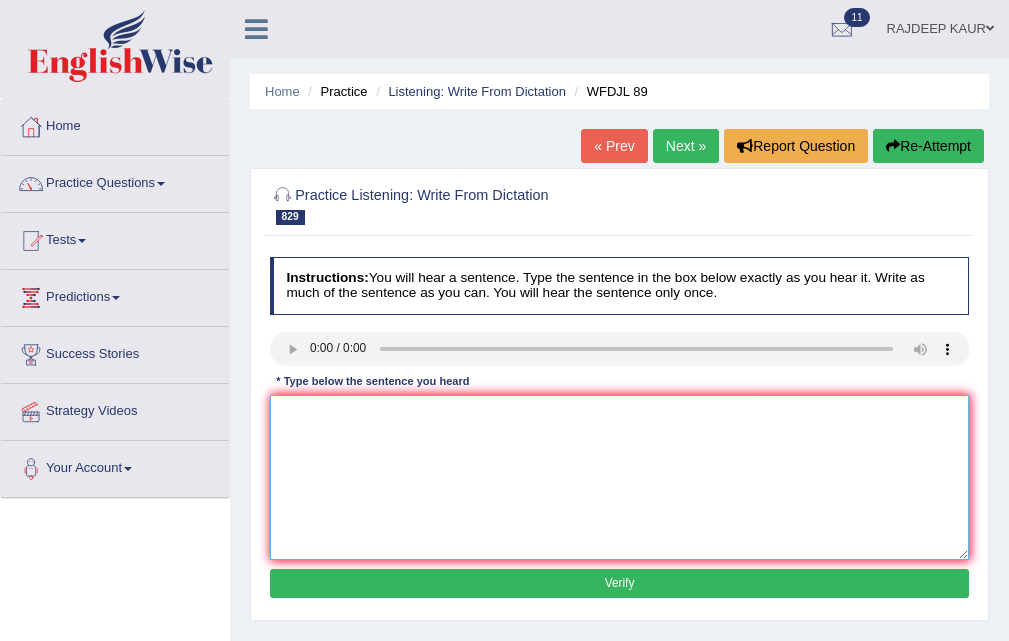 type on "d" 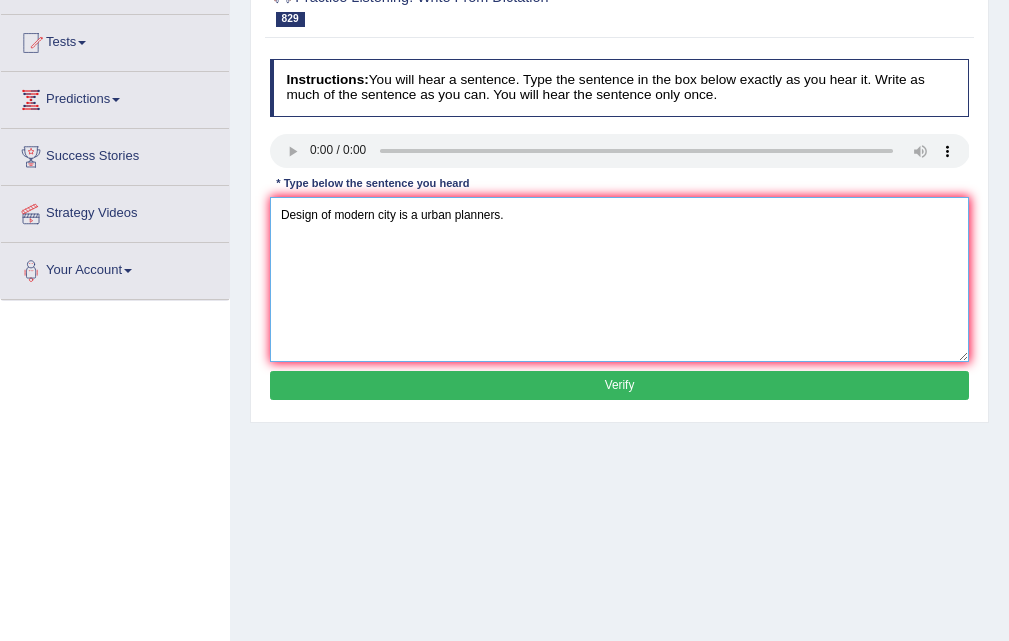 scroll, scrollTop: 200, scrollLeft: 0, axis: vertical 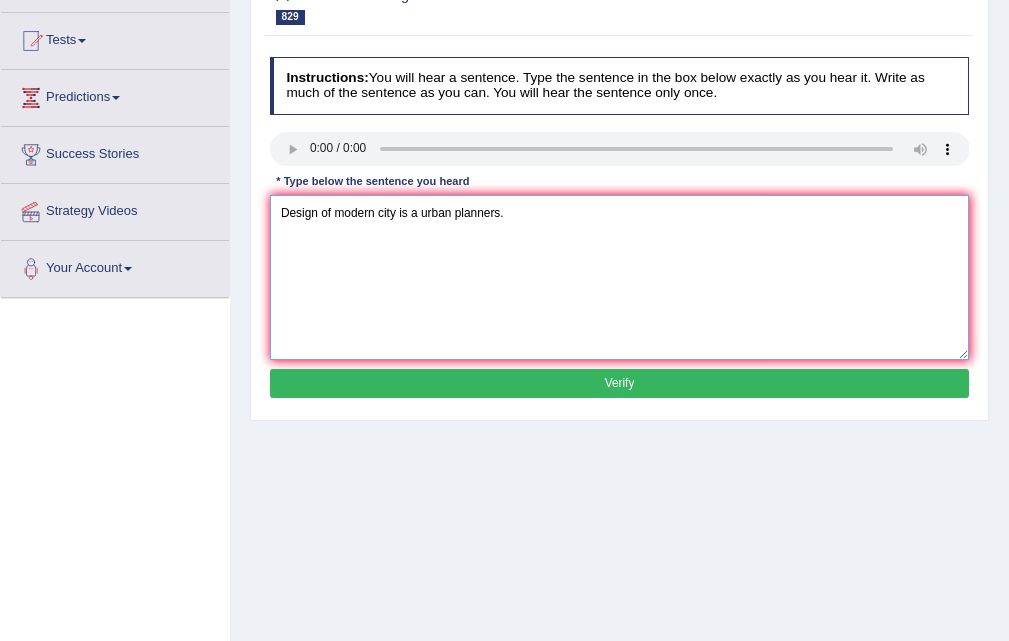 type on "Design of modern city is a urban planners." 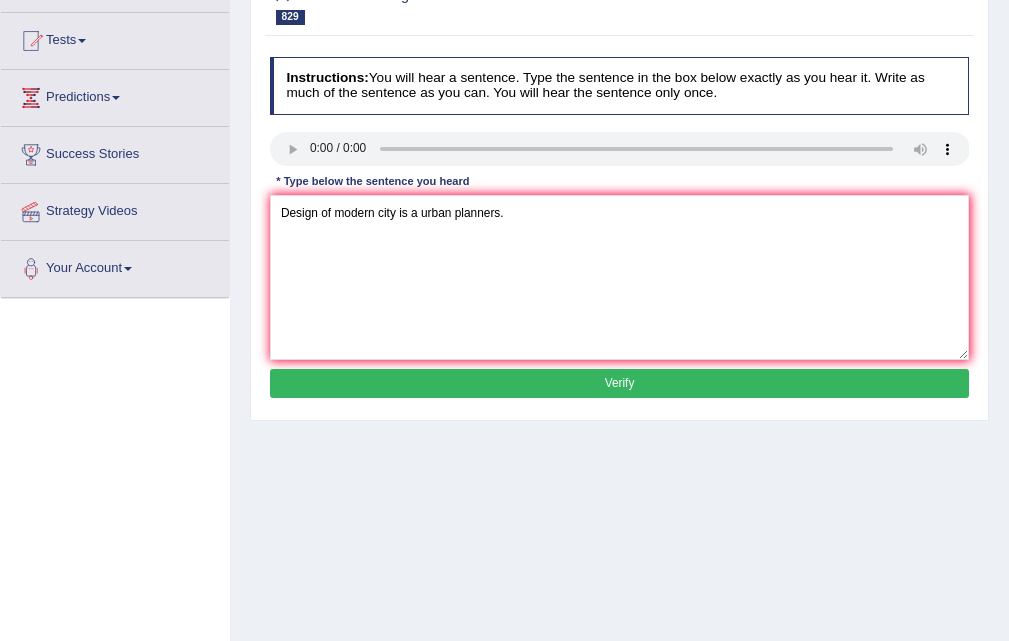 click on "Verify" at bounding box center [620, 383] 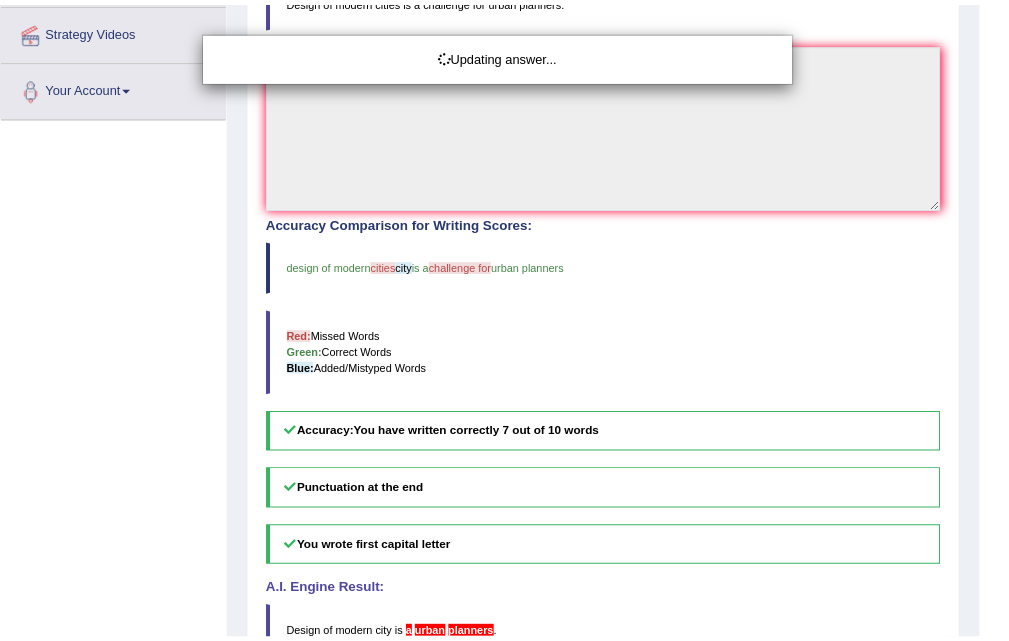 scroll, scrollTop: 490, scrollLeft: 0, axis: vertical 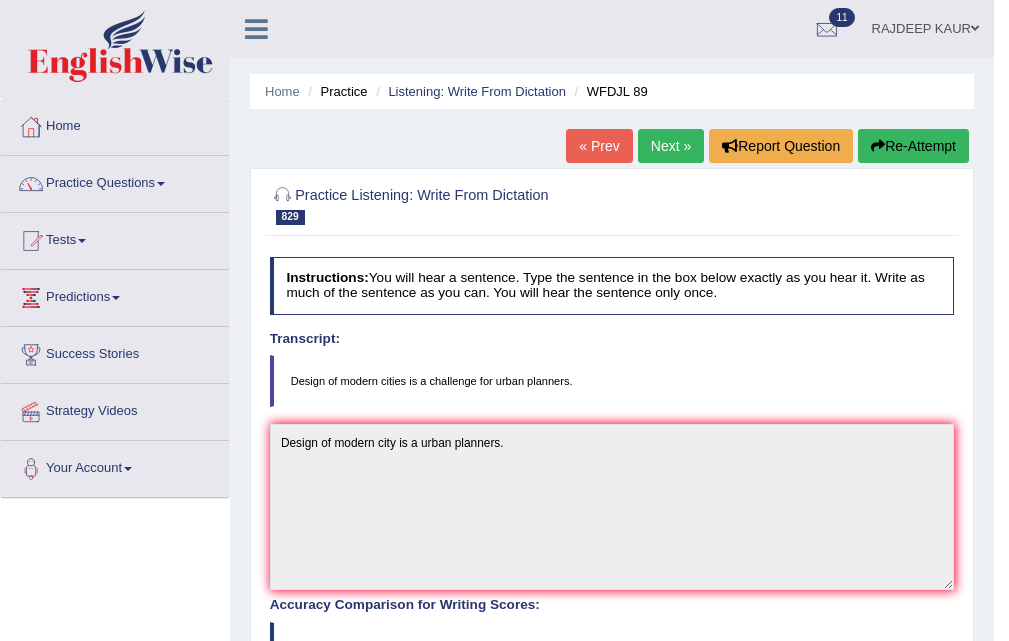 click on "Next »" at bounding box center (671, 146) 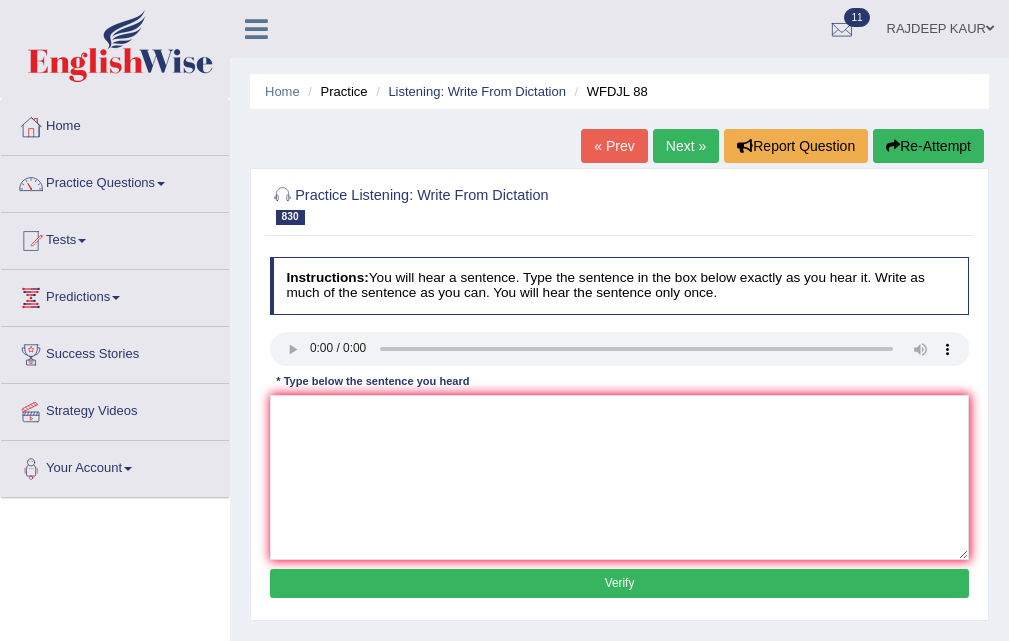 scroll, scrollTop: 0, scrollLeft: 0, axis: both 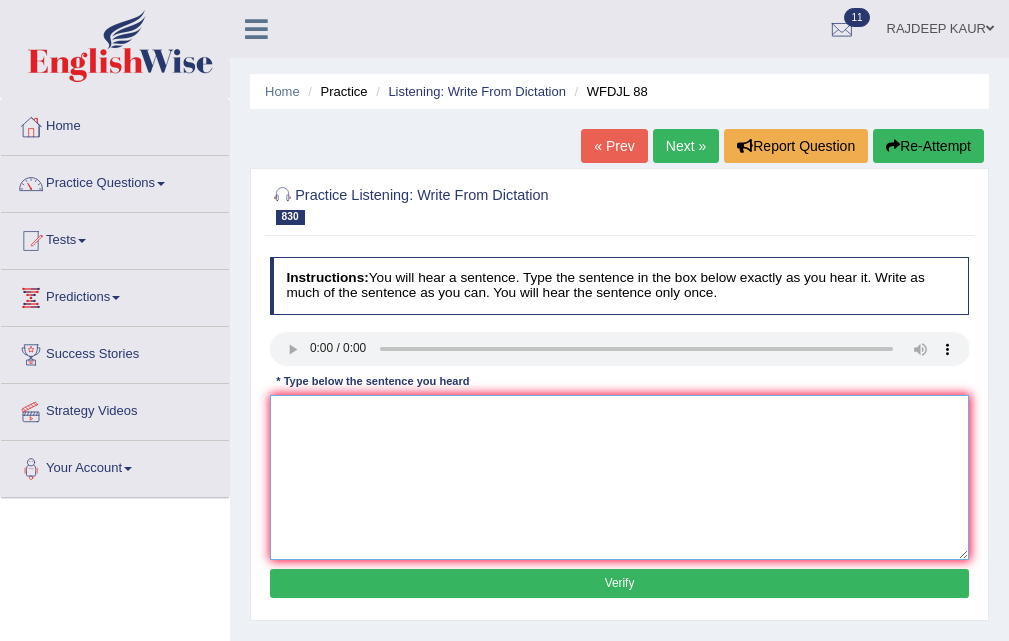 click at bounding box center (620, 477) 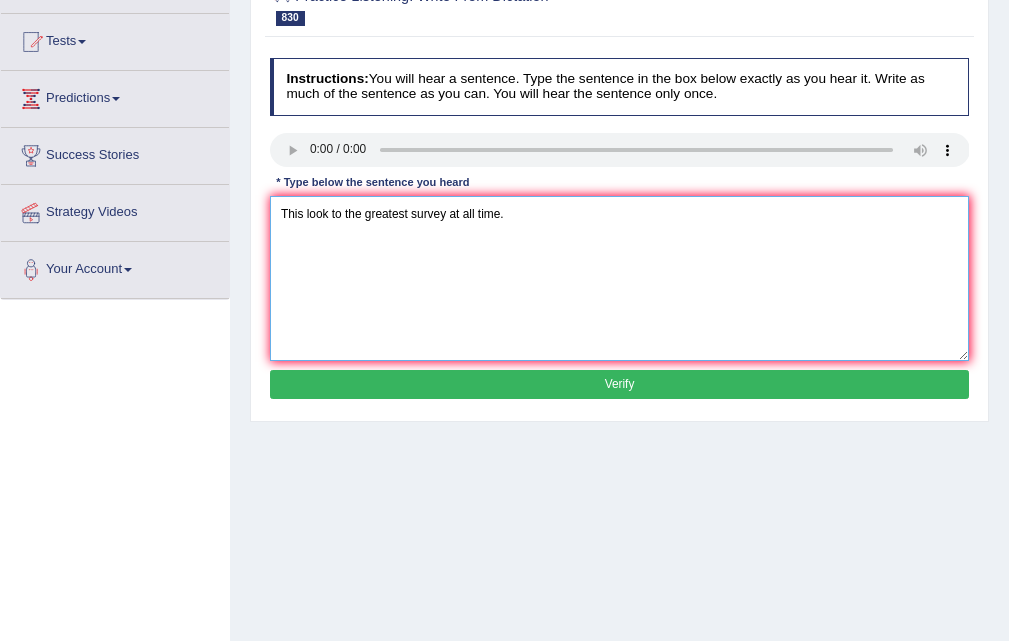 scroll, scrollTop: 200, scrollLeft: 0, axis: vertical 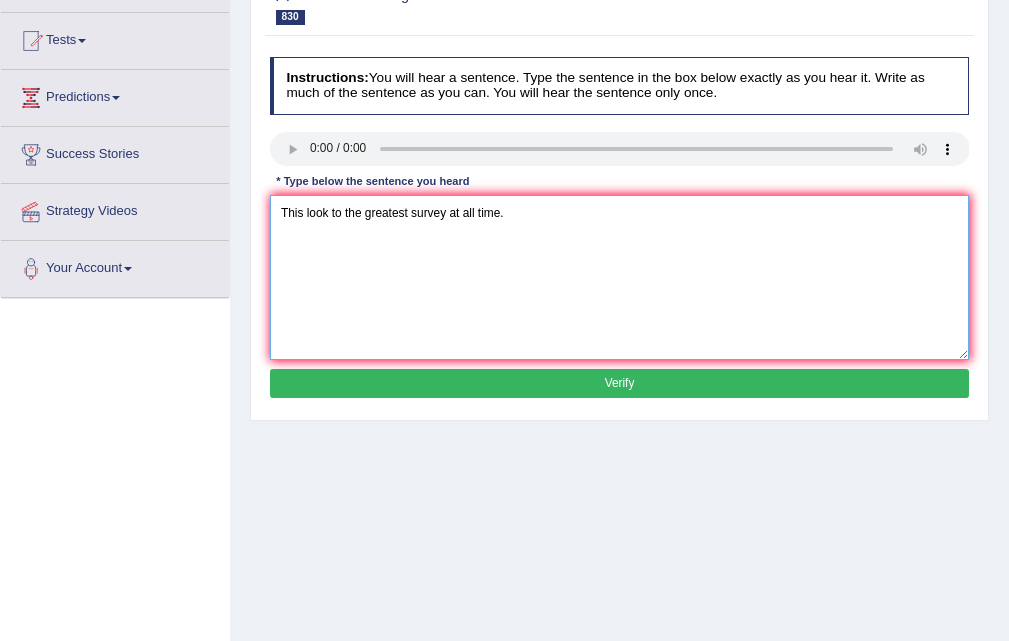type on "This look to the greatest survey at all time." 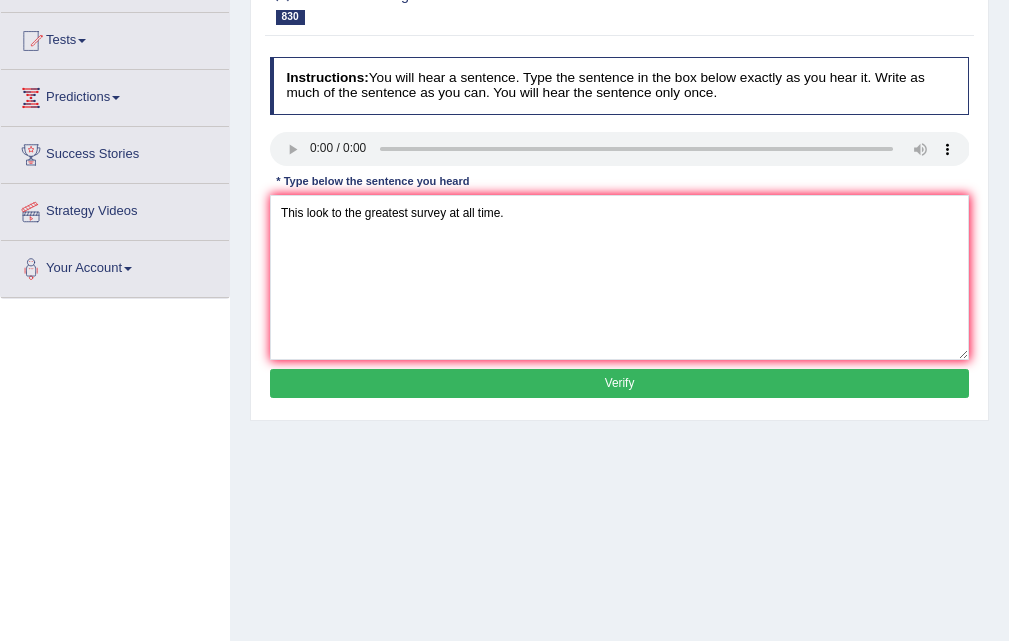 click on "Verify" at bounding box center (620, 383) 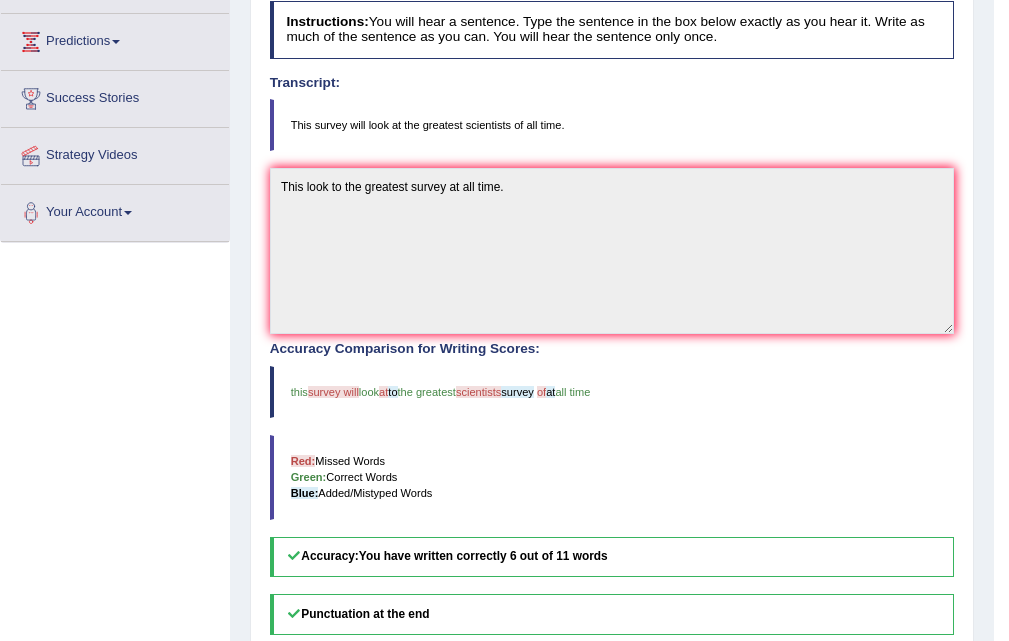 scroll, scrollTop: 95, scrollLeft: 0, axis: vertical 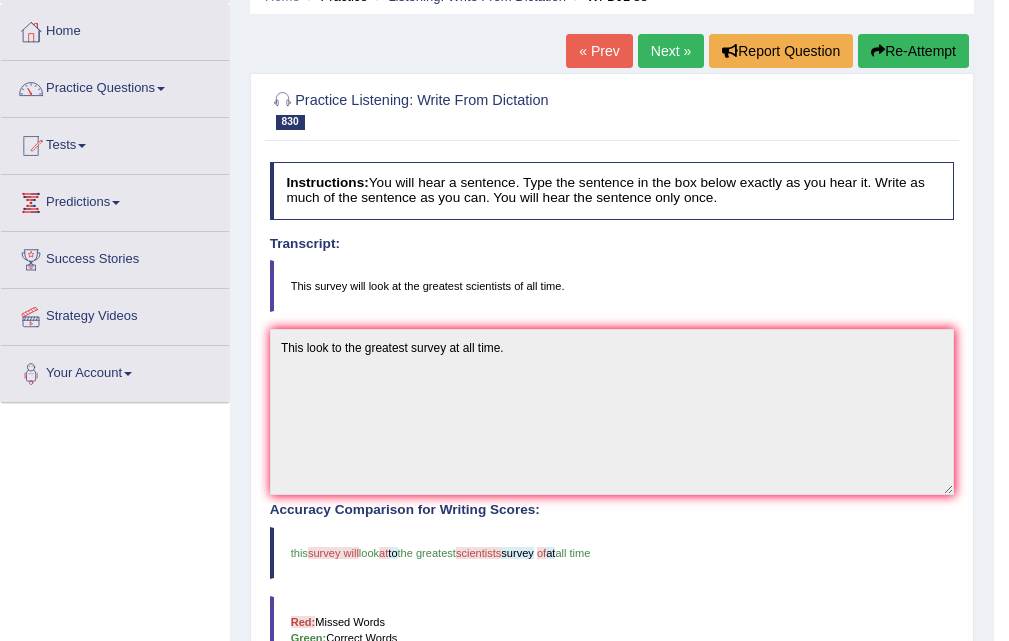 click on "Next »" at bounding box center [671, 51] 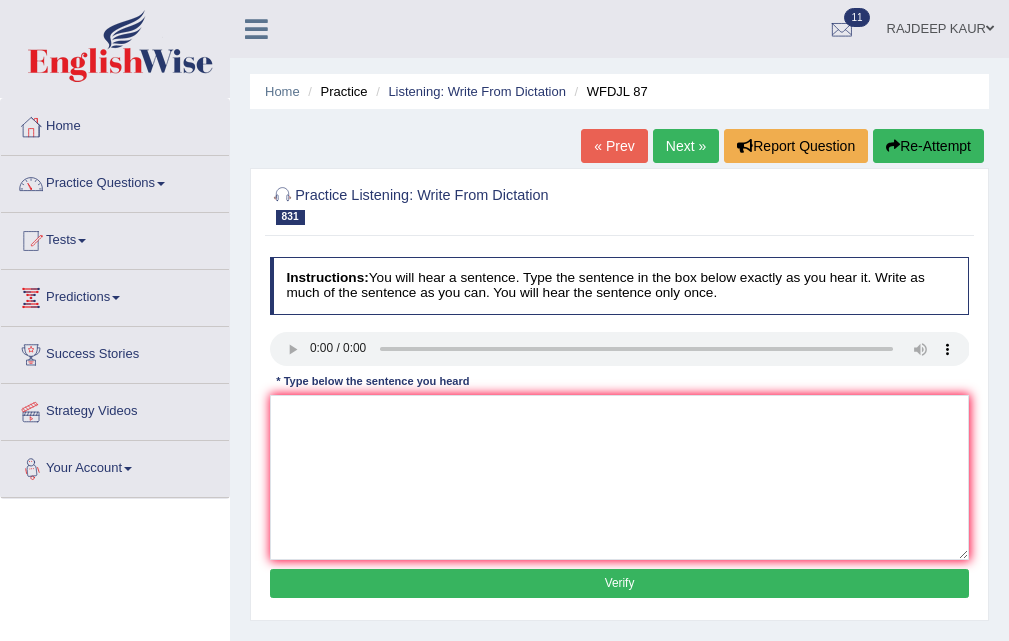 scroll, scrollTop: 0, scrollLeft: 0, axis: both 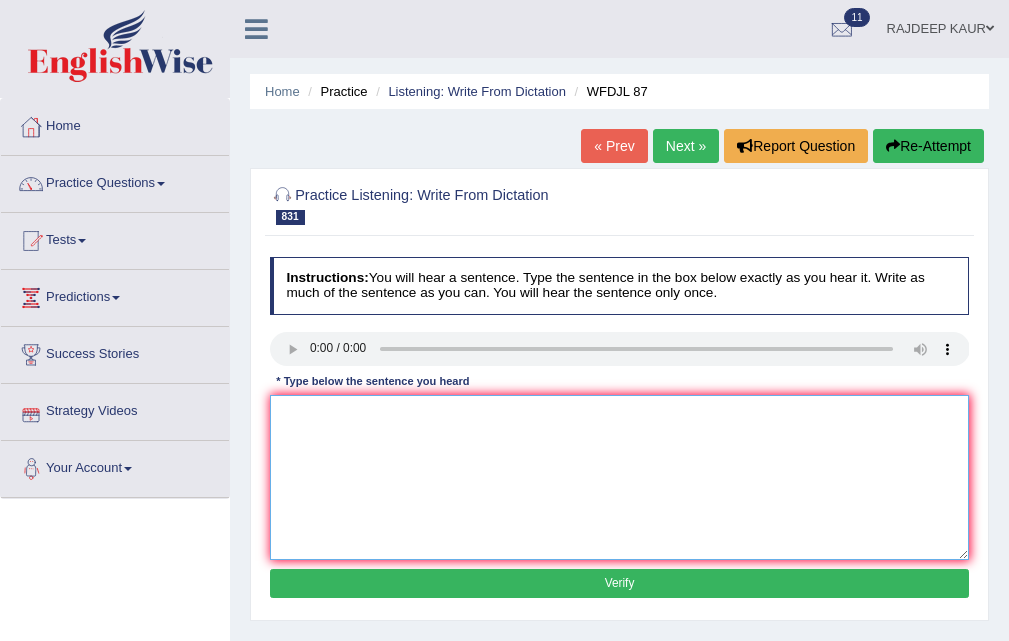 click at bounding box center [620, 477] 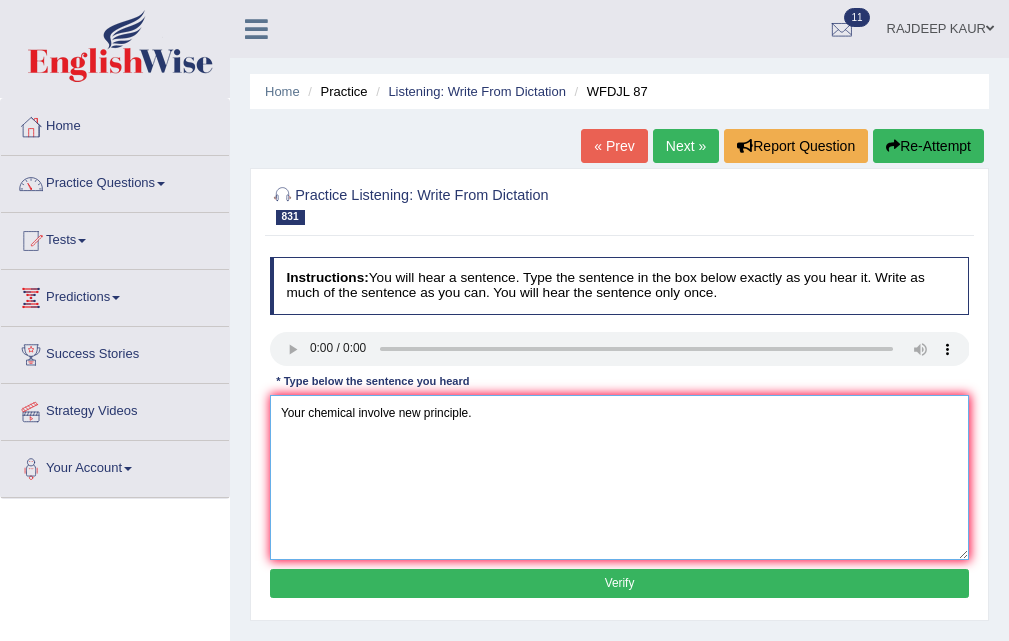 type on "Your chemical involve new principle." 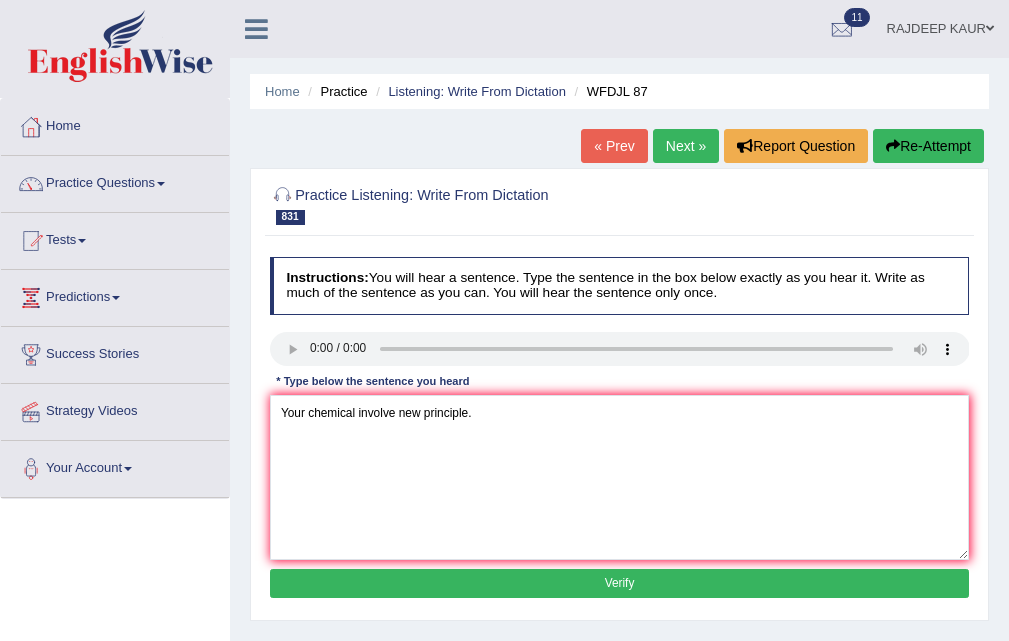 click on "Verify" at bounding box center [620, 583] 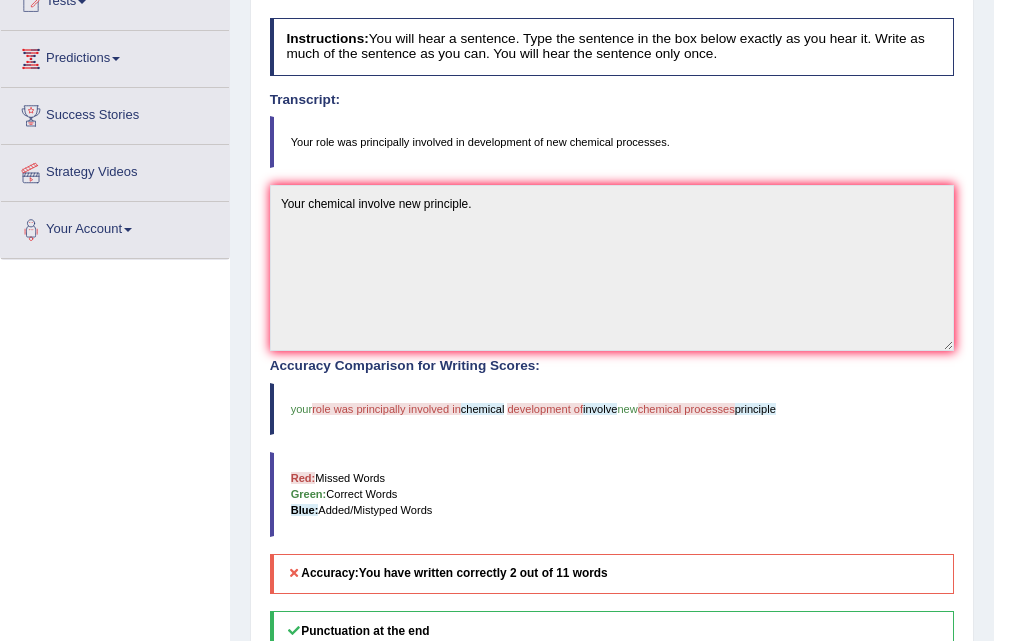 scroll, scrollTop: 0, scrollLeft: 0, axis: both 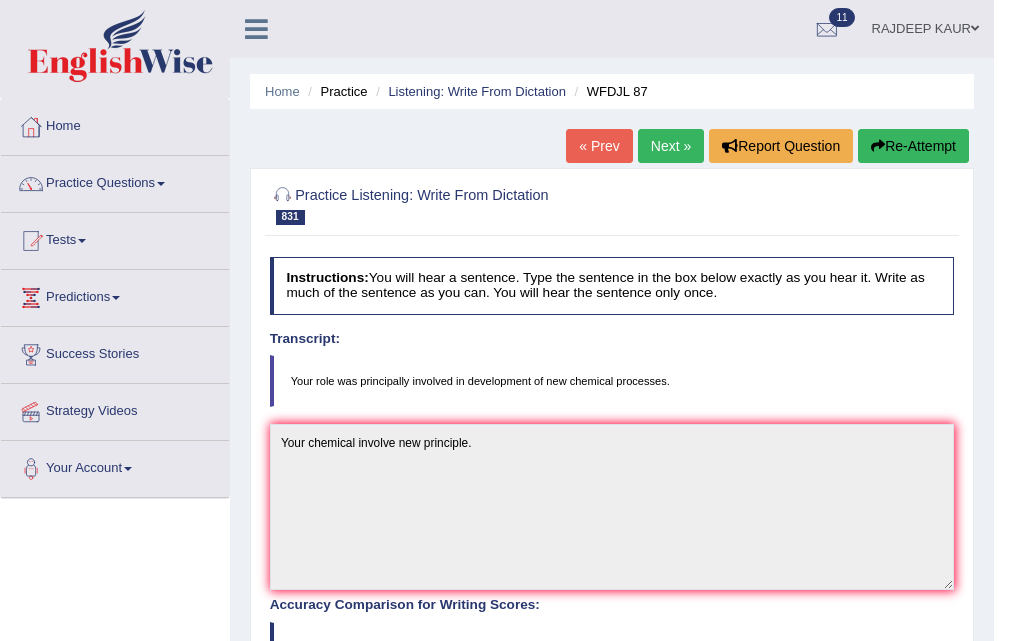 click on "Next »" at bounding box center (671, 146) 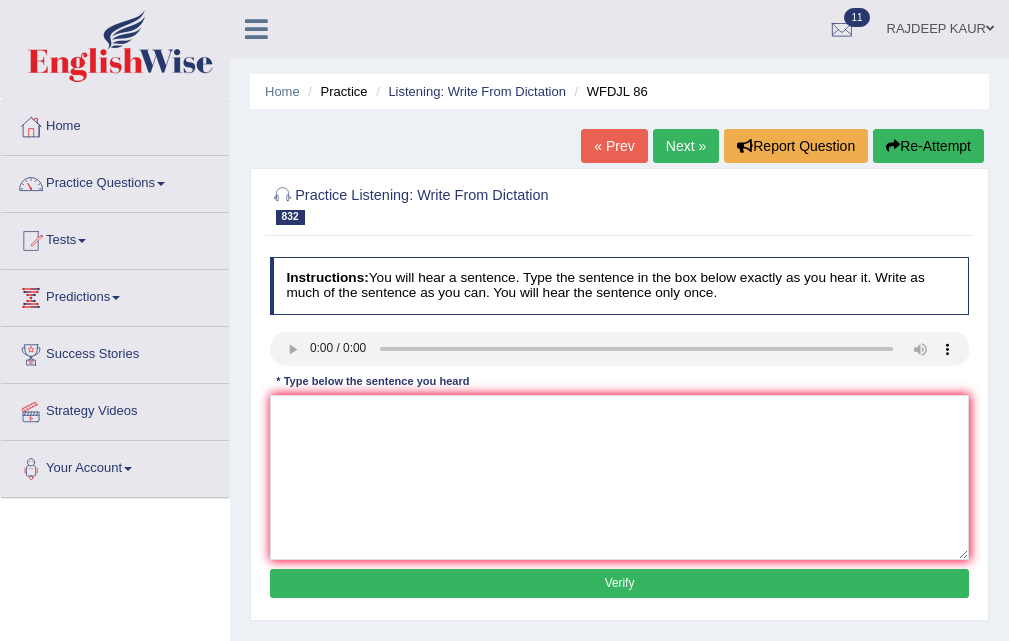 scroll, scrollTop: 0, scrollLeft: 0, axis: both 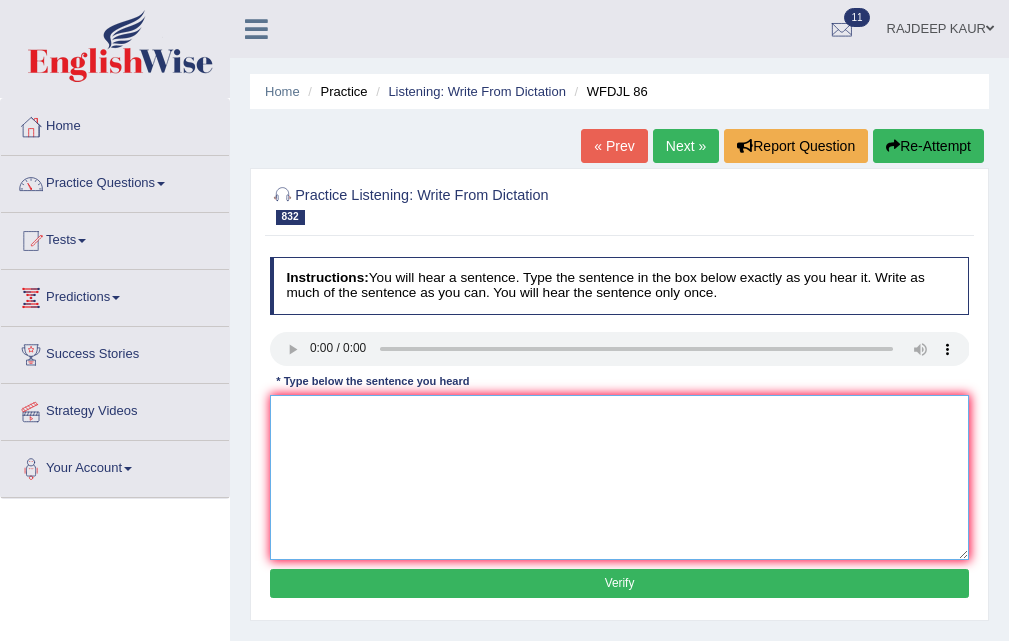 click at bounding box center [620, 477] 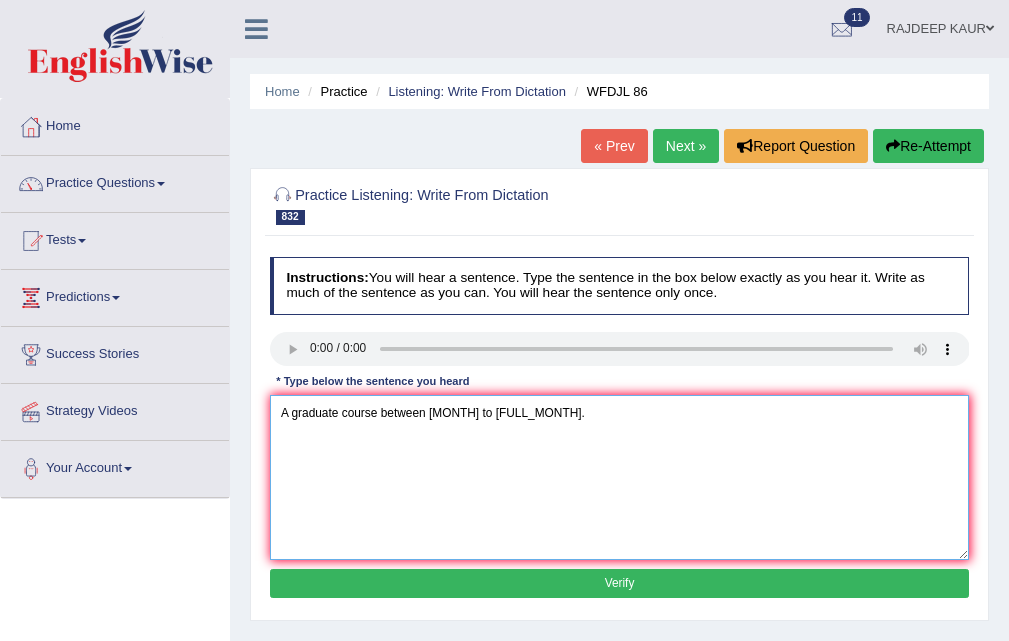 type on "A graduate course between October to December." 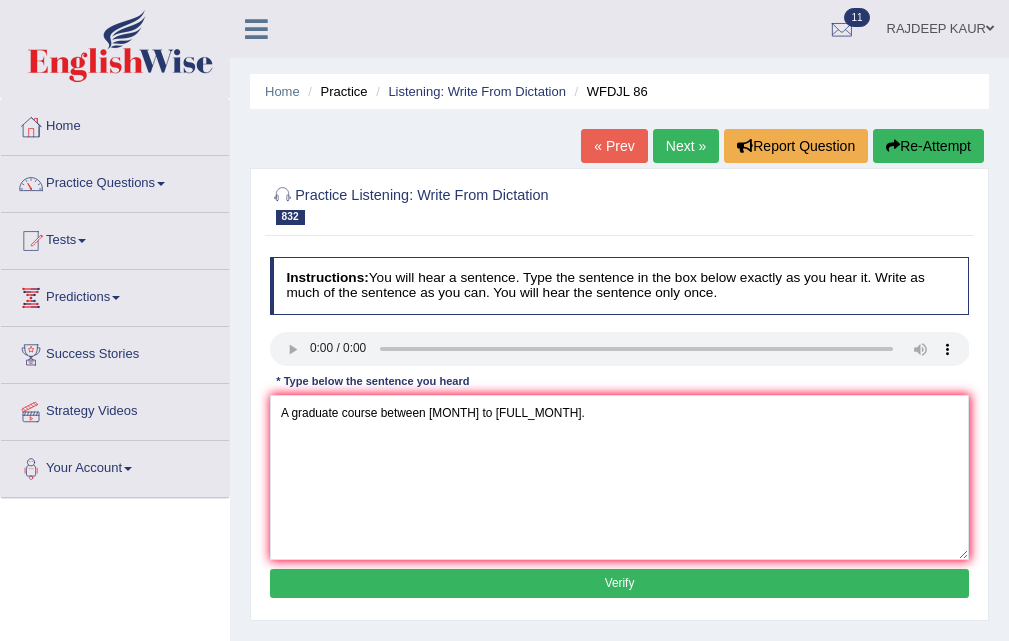 click on "Verify" at bounding box center [620, 583] 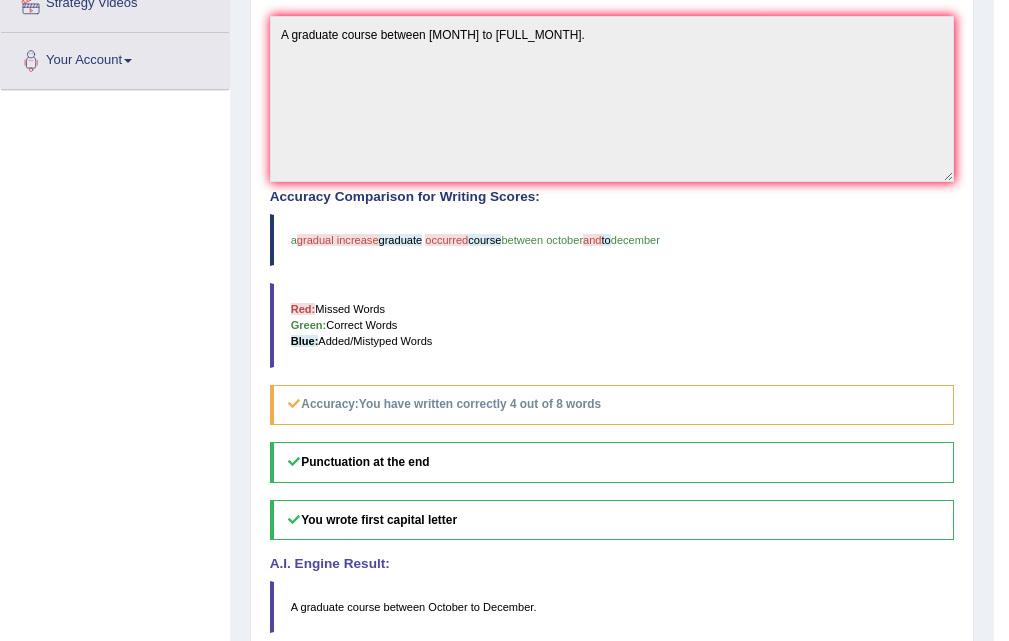 scroll, scrollTop: 0, scrollLeft: 0, axis: both 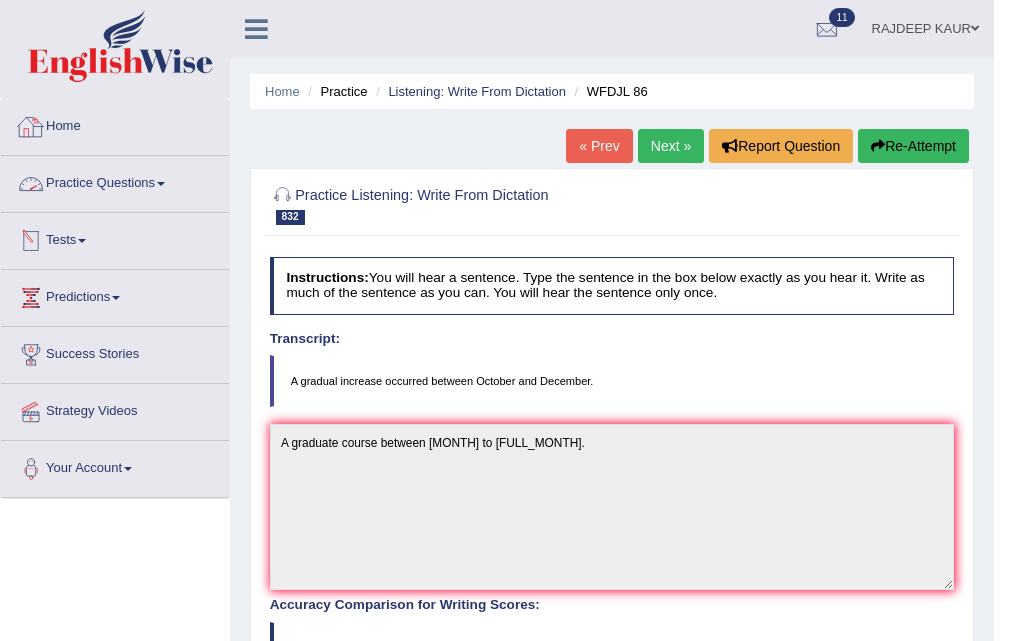 click on "Practice Questions" at bounding box center (115, 181) 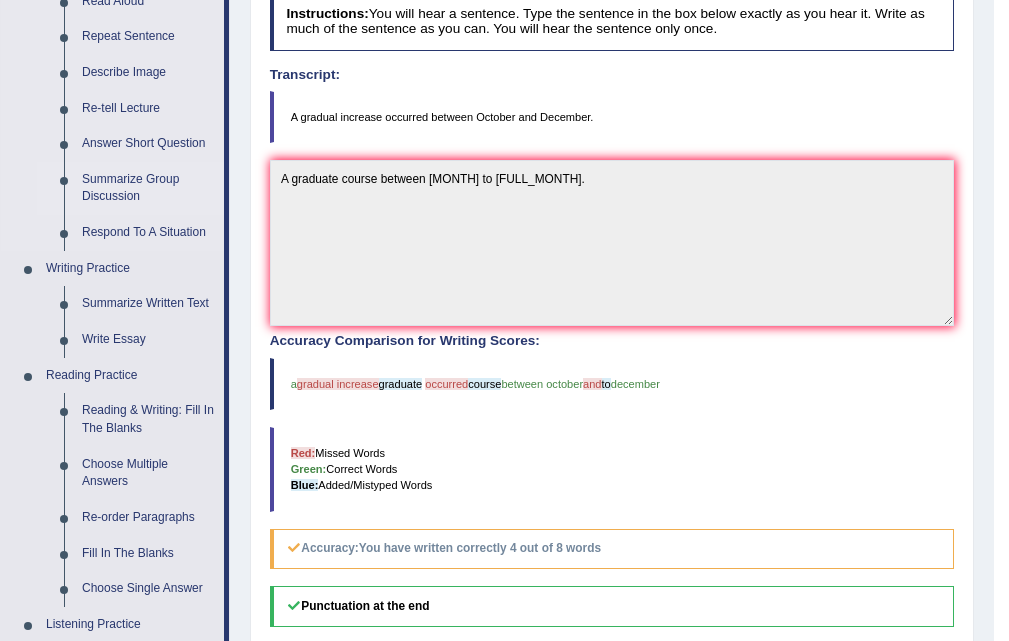 scroll, scrollTop: 300, scrollLeft: 0, axis: vertical 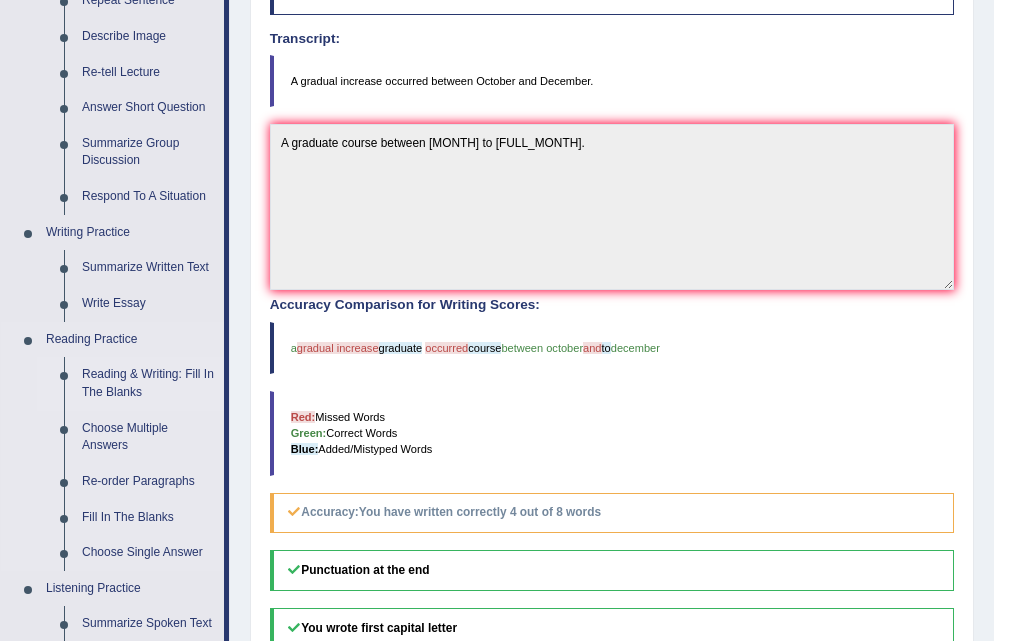 click on "Reading & Writing: Fill In The Blanks" at bounding box center (148, 383) 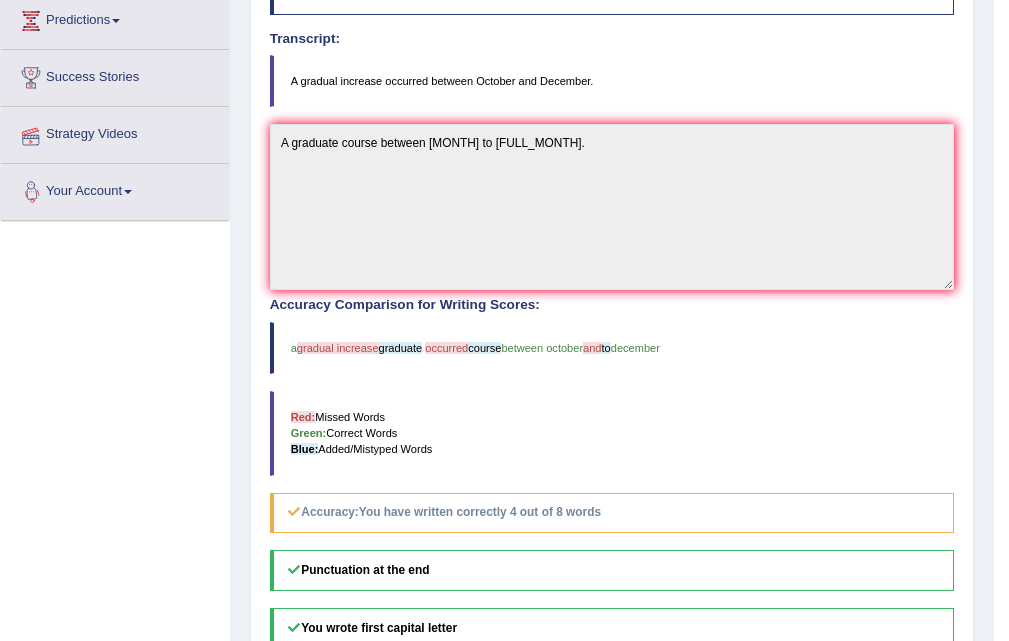 scroll, scrollTop: 368, scrollLeft: 0, axis: vertical 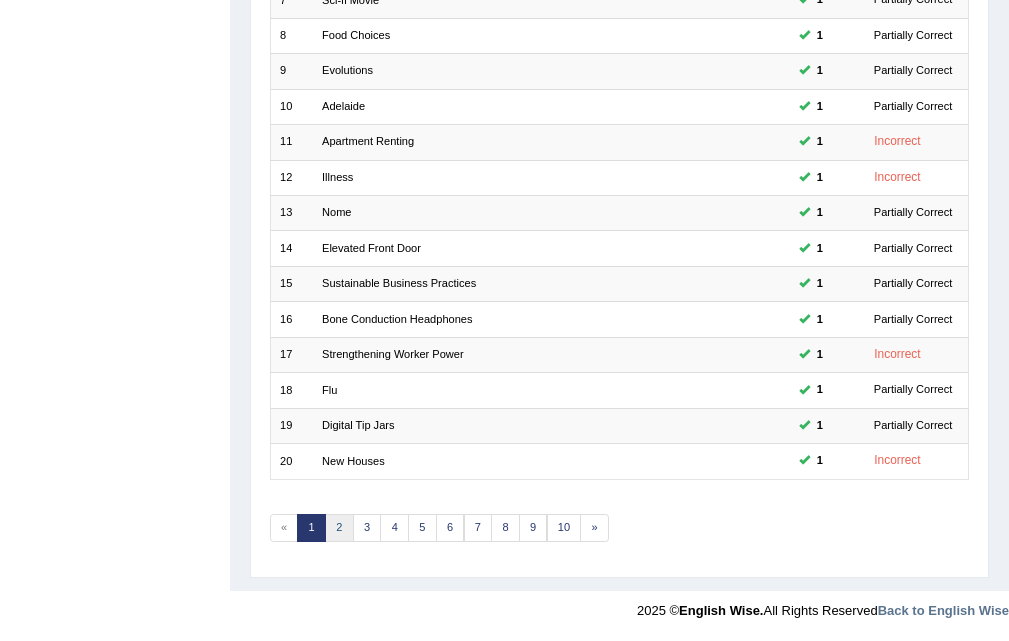 click on "2" at bounding box center [339, 528] 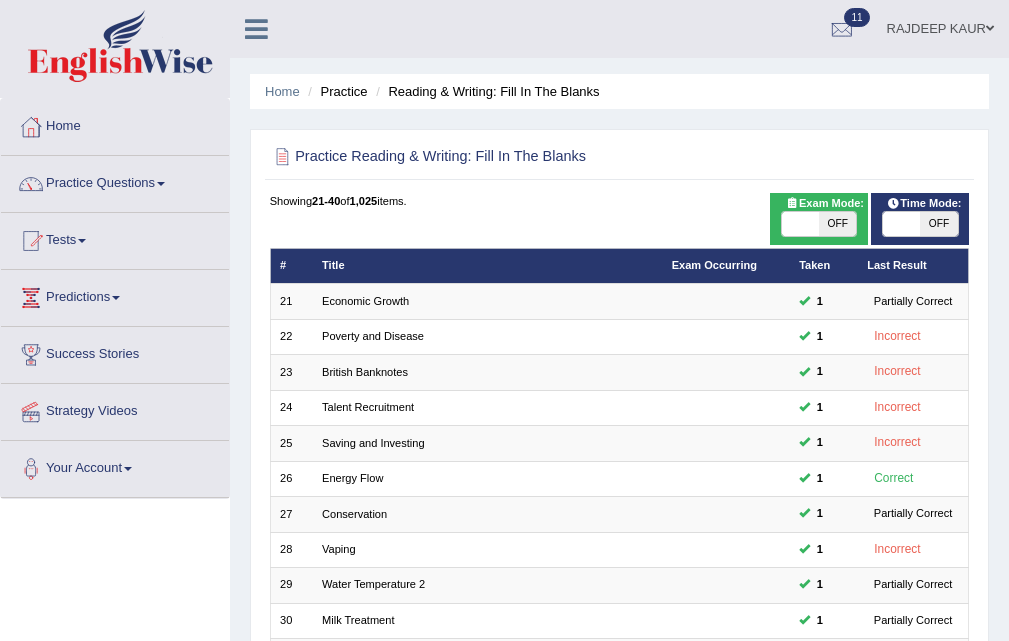 scroll, scrollTop: 514, scrollLeft: 0, axis: vertical 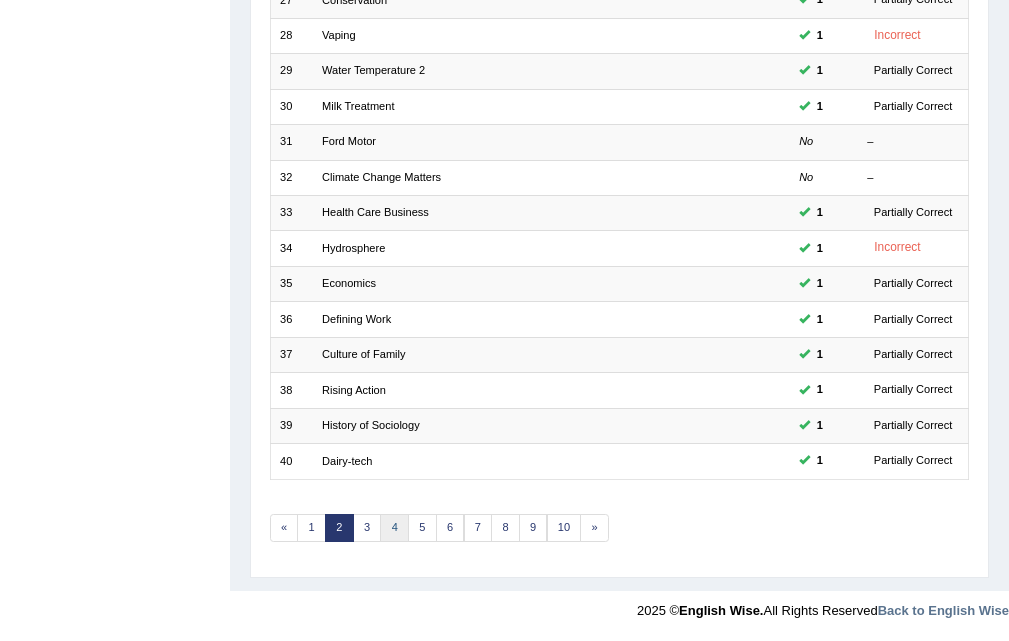 click on "4" at bounding box center (394, 528) 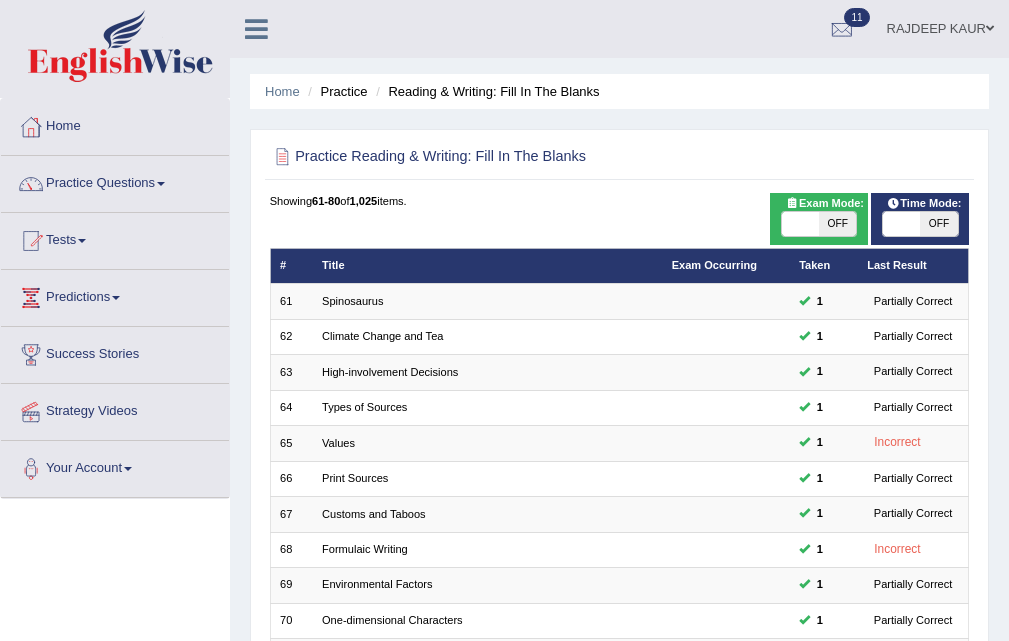 scroll, scrollTop: 514, scrollLeft: 0, axis: vertical 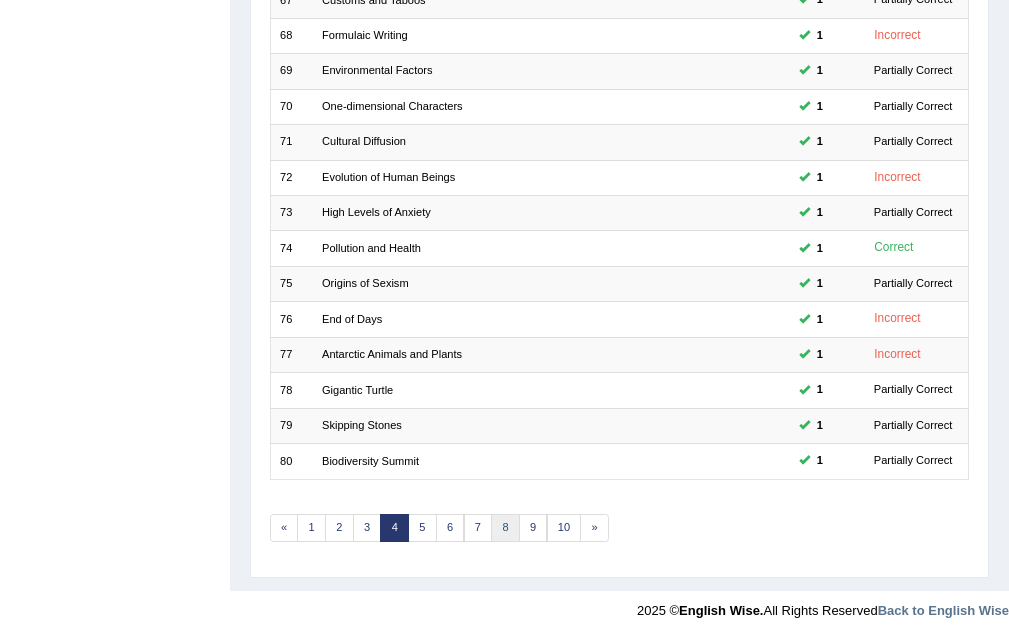 click on "8" at bounding box center [505, 528] 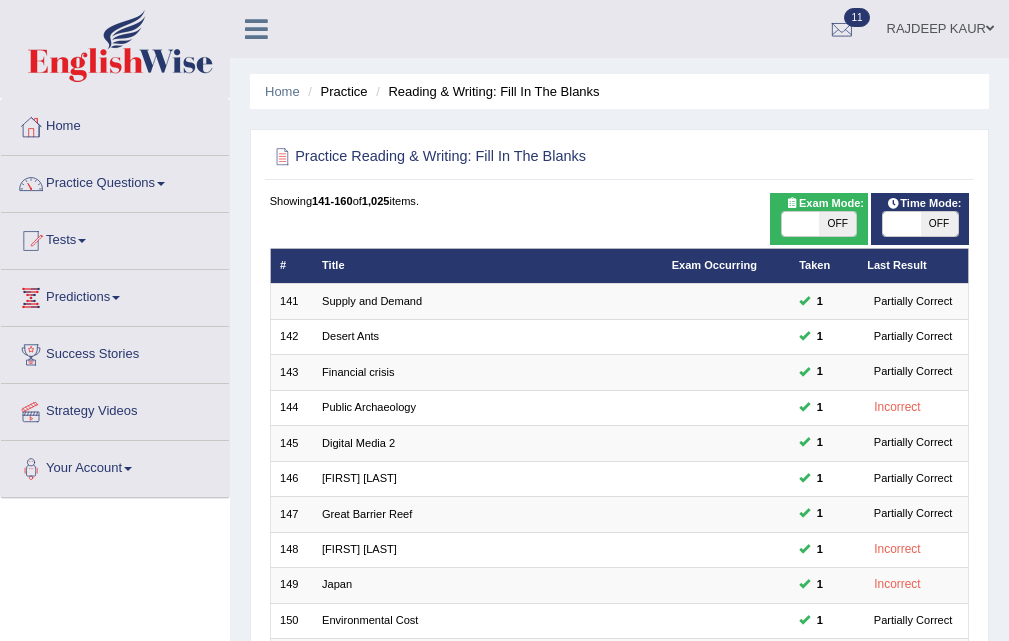 scroll, scrollTop: 514, scrollLeft: 0, axis: vertical 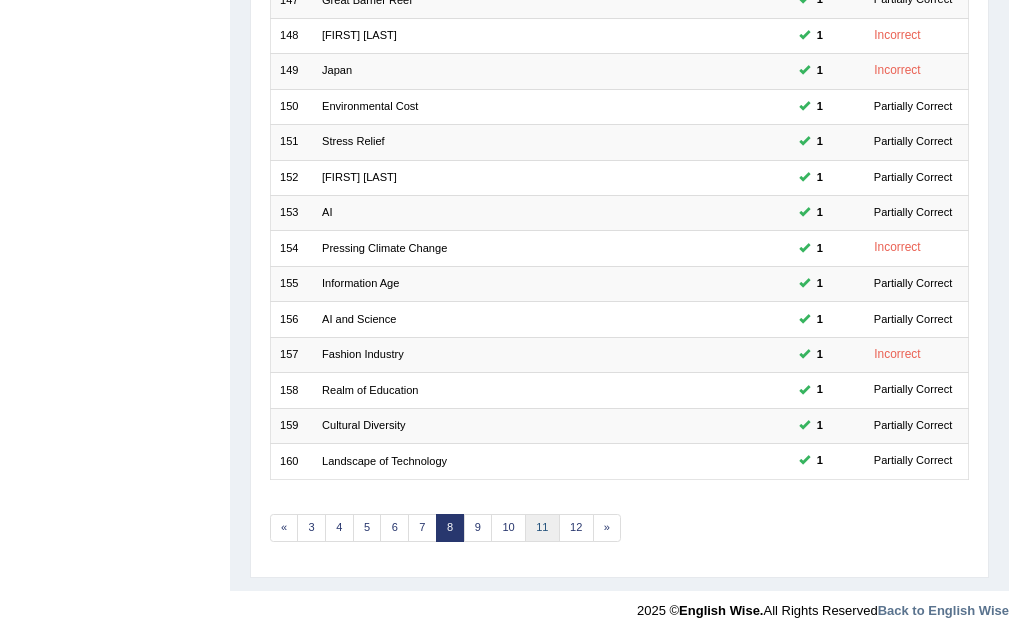 click on "11" at bounding box center (542, 528) 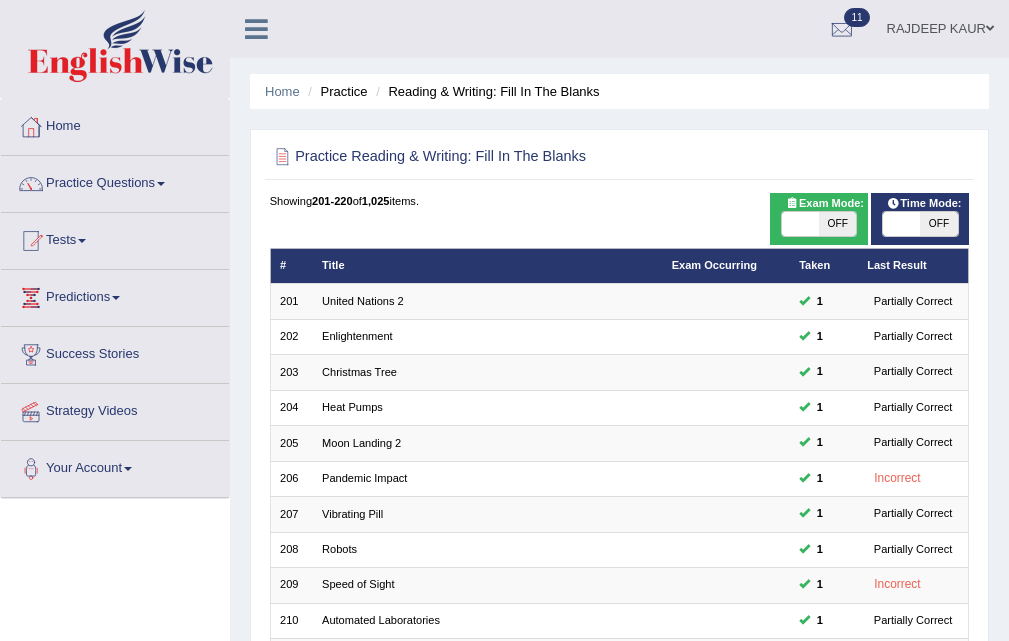 scroll, scrollTop: 514, scrollLeft: 0, axis: vertical 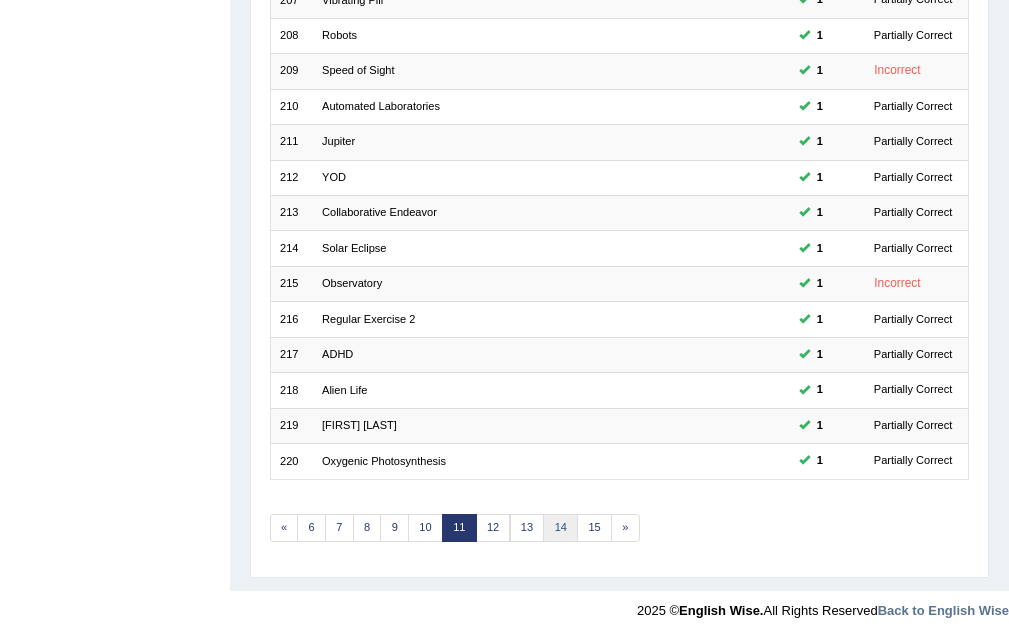 click on "14" at bounding box center [560, 528] 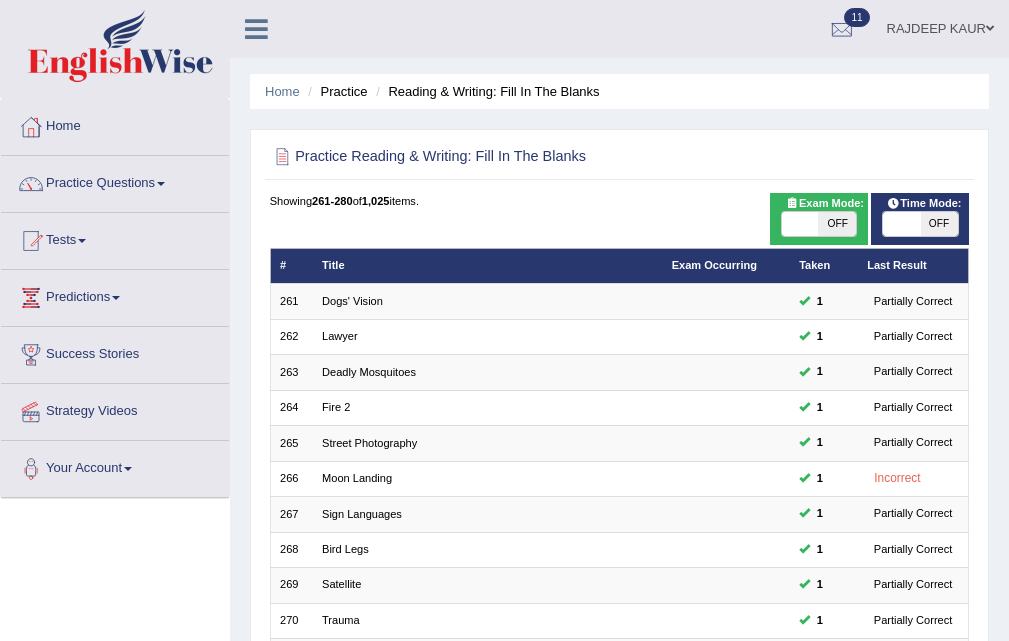scroll, scrollTop: 500, scrollLeft: 0, axis: vertical 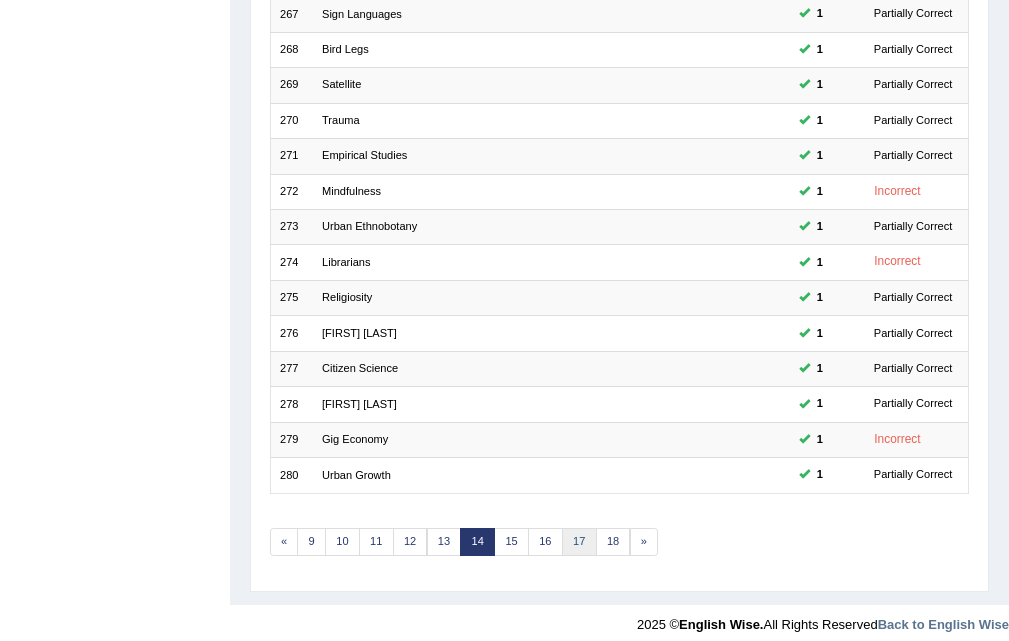 click on "17" at bounding box center [579, 542] 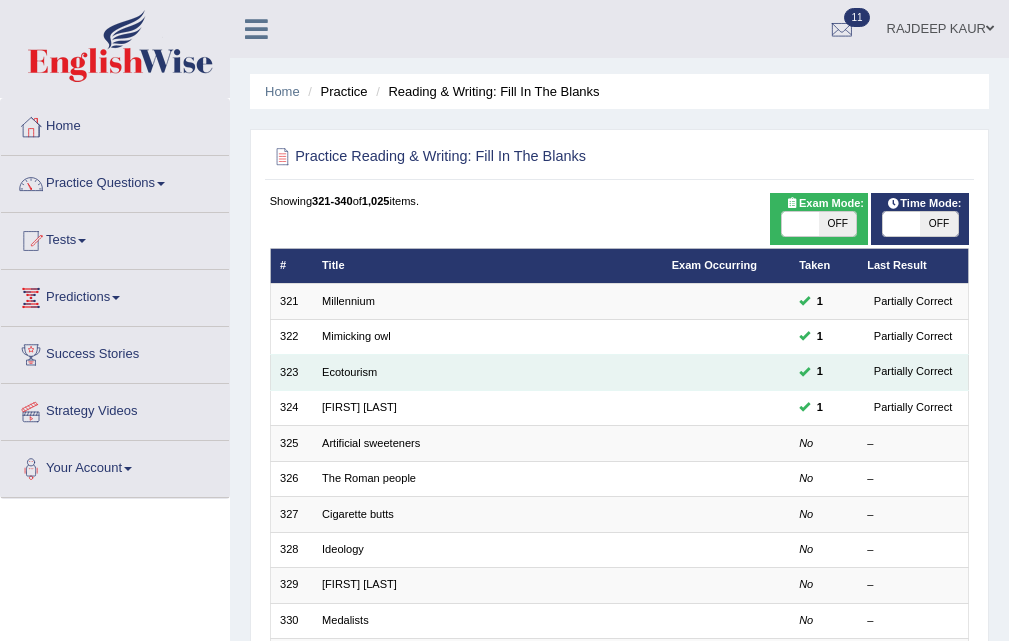 scroll, scrollTop: 143, scrollLeft: 0, axis: vertical 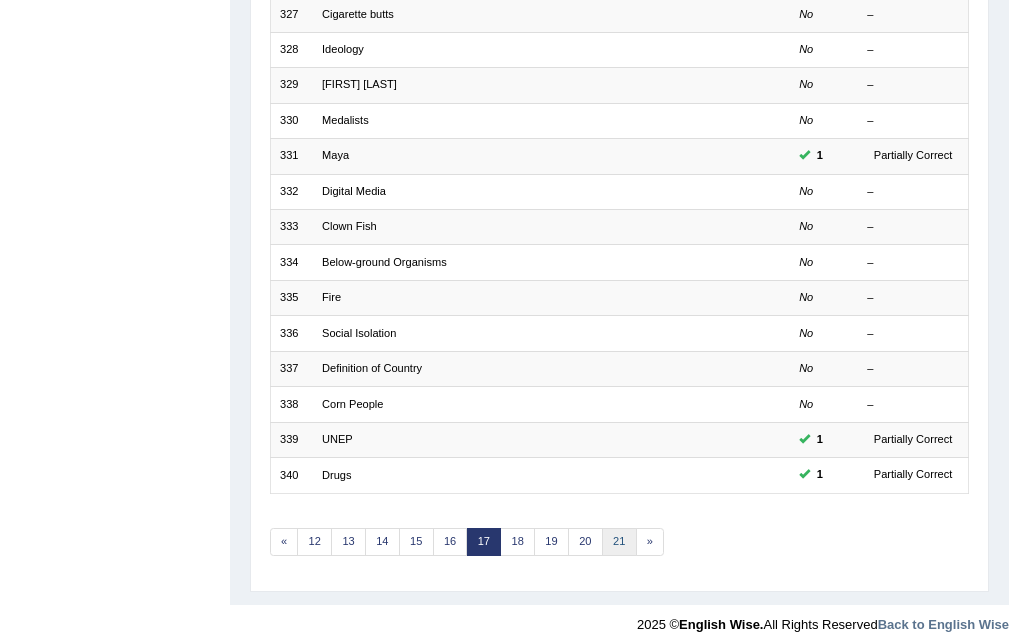 click on "21" at bounding box center [619, 542] 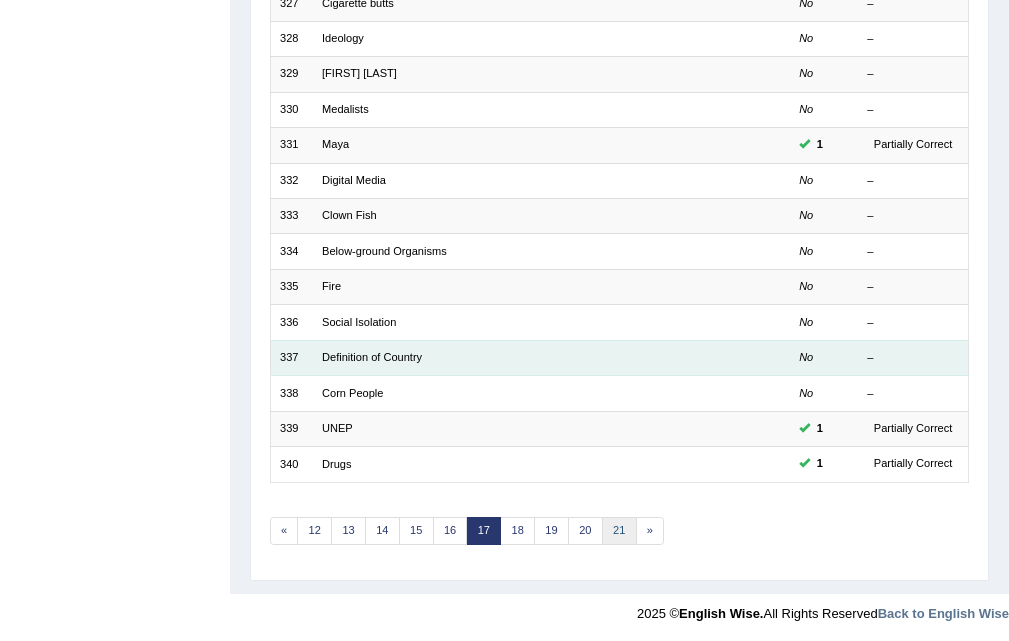 scroll, scrollTop: 514, scrollLeft: 0, axis: vertical 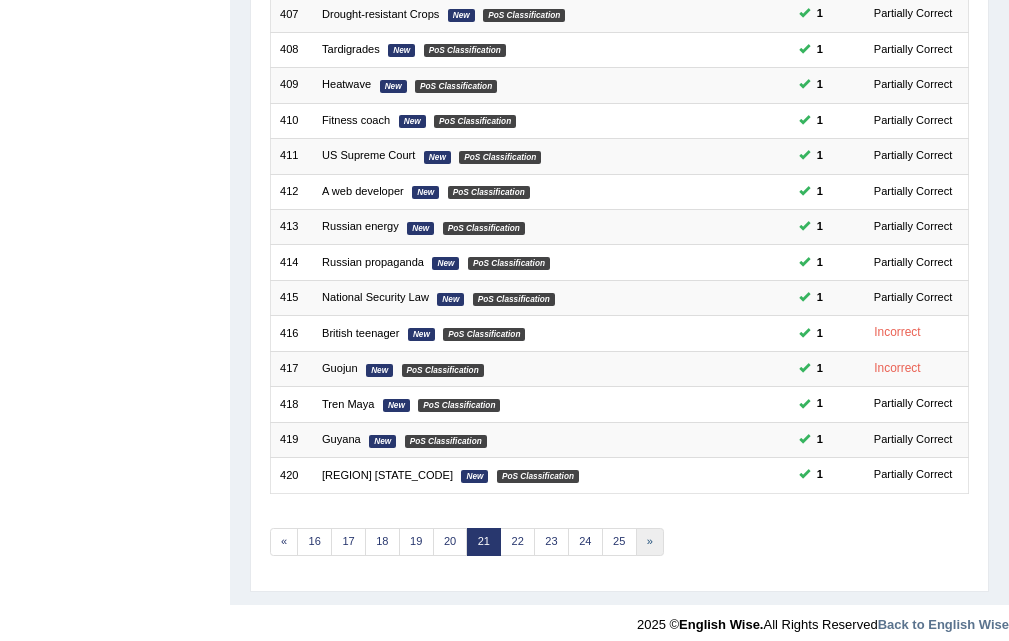 click on "»" at bounding box center (650, 542) 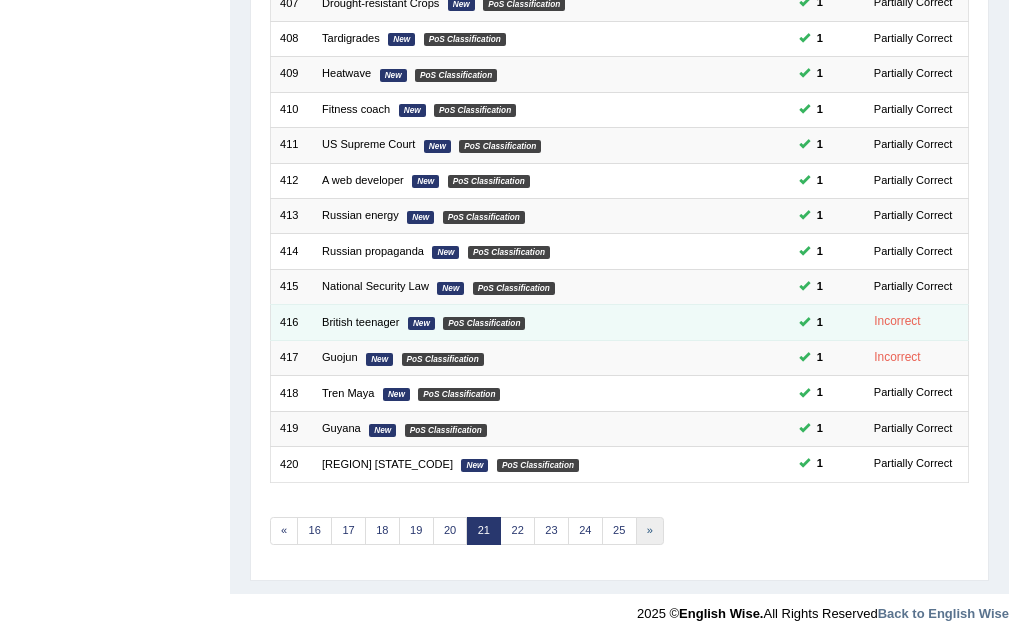scroll, scrollTop: 514, scrollLeft: 0, axis: vertical 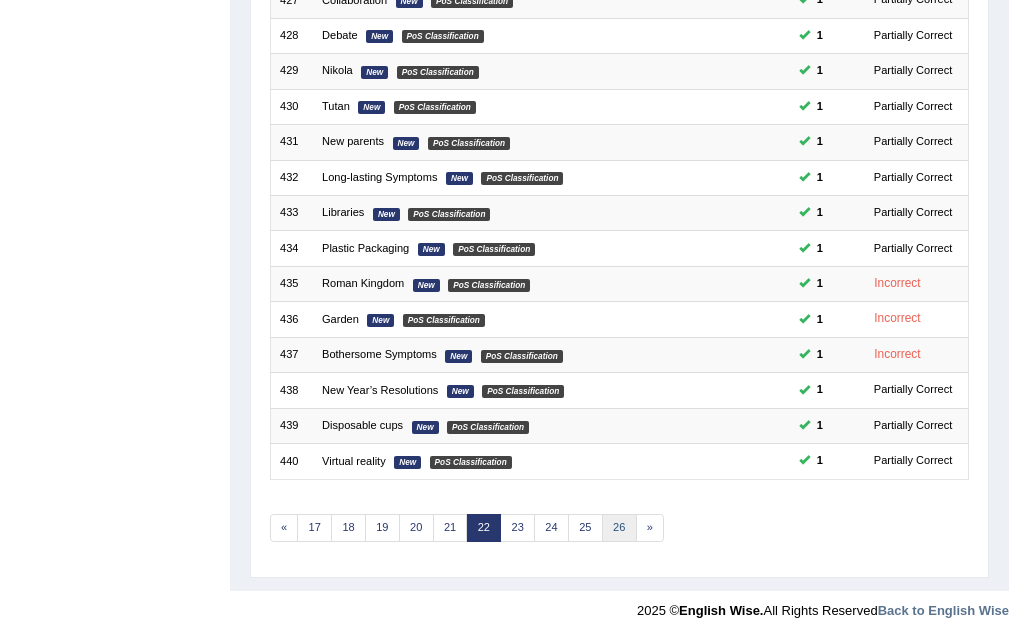 click on "26" at bounding box center [619, 528] 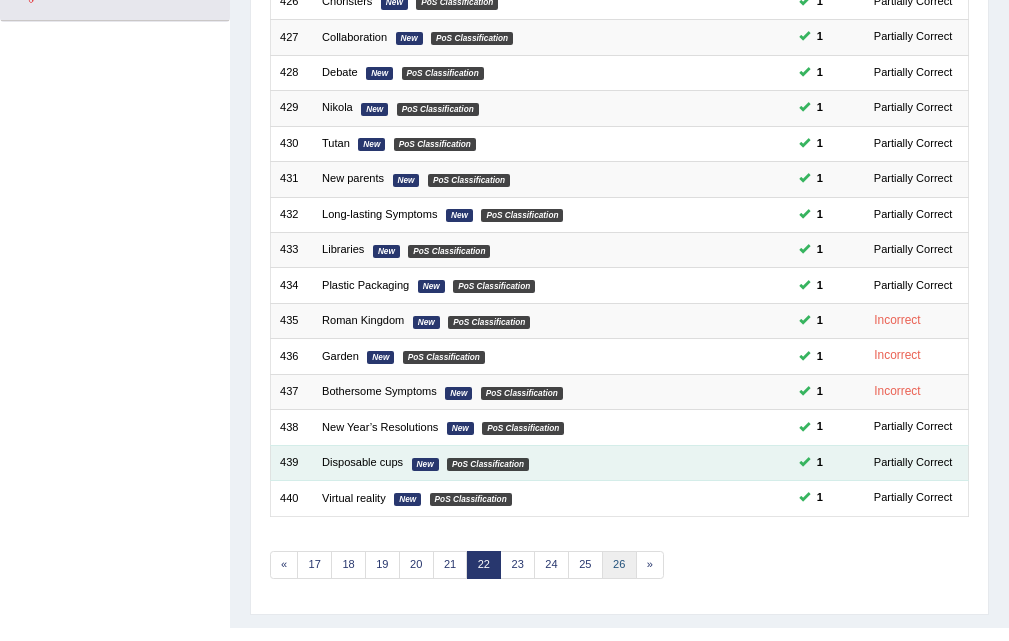 scroll, scrollTop: 414, scrollLeft: 0, axis: vertical 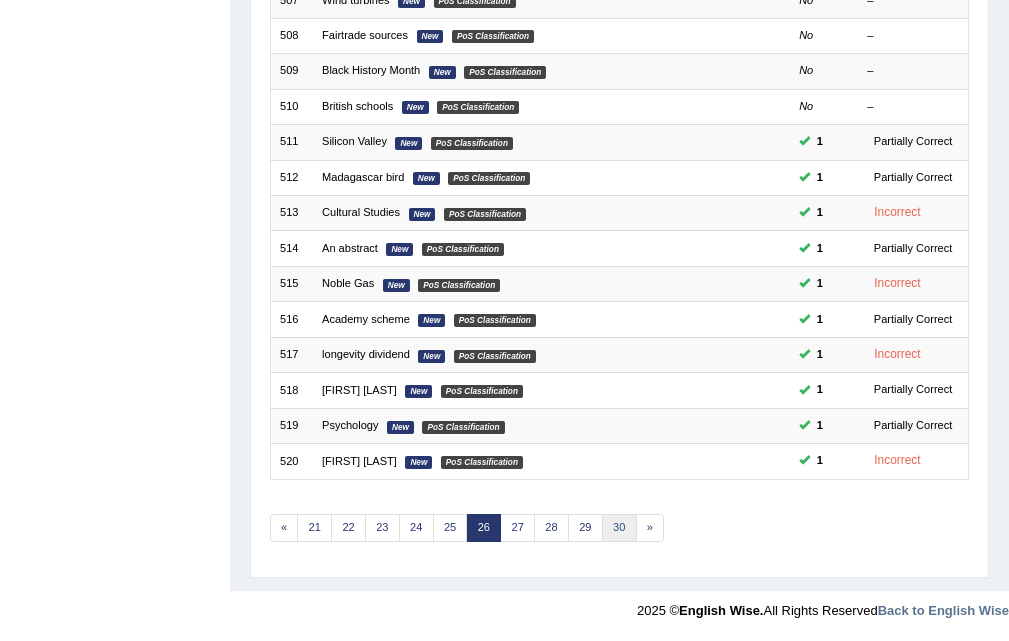 click on "30" at bounding box center (619, 528) 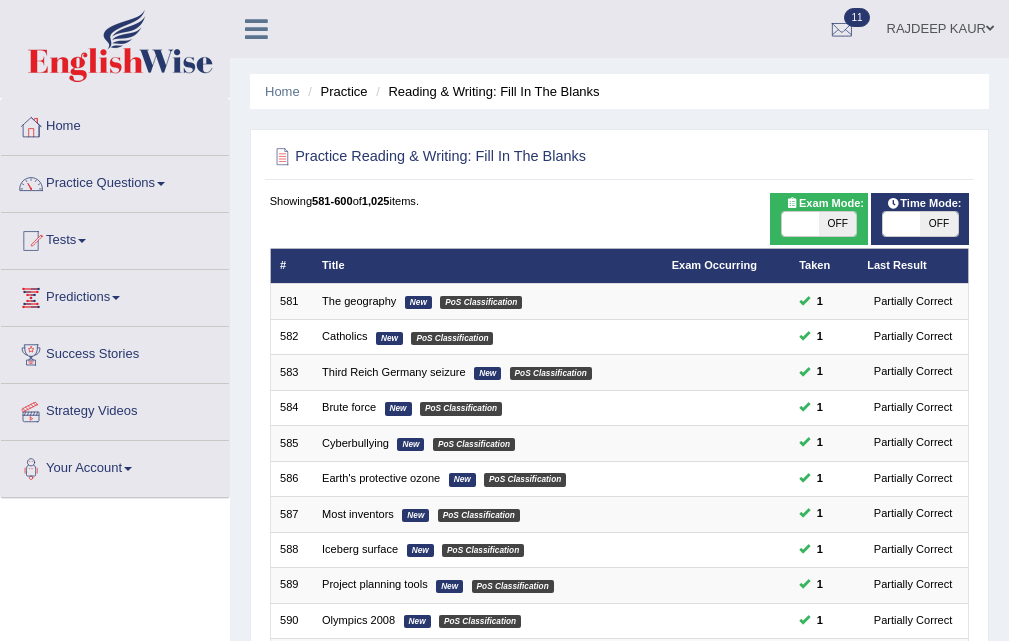 scroll, scrollTop: 514, scrollLeft: 0, axis: vertical 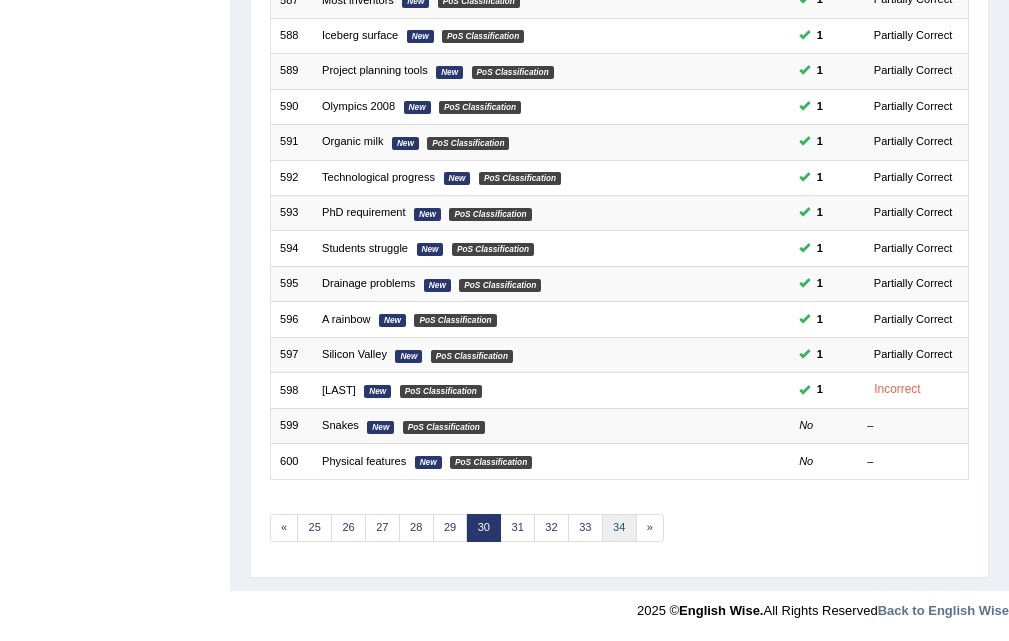 click on "34" at bounding box center [619, 528] 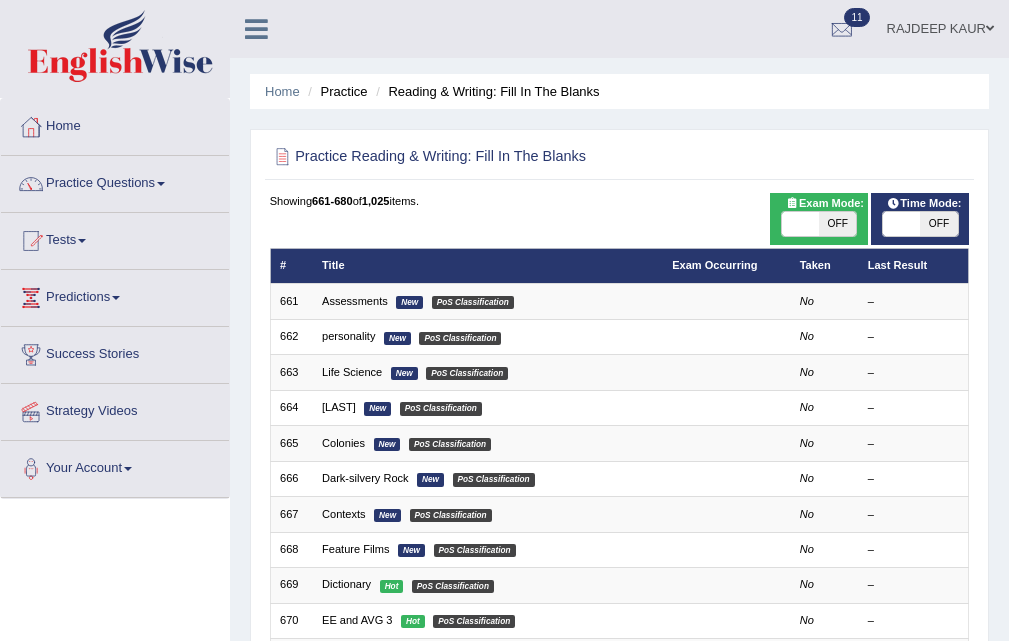 scroll, scrollTop: 0, scrollLeft: 0, axis: both 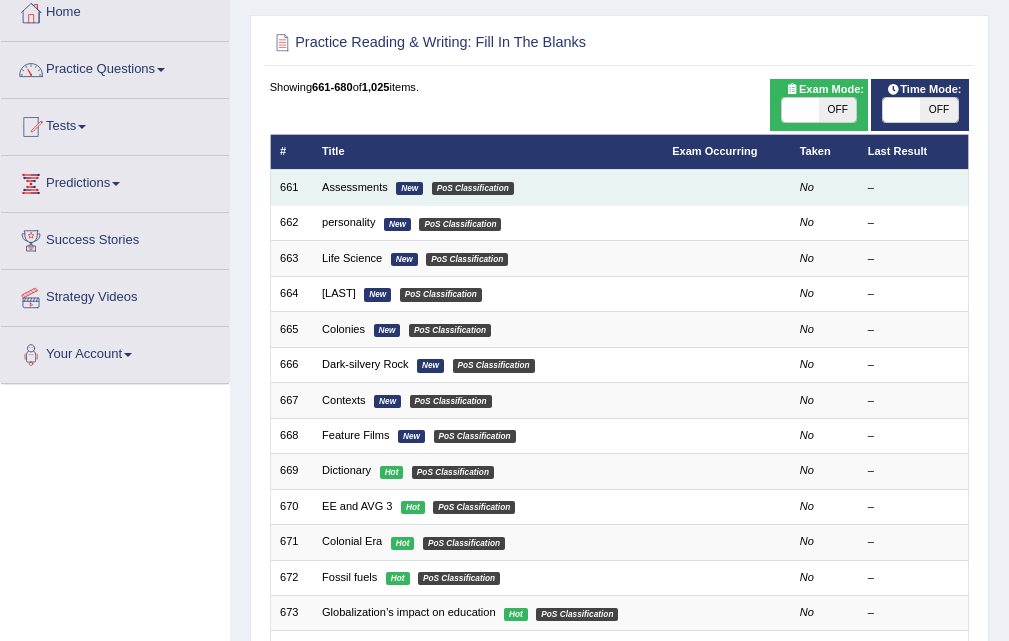 click on "Assessments New PoS Classification" at bounding box center (488, 187) 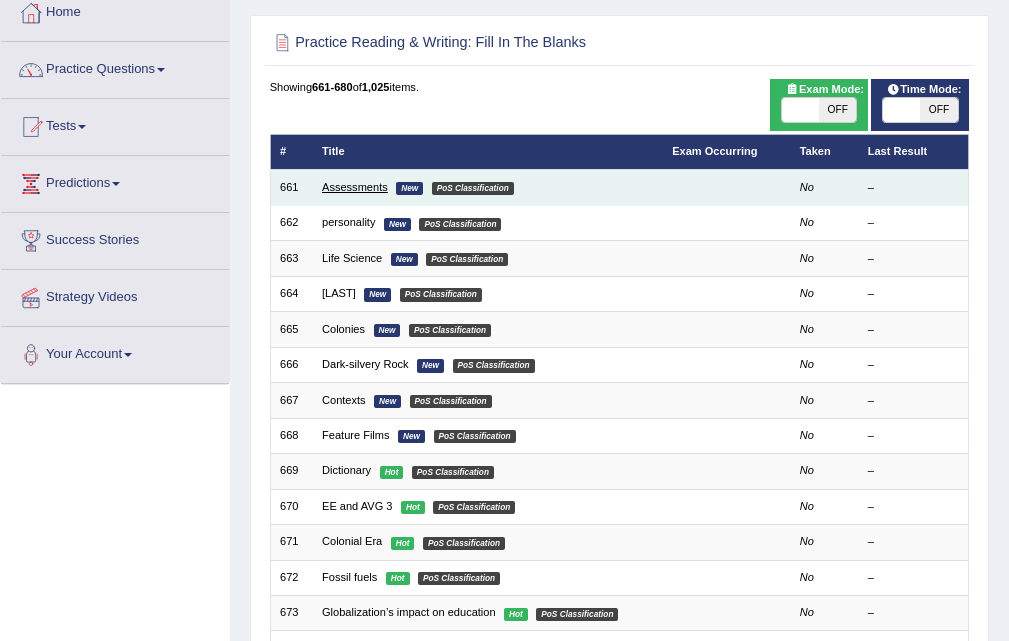 click on "Assessments" at bounding box center [355, 187] 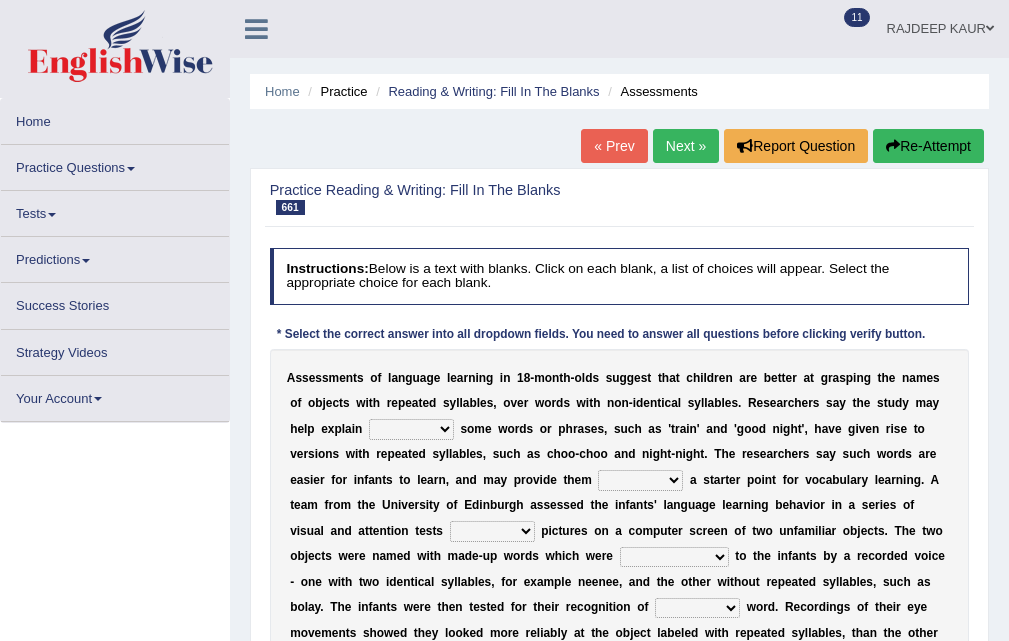 scroll, scrollTop: 100, scrollLeft: 0, axis: vertical 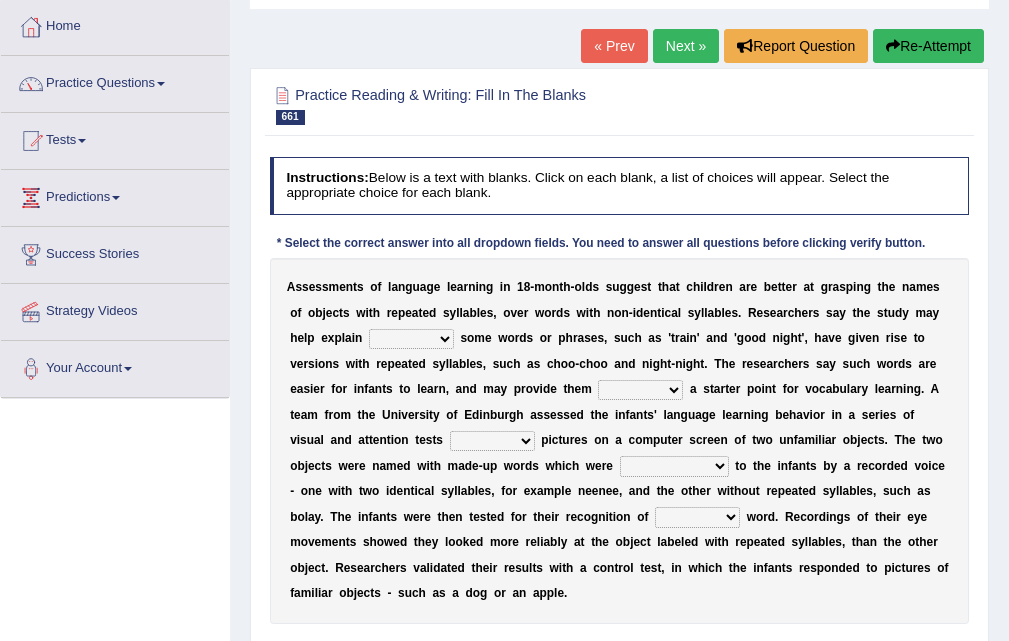 click on "that whether however why" at bounding box center (411, 339) 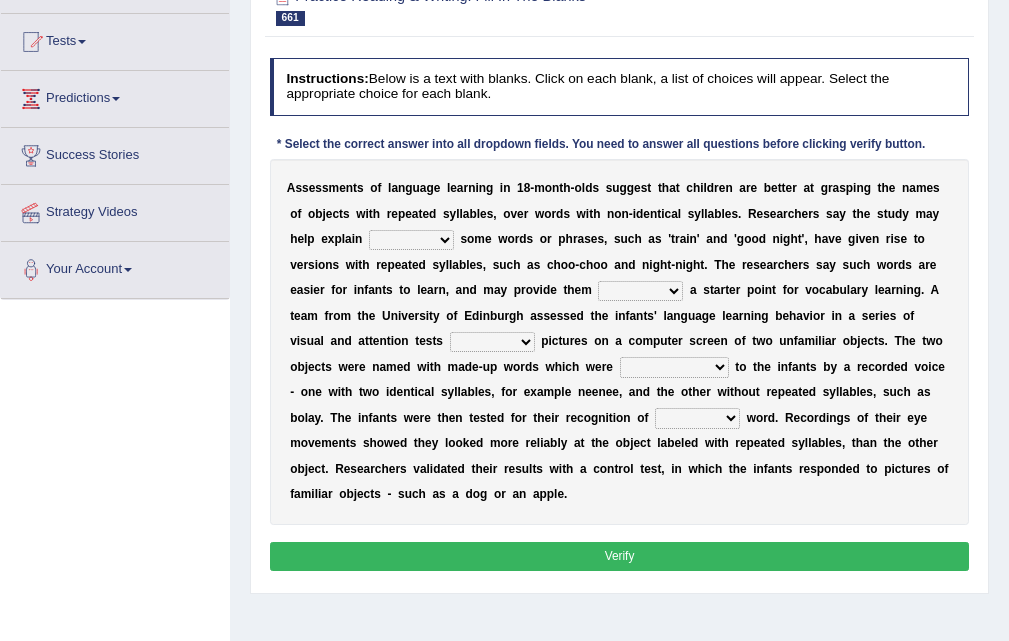 scroll, scrollTop: 200, scrollLeft: 0, axis: vertical 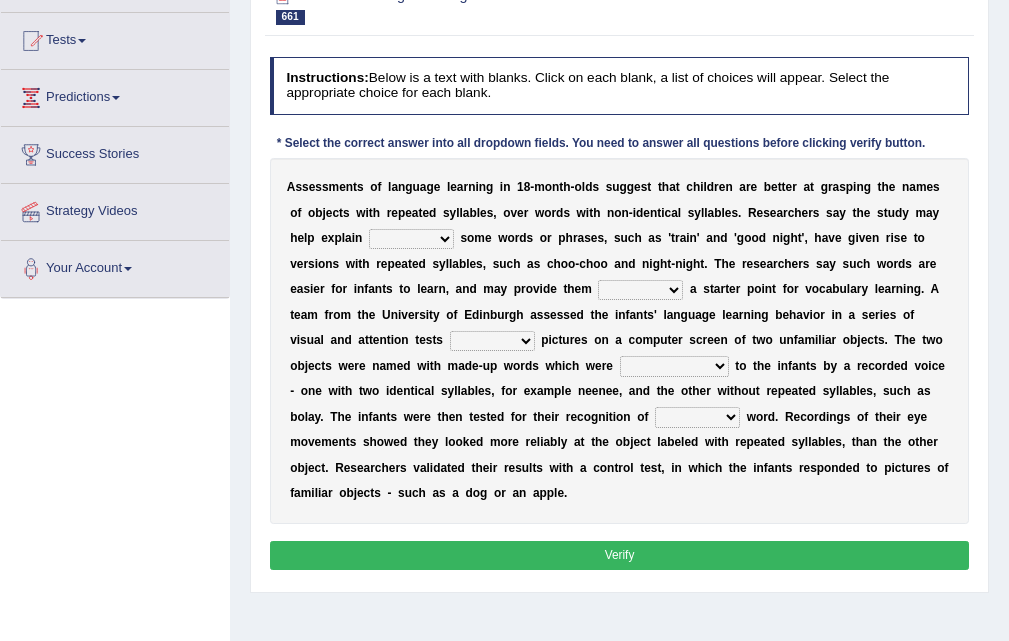 click on "that whether however why" at bounding box center (411, 239) 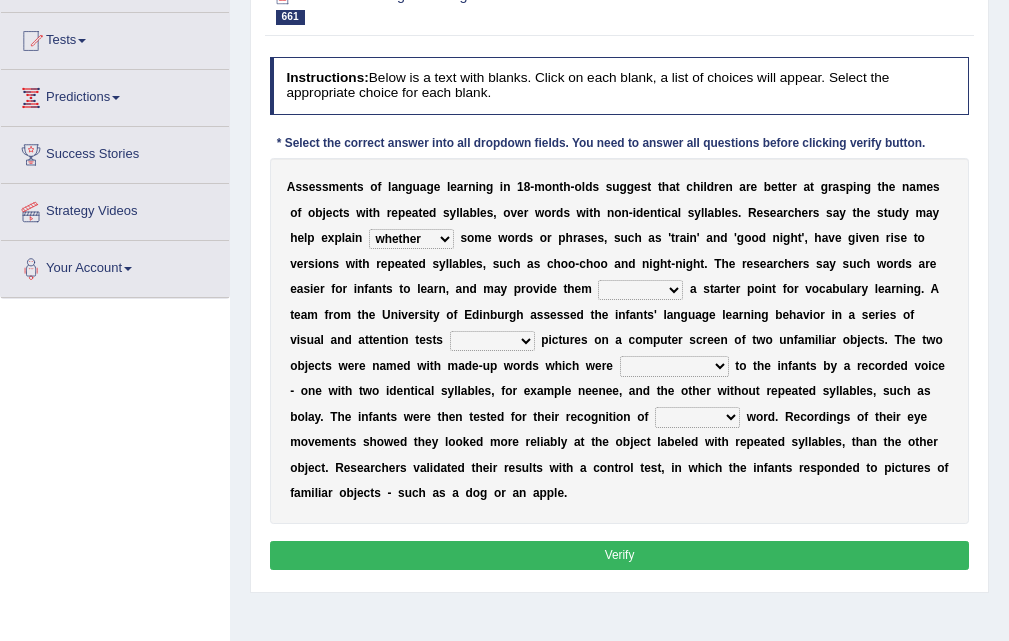 click on "that whether however why" at bounding box center (411, 239) 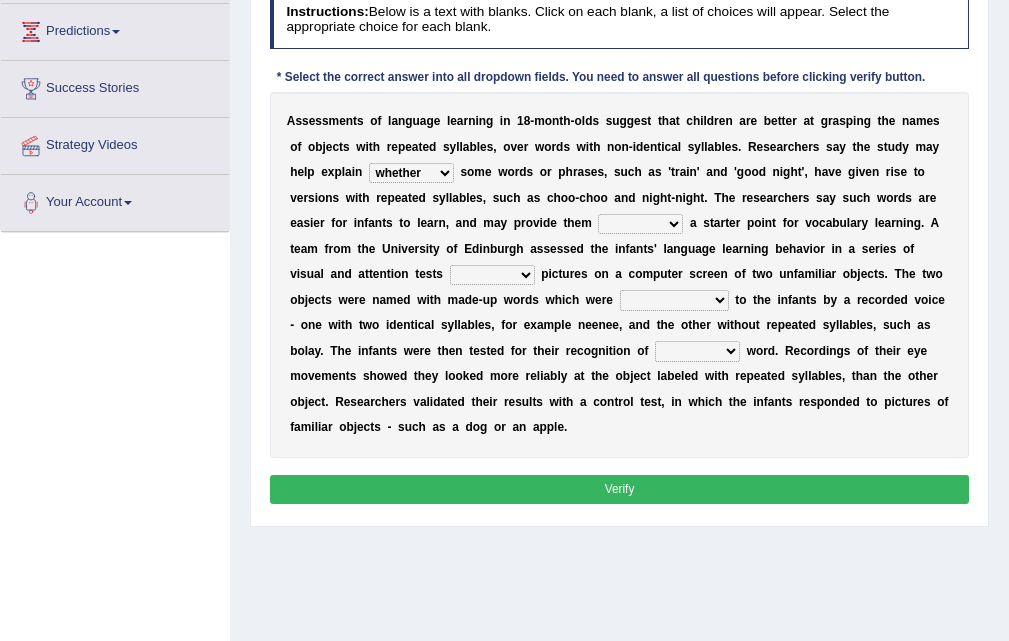 scroll, scrollTop: 300, scrollLeft: 0, axis: vertical 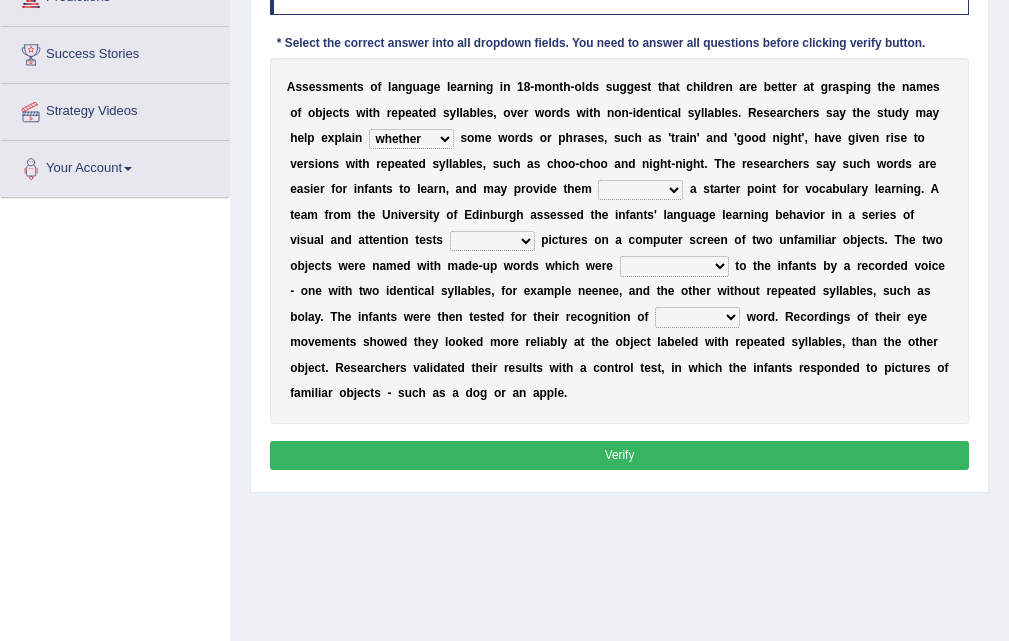 click on "under above in with" at bounding box center (640, 190) 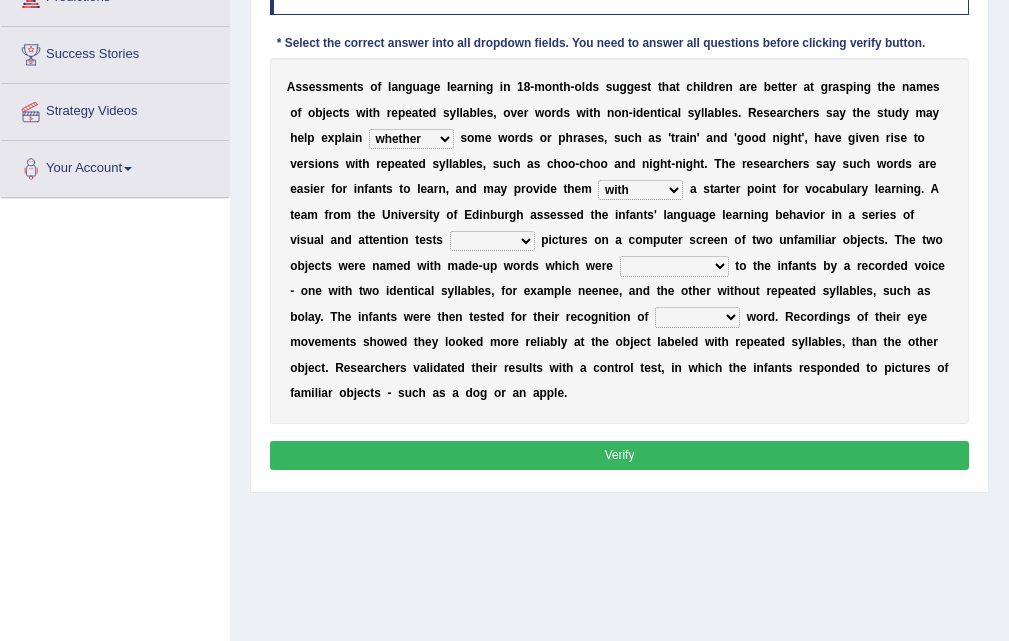 click on "under above in with" at bounding box center [640, 190] 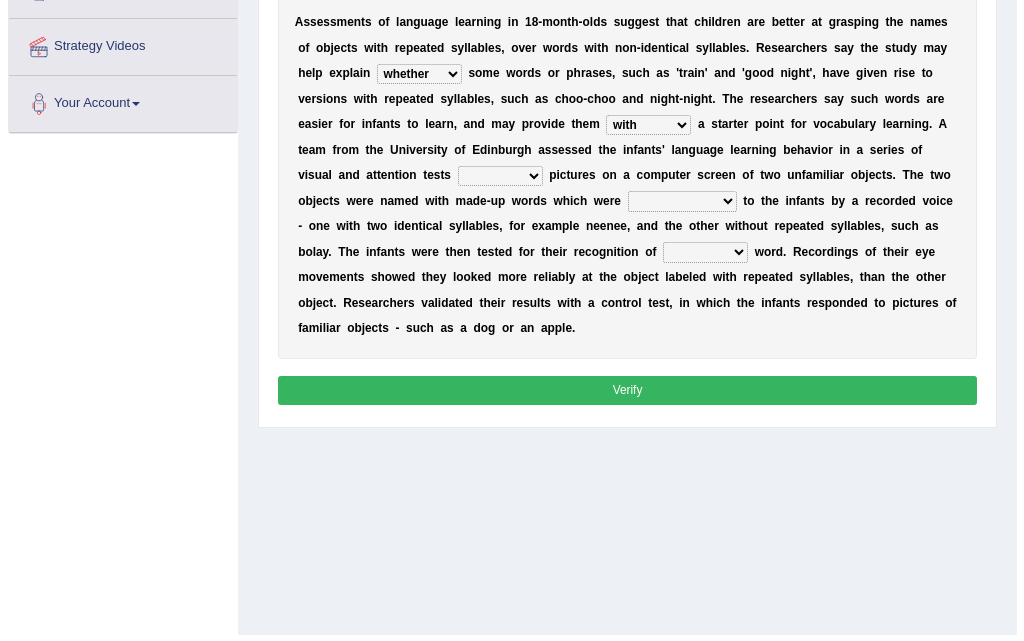 scroll, scrollTop: 400, scrollLeft: 0, axis: vertical 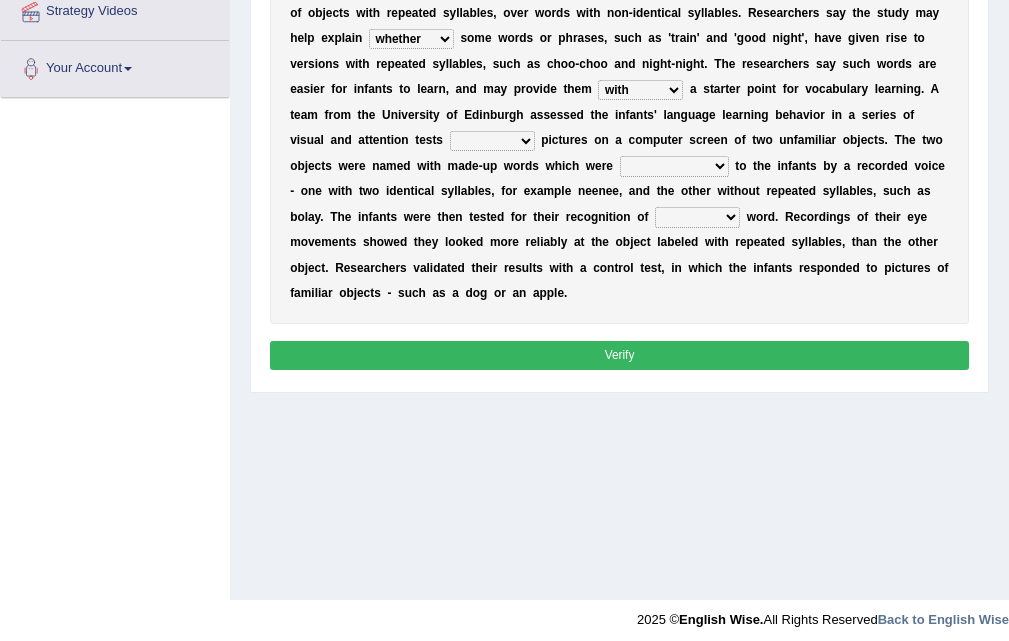 click on "A s s e s s m e n t s    o f    l a n g u a g e    l e a r n i n g    i n    1 8 - m o n t h - o l d s    s u g g e s t    t h a t    c h i l d r e n    a r e    b e t t e r    a t    g r a s p i n g    t h e    n a m e s    o f    o b j e c t s    w i t h    r e p e a t e d    s y l l a b l e s ,    o v e r    w o r d s    w i t h    n o n - i d e n t i c a l    s y l l a b l e s .    R e s e a r c h e r s    s a y    t h e    s t u d y    m a y    h e l p    e x p l a i n    that whether however why    s o m e    w o r d s    o r    p h r a s e s ,    s u c h    a s    ' t r a i n '    a n d    ' g o o d    n i g h t ' ,    h a v e    g i v e n    r i s e    t o    v e r s i o n s    w i t h    r e p e a t e d    s y l l a b l e s ,    s u c h    a s    c h o o - c h o o    a n d    n i g h t - n i g h t .    T h e    r e s e a r c h e r s    s a y    s u c h    w o r d s    a r e    e a s i e r    f o r    i n f a n t s    t o    l e a r n ," at bounding box center [620, 141] 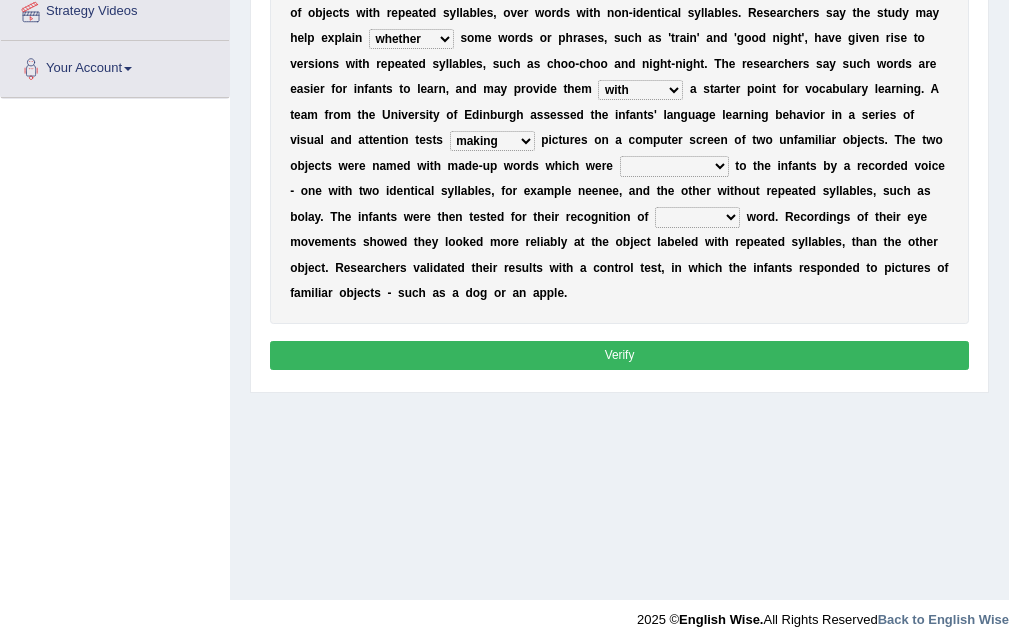 click on "depleting making applying using" at bounding box center [492, 141] 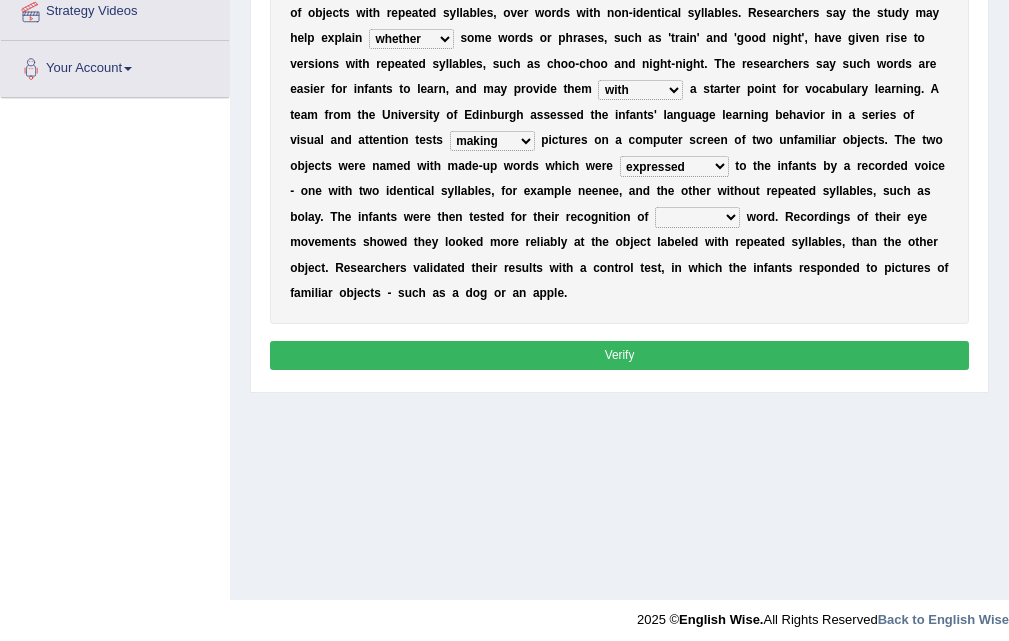 click on "another dual each one" at bounding box center [697, 217] 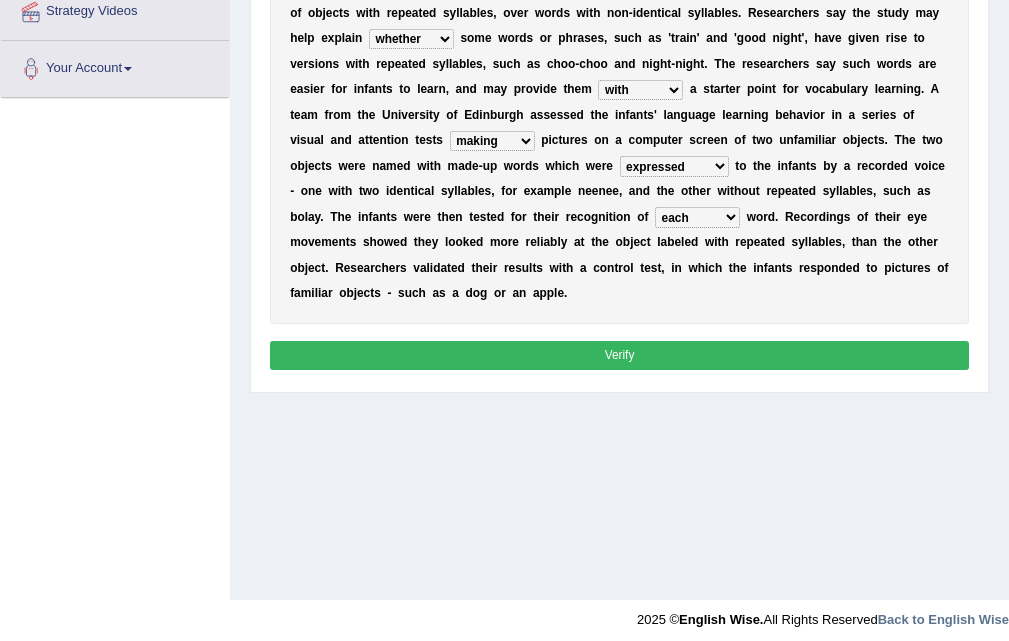 click on "Verify" at bounding box center [620, 355] 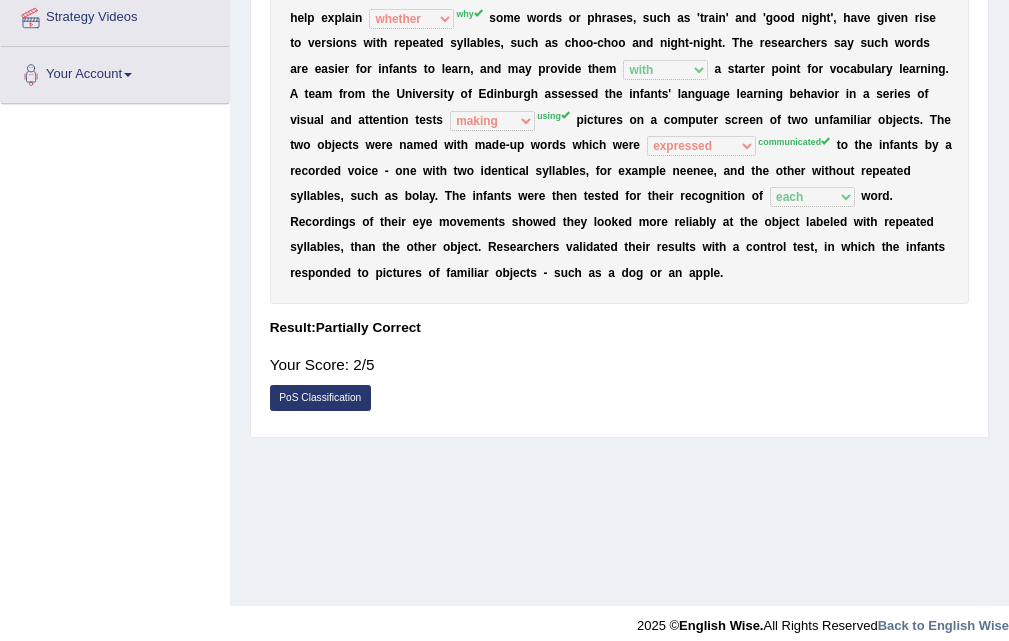 scroll, scrollTop: 0, scrollLeft: 0, axis: both 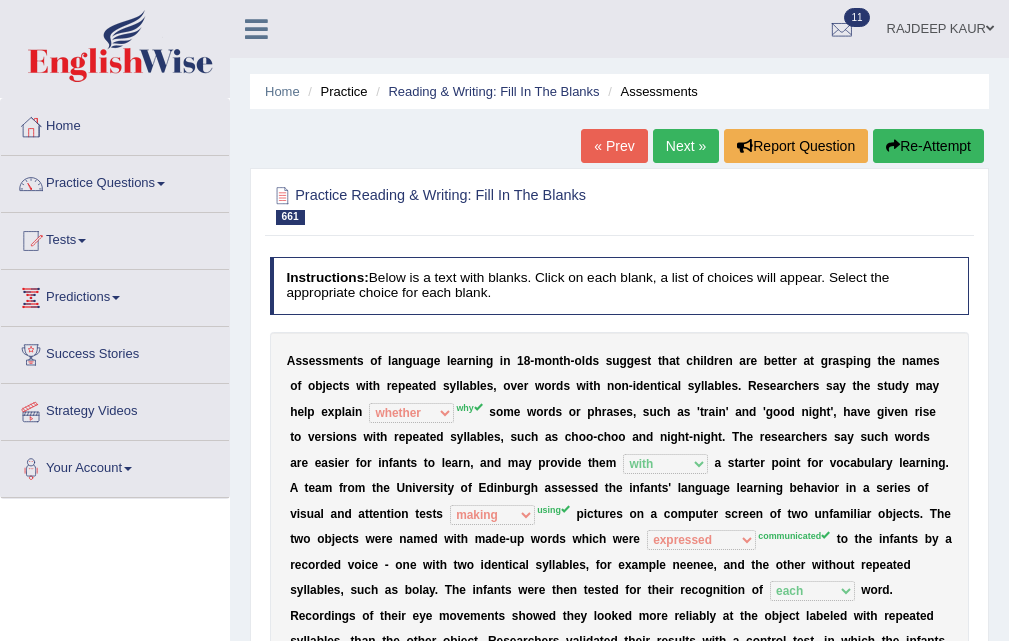 click on "Next »" at bounding box center [686, 146] 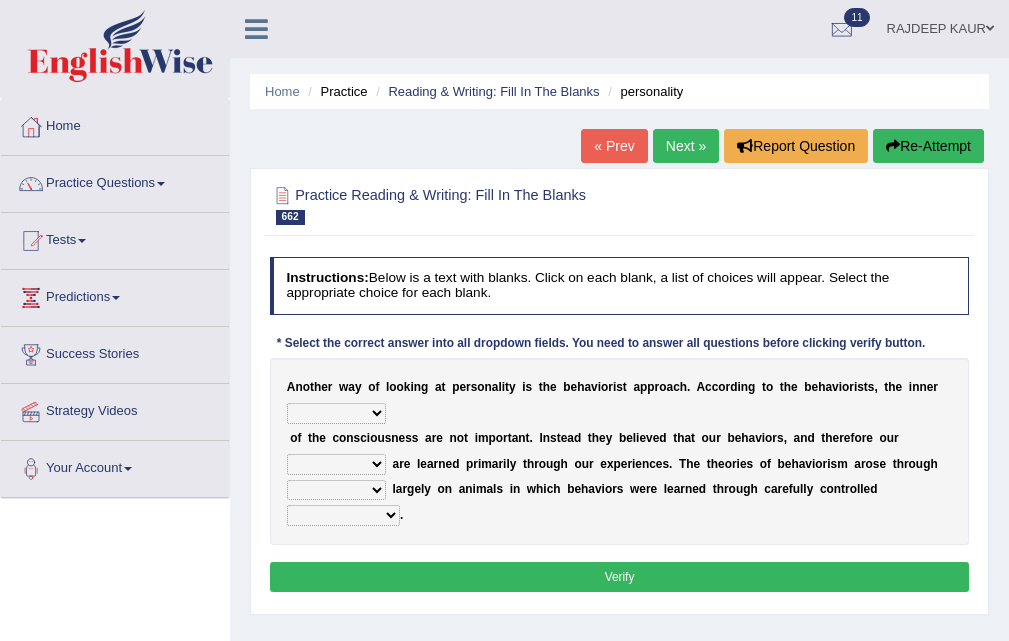 scroll, scrollTop: 0, scrollLeft: 0, axis: both 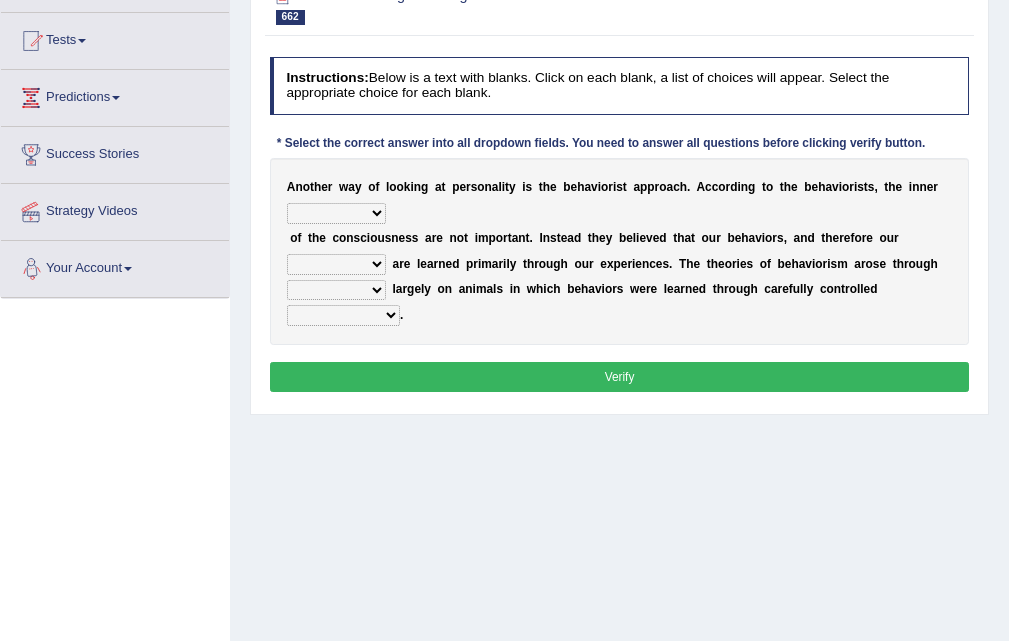click on "assumptions matters missions facts" at bounding box center (336, 213) 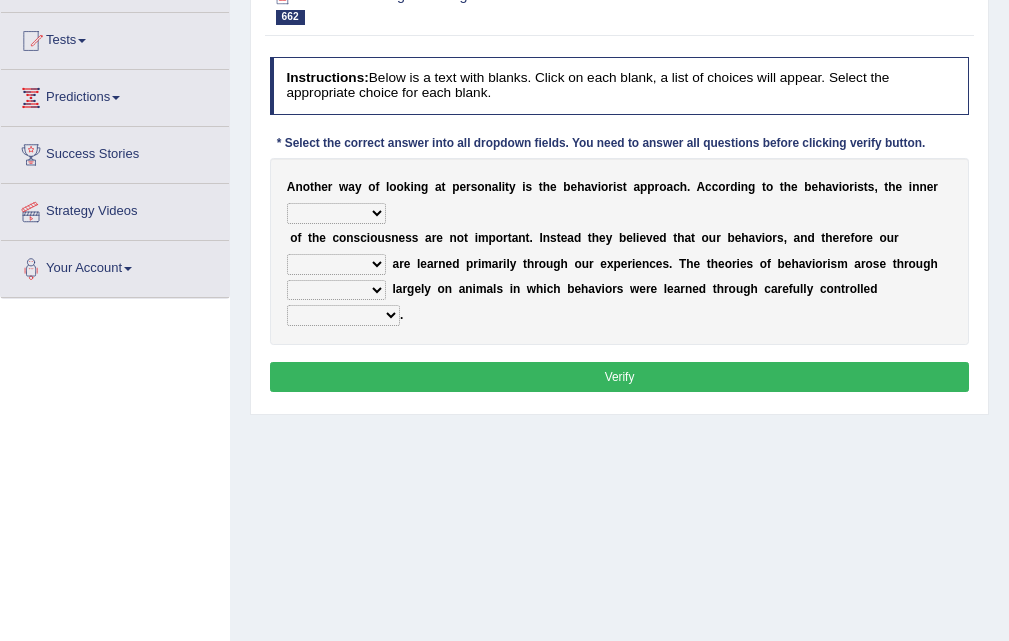 select on "assumptions" 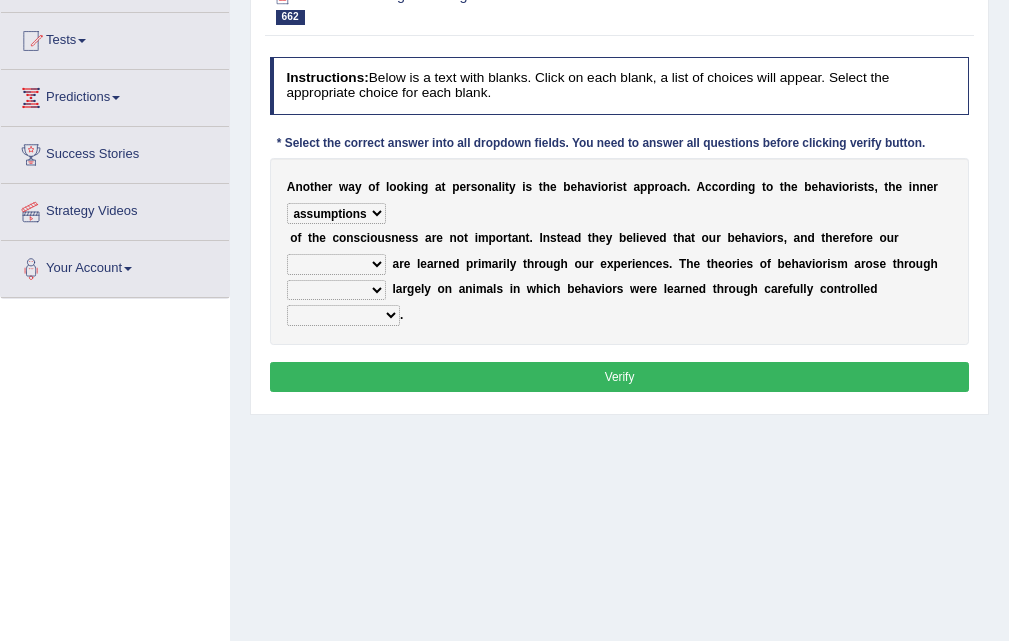 click on "implications personalities durations appearances" at bounding box center [336, 264] 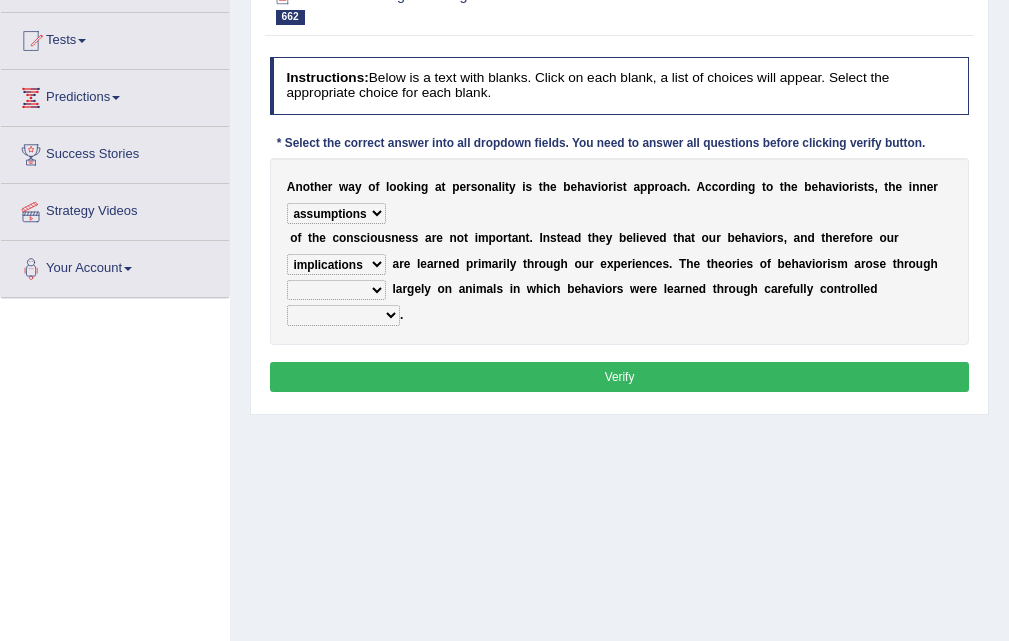 click on "implications personalities durations appearances" at bounding box center (336, 264) 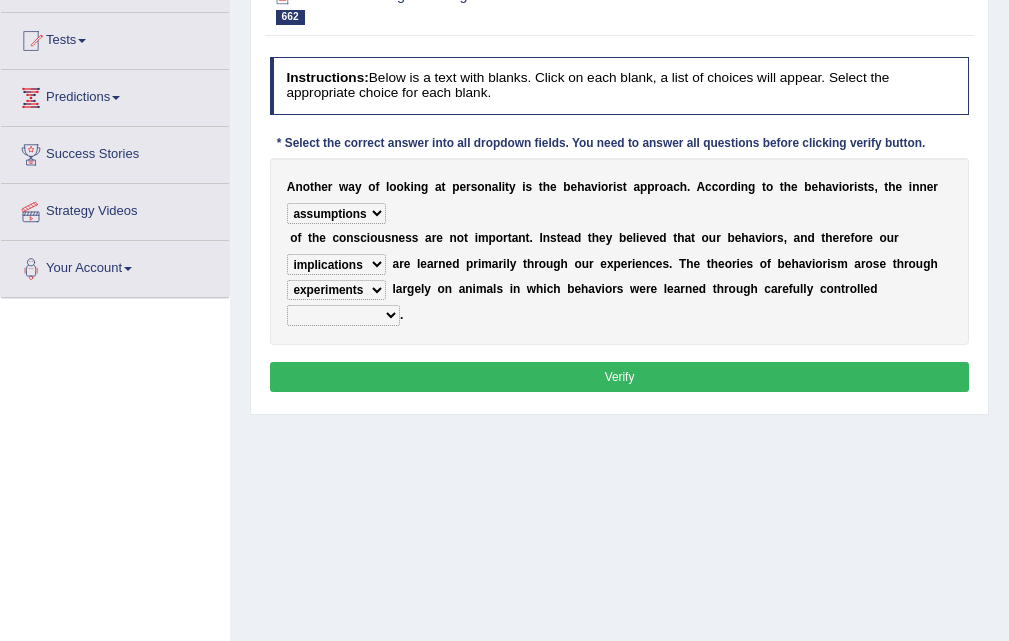 click on "stimuli judgements discriminations conclusions" at bounding box center (343, 315) 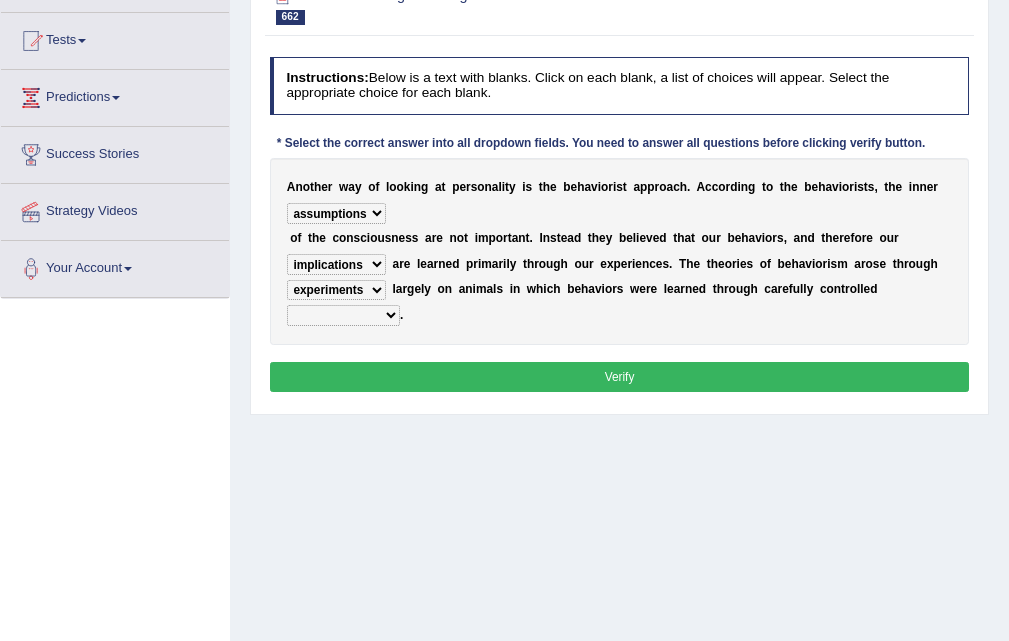 select on "discriminations" 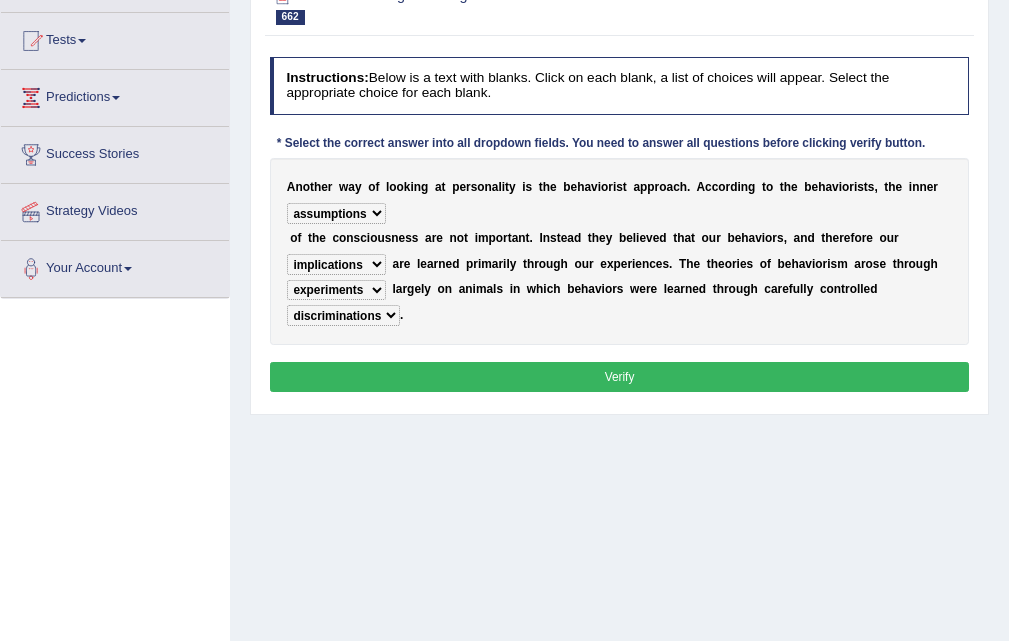 click on "Verify" at bounding box center (620, 376) 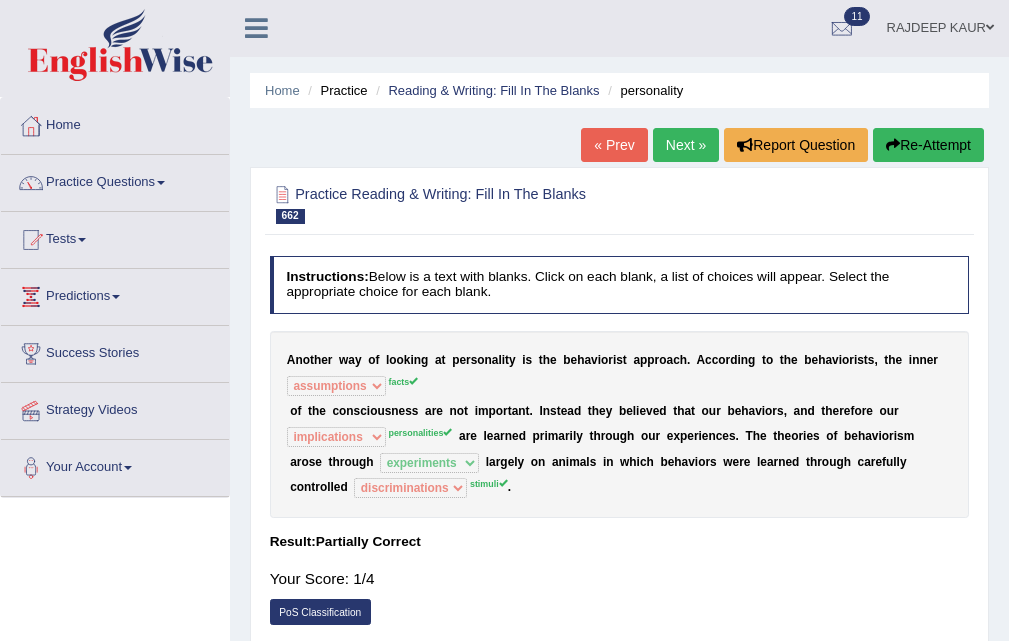 scroll, scrollTop: 0, scrollLeft: 0, axis: both 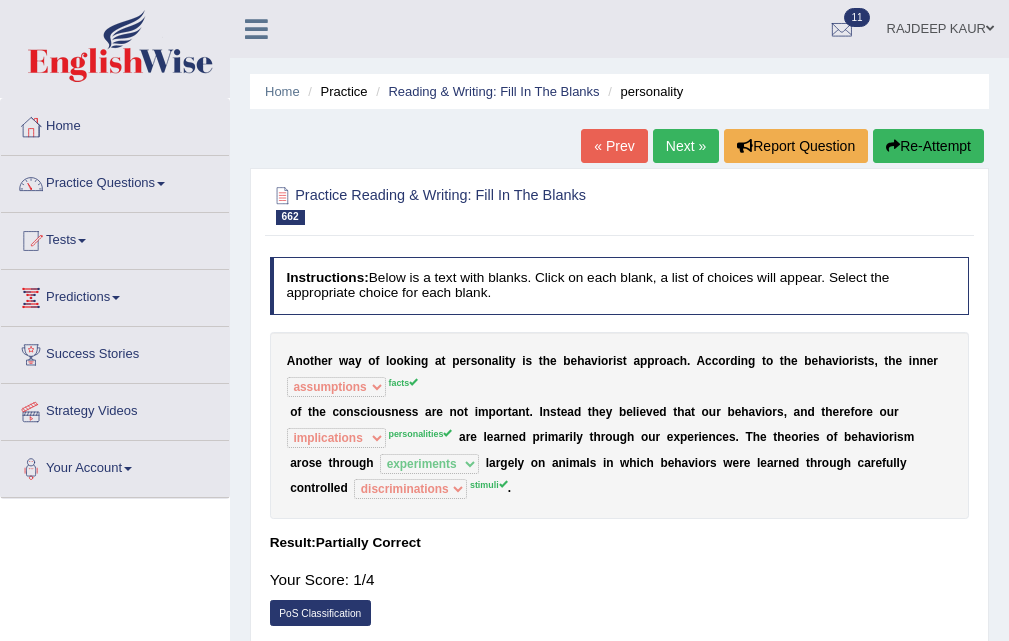 click on "Next »" at bounding box center (686, 146) 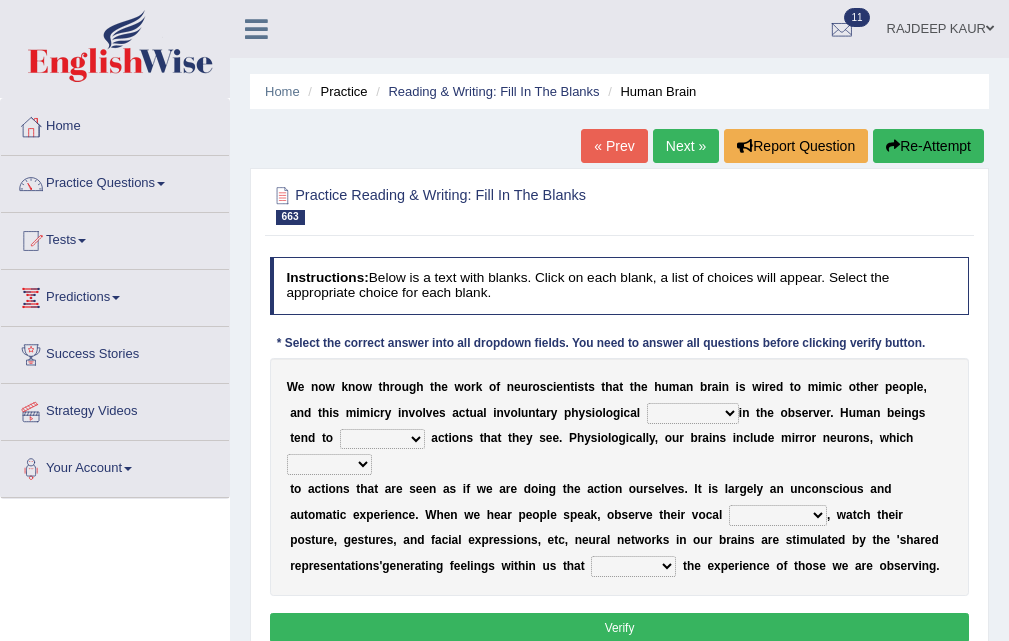 scroll, scrollTop: 100, scrollLeft: 0, axis: vertical 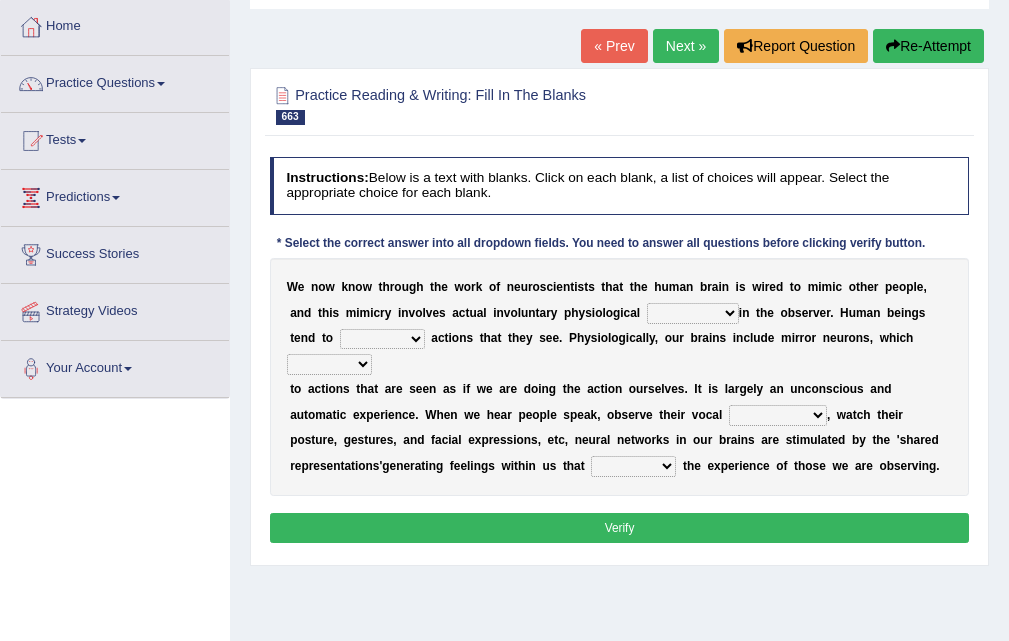 click on "emotion experience expression expectation" at bounding box center (693, 313) 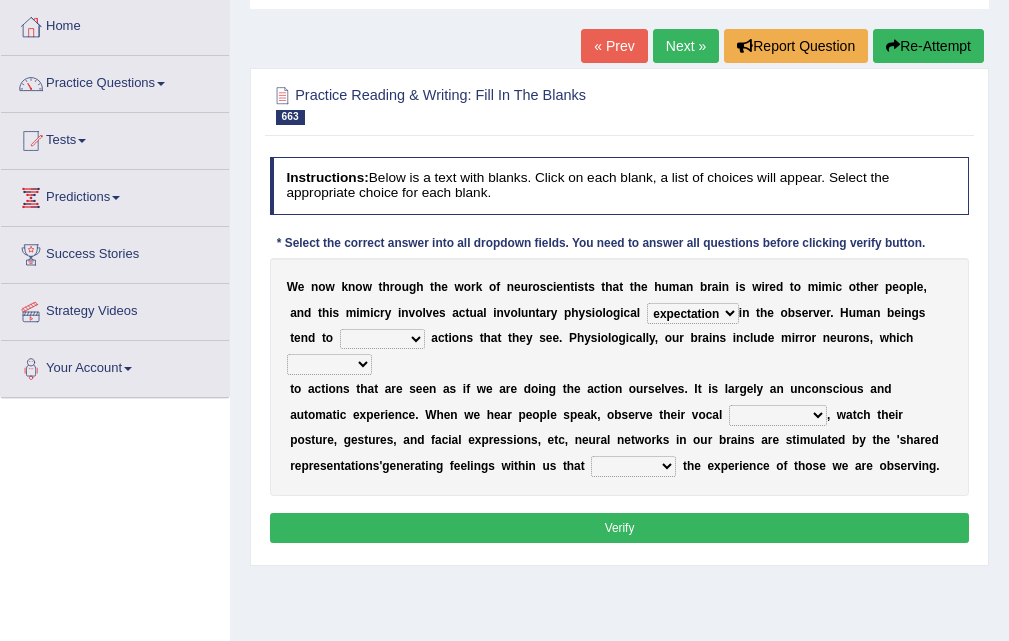 click on "prevent imitate limit discipline" at bounding box center (382, 339) 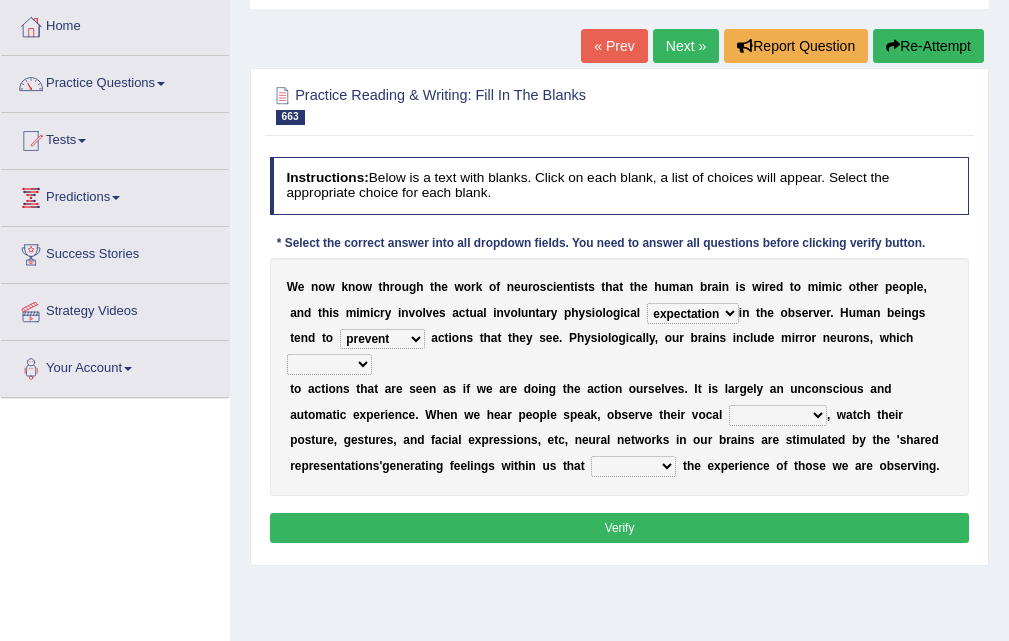 click on "recover refer react lead" at bounding box center (329, 364) 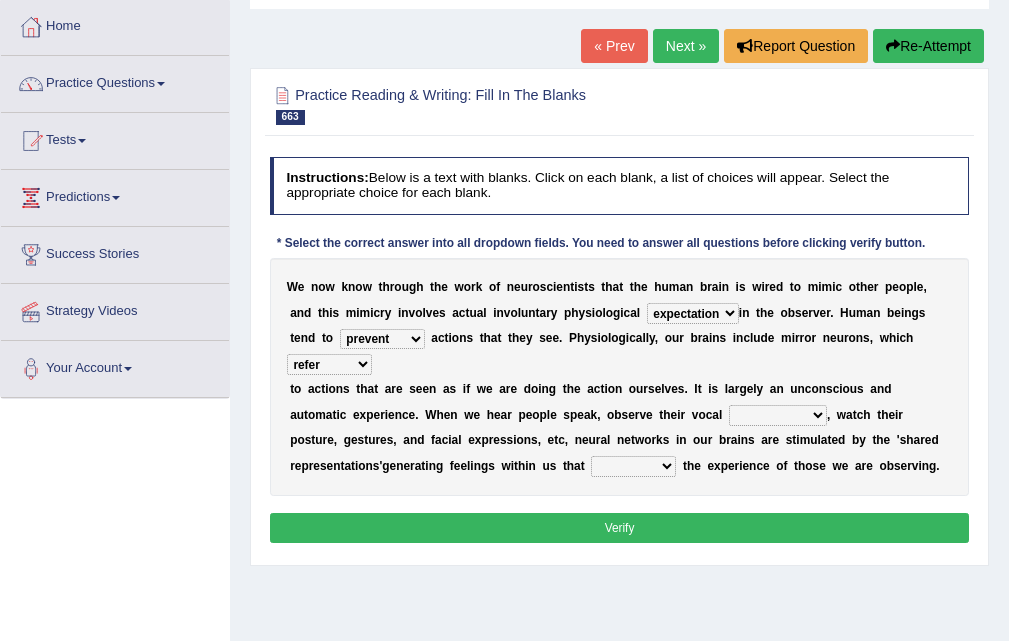 click on "recover refer react lead" at bounding box center [329, 364] 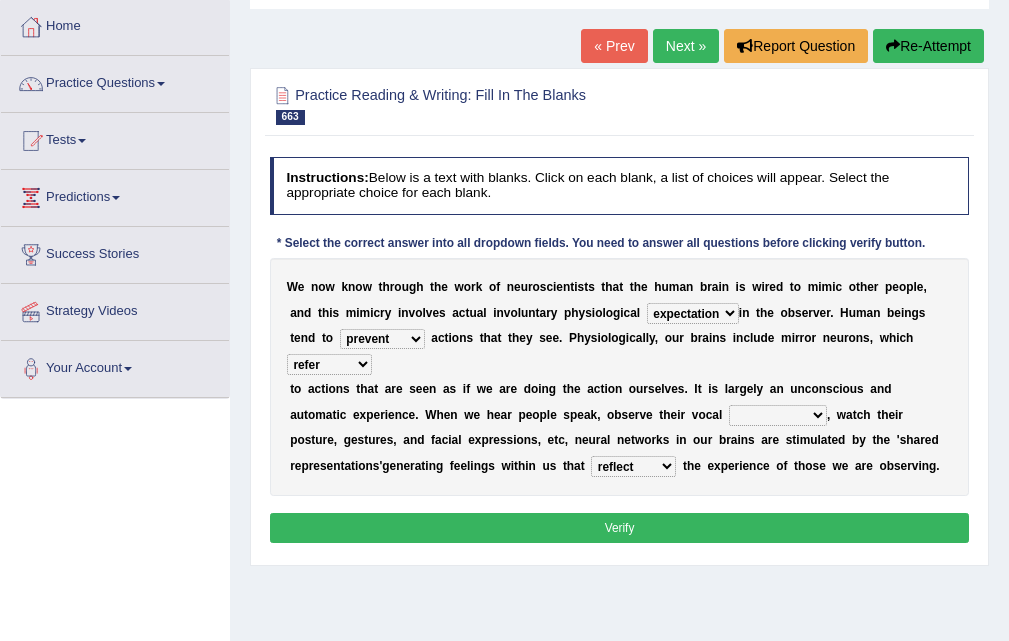 click on "W e    n o w    k n o w    t h r o u g h    t h e    w o r k    o f    n e u r o s c i e n t i s t s    t h a t    t h e    h u m a n    b r a i n    i s    w i r e d    t o    m i m i c    o t h e r    p e o p l e ,    a n d    t h i s    m i m i c r y    i n v o l v e s    a c t u a l    i n v o l u n t a r y    p h y s i o l o g i c a l    emotion experience expression expectation i n    t h e    o b s e r v e r .    H u m a n    b e i n g s    t e n d    t o    prevent imitate limit discipline    a c t i o n s    t h a t    t h e y    s e e .    P h y s i o l o g i c a l l y ,    o u r    b r a i n s    i n c l u d e    m i r r o r    n e u r o n s ,    w h i c h    recover refer react lead    t o    a c t i o n s    t h a t    a r e    s e e n    a s    i f    w e    a r e    d o i n g    t h e    a c t i o n    o u r s e l v e s .    I t    i s    l a r g e l y    a n    u n c o n s c i o u s    a n d    a u t o m a t i c    e x p e r i e" at bounding box center (620, 377) 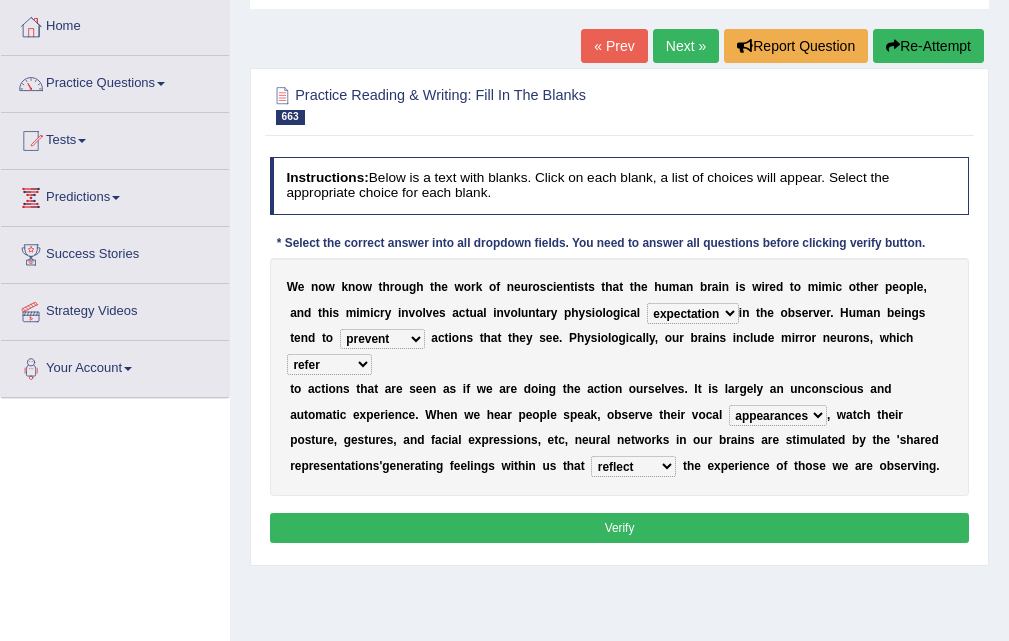 click on "appearances nuances volumes shapes" at bounding box center [778, 415] 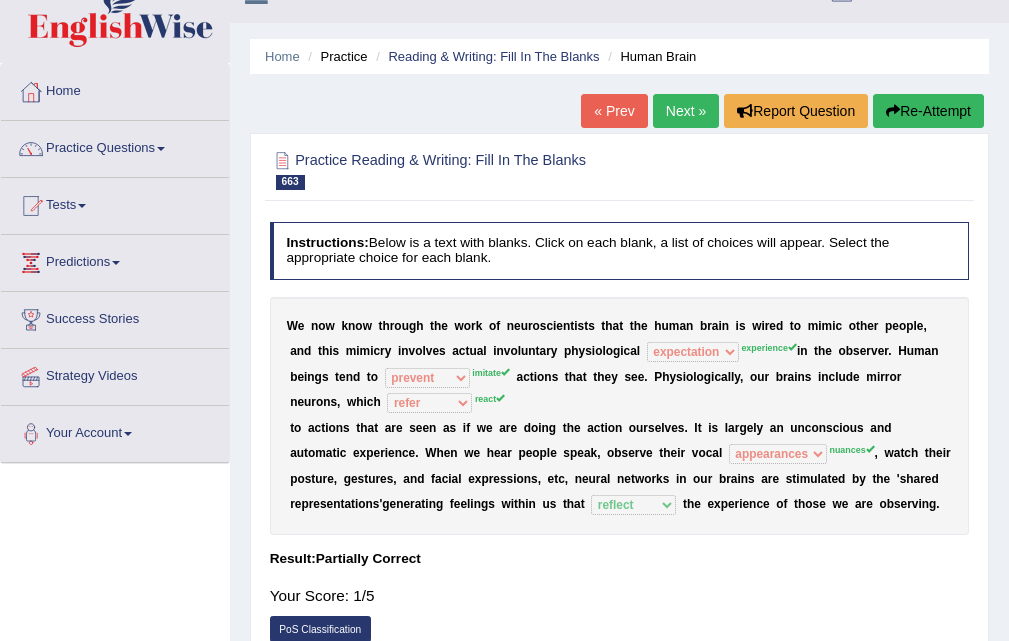 scroll, scrollTop: 0, scrollLeft: 0, axis: both 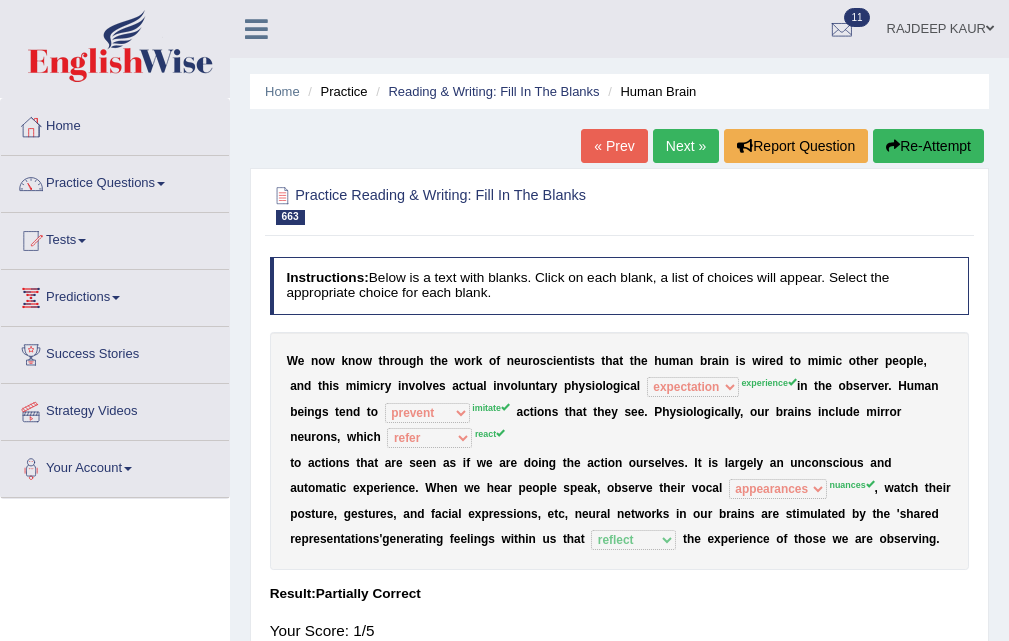 click on "Next »" at bounding box center [686, 146] 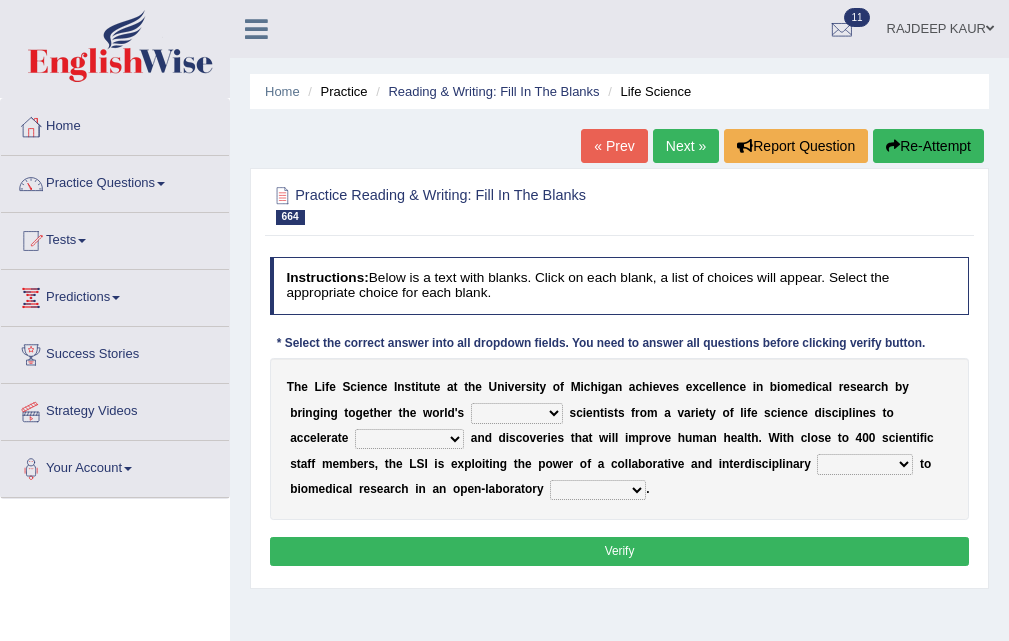 scroll, scrollTop: 100, scrollLeft: 0, axis: vertical 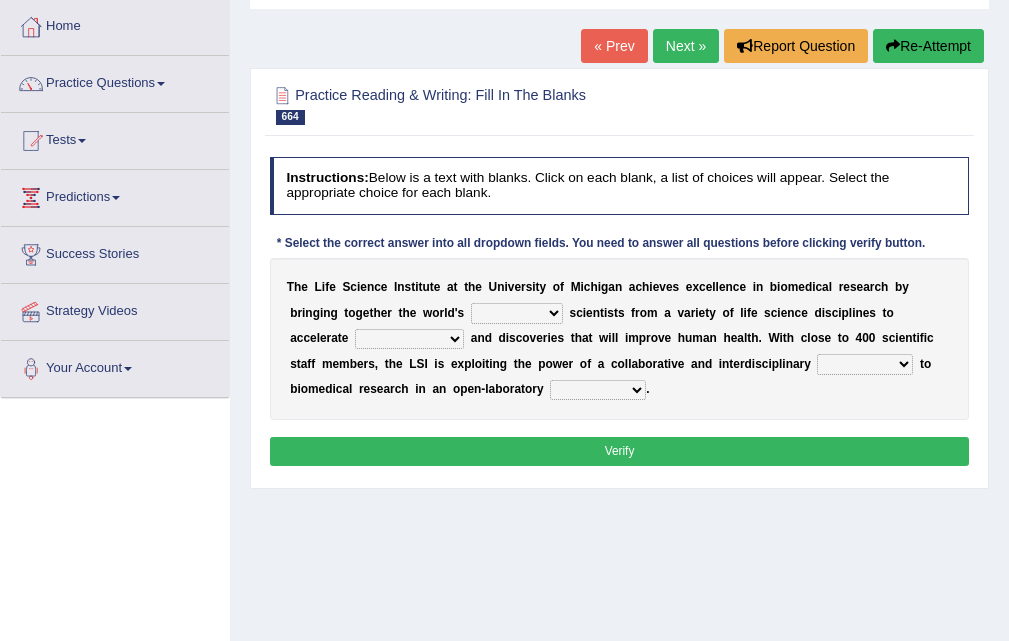 click on "exciting considerate leading notorious" at bounding box center (517, 313) 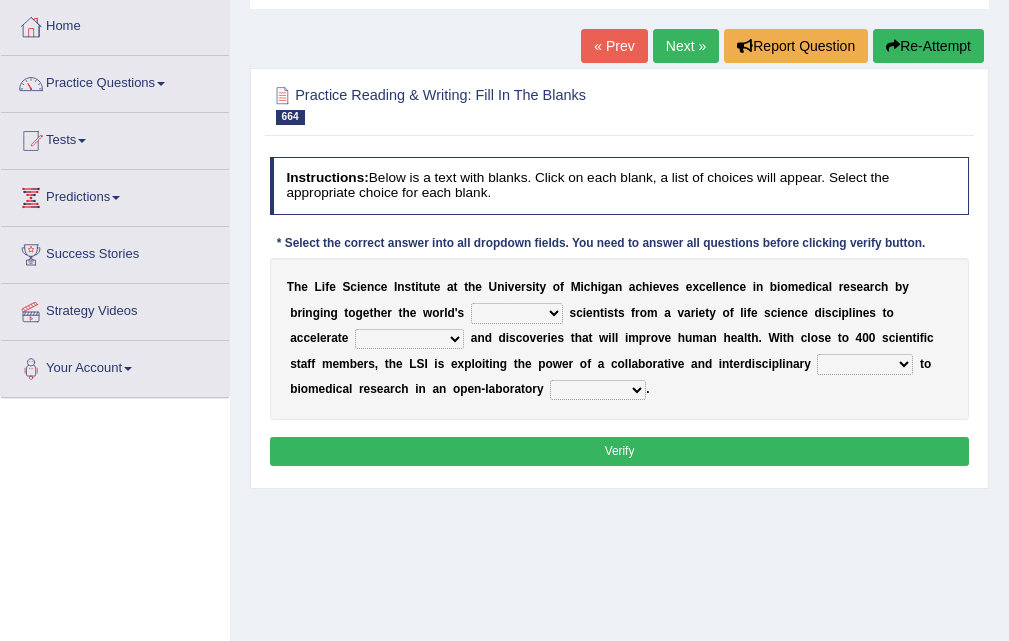 select on "considerate" 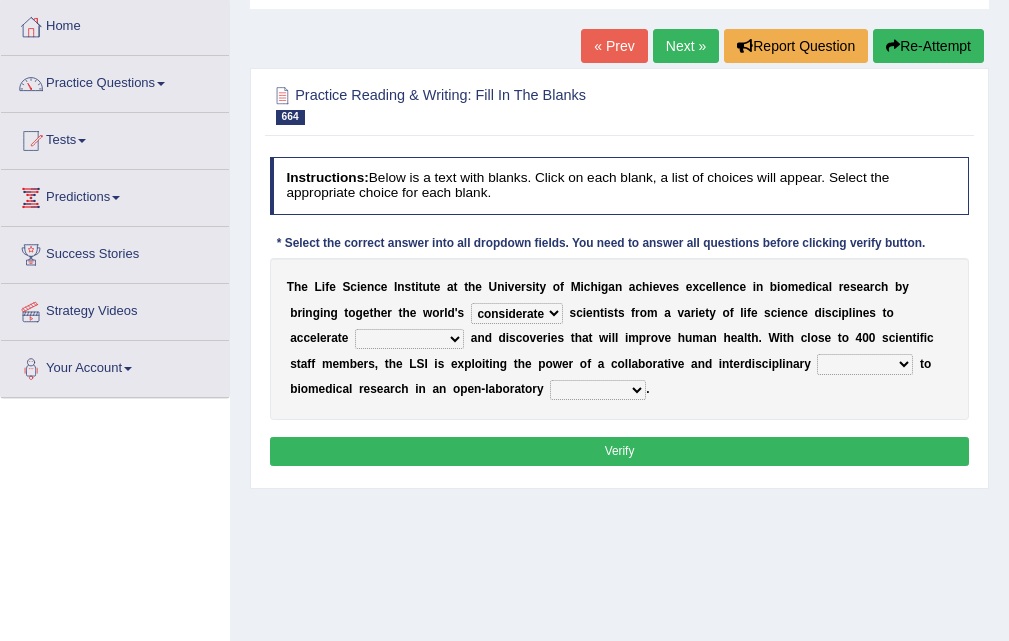 click on "exciting considerate leading notorious" at bounding box center [517, 313] 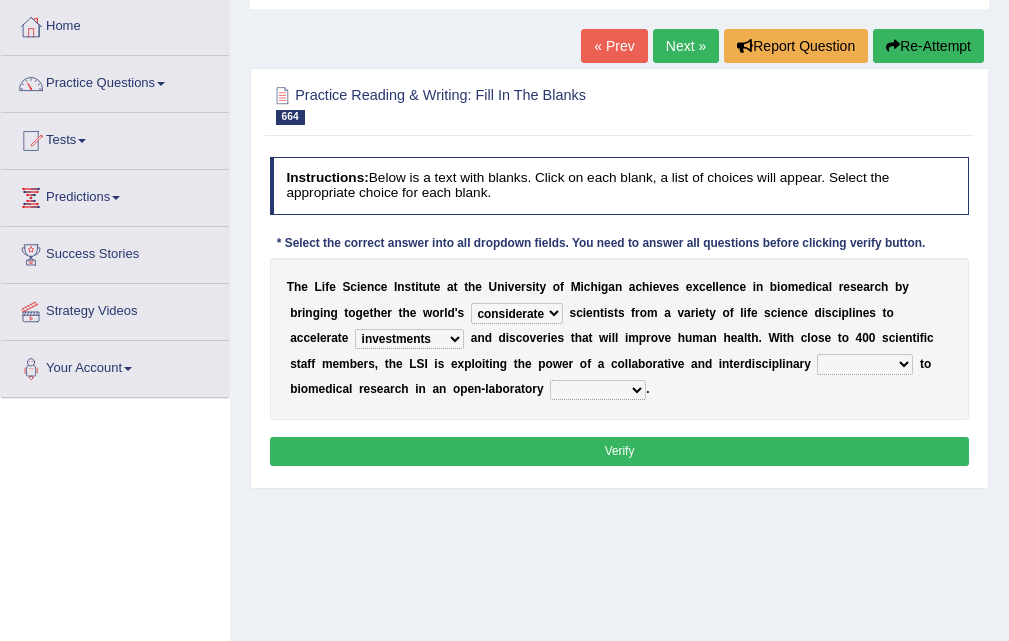 click on "investments inventories revenues breakthroughs" at bounding box center (409, 339) 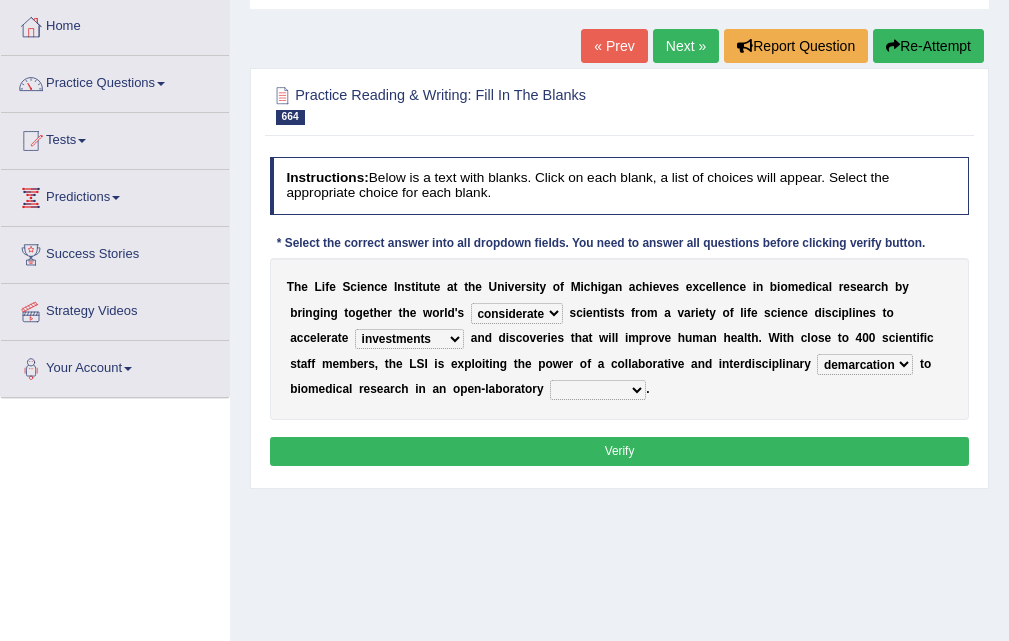 click on "delusion demarcation matrix approach" at bounding box center [865, 364] 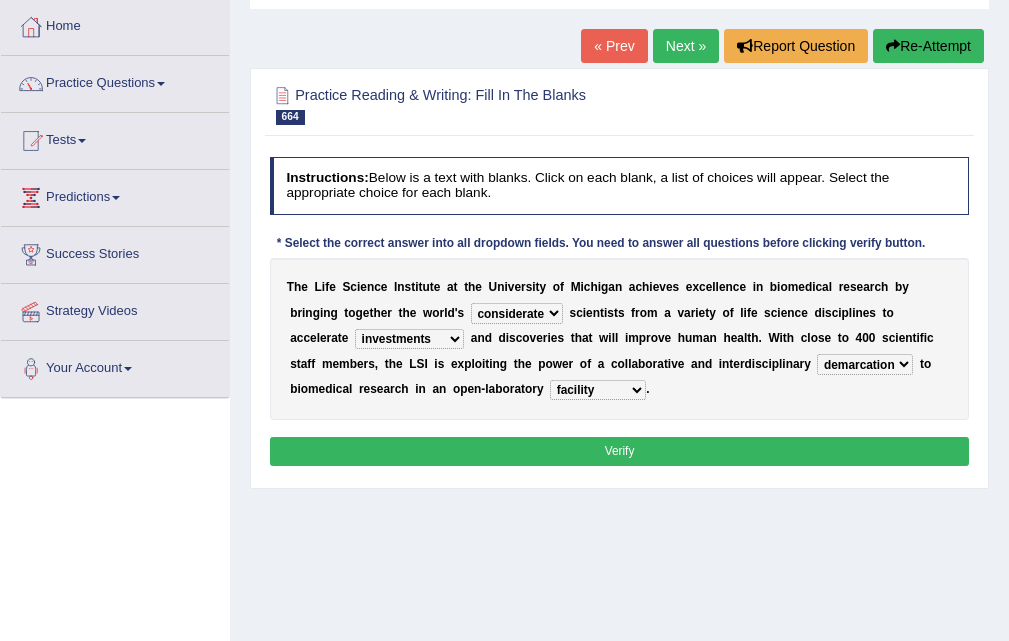 click on "Verify" at bounding box center [620, 451] 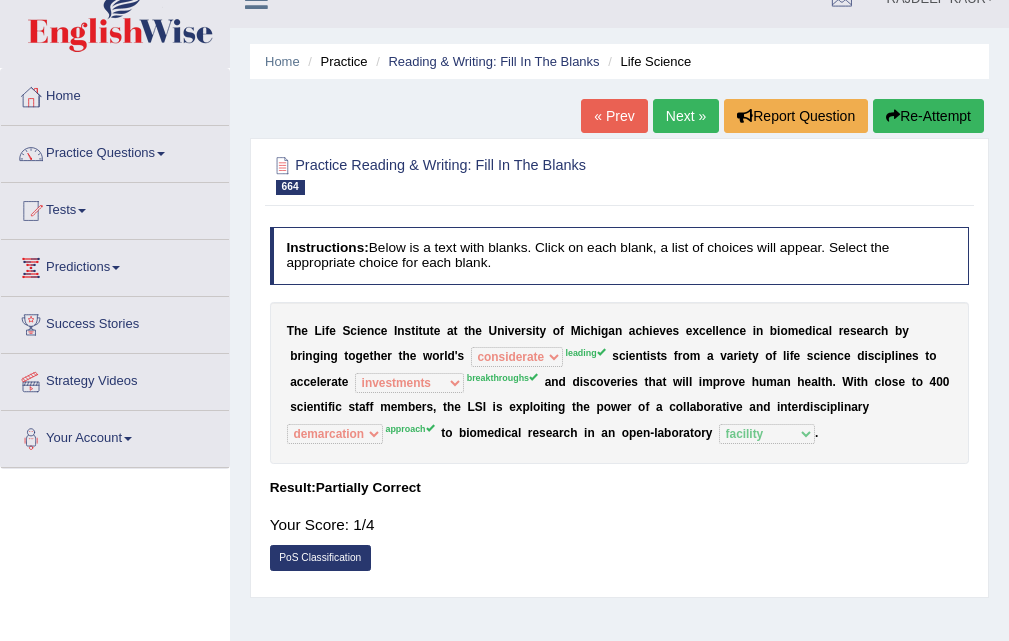 scroll, scrollTop: 0, scrollLeft: 0, axis: both 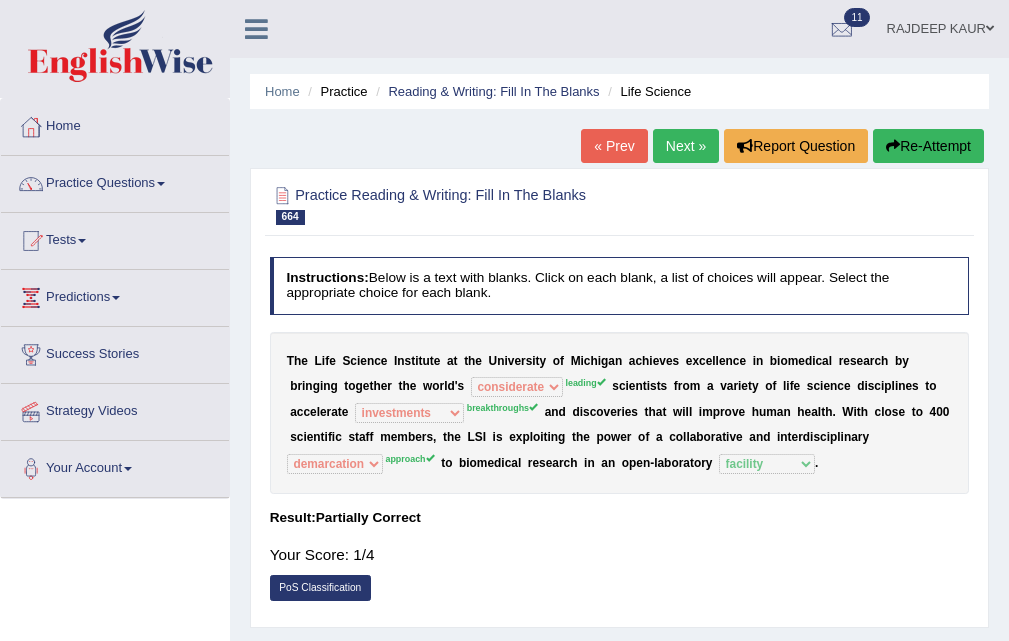 click on "Home
Practice
Reading & Writing: Fill In The Blanks
Life Science
« Prev Next »  Report Question  Re-Attempt
Practice Reading & Writing: Fill In The Blanks
664
Life Science
Instructions:  Below is a text with blanks. Click on each blank, a list of choices will appear. Select the appropriate choice for each blank.
* Select the correct answer into all dropdown fields. You need to answer all questions before clicking verify button. T h e    [ORGANIZATION]    a t    t h e    [ORGANIZATION]    o f    [LOCATION]    a c h i e v e s    e x c e l l e n c e    i n    b i o m e d i c a l    r e s e a r c h    b y    b r i n g i n g    t o g e t h e r    t h e    w o r l d ' s    exciting considerate leading notorious leading    s c i e n t i s t s    f r o m    a" at bounding box center (619, 500) 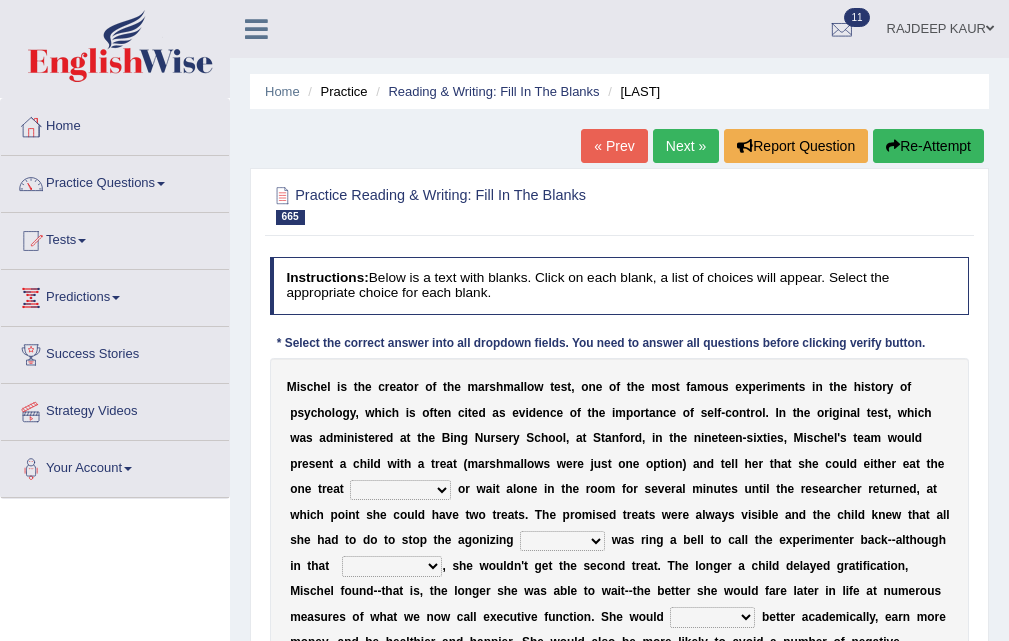scroll, scrollTop: 200, scrollLeft: 0, axis: vertical 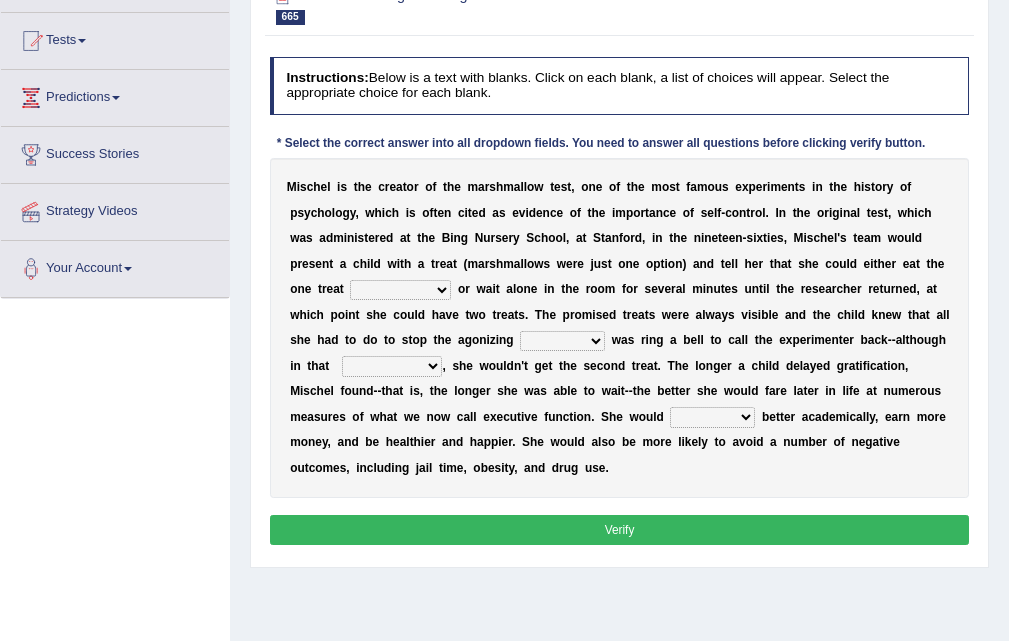 click on "ironically impressively immediately imaginatively" at bounding box center (400, 290) 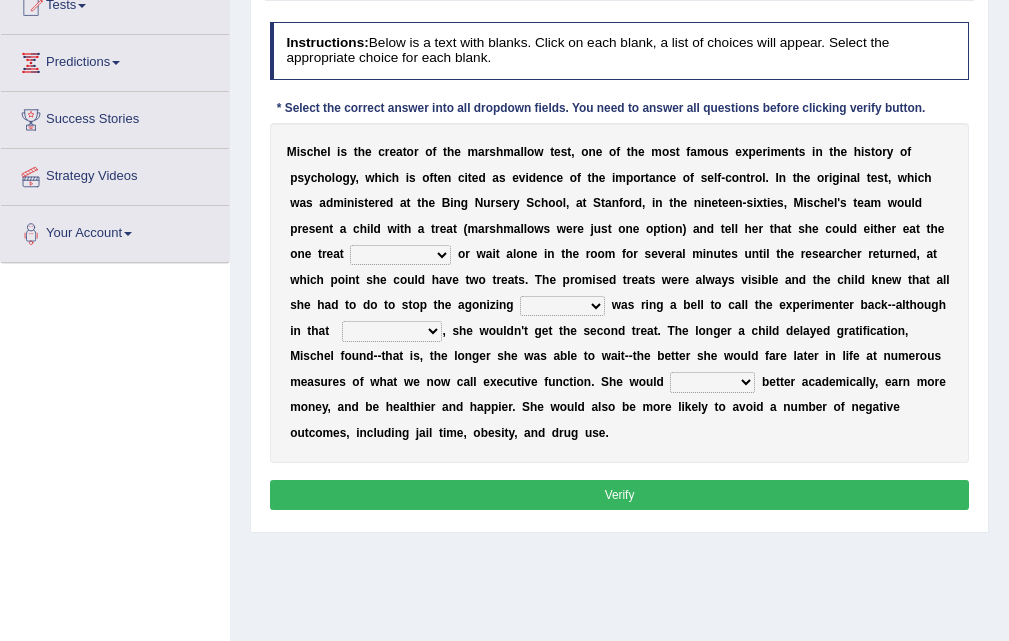 scroll, scrollTop: 200, scrollLeft: 0, axis: vertical 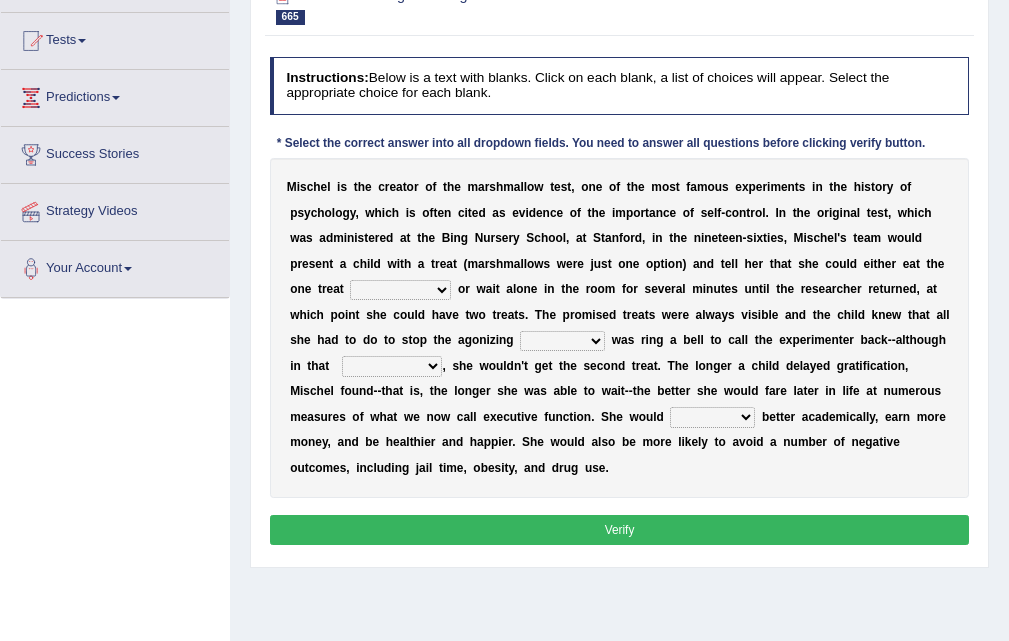 click on "ironically impressively immediately imaginatively" at bounding box center [400, 290] 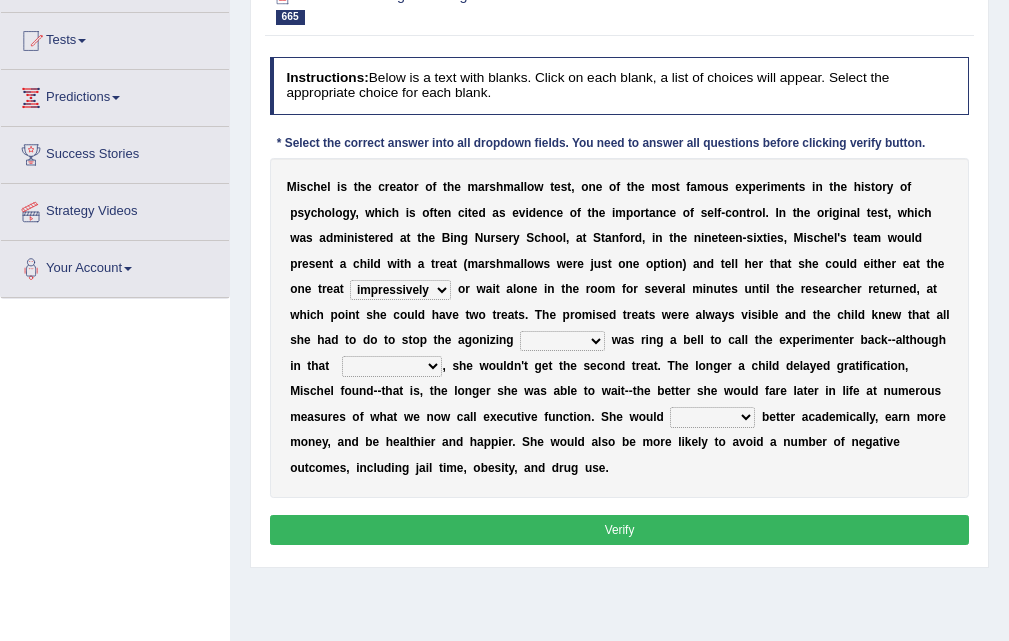 click on "sleep wait walk get" at bounding box center (562, 341) 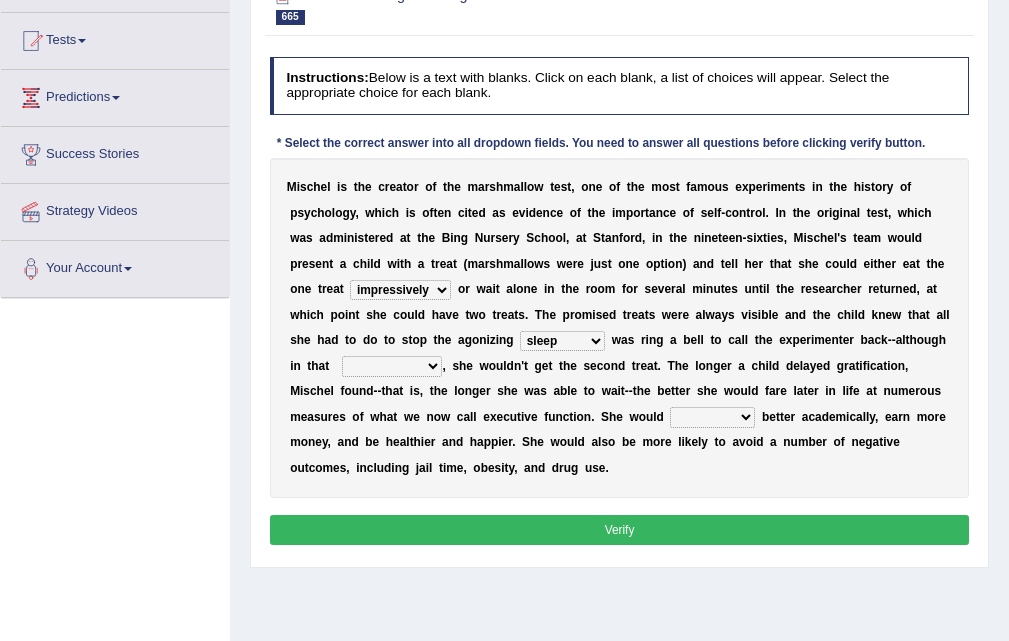 click on "sleep wait walk get" at bounding box center [562, 341] 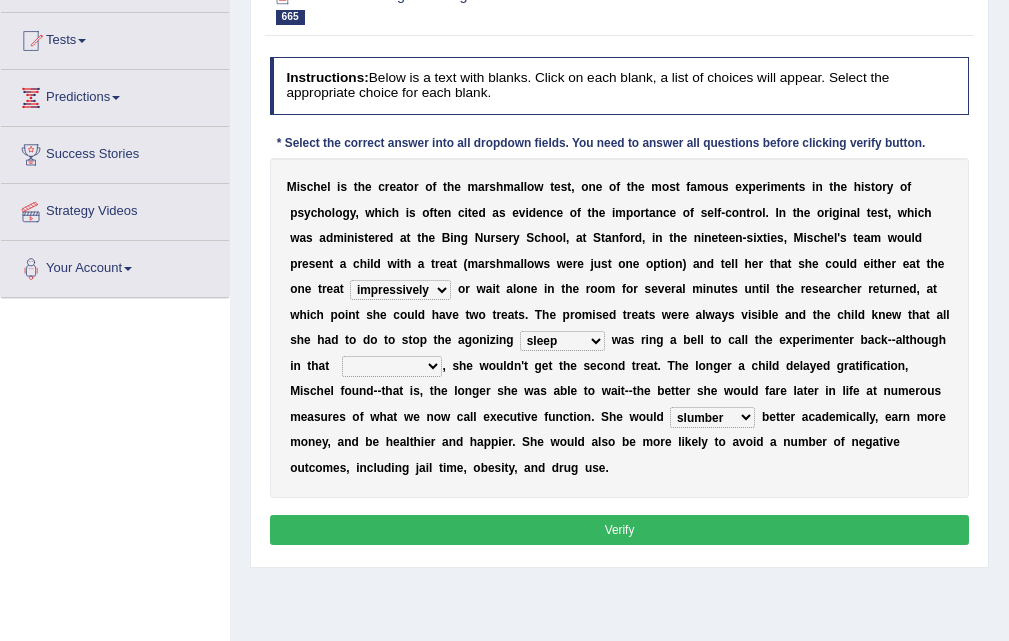 click on "quantity case span consumption" at bounding box center (392, 366) 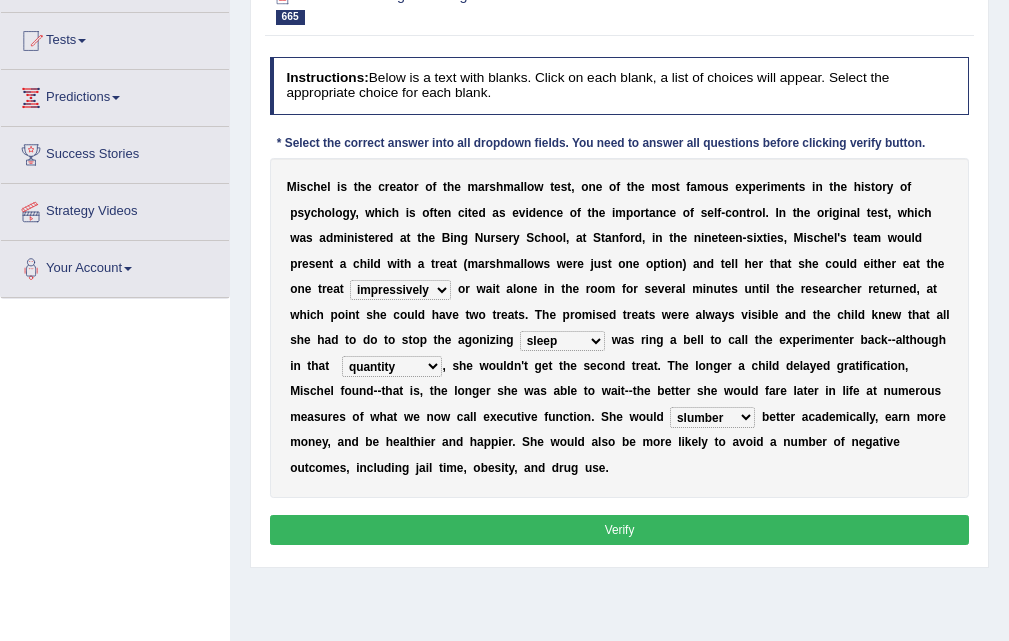 click on "quantity case span consumption" at bounding box center [392, 366] 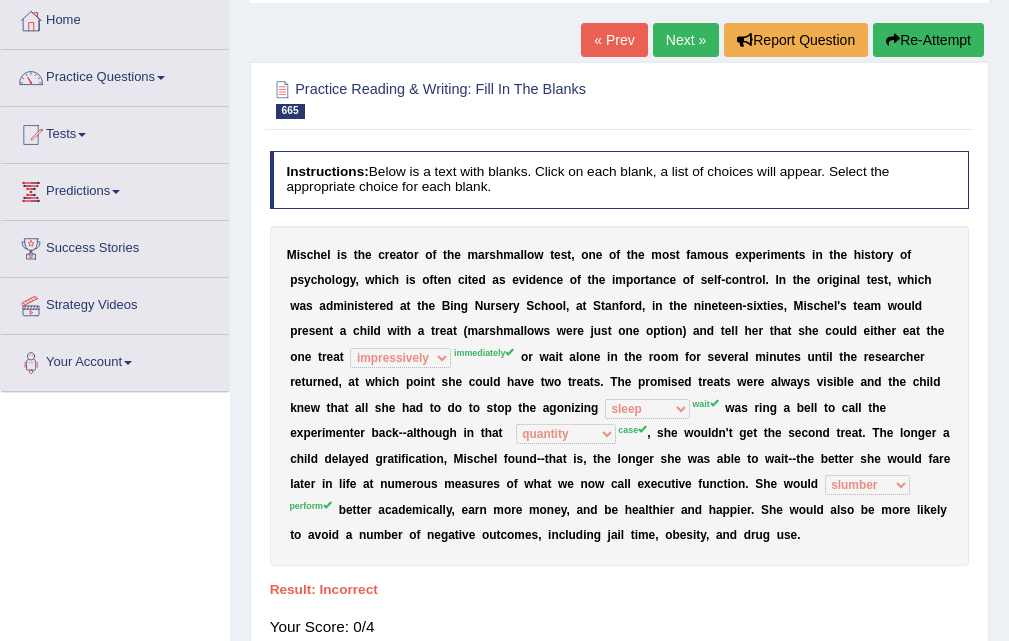 scroll, scrollTop: 0, scrollLeft: 0, axis: both 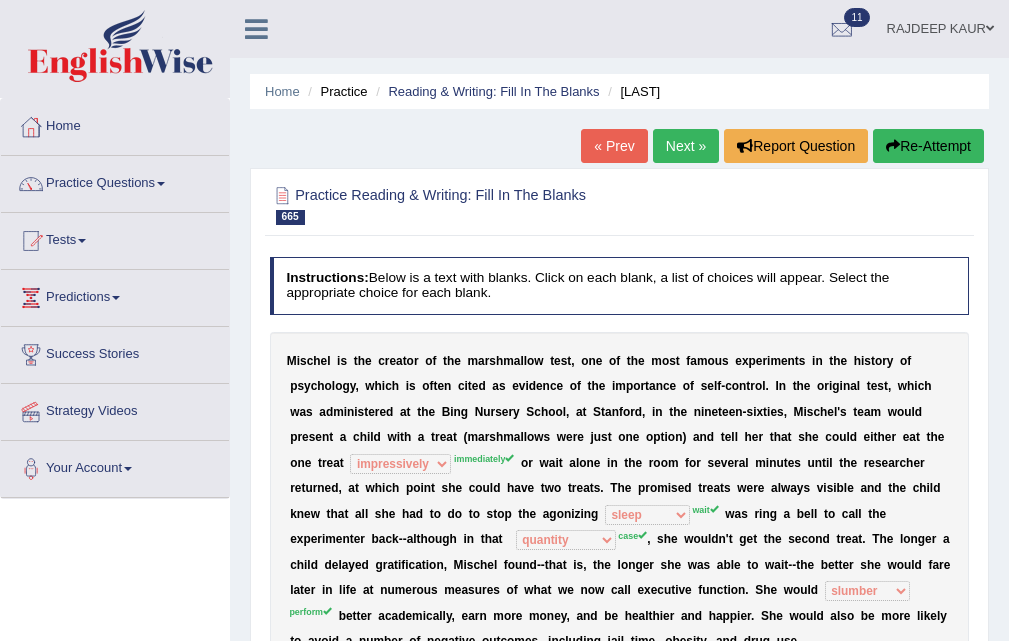 click on "Next »" at bounding box center (686, 146) 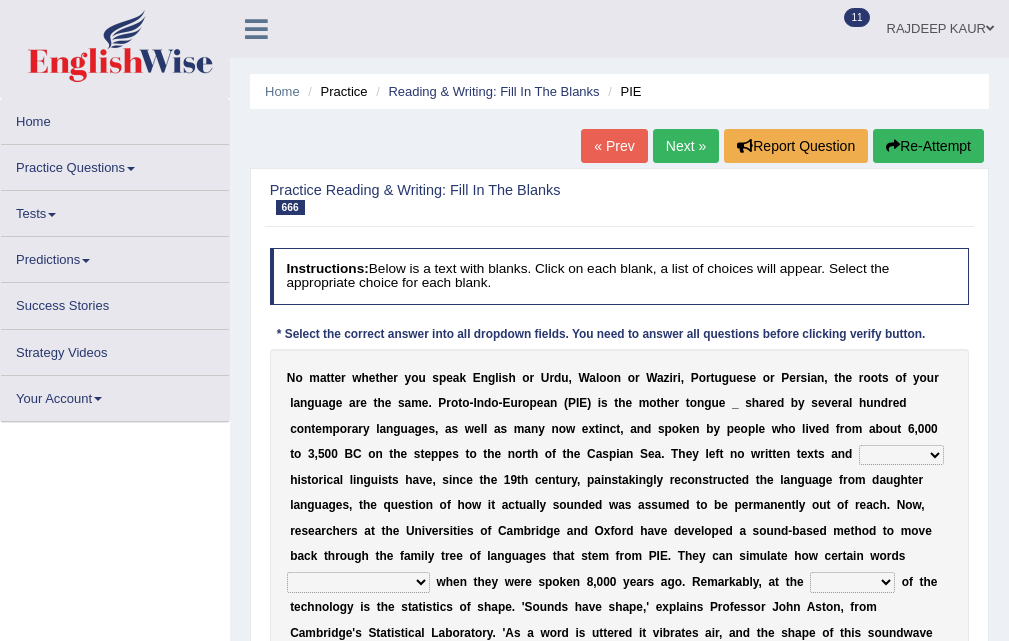 scroll, scrollTop: 0, scrollLeft: 0, axis: both 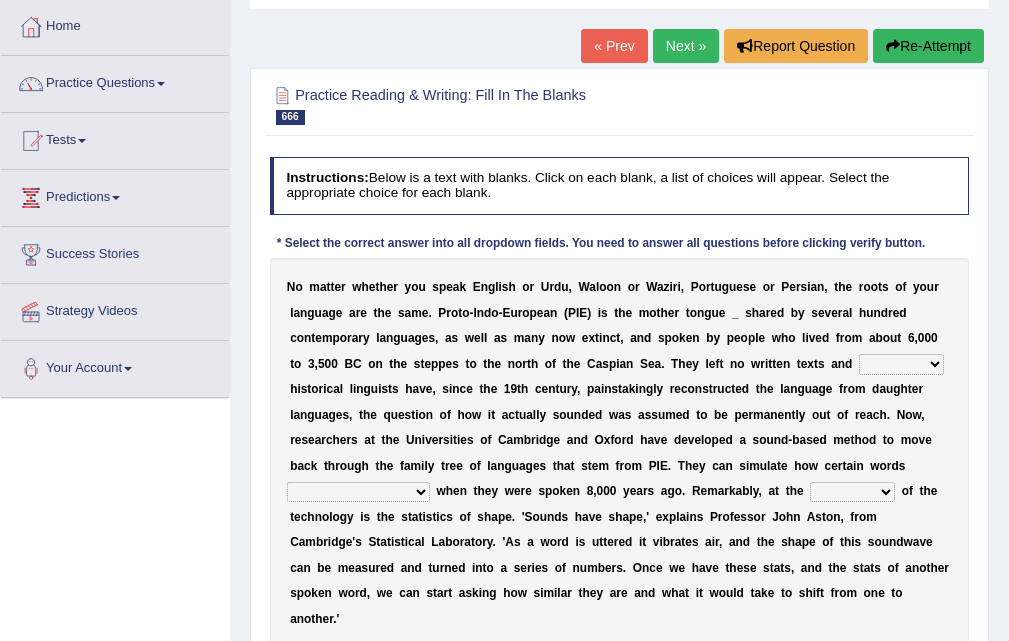 click on "therefore until where although" at bounding box center (901, 364) 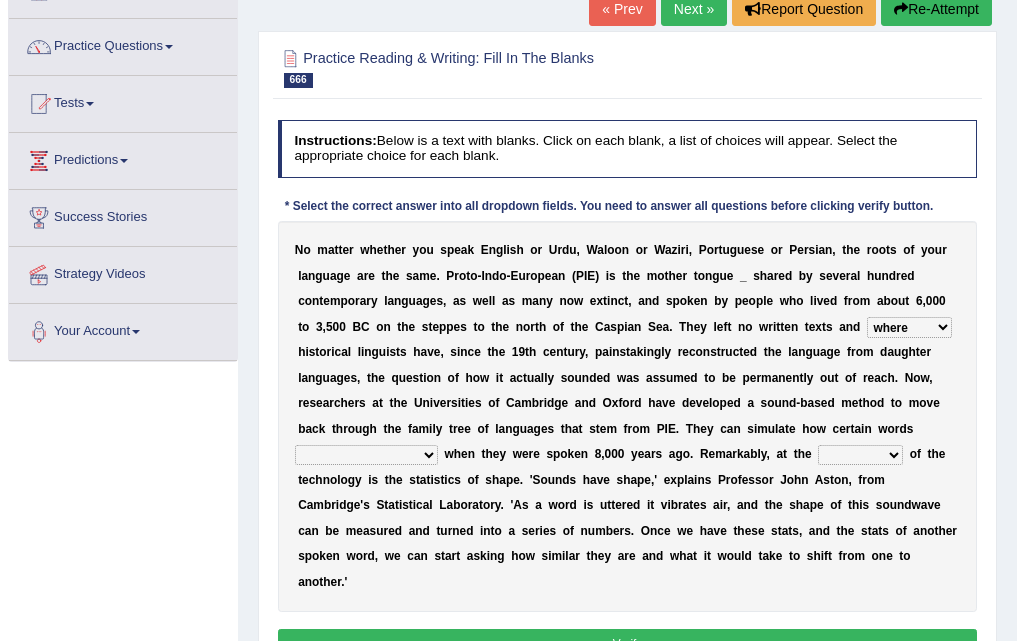 scroll, scrollTop: 200, scrollLeft: 0, axis: vertical 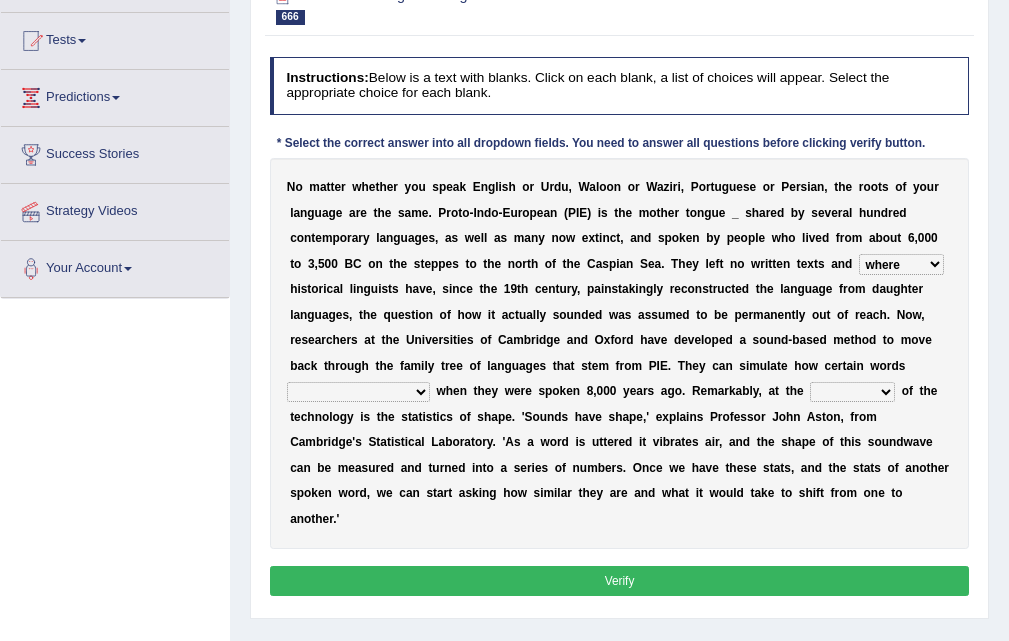 click on "cost heart end moment" at bounding box center [852, 392] 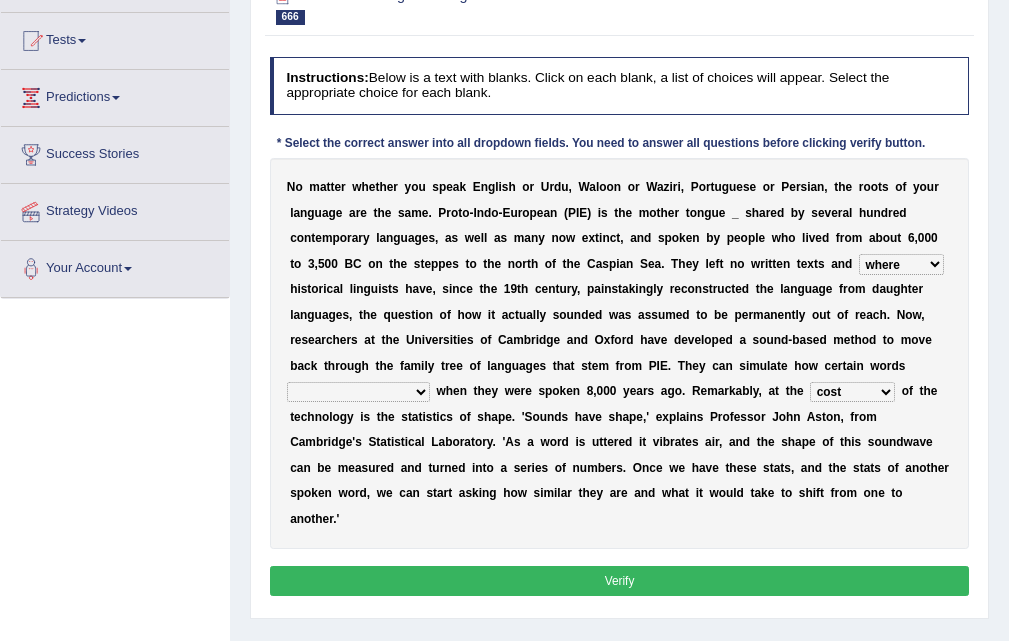 click on "would sound would have sounded sound have sound" at bounding box center (358, 392) 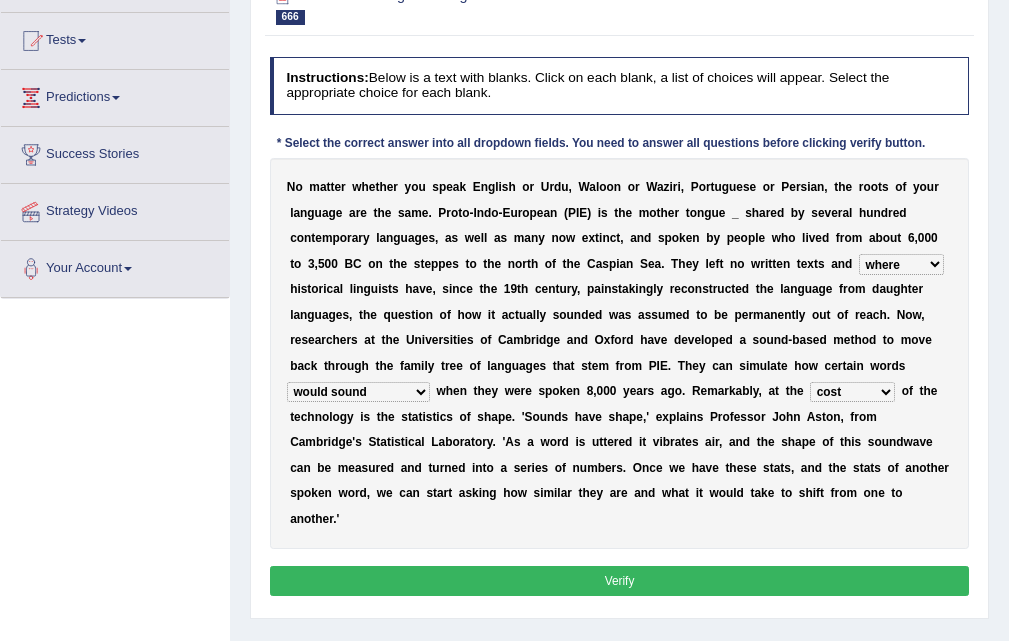 click on "Verify" at bounding box center (620, 580) 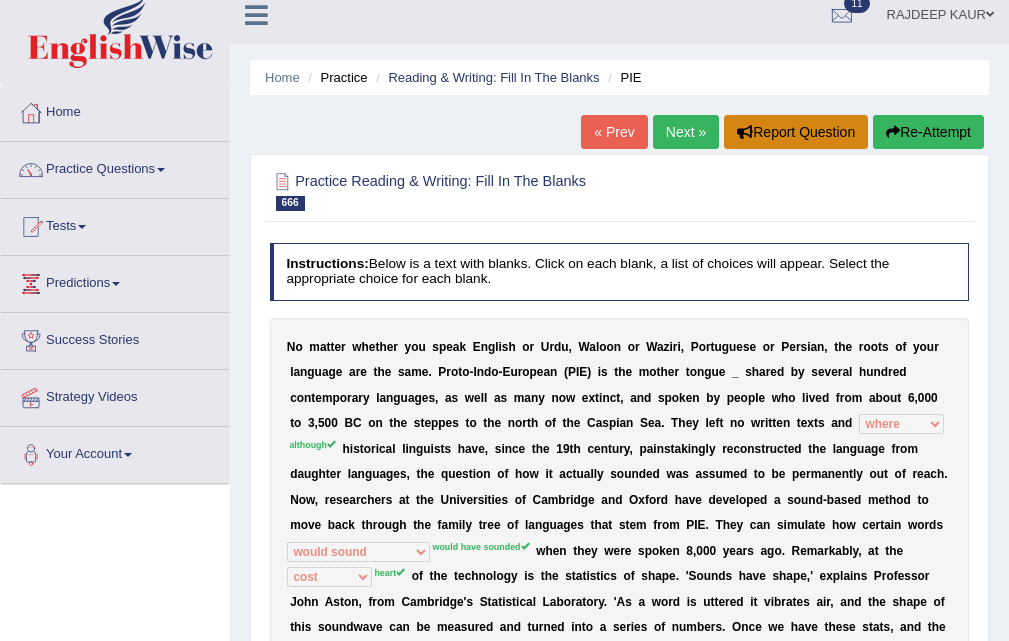 scroll, scrollTop: 0, scrollLeft: 0, axis: both 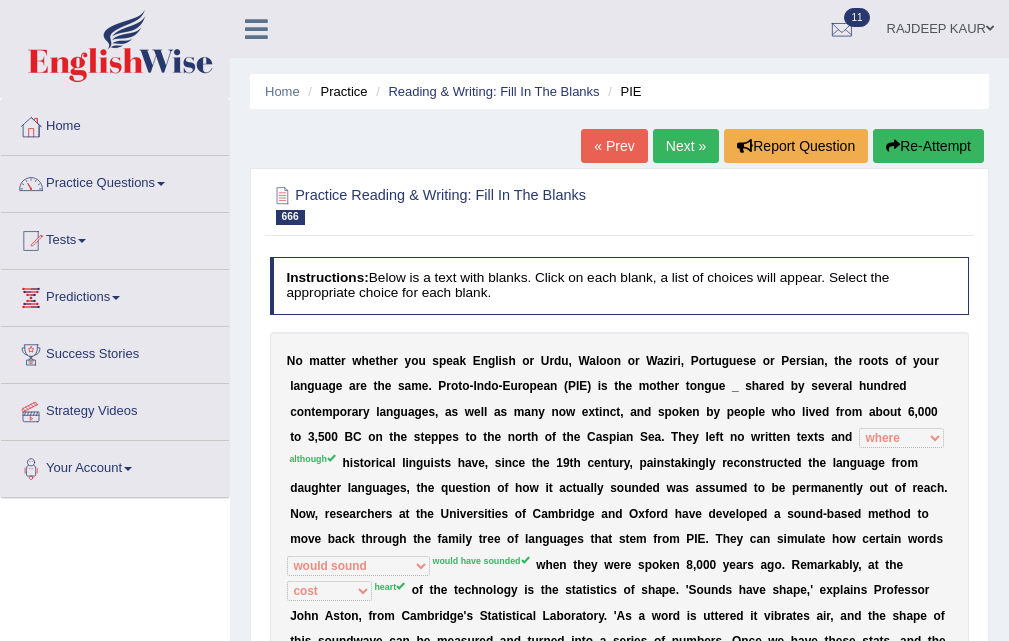 click on "Next »" at bounding box center [686, 146] 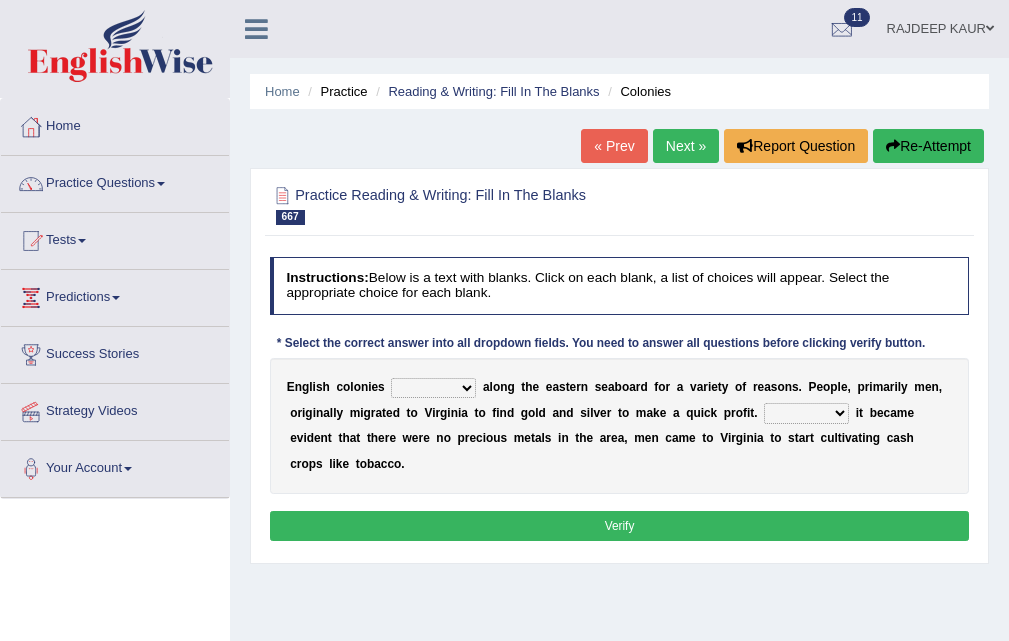 scroll, scrollTop: 100, scrollLeft: 0, axis: vertical 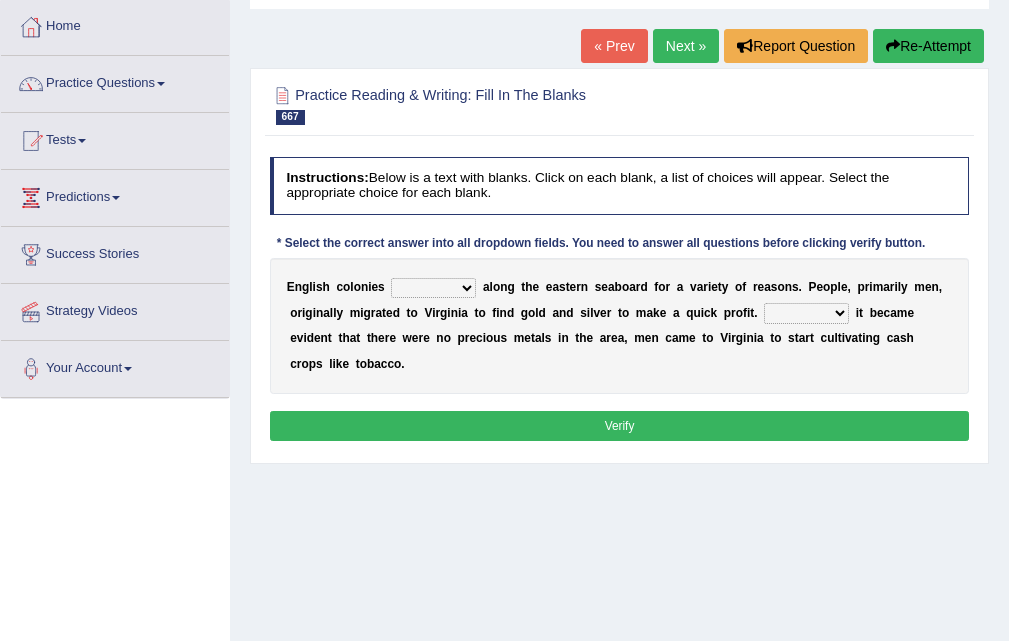 click on "emerged stranded collapsed fostered" at bounding box center [433, 288] 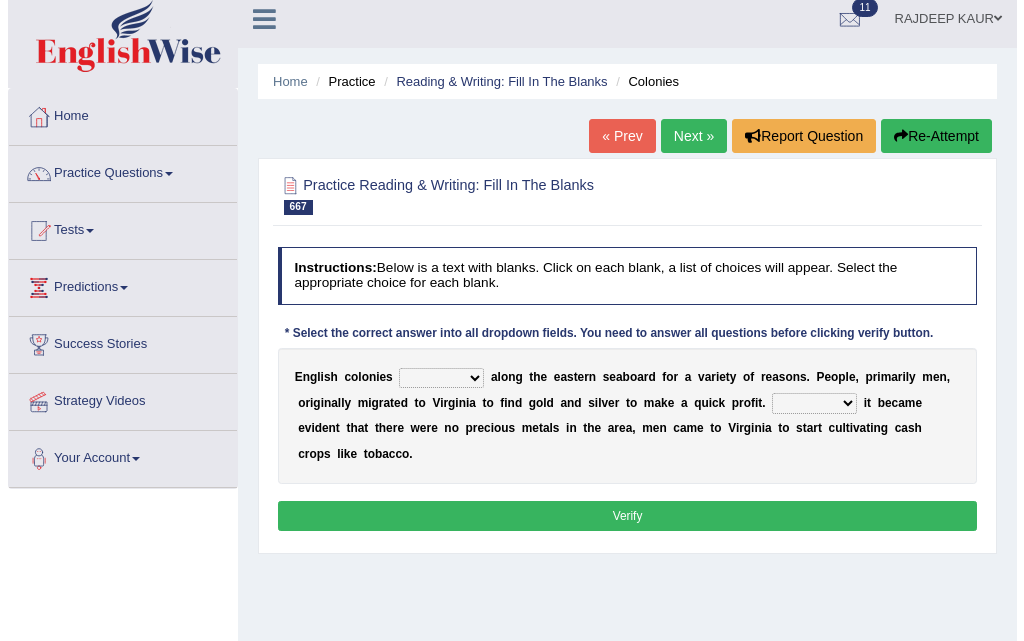 scroll, scrollTop: 9, scrollLeft: 0, axis: vertical 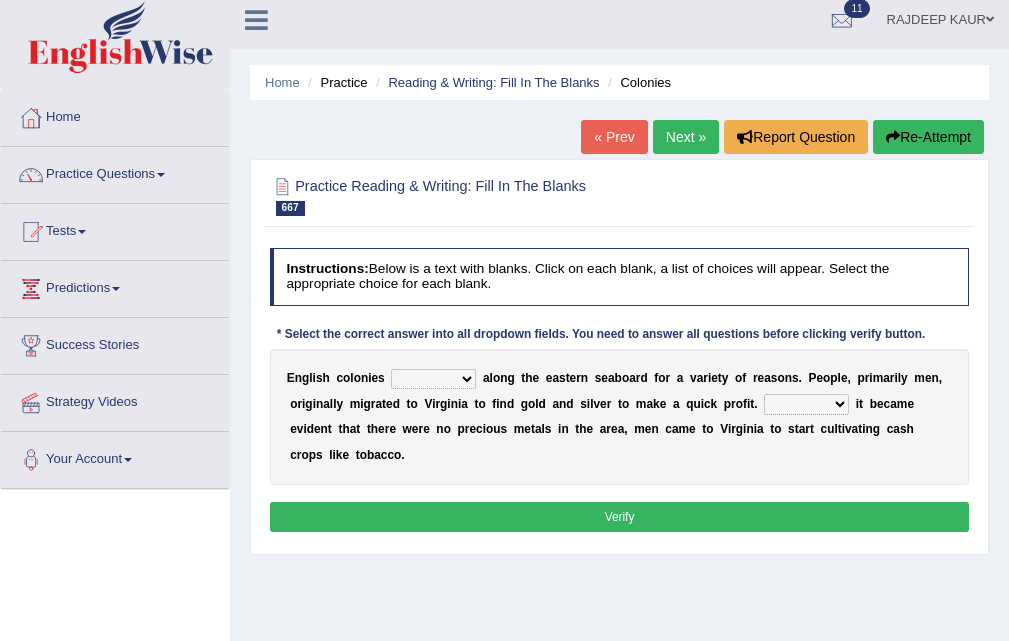 click on "emerged stranded collapsed fostered" at bounding box center (433, 379) 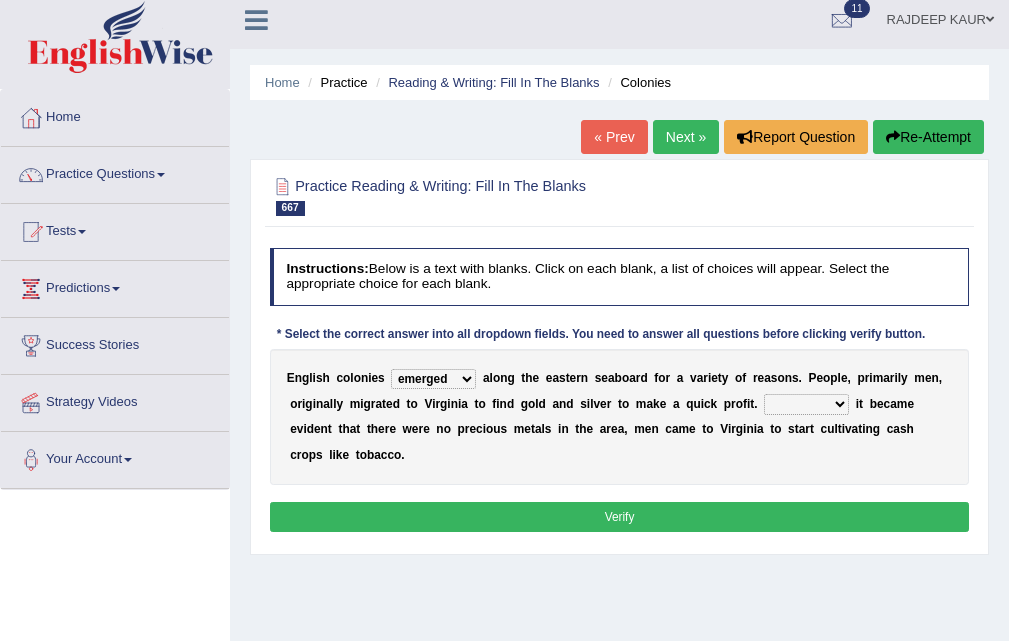 click on "emerged stranded collapsed fostered" at bounding box center [433, 379] 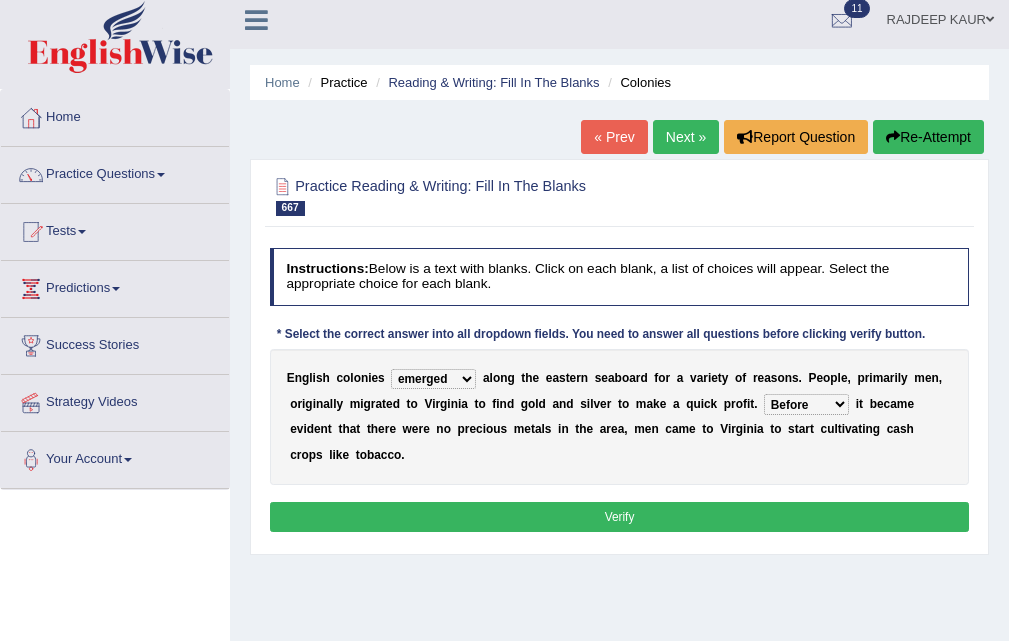 click on "Before After Despite Until" at bounding box center (806, 404) 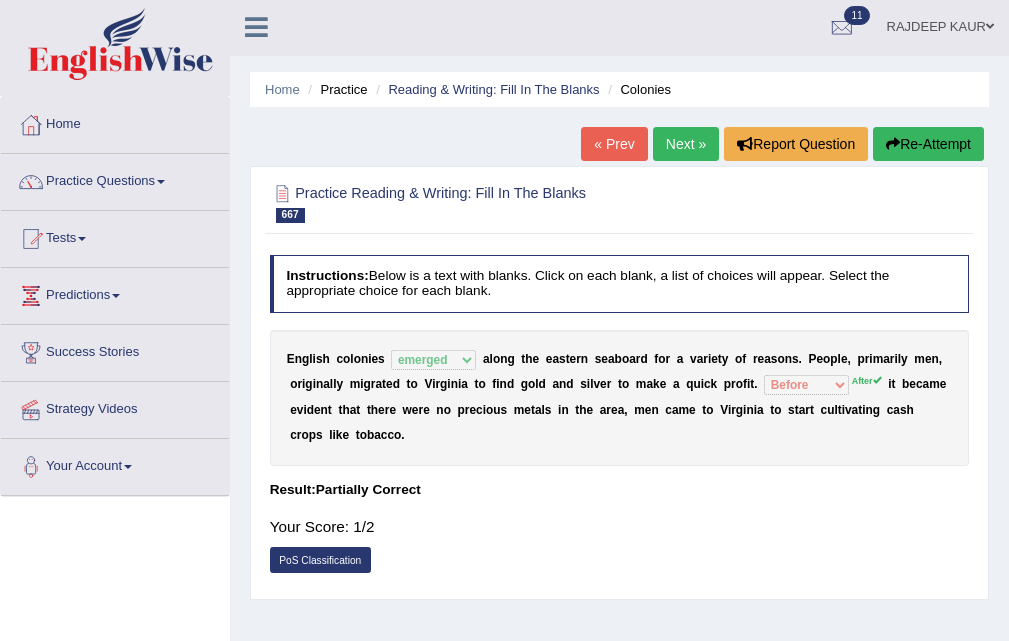 scroll, scrollTop: 0, scrollLeft: 0, axis: both 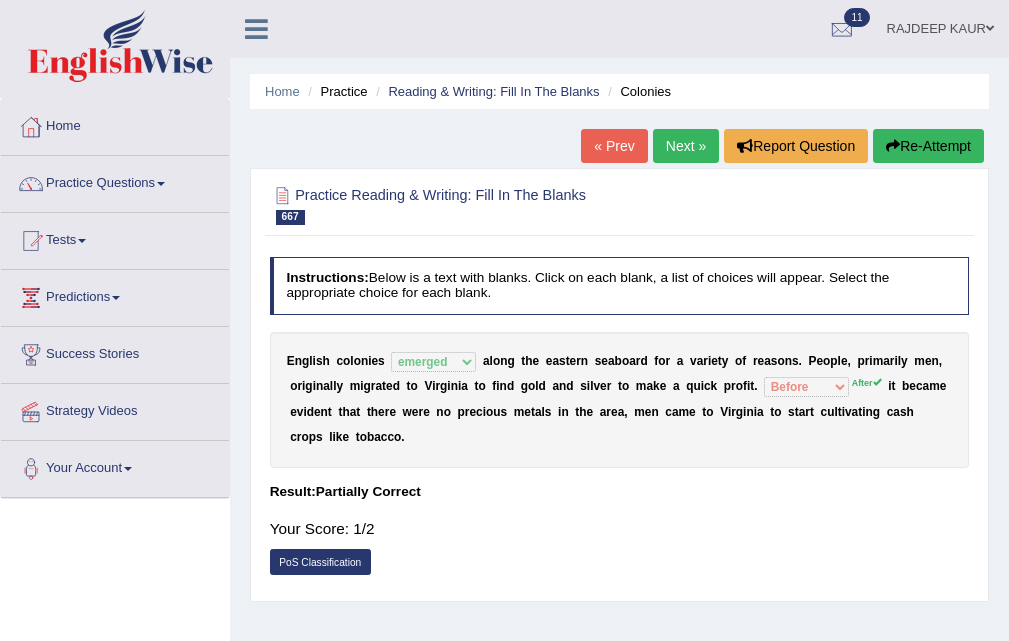 click on "Next »" at bounding box center [686, 146] 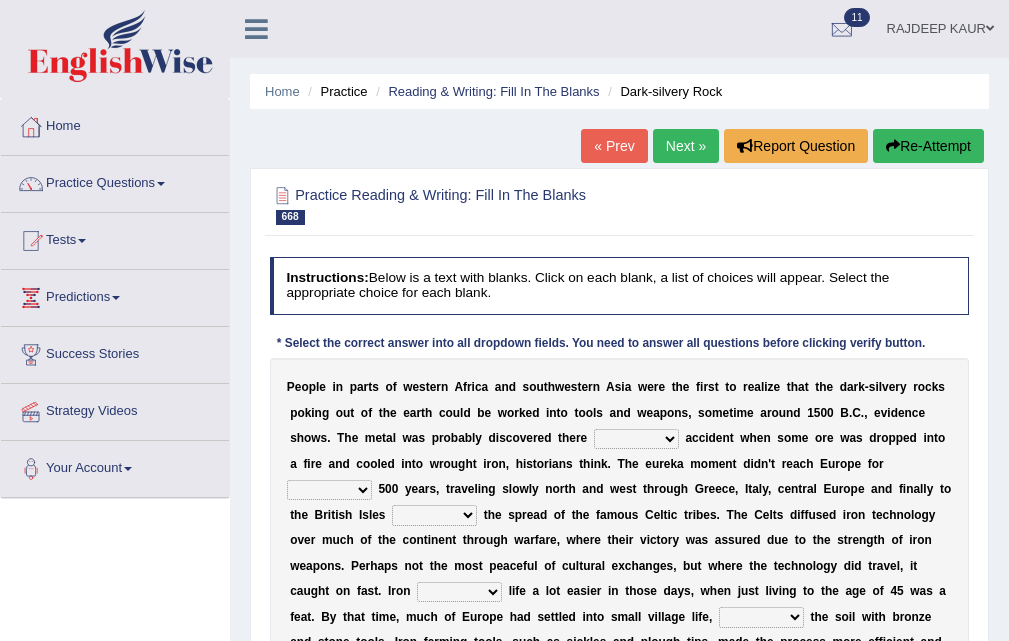 scroll, scrollTop: 200, scrollLeft: 0, axis: vertical 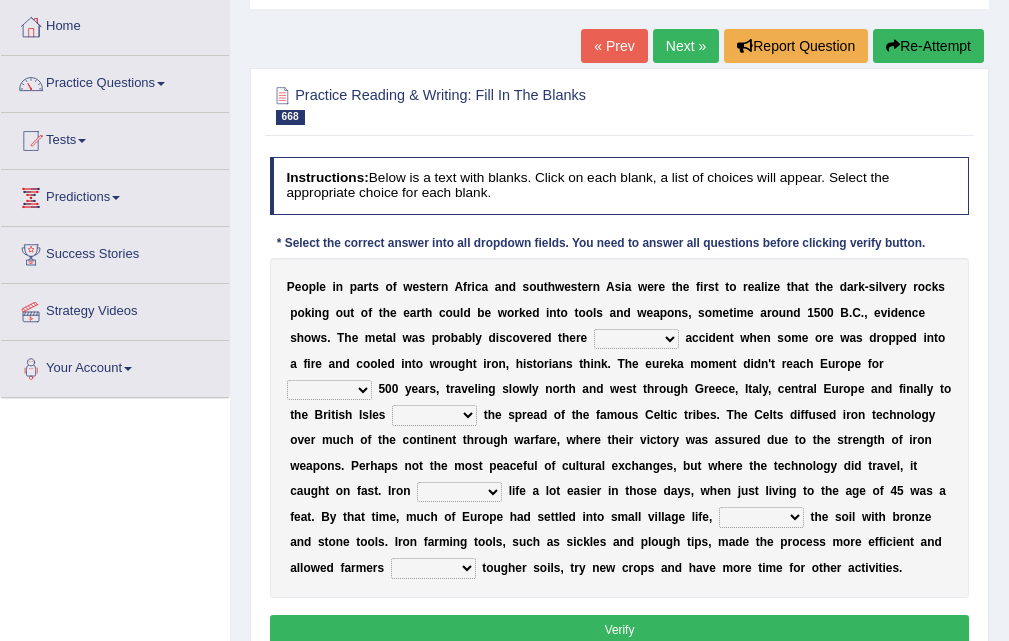 click on "at for in by" at bounding box center (636, 339) 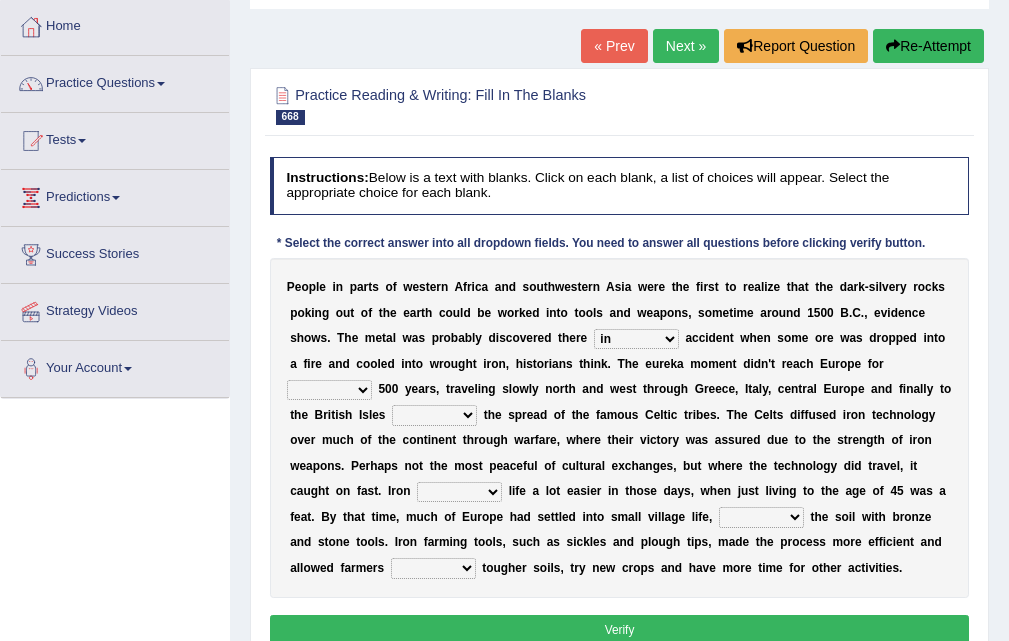 click on "few another further less" at bounding box center (329, 390) 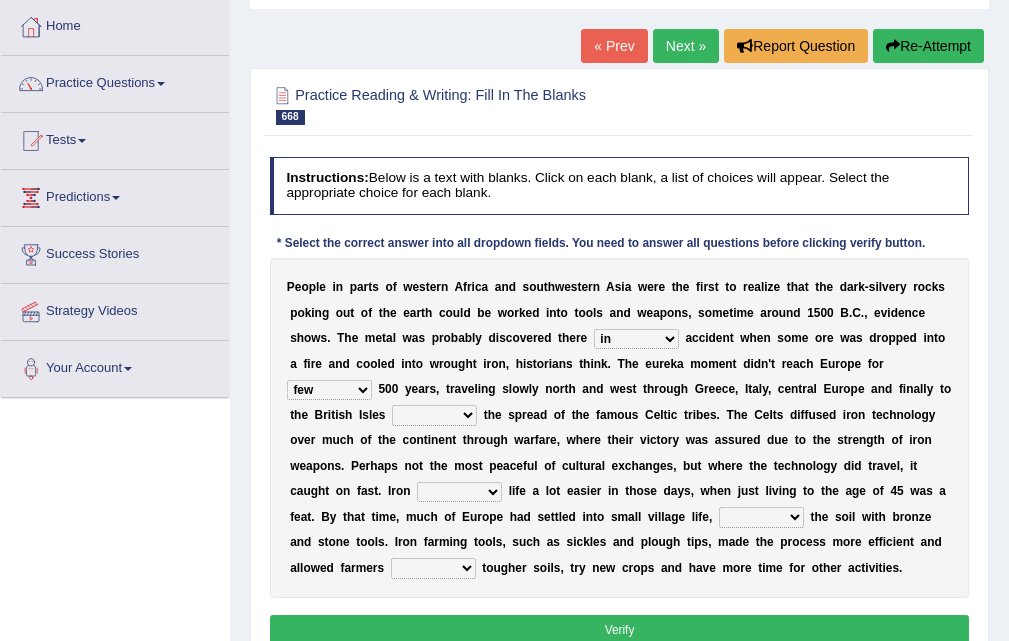 click on "few another further less" at bounding box center (329, 390) 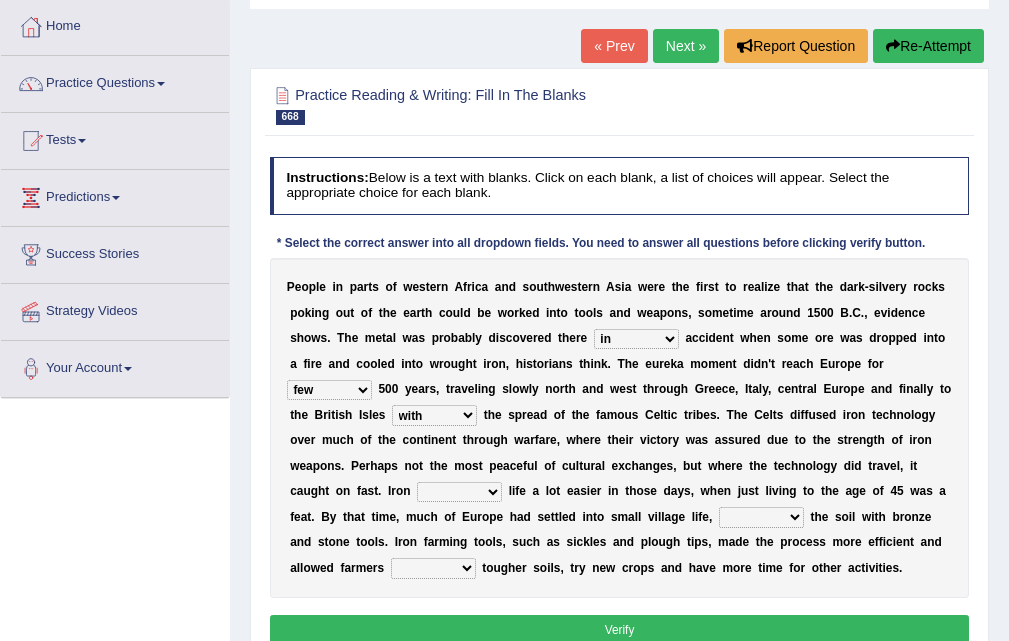 click on "along with without for" at bounding box center [434, 415] 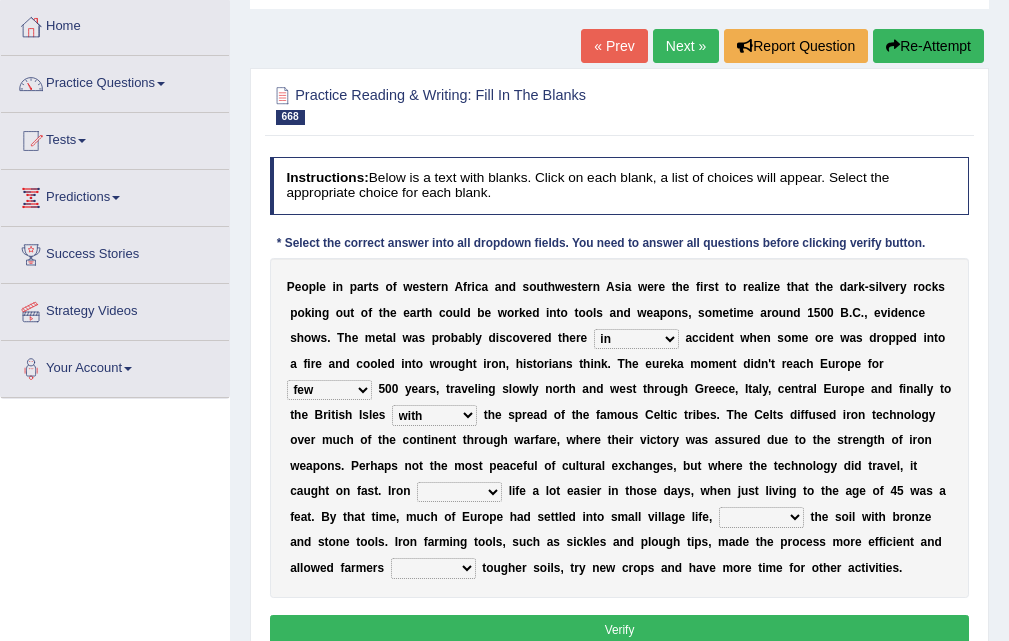 click on "caused made became begot" at bounding box center (459, 492) 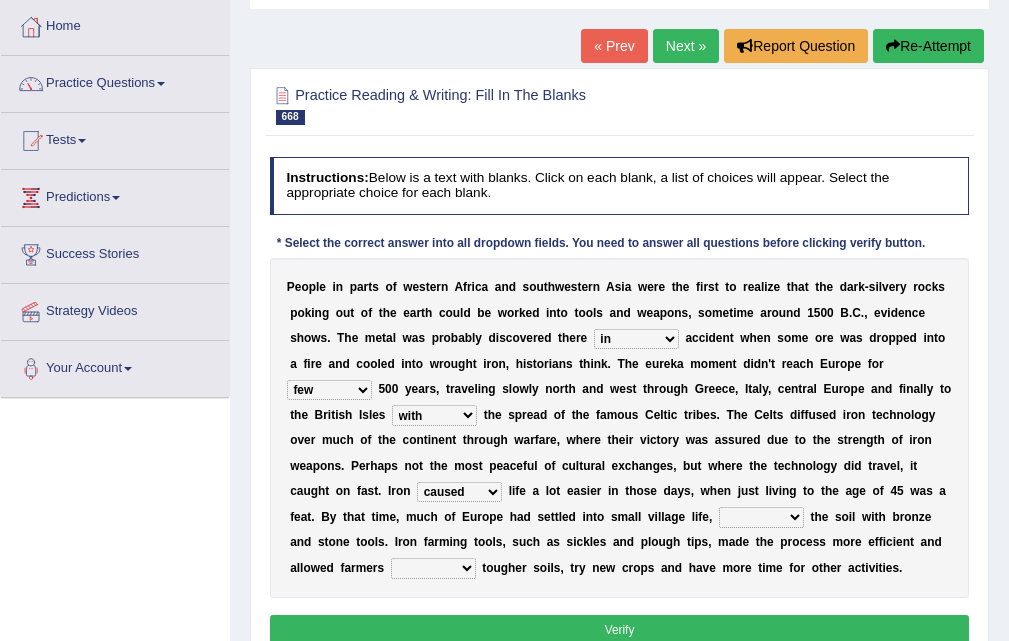 click on "caused made became begot" at bounding box center [459, 492] 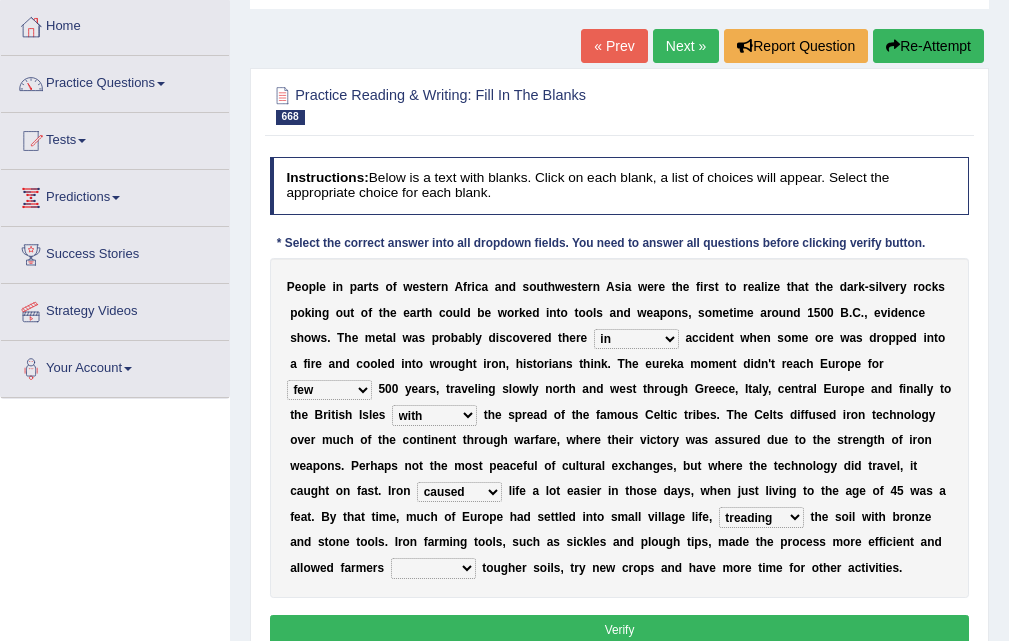 click on "having toiling burdening treading" at bounding box center (761, 517) 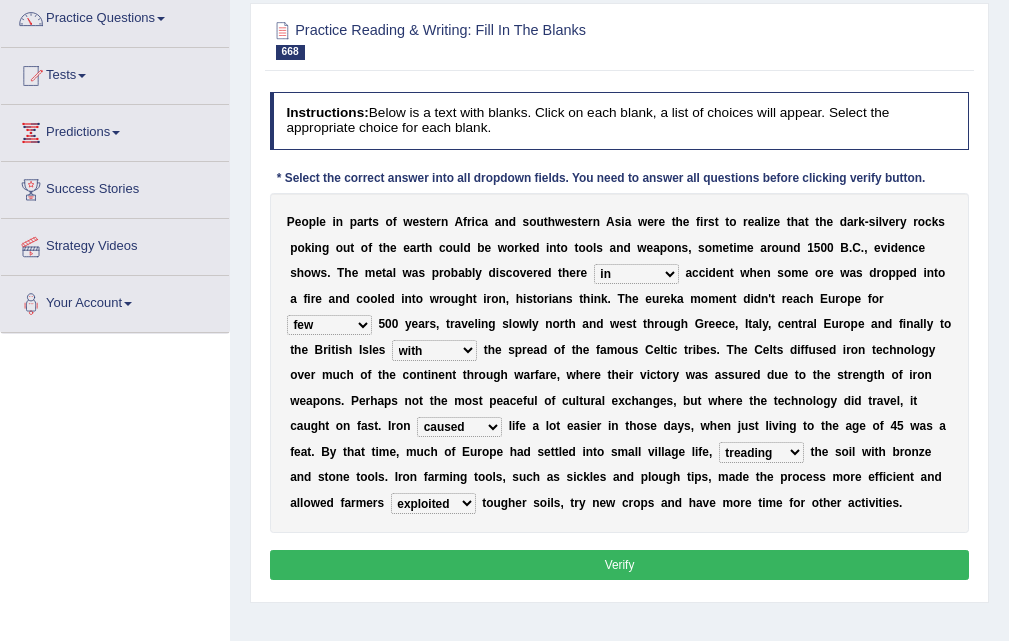 scroll, scrollTop: 200, scrollLeft: 0, axis: vertical 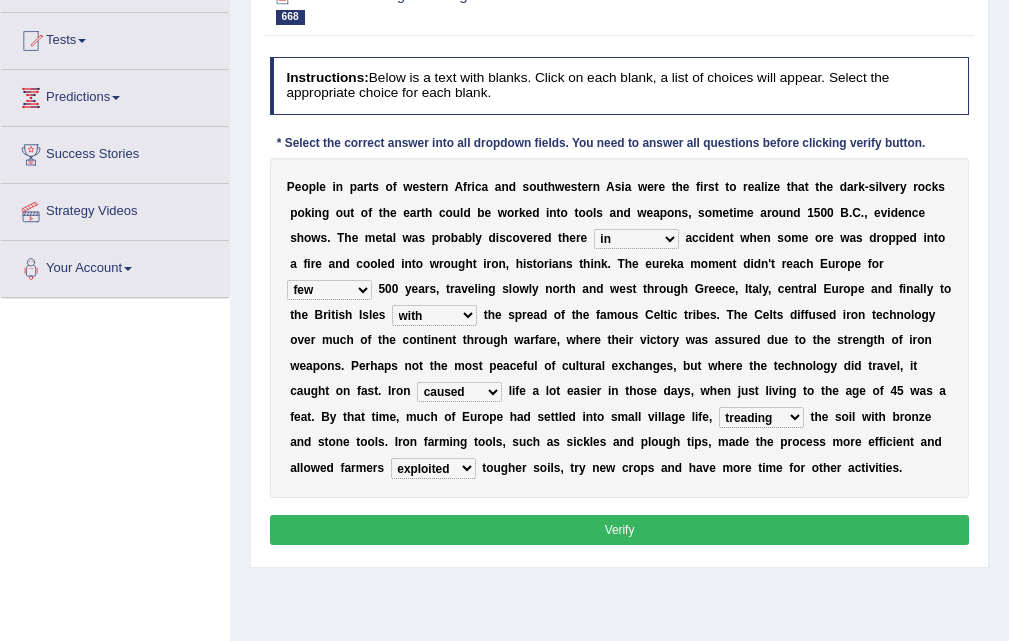click on "Verify" at bounding box center [620, 529] 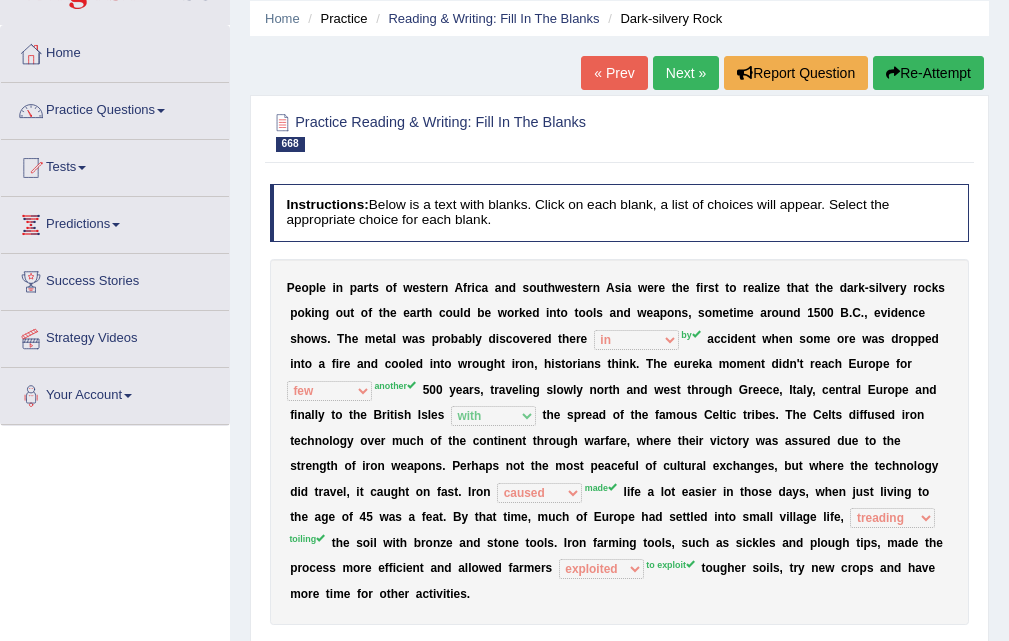 scroll, scrollTop: 0, scrollLeft: 0, axis: both 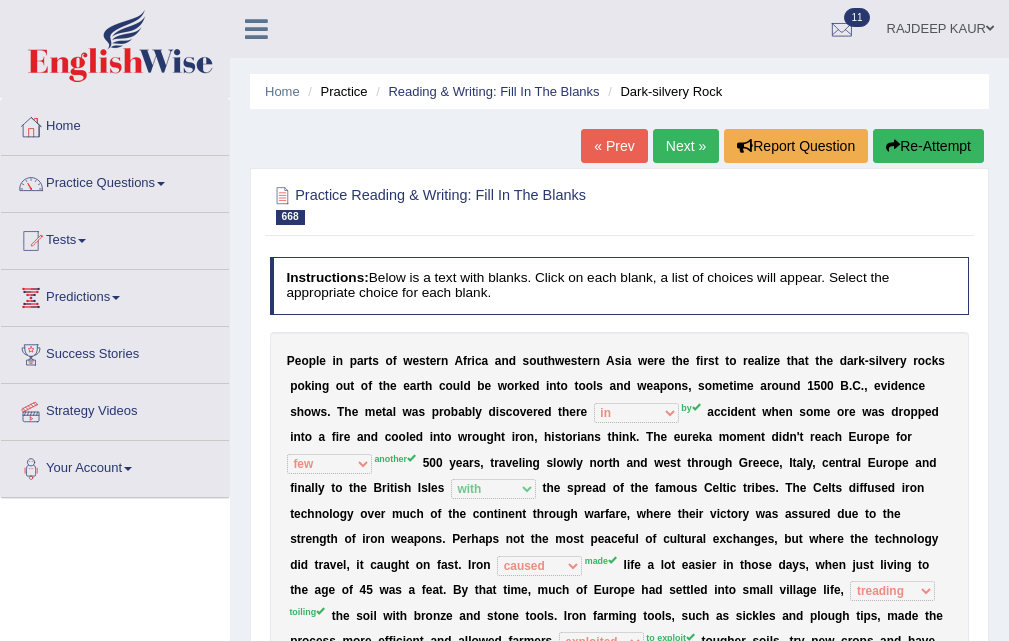 click on "Next »" at bounding box center [686, 146] 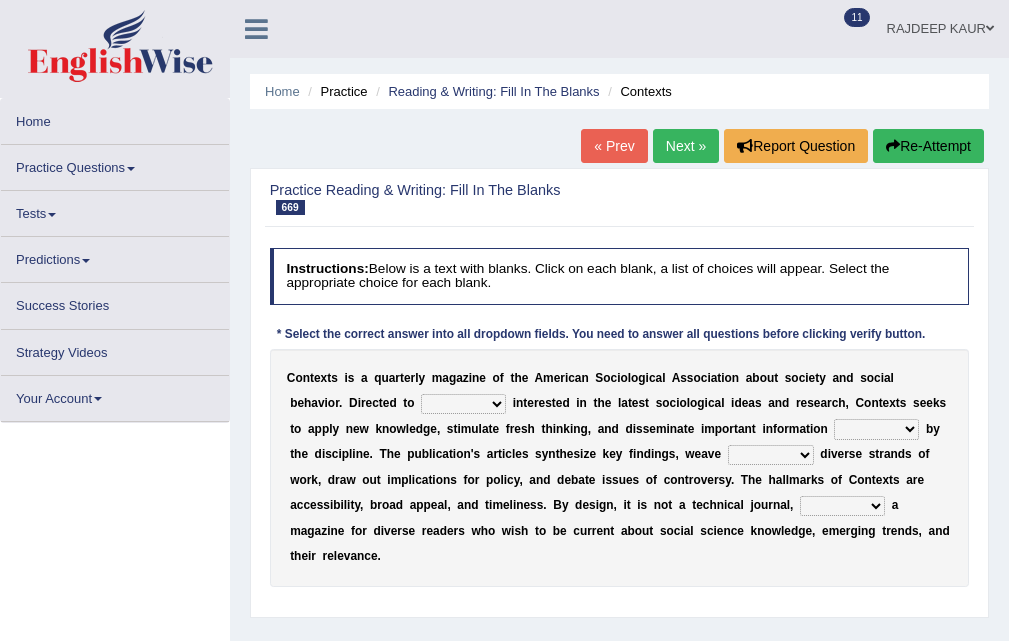 scroll, scrollTop: 0, scrollLeft: 0, axis: both 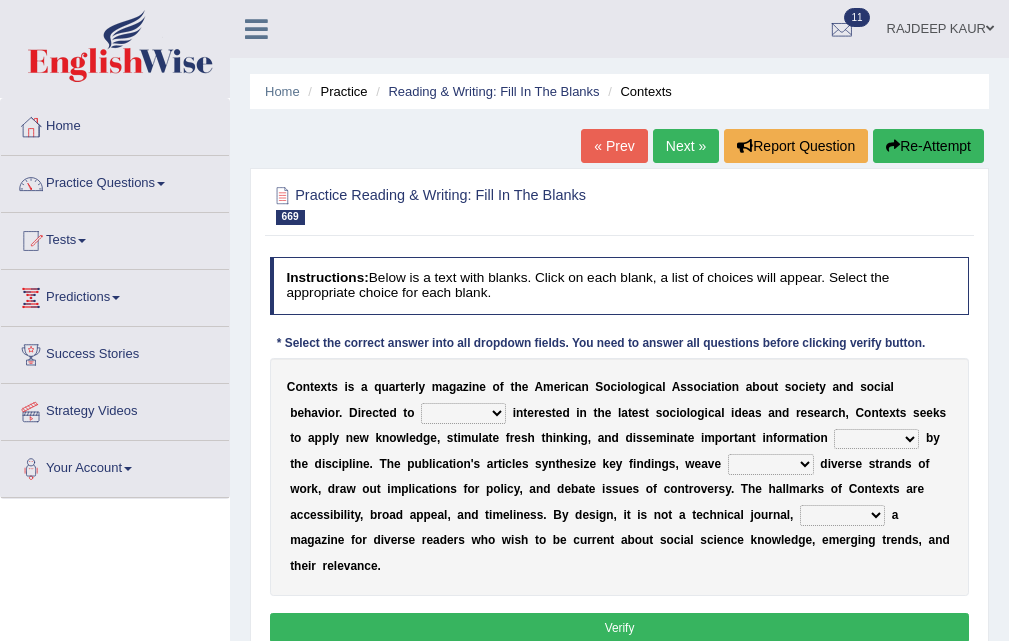 click on "C o n t e x t s    i s    a    q u a r t e r l y    m a g a z i n e    o f    t h e    A m e r i c a n    S o c i o l o g i c a l    A s s o c i a t i o n    a b o u t    s o c i e t y    a n d    s o c i a l    b e h a v i o r .    D i r e c t e d    t o    anyone someone whom nobody    i n t e r e s t e d    i n    t h e    l a t e s t    s o c i o l o g i c a l    i d e a s    a n d    r e s e a r c h ,    C o n t e x t s    s e e k s    t o    a p p l y    n e w    k n o w l e d g e ,    s t i m u l a t e    f r e s h    t h i n k i n g ,    a n d    d i s s e m i n a t e    i m p o r t a n t    i n f o r m a t i o n    covered shaded produced overcome    b y    t h e    d i s c i p l i n e .    T h e    p u b l i c a t i o n ' s    a r t i c l e s    s y n t h e s i z e    k e y    f i n d i n g s ,    w e a v e    within together into regardless    d i v e r s e    s t r a n d s    o f    w o r k ,    d r a w    o u t    i m p l i c a t i o n s f" at bounding box center (620, 477) 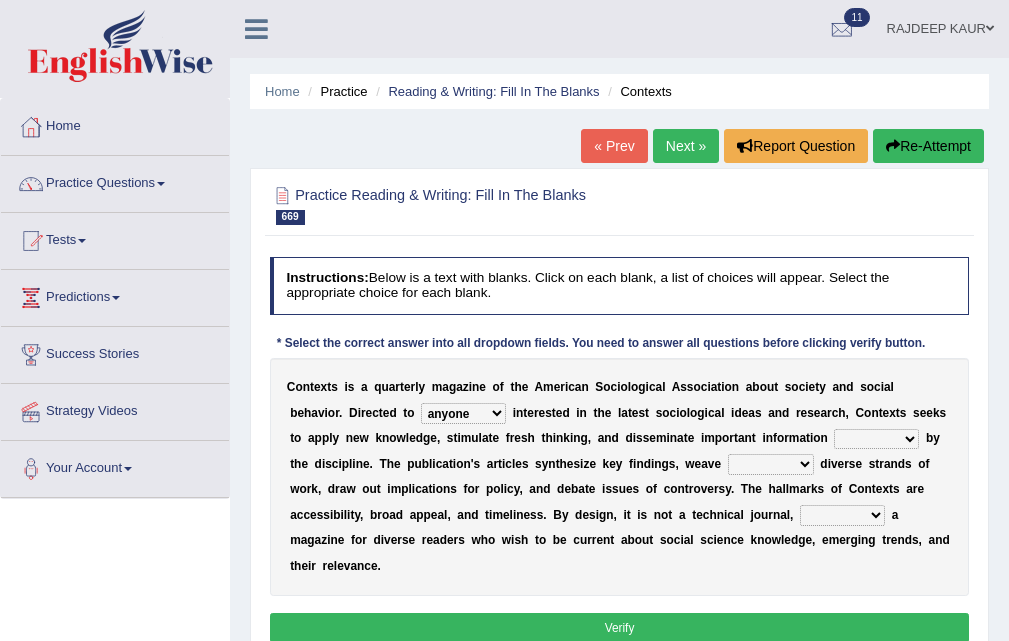 click on "anyone someone whom nobody" at bounding box center [463, 413] 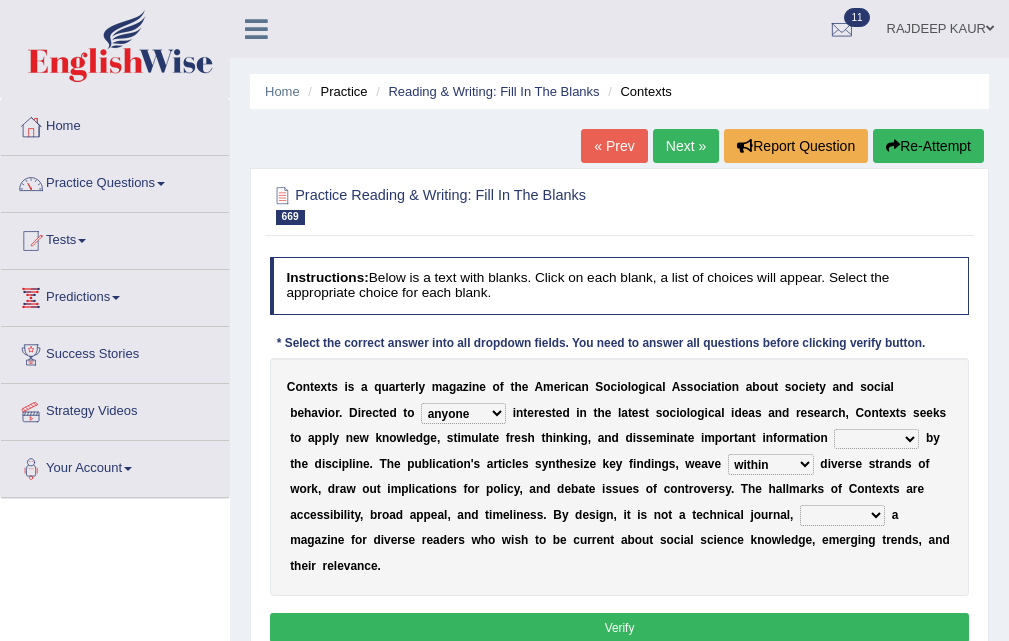 click on "within together into regardless" at bounding box center [771, 464] 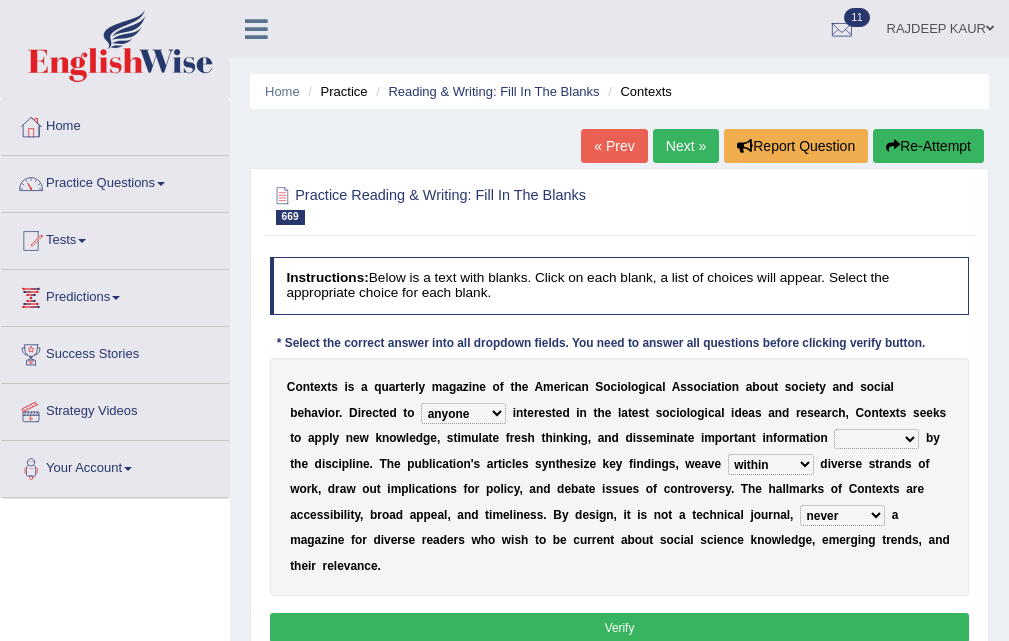 click on "covered shaded produced overcome" at bounding box center [876, 439] 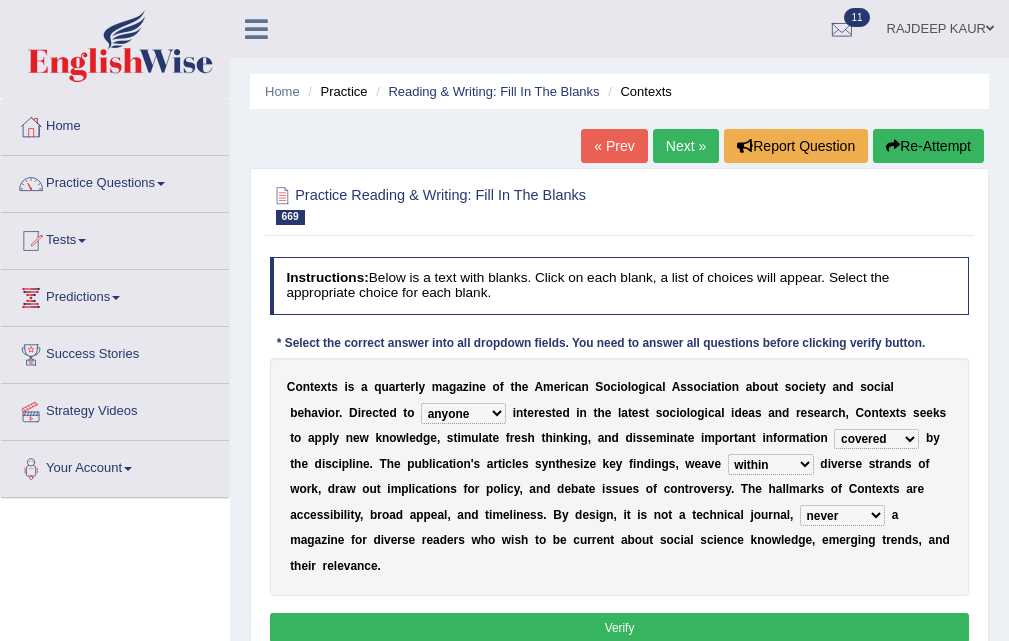 click on "covered shaded produced overcome" at bounding box center (876, 439) 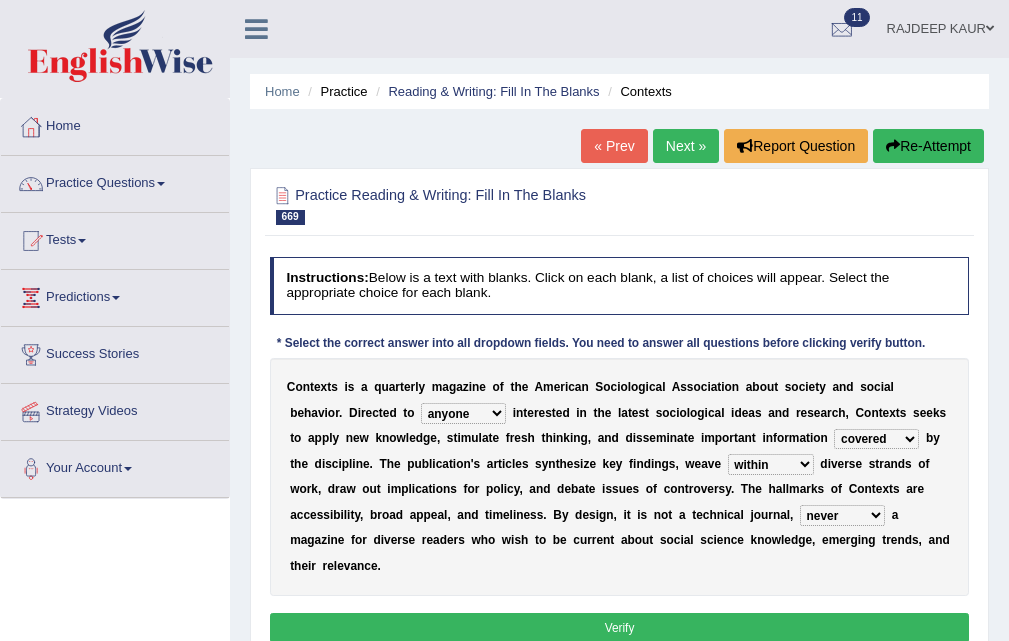 click on "Verify" at bounding box center [620, 627] 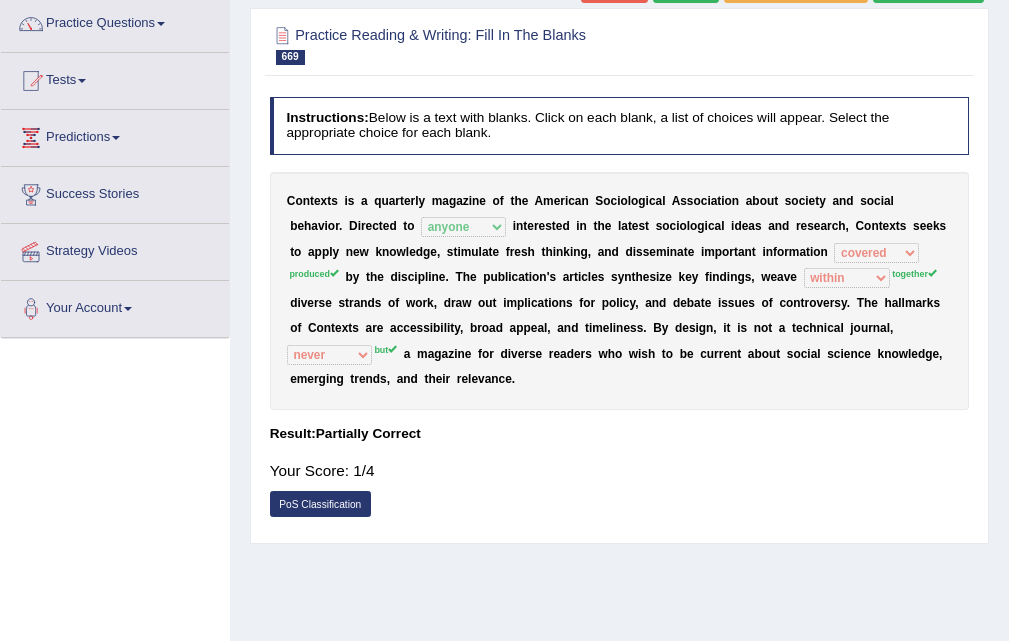 scroll, scrollTop: 0, scrollLeft: 0, axis: both 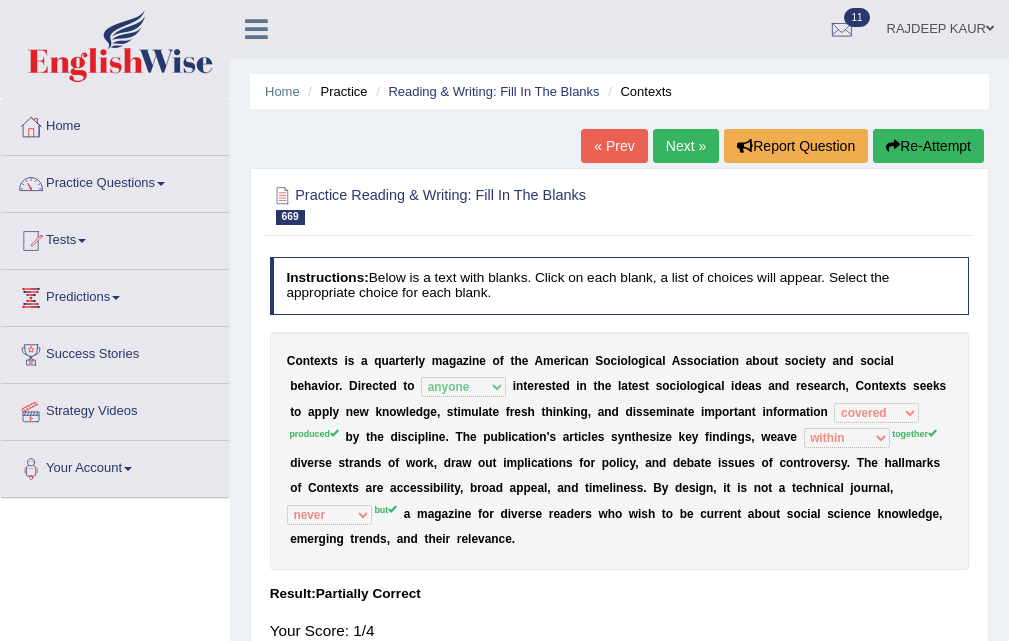 click on "Next »" at bounding box center [686, 146] 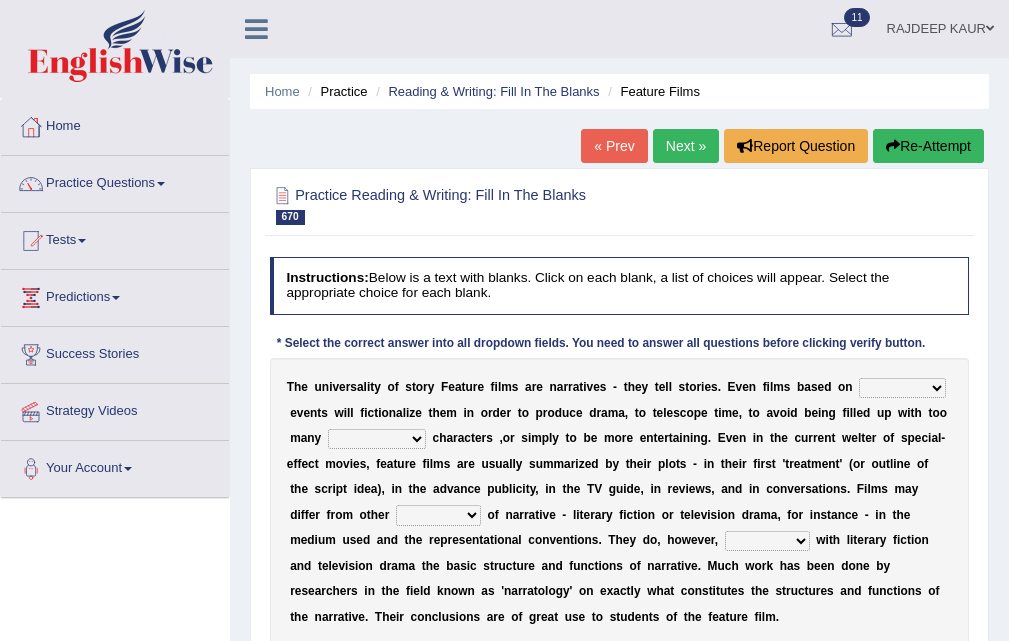 scroll, scrollTop: 200, scrollLeft: 0, axis: vertical 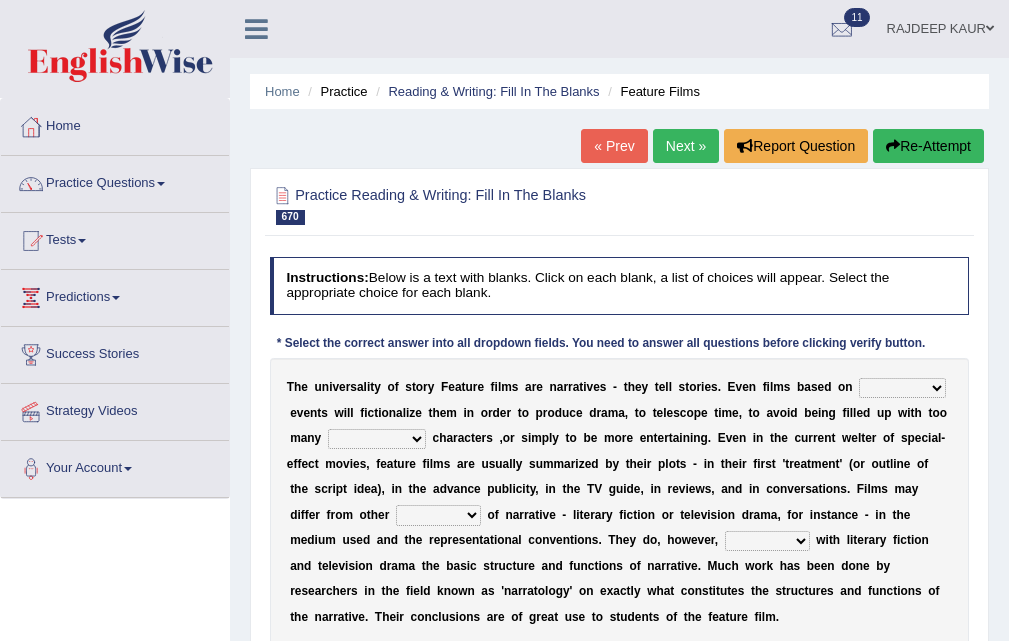 click on "minor objective sheer marginalized" at bounding box center [377, 439] 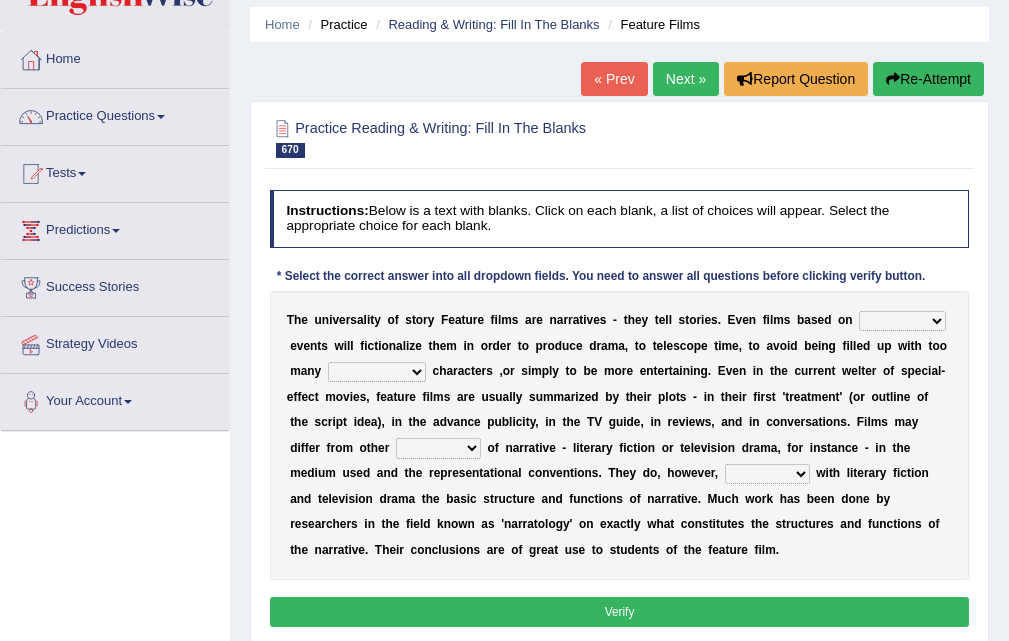 scroll, scrollTop: 100, scrollLeft: 0, axis: vertical 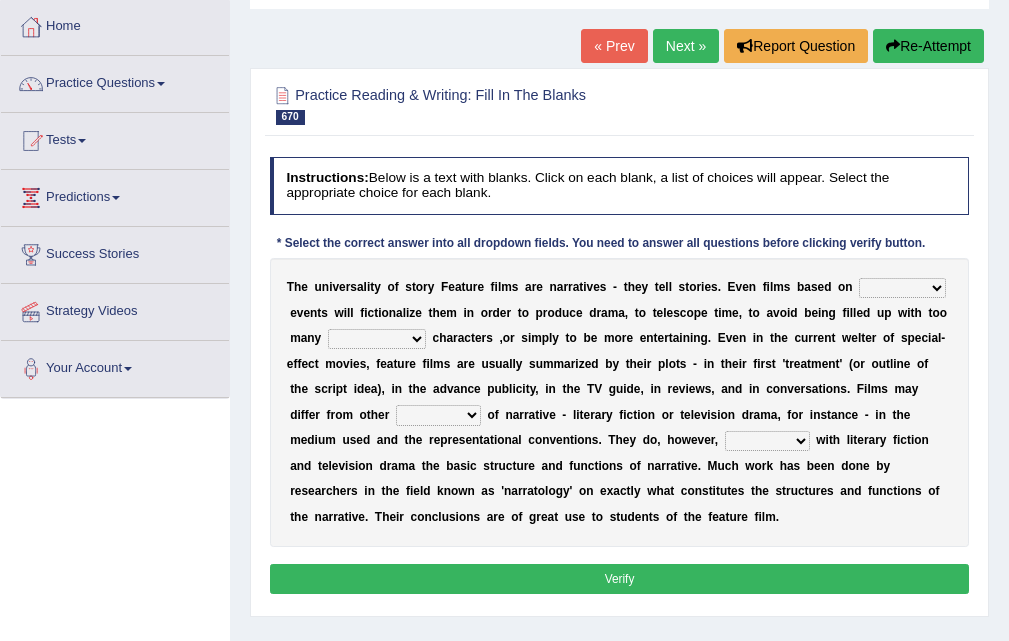 click on "minor objective sheer marginalized" at bounding box center (377, 339) 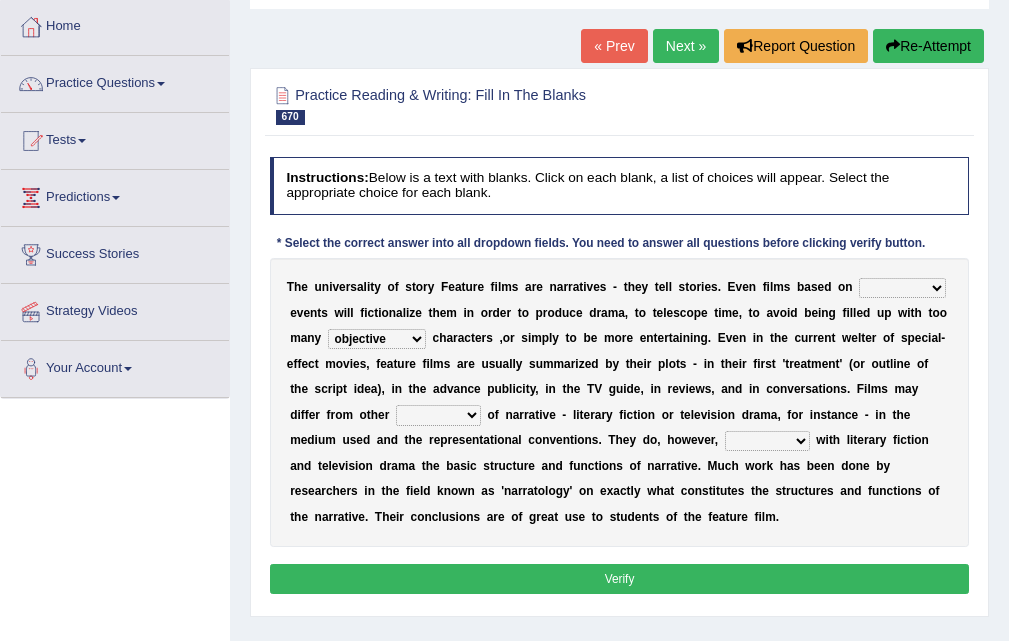 click on "minor objective sheer marginalized" at bounding box center (377, 339) 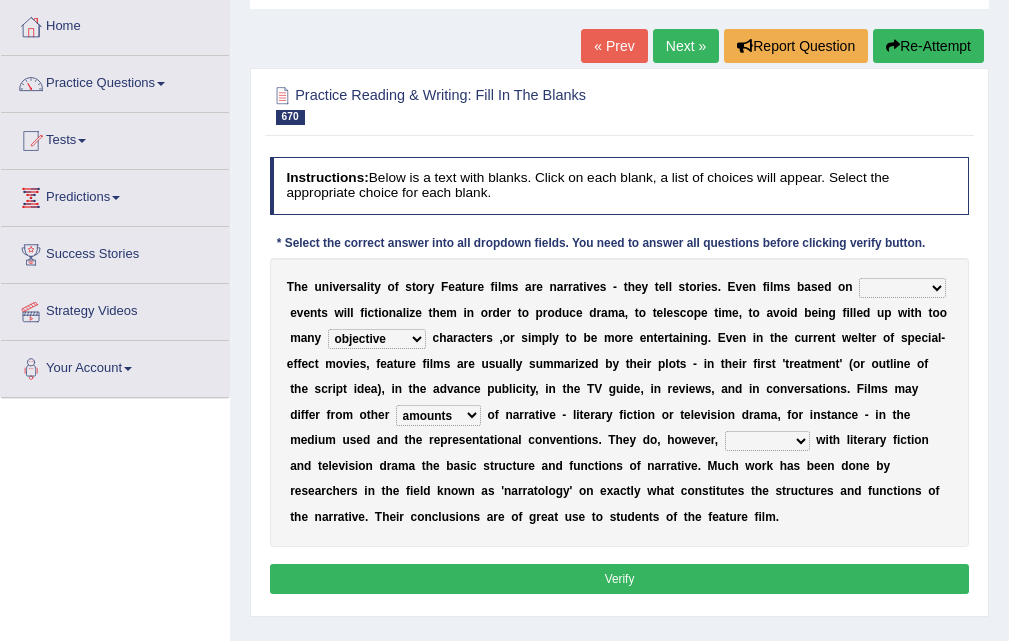 click on "amounts kinds properties qualities" at bounding box center [438, 415] 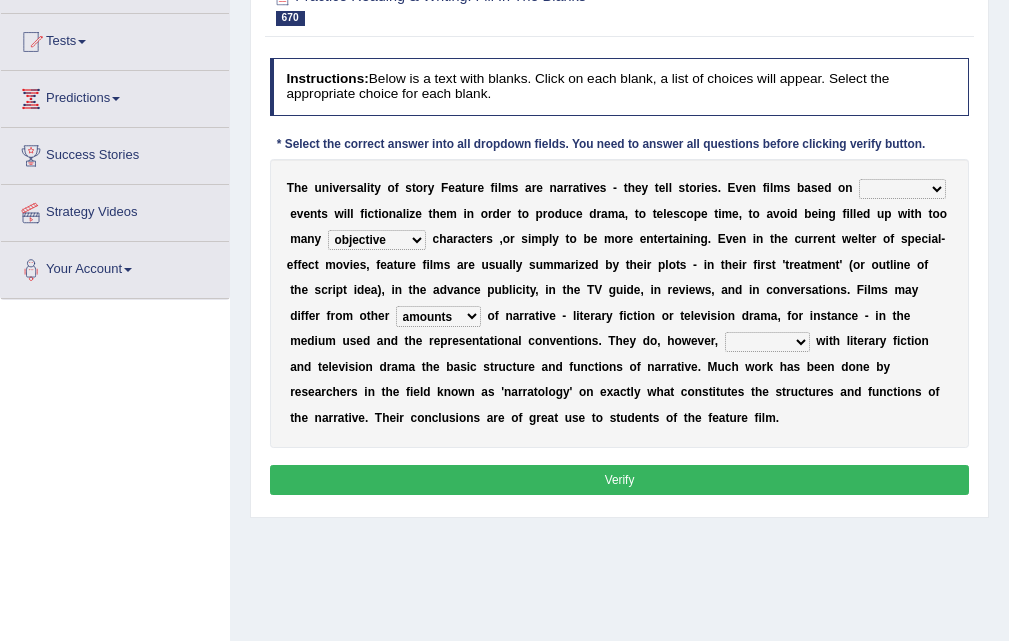scroll, scrollTop: 200, scrollLeft: 0, axis: vertical 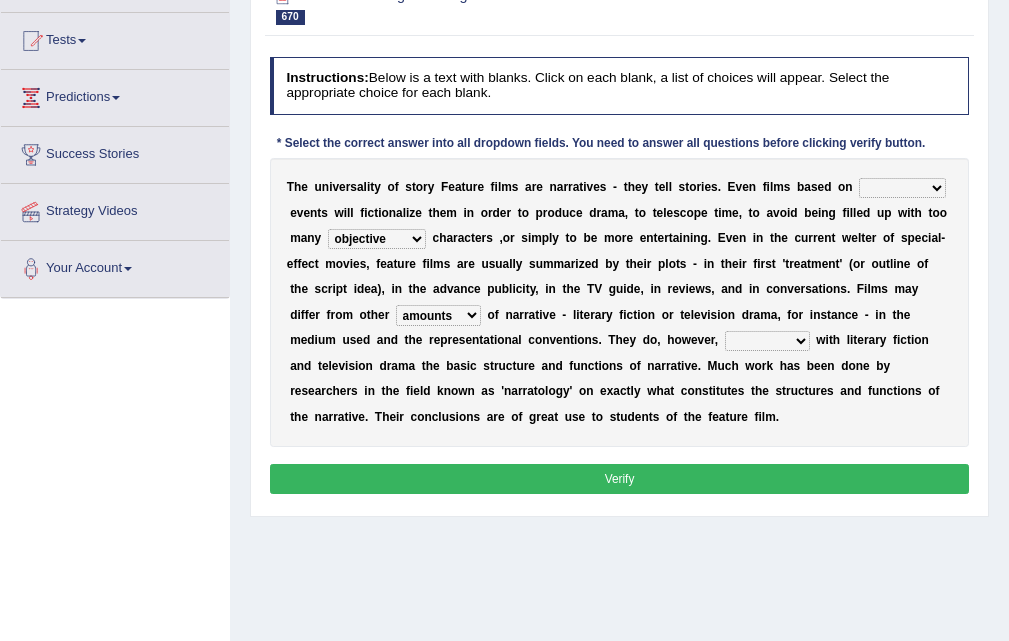 click on "spare share abide conform" at bounding box center (767, 341) 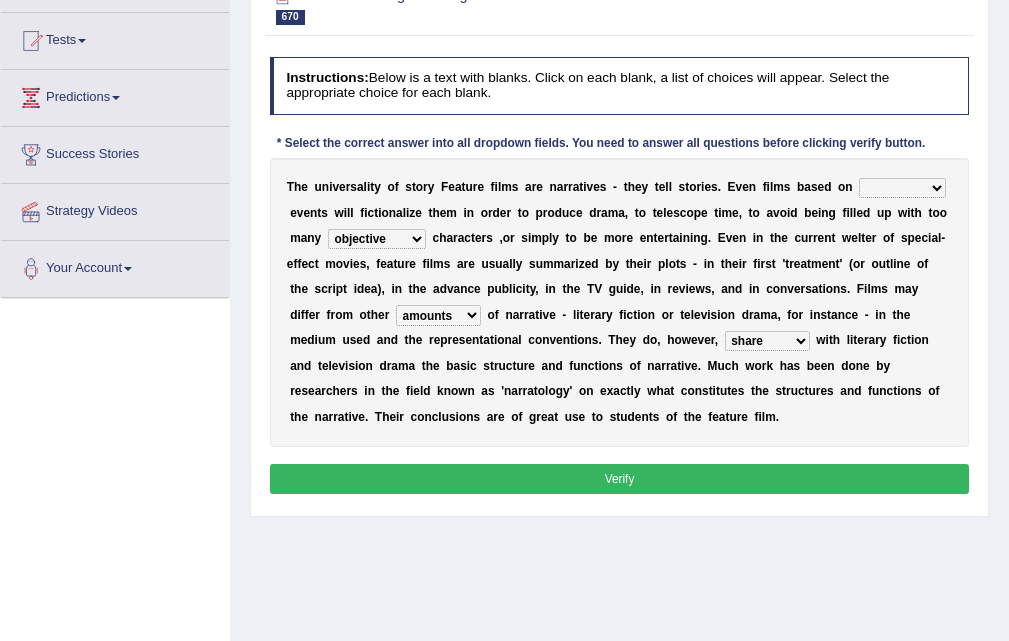 click on "spare share abide conform" at bounding box center (767, 341) 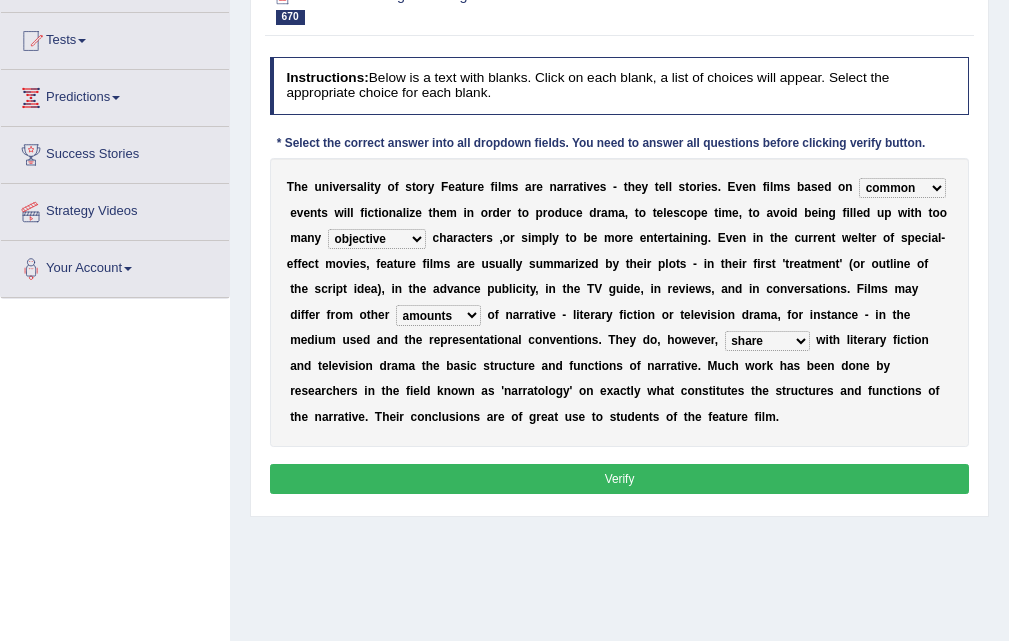 click on "prehistoric common true harsh" at bounding box center [902, 188] 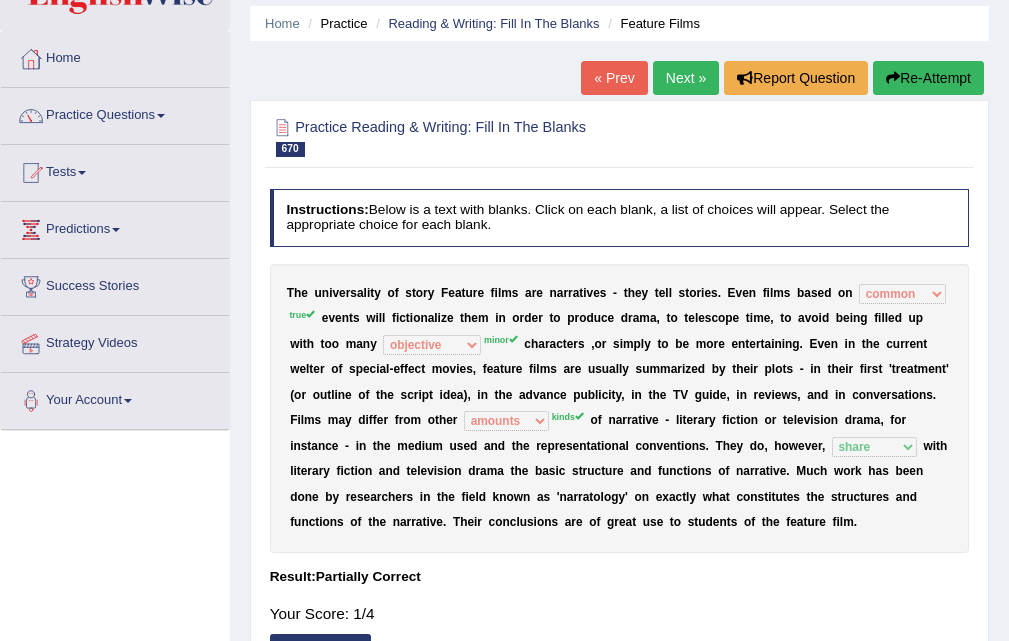 scroll, scrollTop: 0, scrollLeft: 0, axis: both 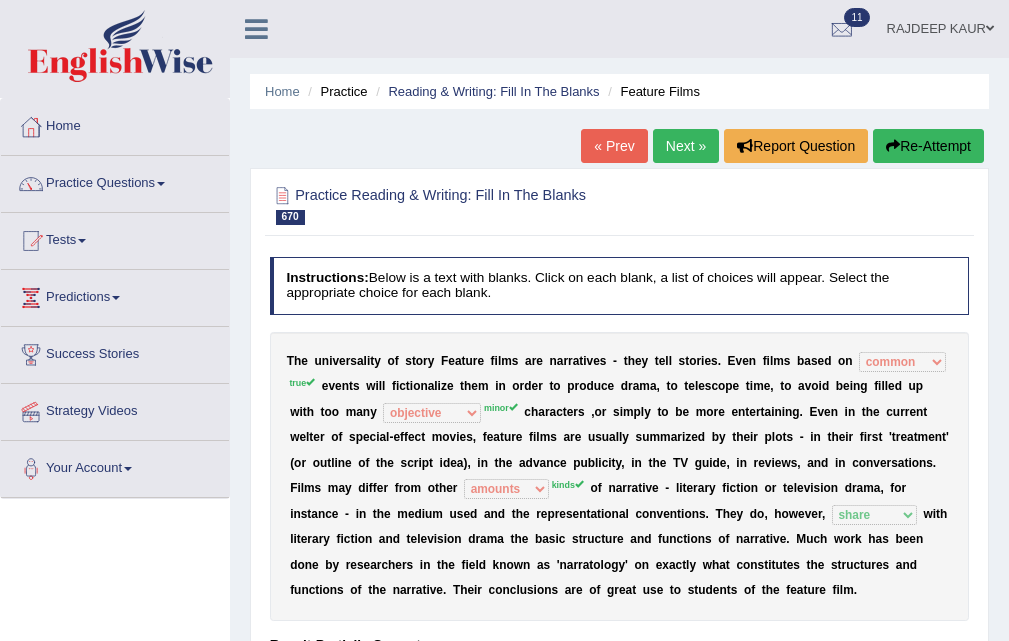 click on "Next »" at bounding box center [686, 146] 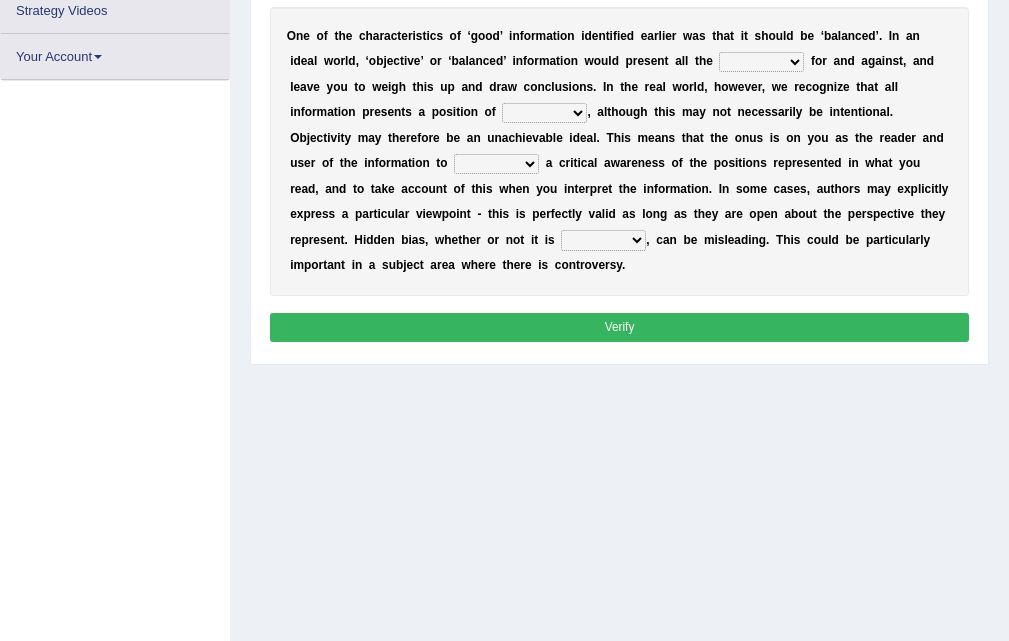 scroll, scrollTop: 0, scrollLeft: 0, axis: both 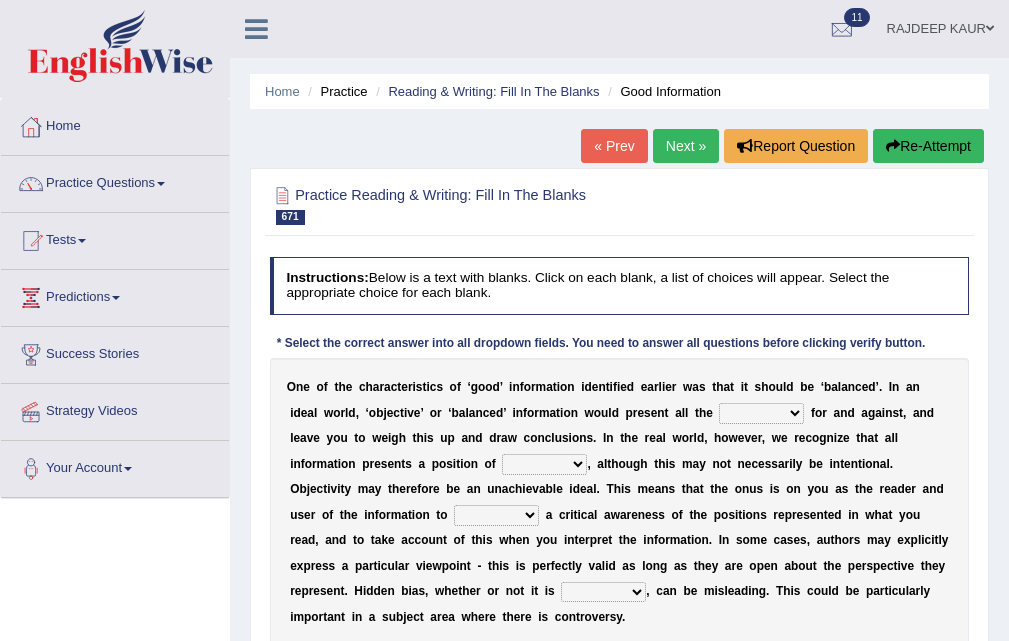 click on "ensigns gross interest exact" at bounding box center (544, 464) 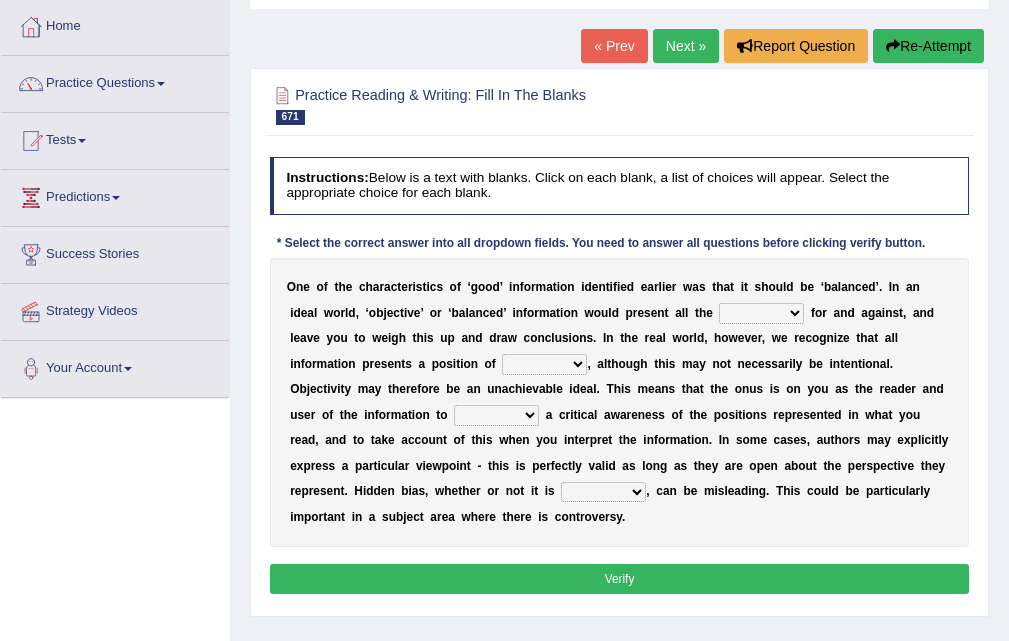 click on "ensigns gross interest exact" at bounding box center (544, 364) 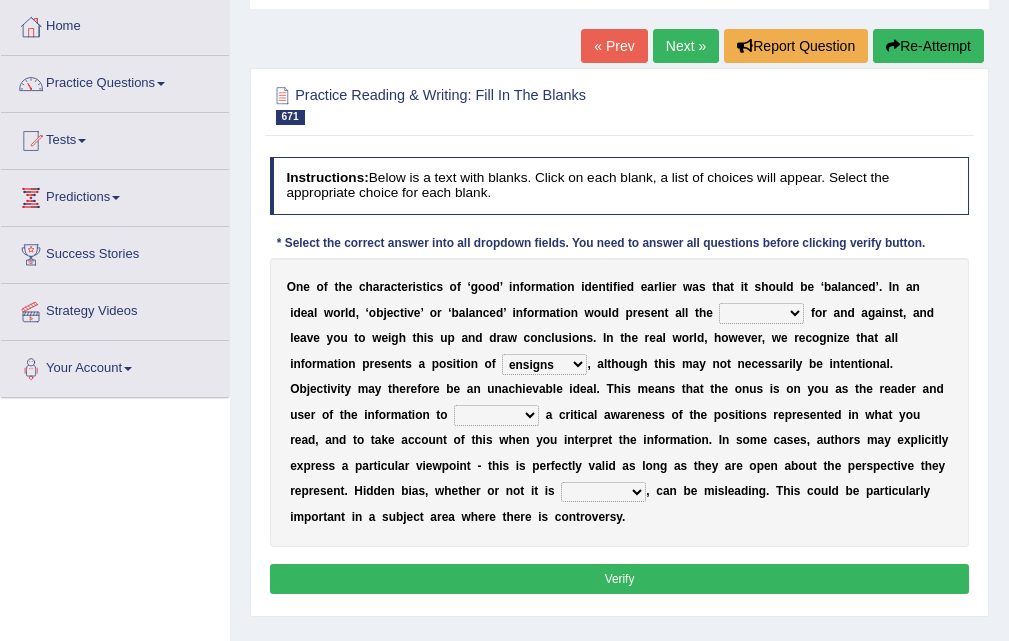 click on "ensigns gross interest exact" at bounding box center (544, 364) 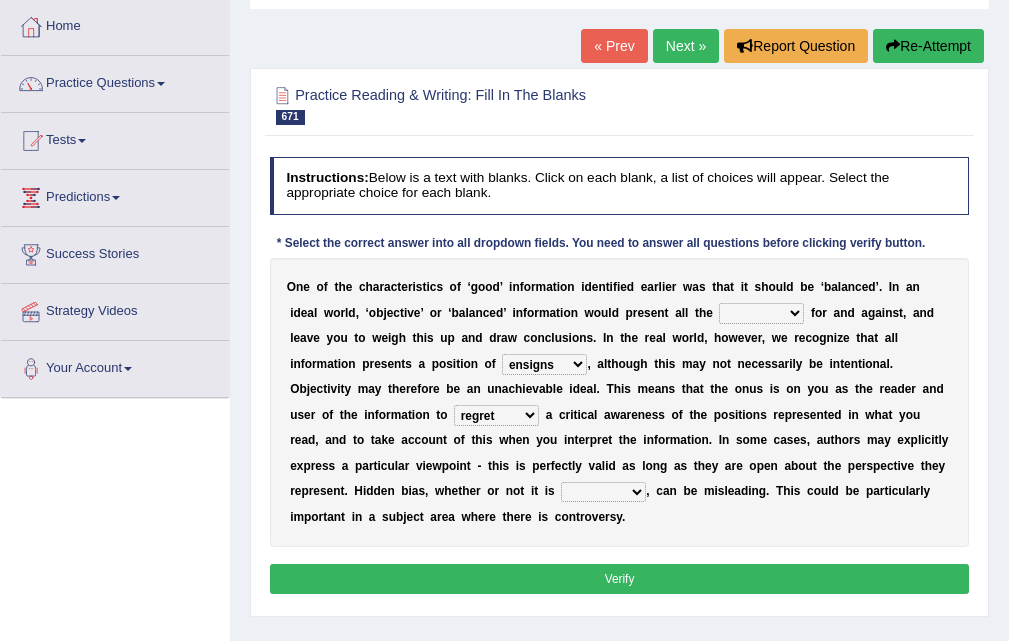 click on "deliberate narrate sustain aggregate" at bounding box center [603, 492] 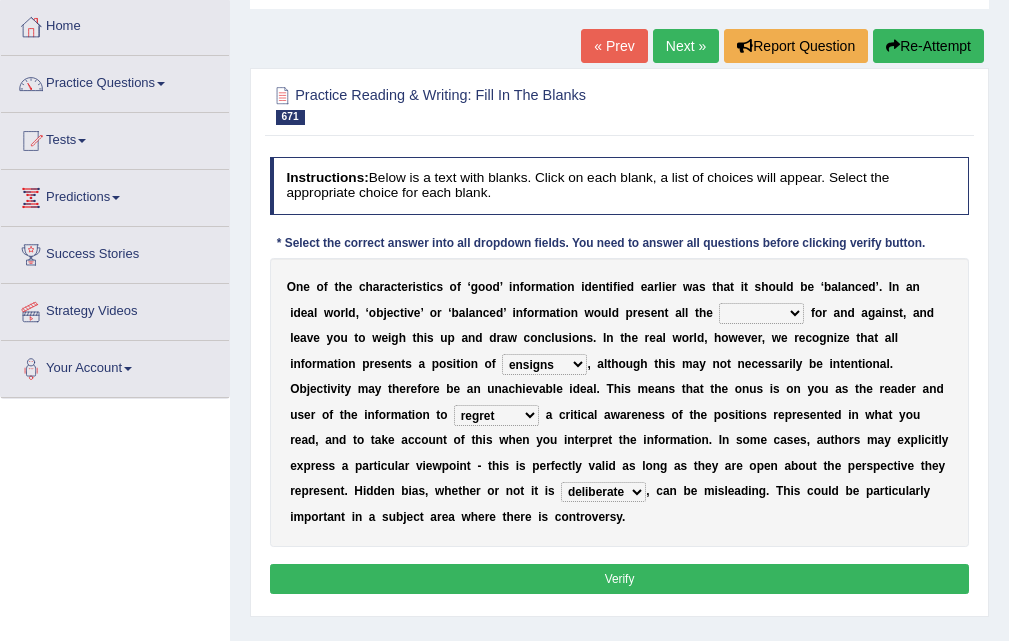 click on "deliberate narrate sustain aggregate" at bounding box center [603, 492] 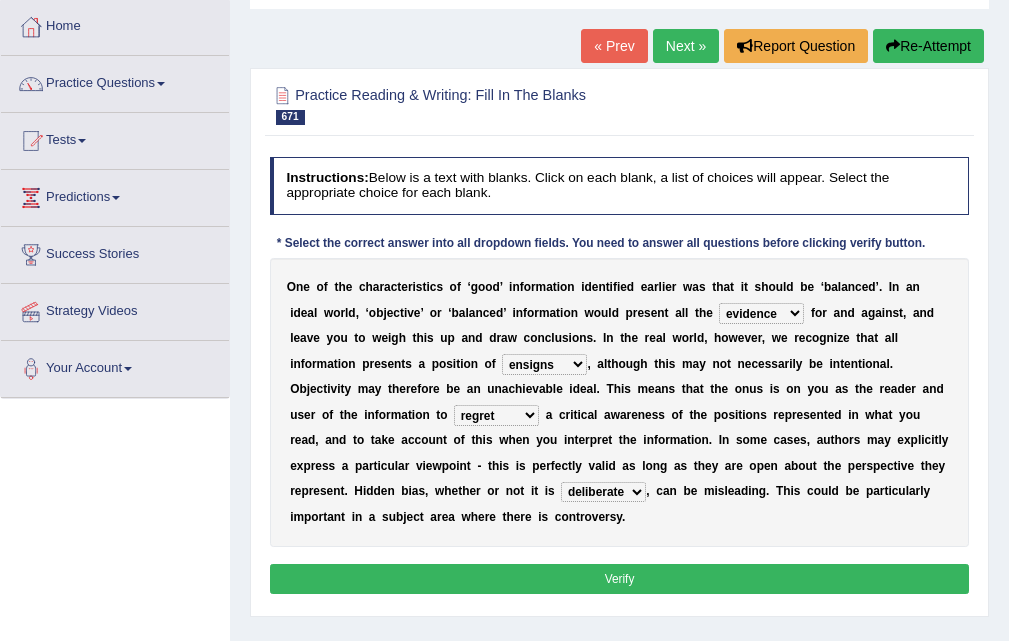 click on "assurance evidence greatness present" at bounding box center (761, 313) 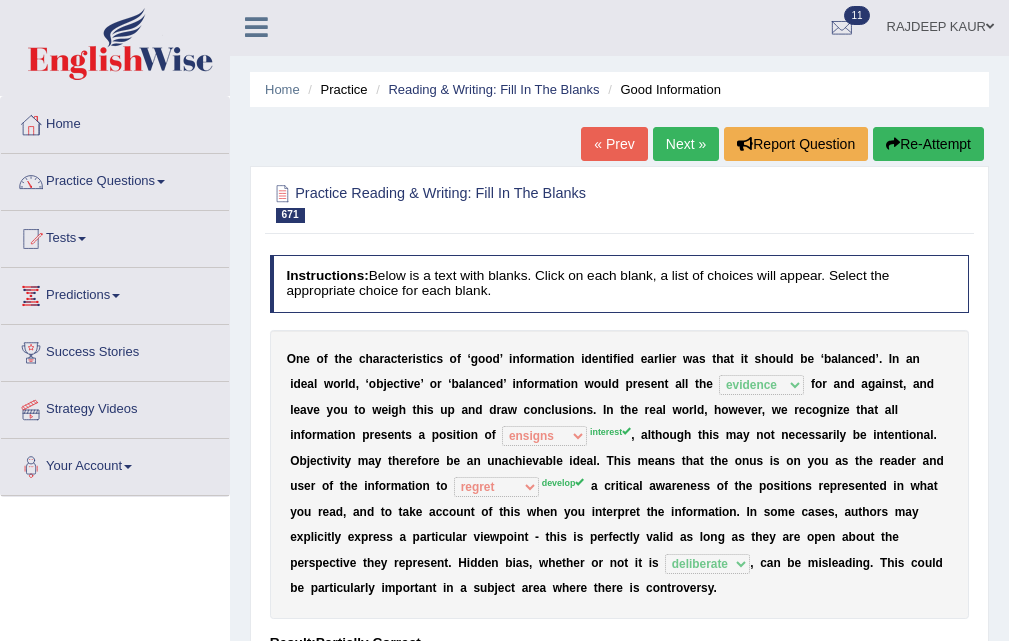 scroll, scrollTop: 0, scrollLeft: 0, axis: both 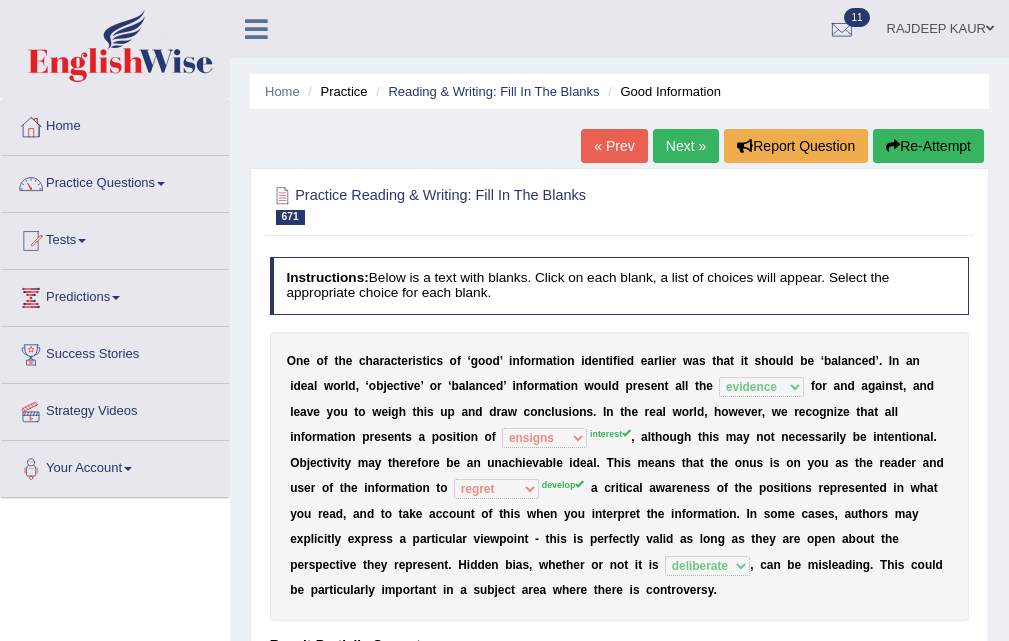 click on "Next »" at bounding box center (686, 146) 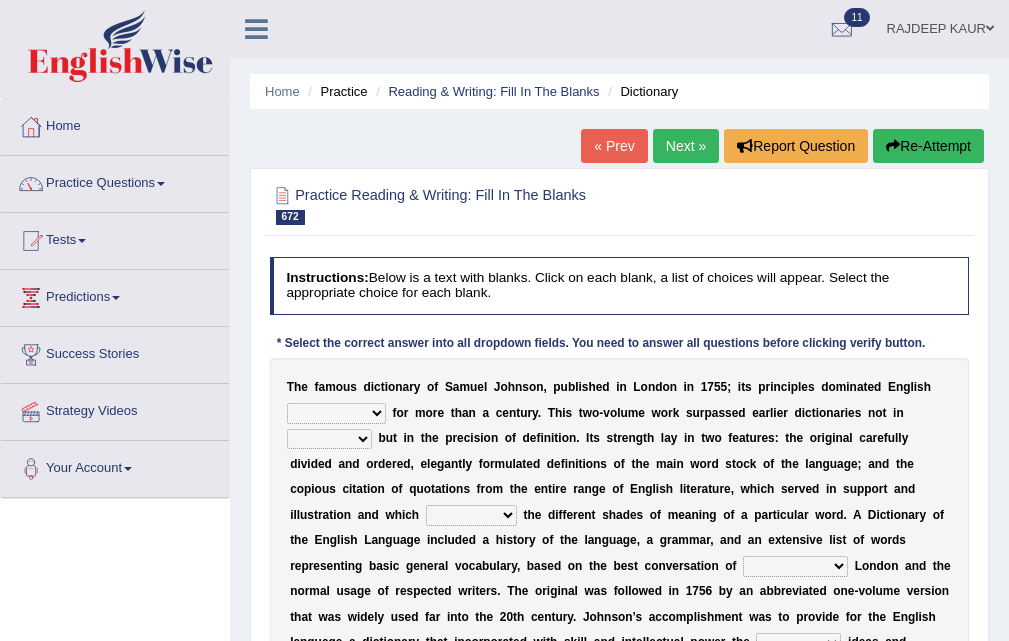 scroll, scrollTop: 200, scrollLeft: 0, axis: vertical 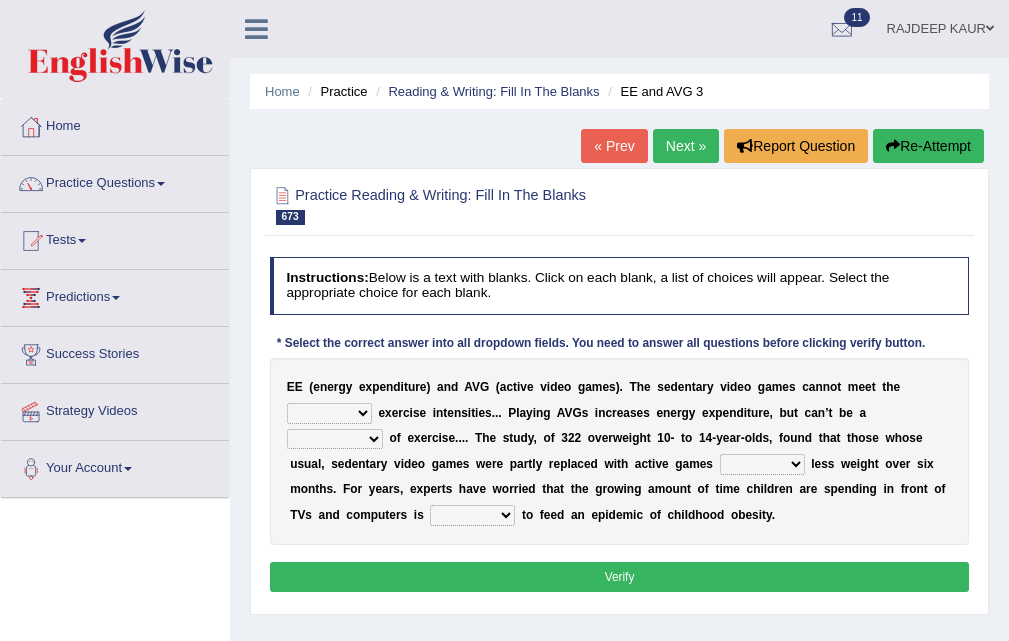 click on "maximum minimum minima maxima" at bounding box center (329, 413) 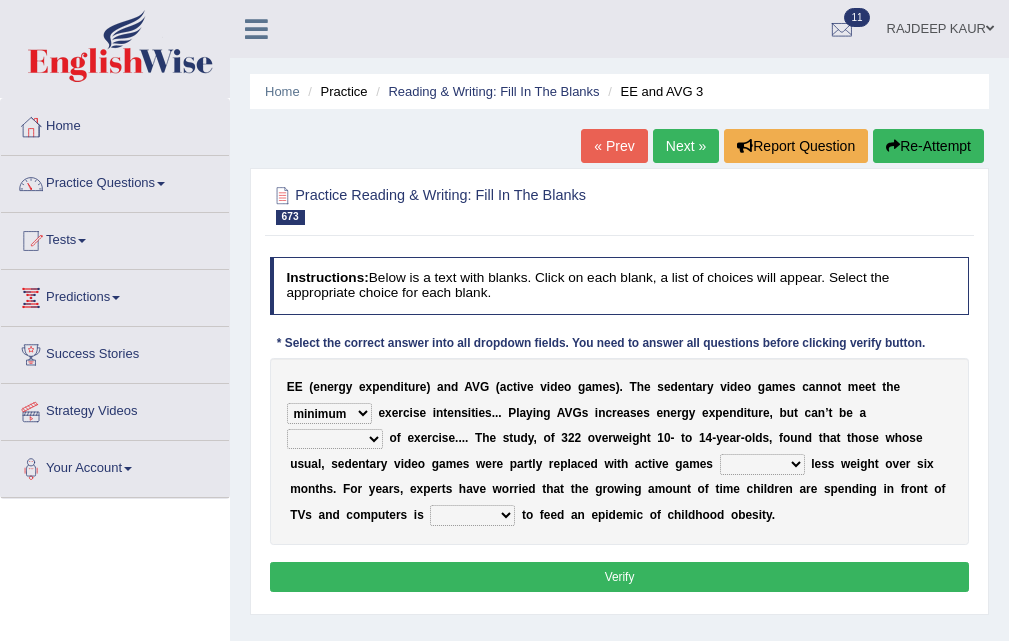 click on "maximum minimum minima maxima" at bounding box center (329, 413) 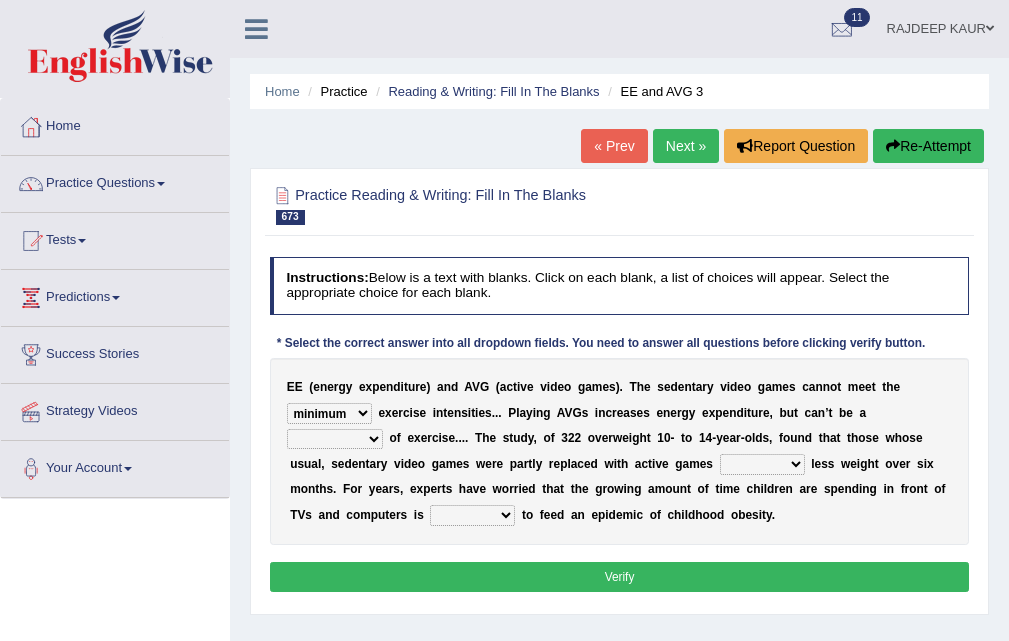 click on "practice employment replacement engagement" at bounding box center [335, 439] 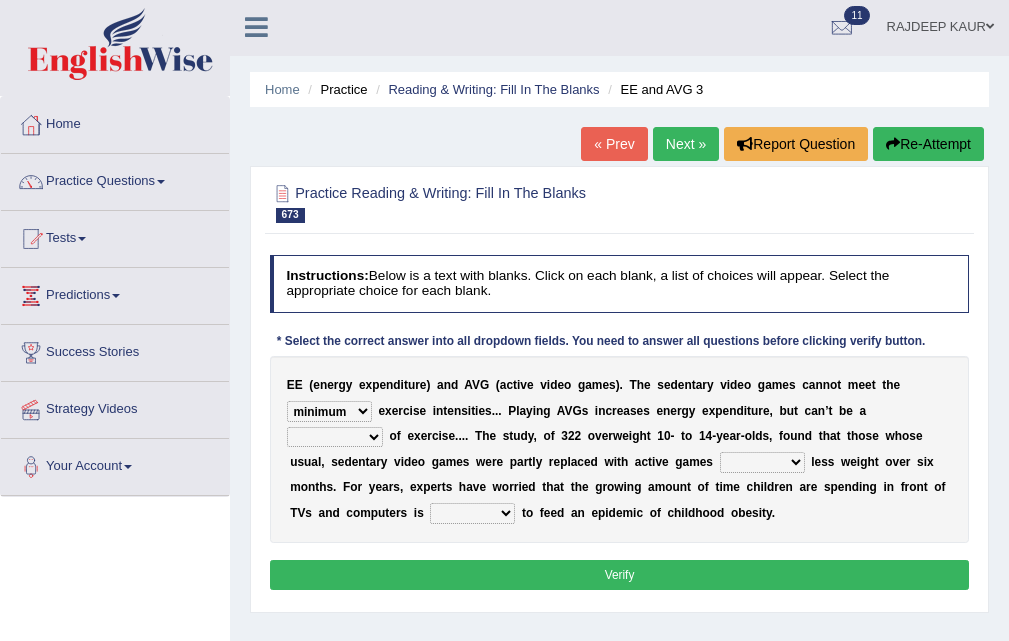 scroll, scrollTop: 0, scrollLeft: 0, axis: both 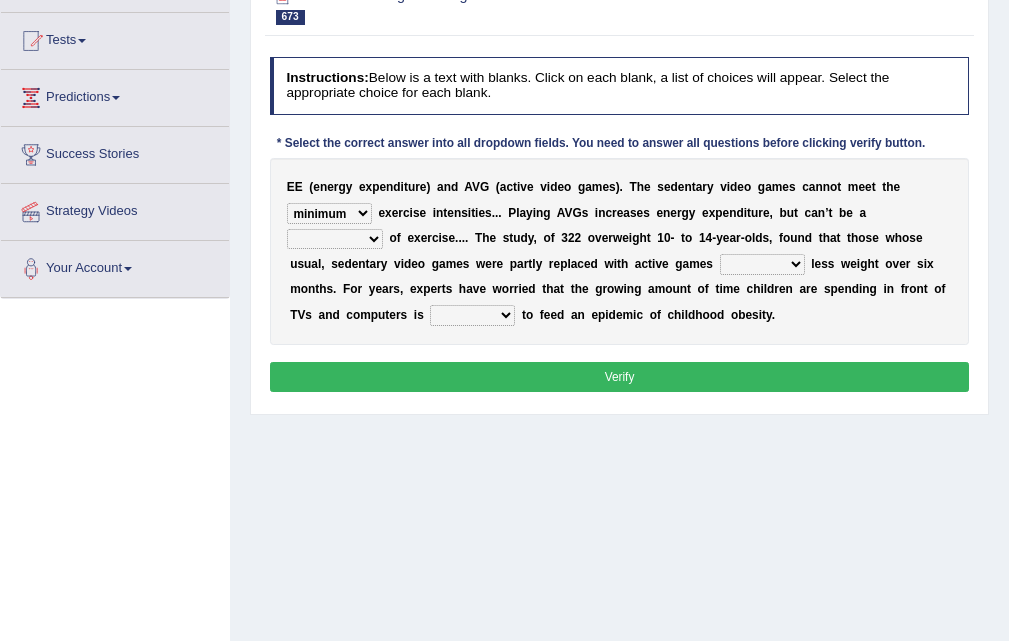 click on "Toggle navigation
Home
Practice Questions   Speaking Practice Read Aloud
Repeat Sentence
Describe Image
Re-tell Lecture
Answer Short Question
Summarize Group Discussion
Respond To A Situation
Writing Practice  Summarize Written Text
Write Essay
Reading Practice  Reading & Writing: Fill In The Blanks
Choose Multiple Answers
Re-order Paragraphs
Fill In The Blanks
Choose Single Answer
Listening Practice  Summarize Spoken Text
Highlight Incorrect Words
Highlight Correct Summary
Select Missing Word
Choose Single Answer
Choose Multiple Answers
Fill In The Blanks
Write From Dictation
Pronunciation
Tests  Take Practice Sectional Test
Take Mock Test" at bounding box center [504, 320] 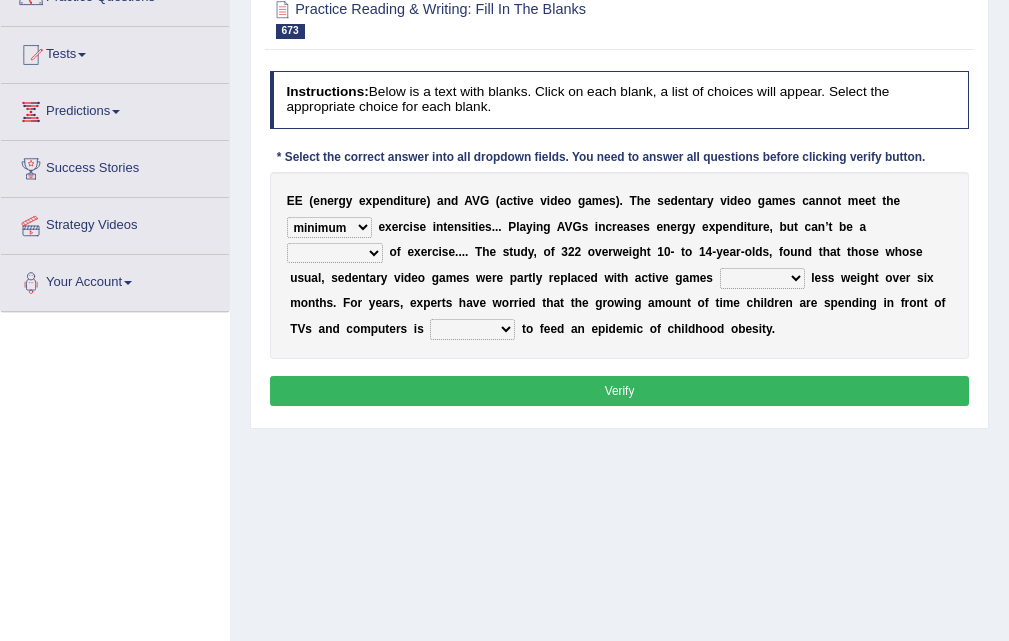 scroll, scrollTop: 0, scrollLeft: 0, axis: both 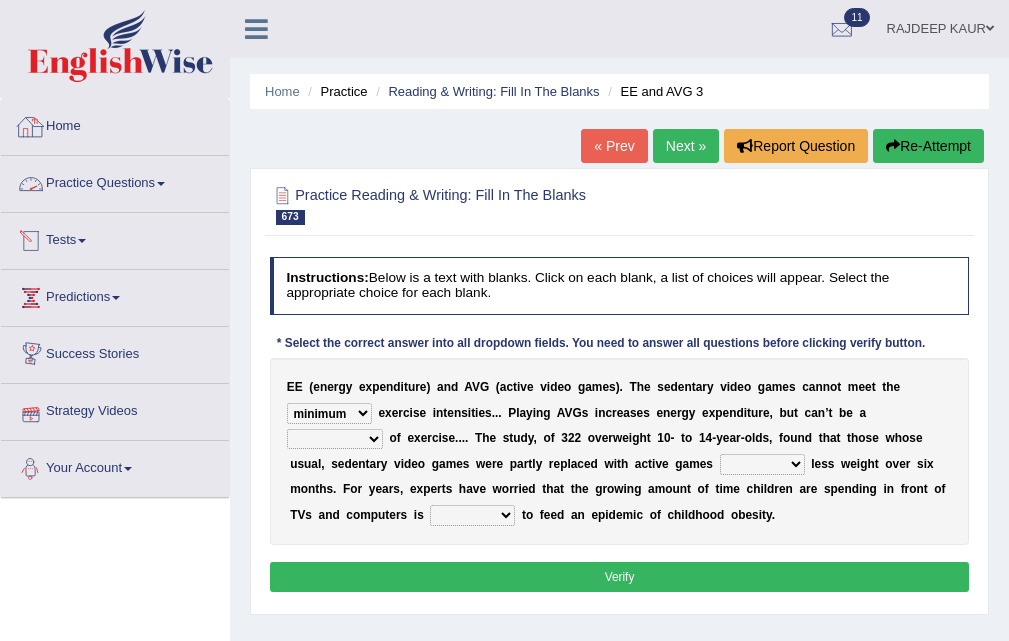 click on "Toggle navigation
Home
Practice Questions   Speaking Practice Read Aloud
Repeat Sentence
Describe Image
Re-tell Lecture
Answer Short Question
Summarize Group Discussion
Respond To A Situation
Writing Practice  Summarize Written Text
Write Essay
Reading Practice  Reading & Writing: Fill In The Blanks
Choose Multiple Answers
Re-order Paragraphs
Fill In The Blanks
Choose Single Answer
Listening Practice  Summarize Spoken Text
Highlight Incorrect Words
Highlight Correct Summary
Select Missing Word
Choose Single Answer
Choose Multiple Answers
Fill In The Blanks
Write From Dictation
Pronunciation
Tests  Take Practice Sectional Test
Take Mock Test" at bounding box center (504, 520) 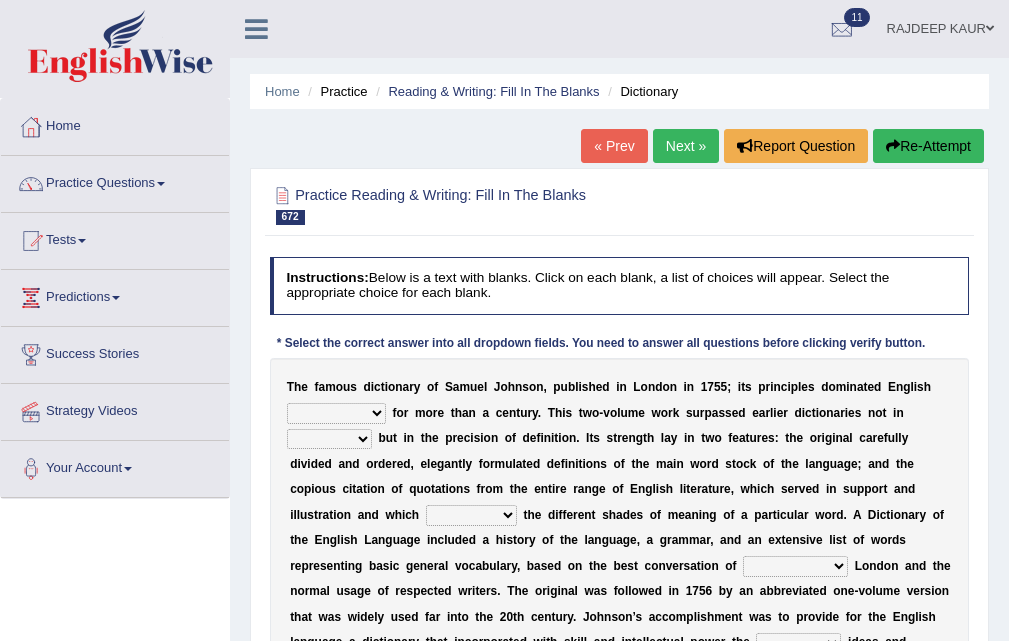 scroll, scrollTop: 0, scrollLeft: 0, axis: both 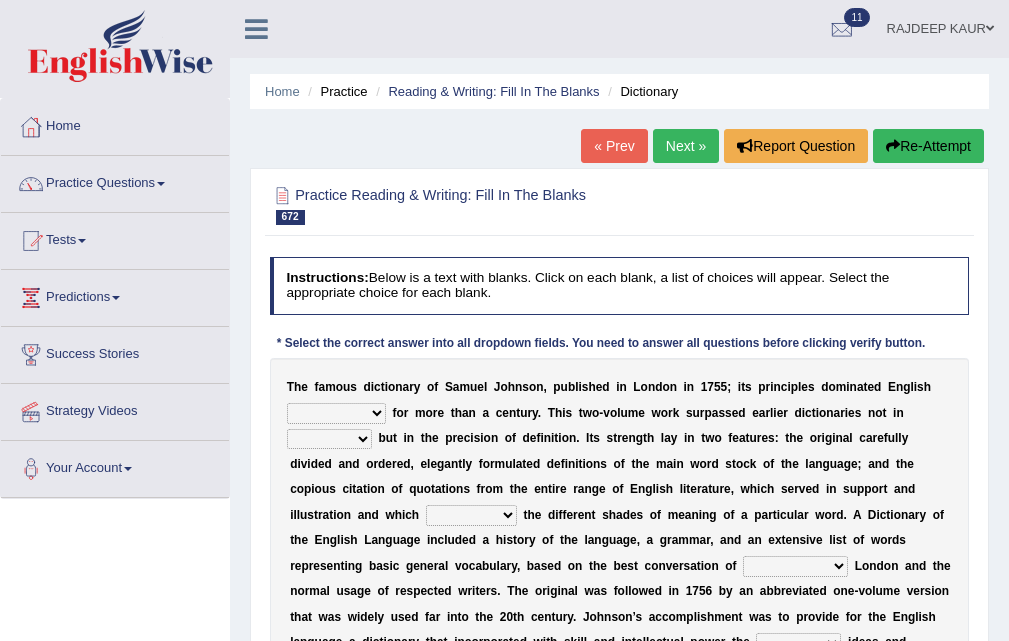 click on "lexicography collography calligraphy stenography" at bounding box center (336, 413) 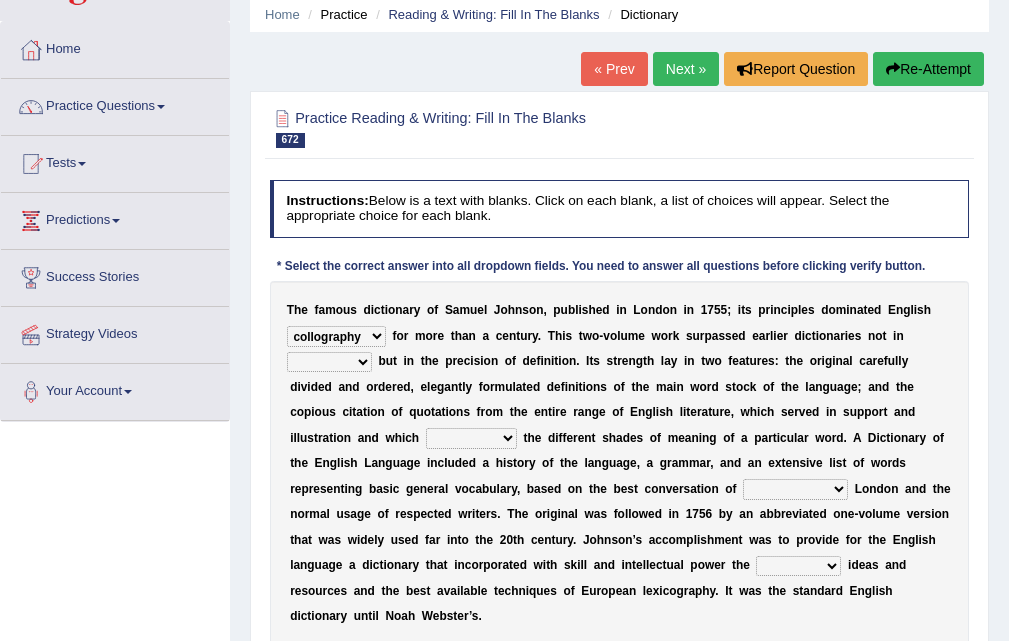 scroll, scrollTop: 200, scrollLeft: 0, axis: vertical 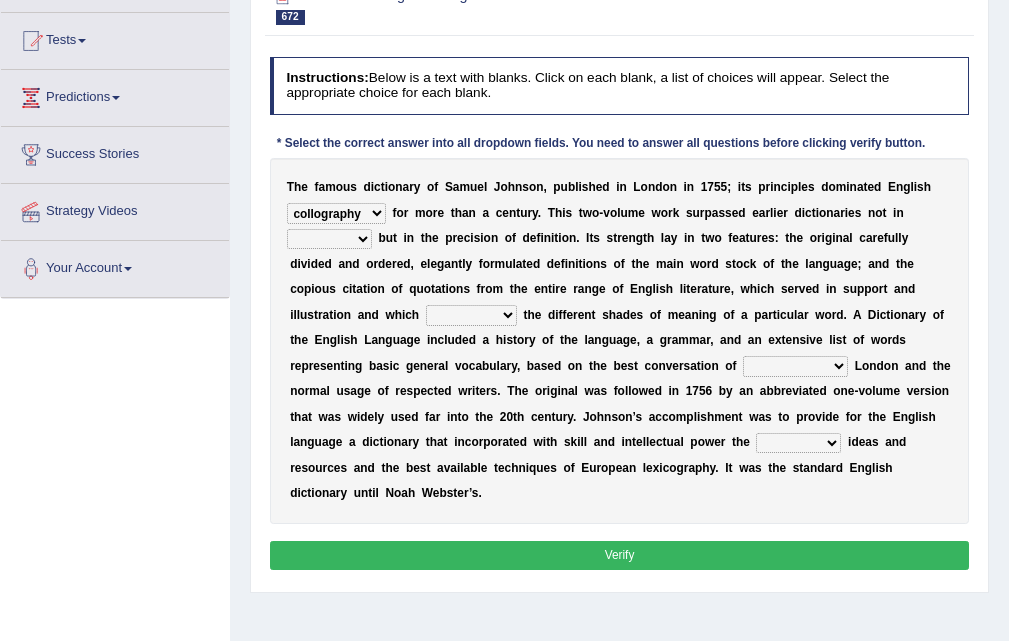 click on "T h e    f a m o u s    d i c t i o n a r y    o f    S a m u e l    J o h n s o n ,    p u b l i s h e d    i n    L o n d o n    i n    1 7 5 5 ;    i t s    p r i n c i p l e s    d o m i n a t e d    E n g l i s h    lexicography collography calligraphy stenography    f o r    m o r e    t h a n    a    c e n t u r y .    T h i s    t w o - v o l u m e    w o r k    s u r p a s s e d    e a r l i e r    d i c t i o n a r i e s    n o t    i n    stock bulk stand gross    b u t    i n    t h e    p r e c i s i o n    o f    d e f i n i t i o n .    I t s    s t r e n g t h    l a y    i n    t w o    f e a t u r e s :    t h e    o r i g i n a l    c a r e f u l l y    d i v i d e d    a n d    o r d e r e d ,    e l e g a n t l y    f o r m u l a t e d    d e f i n i t i o n s    o f    t h e    m a i n    w o r d    s t o c k    o f    t h e    l a n g u a g e ;    a n d    t h e    c o p i o u s    c i t a t i o n    o f    q u o t a t i o" at bounding box center (620, 341) 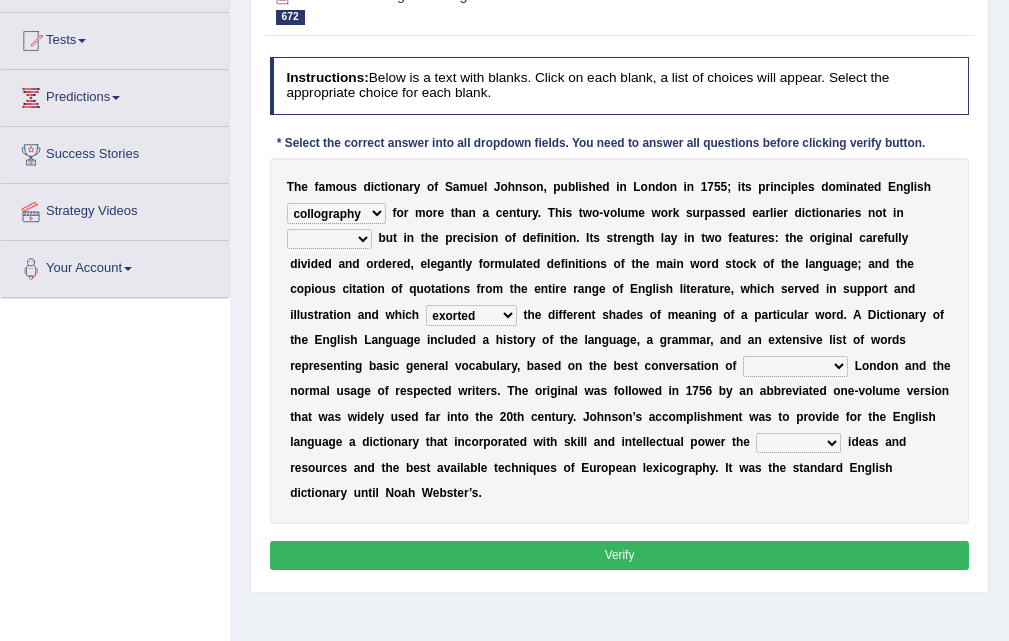 click on "tempted exorted exemplified assorted" at bounding box center (471, 315) 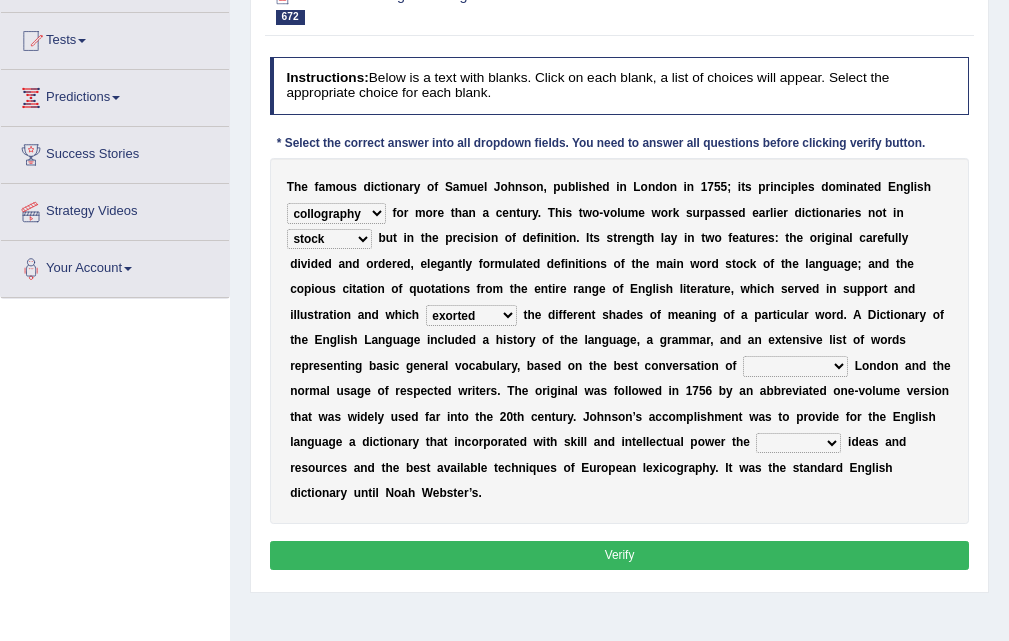 click on "stock bulk stand gross" at bounding box center [329, 239] 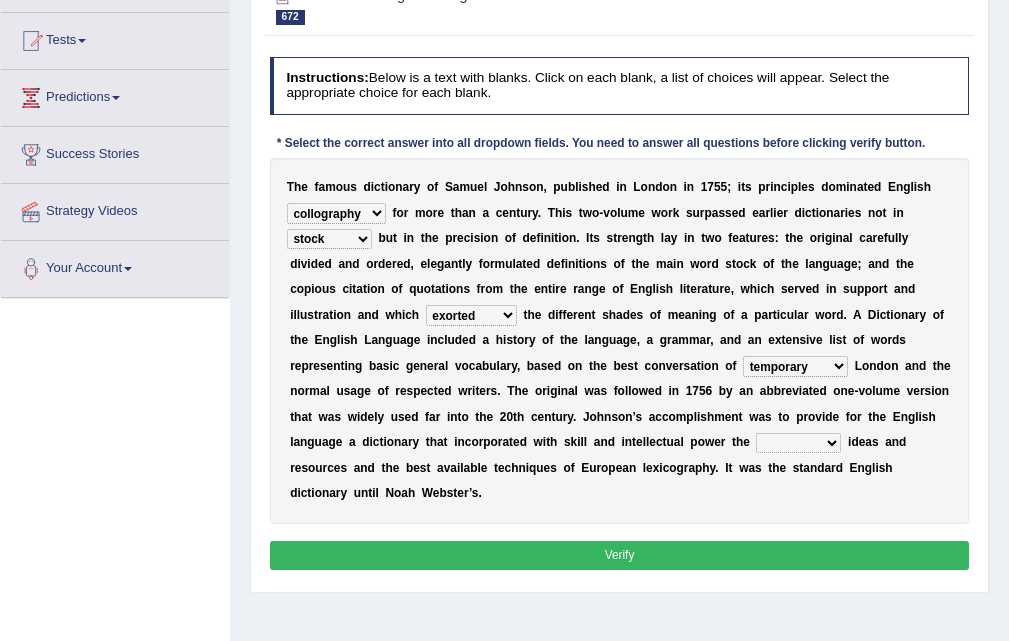 click on "statutory temporary tertiary contemporary" at bounding box center [795, 366] 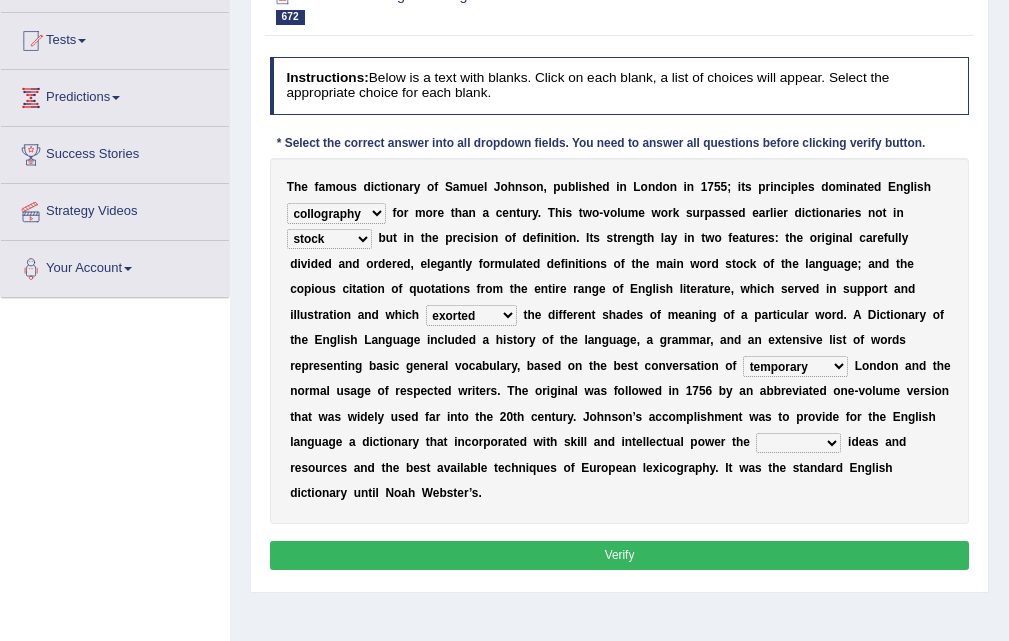 click on "grating narrating prevailing mailing" at bounding box center (798, 443) 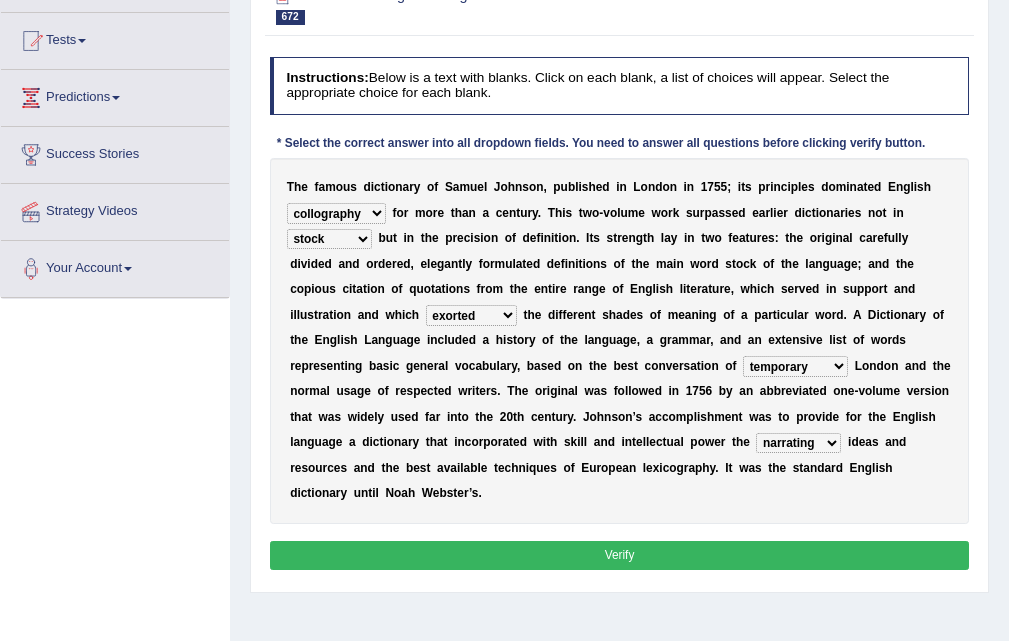 click on "grating narrating prevailing mailing" at bounding box center [798, 443] 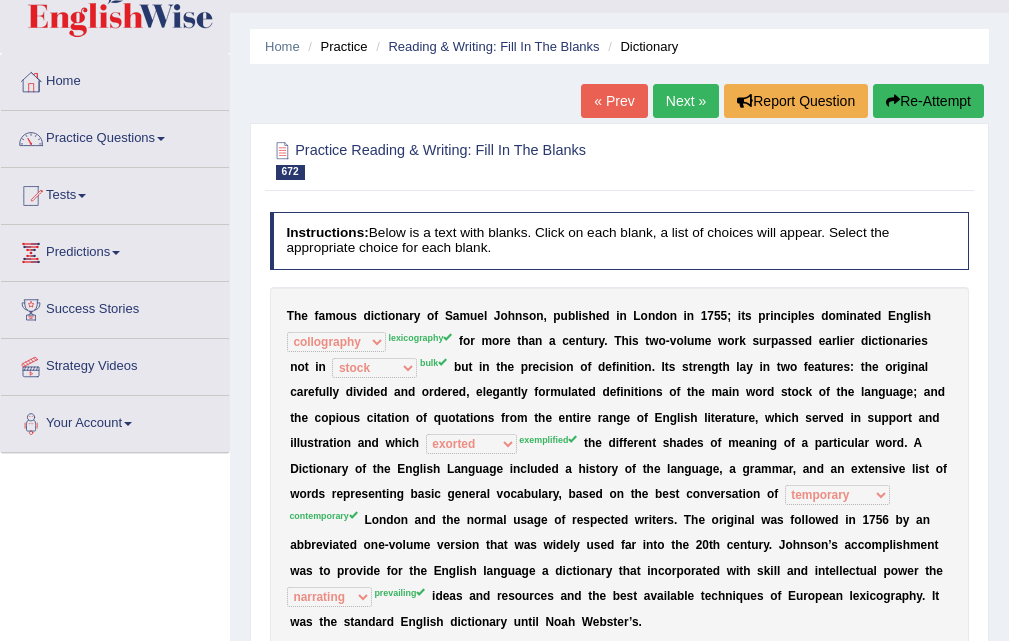 scroll, scrollTop: 0, scrollLeft: 0, axis: both 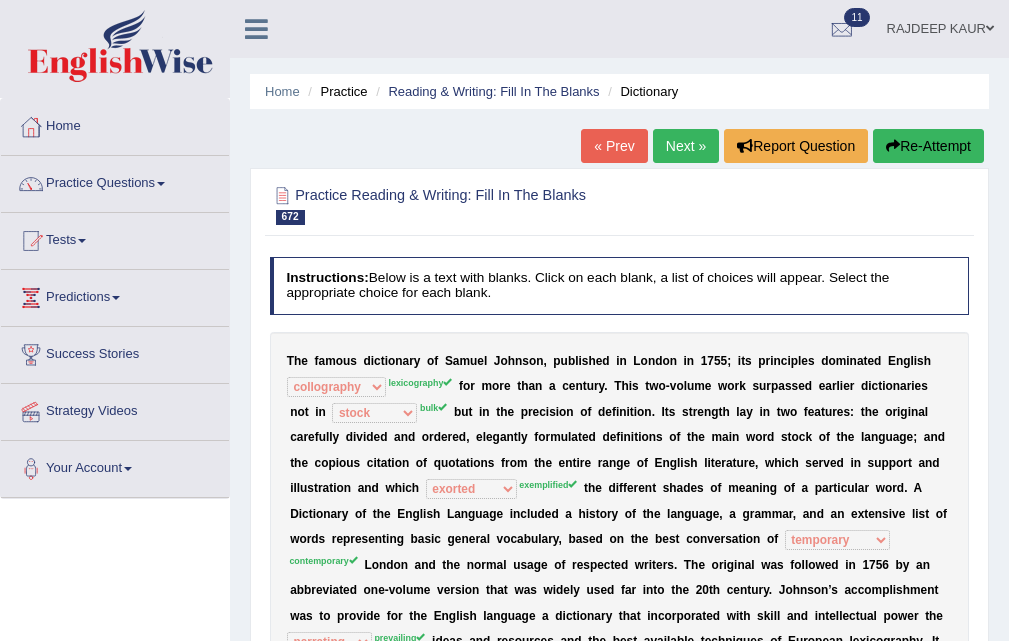 click on "Next »" at bounding box center (686, 146) 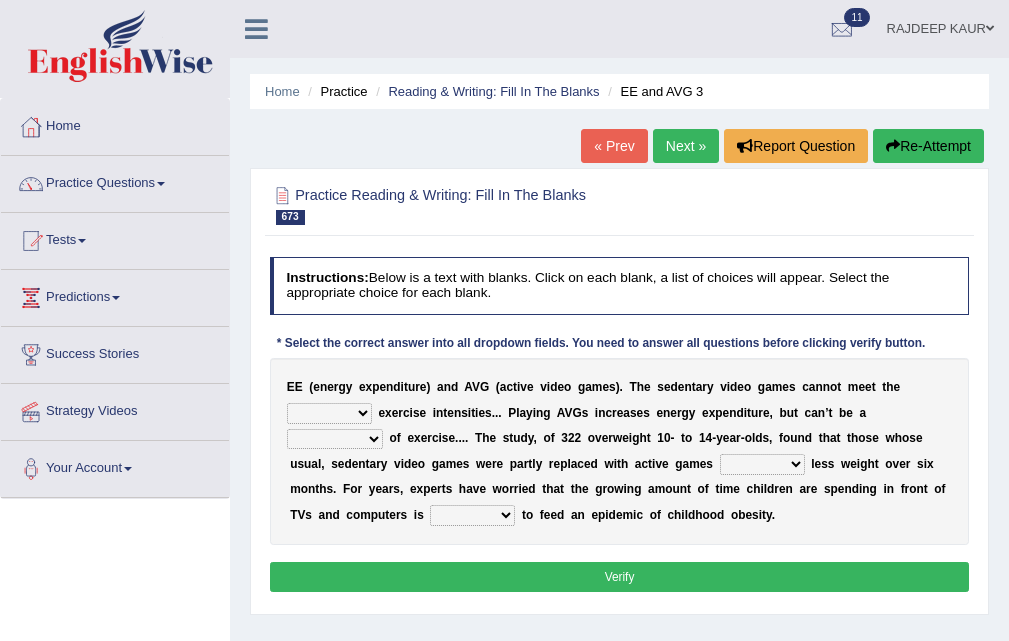scroll, scrollTop: 70, scrollLeft: 0, axis: vertical 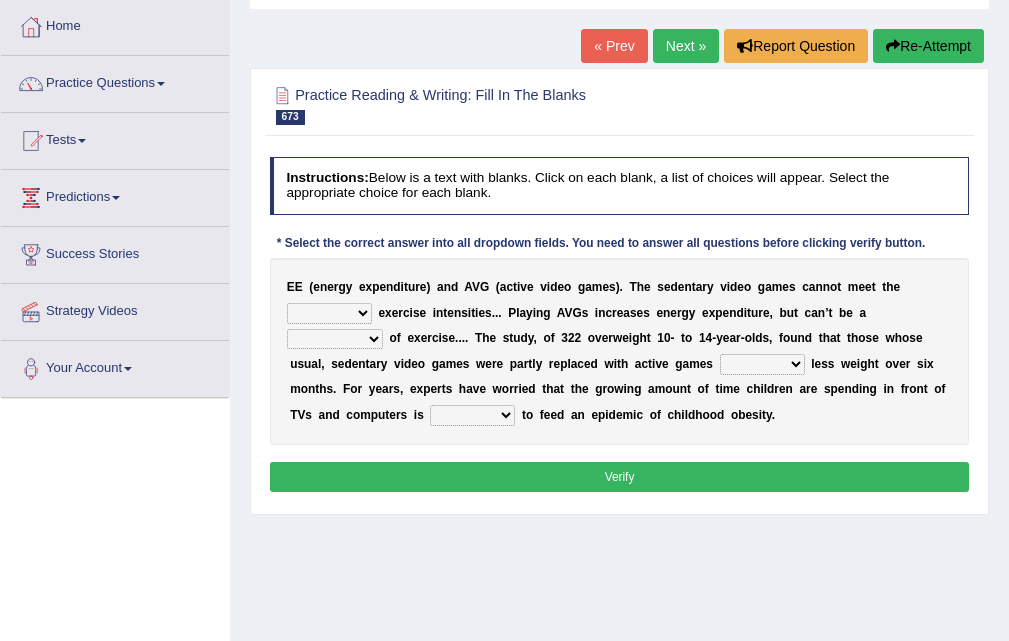 click on "maximum minimum minima maxima" at bounding box center (329, 313) 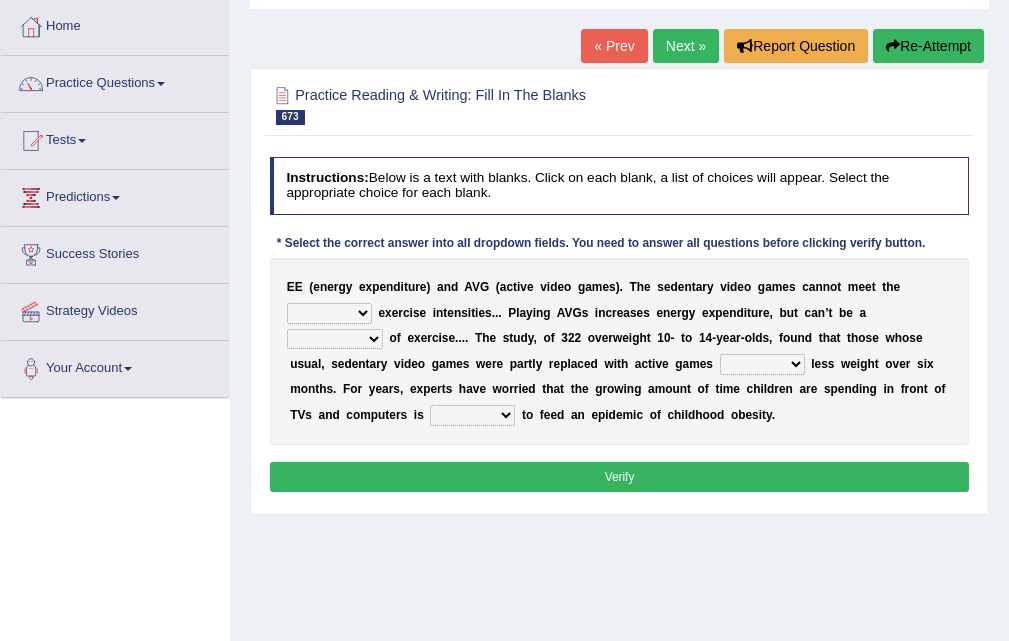 select on "maximum" 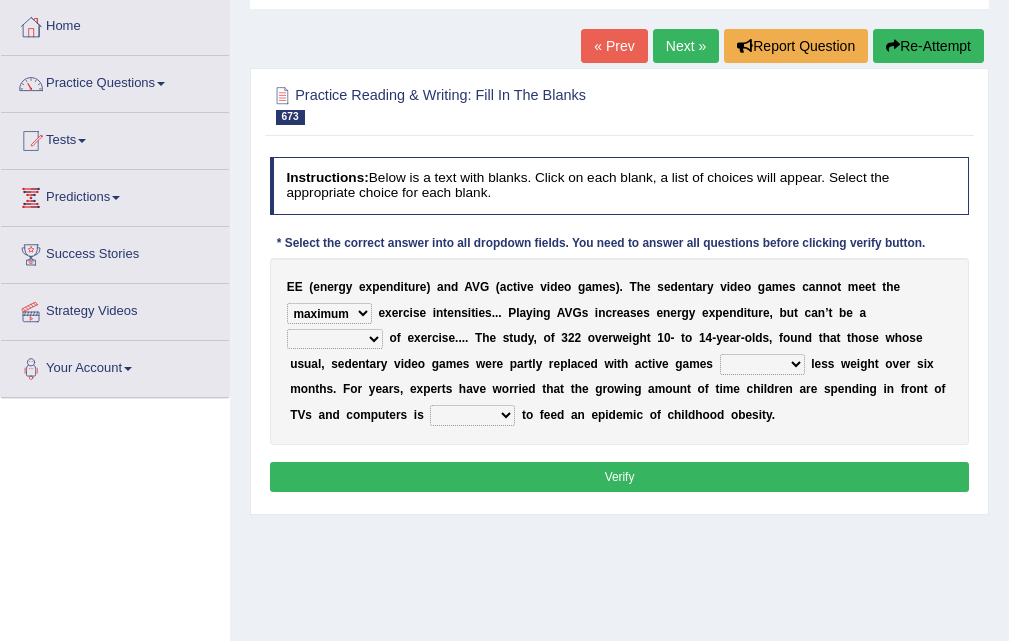 click on "maximum minimum minima maxima" at bounding box center [329, 313] 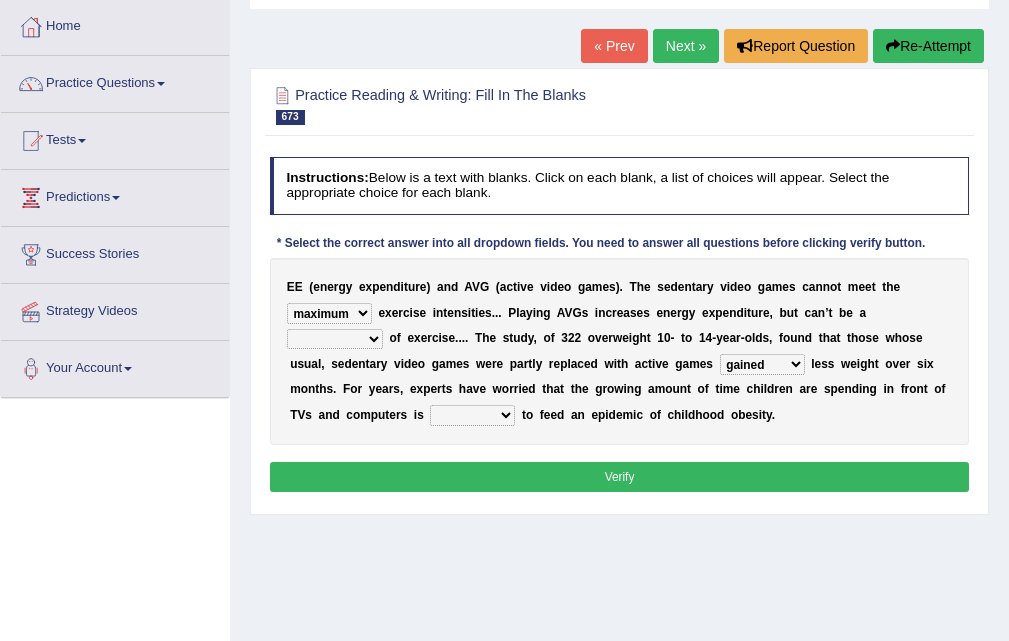 click on "gained lost retained achieved" at bounding box center (762, 364) 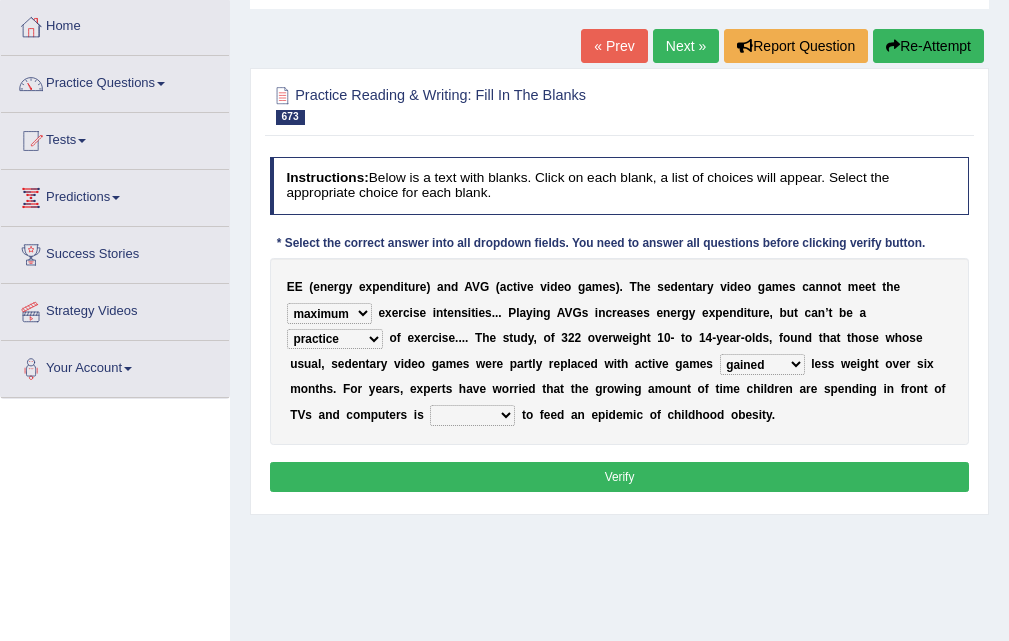 click on "helped valued helping valid" at bounding box center (472, 415) 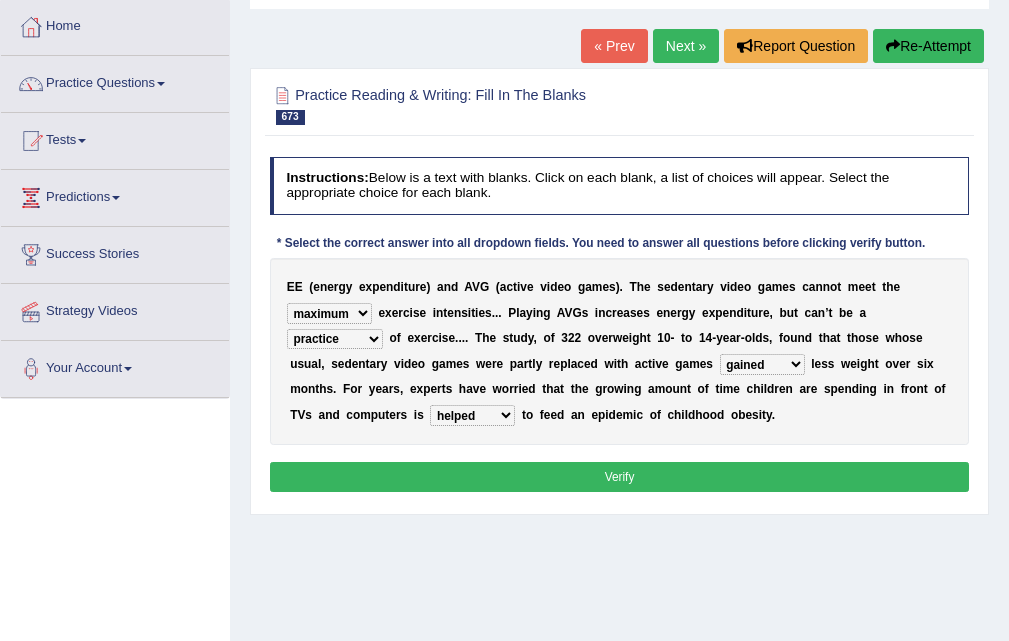 drag, startPoint x: 634, startPoint y: 482, endPoint x: 635, endPoint y: 457, distance: 25.019993 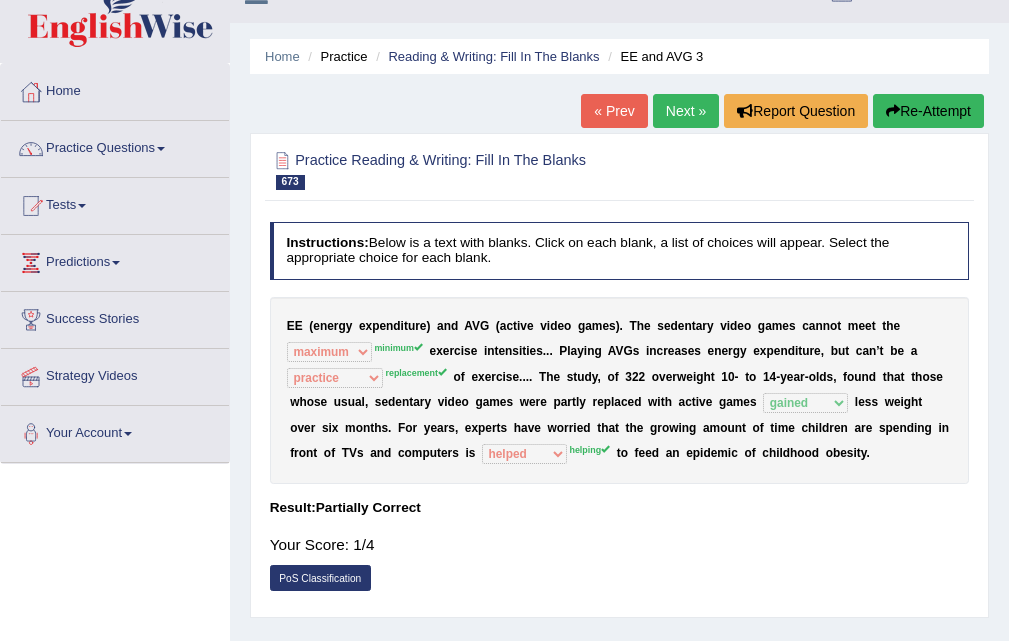 scroll, scrollTop: 0, scrollLeft: 0, axis: both 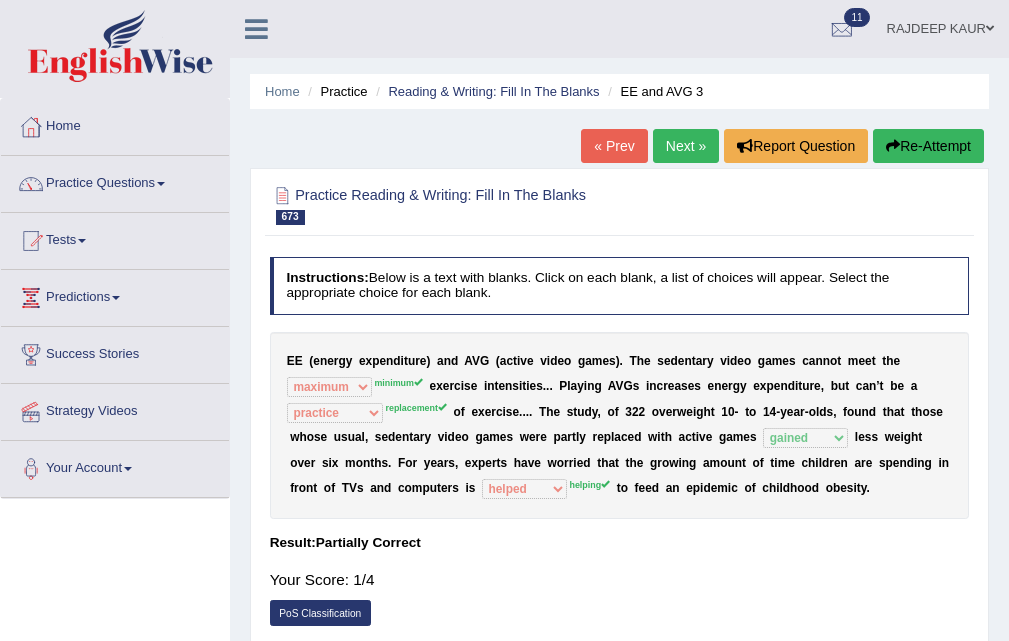 click on "Next »" at bounding box center (686, 146) 